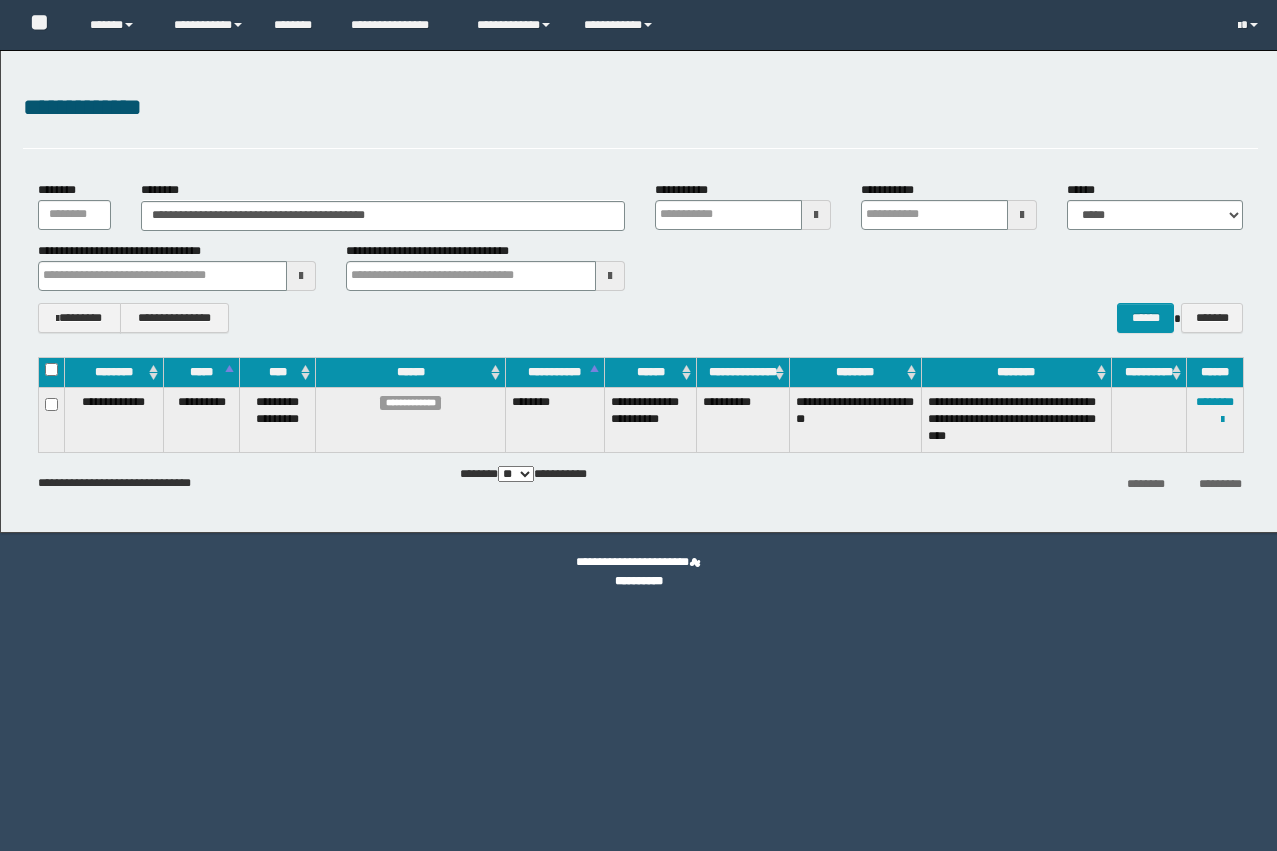 scroll, scrollTop: 0, scrollLeft: 0, axis: both 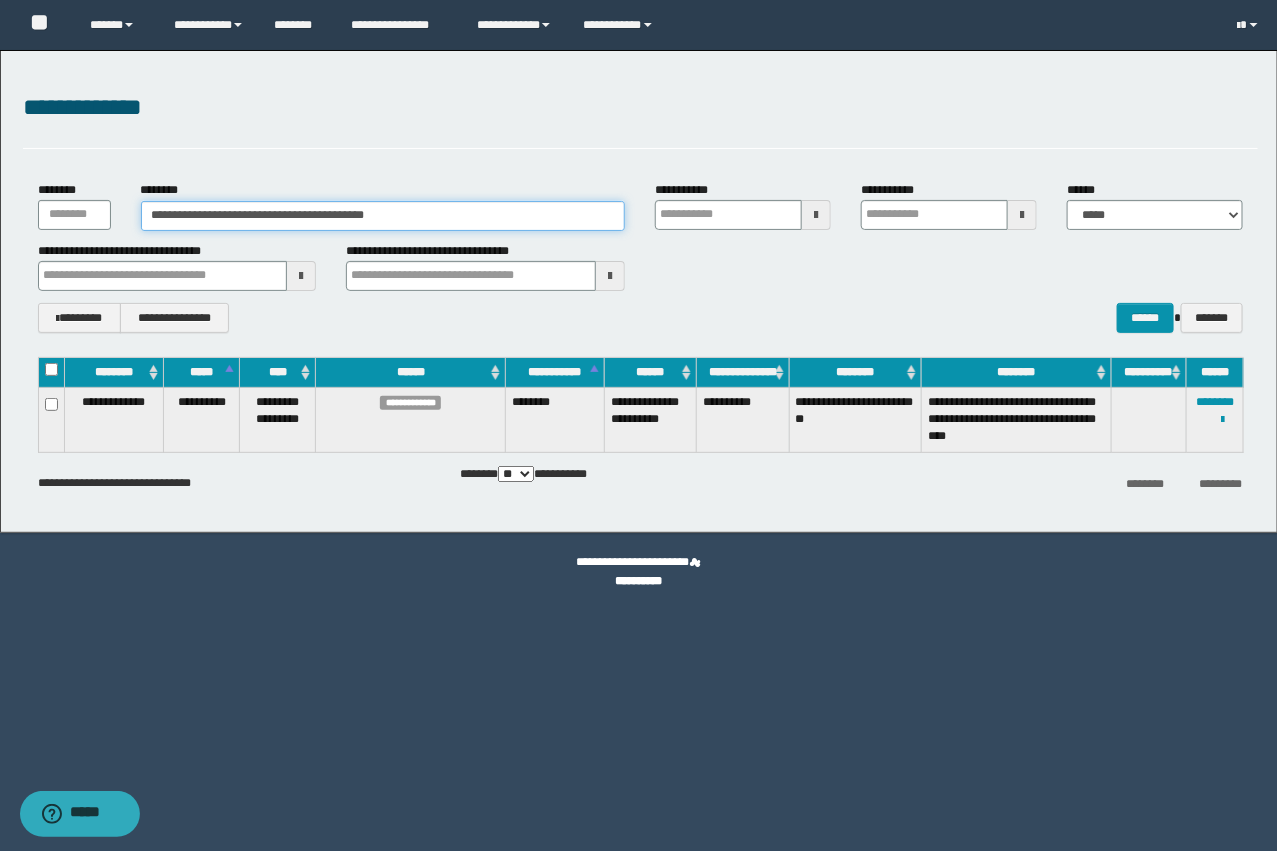 drag, startPoint x: 452, startPoint y: 222, endPoint x: 97, endPoint y: 225, distance: 355.01266 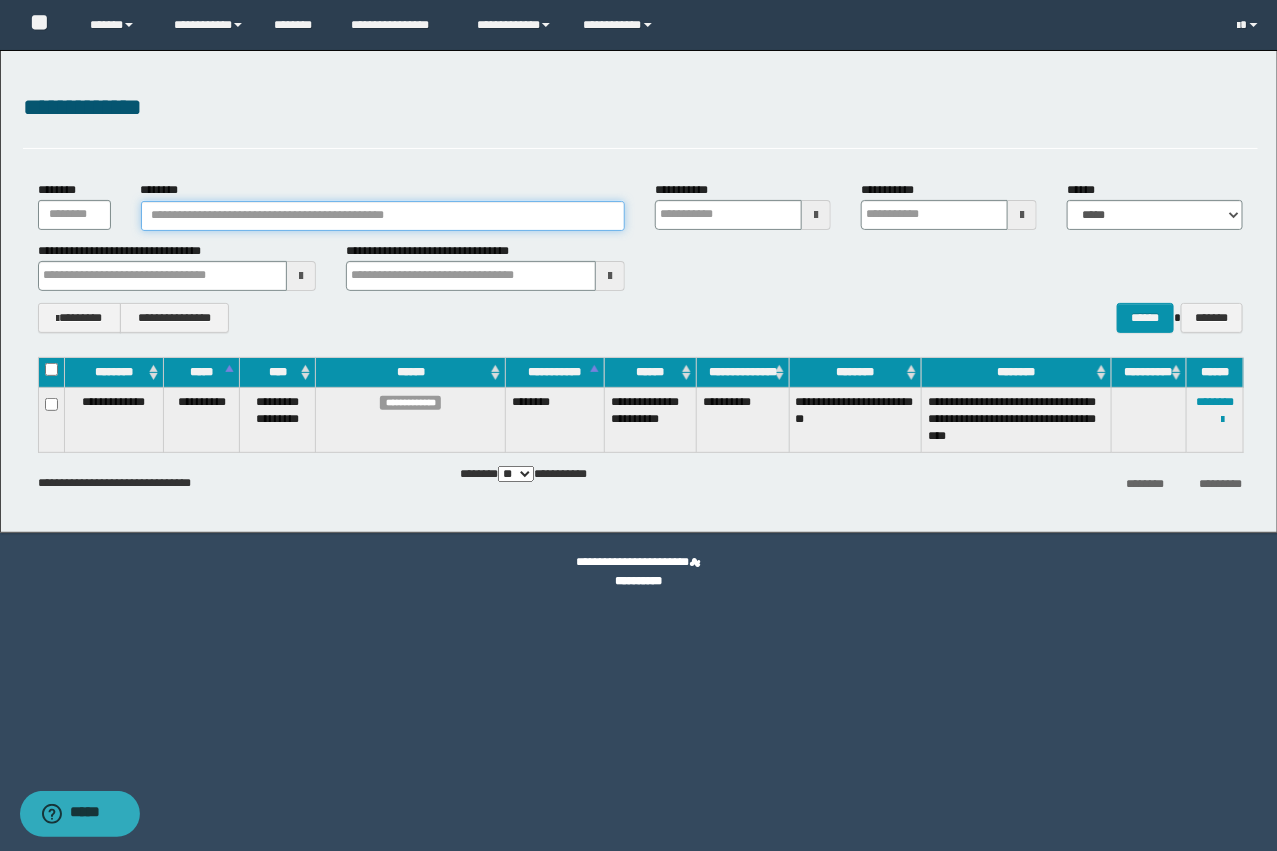 paste on "**********" 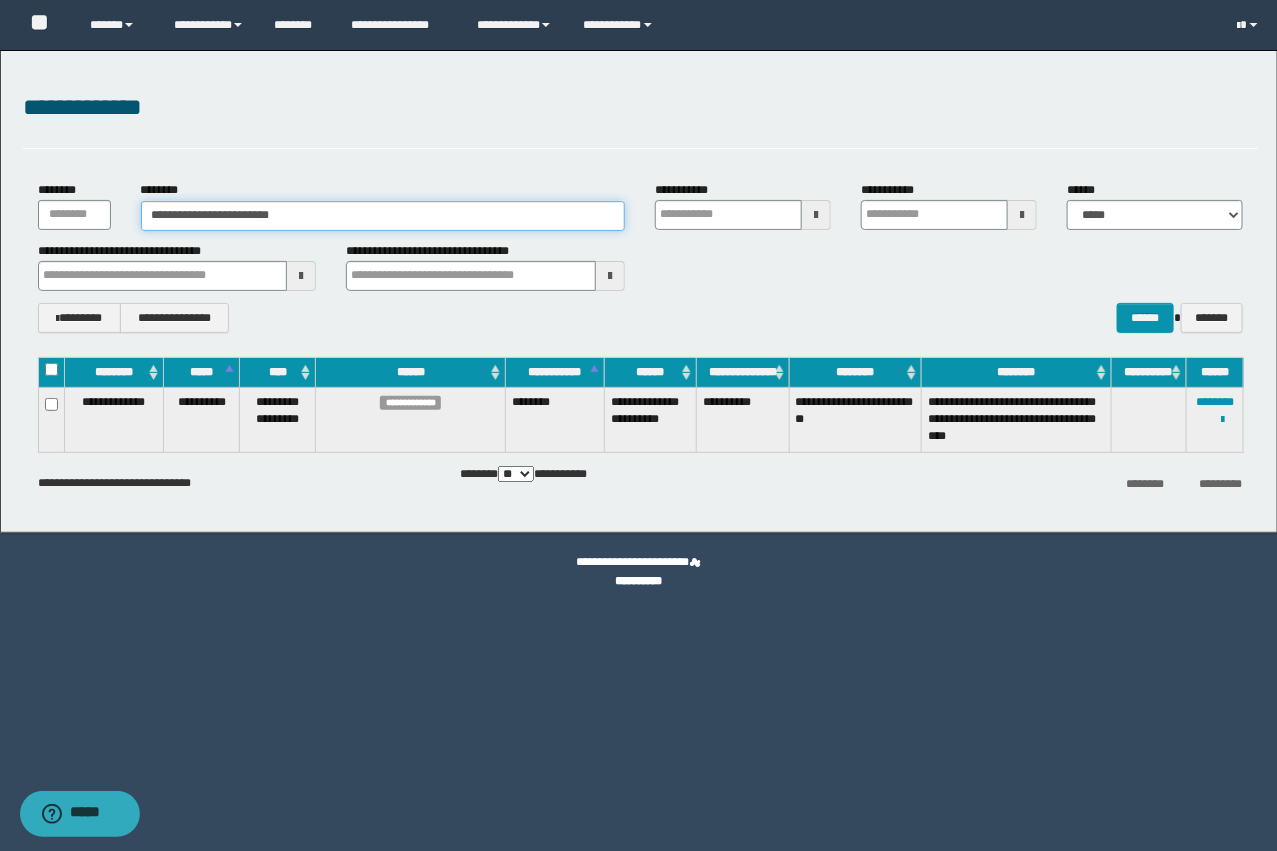 type on "**********" 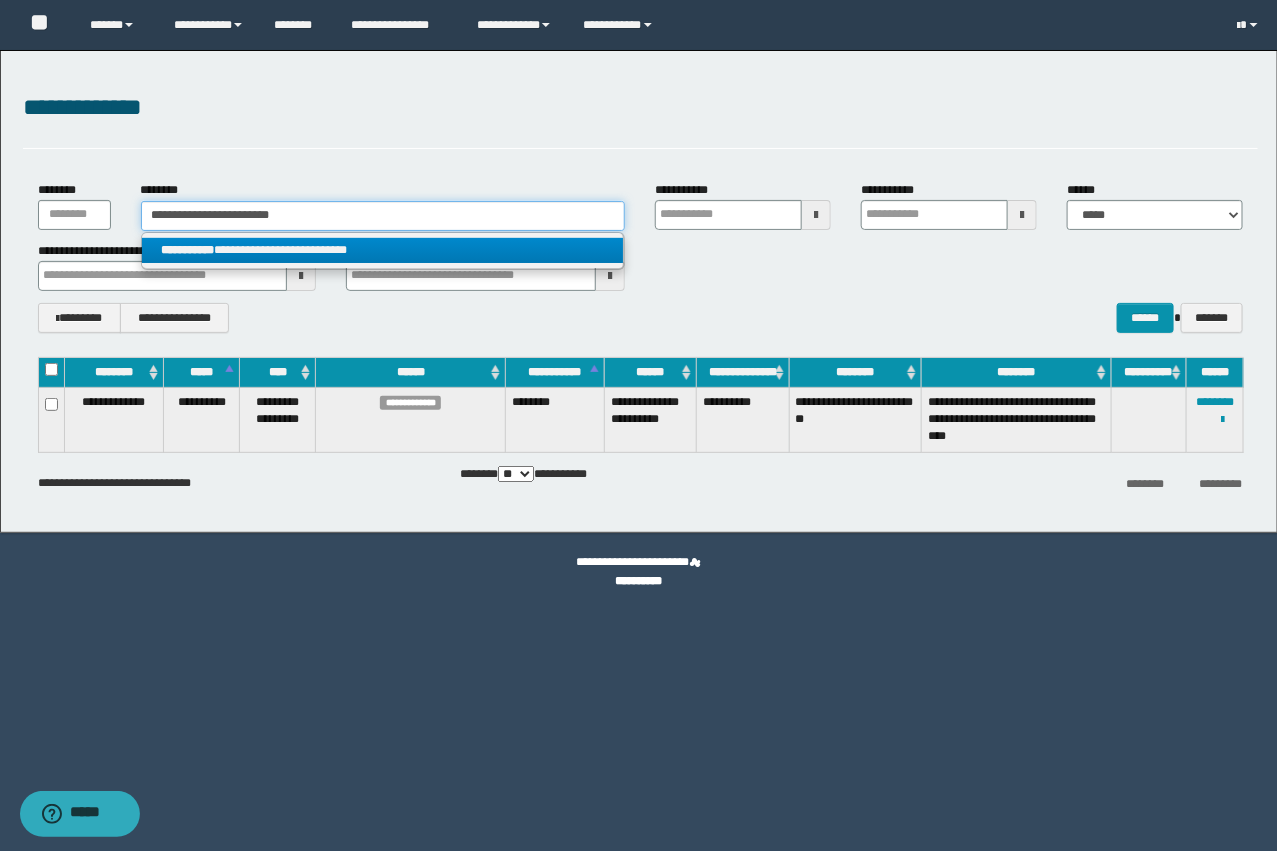 type on "**********" 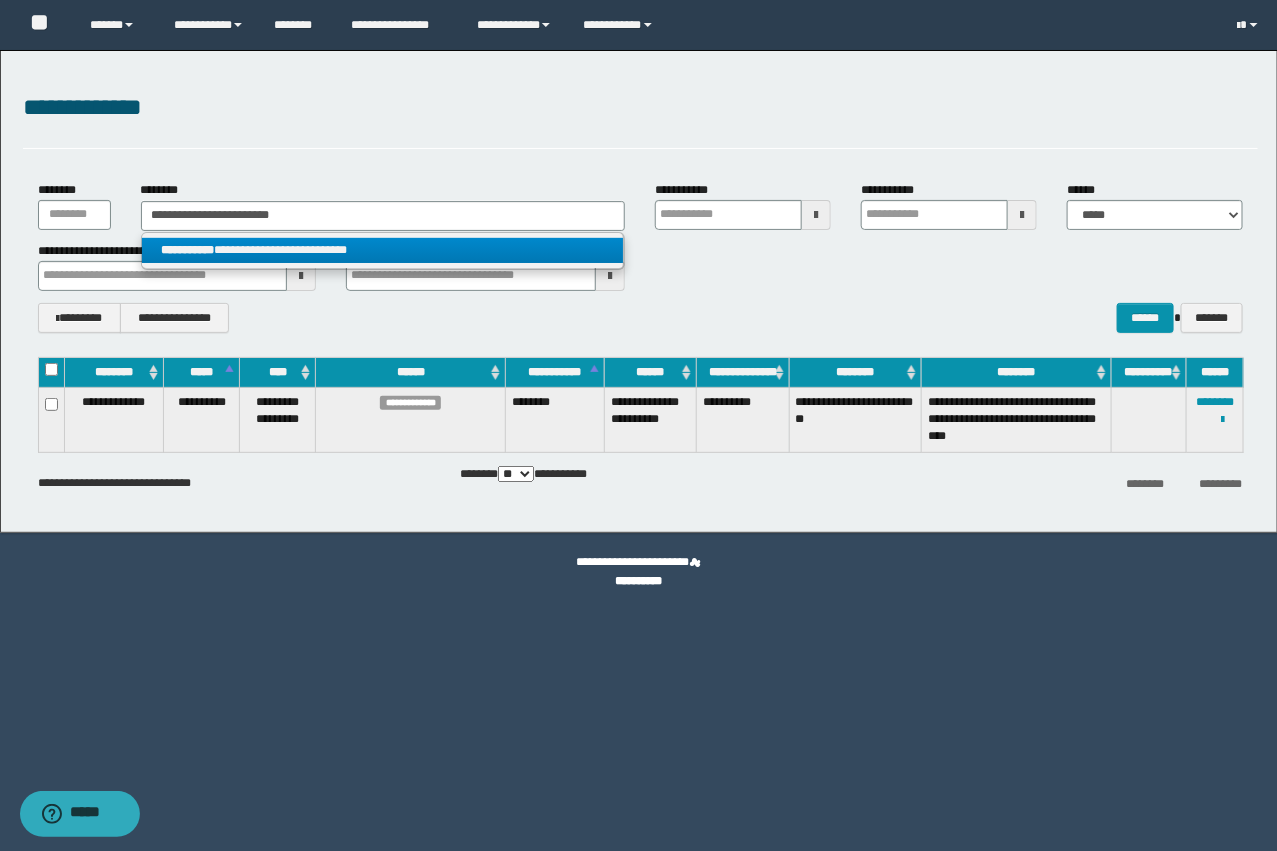 click on "**********" at bounding box center [383, 250] 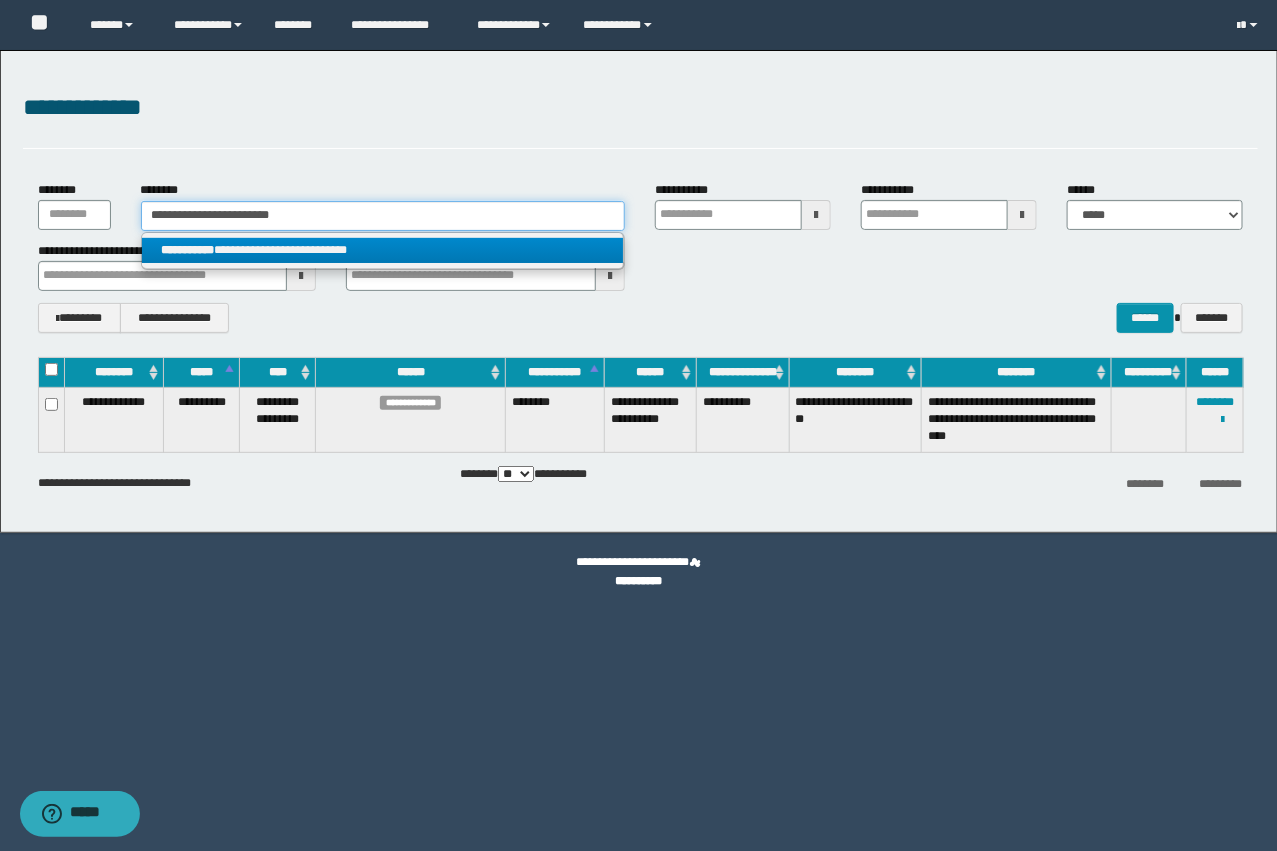 type 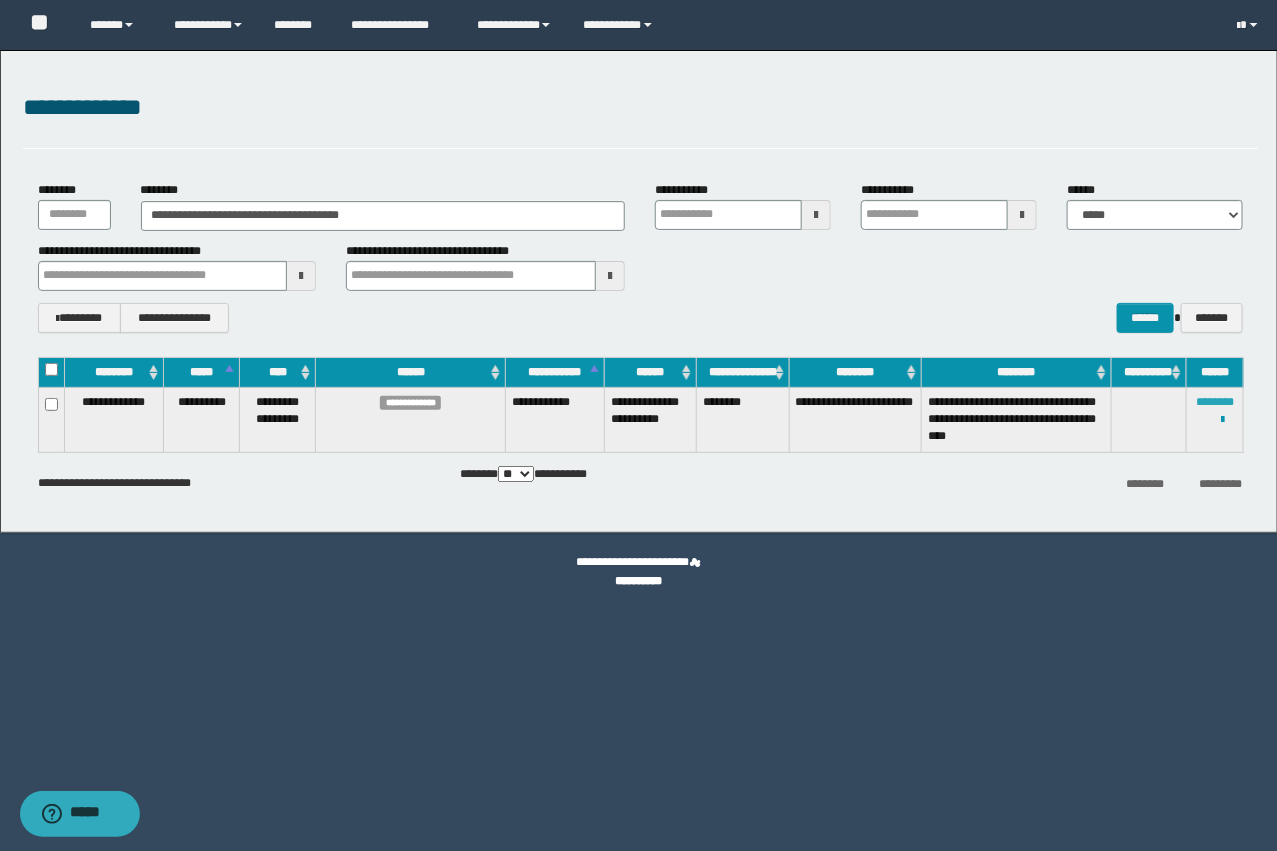 click on "********" at bounding box center [1215, 402] 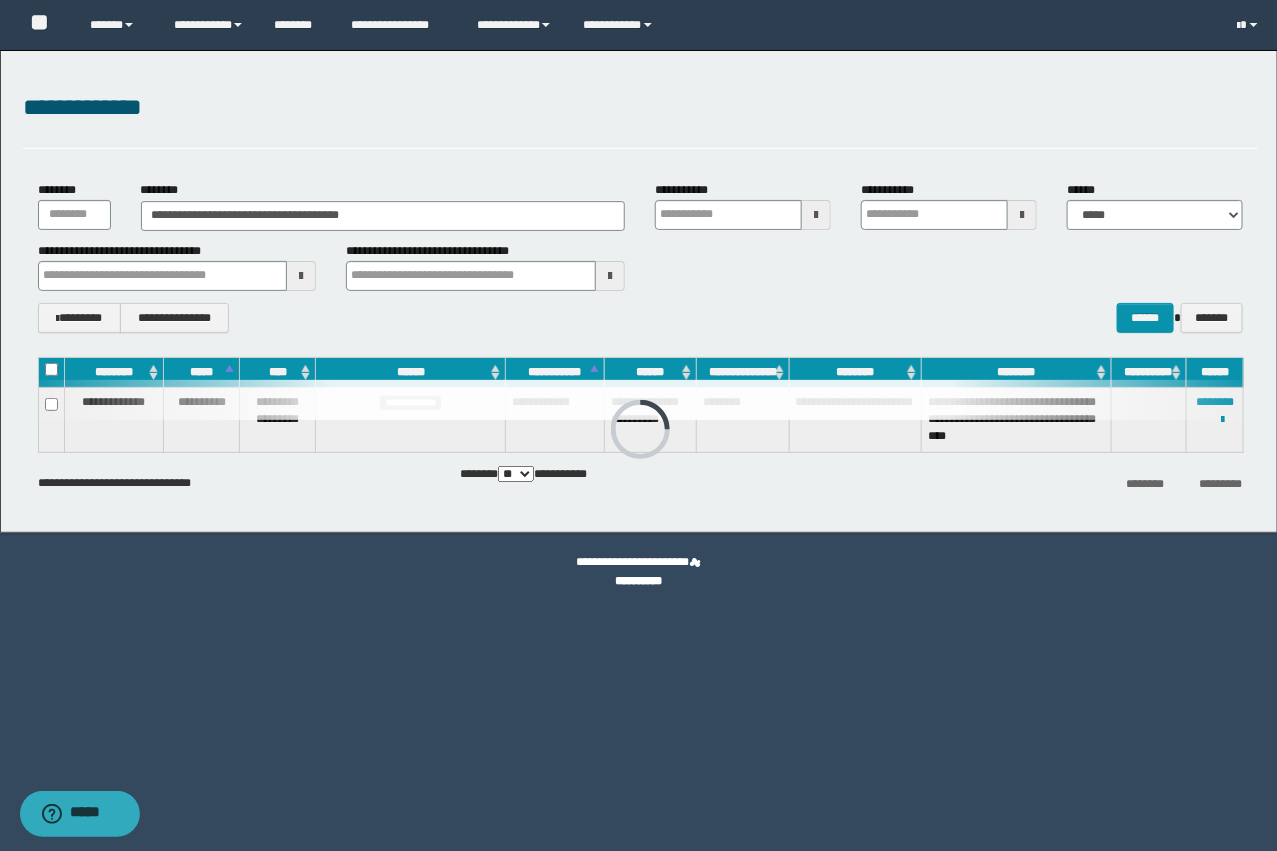 click at bounding box center (641, 400) 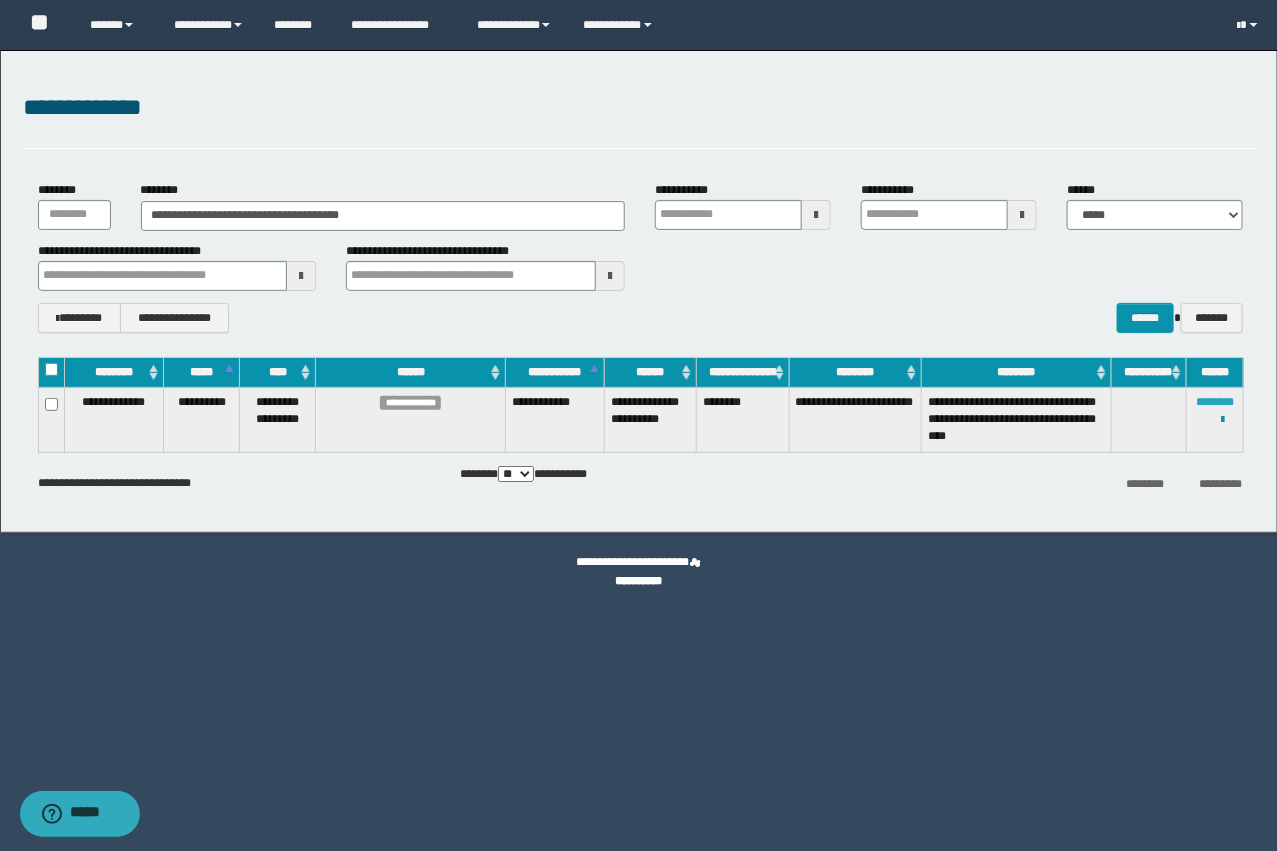 click on "********" at bounding box center [1215, 402] 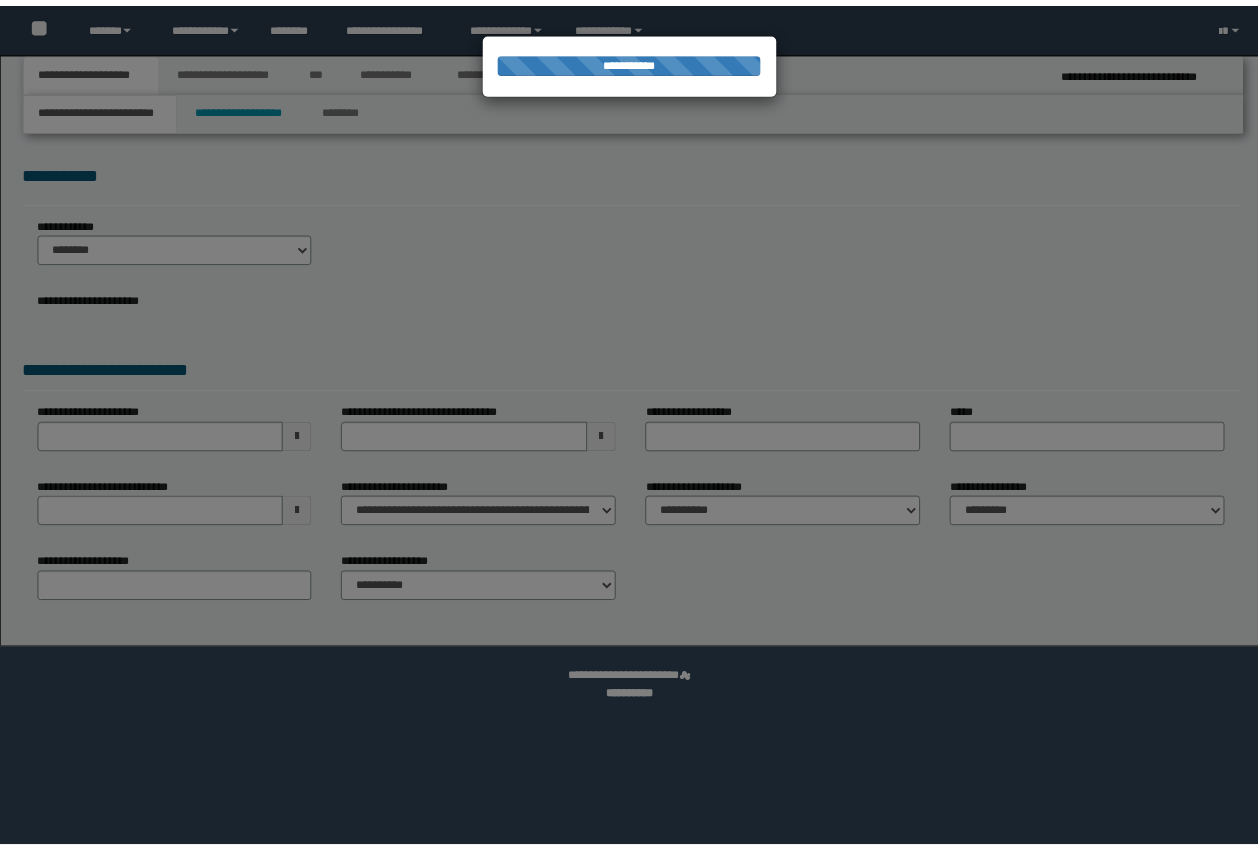 scroll, scrollTop: 0, scrollLeft: 0, axis: both 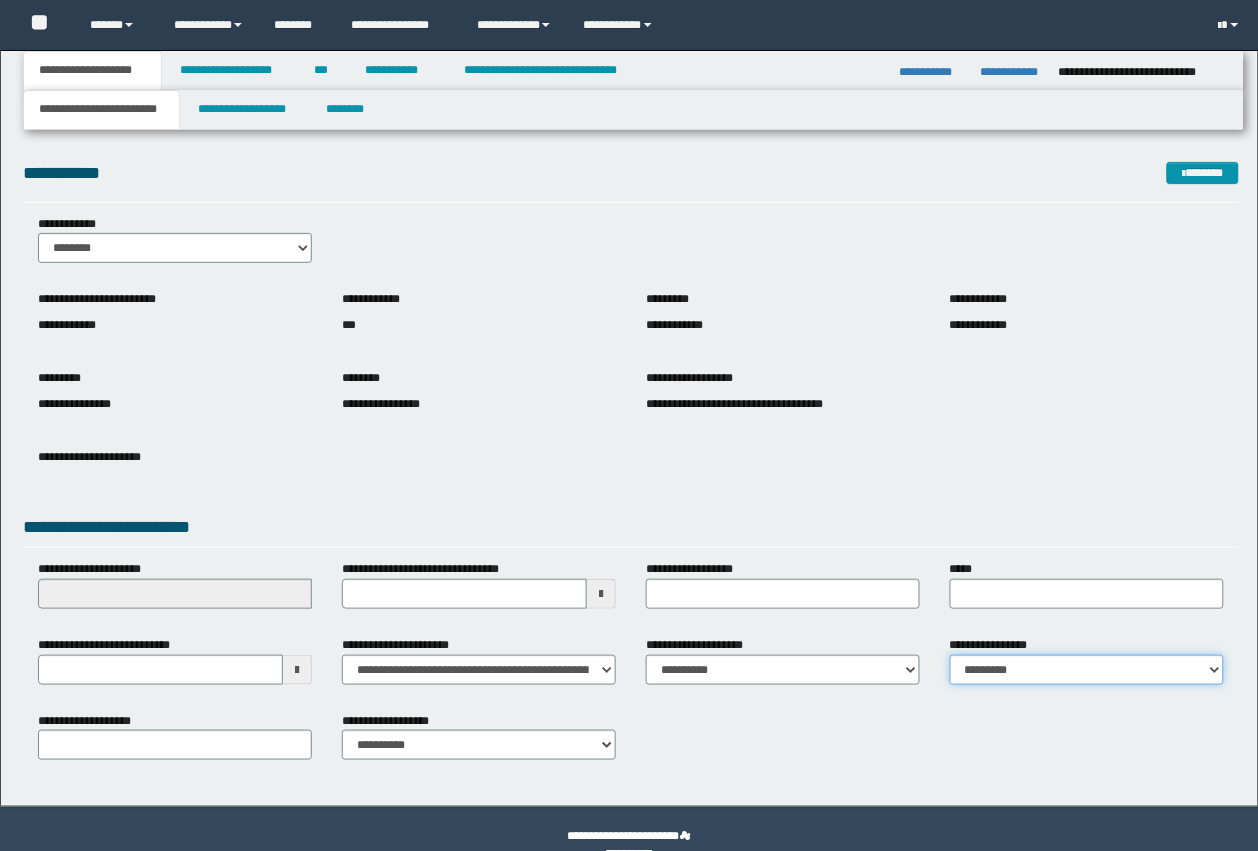 click on "**********" at bounding box center (1087, 670) 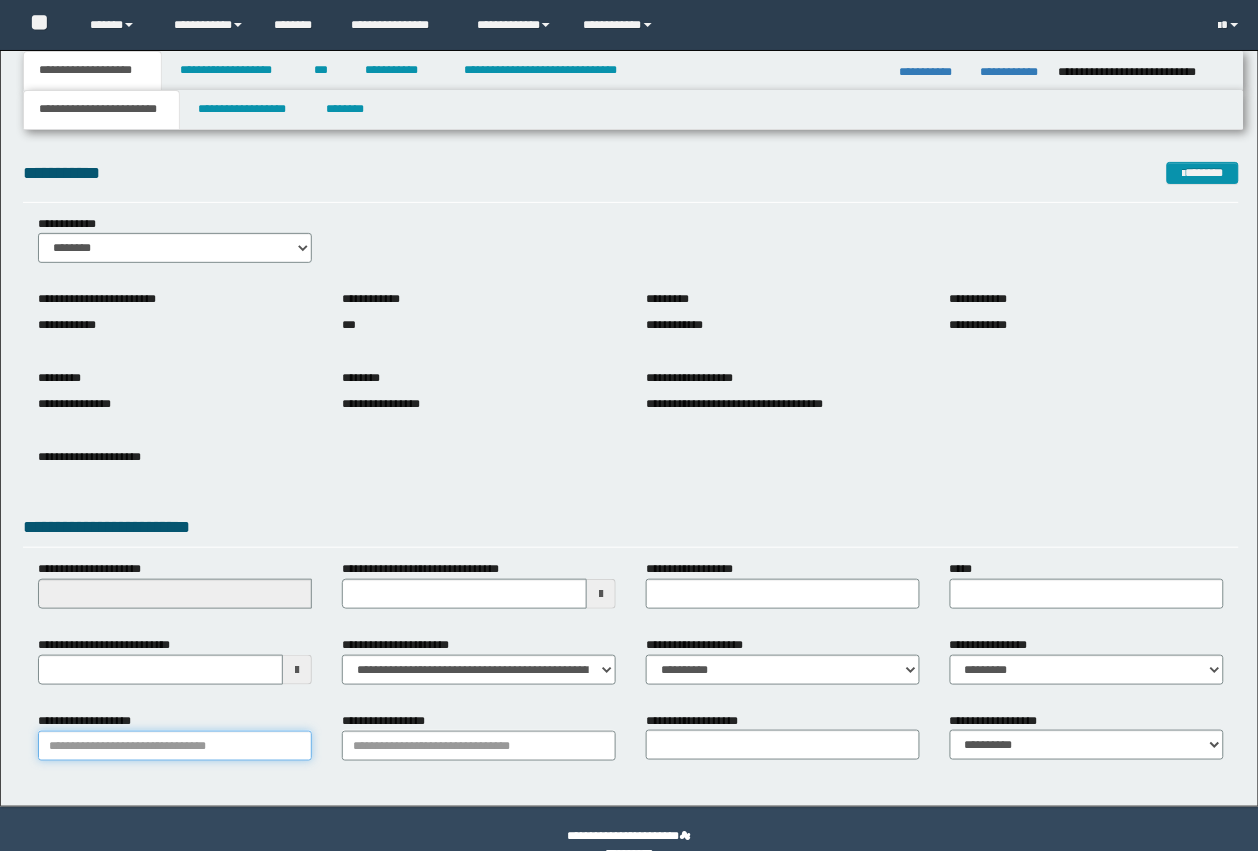 click on "**********" at bounding box center (175, 746) 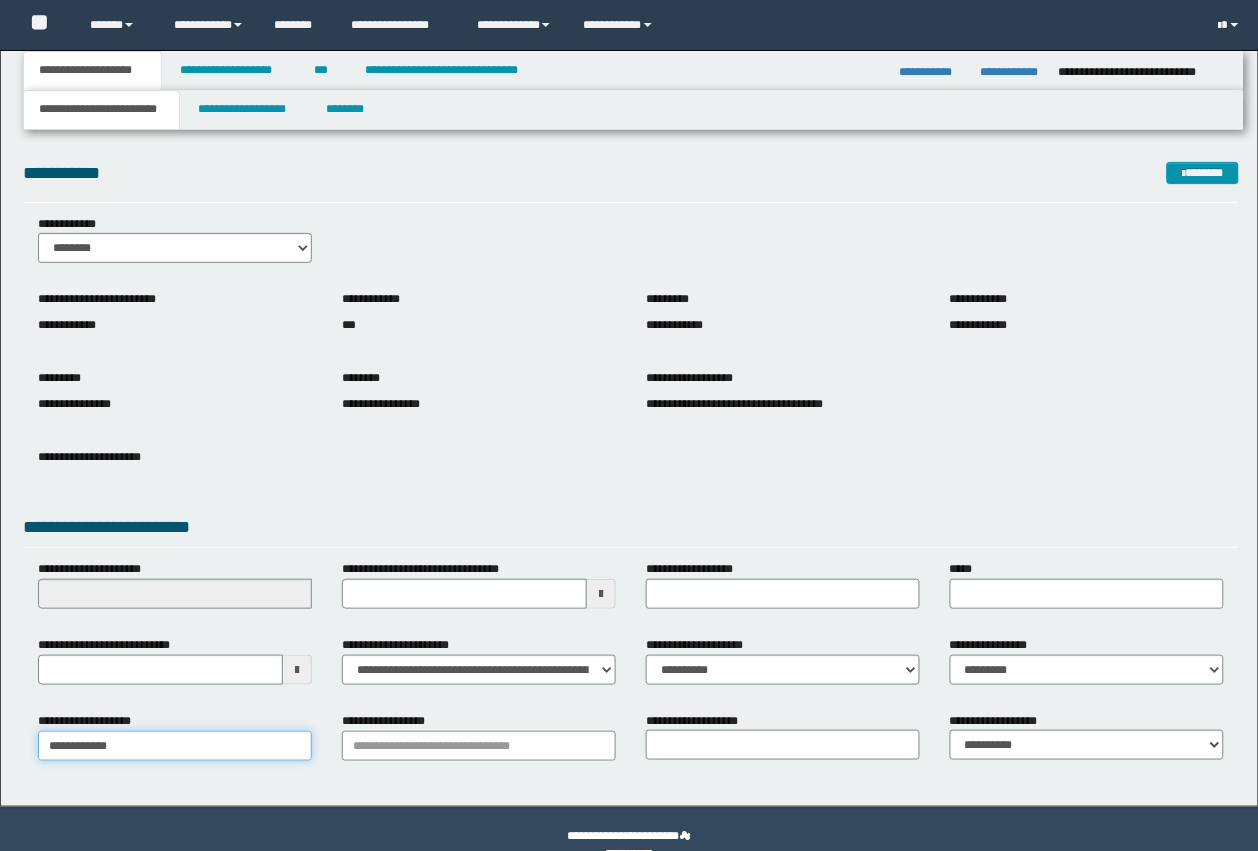 type on "**********" 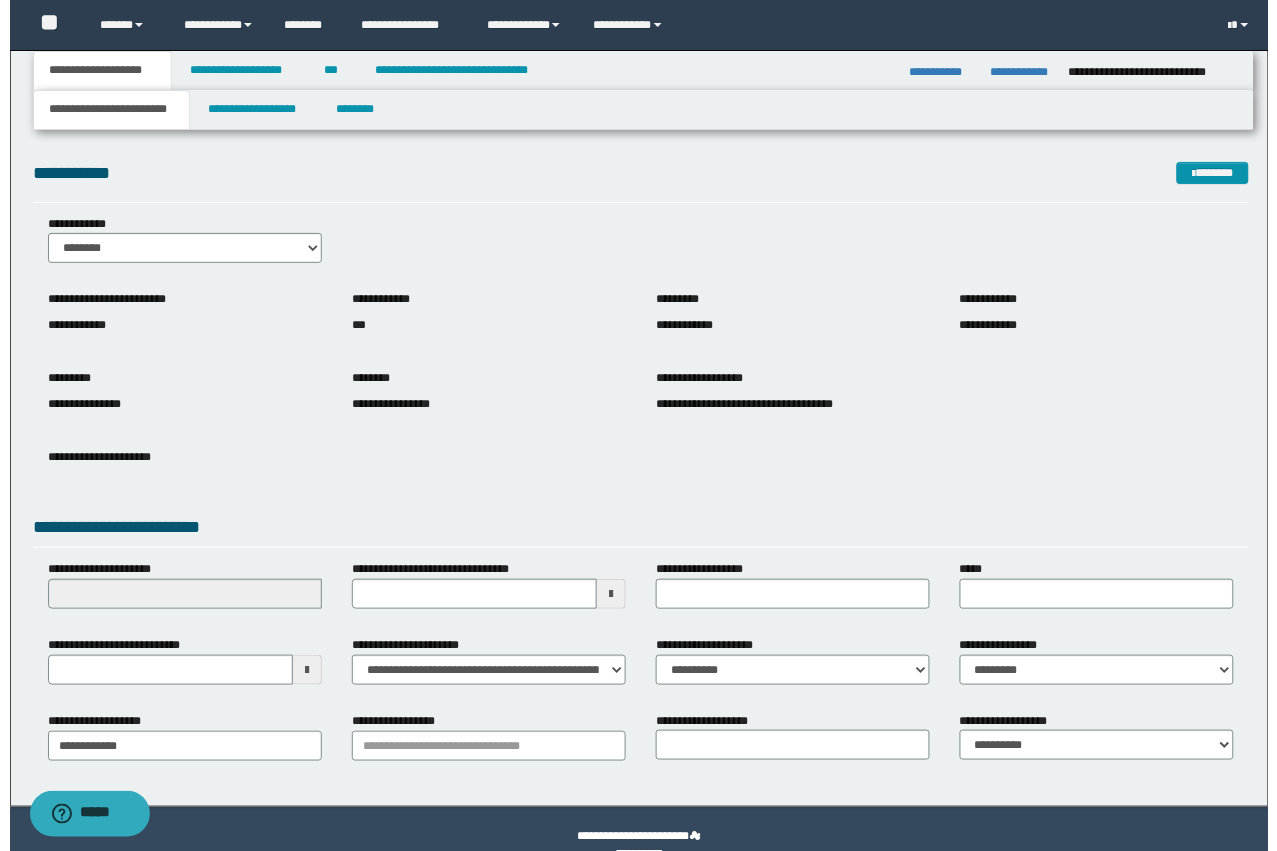 scroll, scrollTop: 0, scrollLeft: 0, axis: both 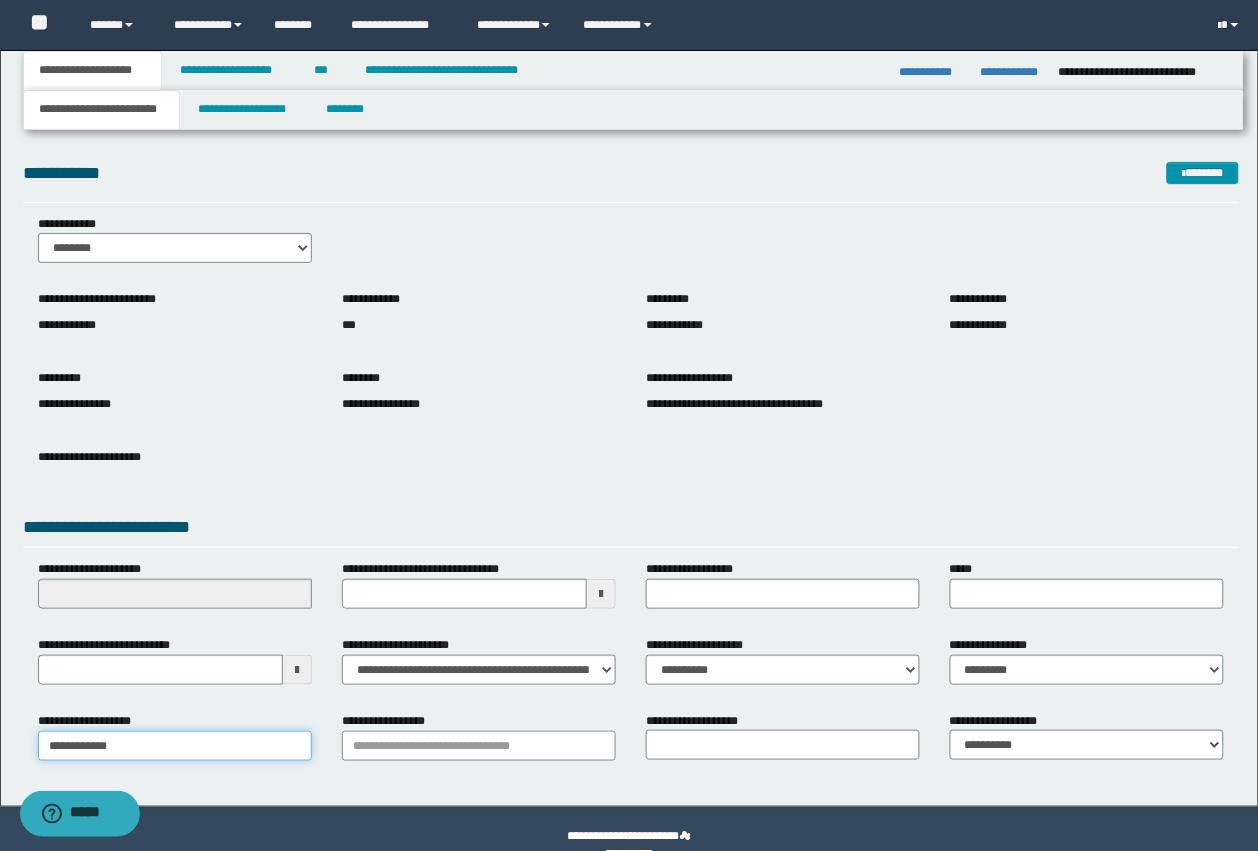 type on "**********" 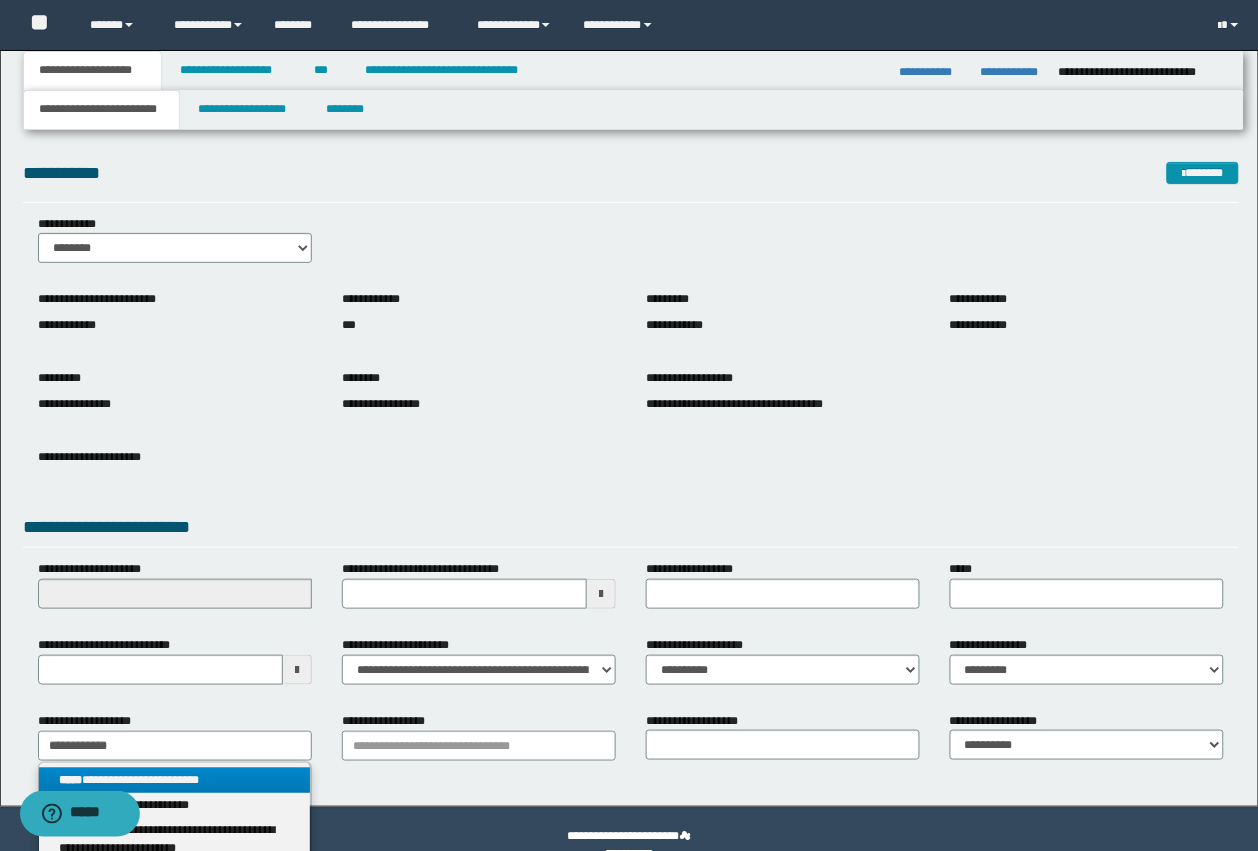 click on "**********" at bounding box center [175, 780] 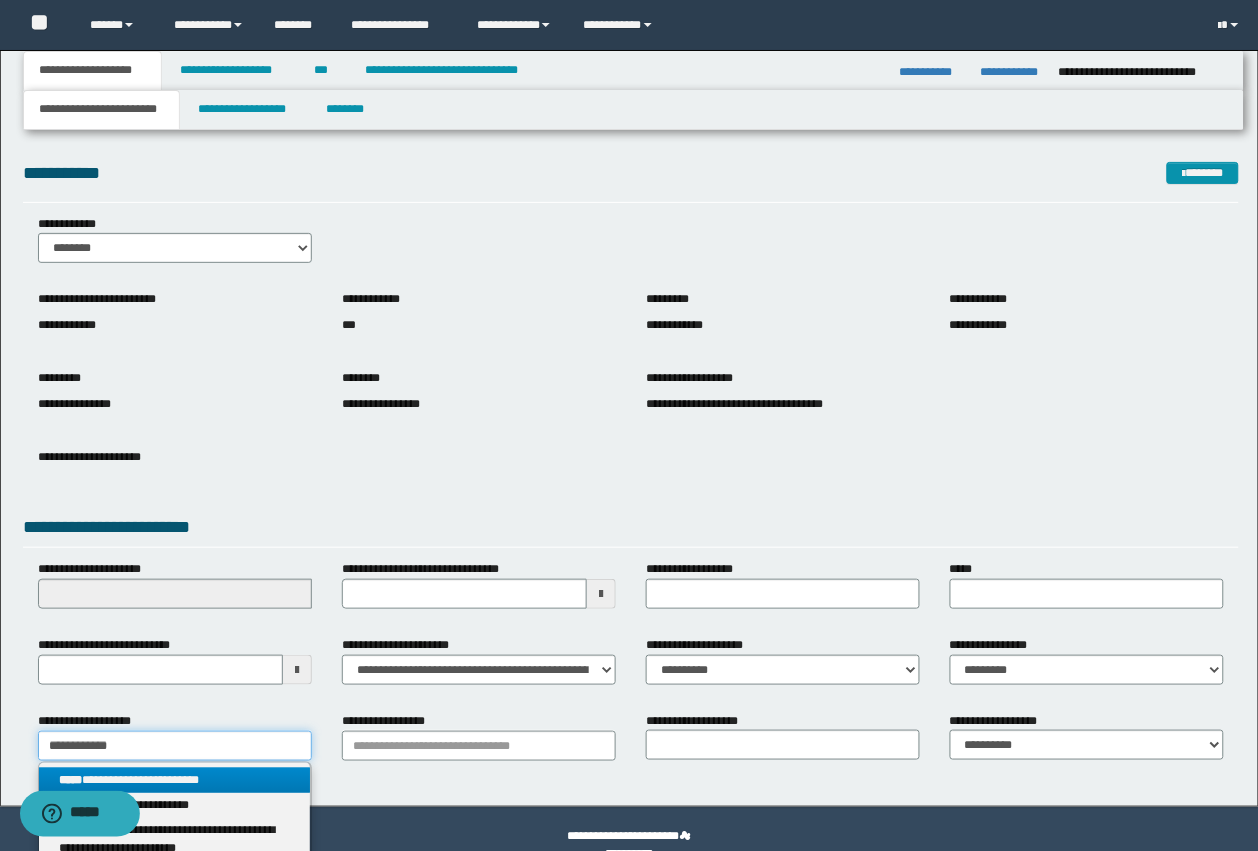 type 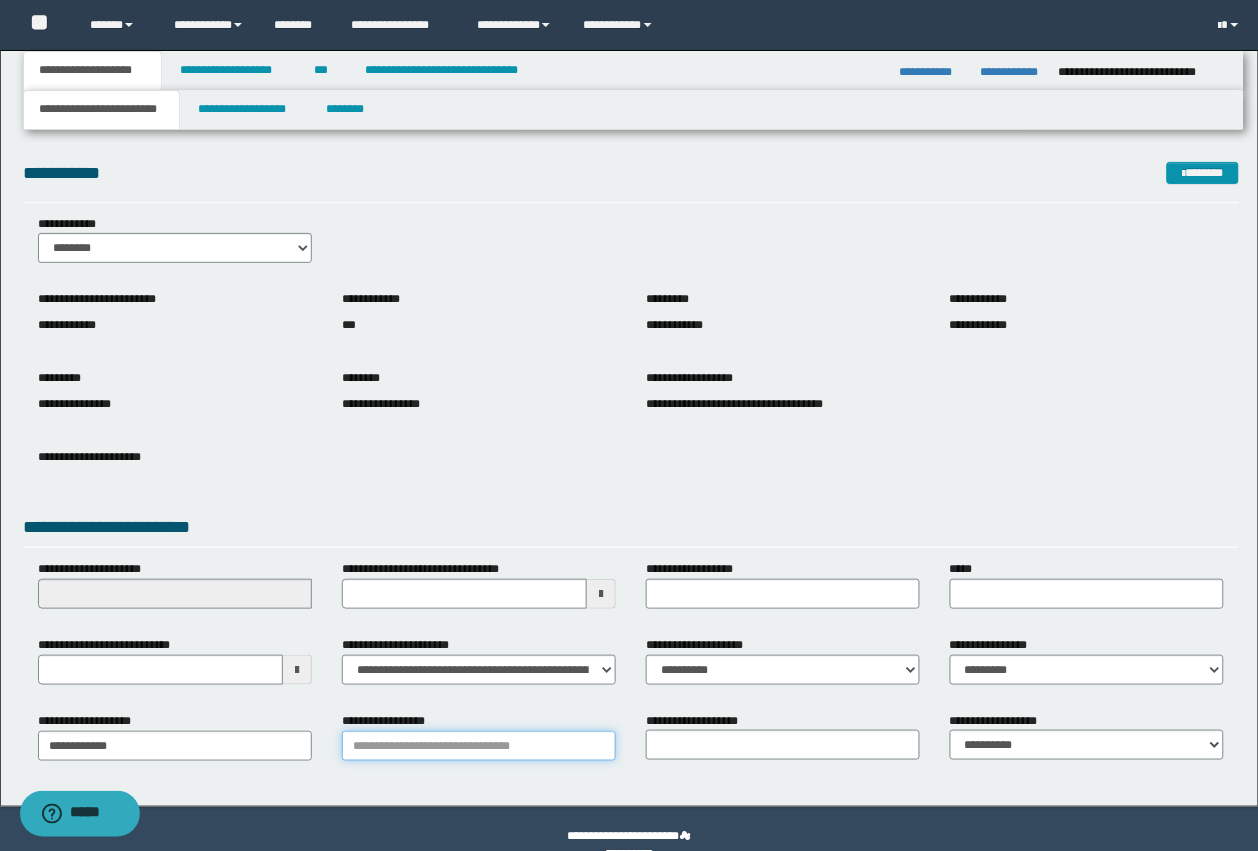click on "**********" at bounding box center (479, 746) 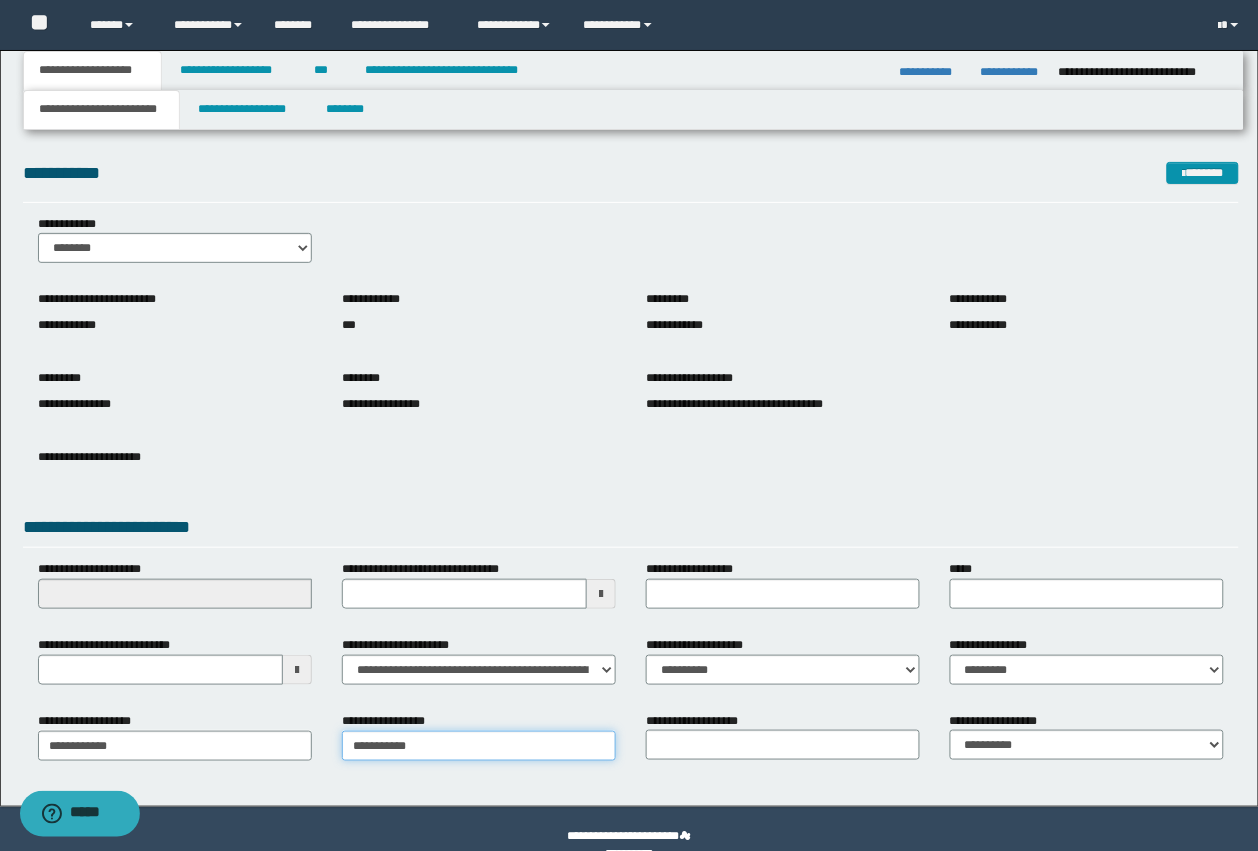 type on "**********" 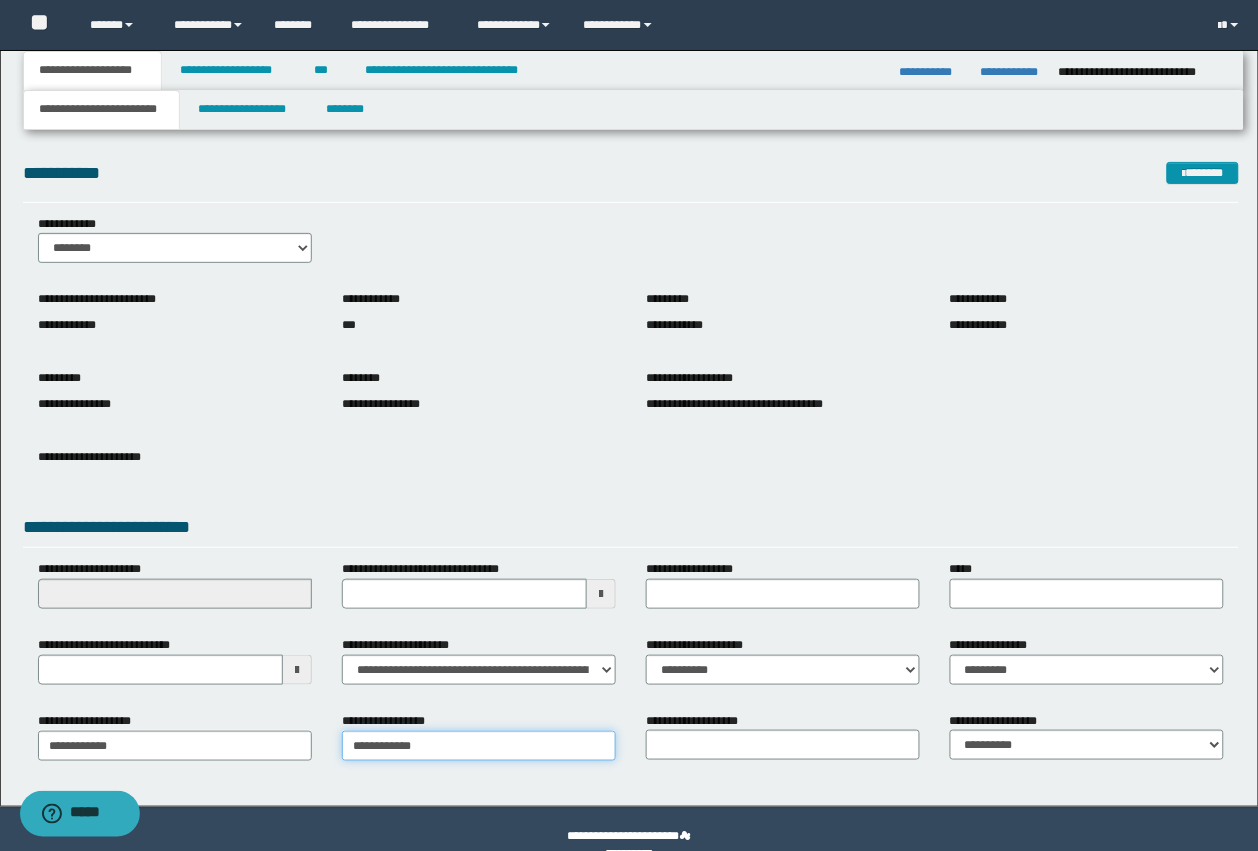type on "**********" 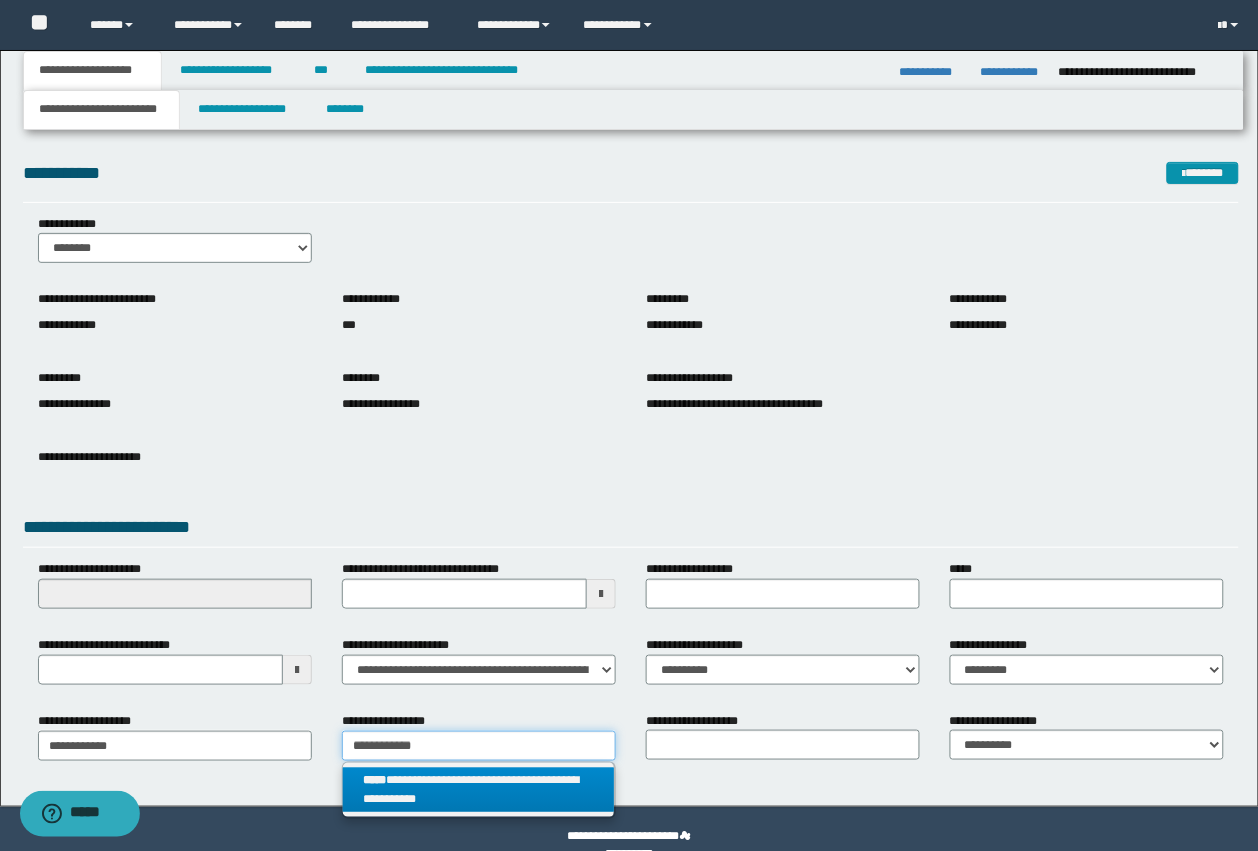 type on "**********" 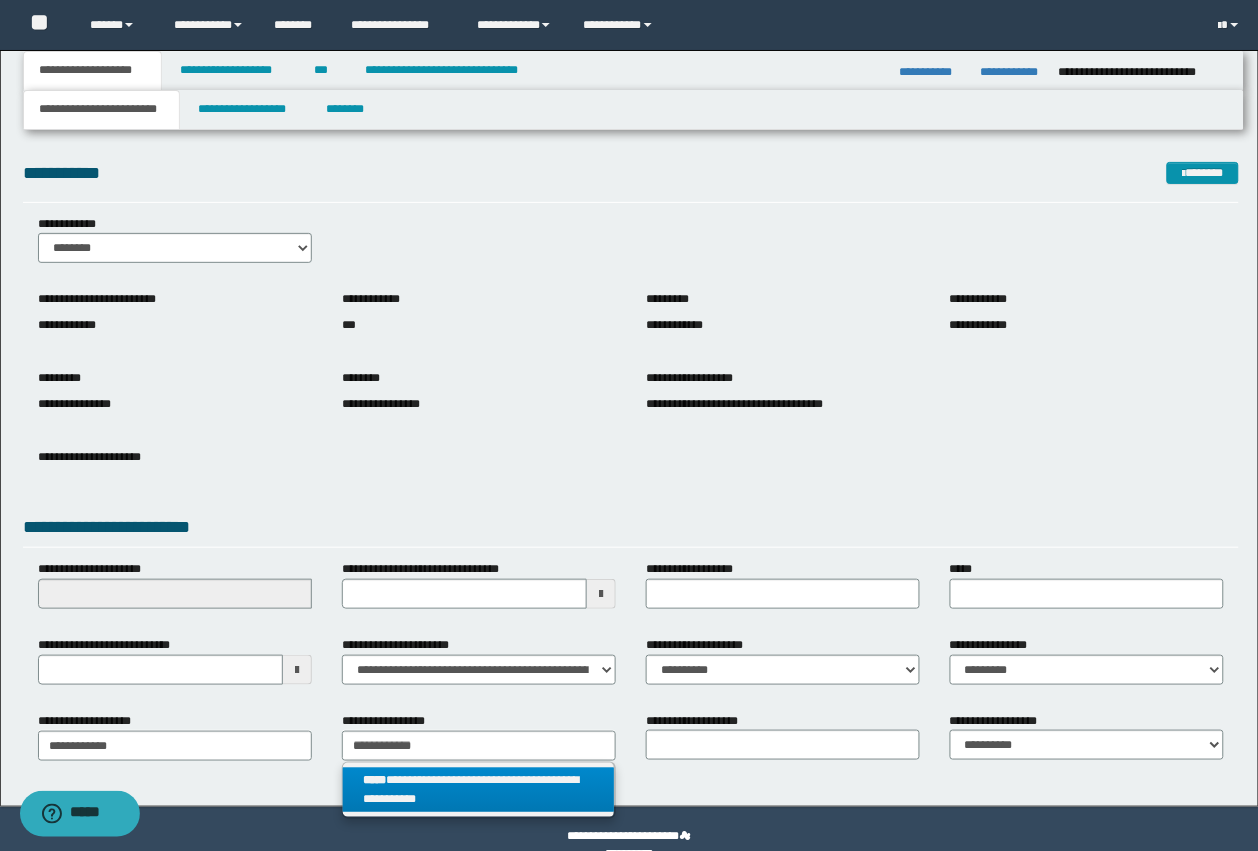 click on "**********" at bounding box center [479, 790] 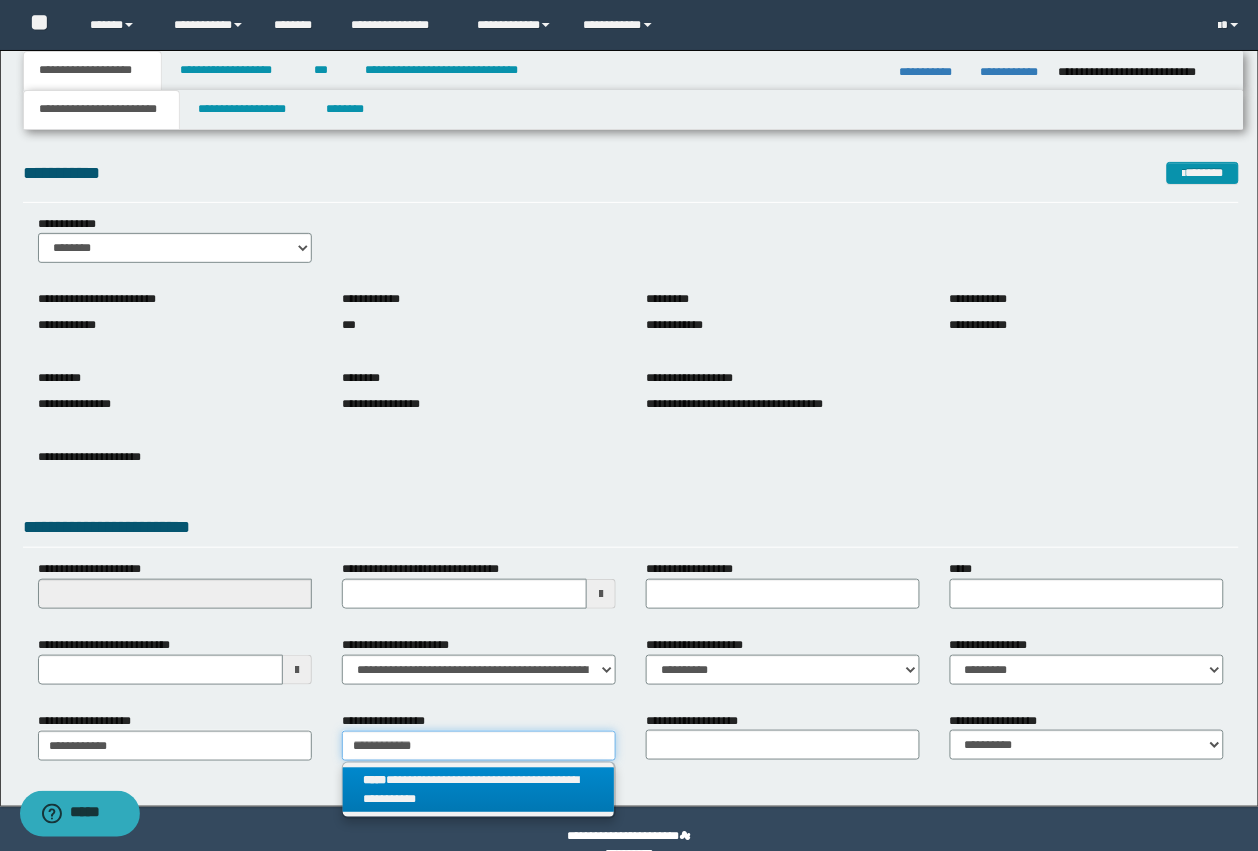 type 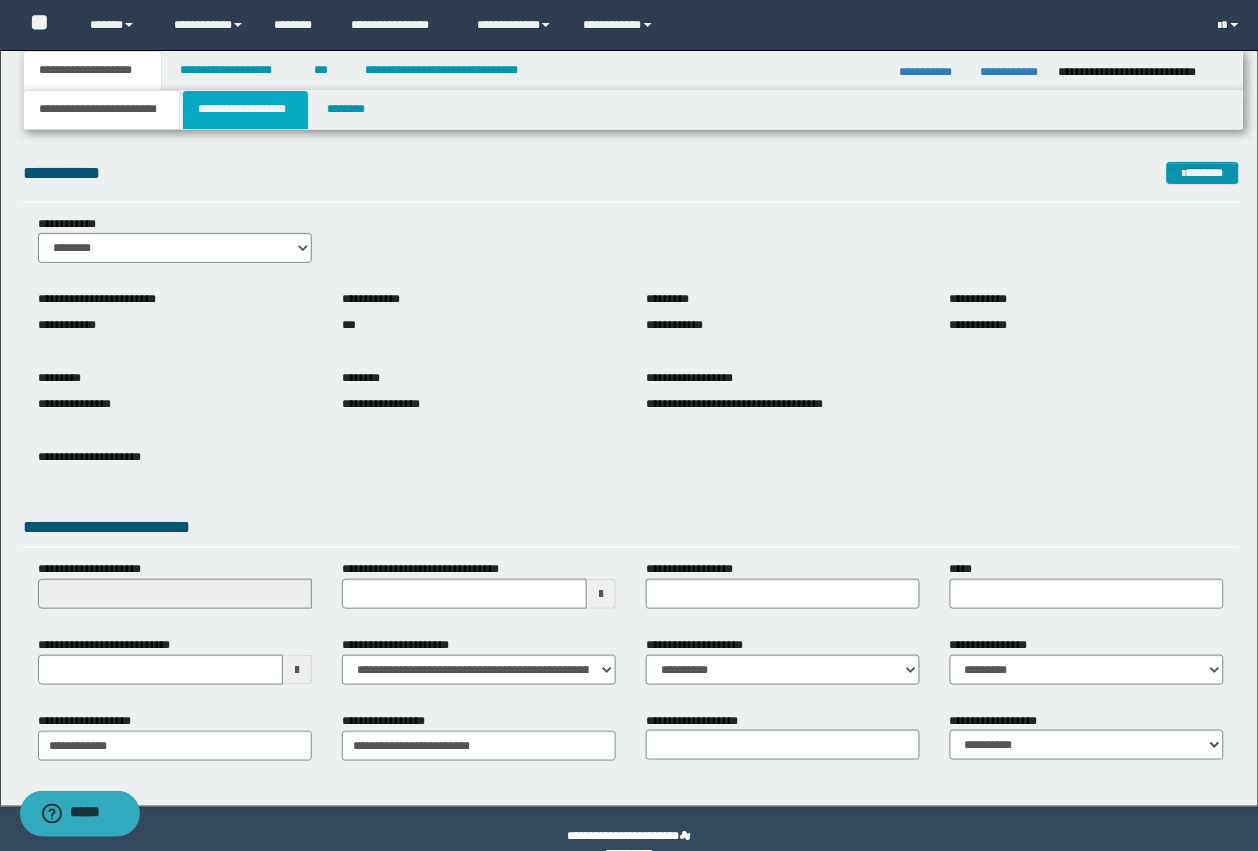 click on "**********" at bounding box center (245, 110) 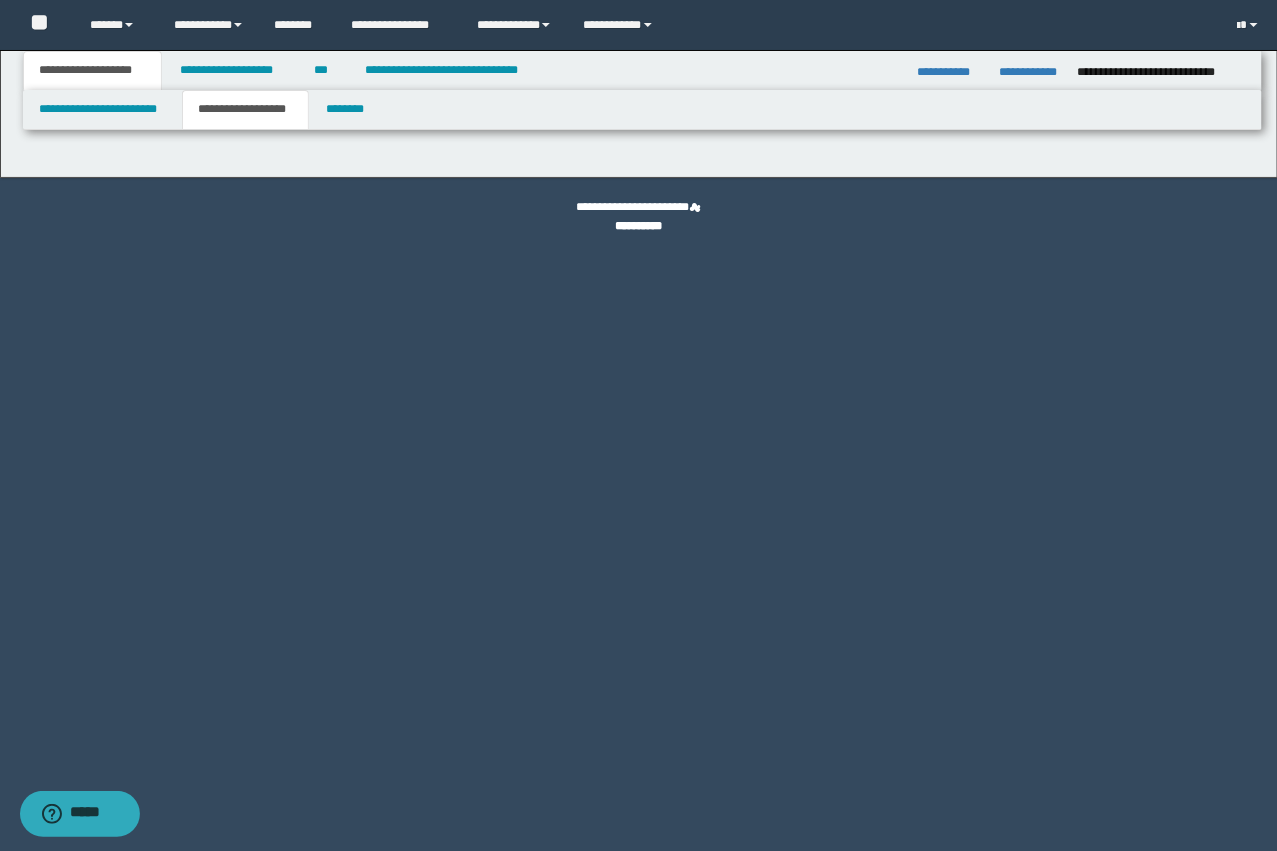 type on "********" 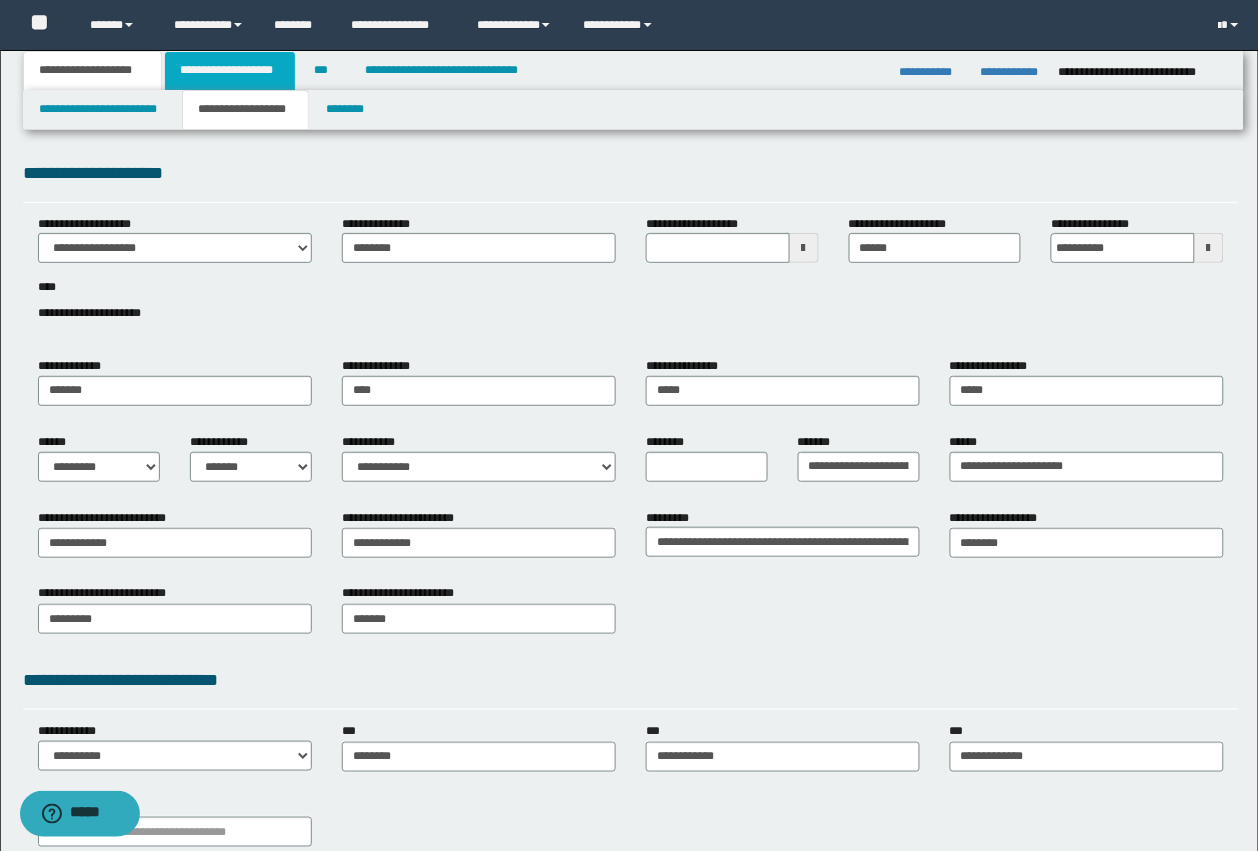 click on "**********" at bounding box center [230, 71] 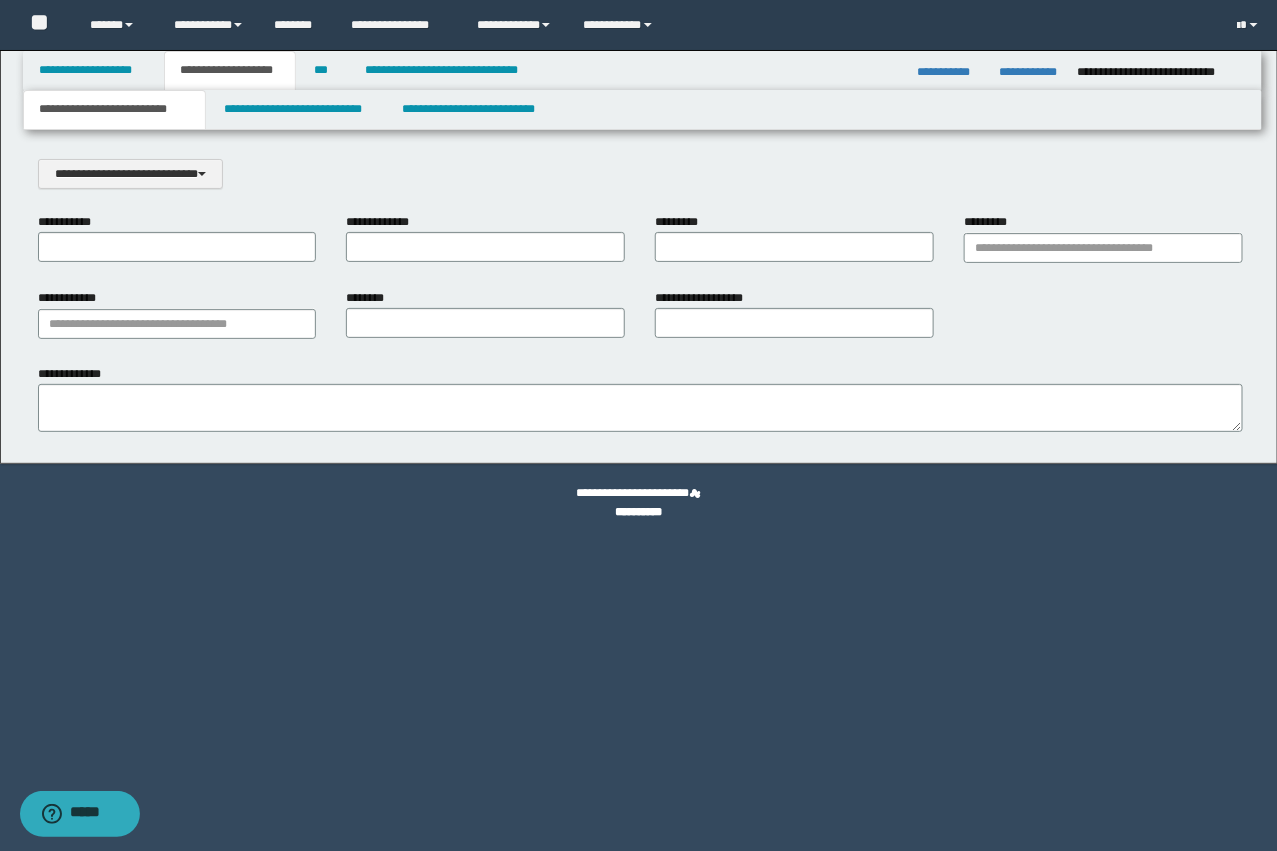 scroll, scrollTop: 0, scrollLeft: 0, axis: both 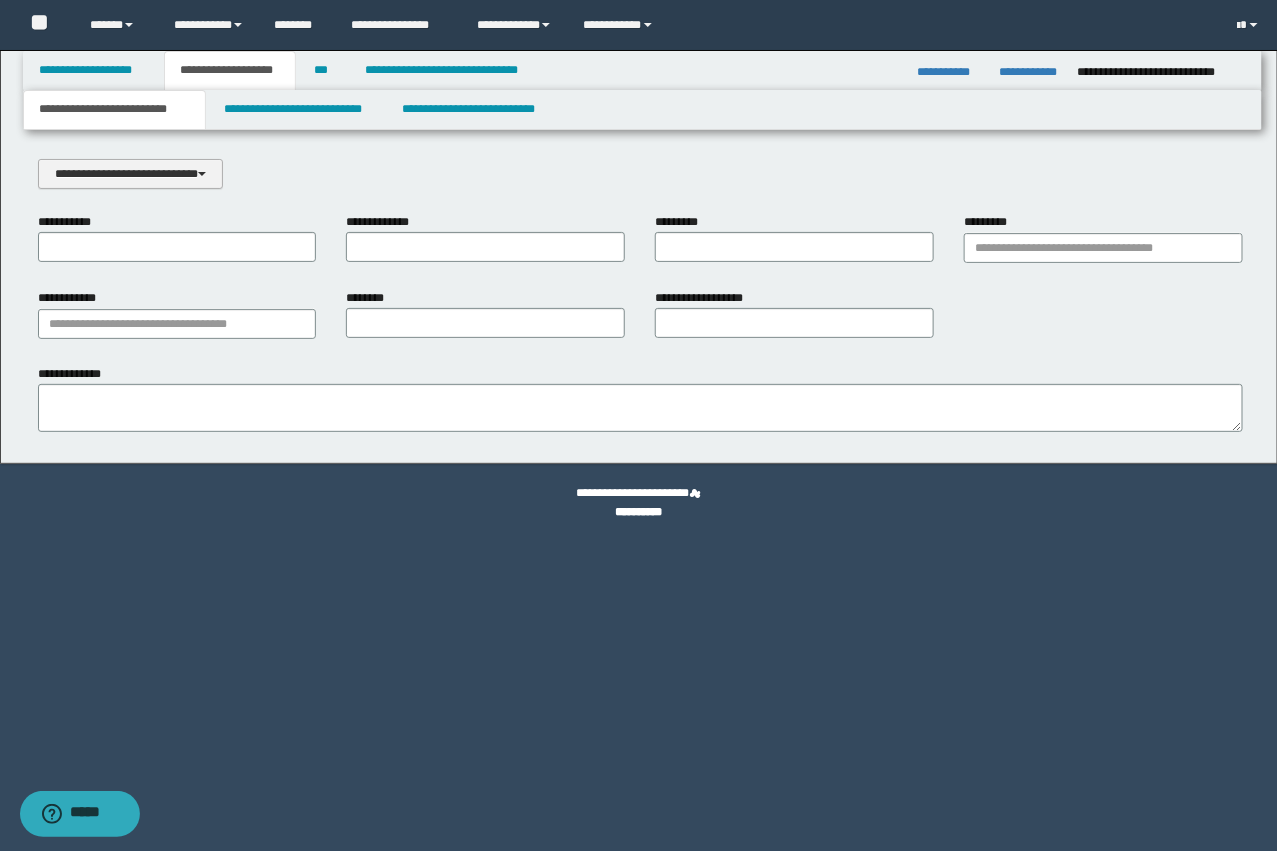 click on "**********" at bounding box center [130, 174] 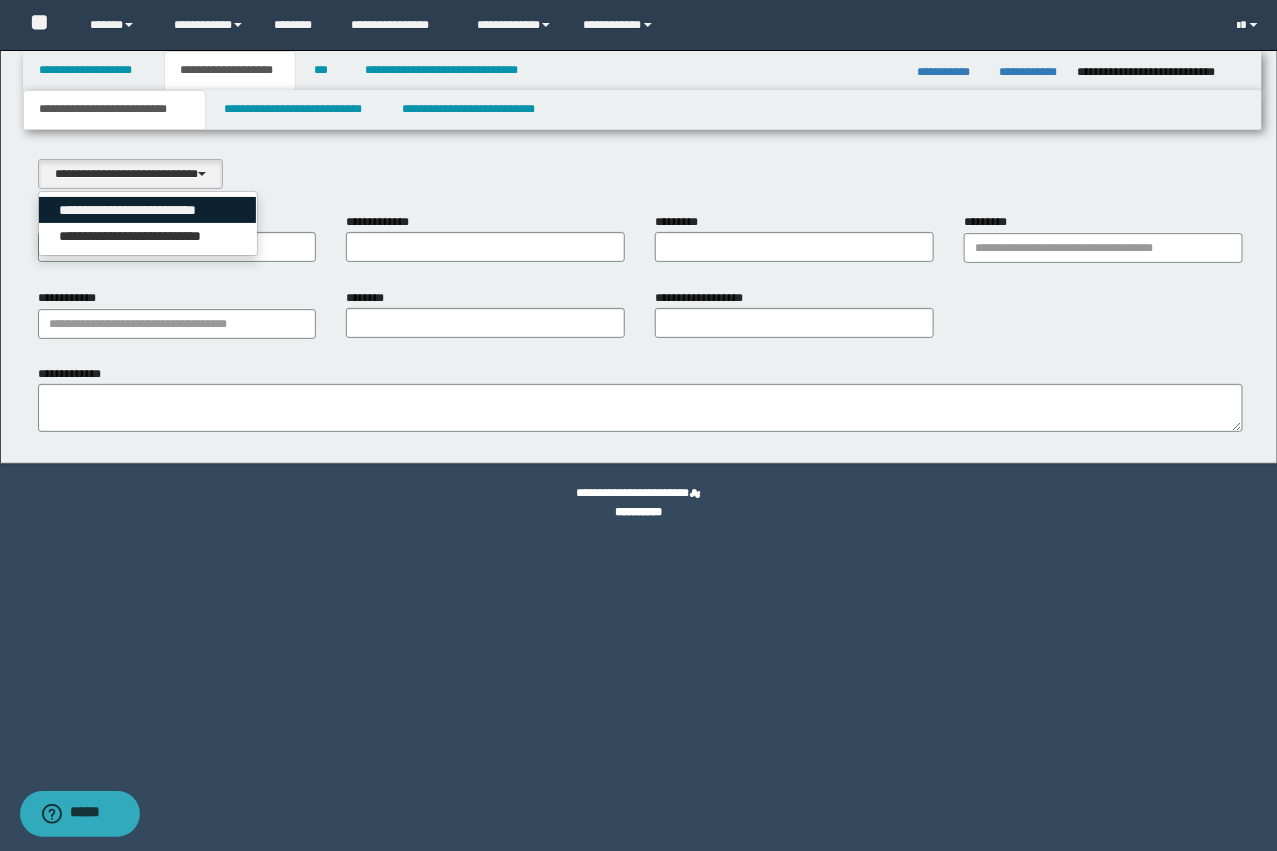 click on "**********" at bounding box center (148, 210) 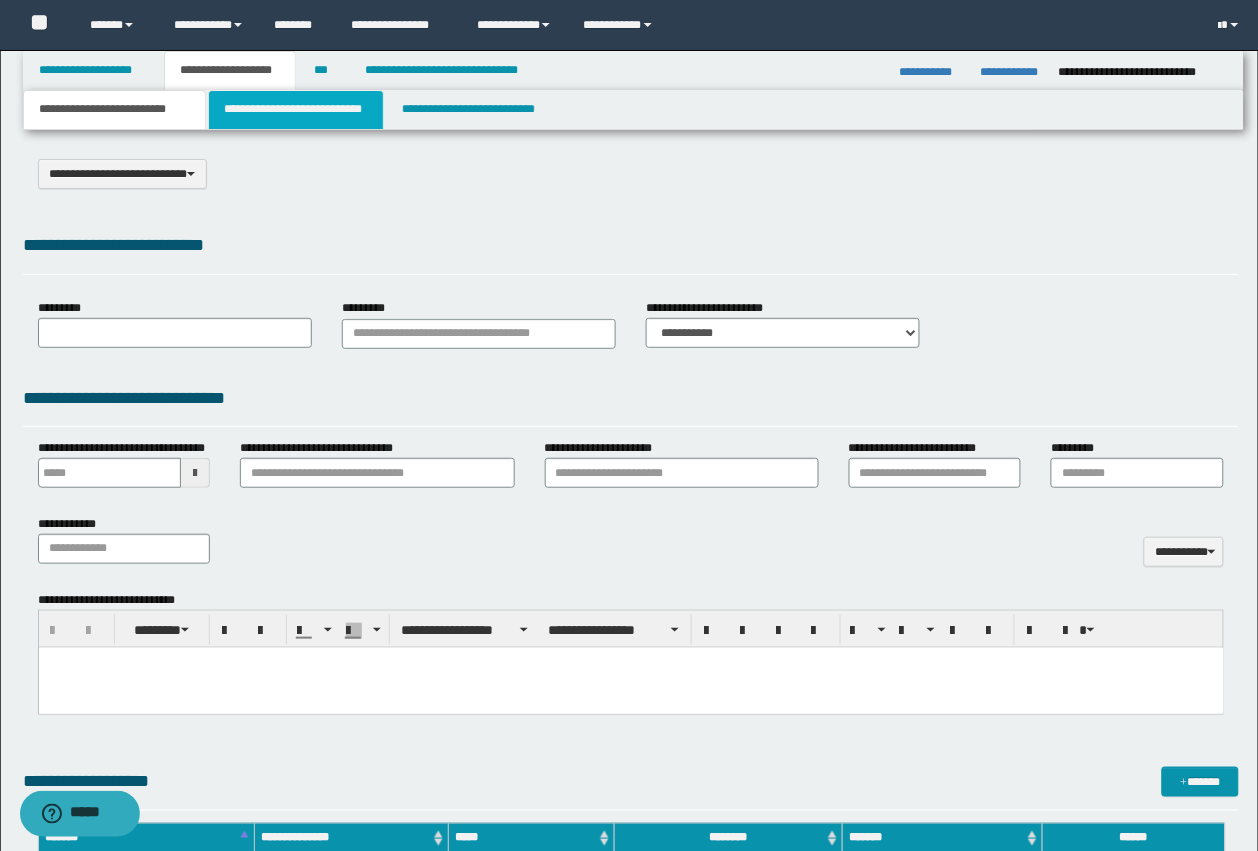 type on "********" 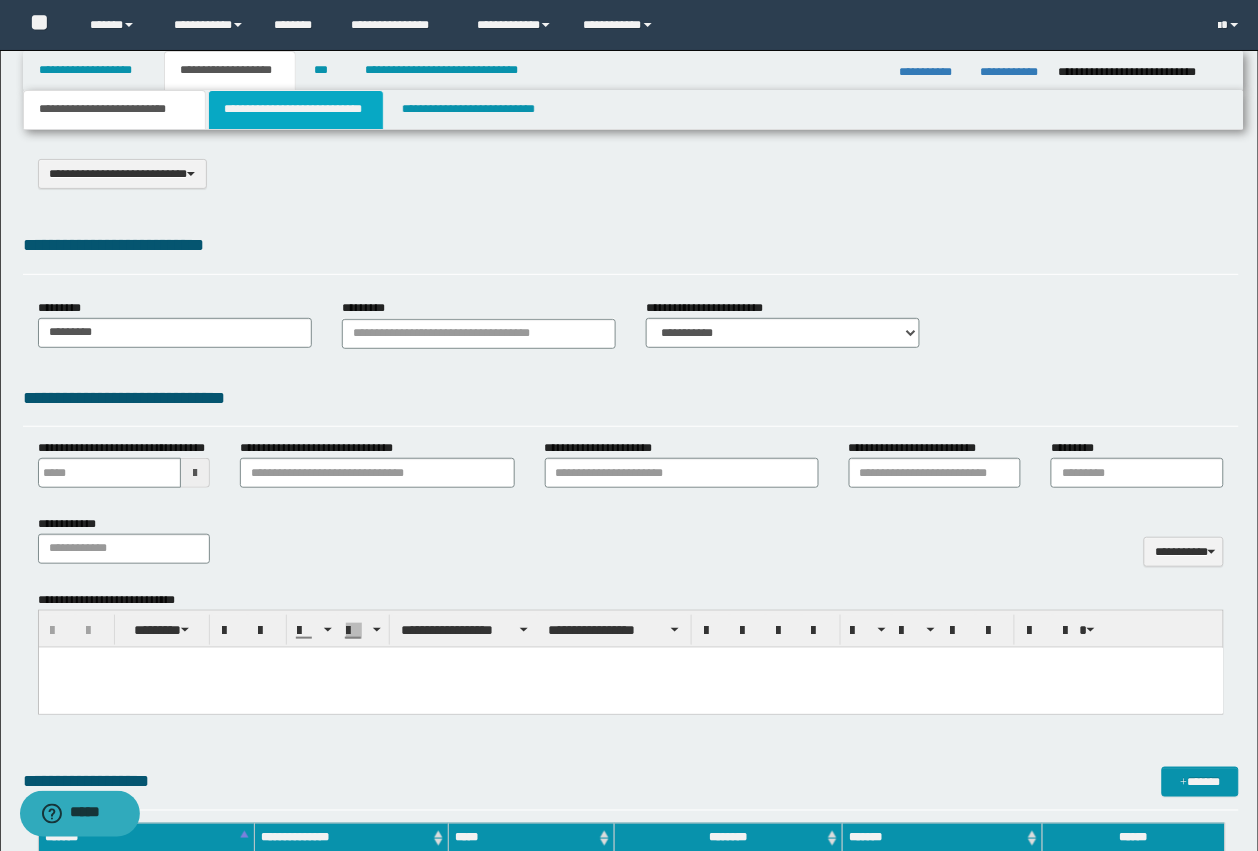 type 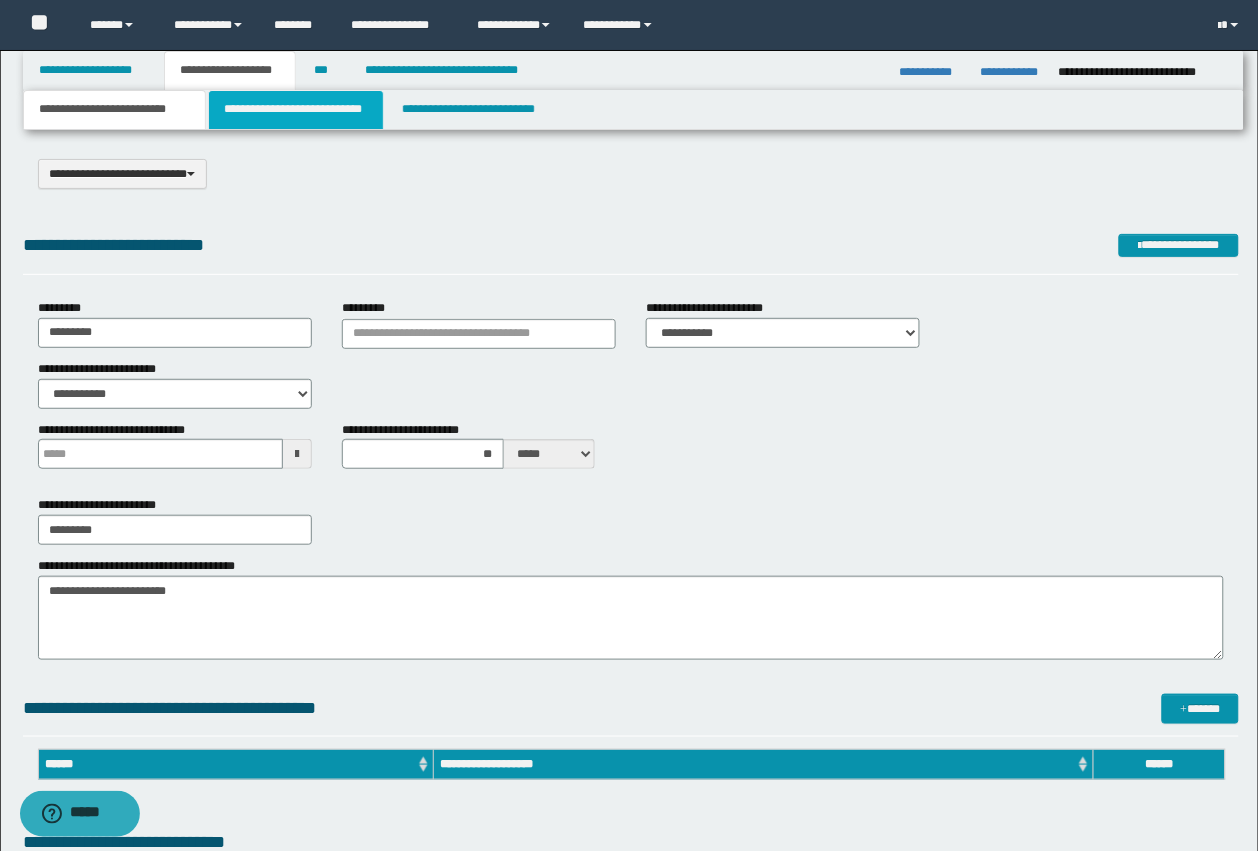 click on "**********" at bounding box center (296, 110) 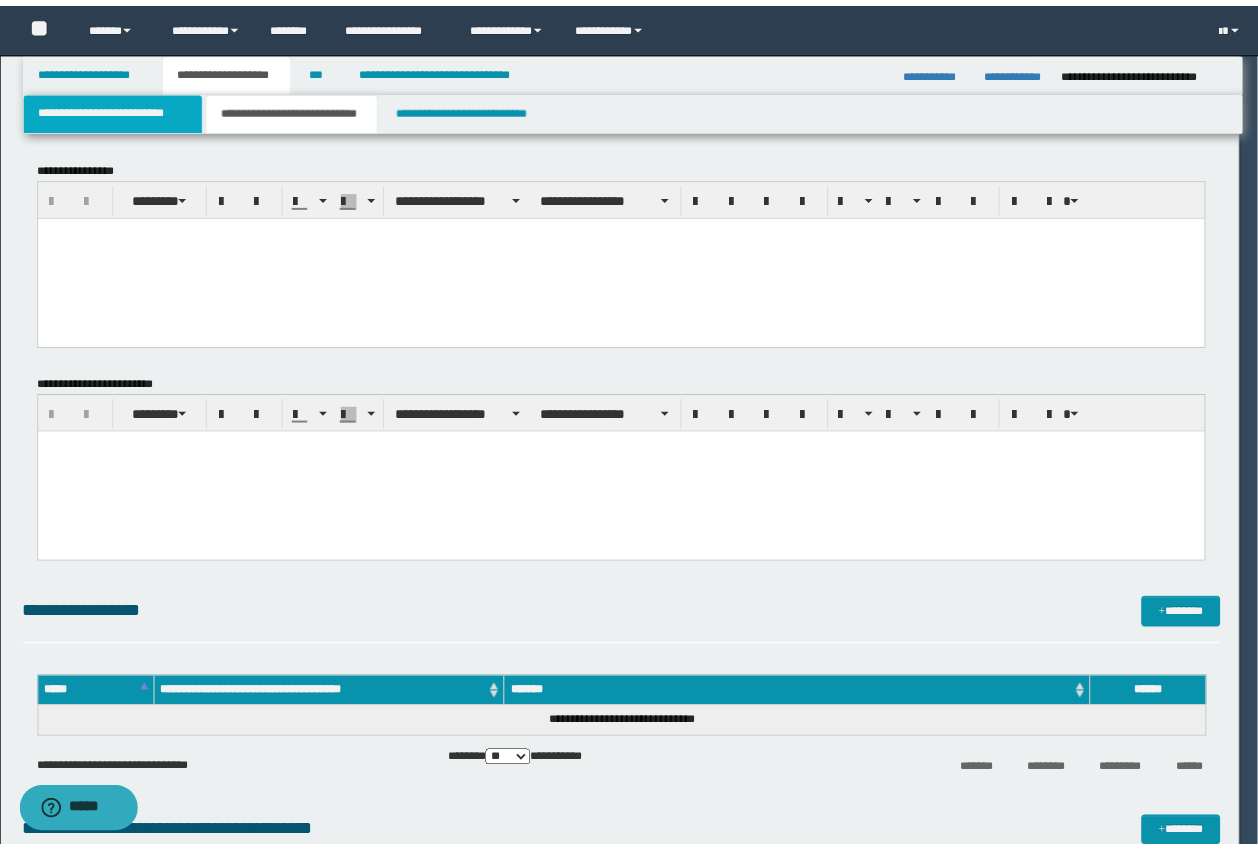 scroll, scrollTop: 0, scrollLeft: 0, axis: both 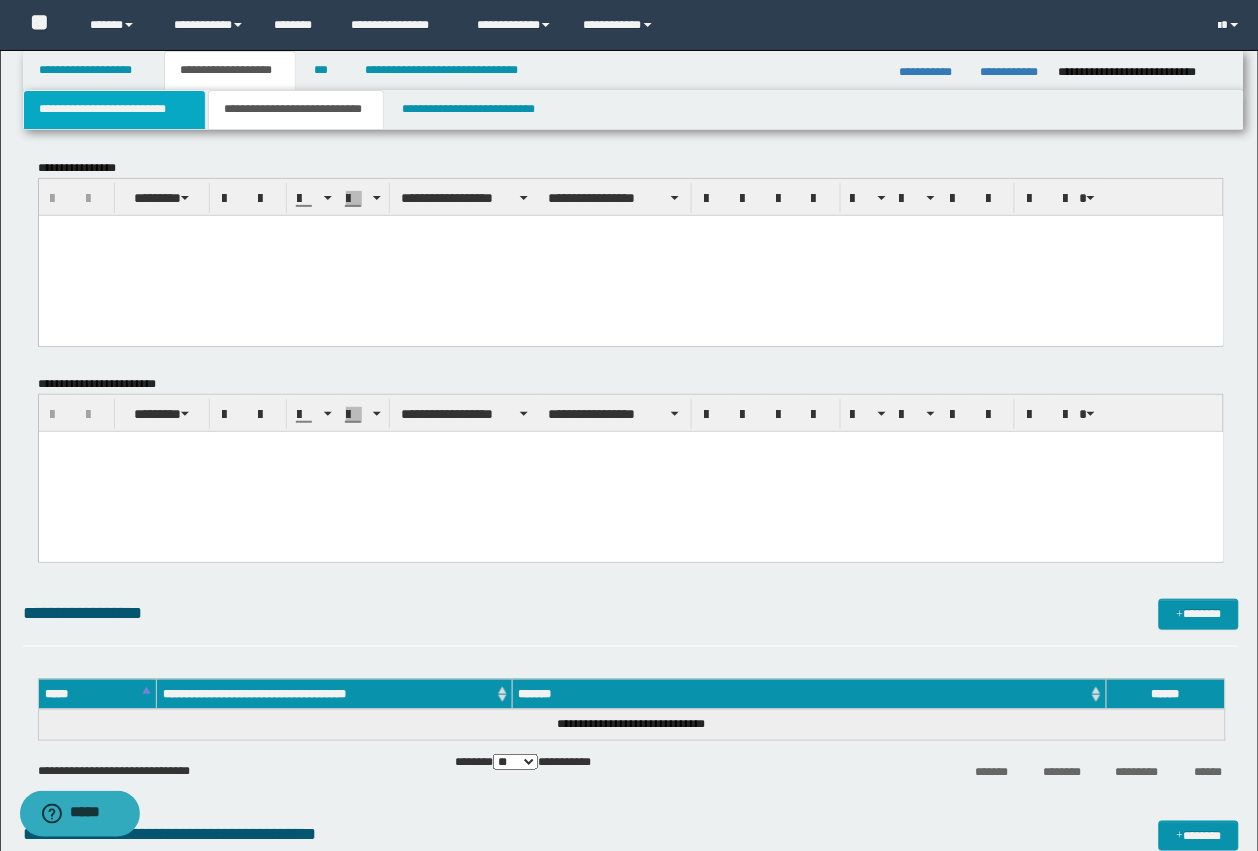 click on "**********" at bounding box center (114, 110) 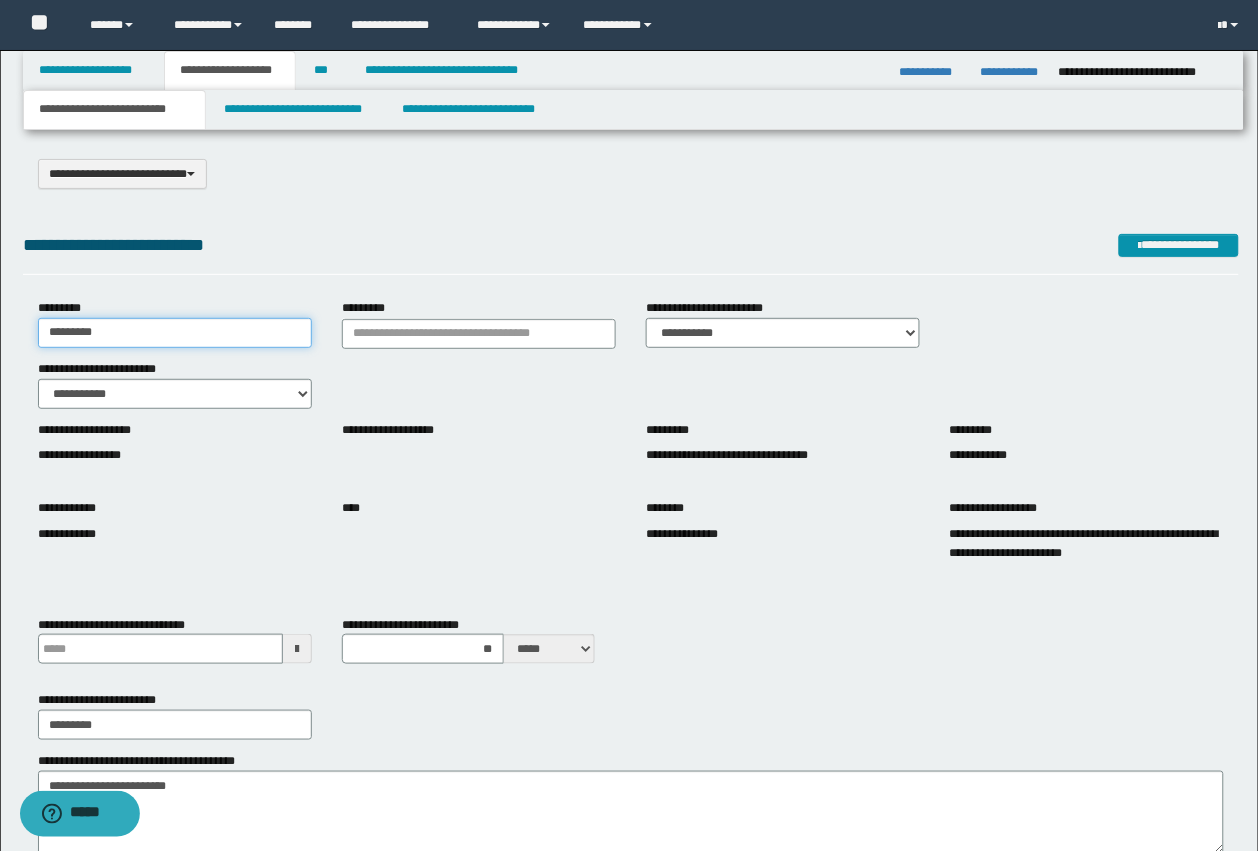 click on "********" at bounding box center (175, 333) 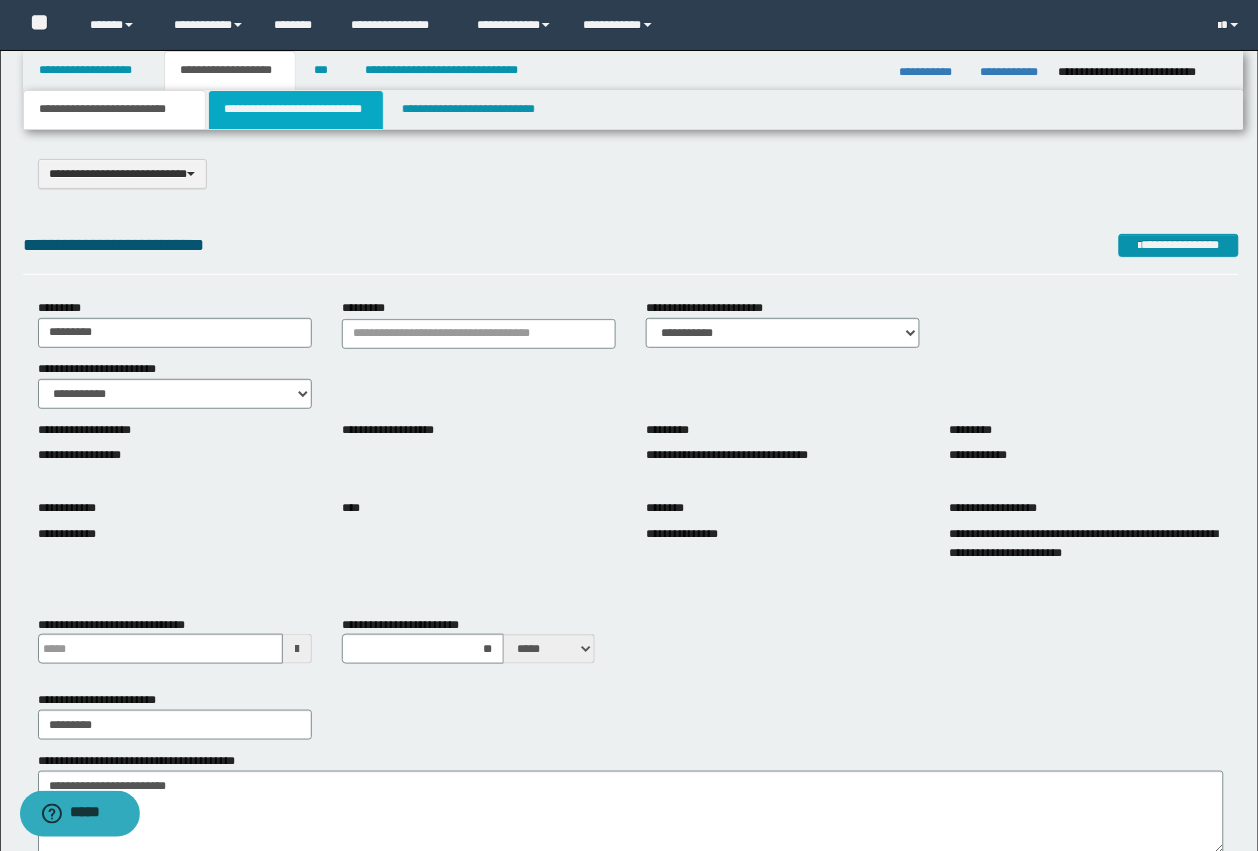 click on "**********" at bounding box center [296, 110] 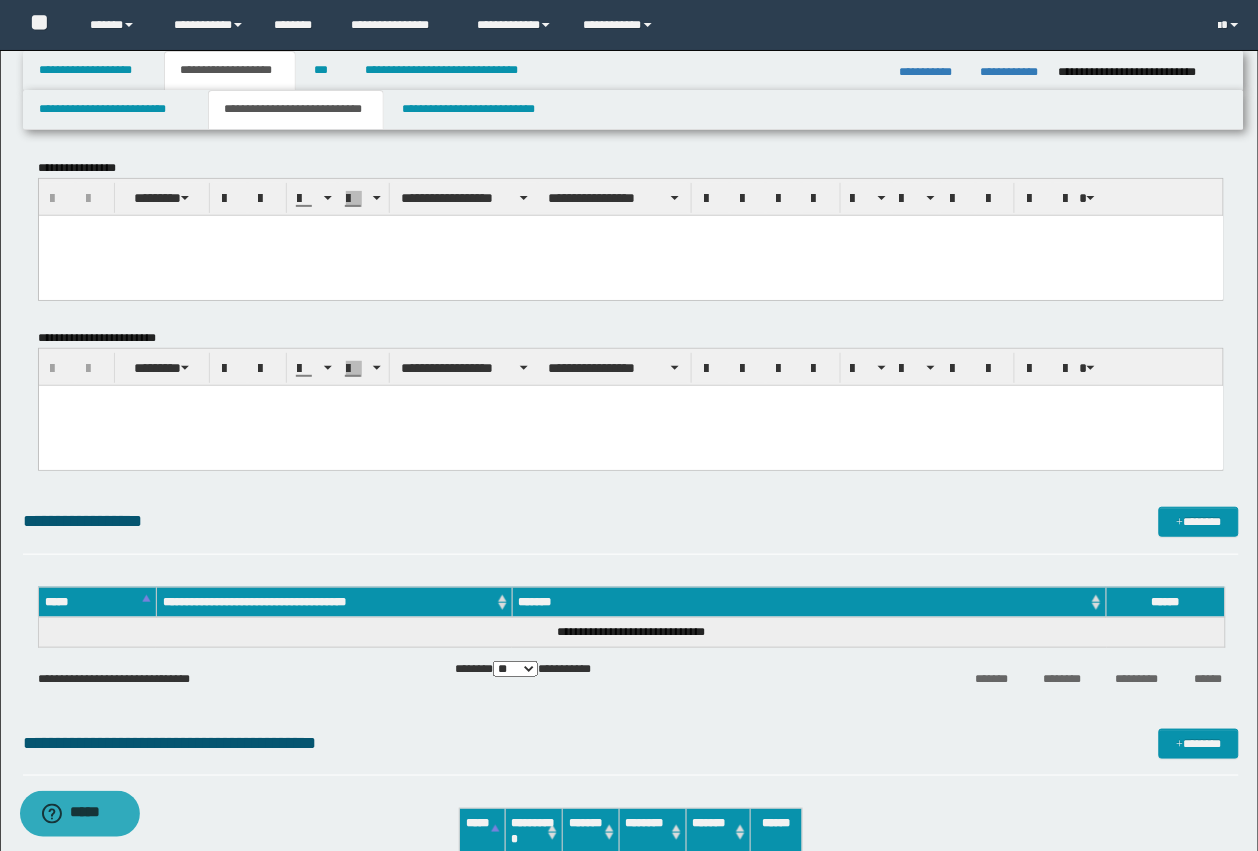 click at bounding box center [630, 255] 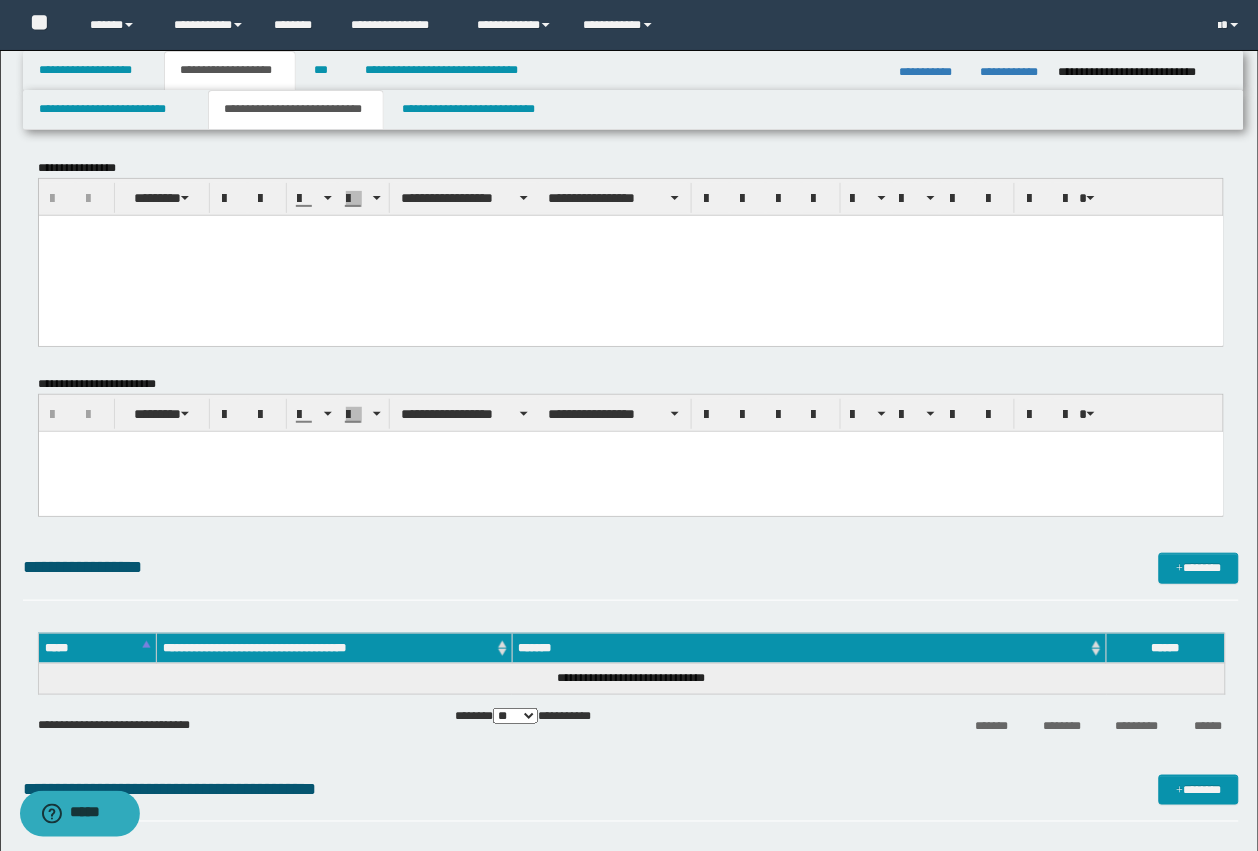 type 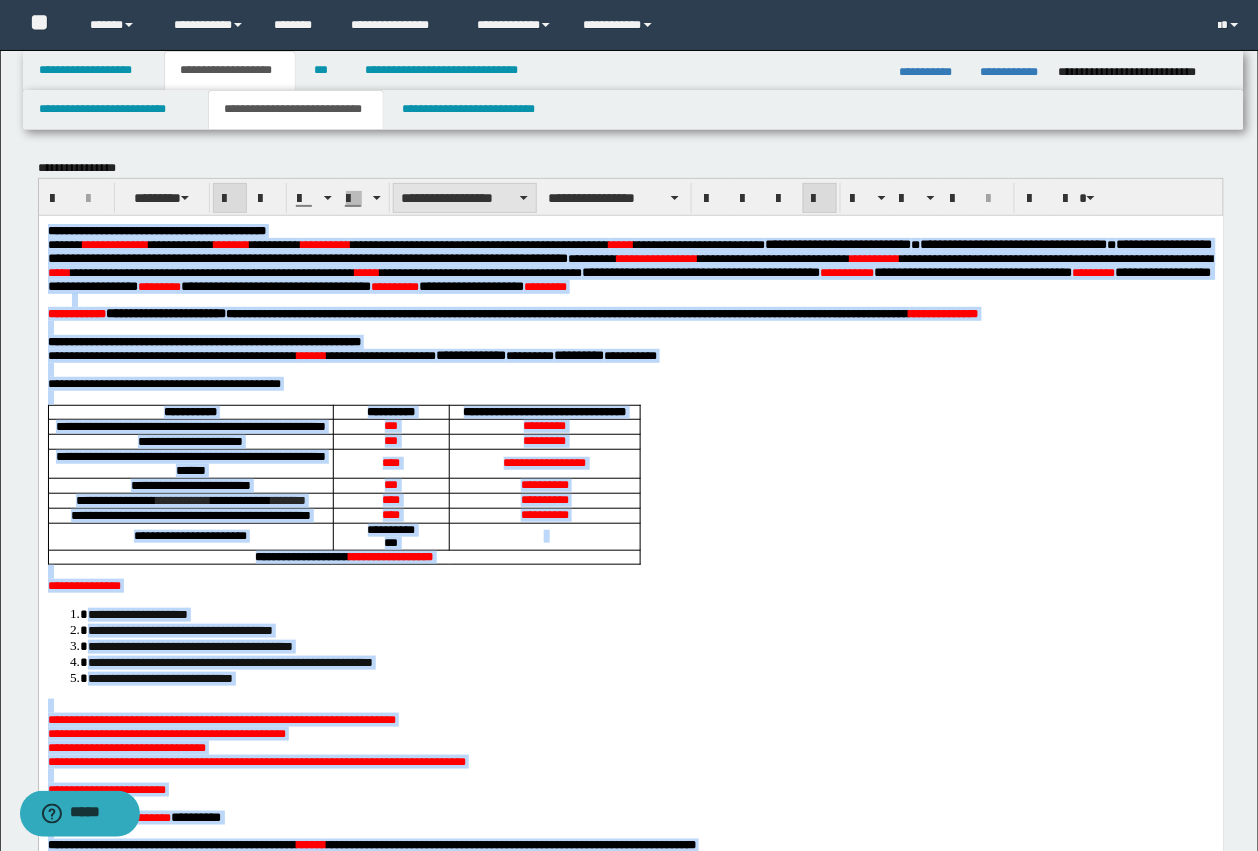 click on "**********" at bounding box center [465, 198] 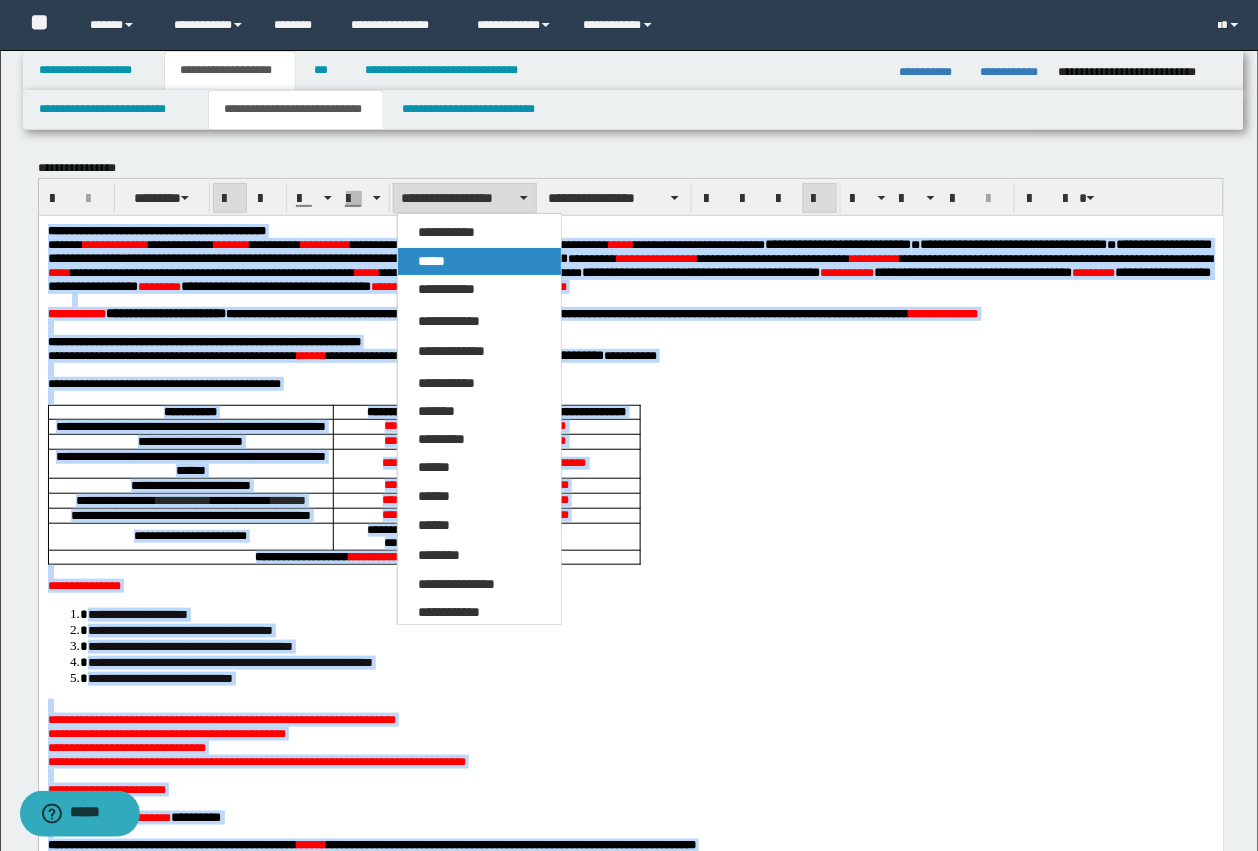 click on "*****" at bounding box center (479, 261) 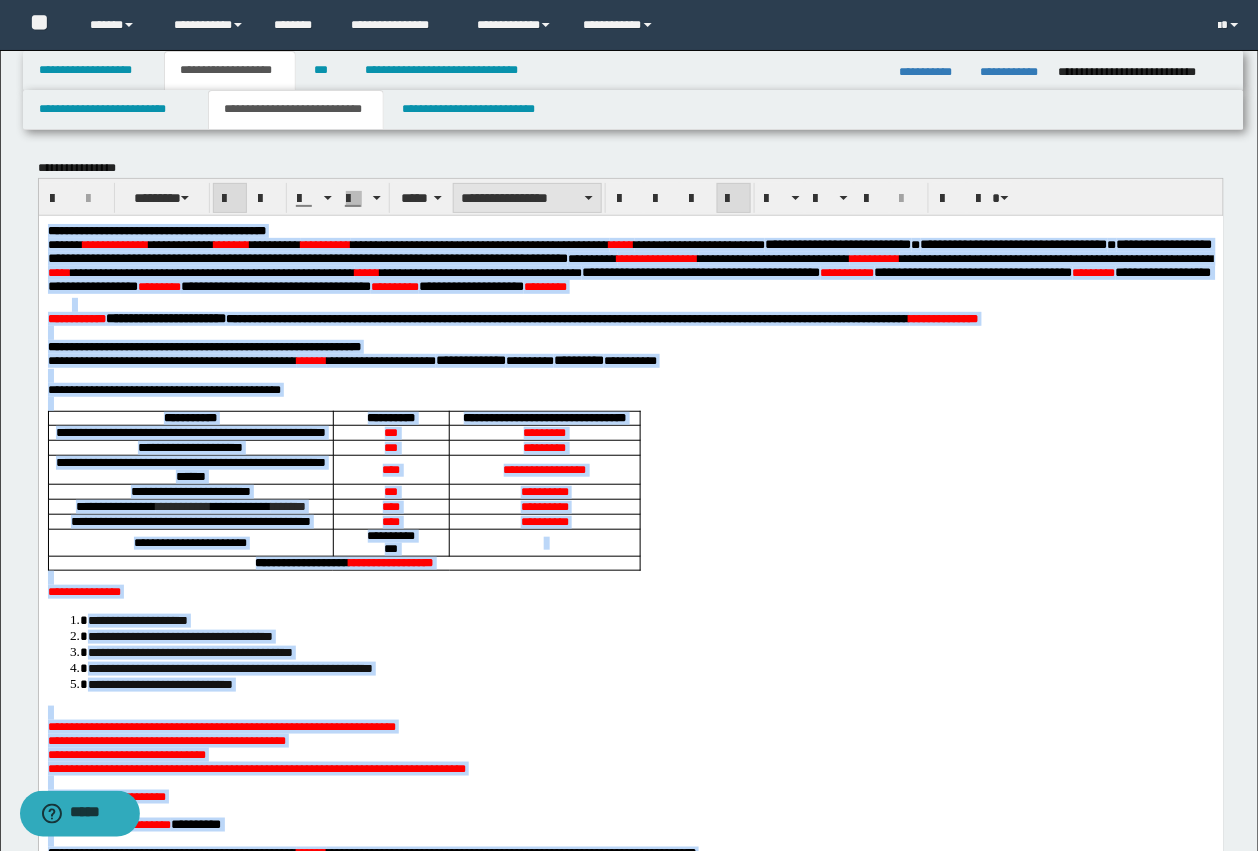 click on "**********" at bounding box center [527, 198] 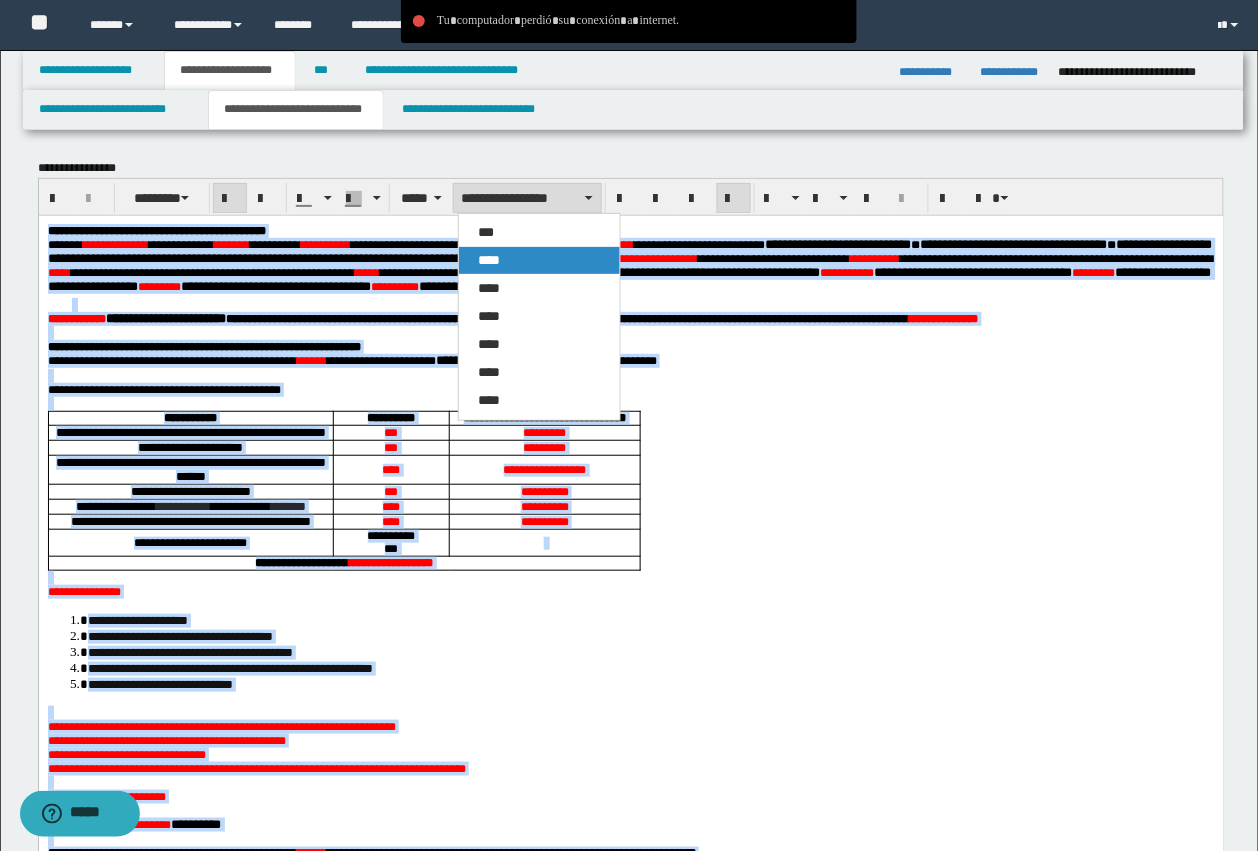 click on "****" at bounding box center [539, 260] 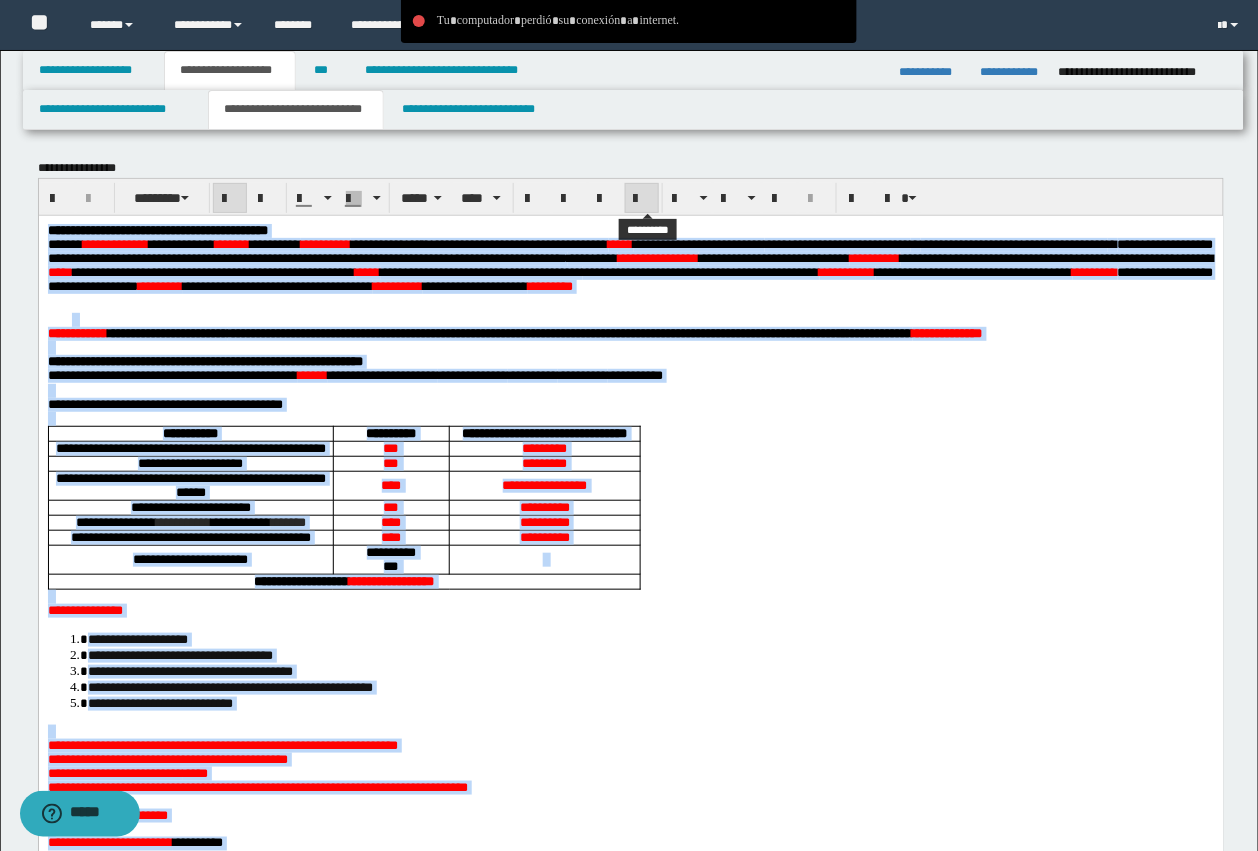 click at bounding box center (642, 199) 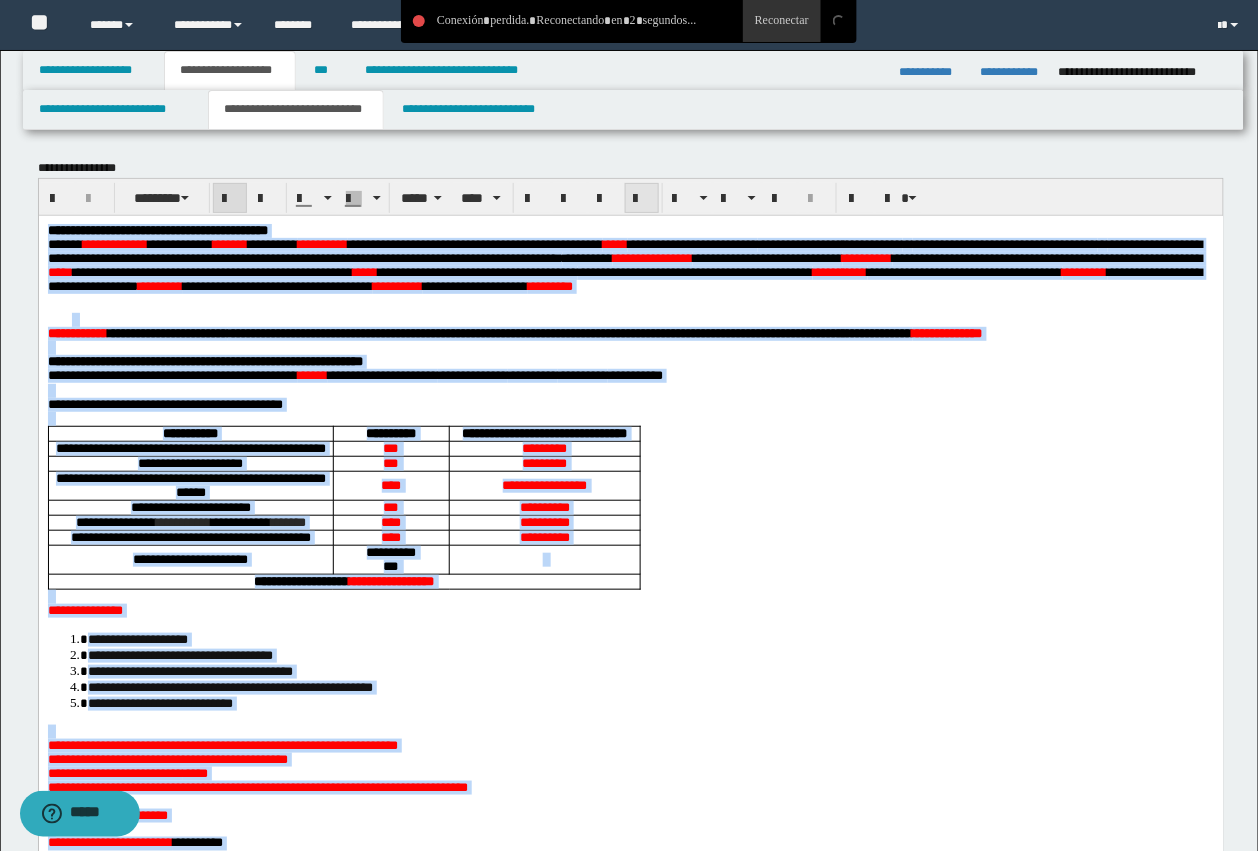 click at bounding box center (642, 199) 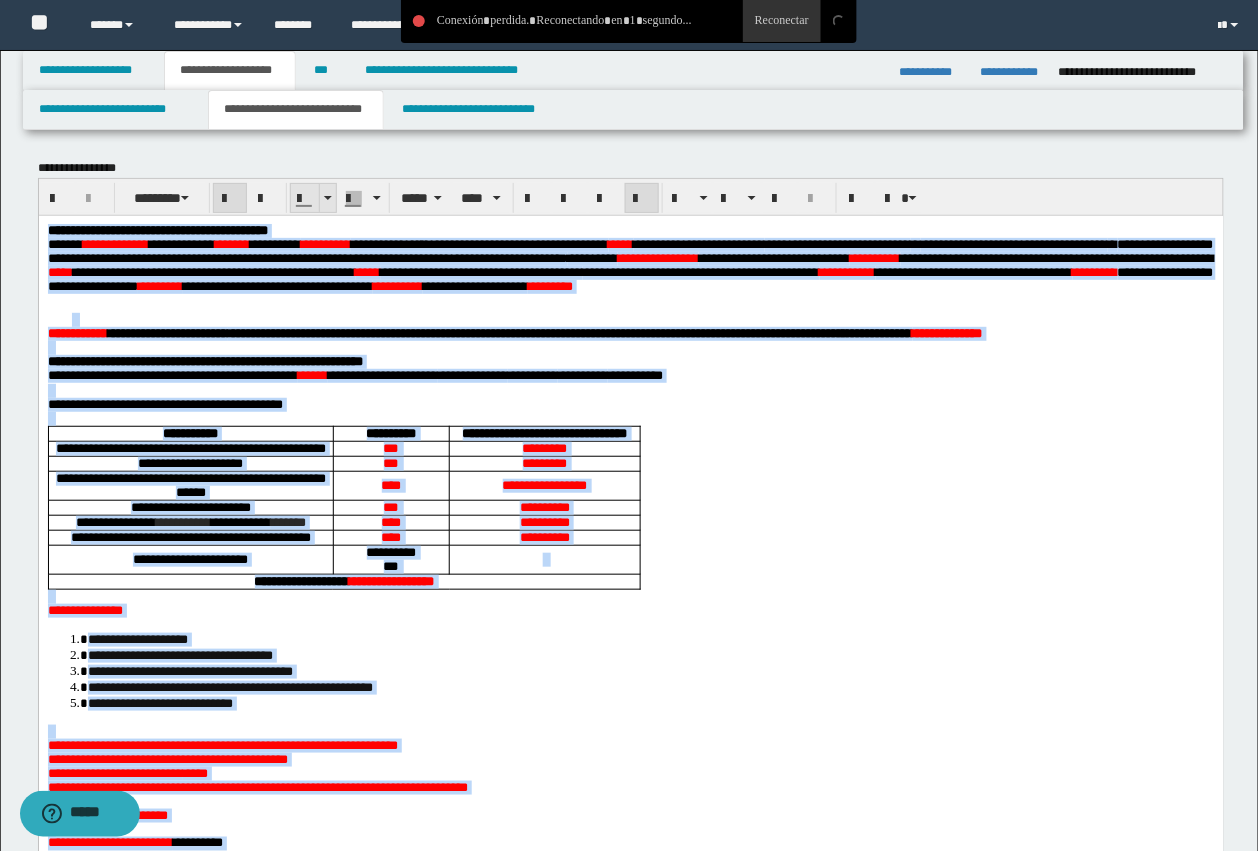click at bounding box center [305, 198] 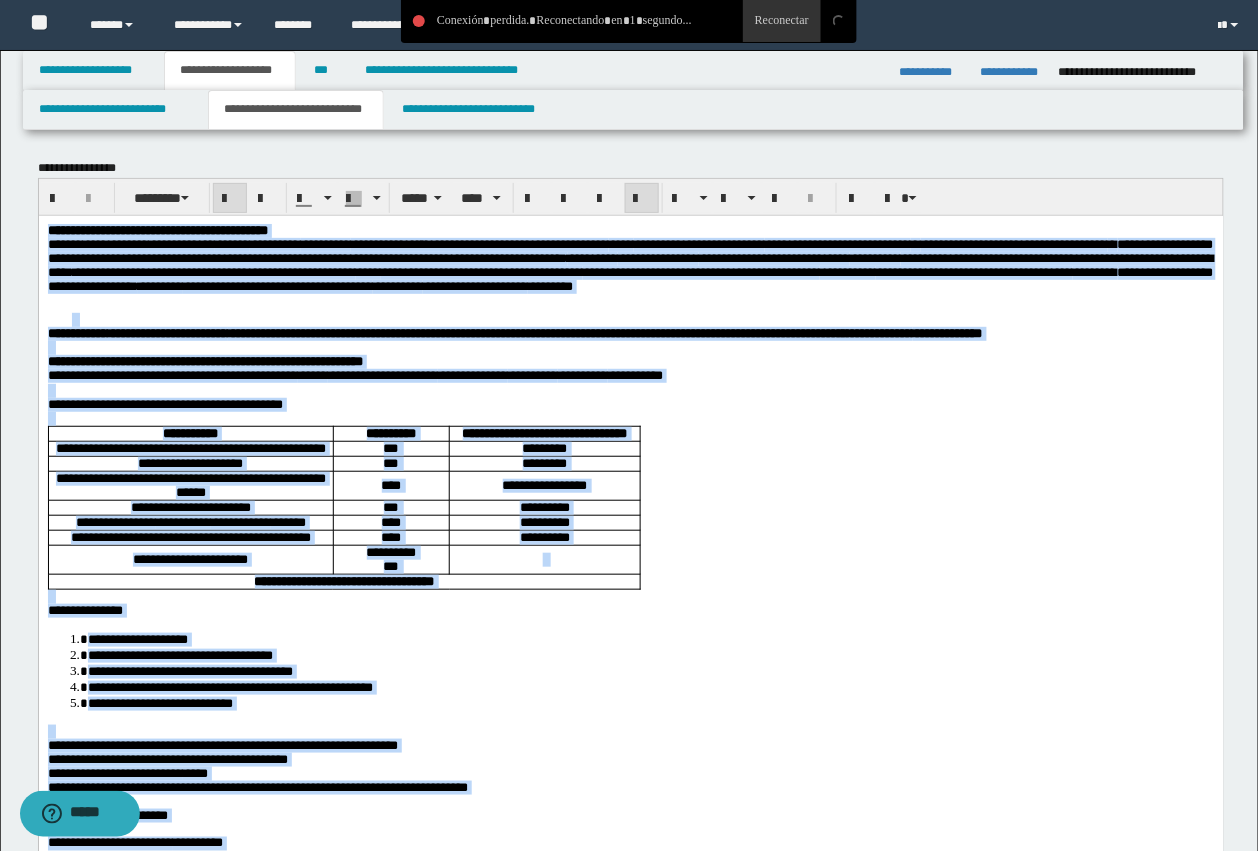 click on "**********" at bounding box center [630, 264] 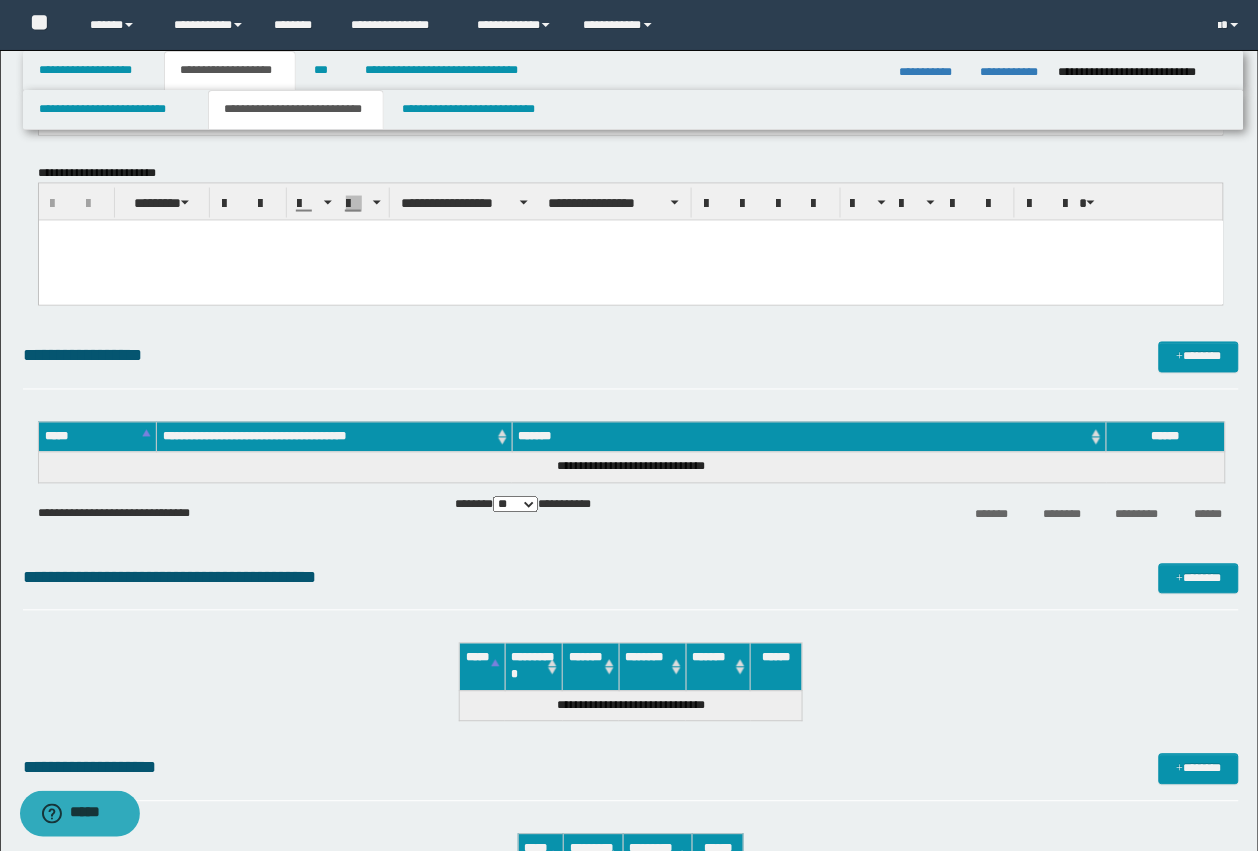 scroll, scrollTop: 2250, scrollLeft: 0, axis: vertical 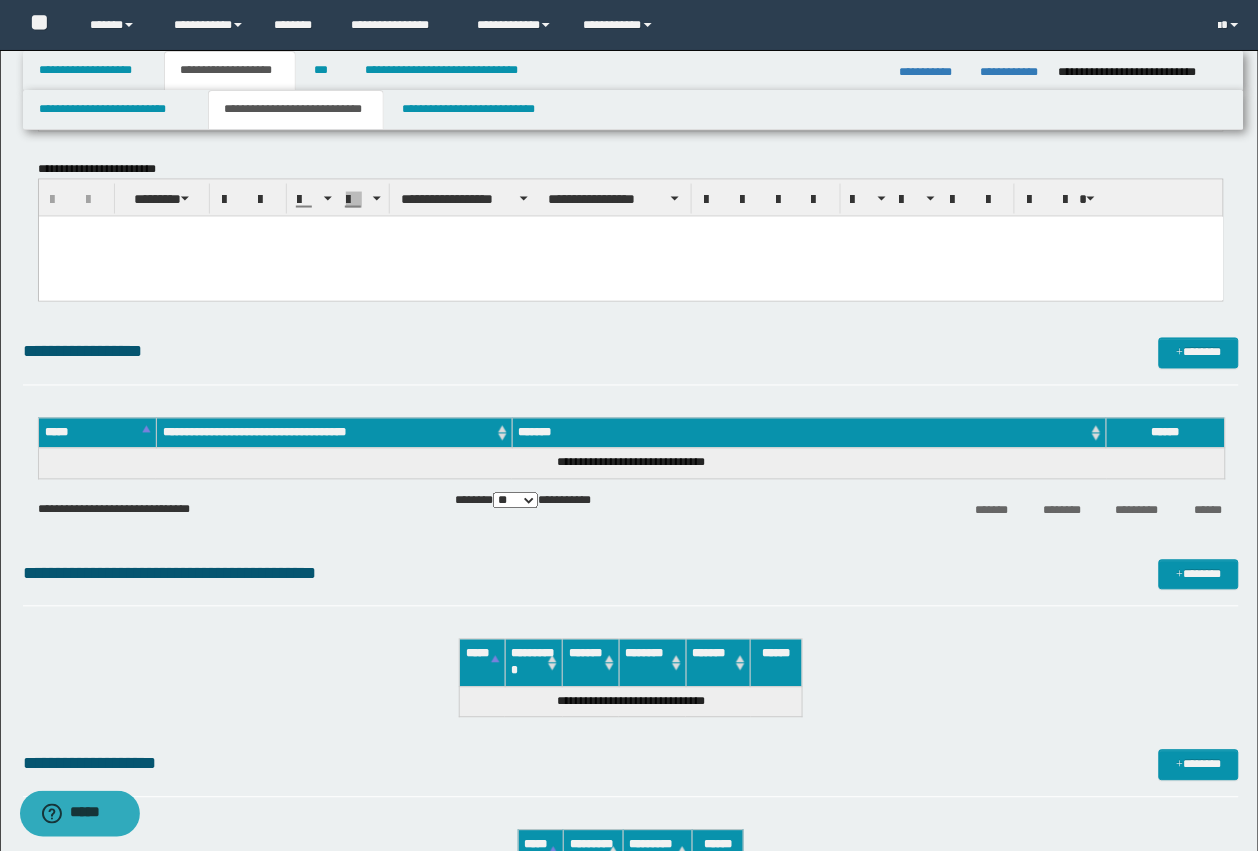 click at bounding box center (630, 256) 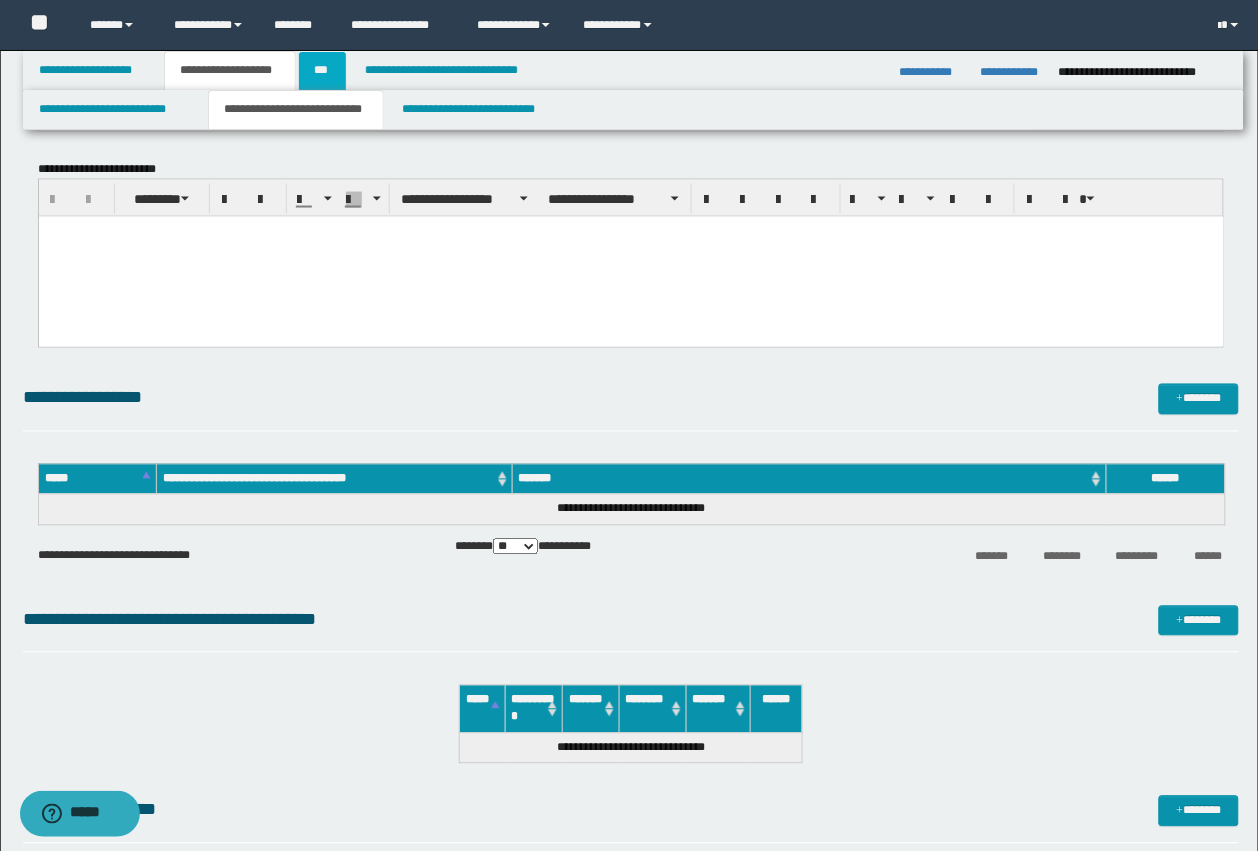 click on "***" at bounding box center (322, 71) 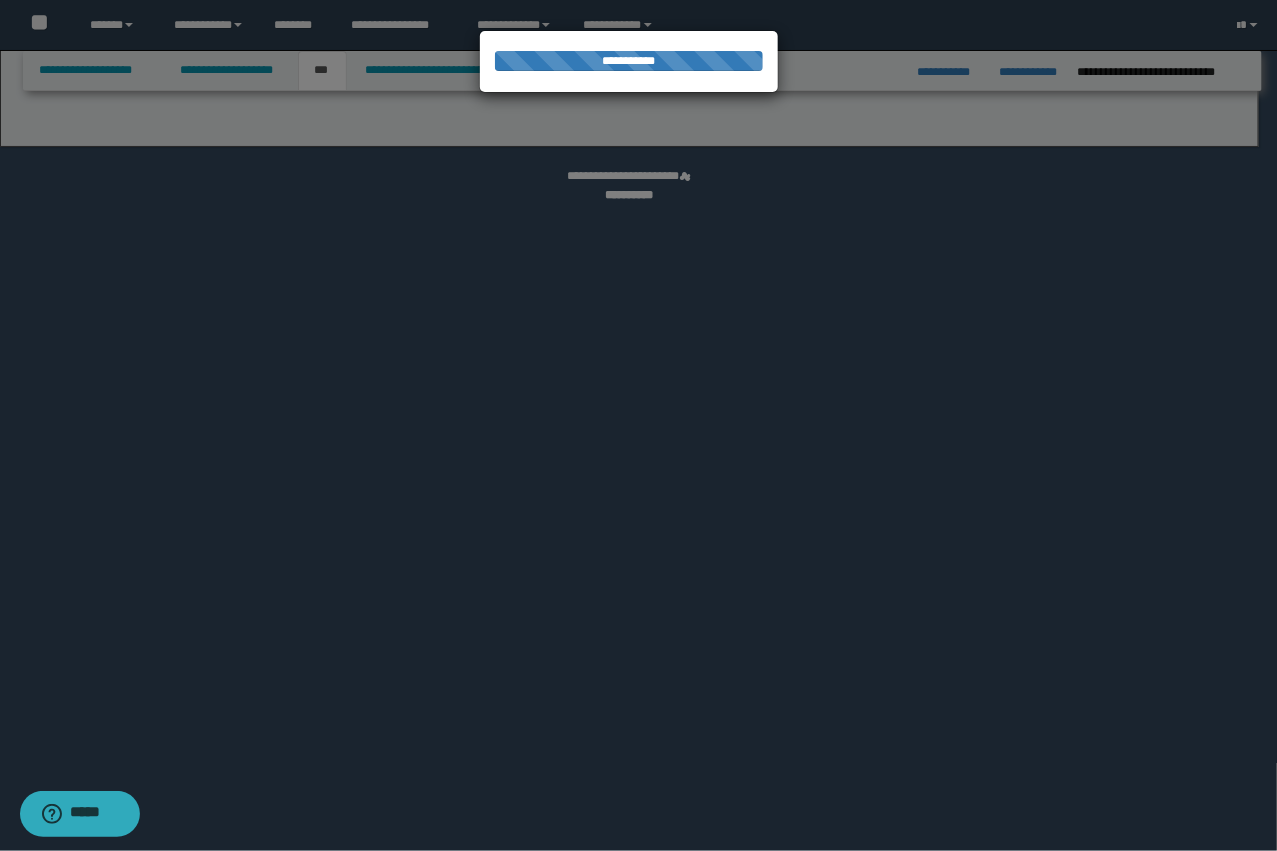 select on "***" 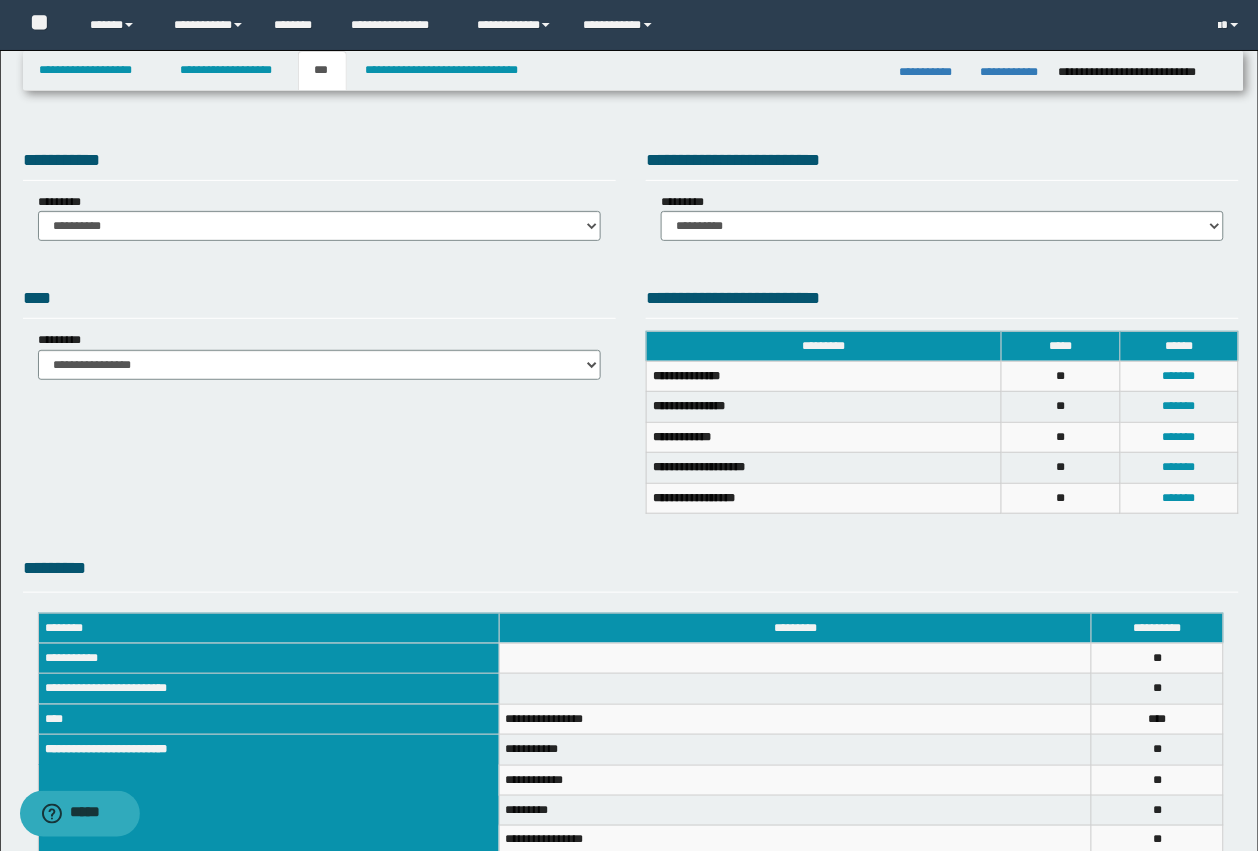 click on "**********" at bounding box center [633, 71] 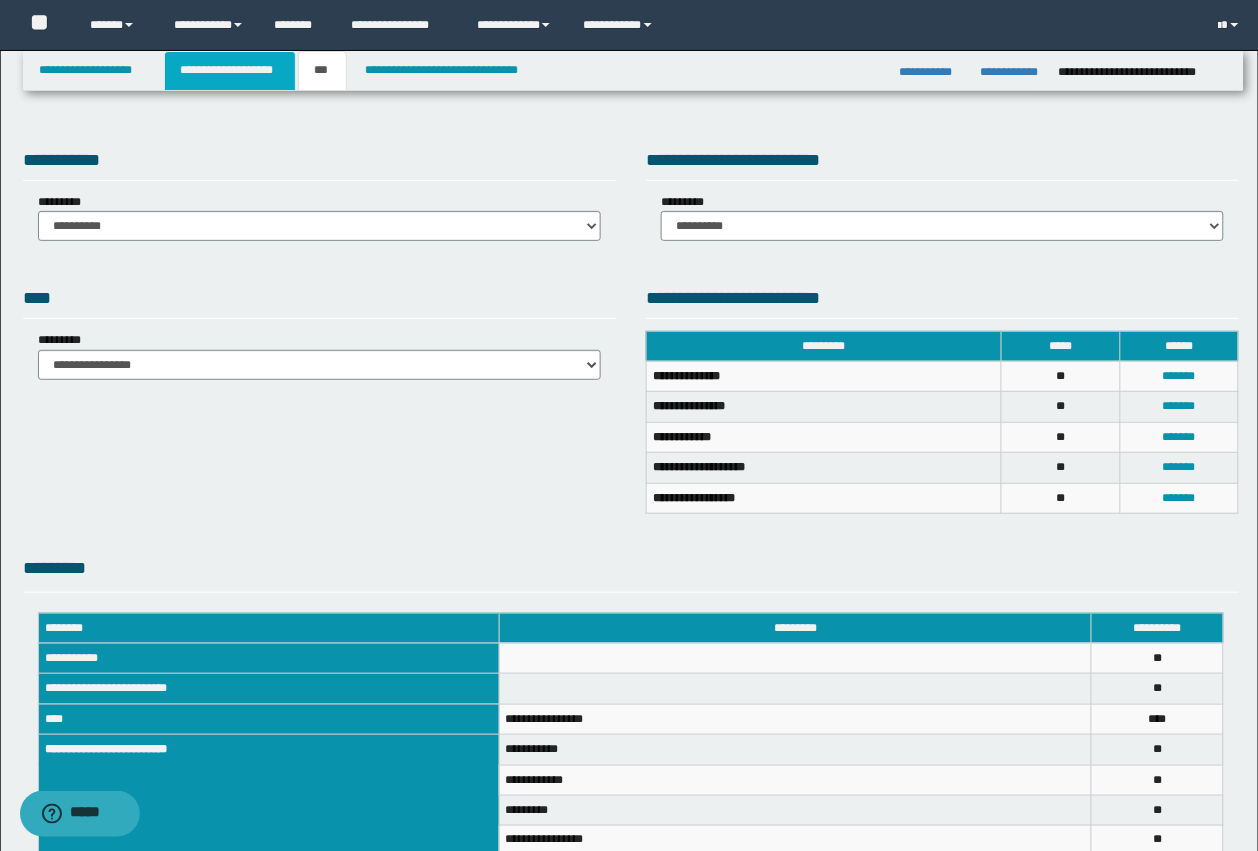click on "**********" at bounding box center [230, 71] 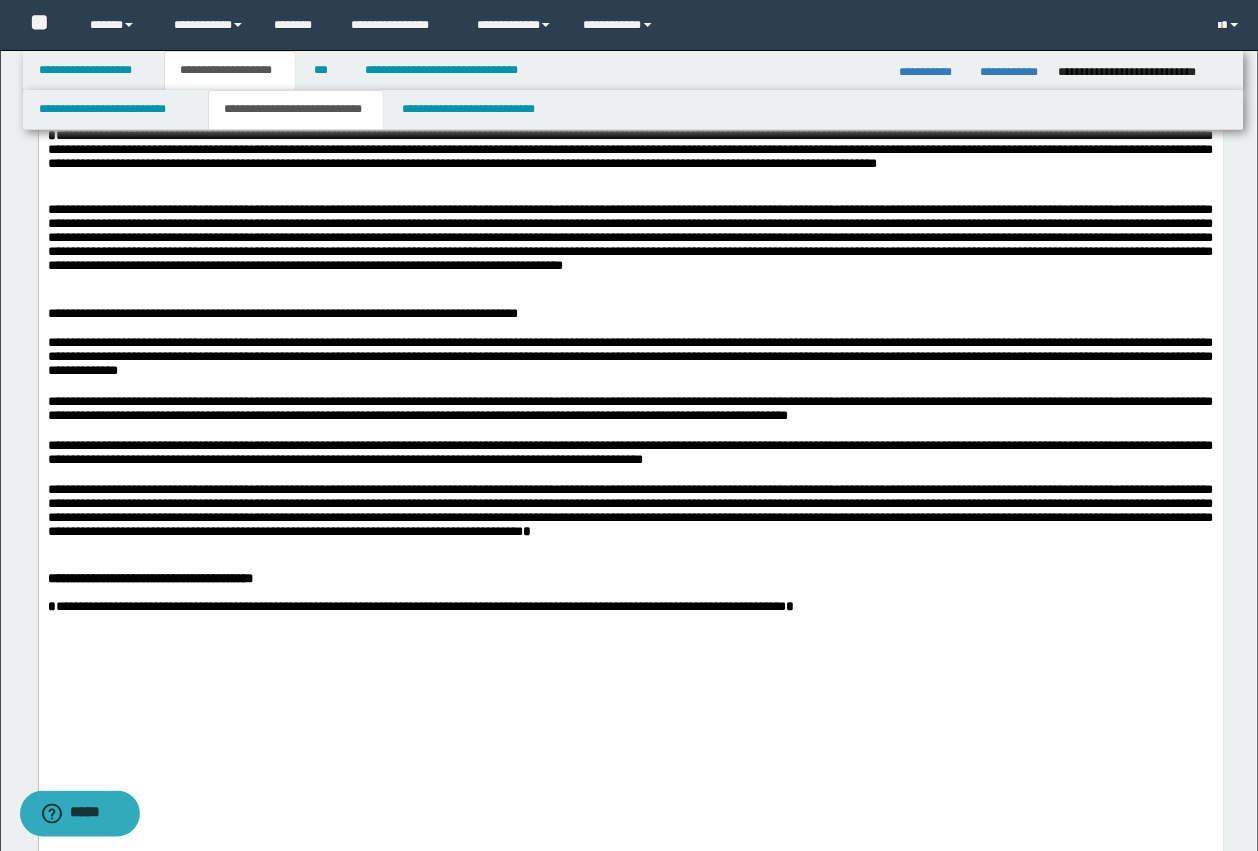 scroll, scrollTop: 1500, scrollLeft: 0, axis: vertical 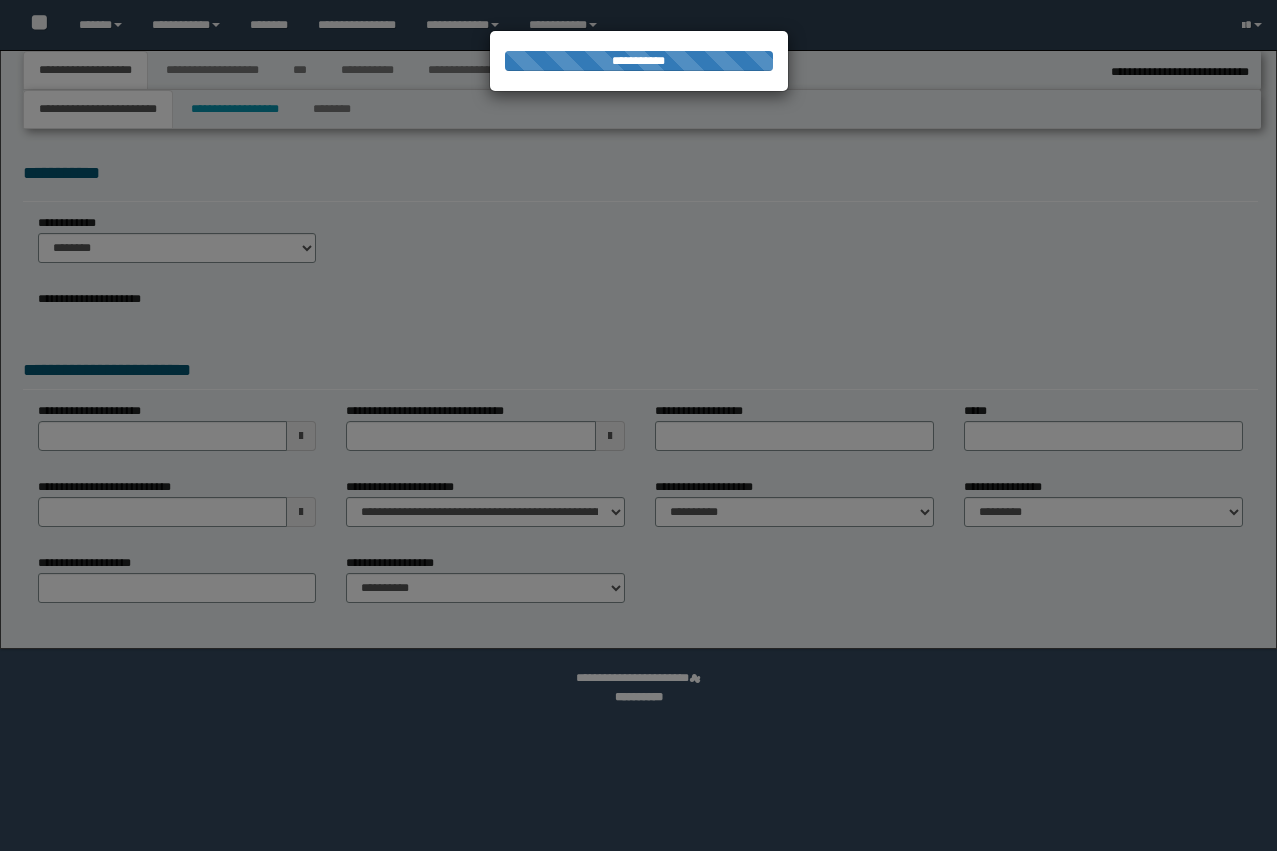 select on "*" 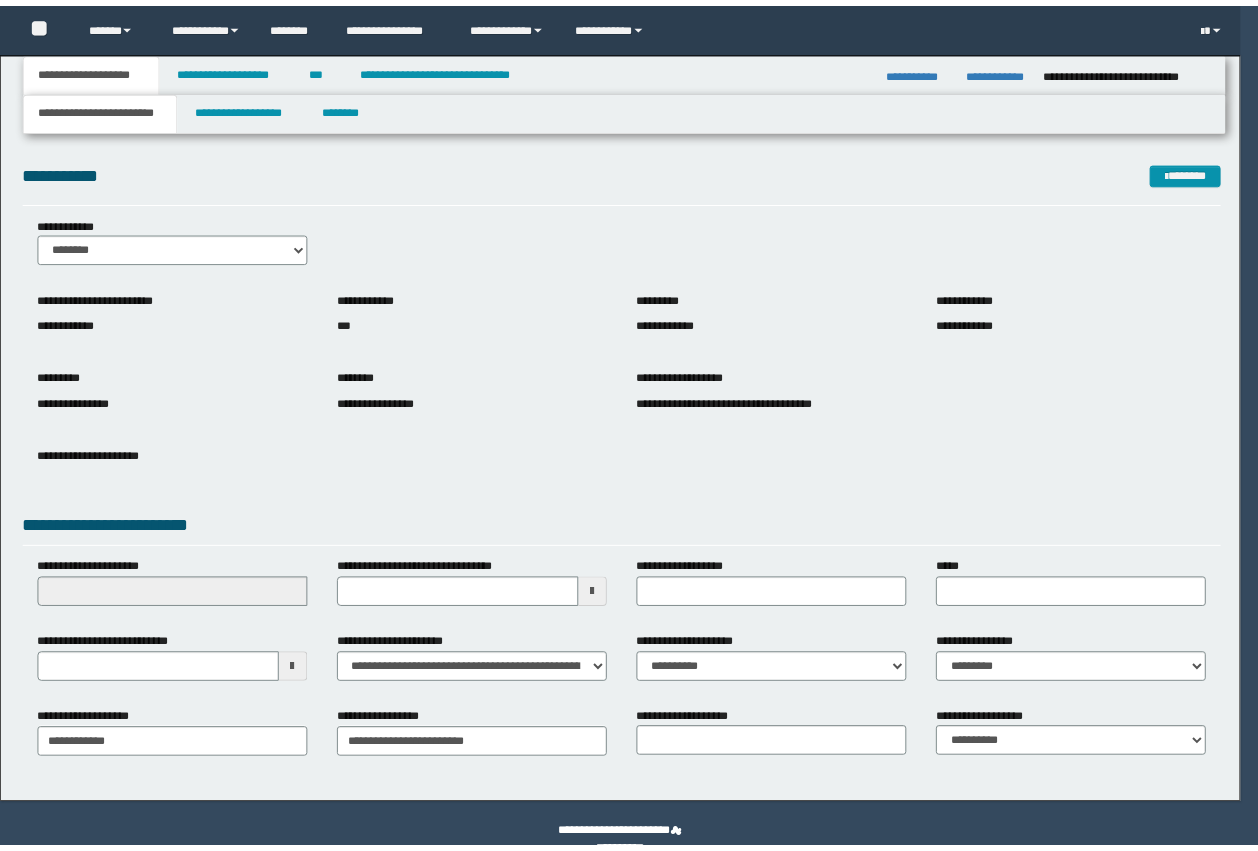 scroll, scrollTop: 0, scrollLeft: 0, axis: both 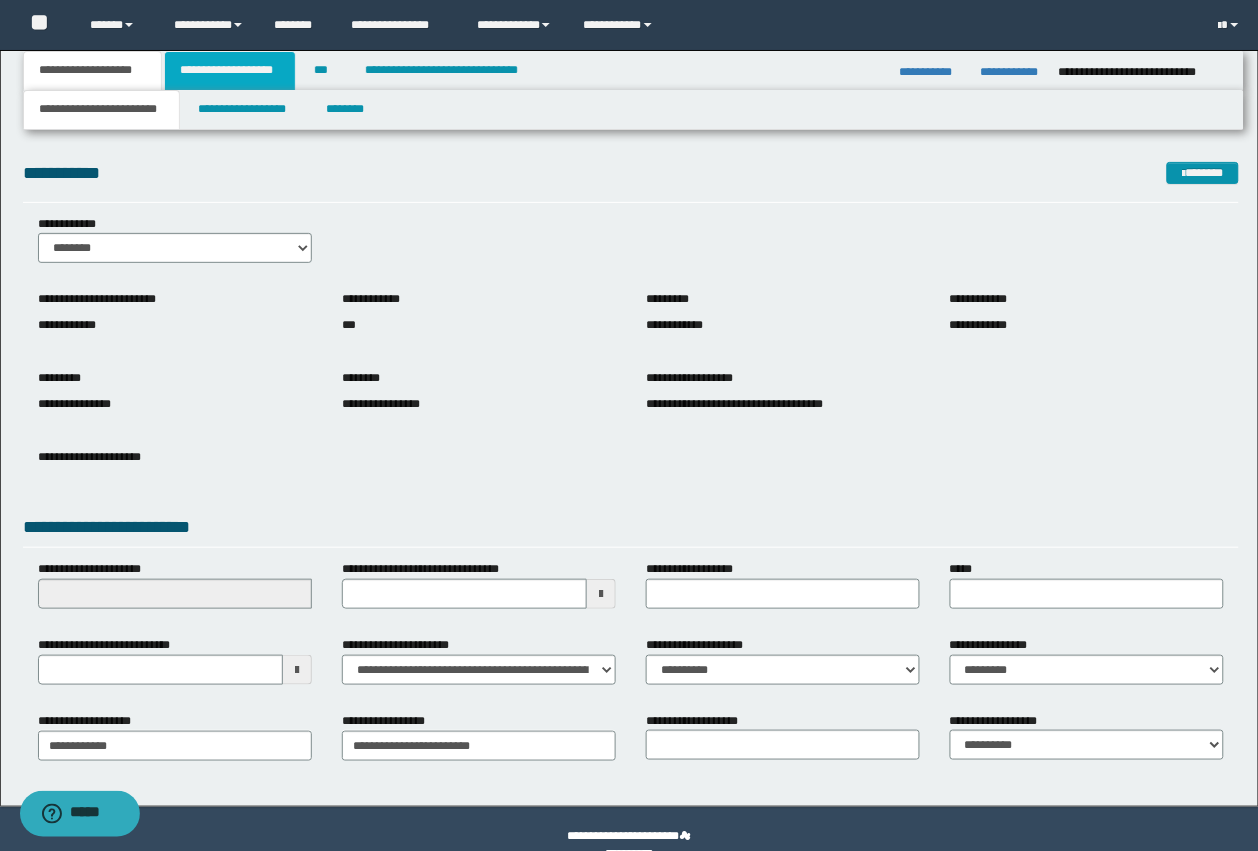 click on "**********" at bounding box center [230, 71] 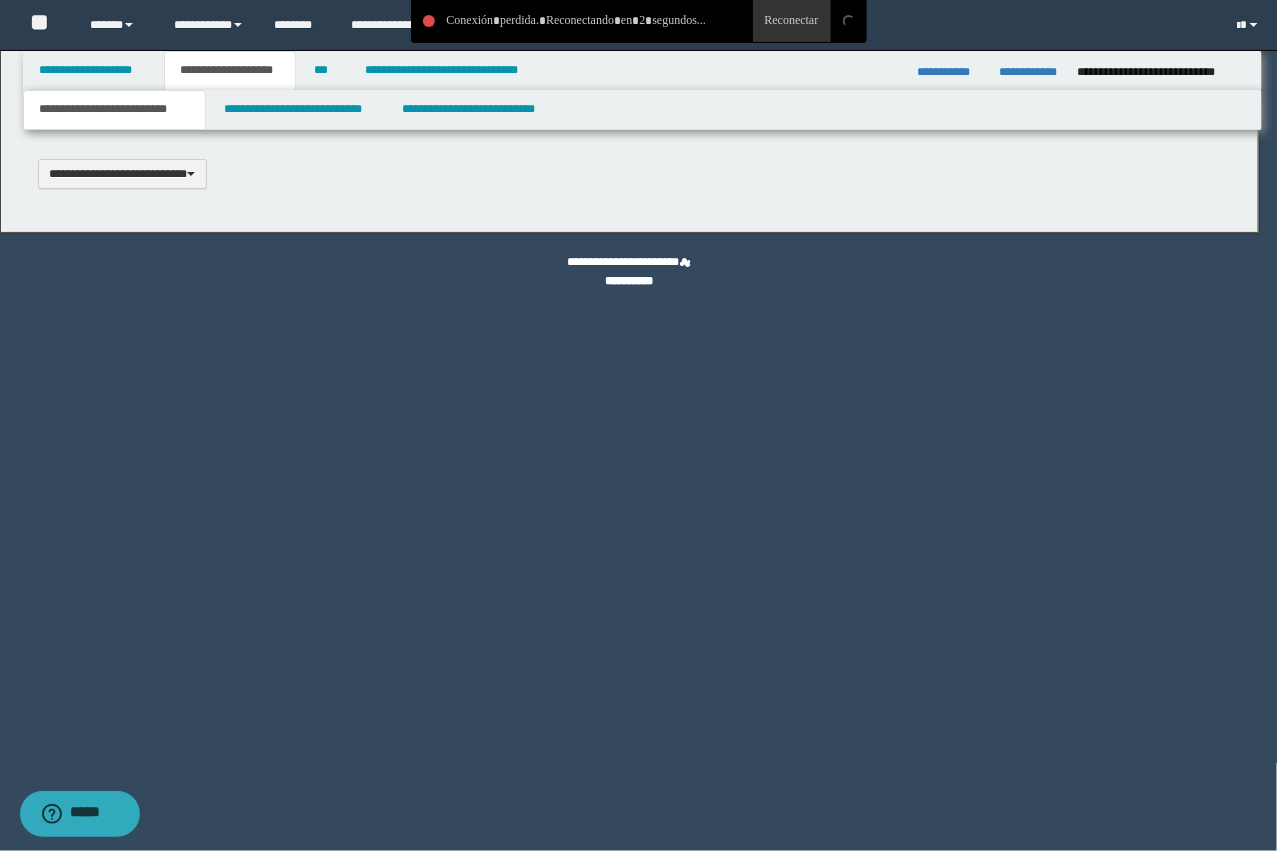 scroll, scrollTop: 0, scrollLeft: 0, axis: both 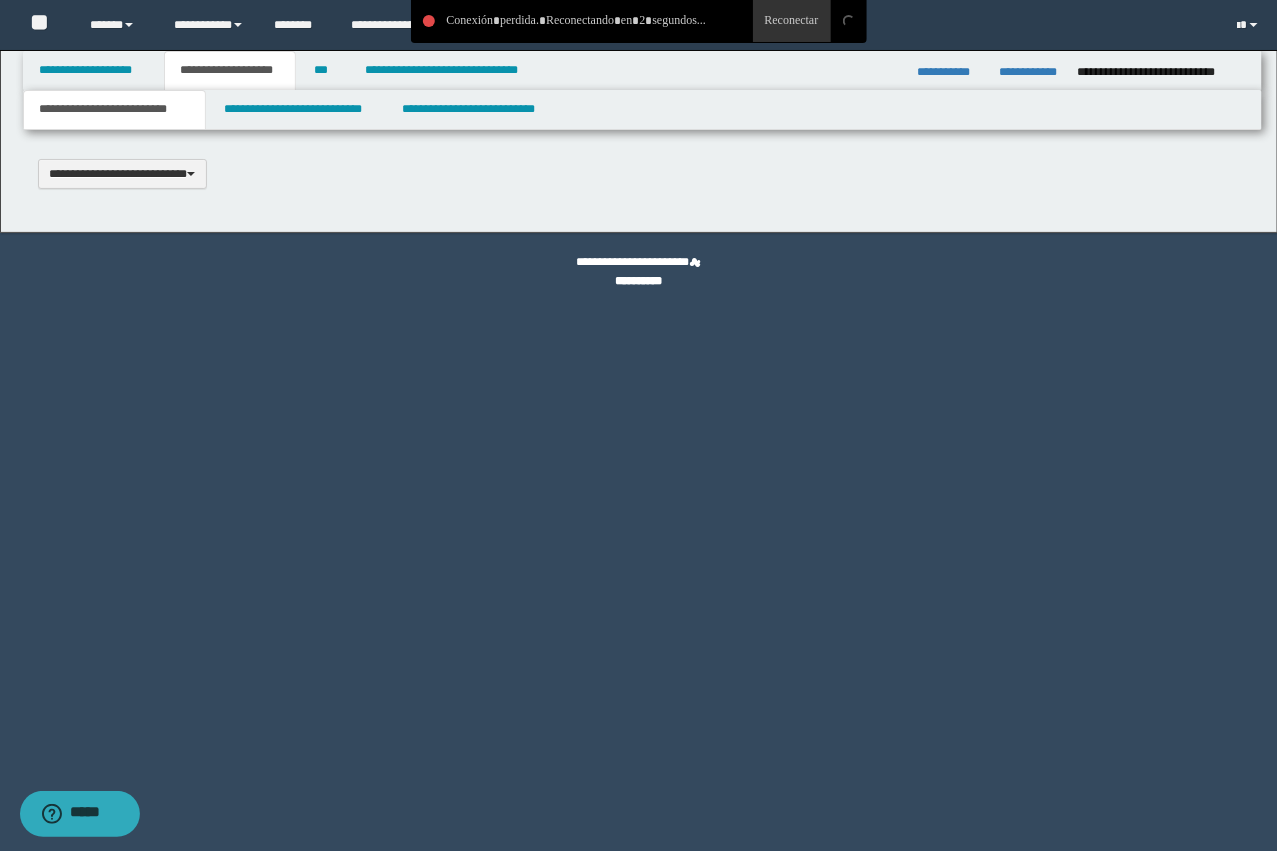 type 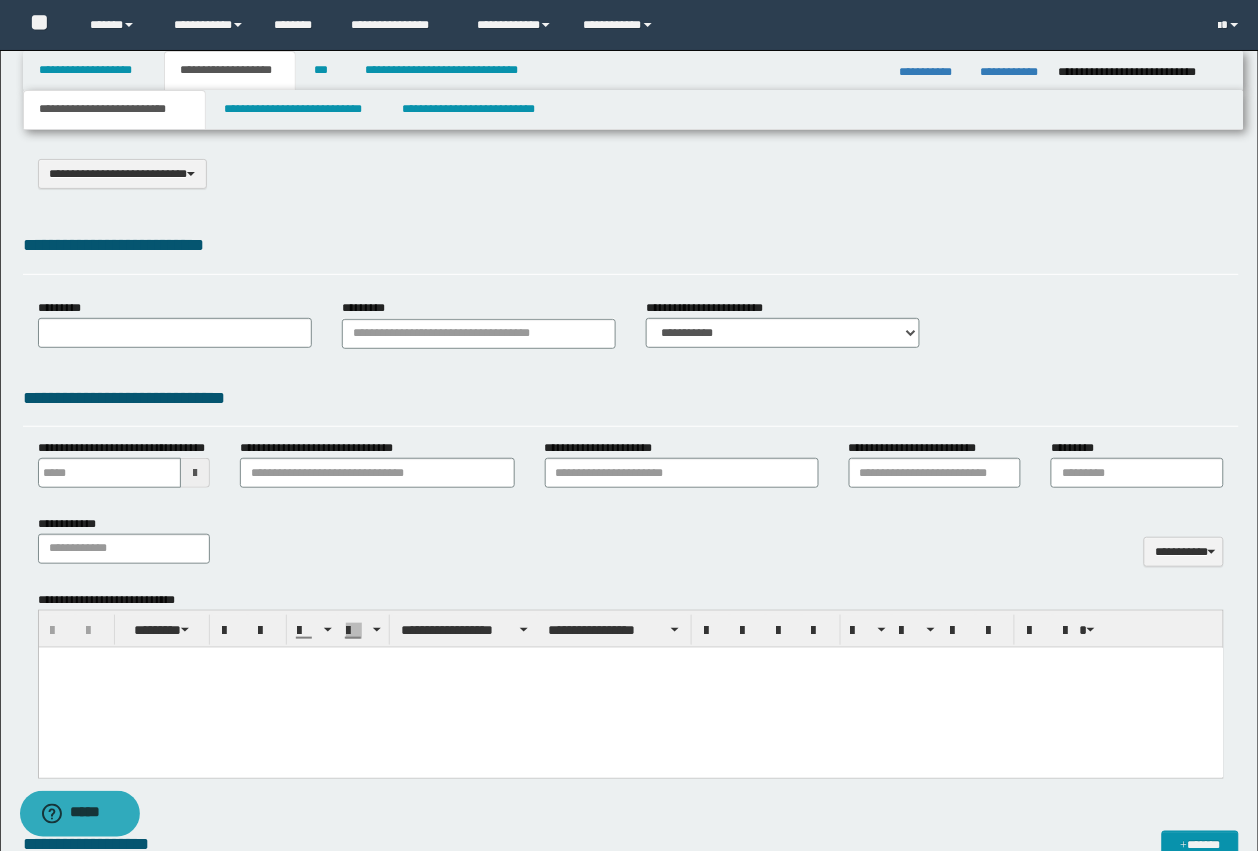 type on "********" 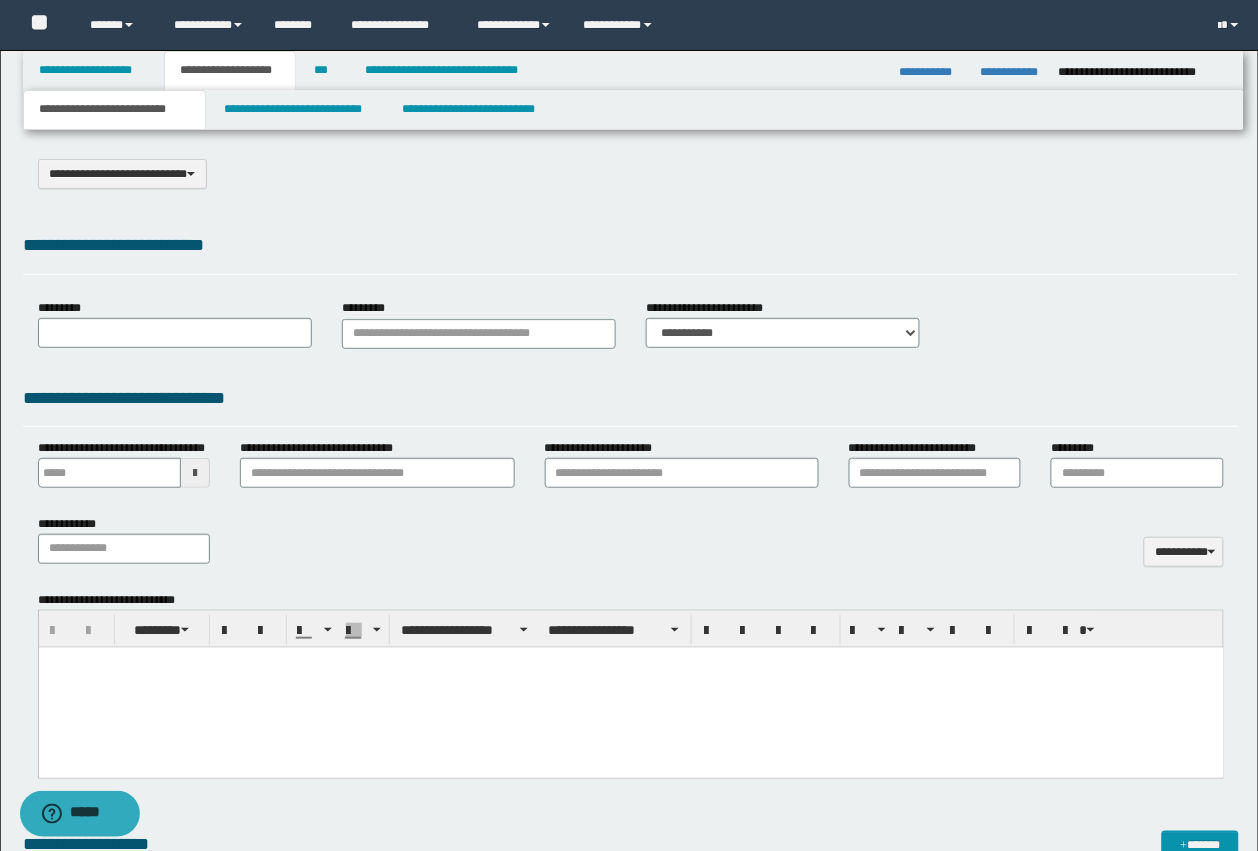 select on "*" 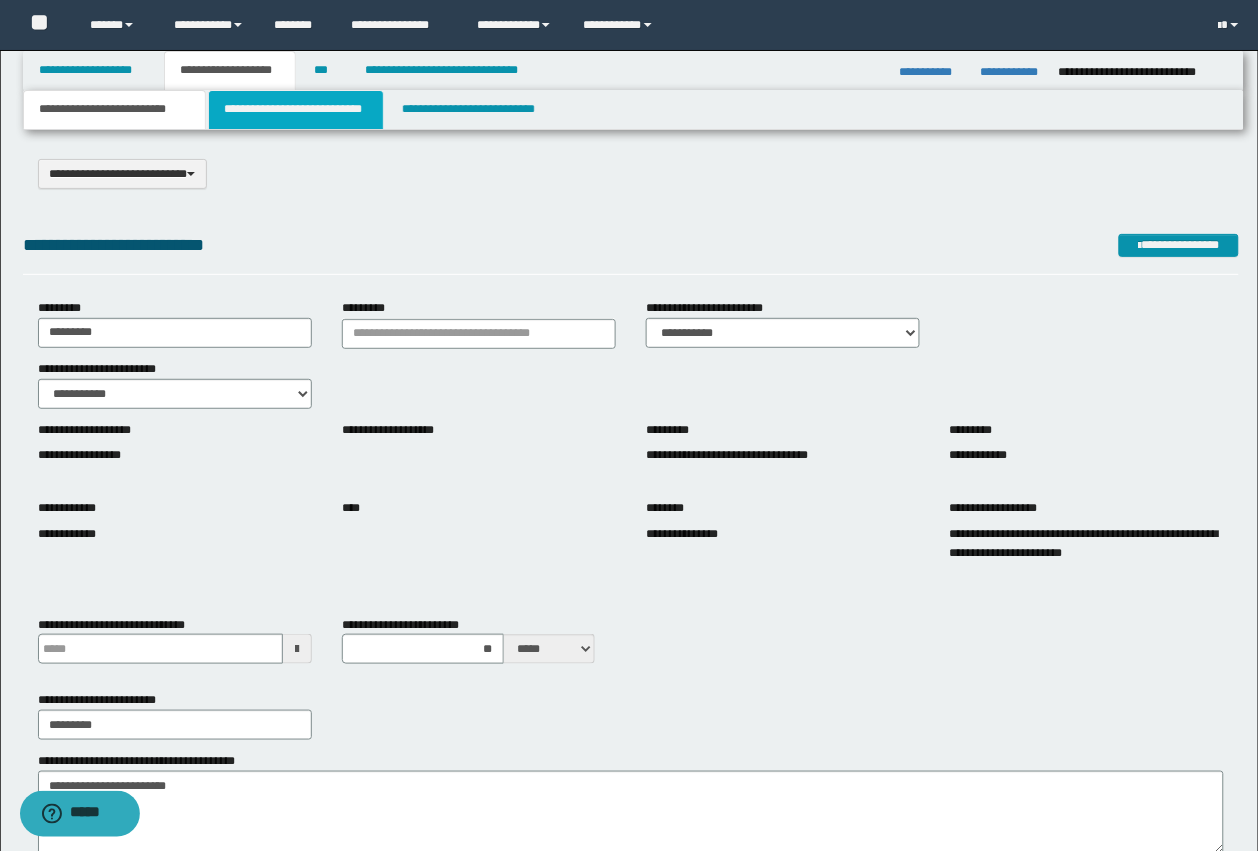 click on "**********" at bounding box center (296, 110) 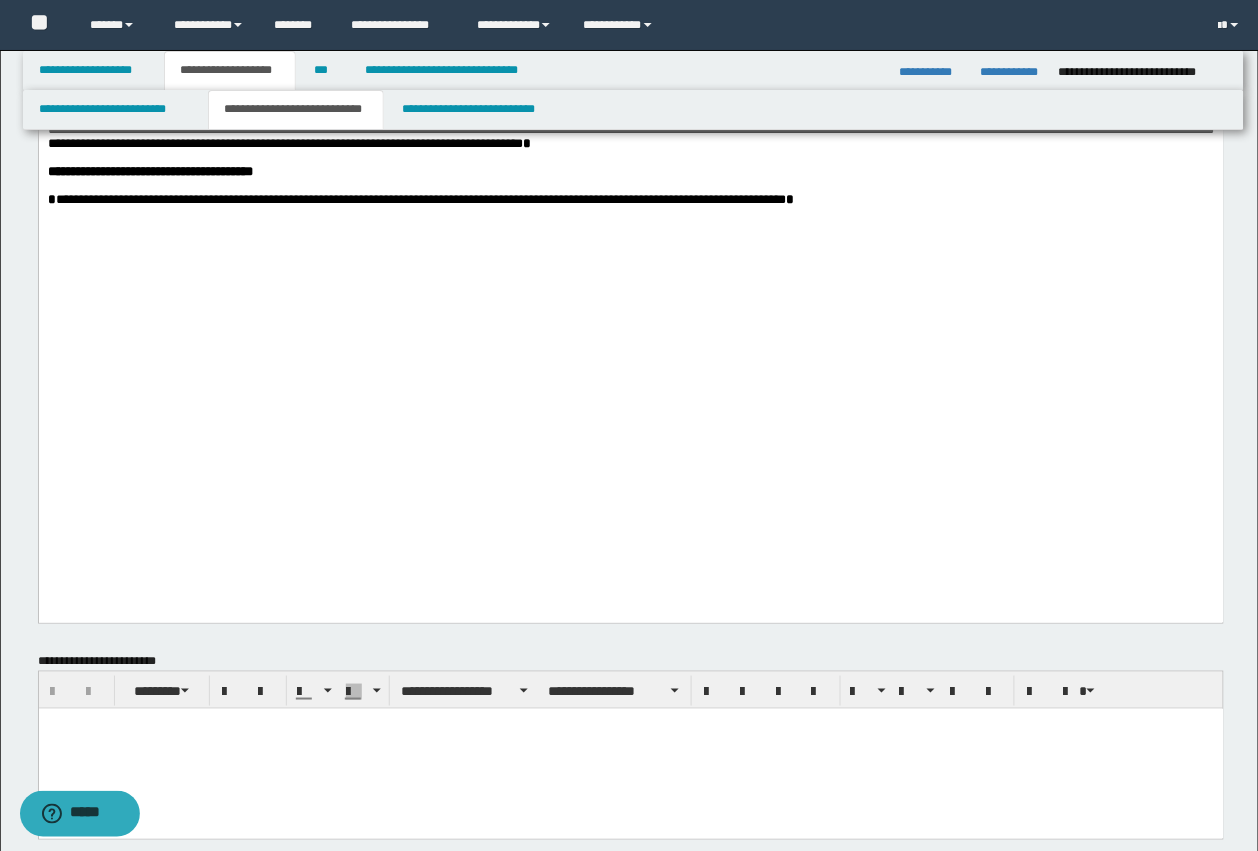 scroll, scrollTop: 2000, scrollLeft: 0, axis: vertical 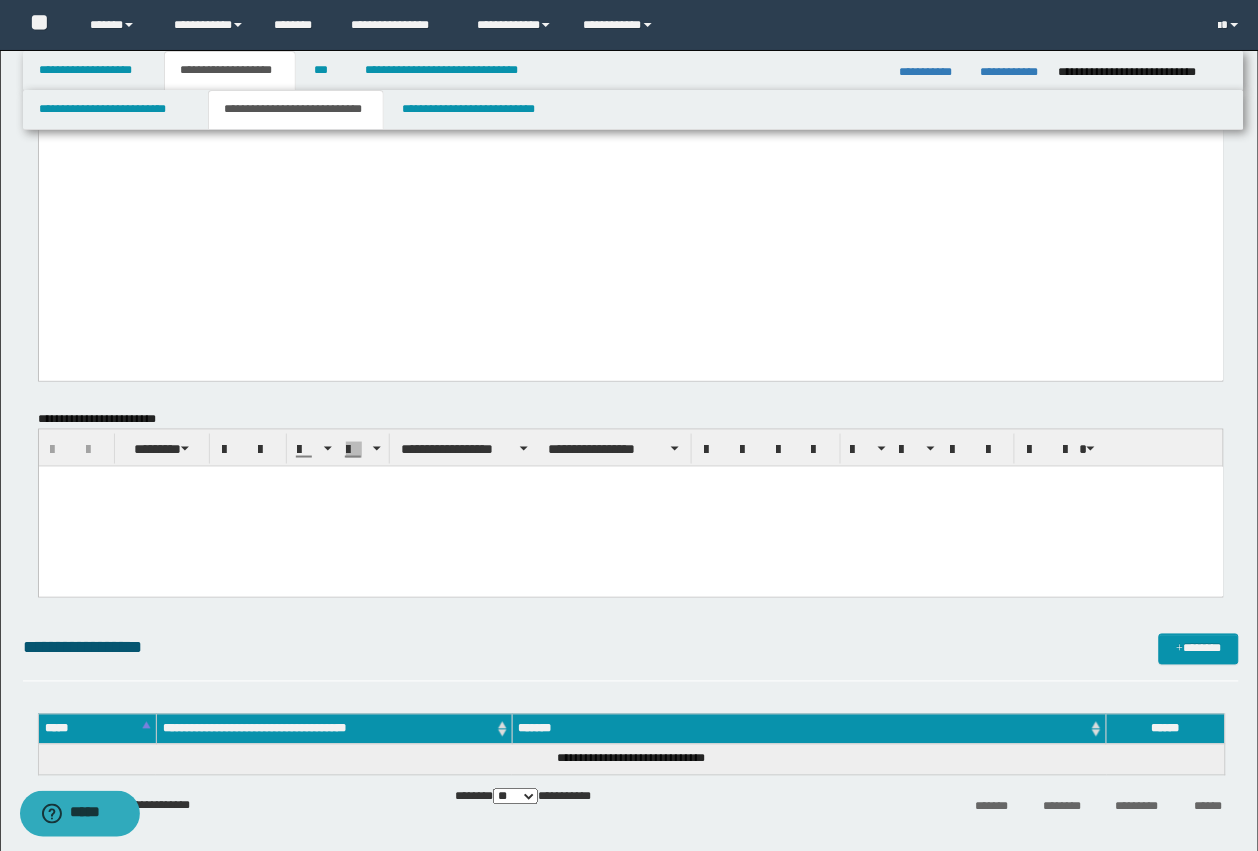 click at bounding box center [630, 506] 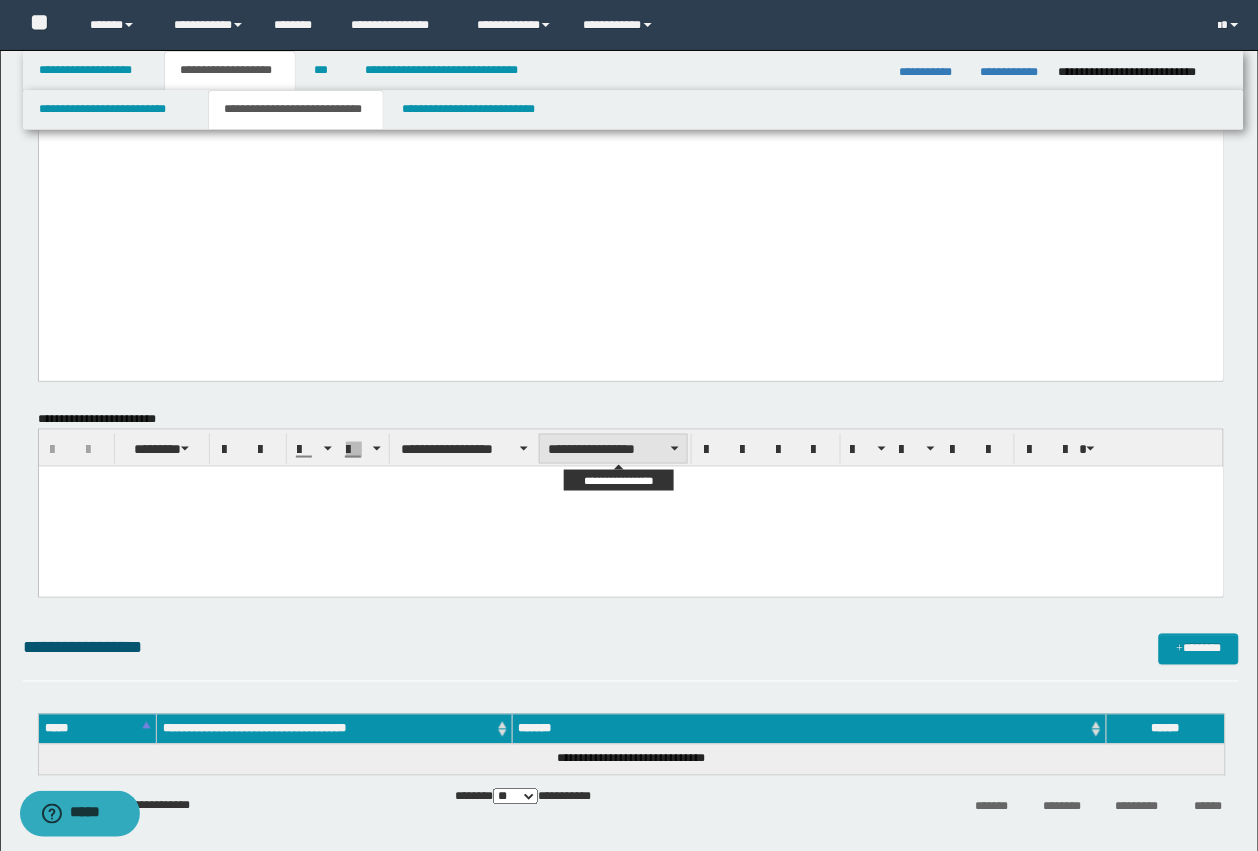 paste 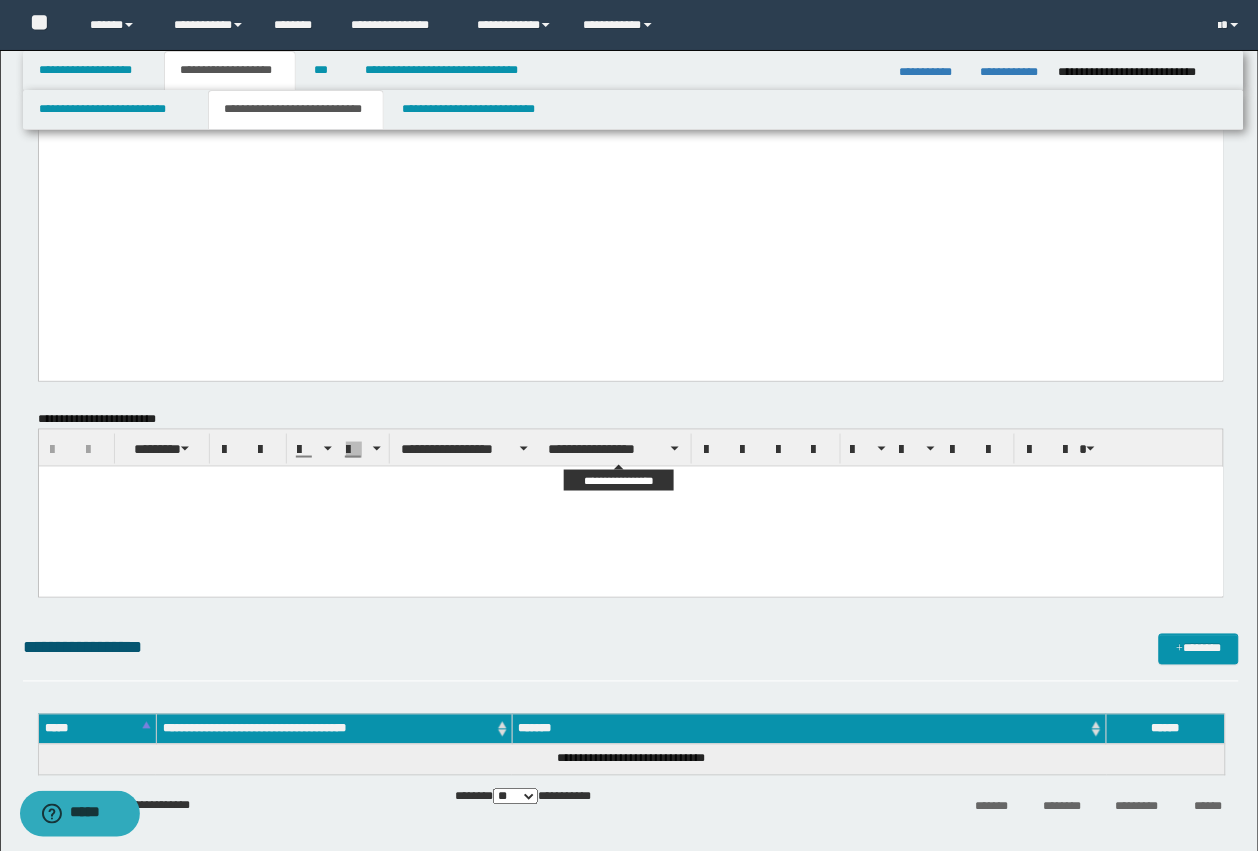 type 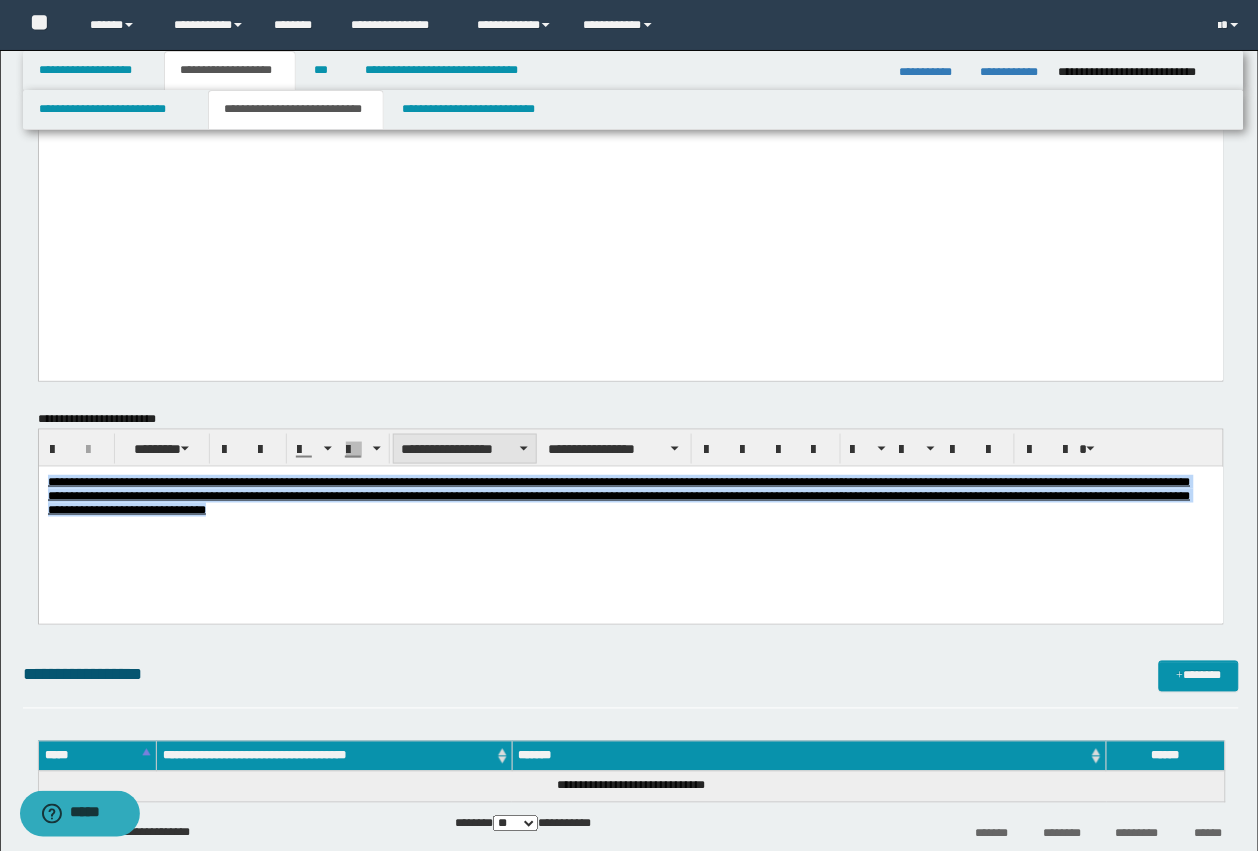 drag, startPoint x: 463, startPoint y: 437, endPoint x: 407, endPoint y: 50, distance: 391.0307 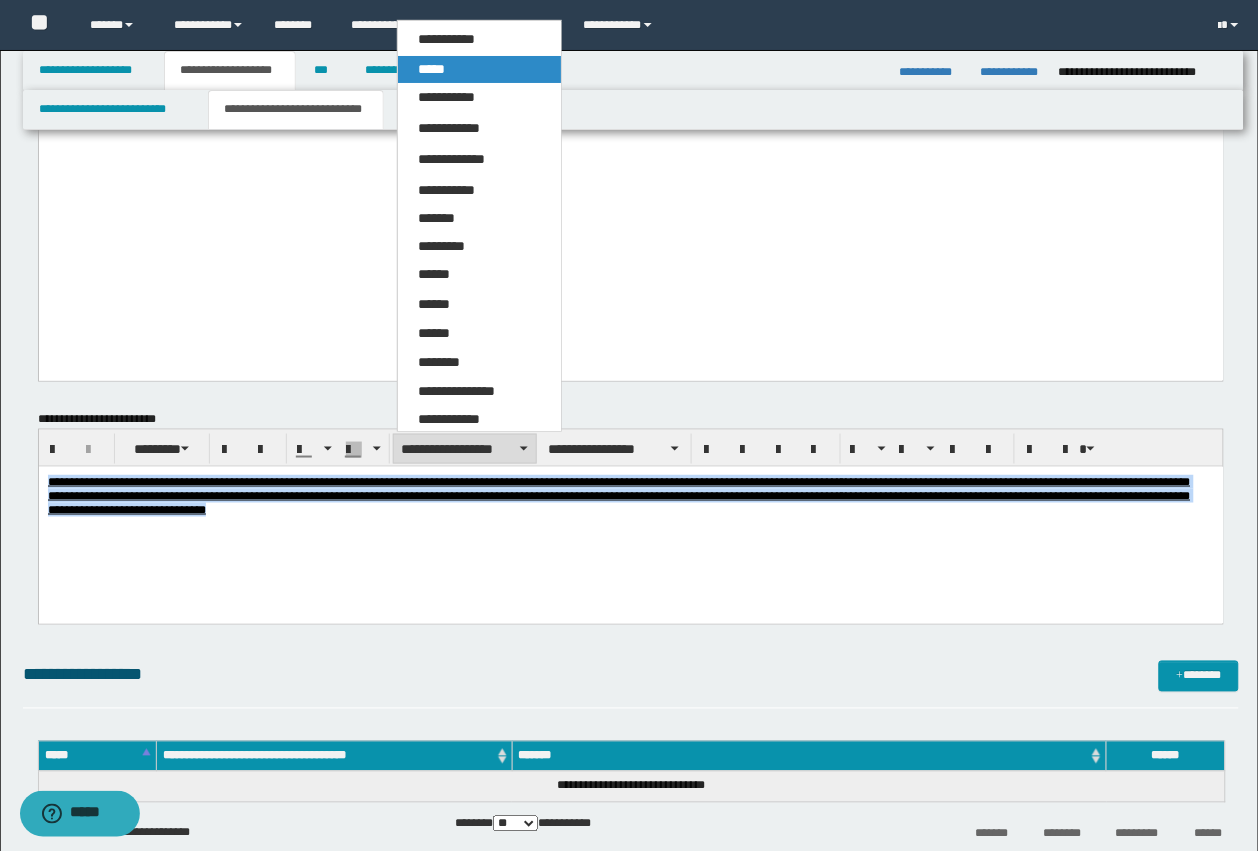 click on "*****" at bounding box center (431, 69) 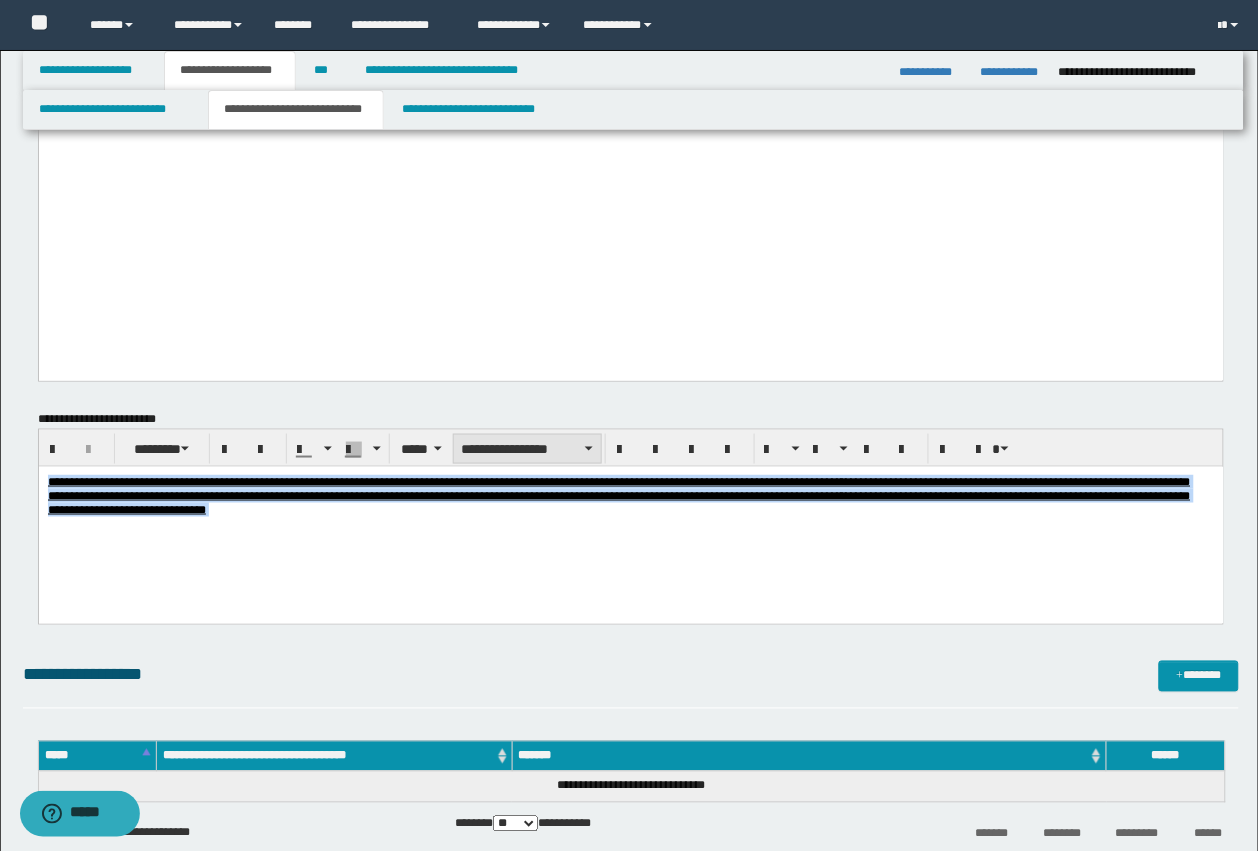 click on "**********" at bounding box center [527, 449] 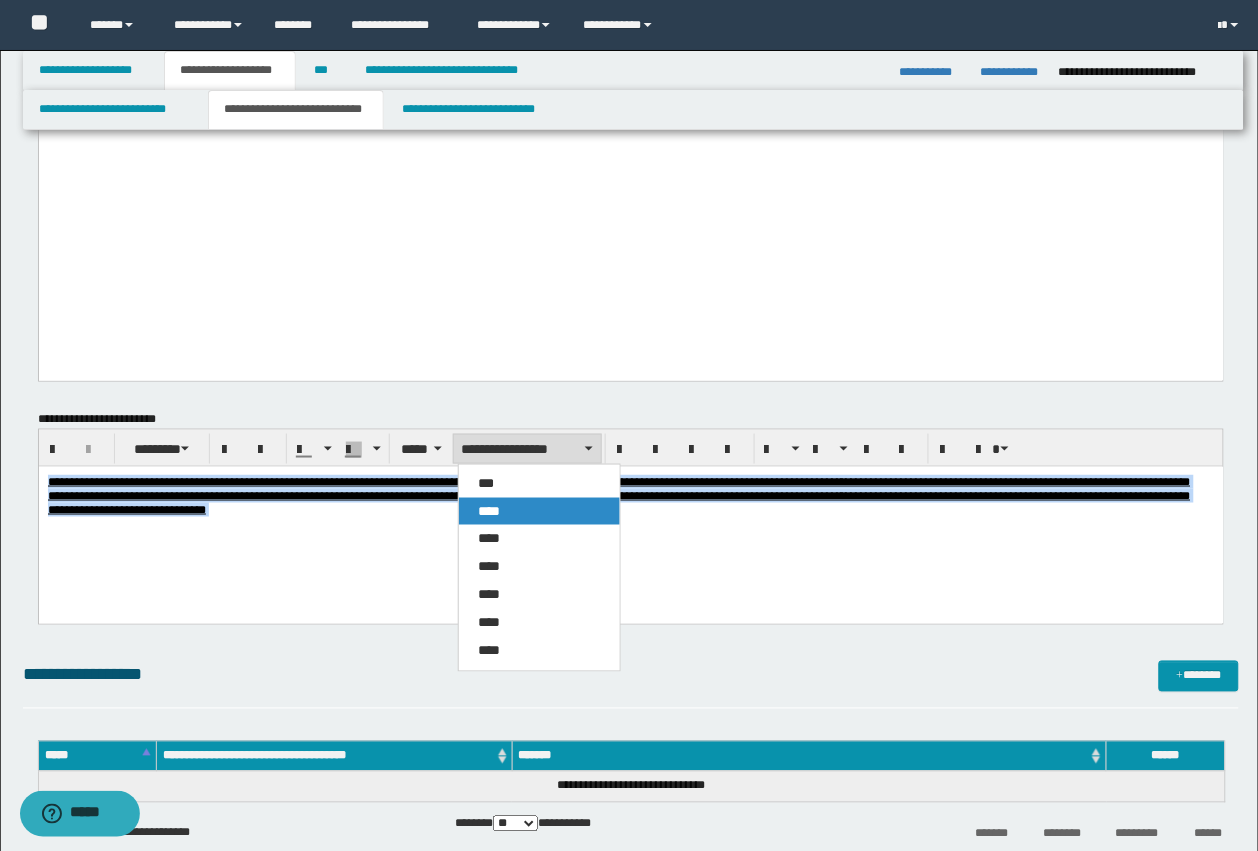 click on "****" at bounding box center (539, 511) 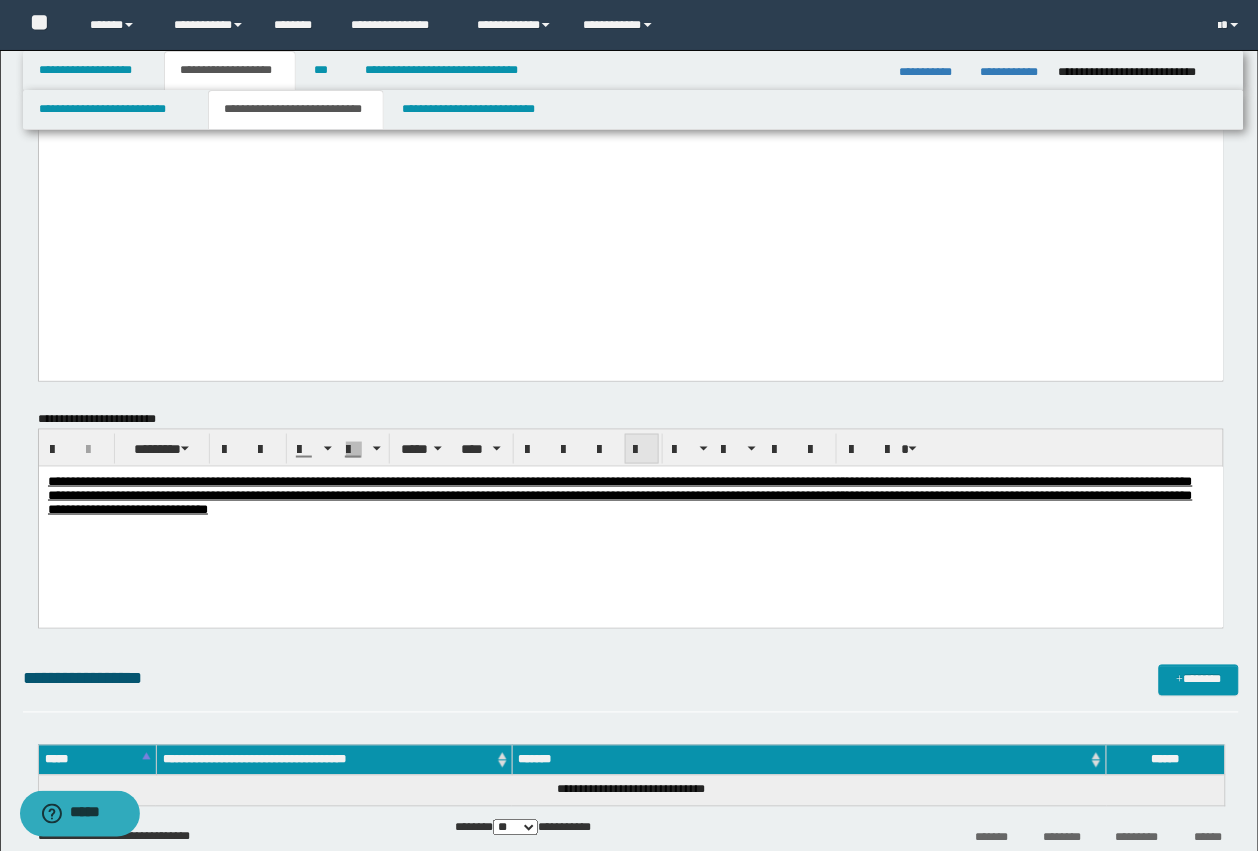 click at bounding box center [642, 449] 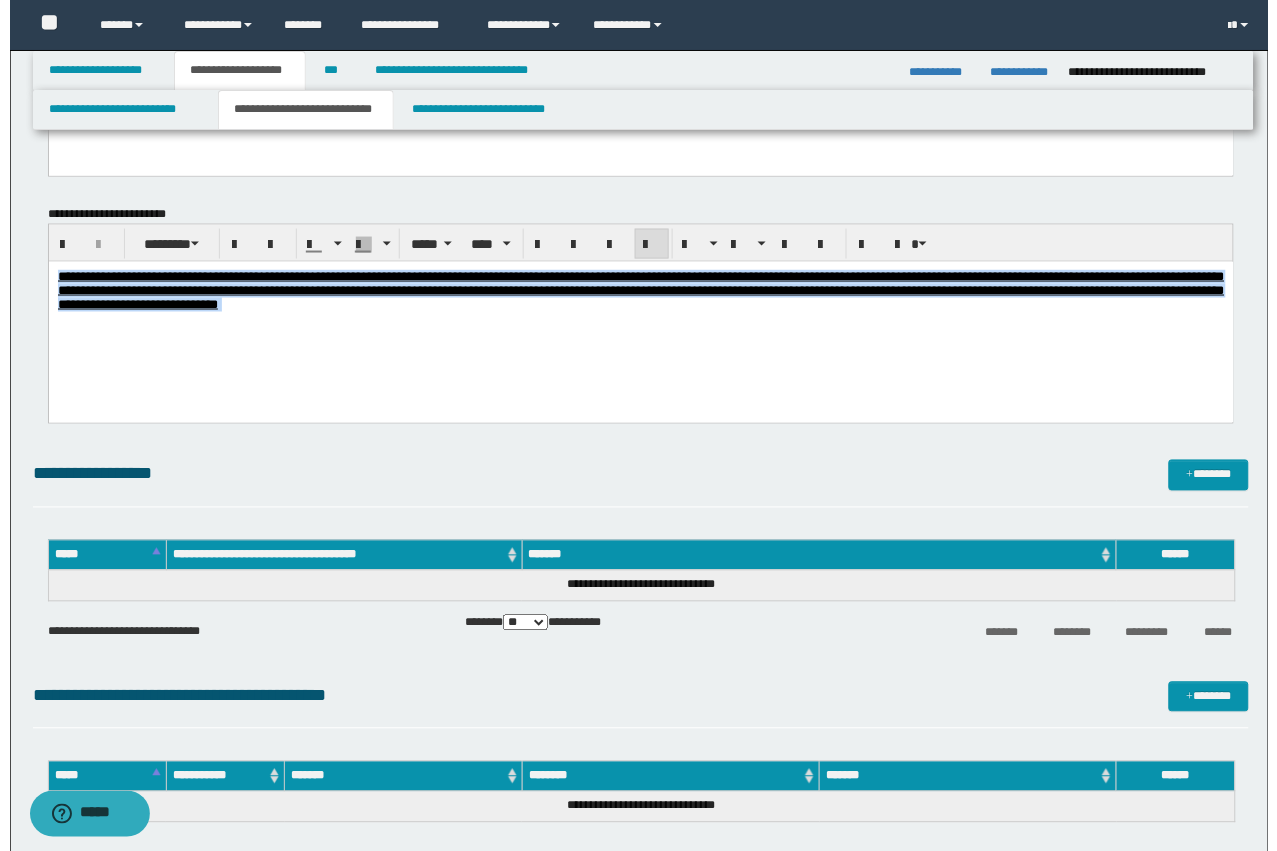 scroll, scrollTop: 2250, scrollLeft: 0, axis: vertical 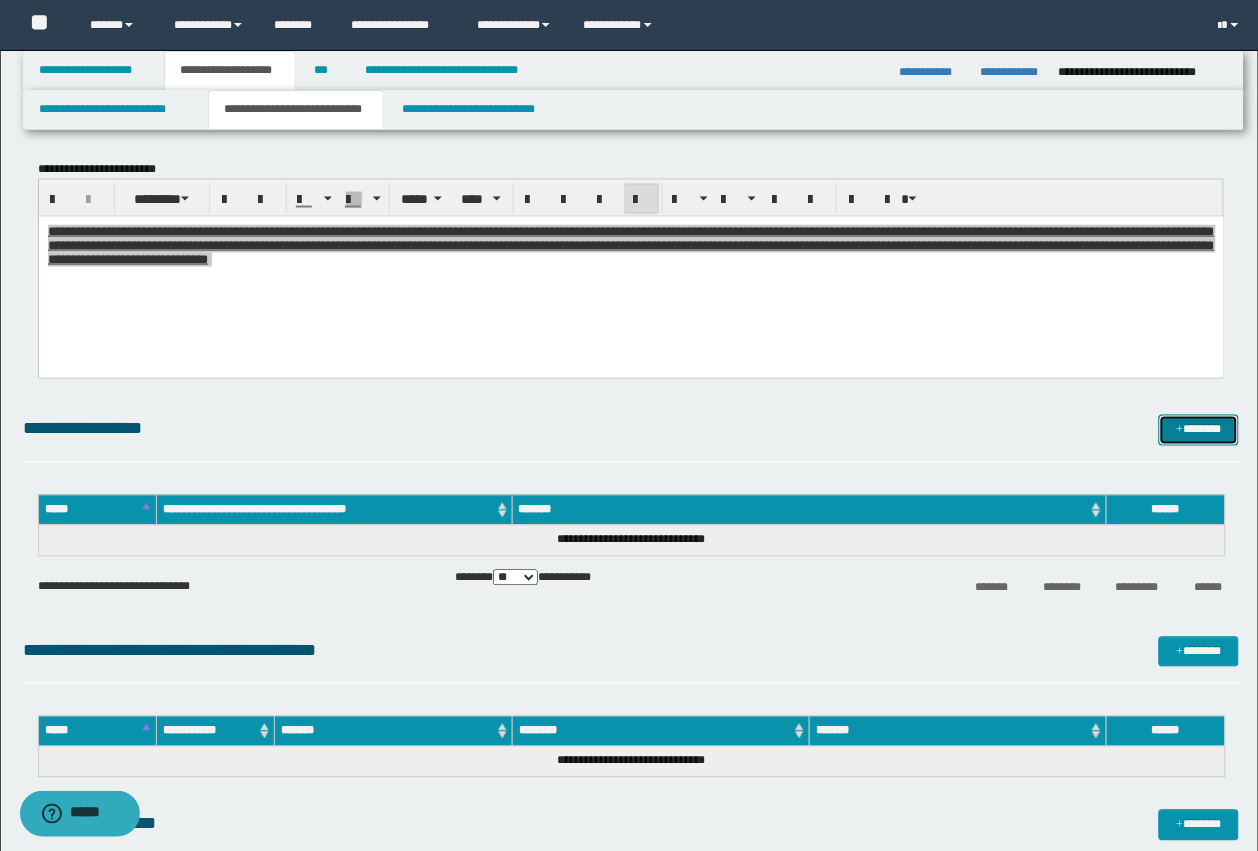 click on "*******" at bounding box center [1199, 430] 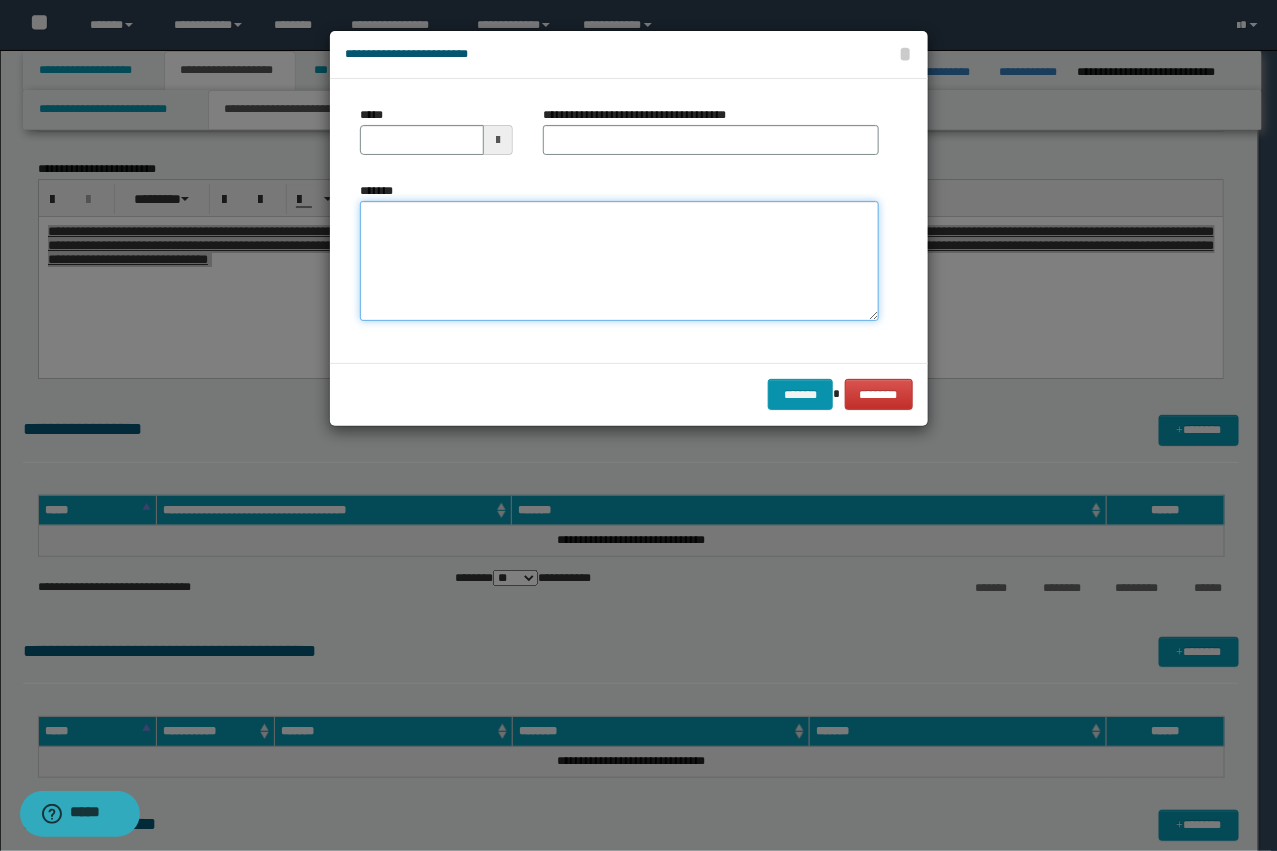click on "*******" at bounding box center (619, 261) 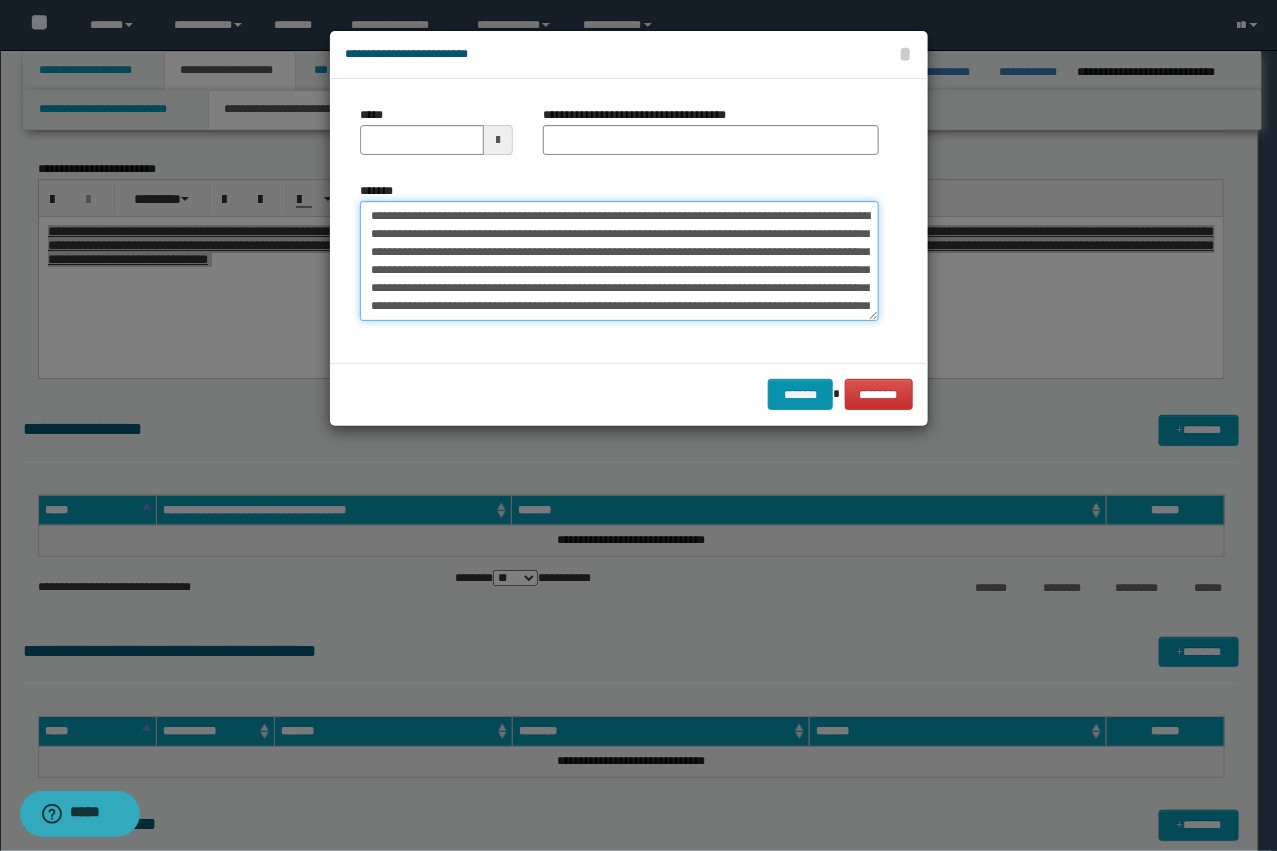 scroll, scrollTop: 102, scrollLeft: 0, axis: vertical 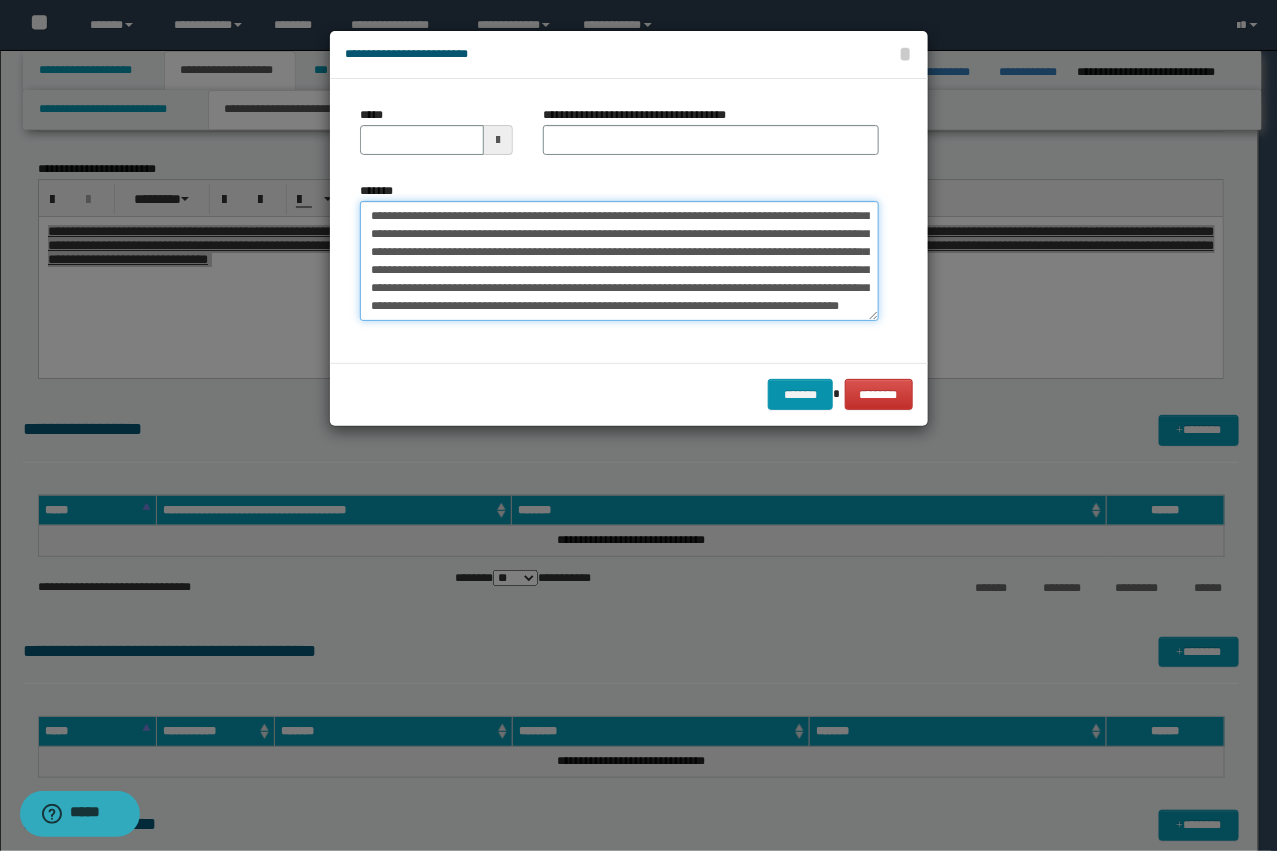 type on "**********" 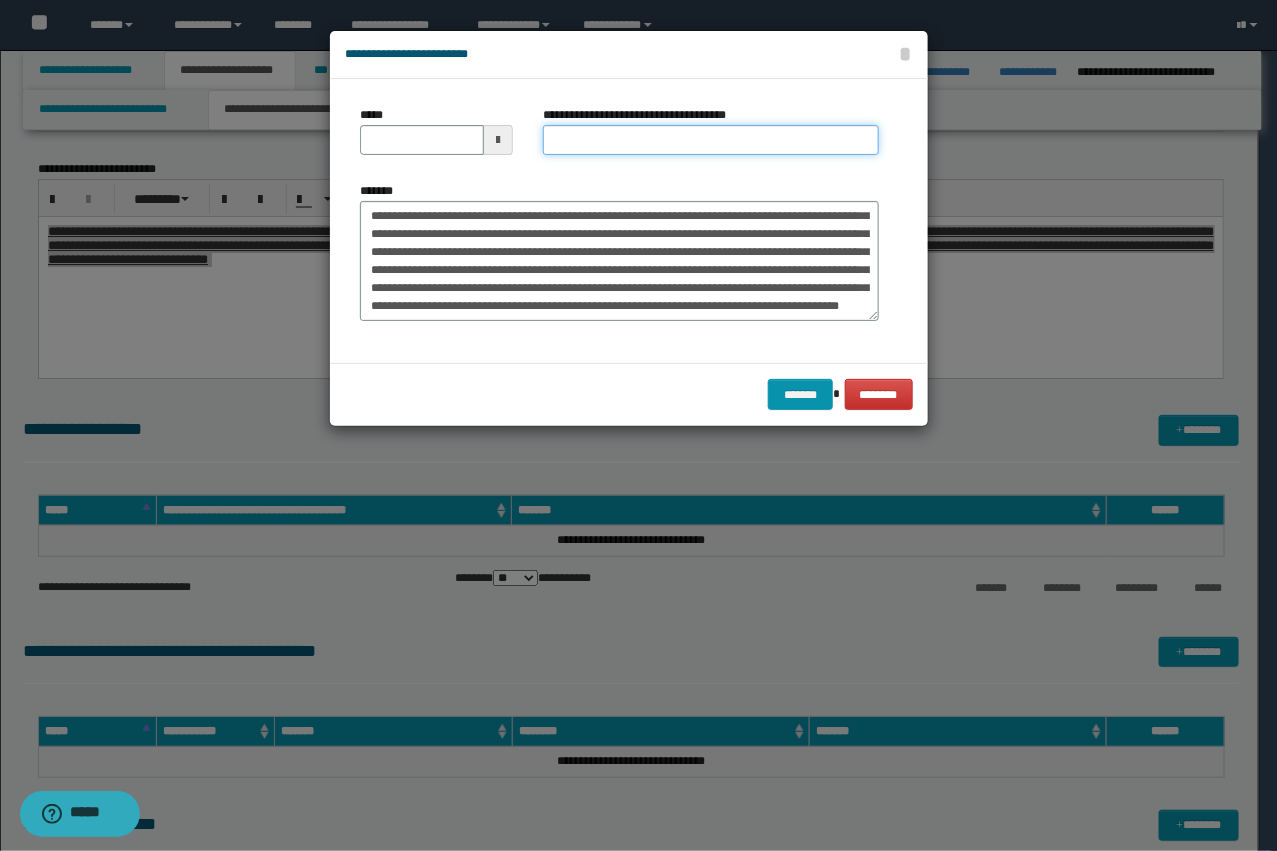 click on "**********" at bounding box center [711, 140] 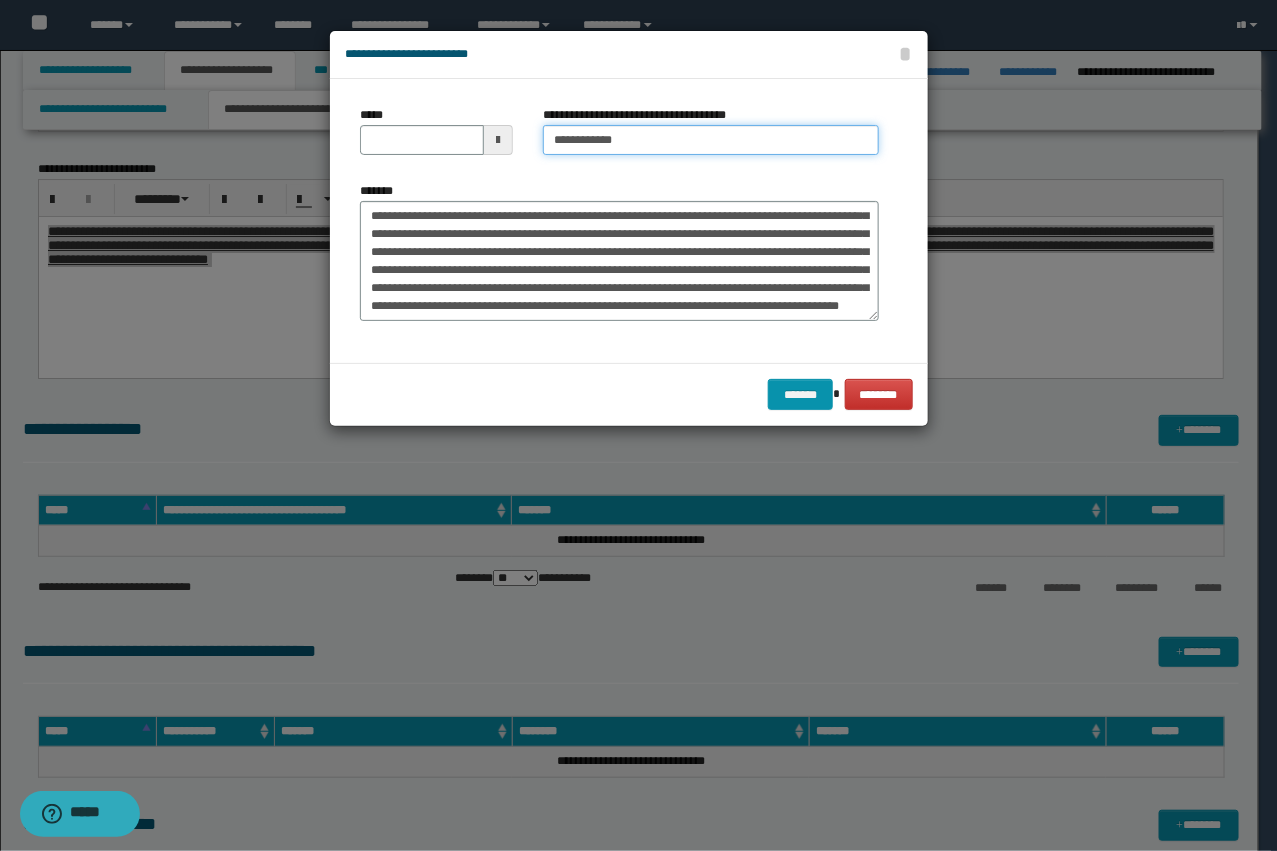 scroll, scrollTop: 0, scrollLeft: 0, axis: both 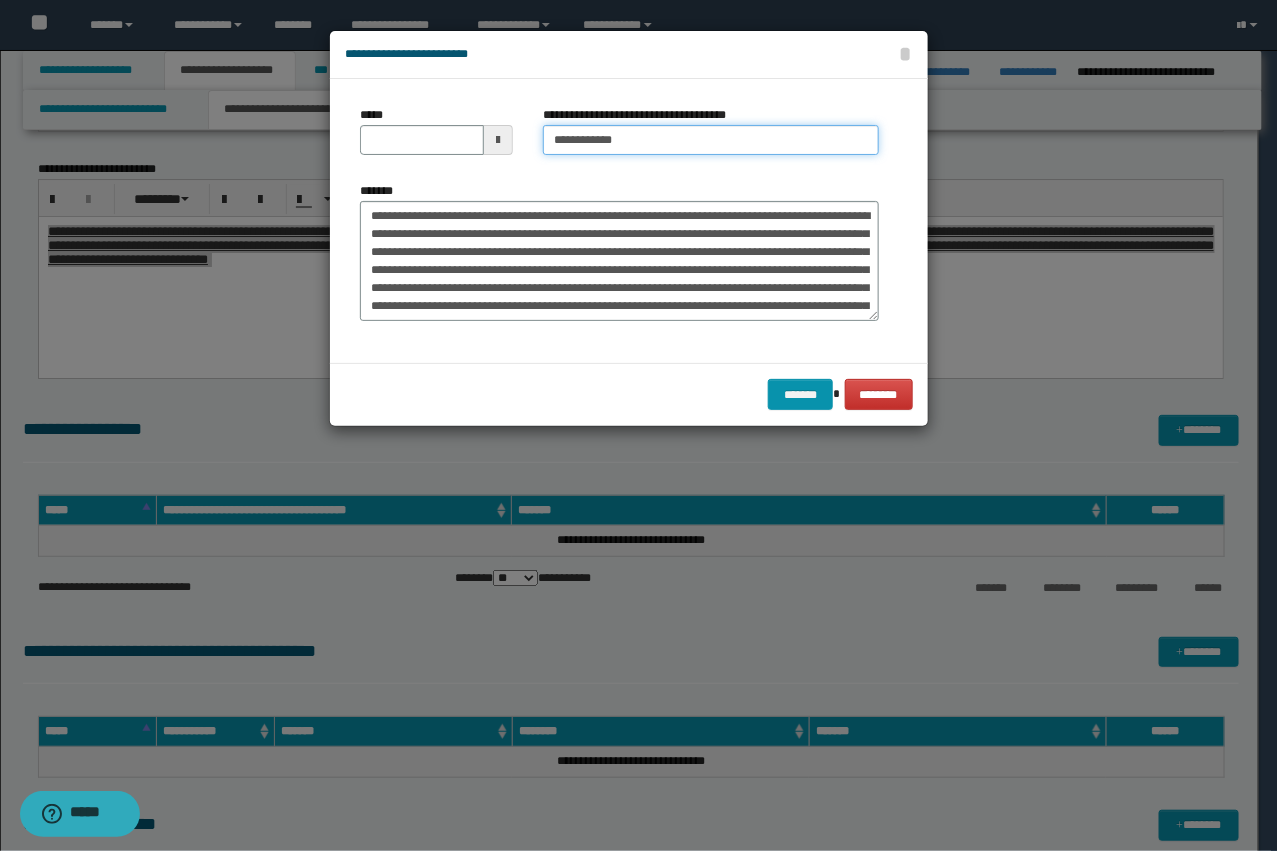 type on "**********" 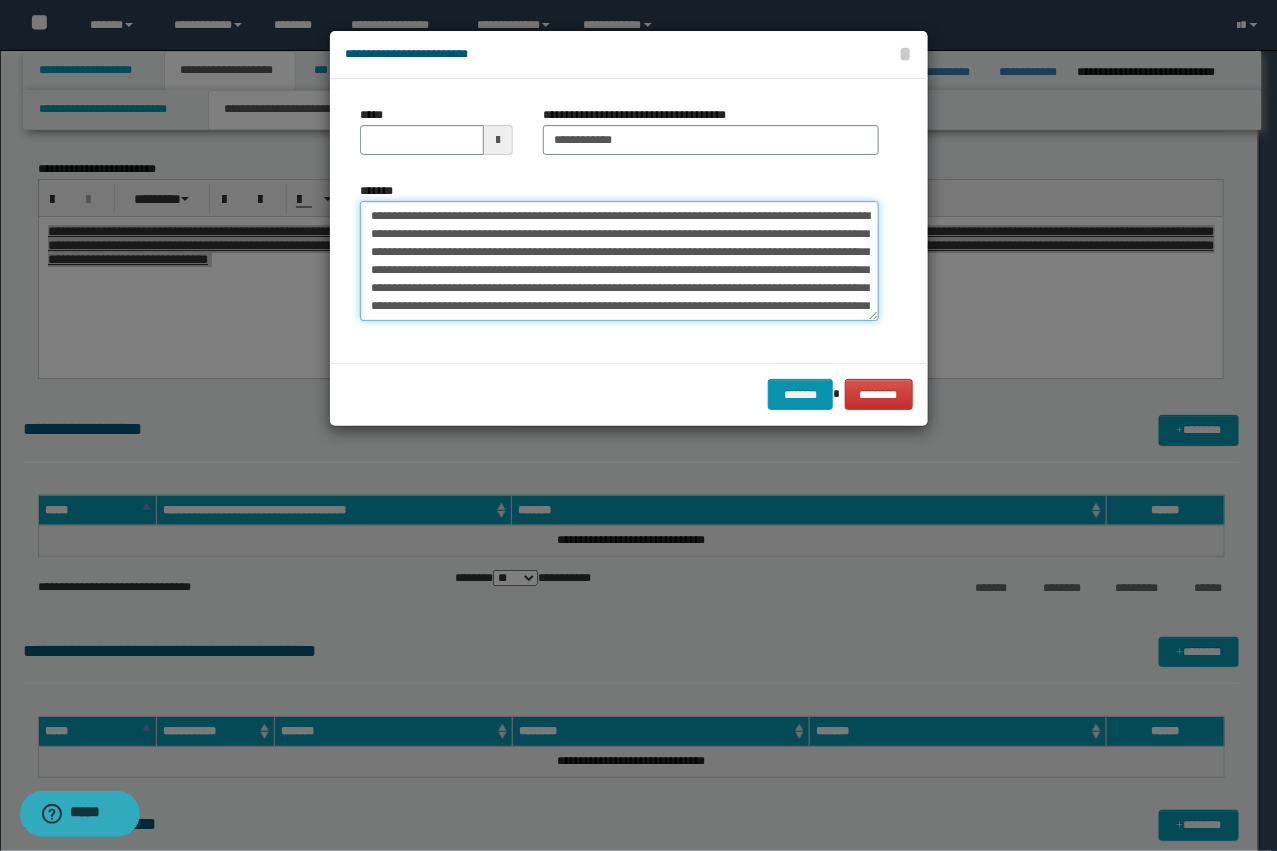 drag, startPoint x: 490, startPoint y: 221, endPoint x: 256, endPoint y: 201, distance: 234.85315 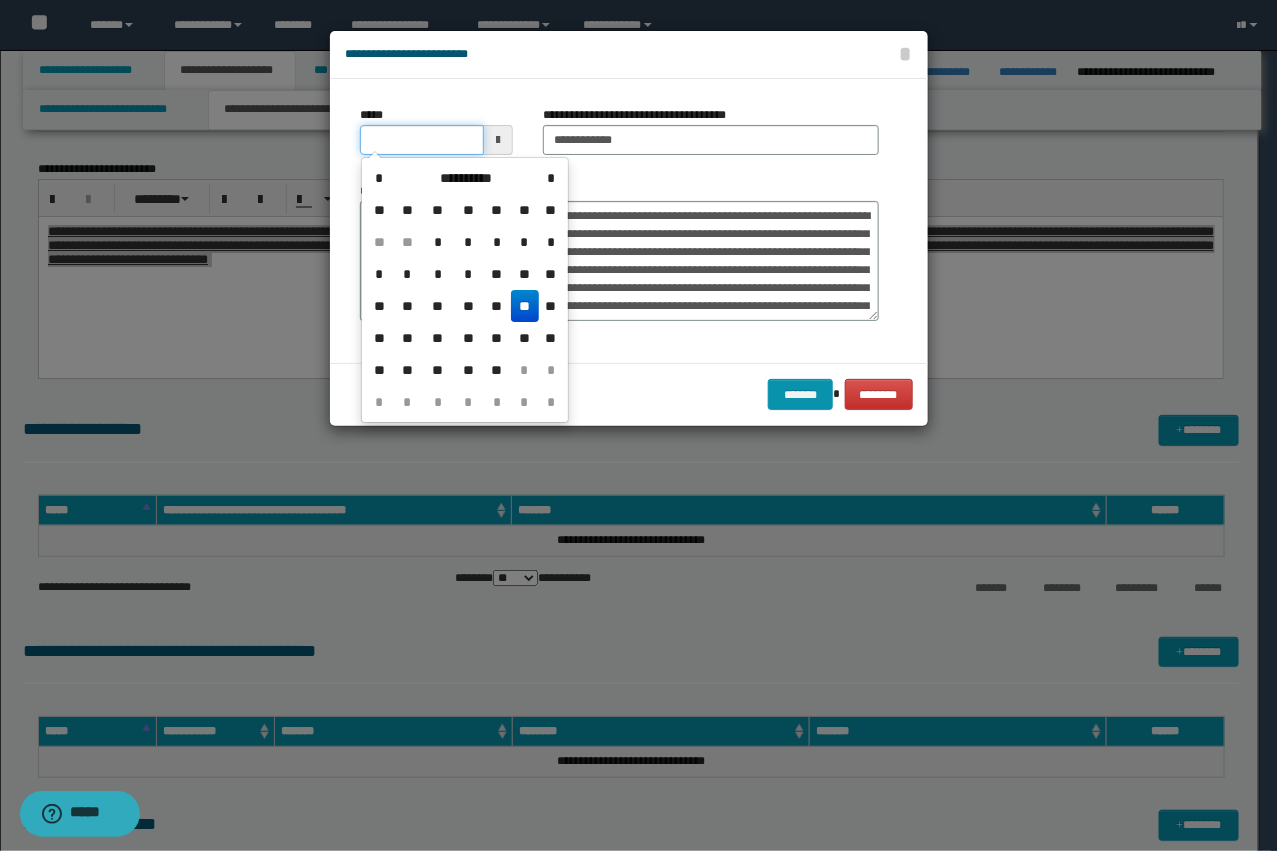 click on "*****" at bounding box center [422, 140] 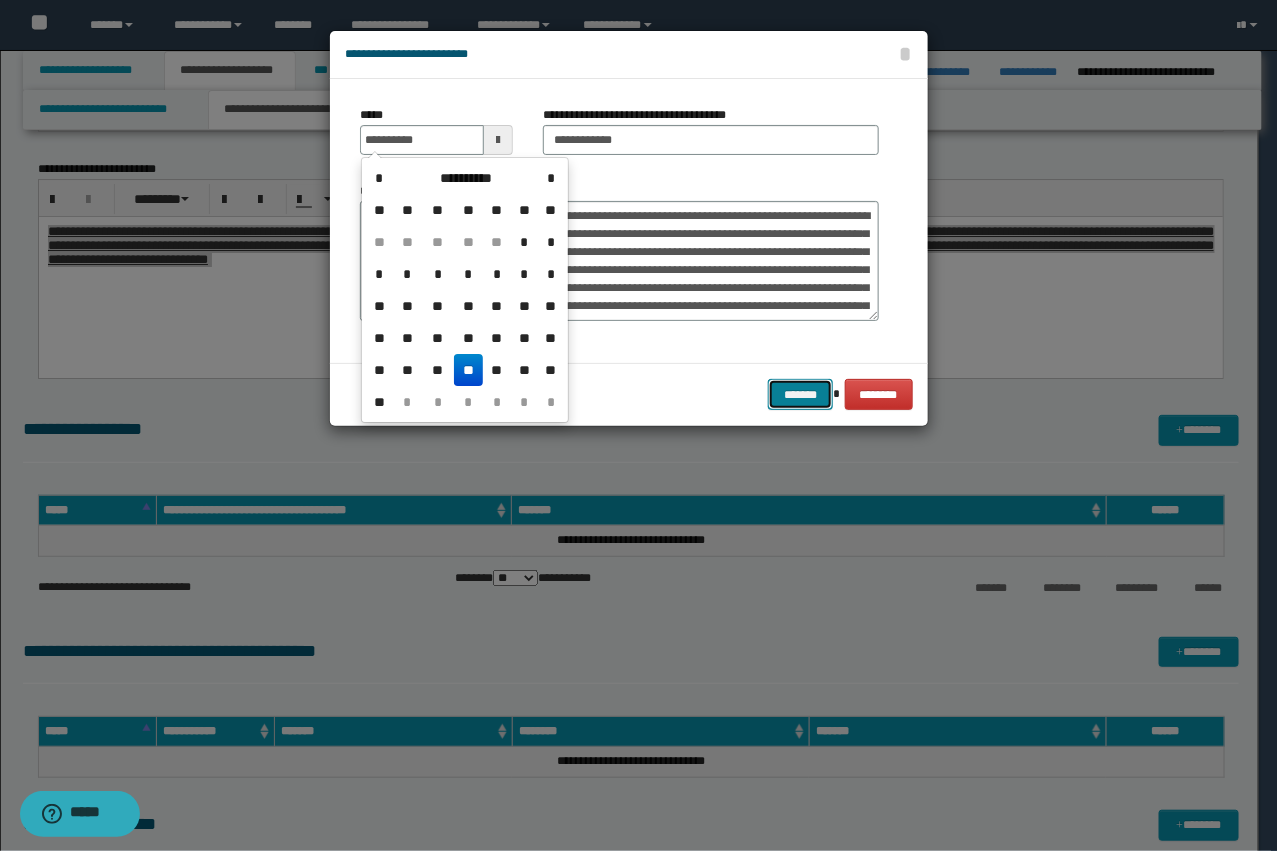 type on "**********" 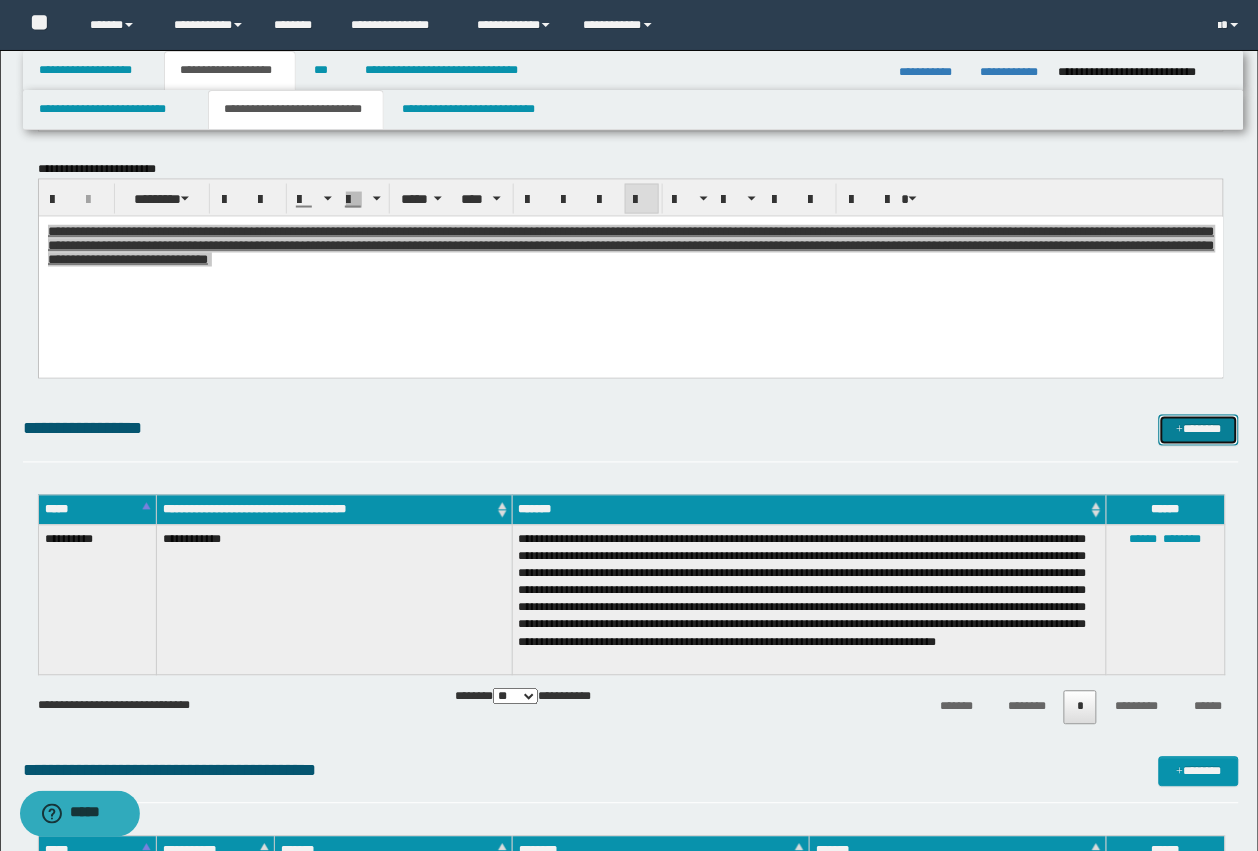 drag, startPoint x: 1188, startPoint y: 430, endPoint x: 728, endPoint y: 146, distance: 540.60706 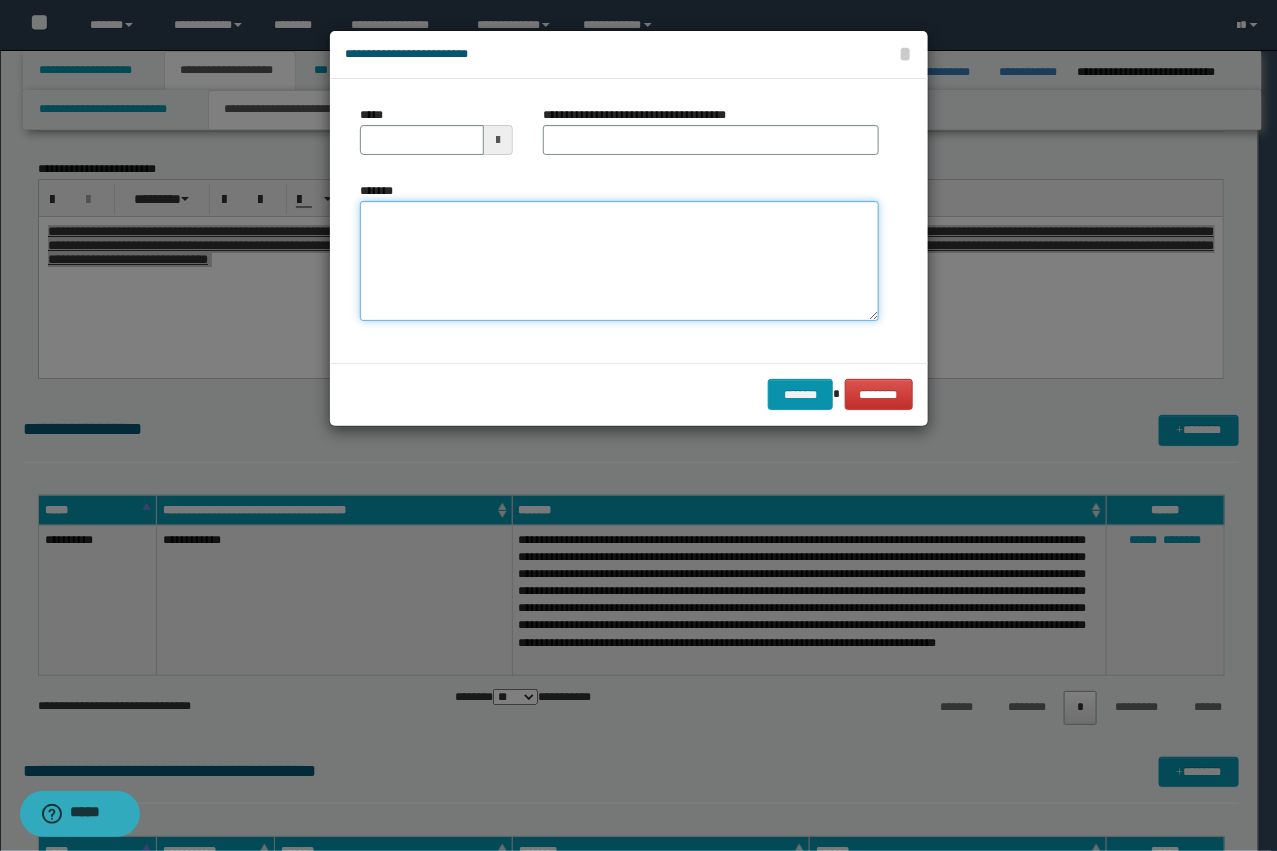 click on "*******" at bounding box center [619, 261] 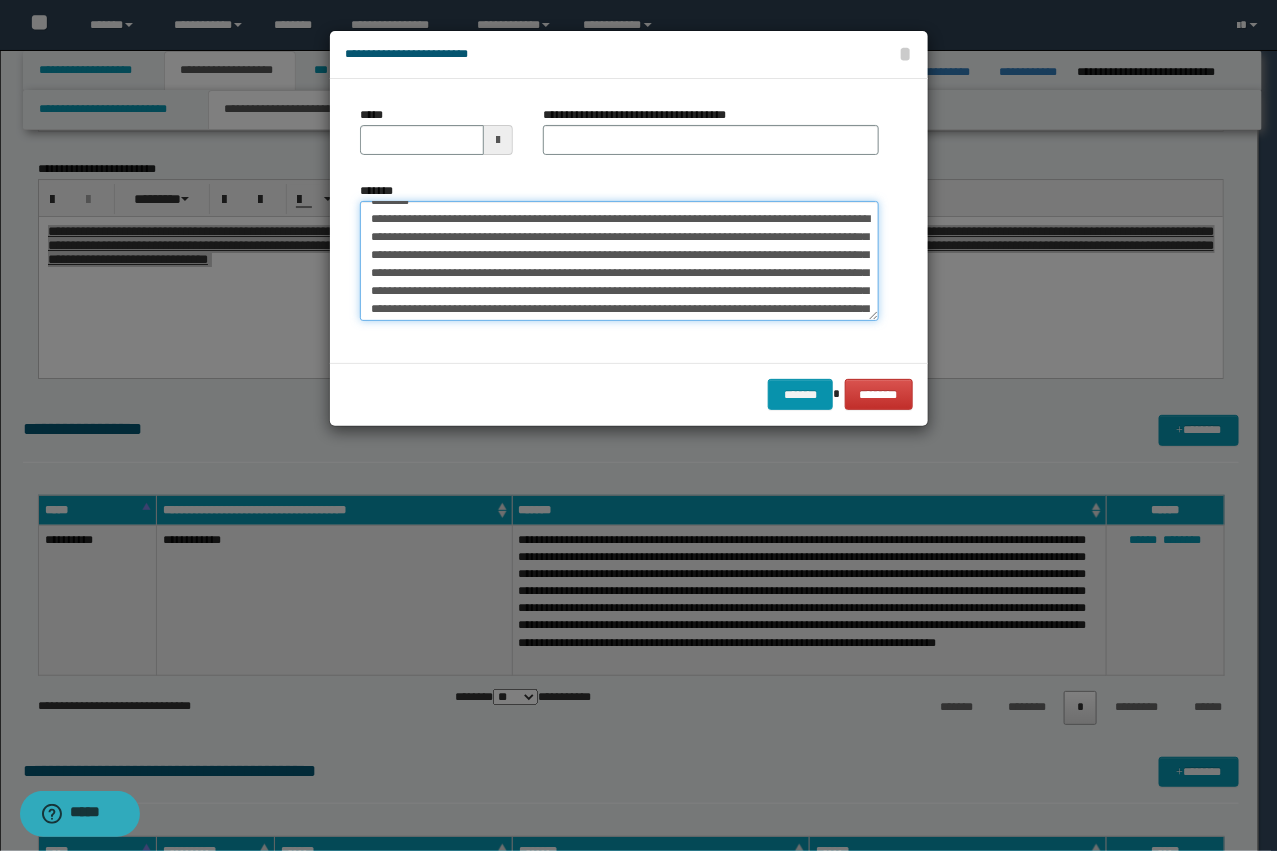 scroll, scrollTop: 0, scrollLeft: 0, axis: both 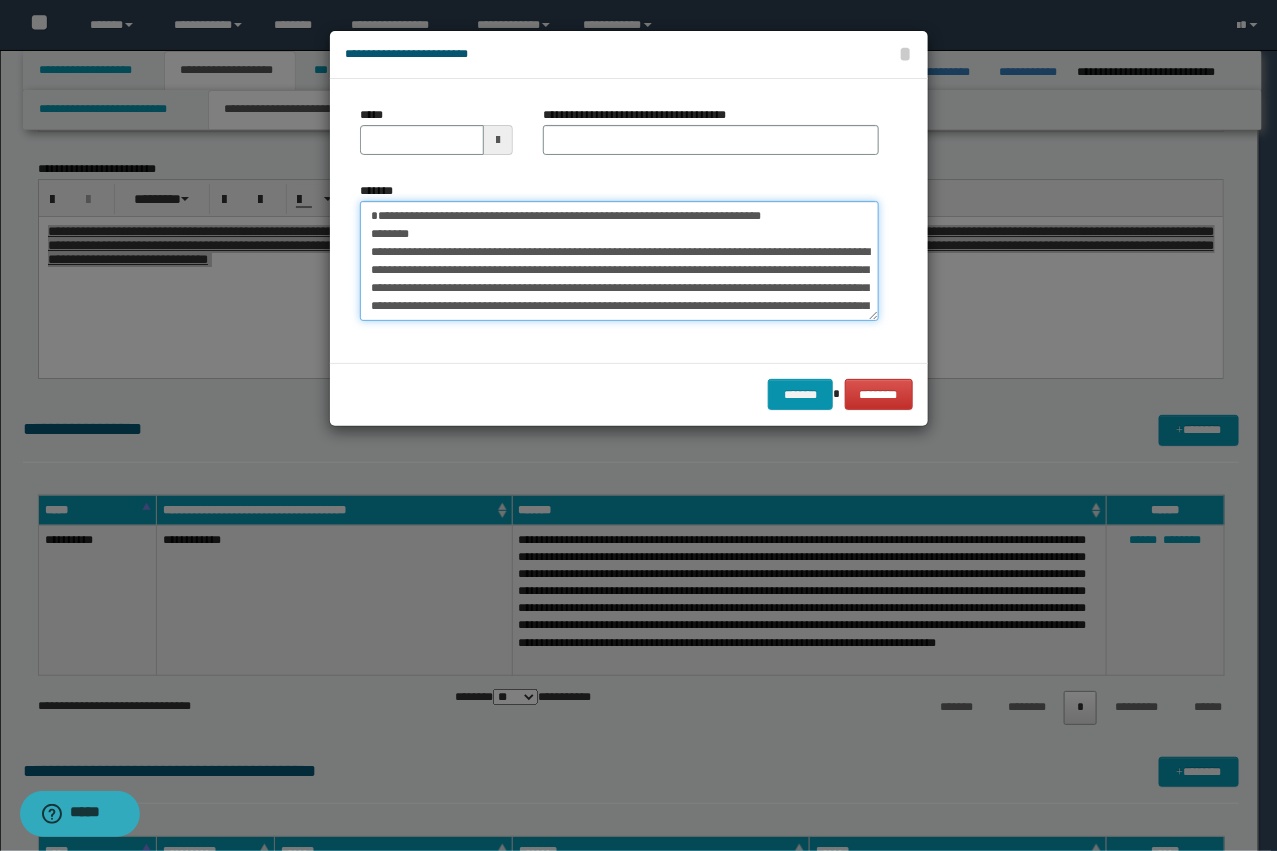 type on "**********" 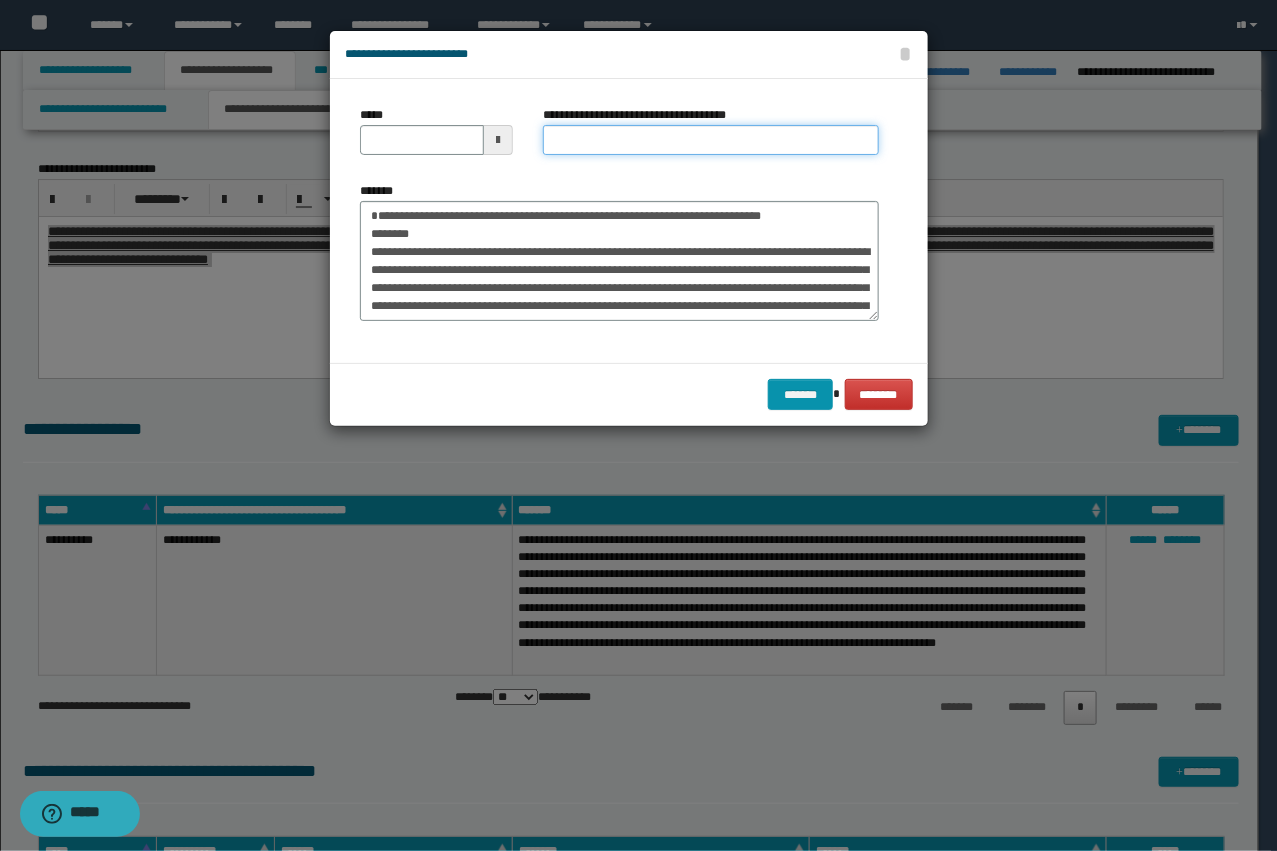 click on "**********" at bounding box center [711, 140] 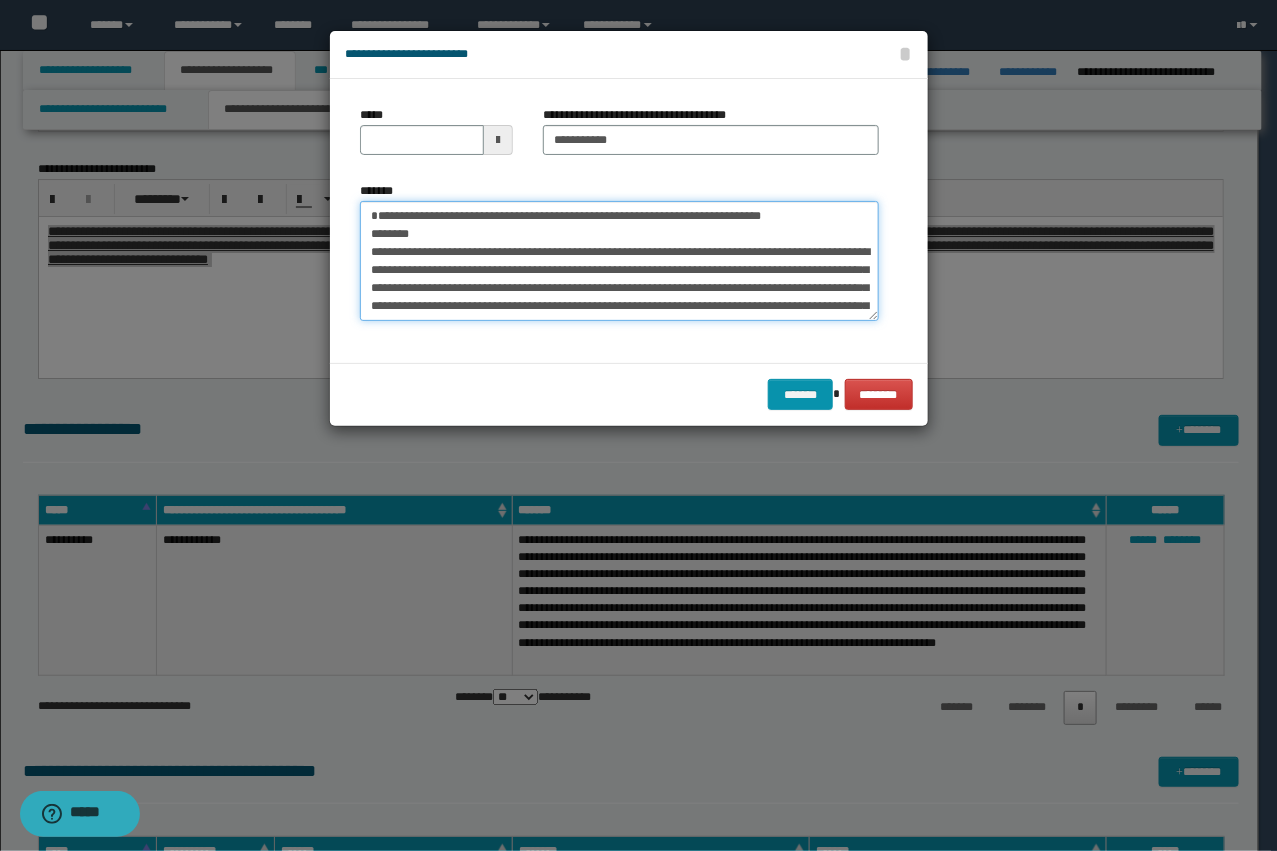 drag, startPoint x: 445, startPoint y: 255, endPoint x: 297, endPoint y: 208, distance: 155.28362 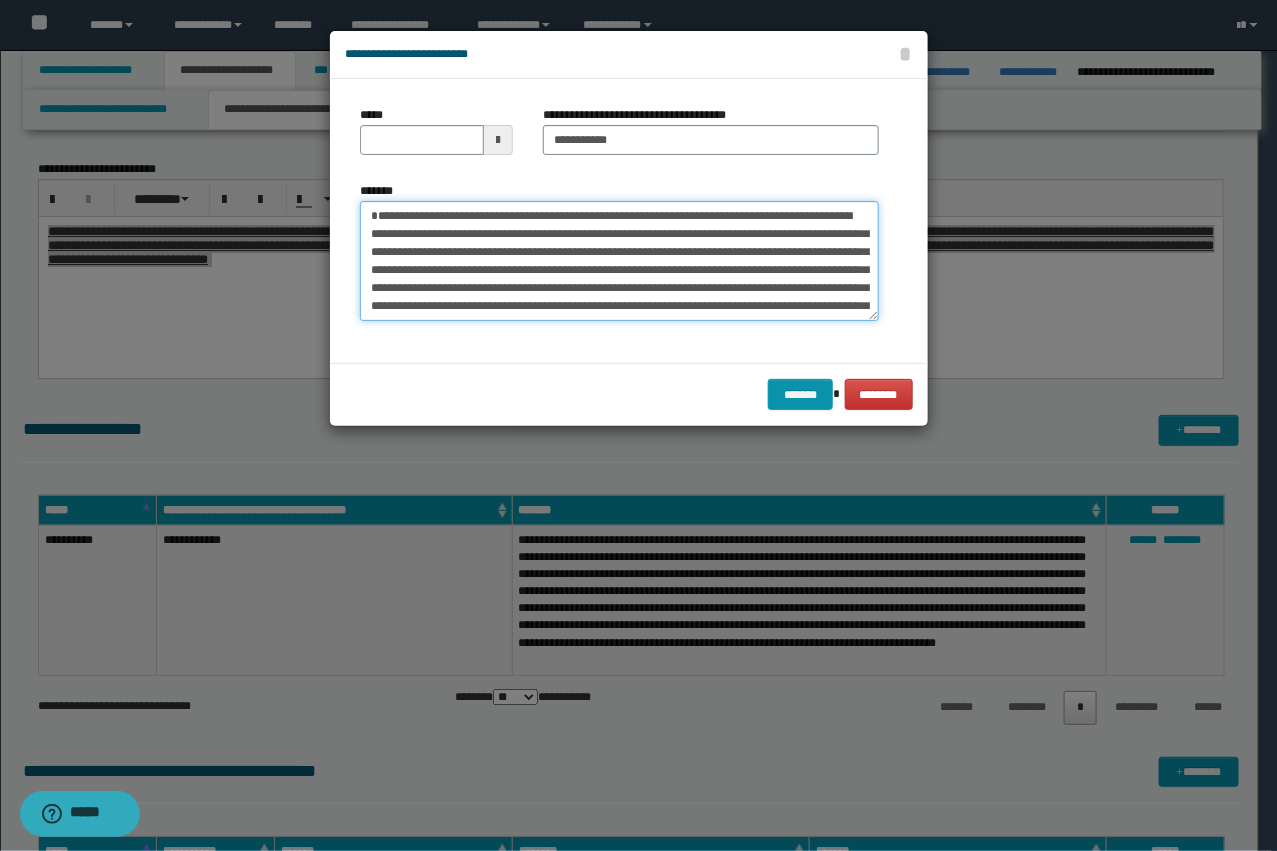 type 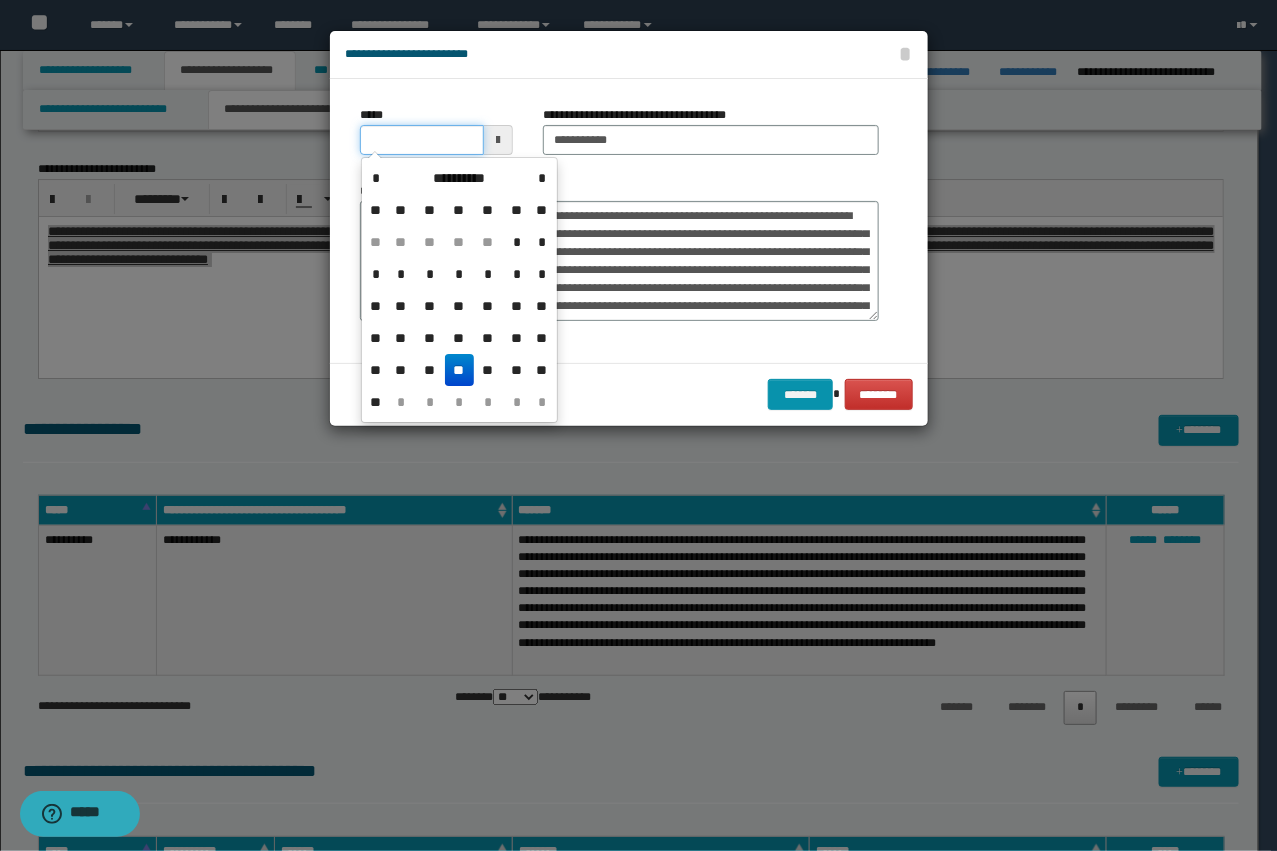 click on "*****" at bounding box center [422, 140] 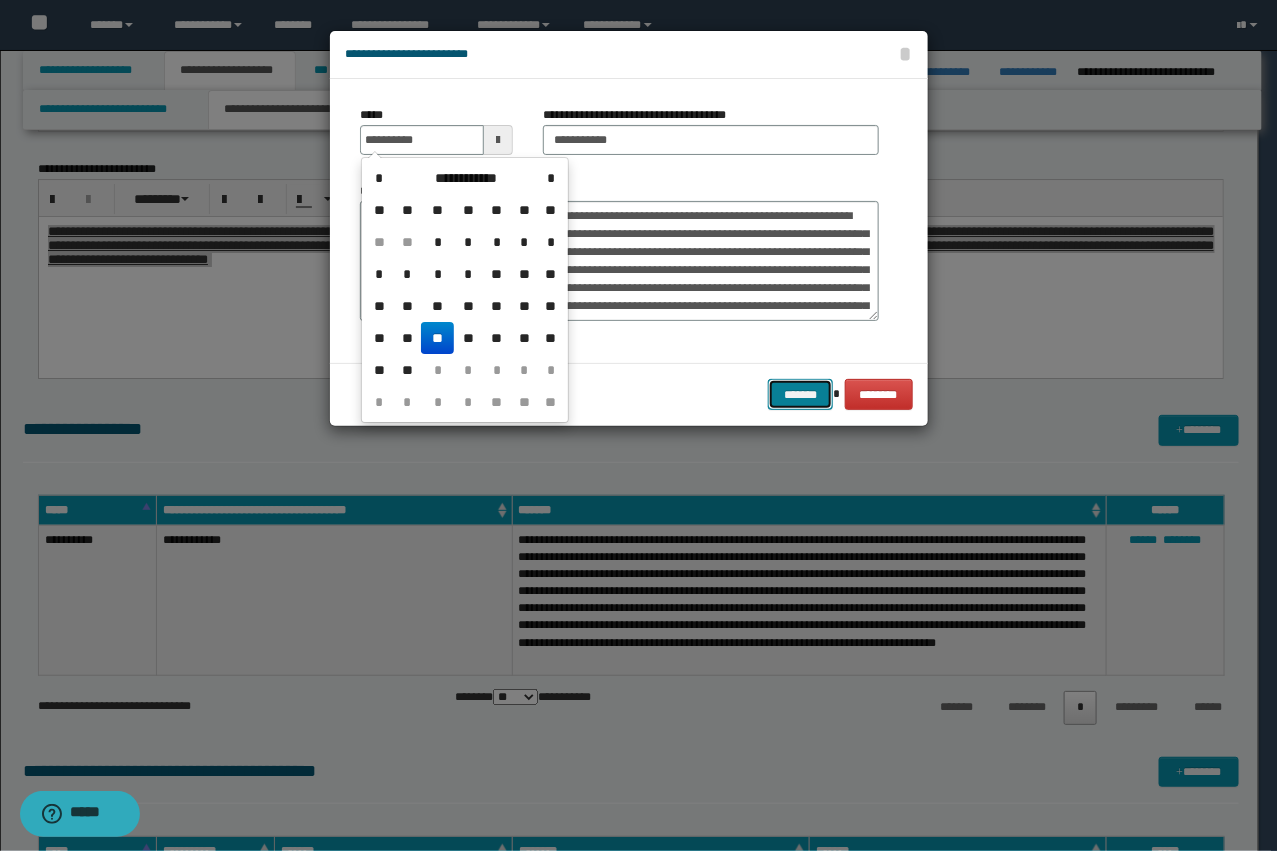 type on "**********" 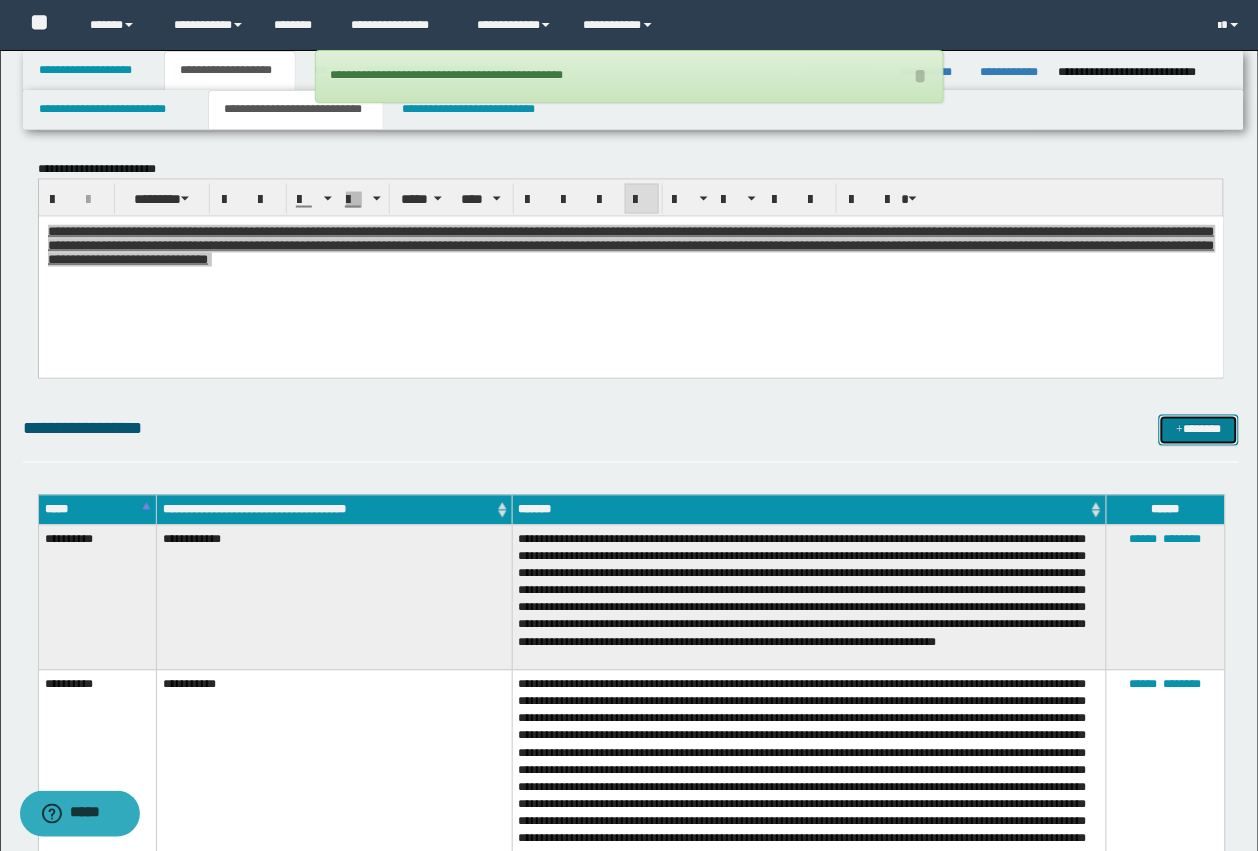 click on "*******" at bounding box center (1199, 430) 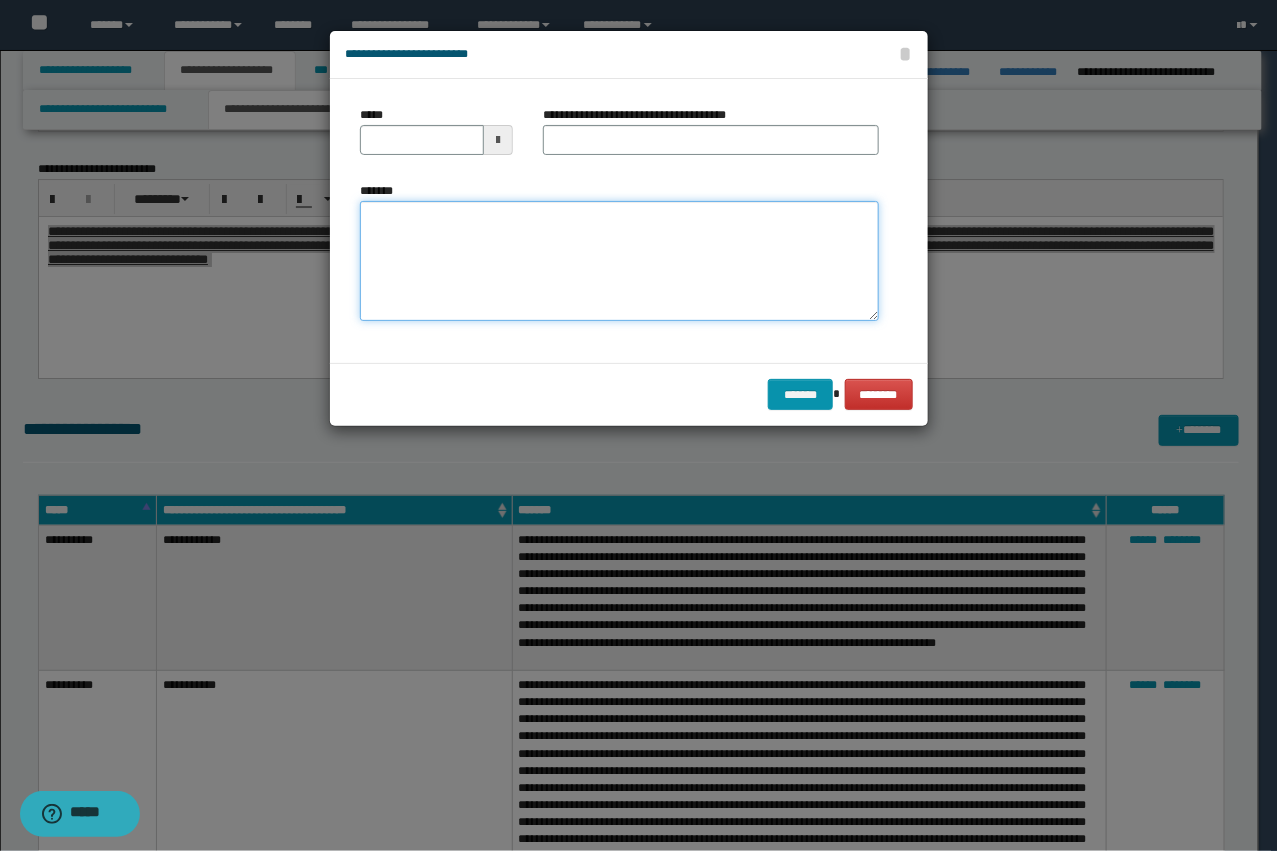 click on "*******" at bounding box center (619, 261) 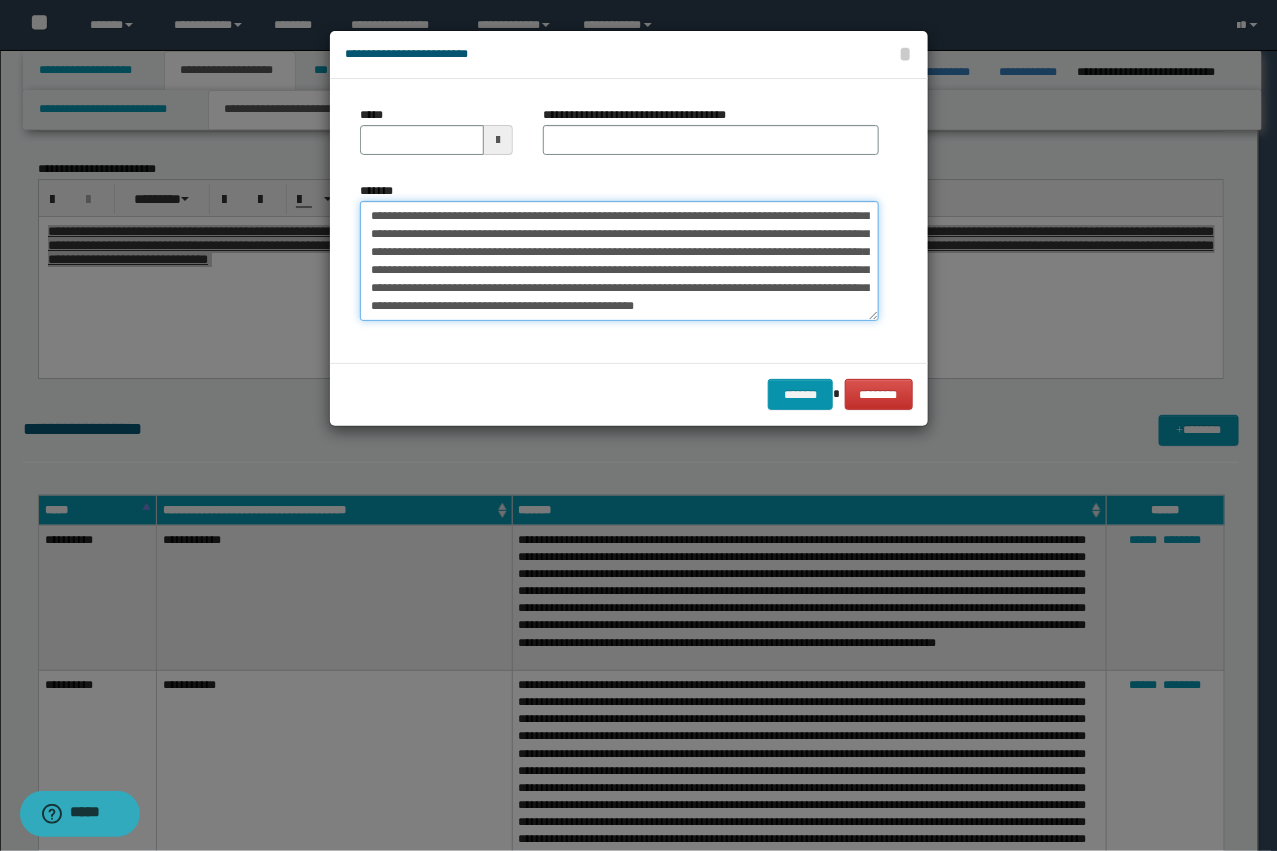 scroll, scrollTop: 0, scrollLeft: 0, axis: both 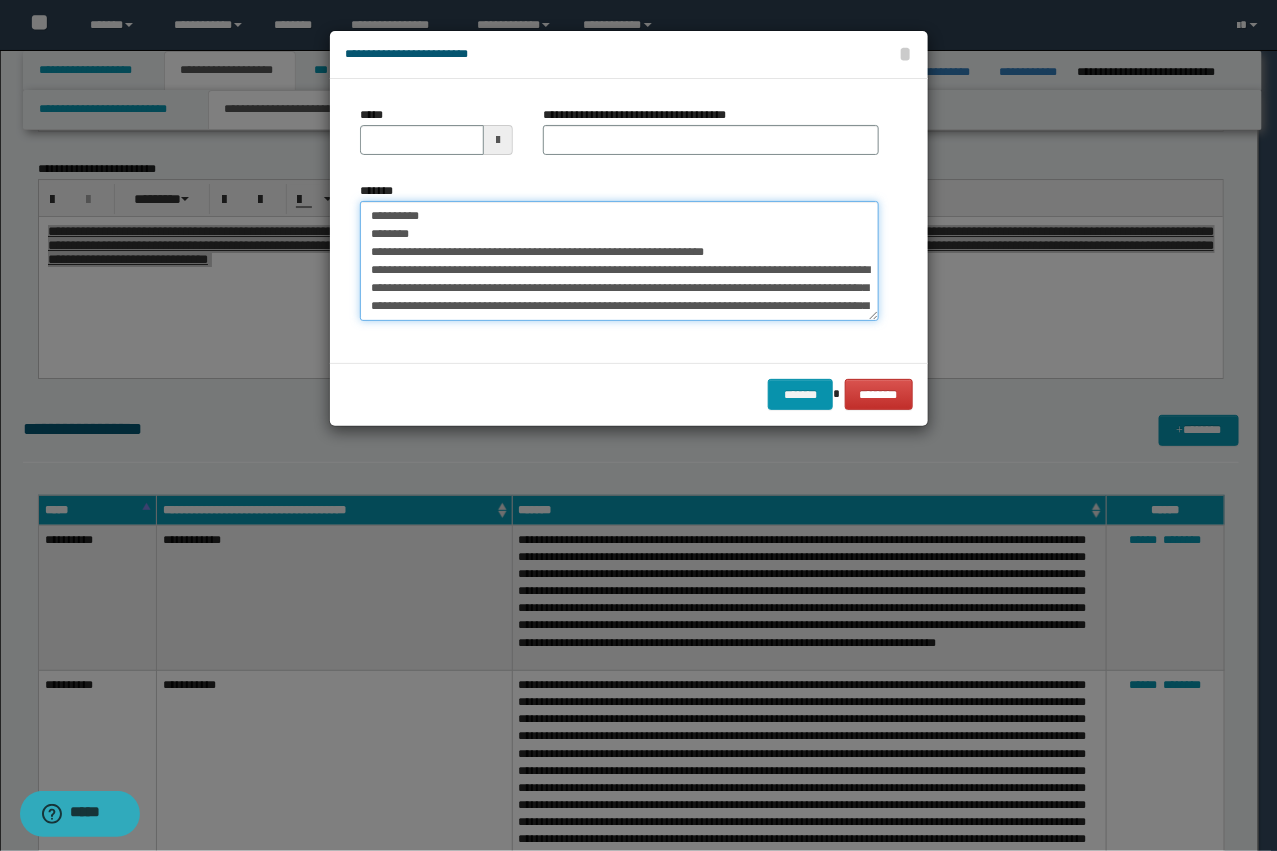 type on "**********" 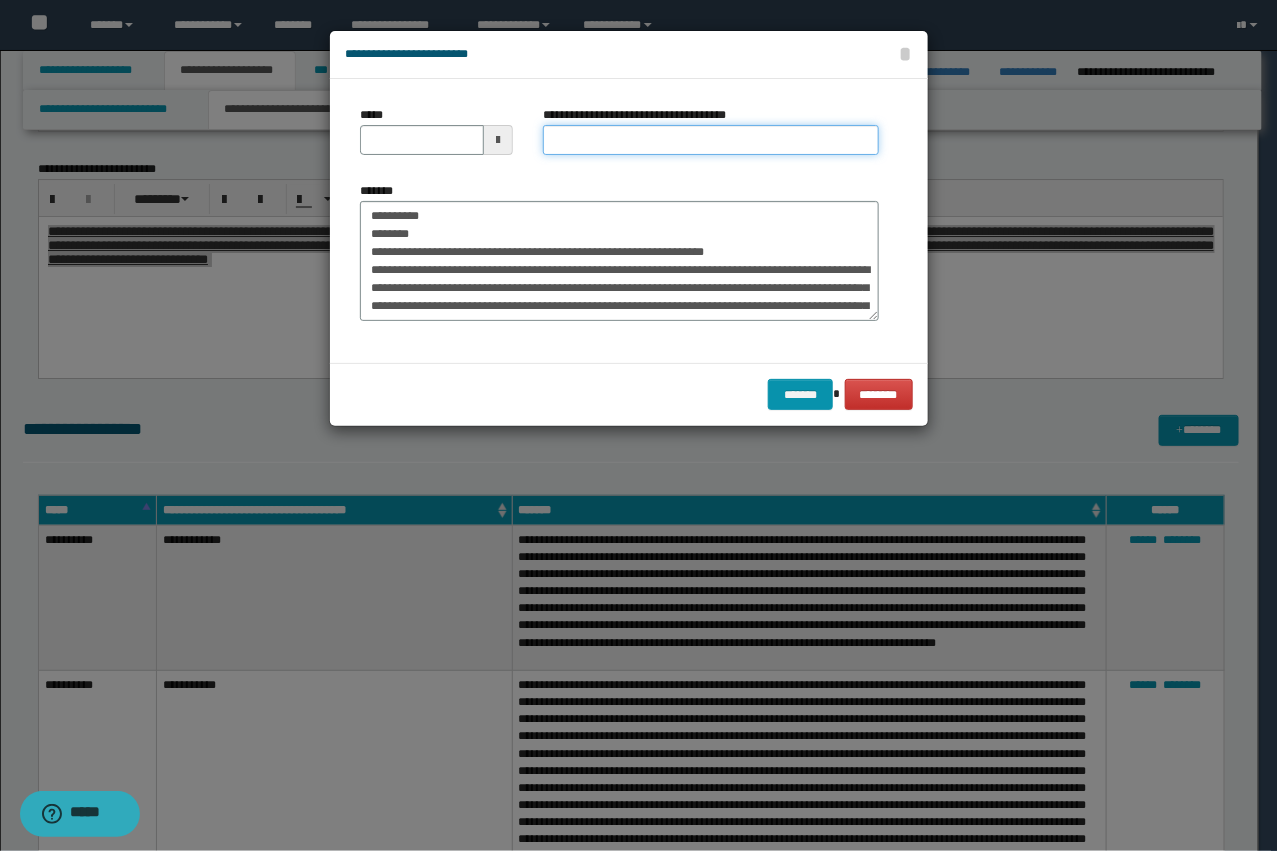 click on "**********" at bounding box center (711, 140) 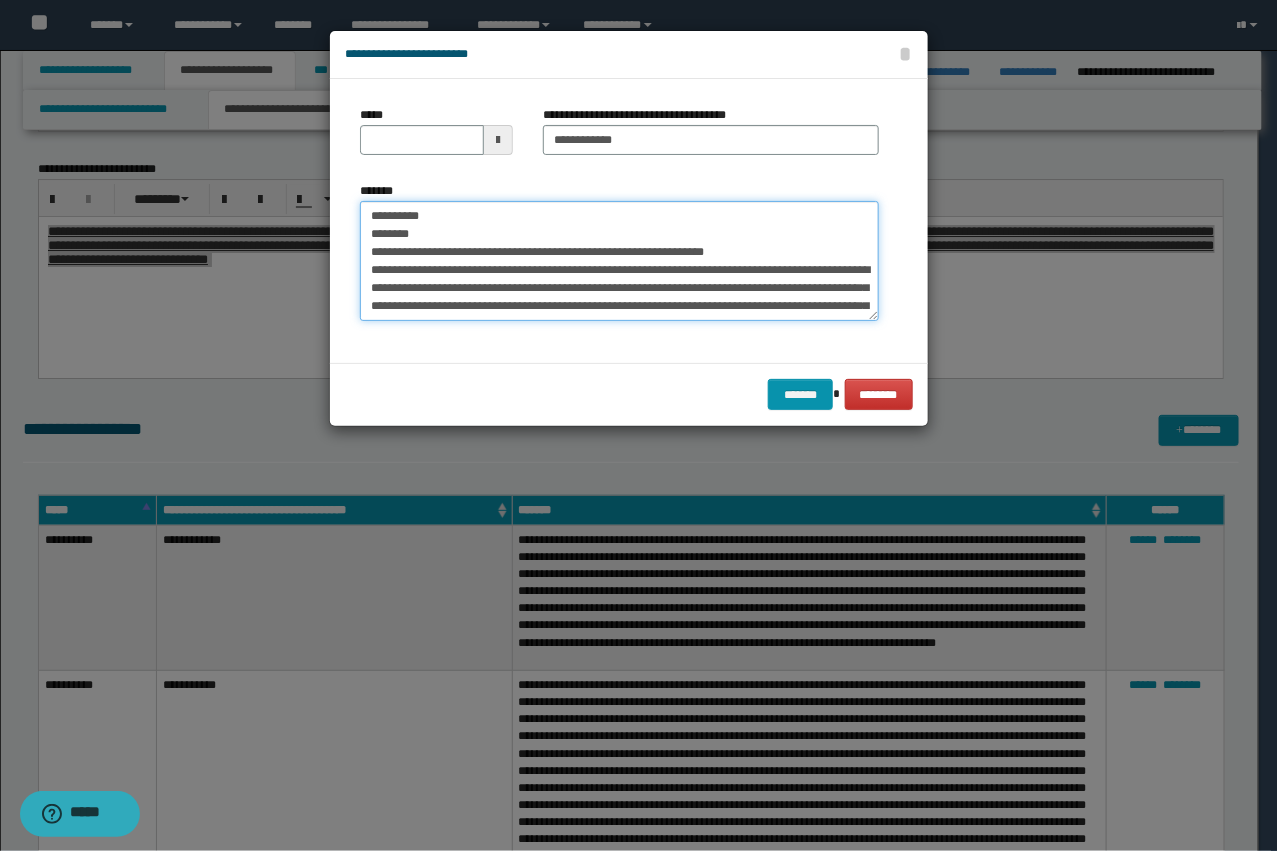 drag, startPoint x: 752, startPoint y: 258, endPoint x: 345, endPoint y: 212, distance: 409.59125 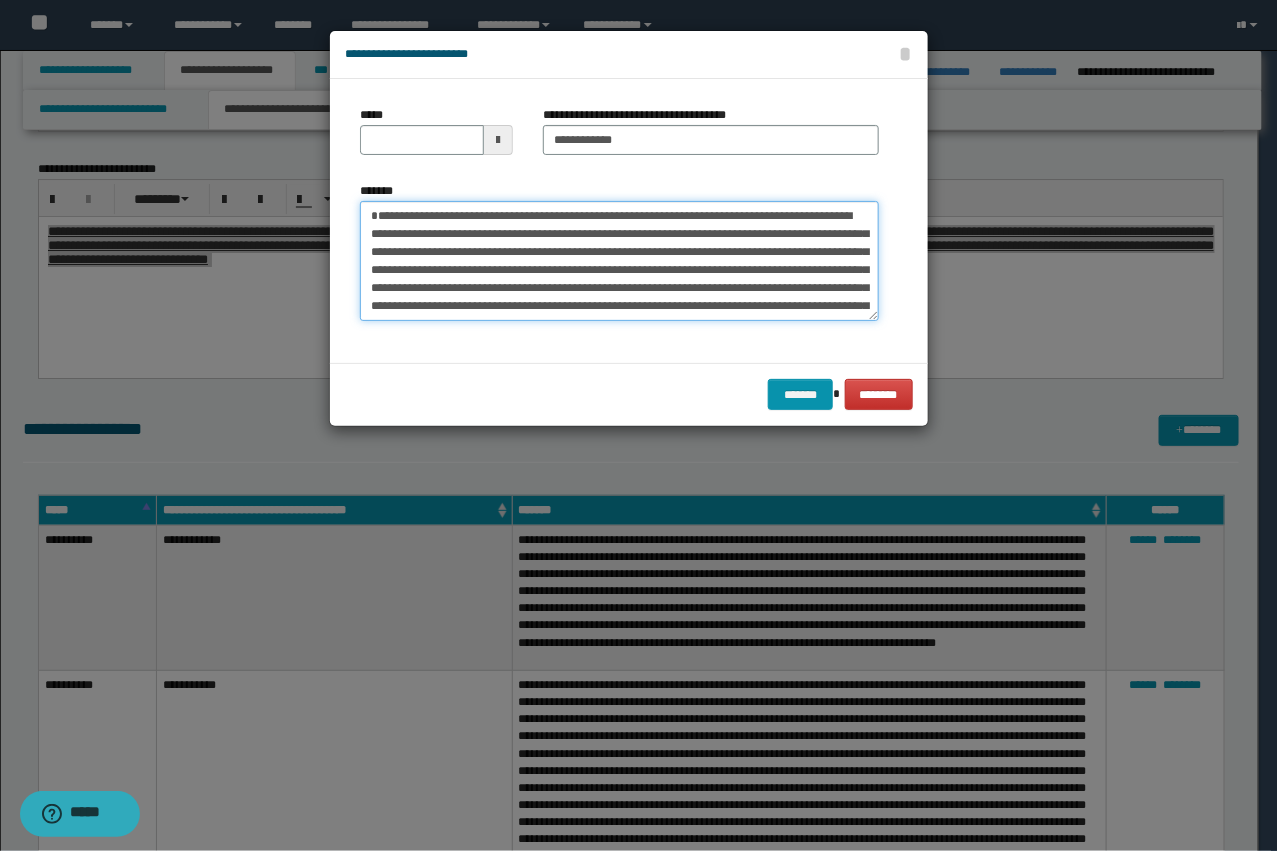 type 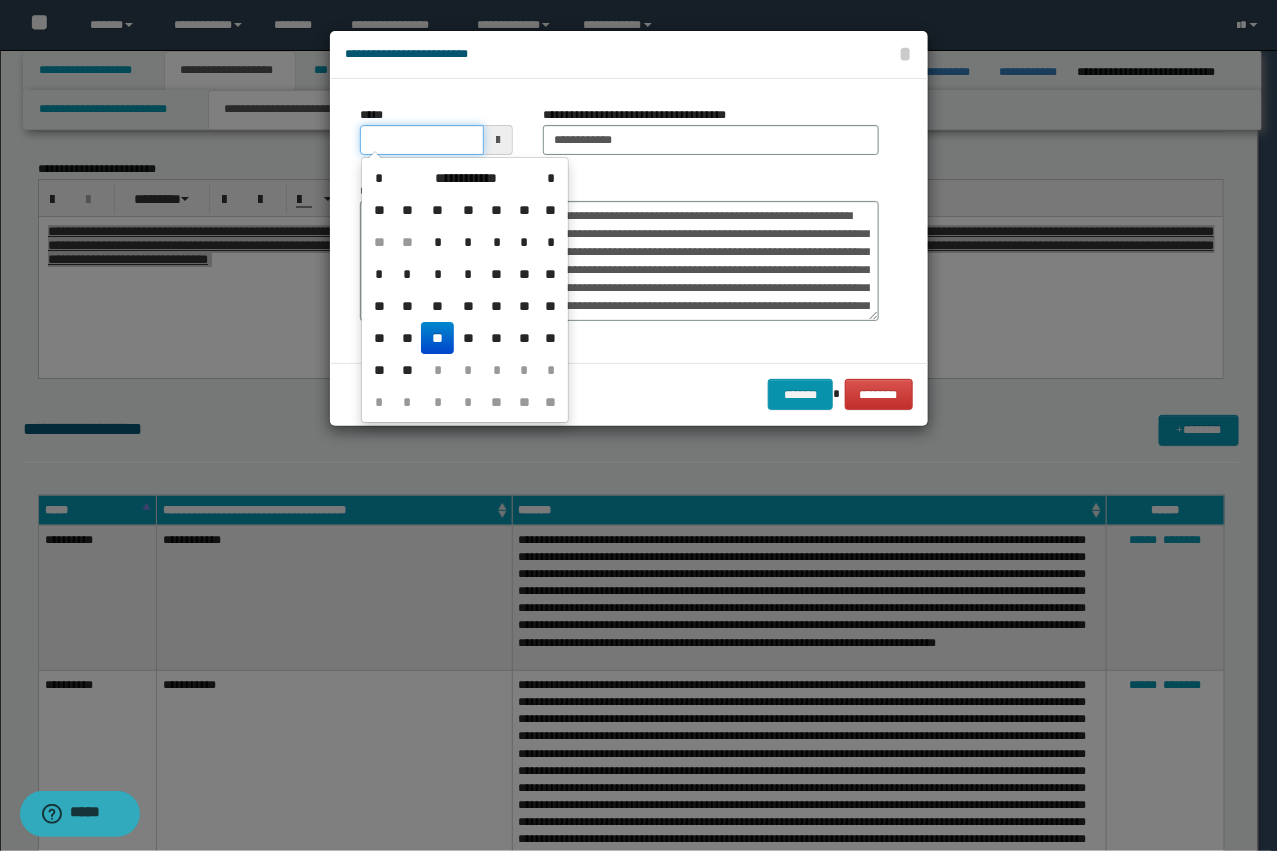 click on "*****" at bounding box center (422, 140) 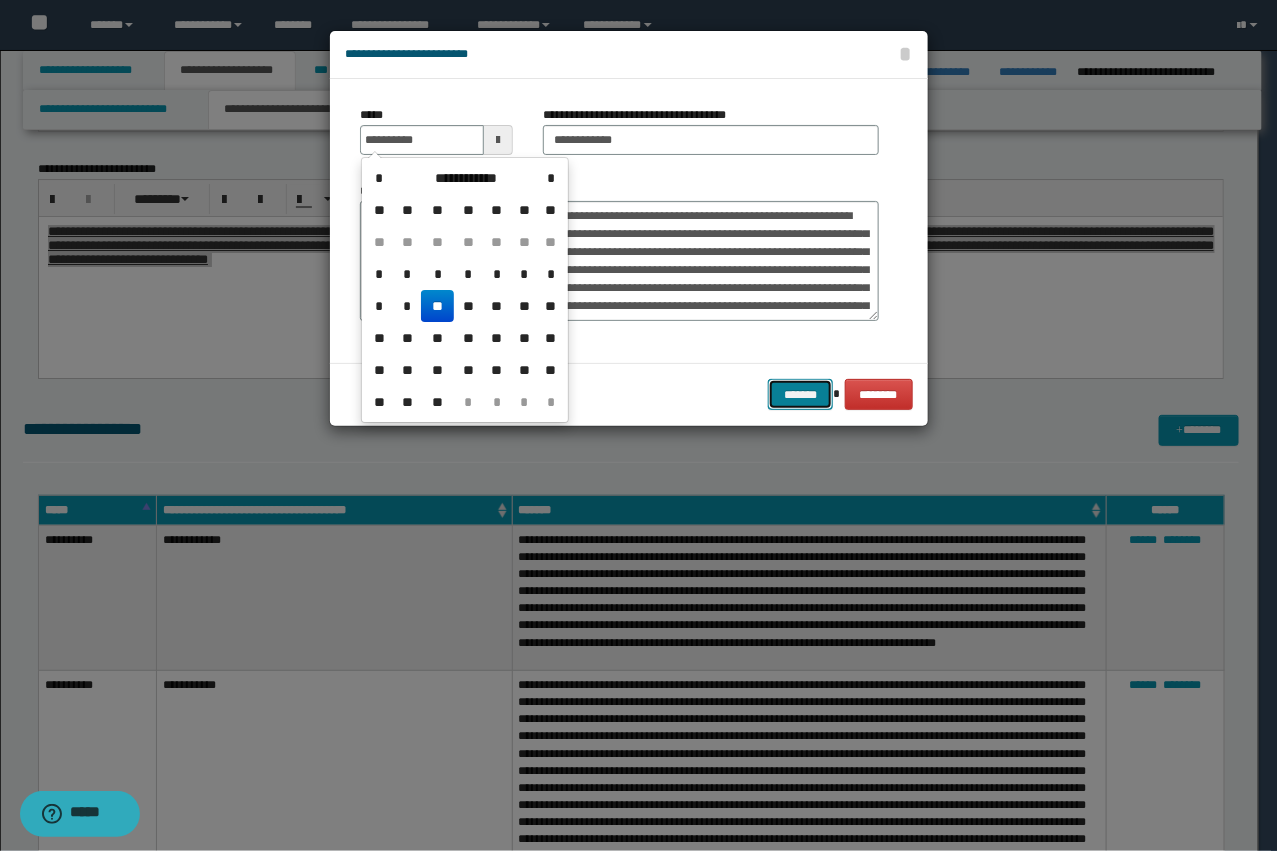 type on "**********" 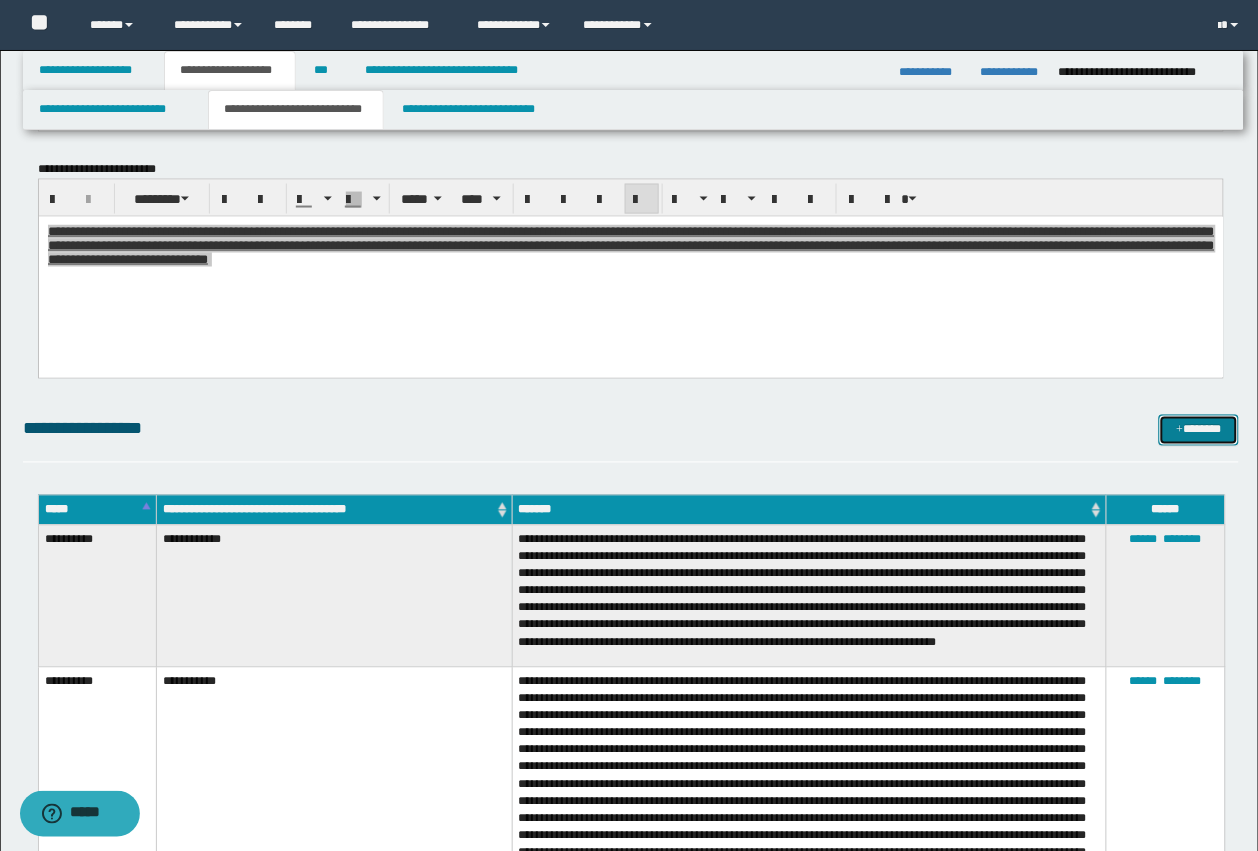 click on "*******" at bounding box center [1199, 430] 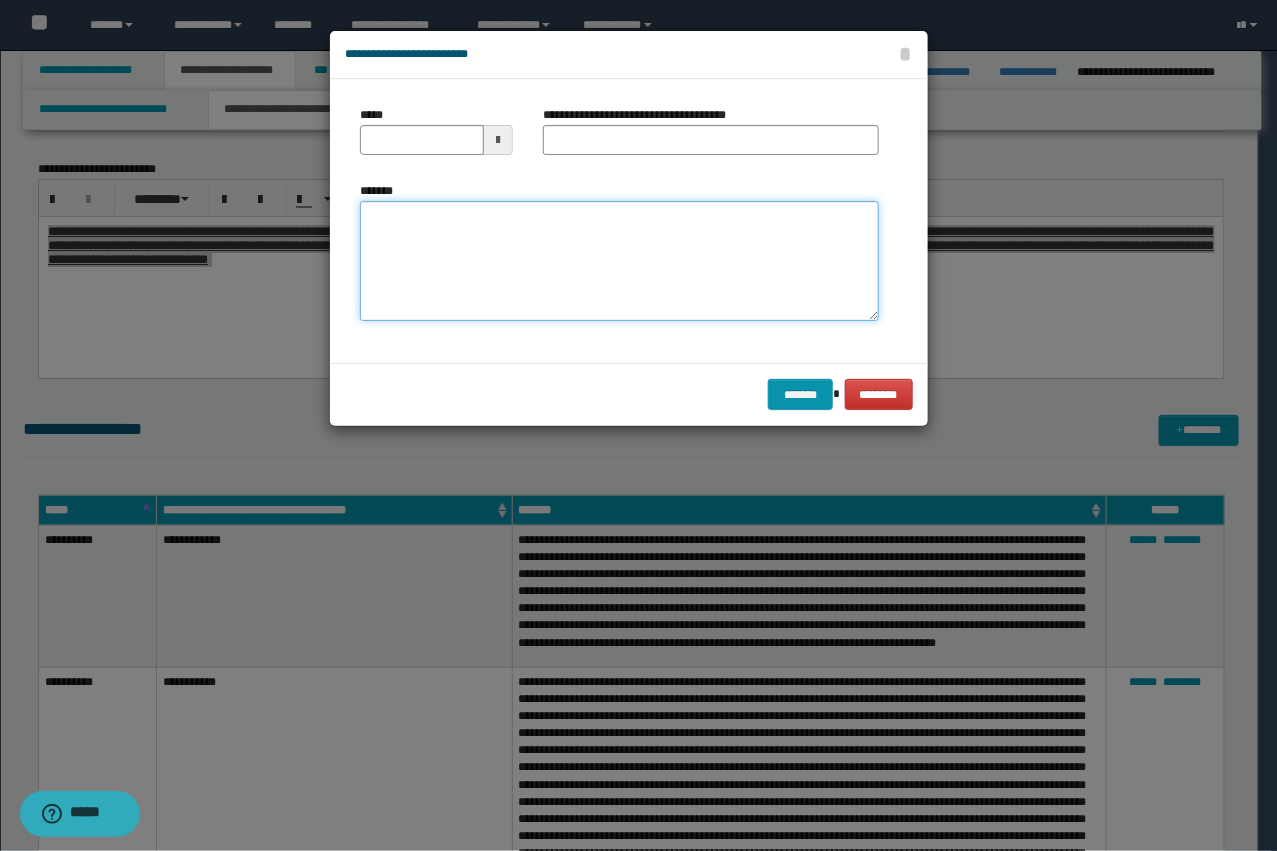 click on "*******" at bounding box center (619, 261) 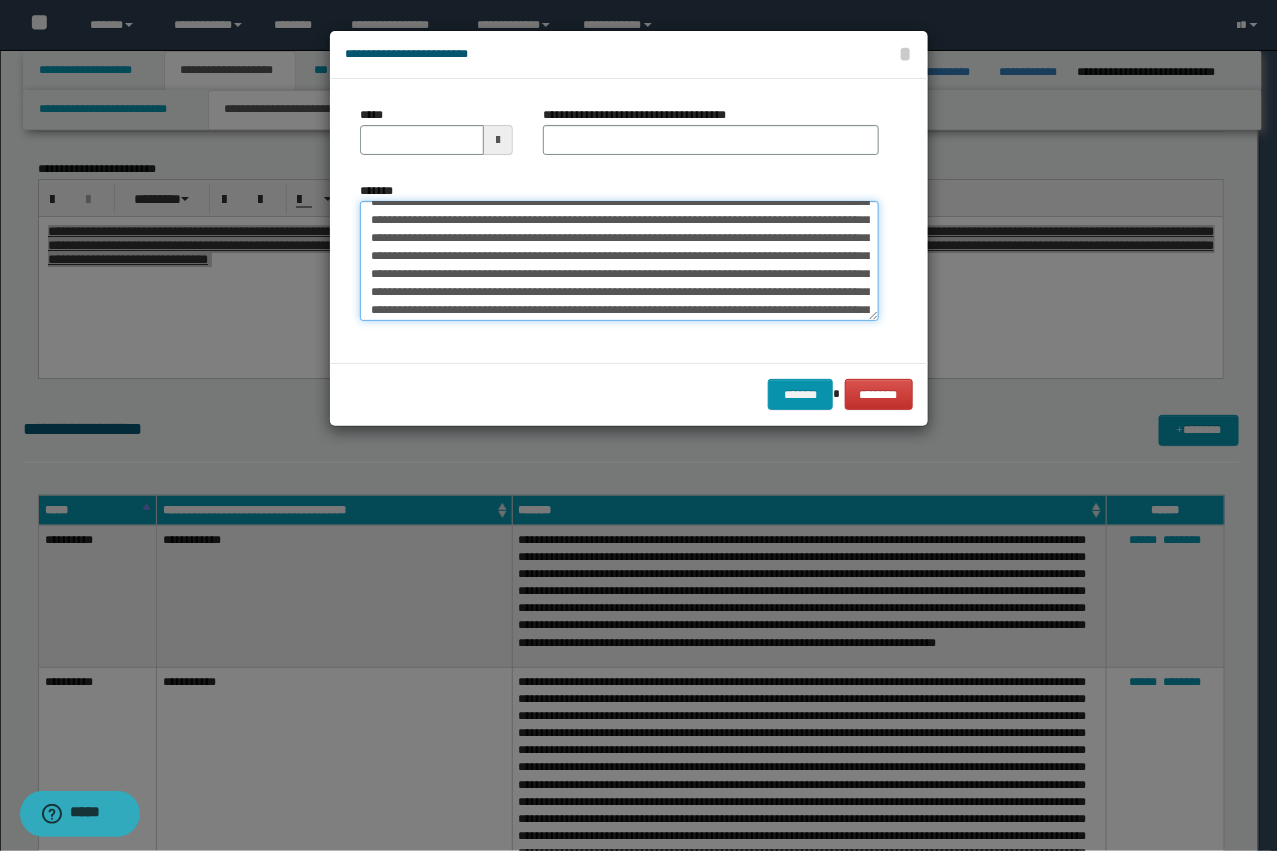 scroll, scrollTop: 0, scrollLeft: 0, axis: both 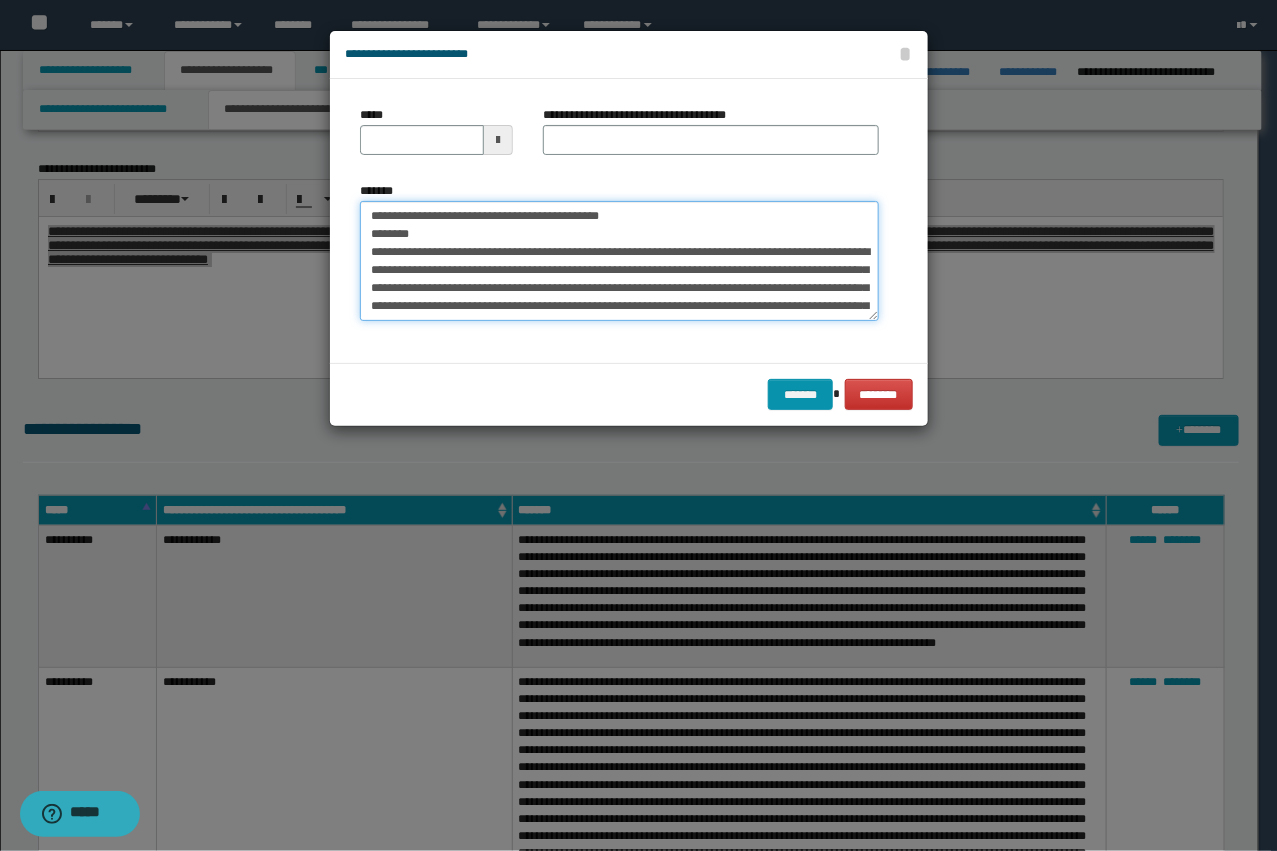 type on "**********" 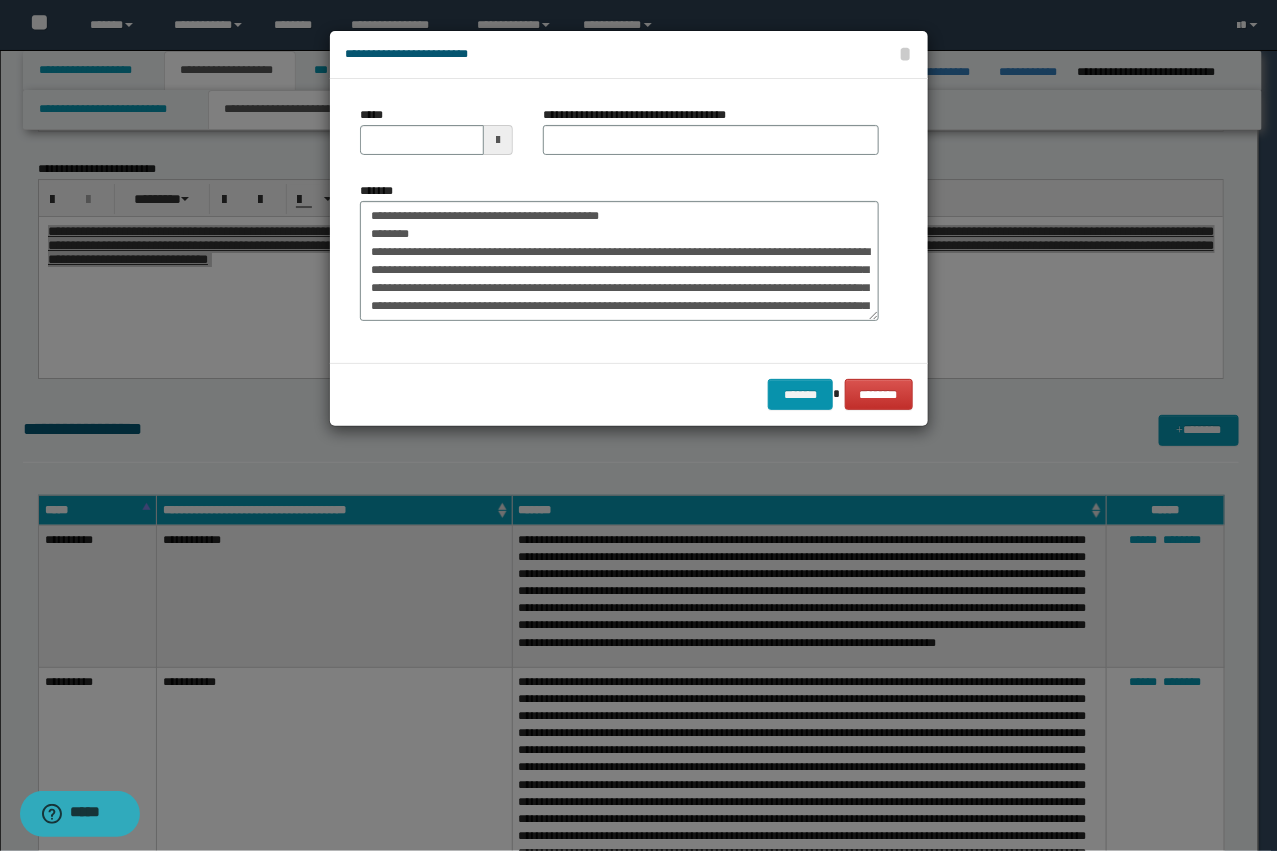 click on "**********" at bounding box center (642, 115) 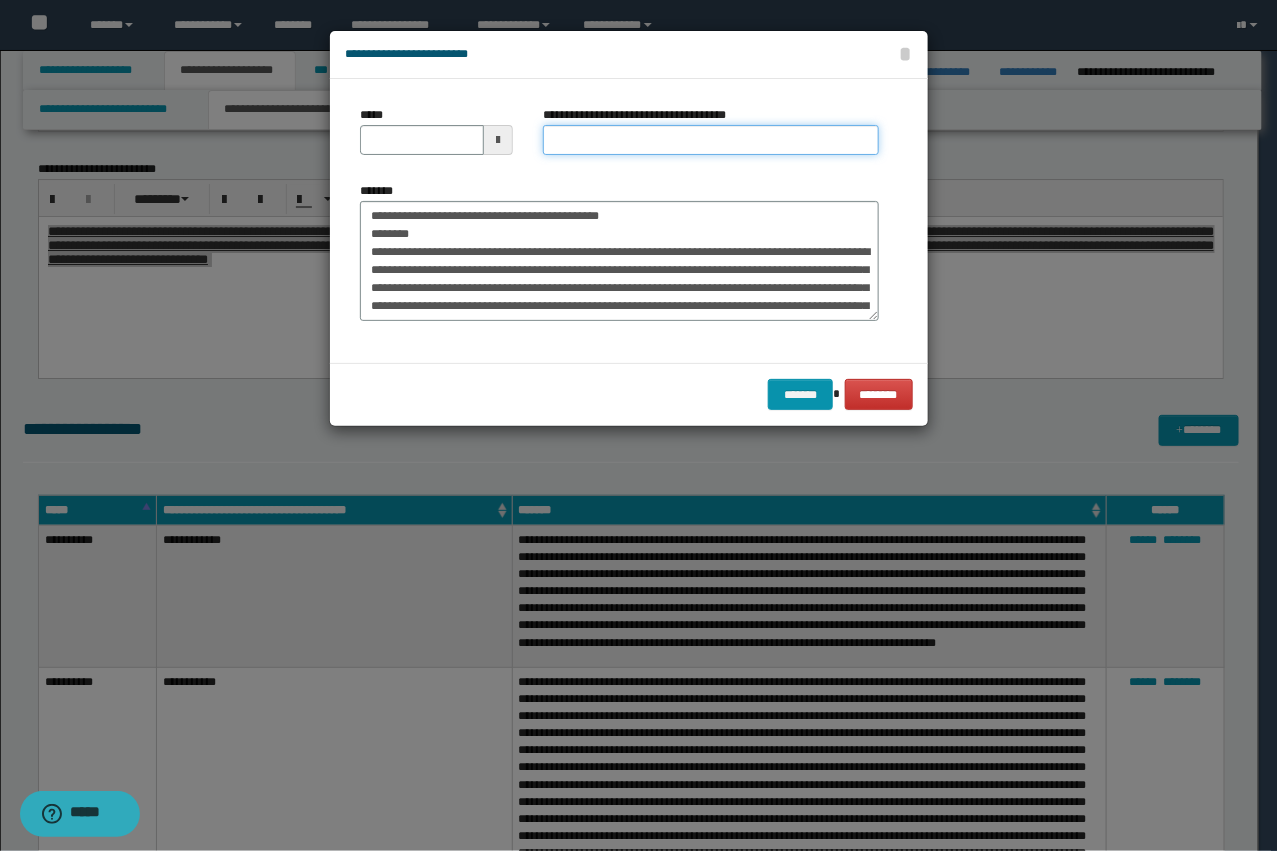 click on "**********" at bounding box center (711, 140) 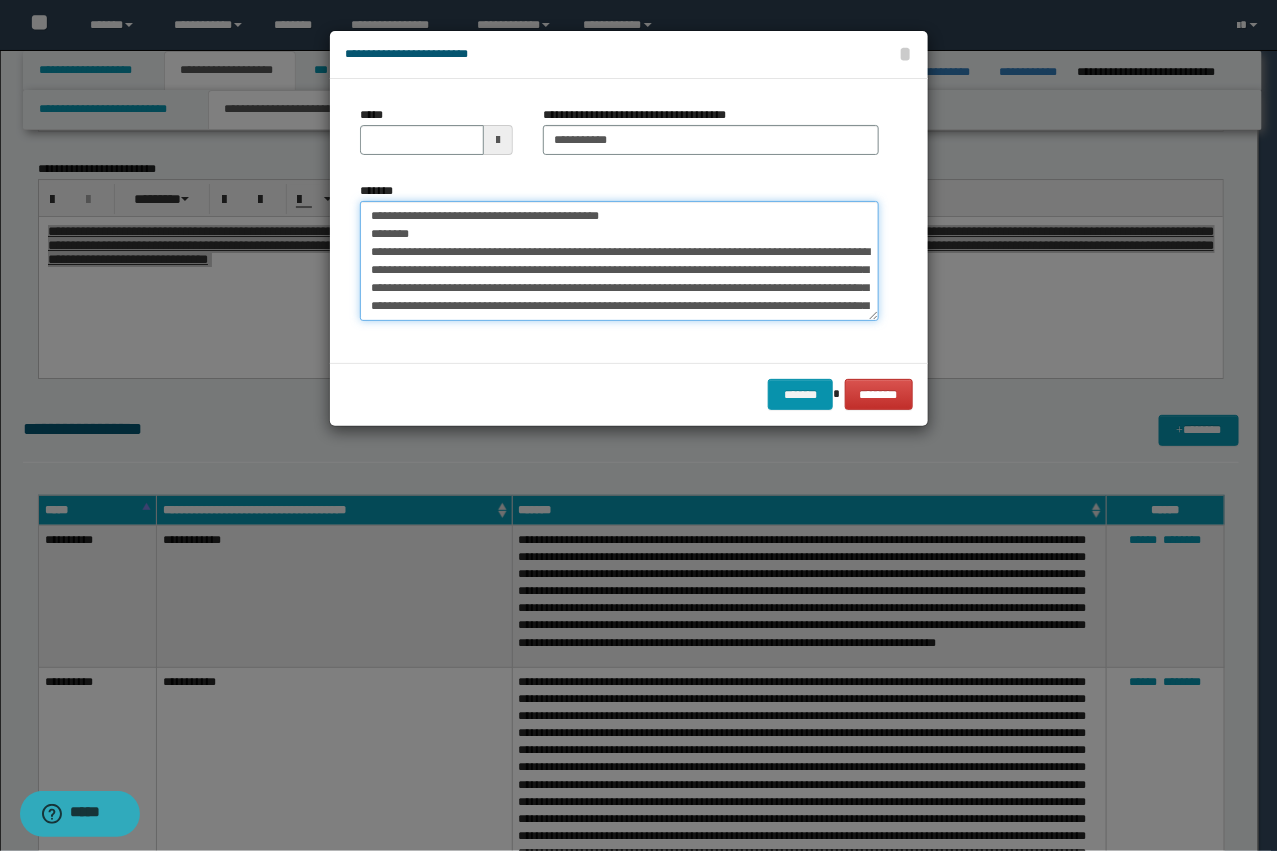 drag, startPoint x: 438, startPoint y: 236, endPoint x: 303, endPoint y: 198, distance: 140.24622 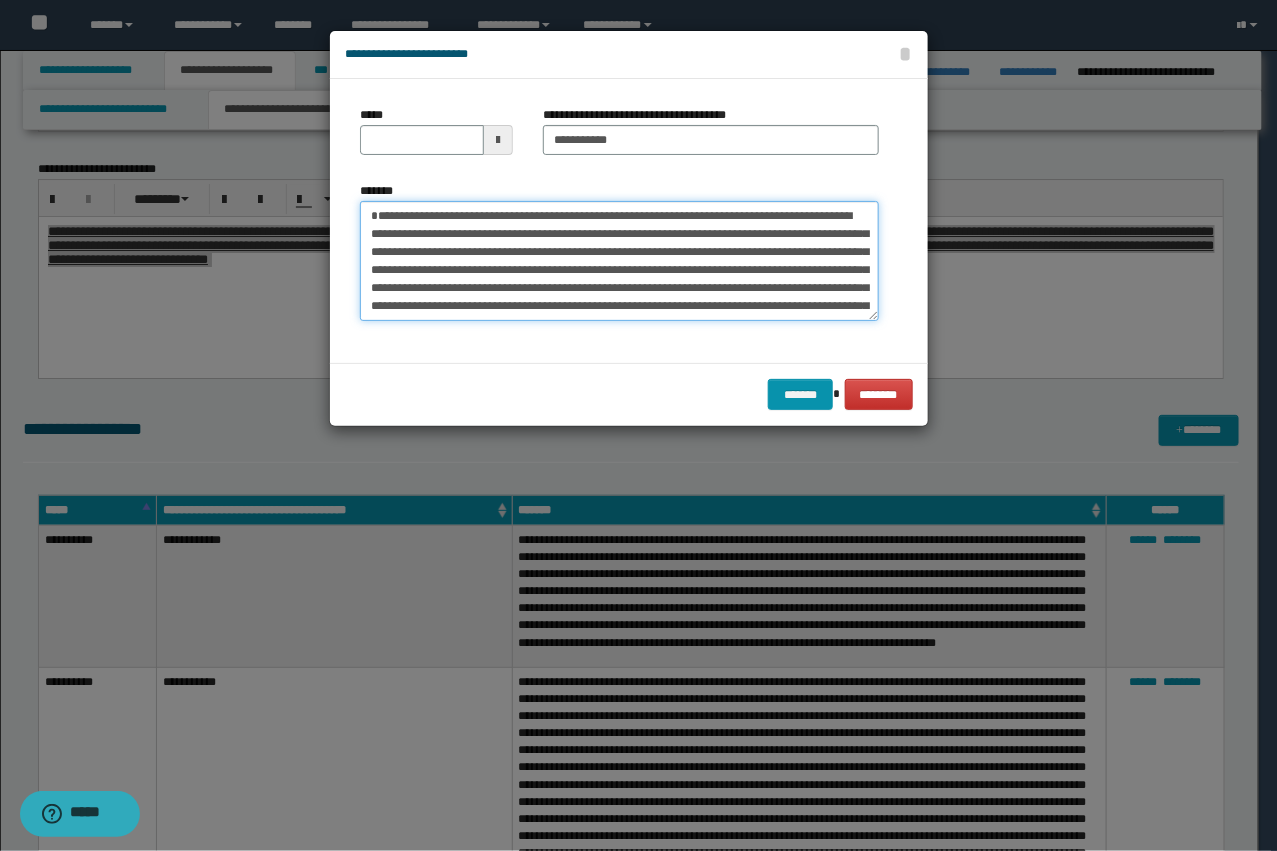 type 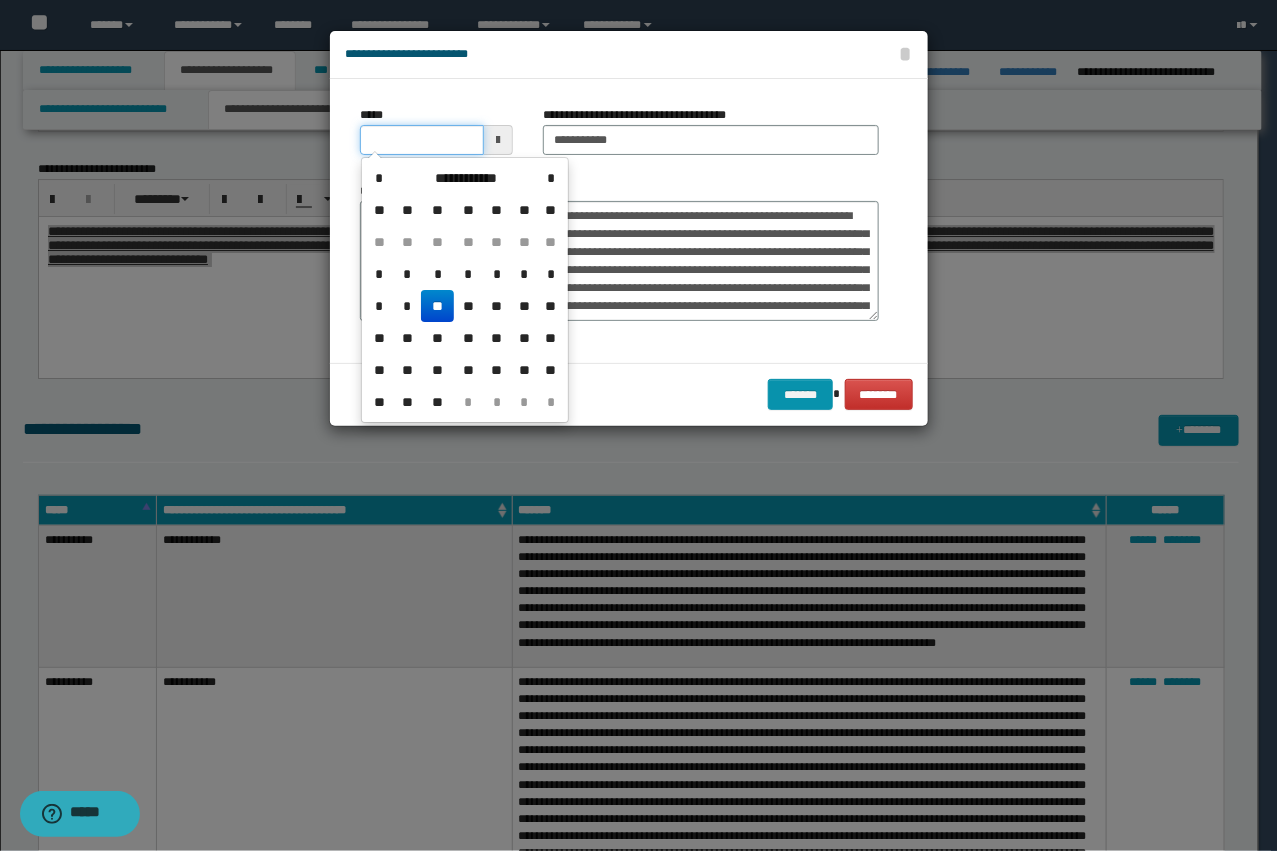 click on "*****" at bounding box center [422, 140] 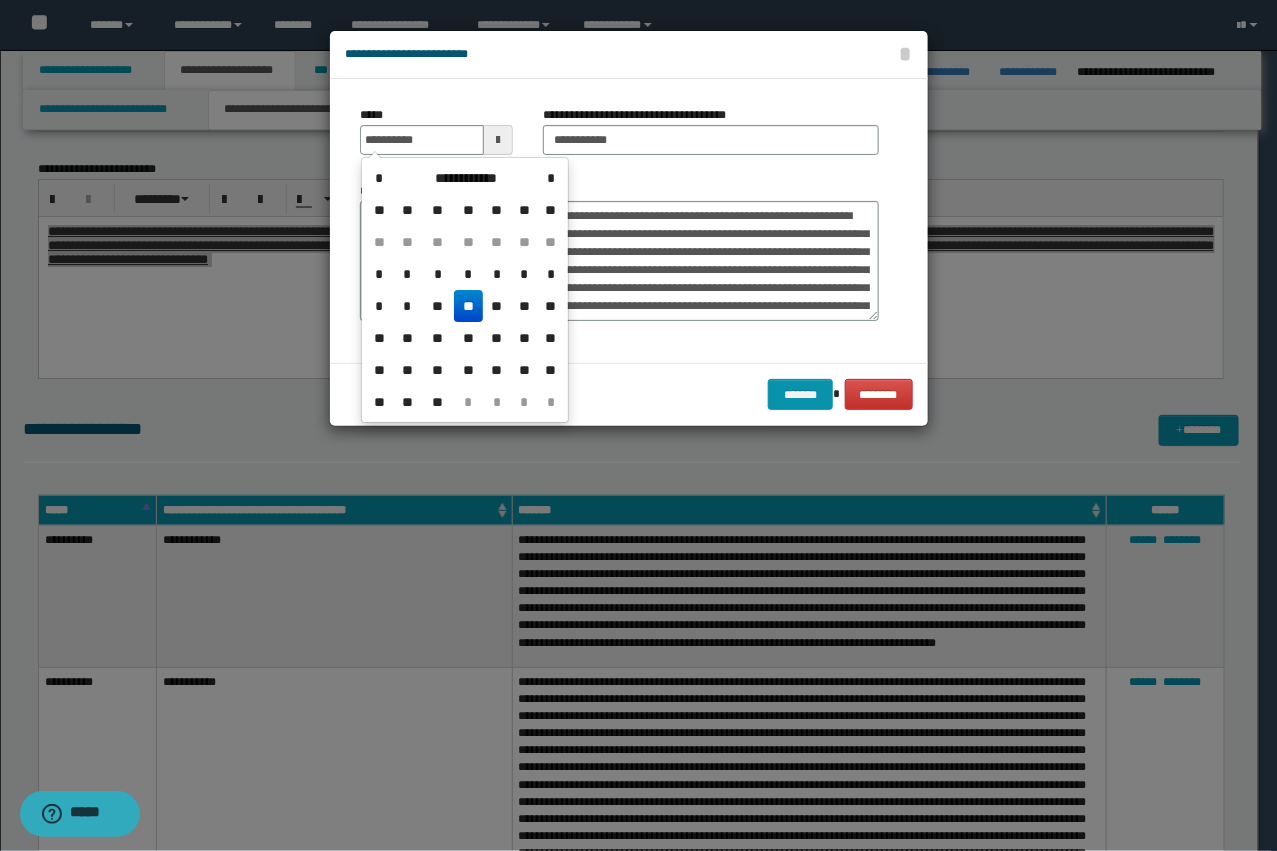 type on "**********" 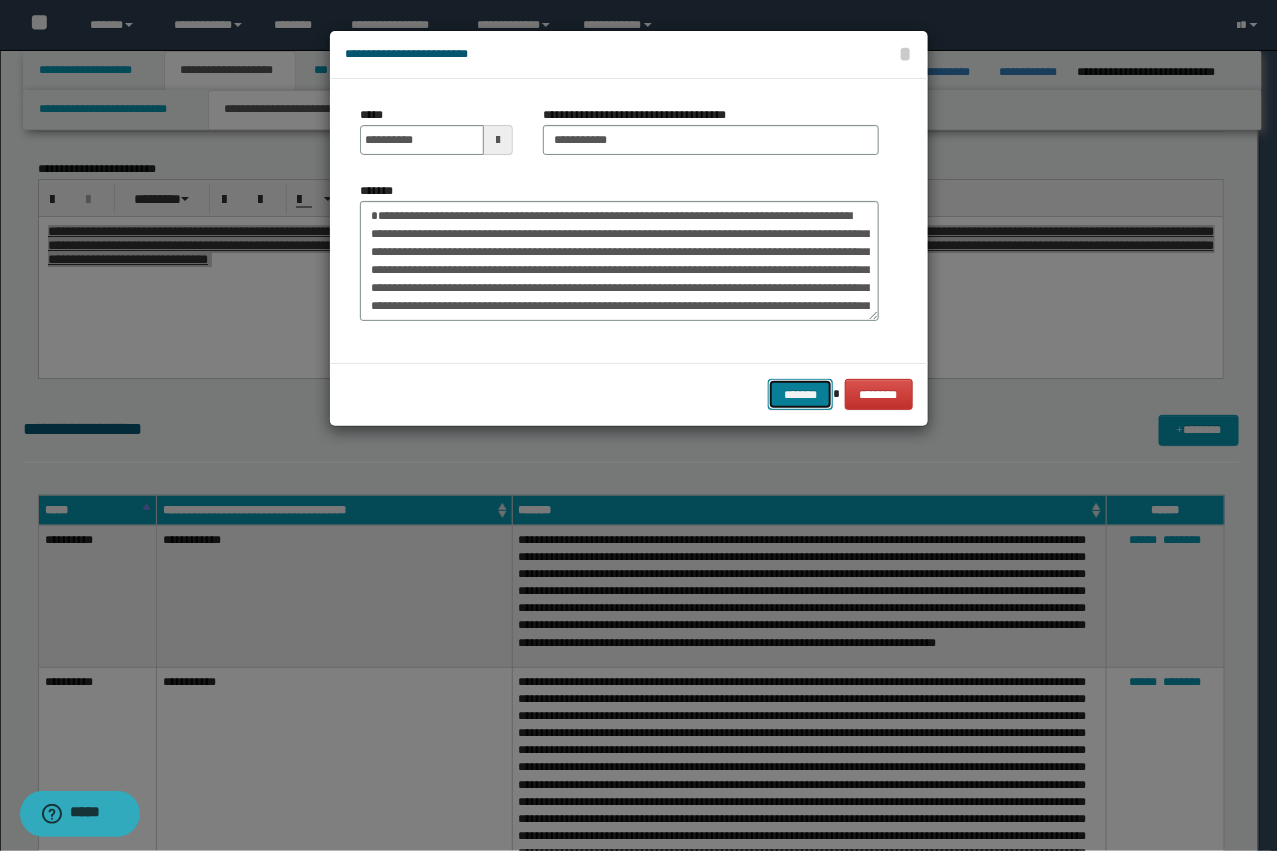 click on "*******" at bounding box center (800, 394) 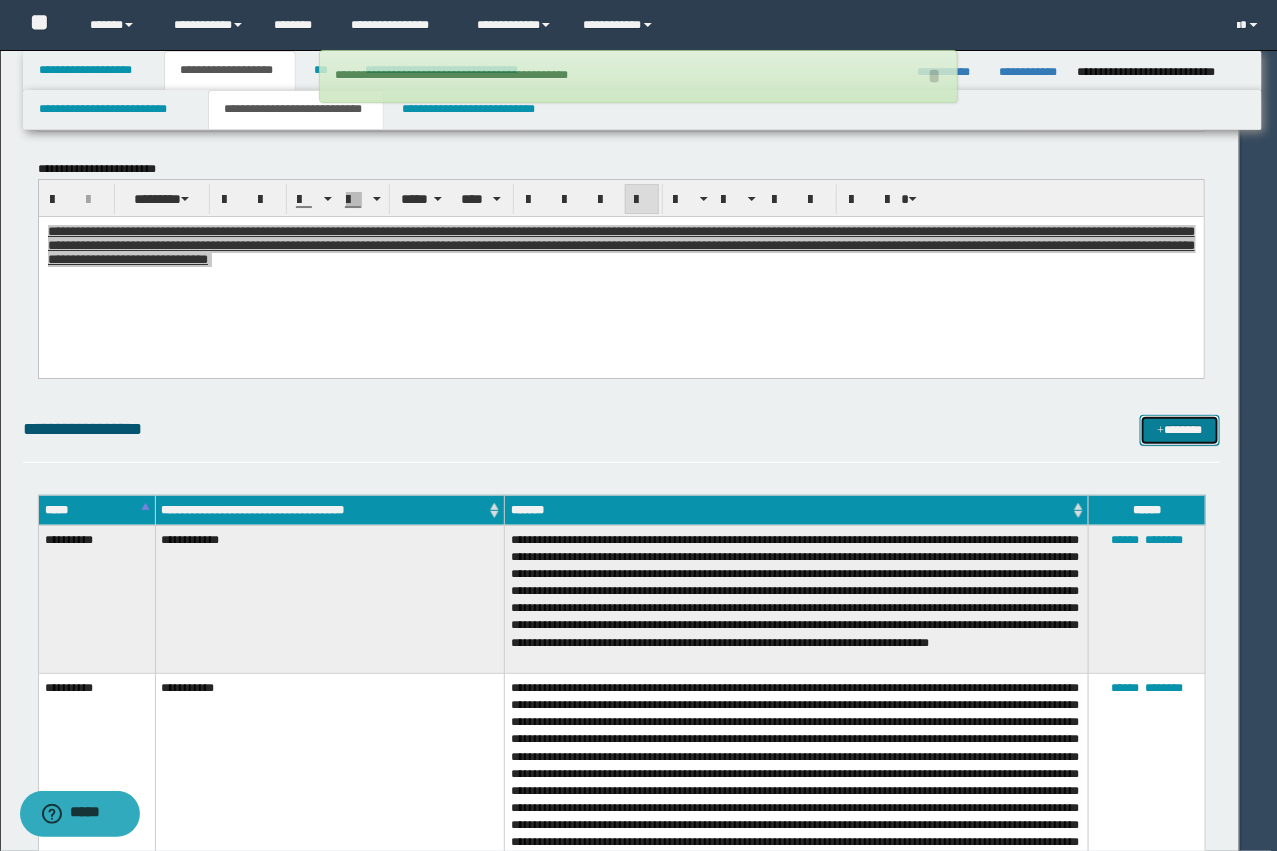 type 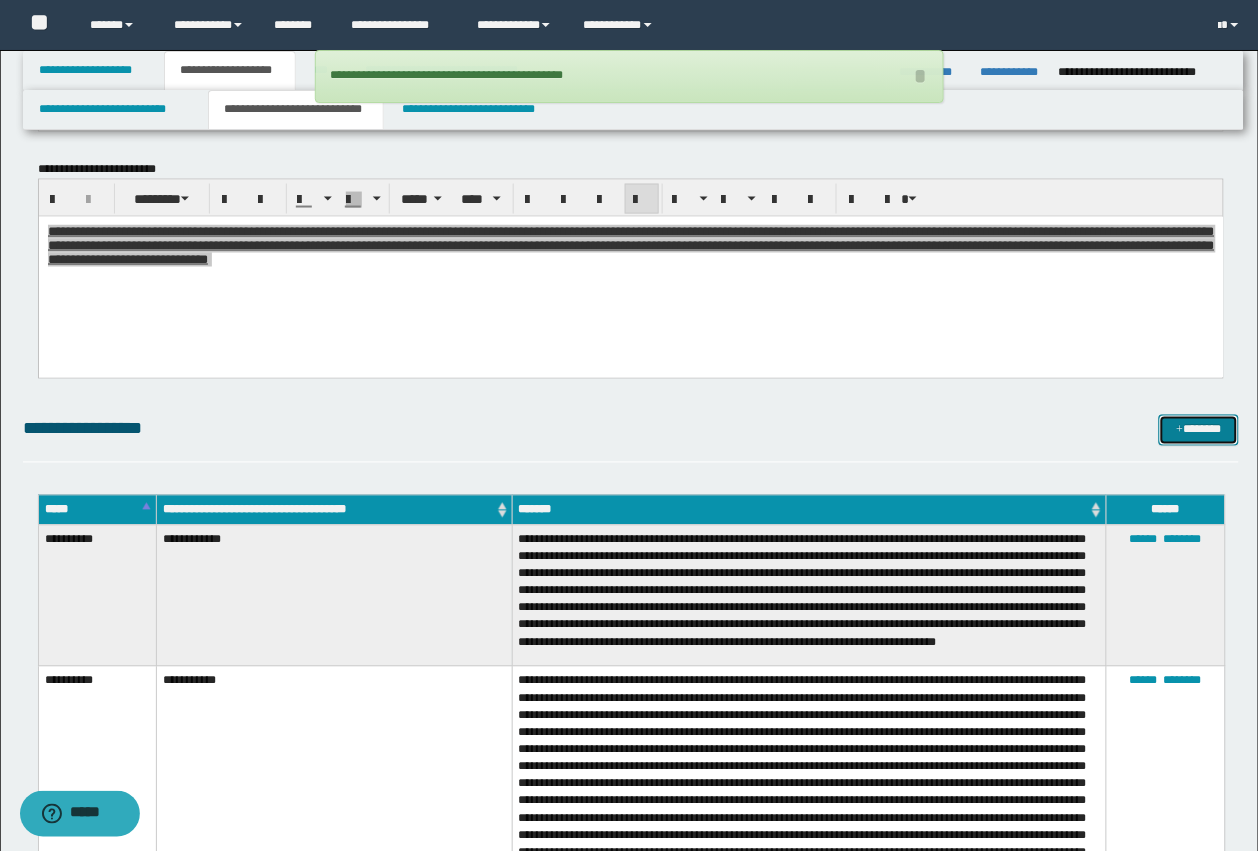 drag, startPoint x: 1171, startPoint y: 431, endPoint x: 1037, endPoint y: 425, distance: 134.13426 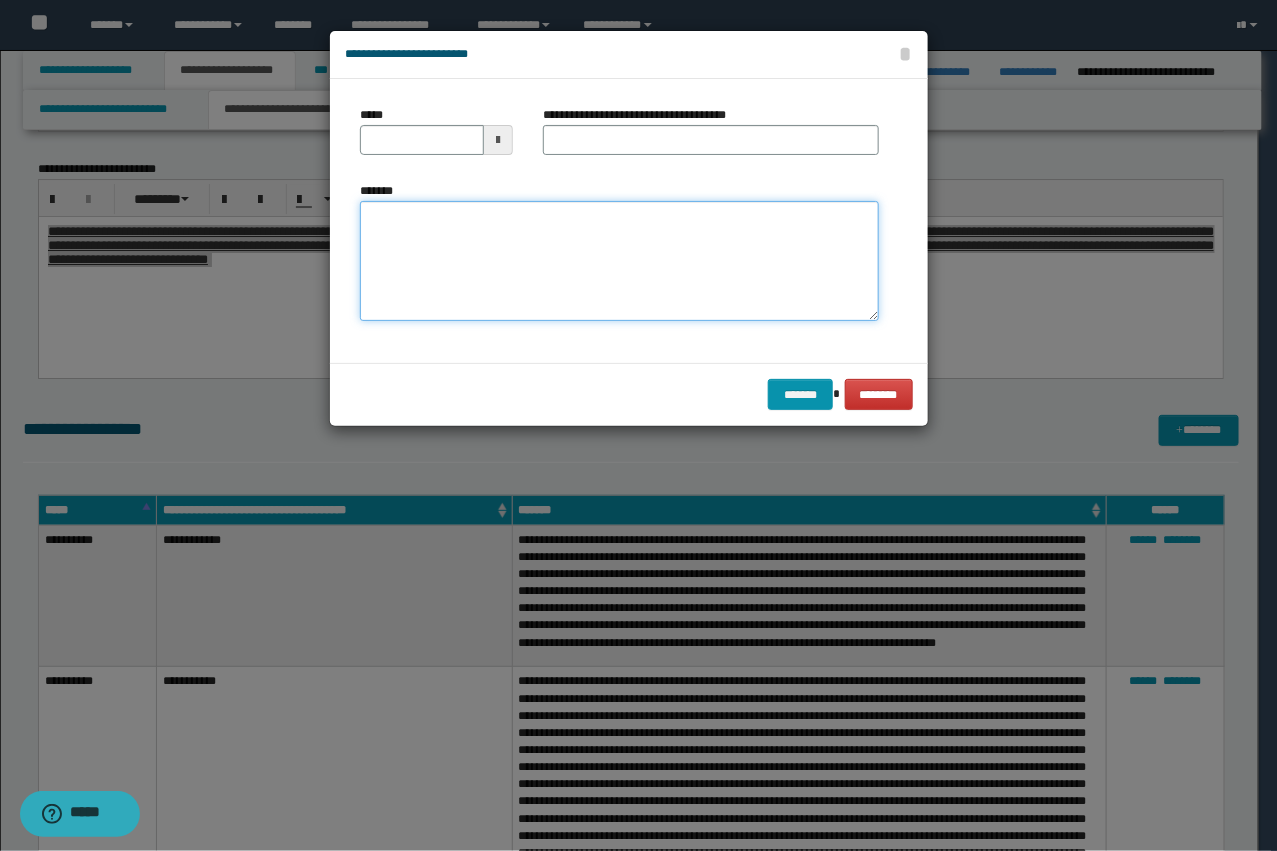 click on "*******" at bounding box center [619, 261] 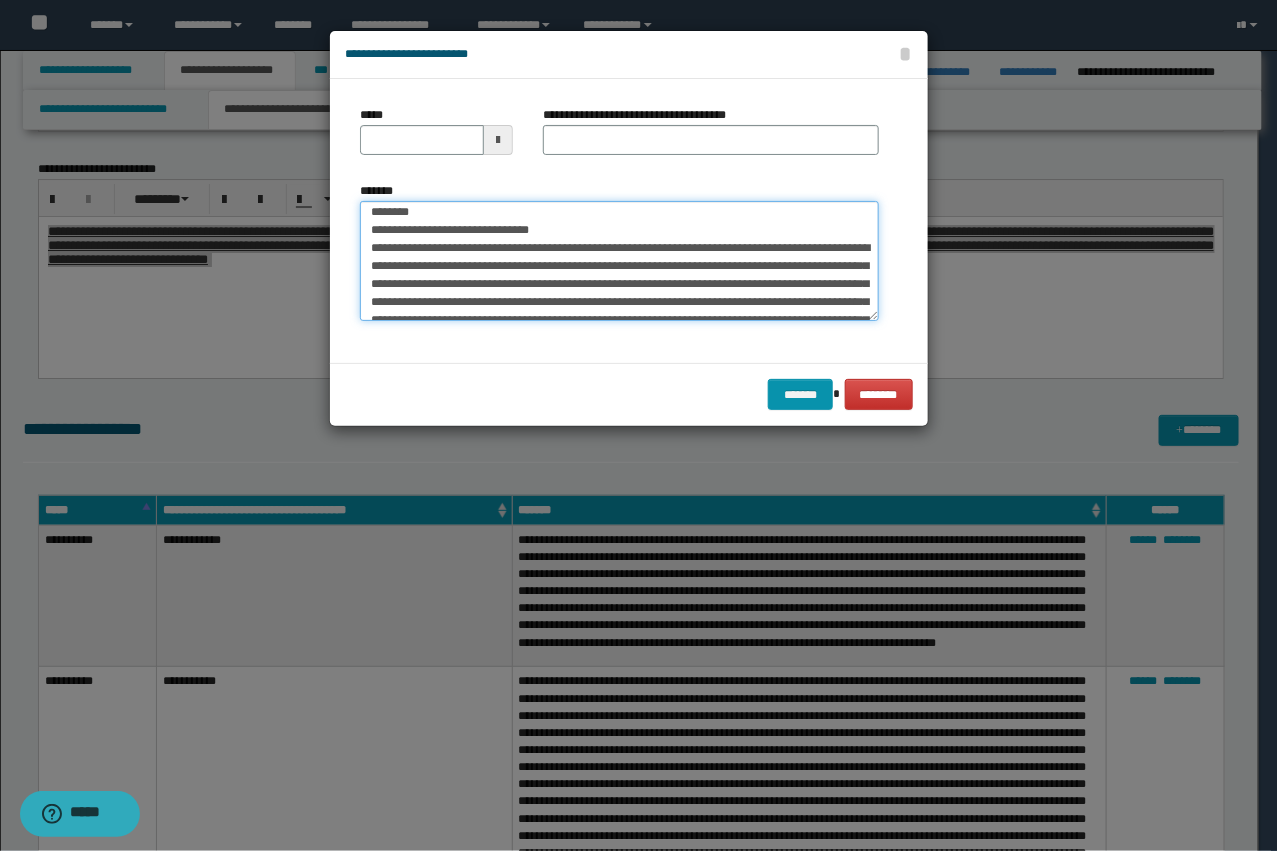 scroll, scrollTop: 0, scrollLeft: 0, axis: both 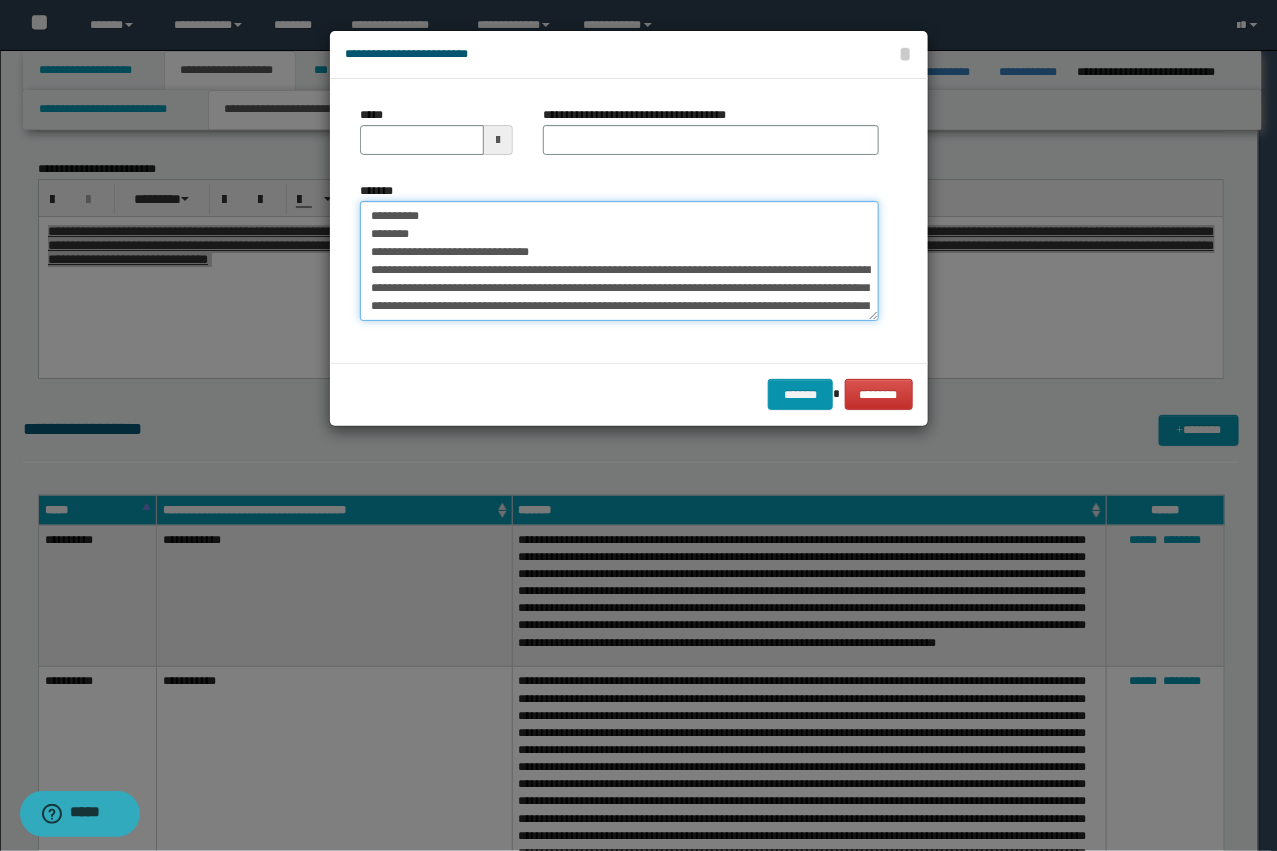 type on "**********" 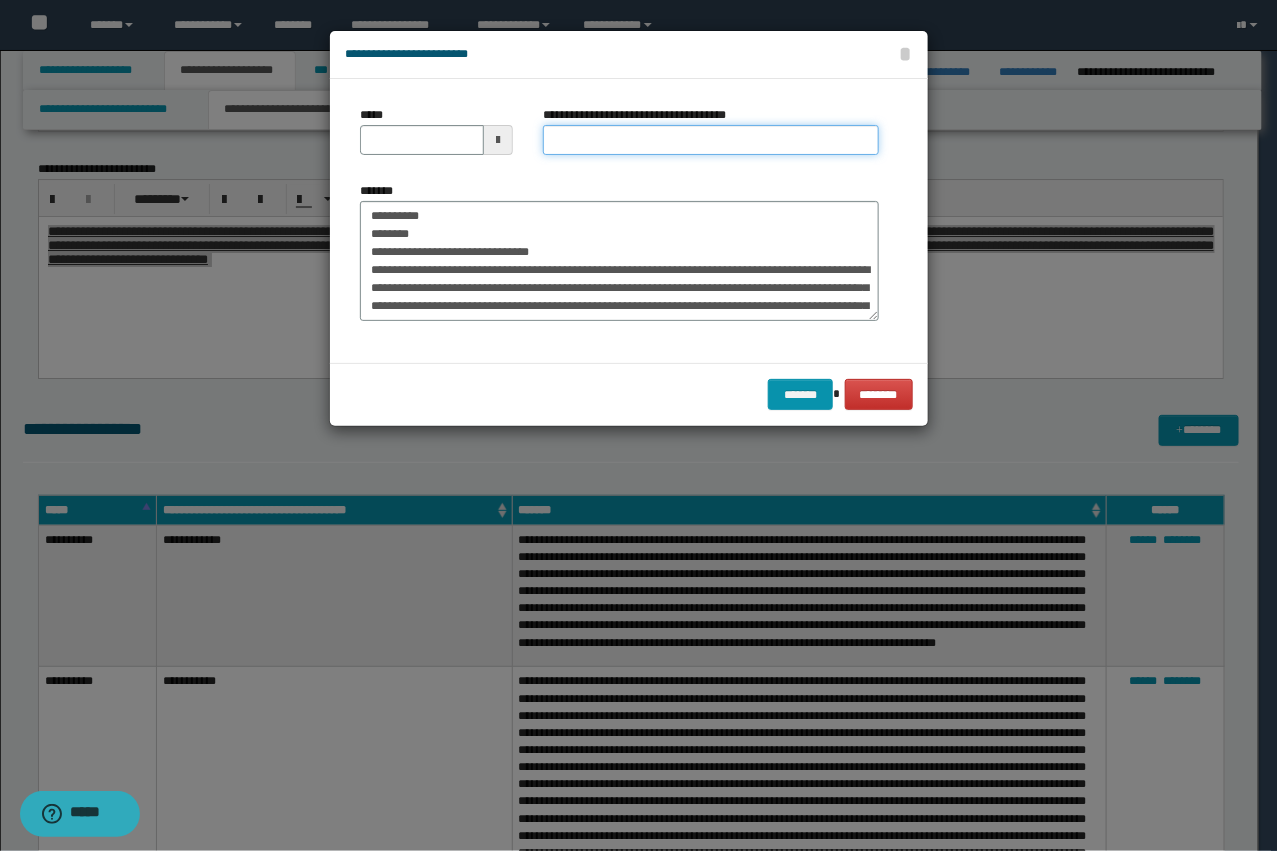 click on "**********" at bounding box center (711, 140) 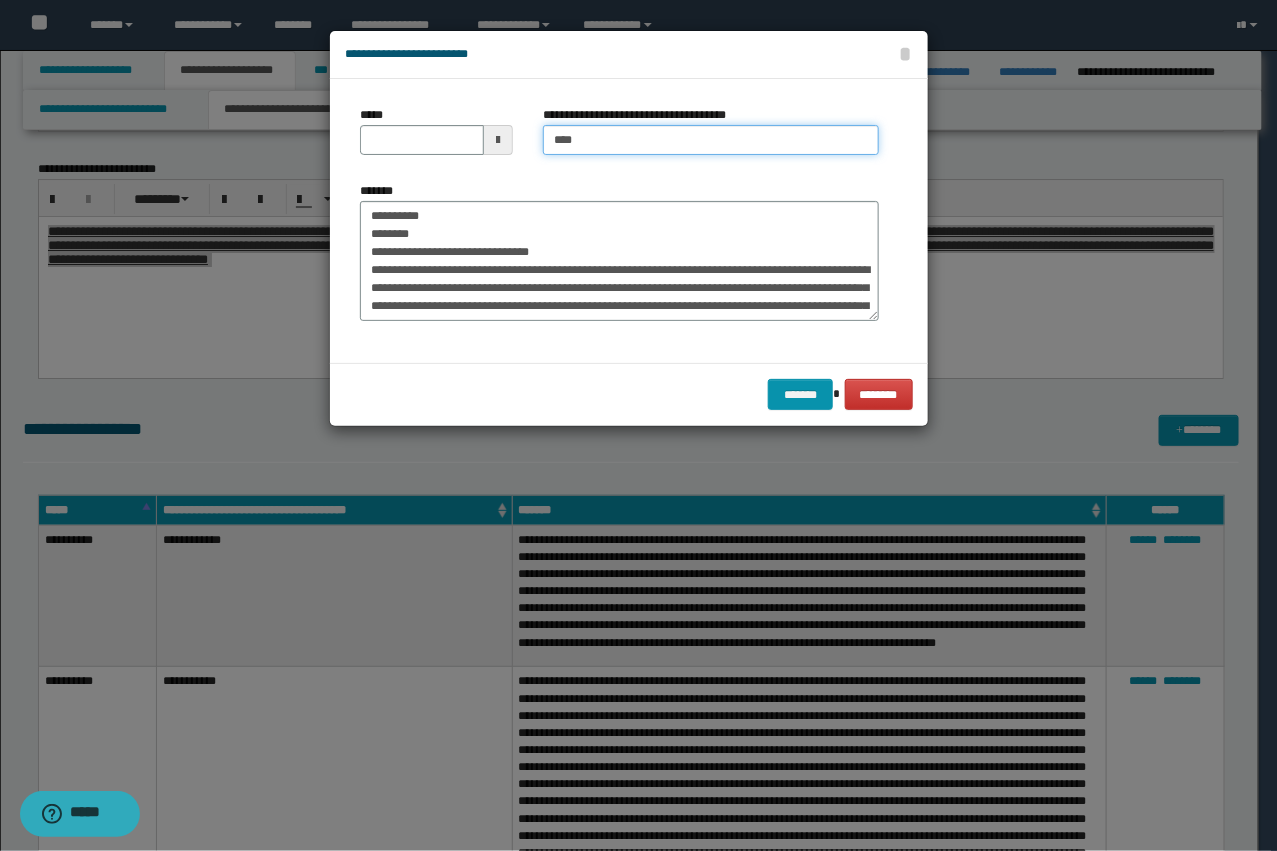 type on "**********" 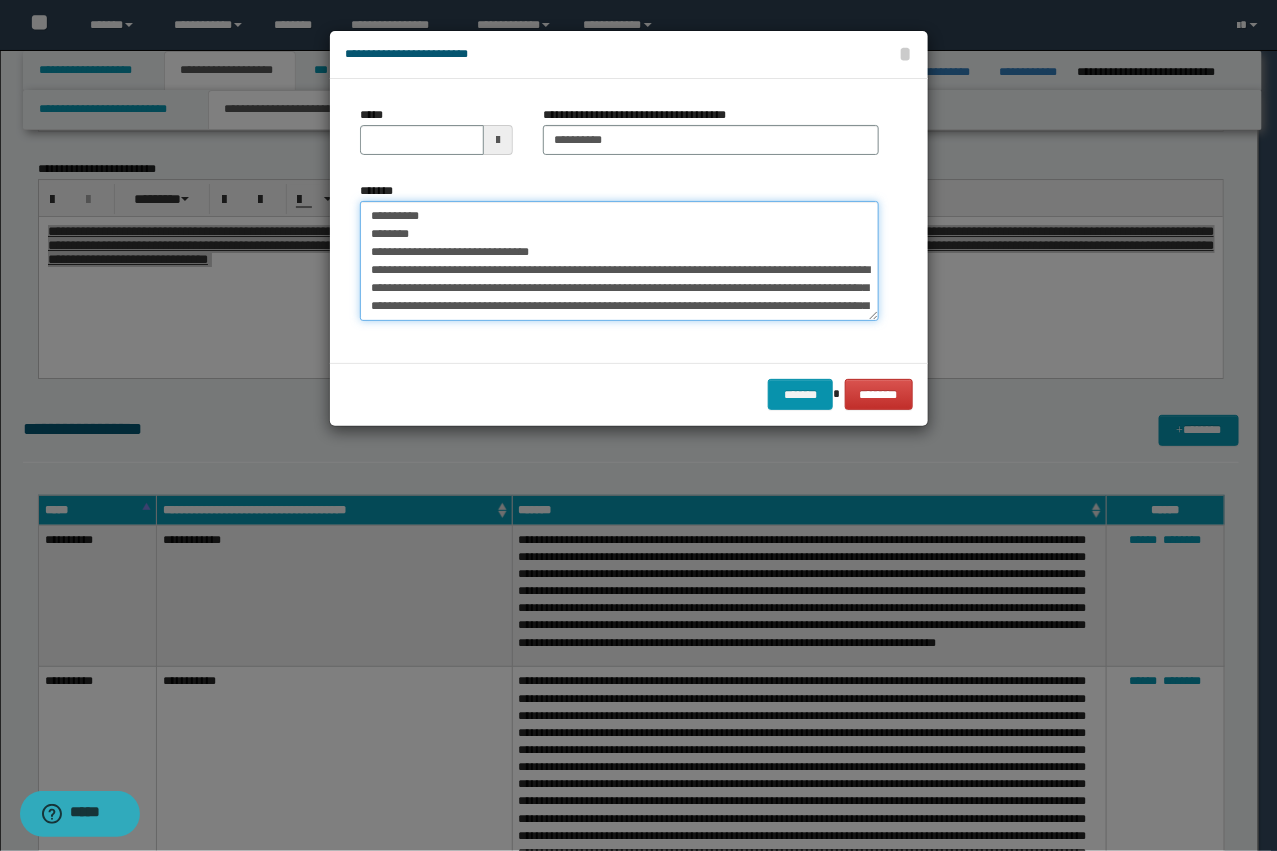drag, startPoint x: 498, startPoint y: 242, endPoint x: 350, endPoint y: 196, distance: 154.98387 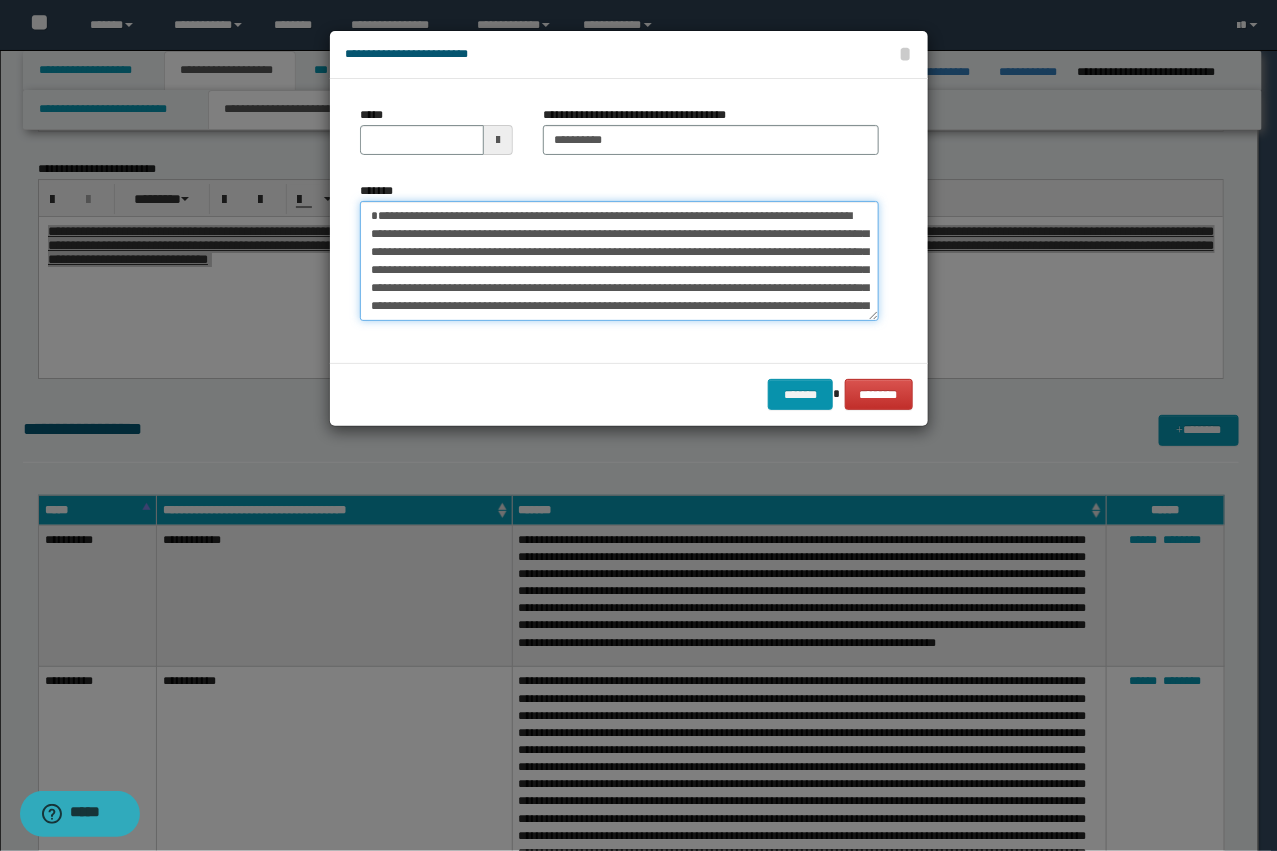 type 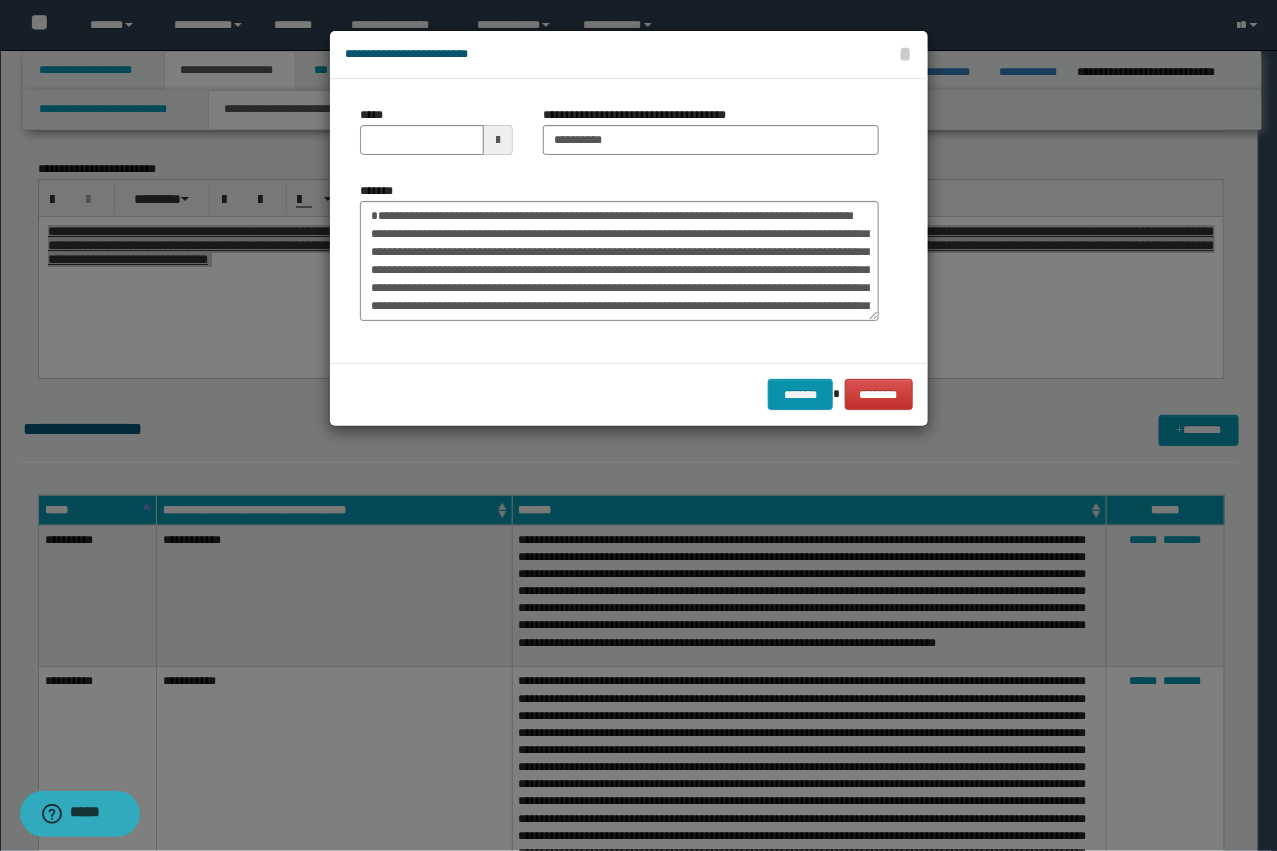 click on "*****" at bounding box center (436, 130) 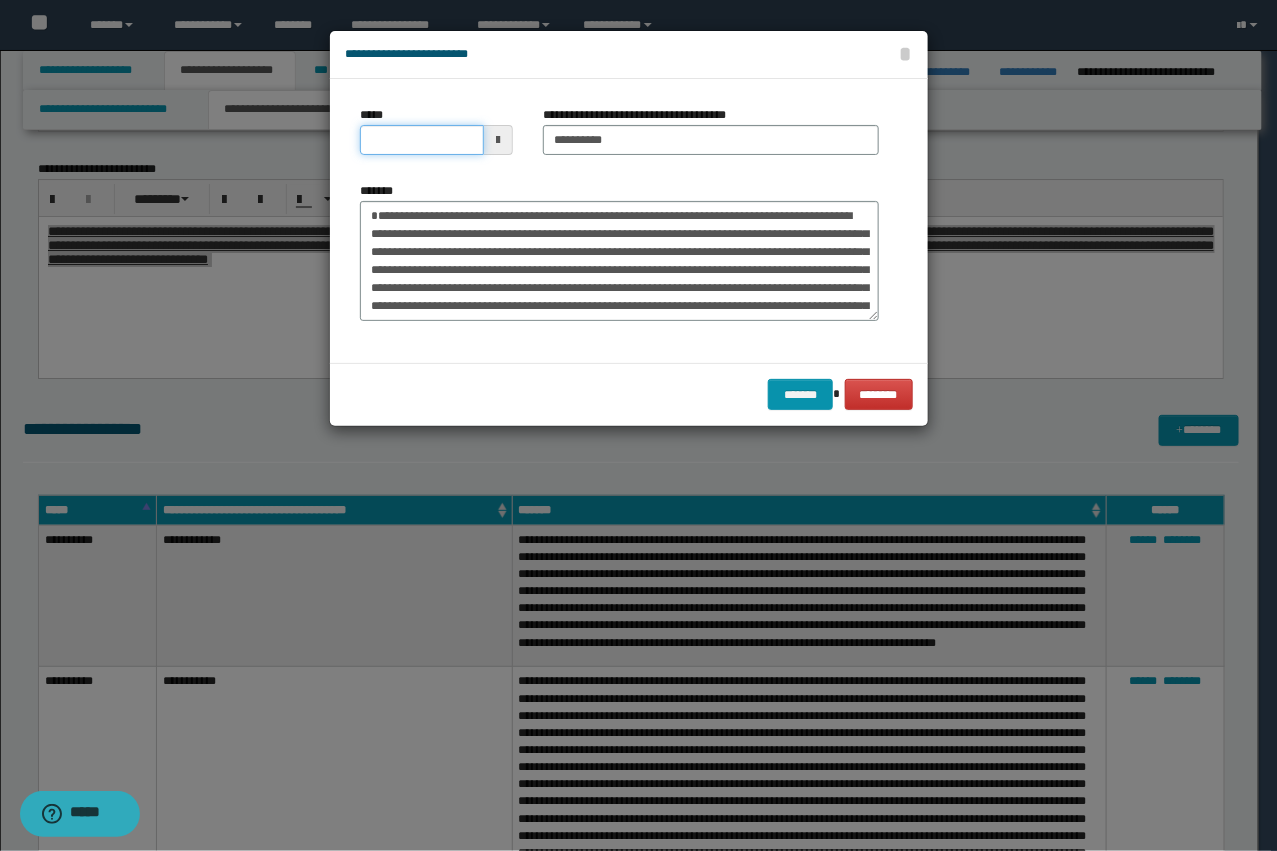 click on "*****" at bounding box center [422, 140] 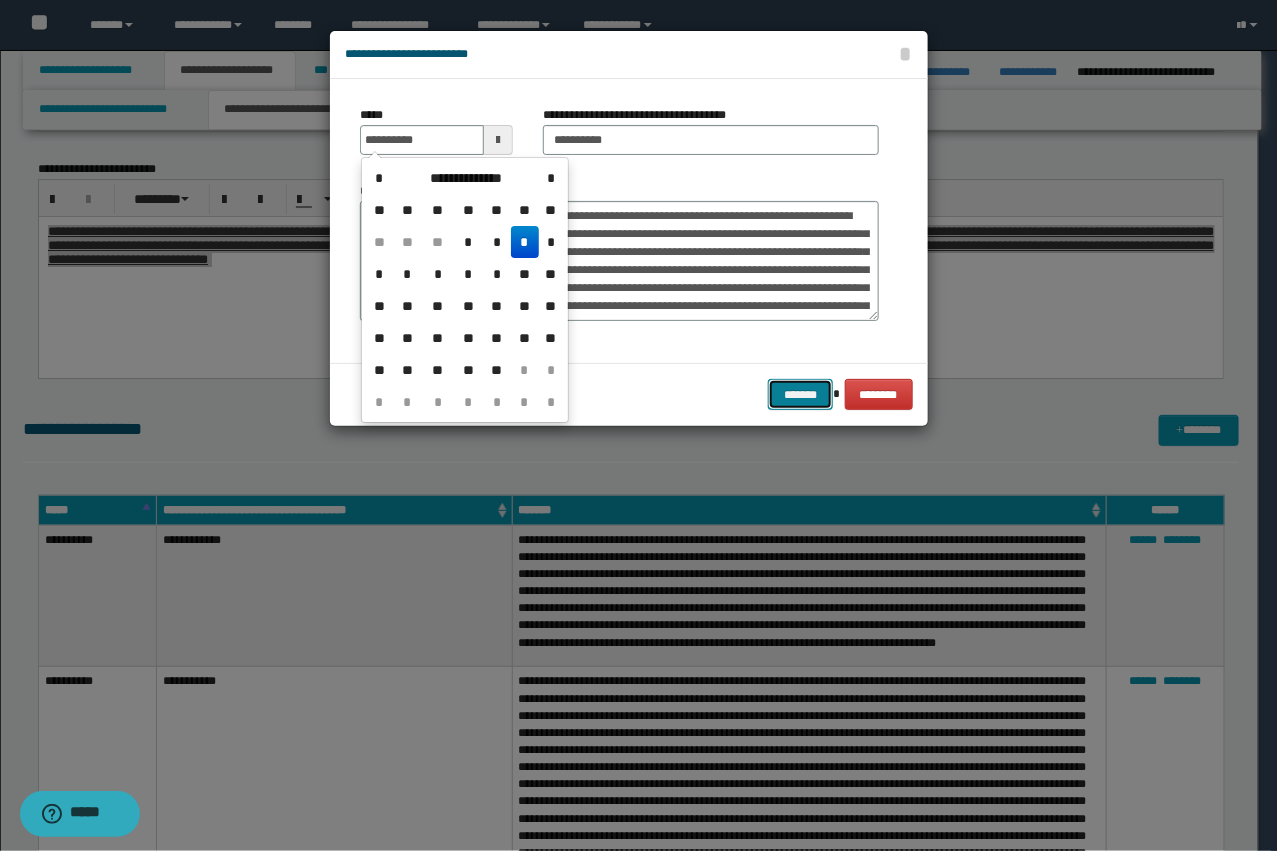 type on "**********" 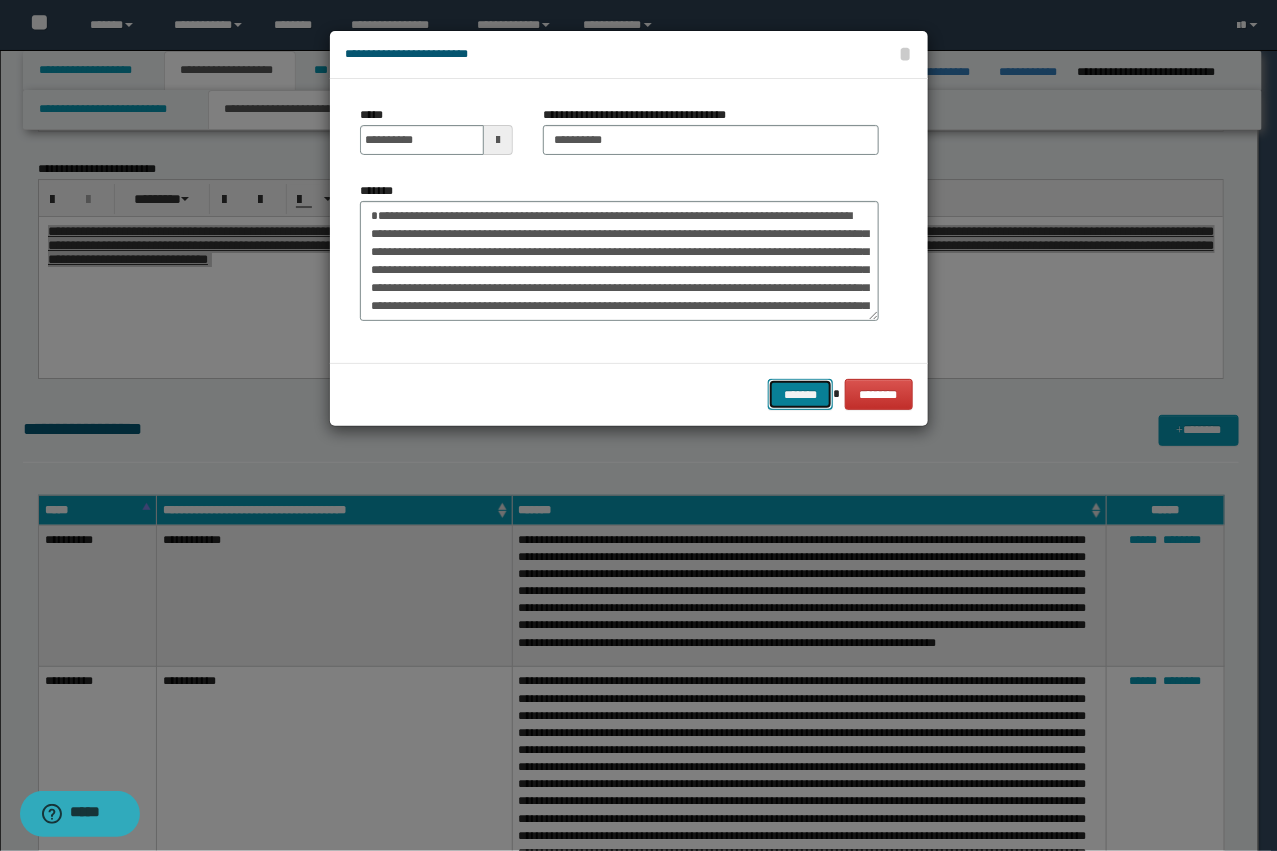 click on "*******" at bounding box center (800, 394) 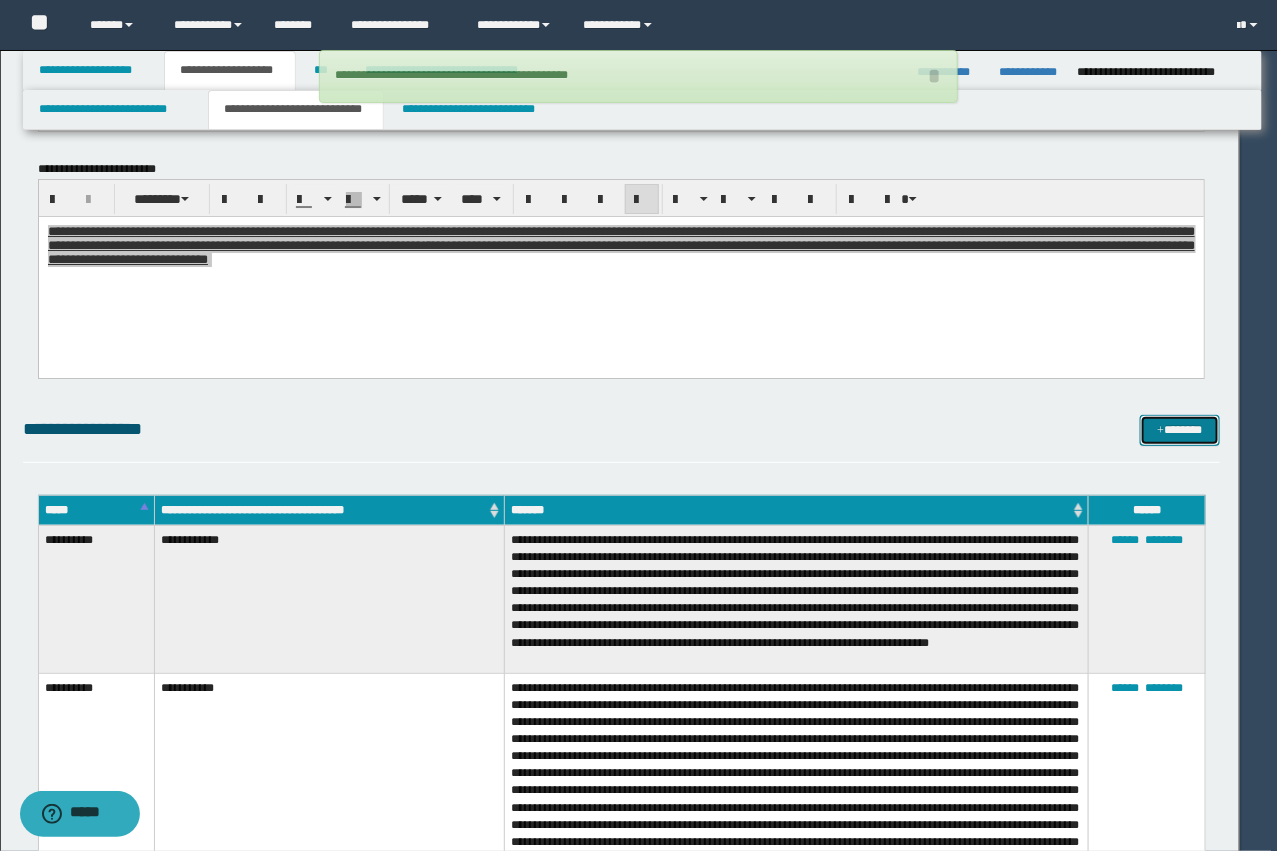 type 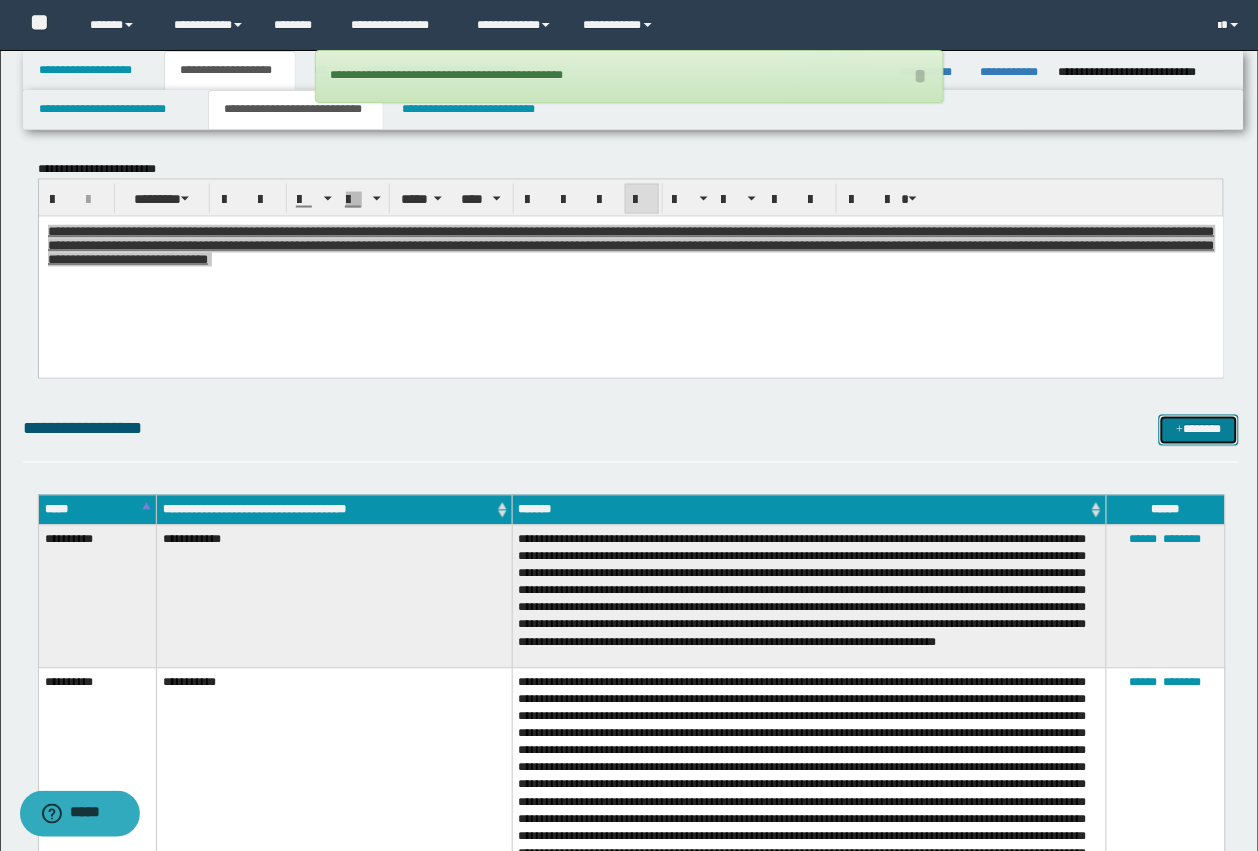 click on "*******" at bounding box center (1199, 430) 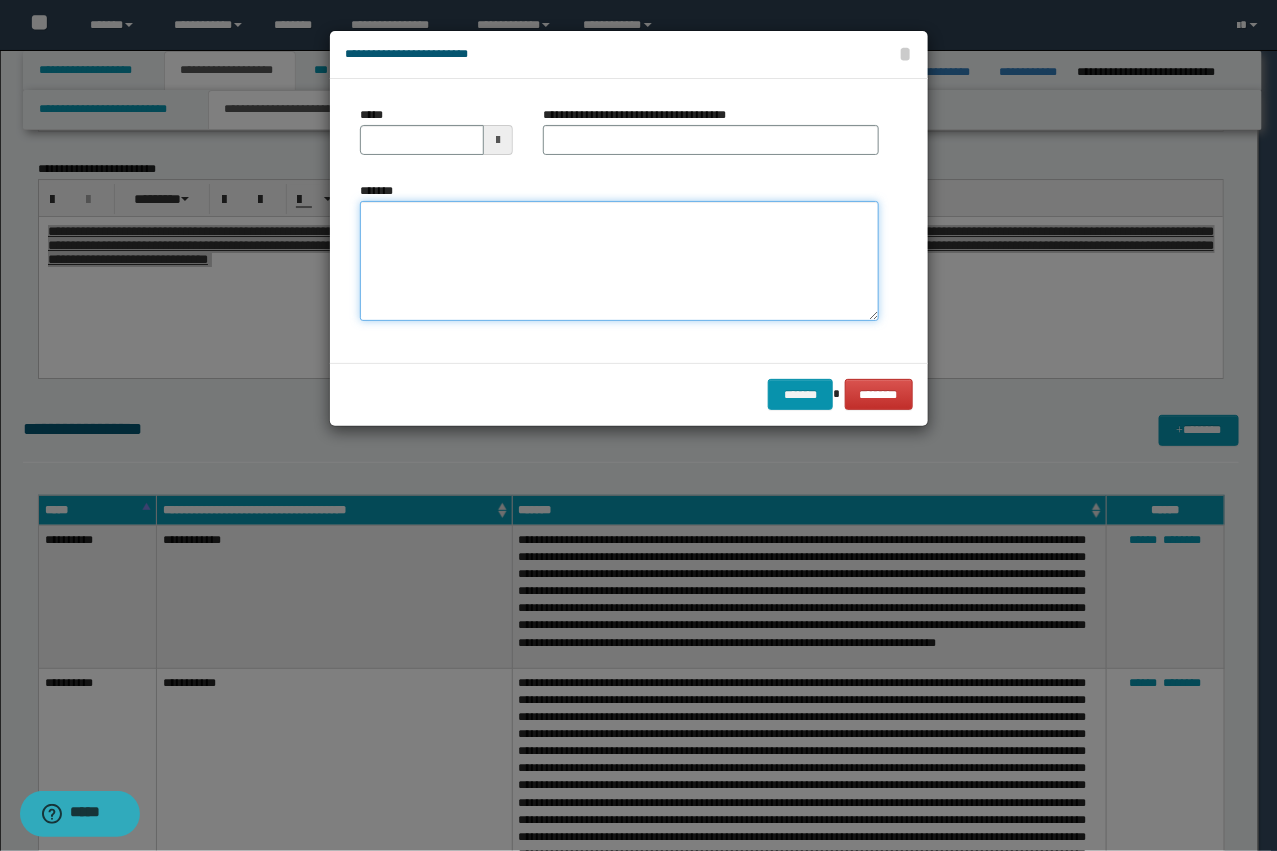 click on "*******" at bounding box center (619, 261) 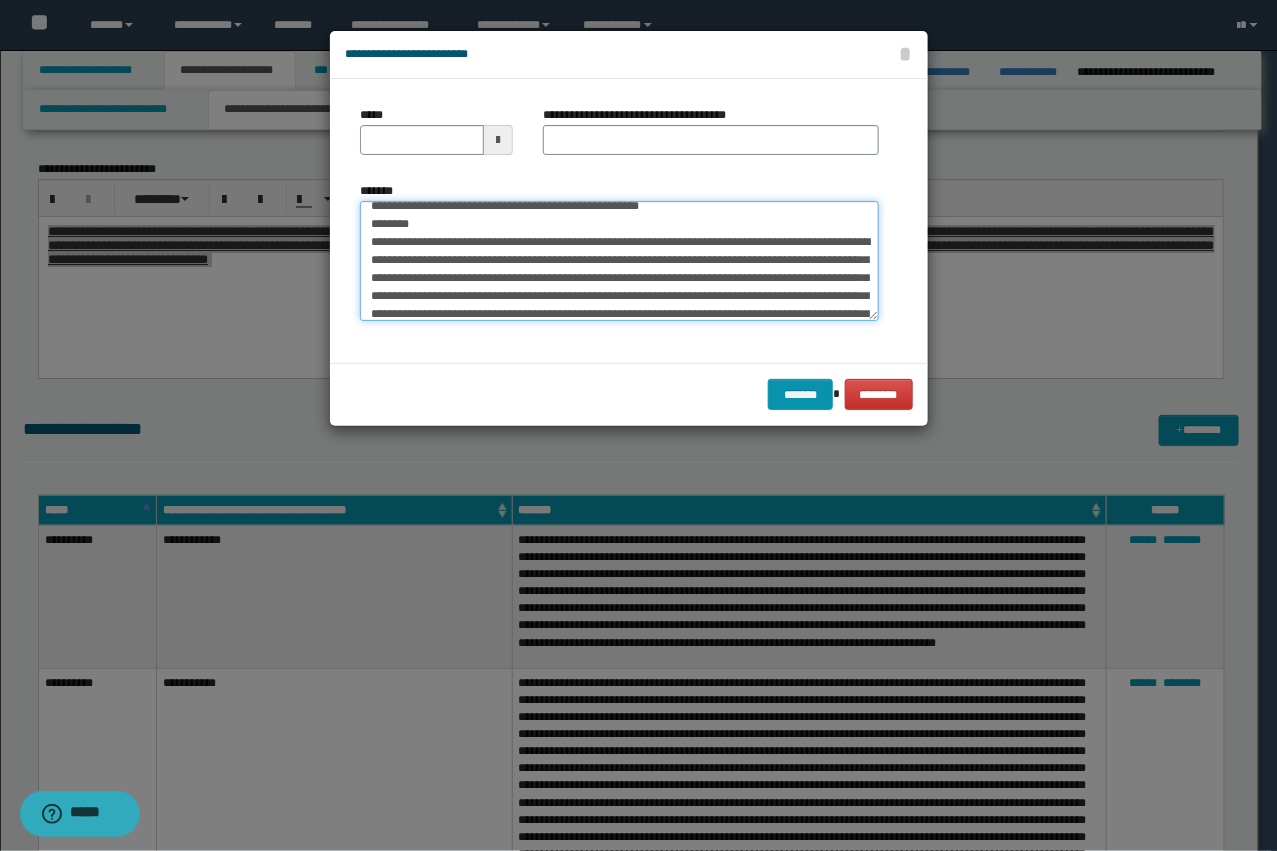 scroll, scrollTop: 0, scrollLeft: 0, axis: both 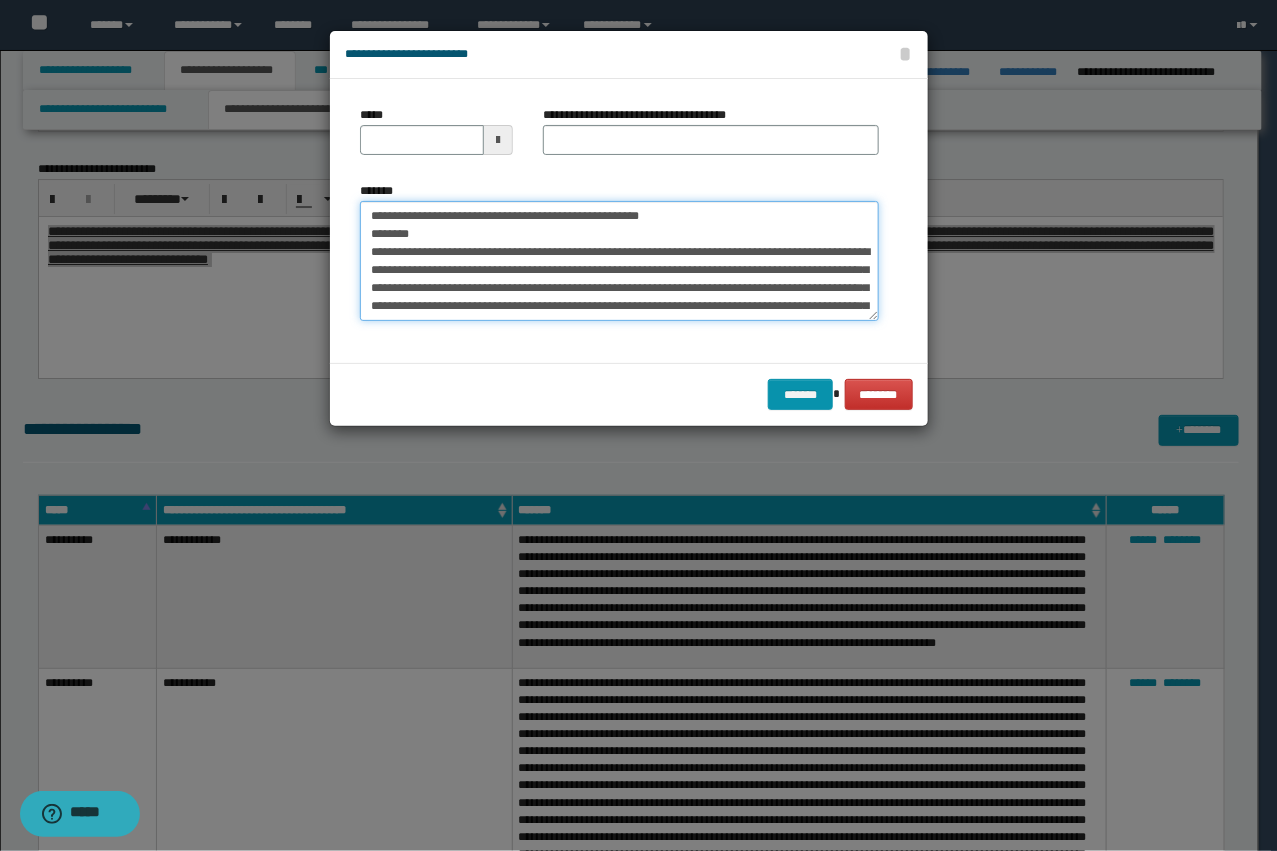 type on "**********" 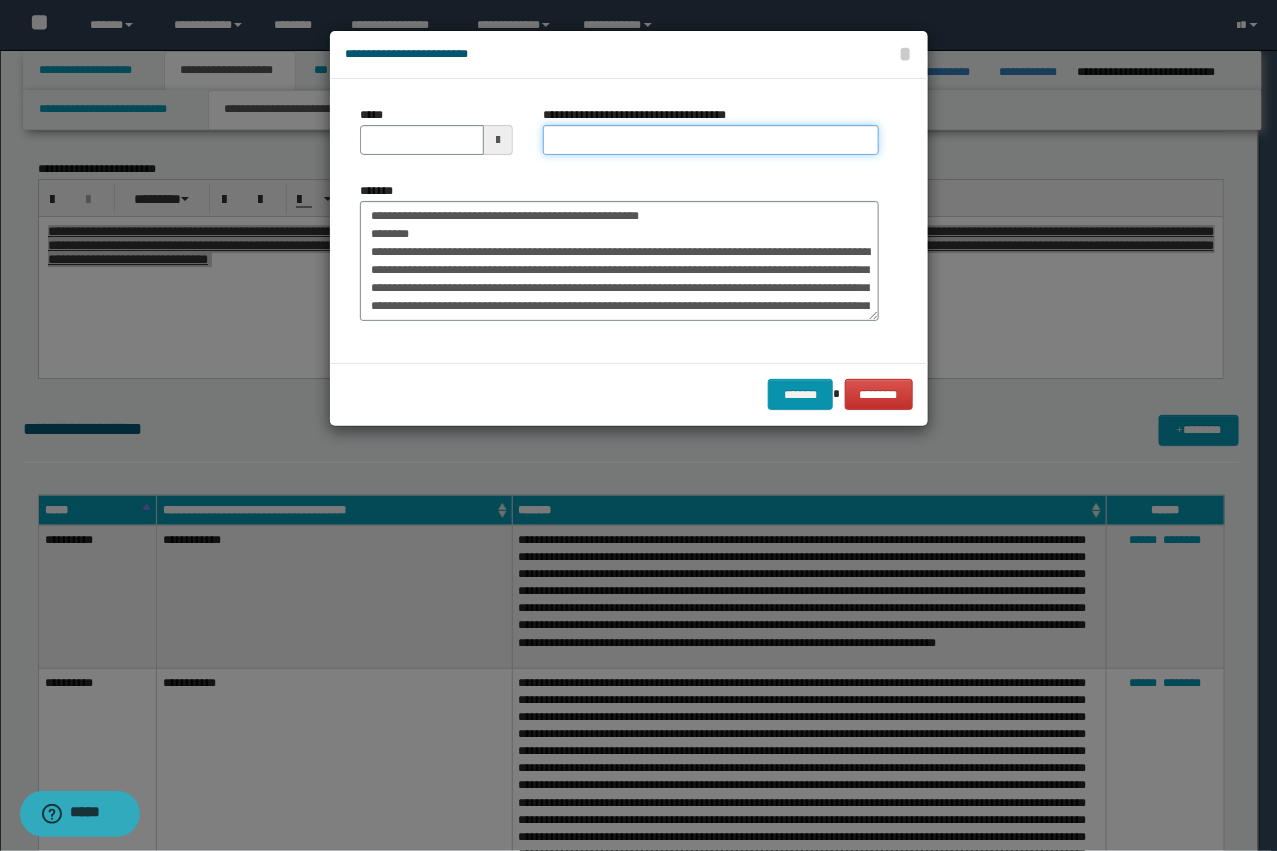 click on "**********" at bounding box center (711, 140) 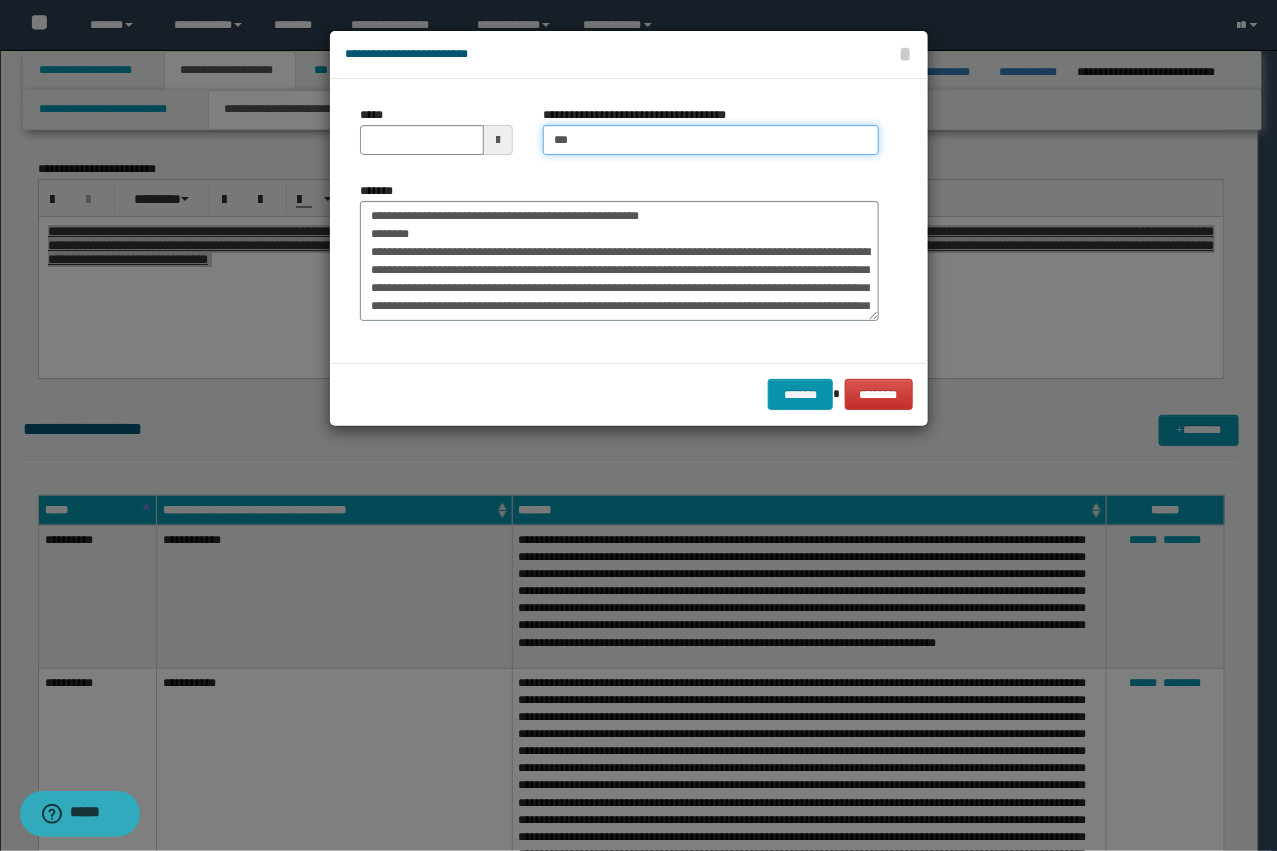 type on "**********" 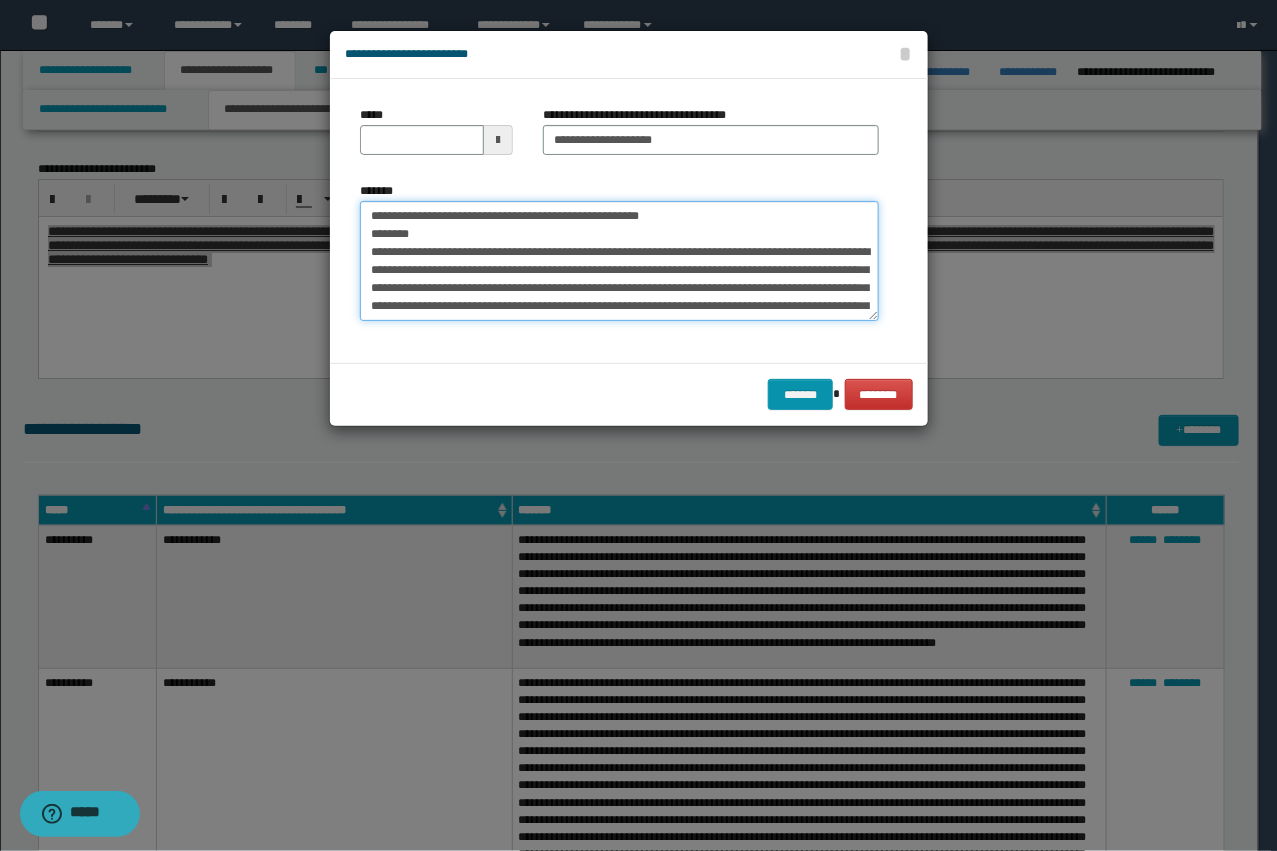 drag, startPoint x: 465, startPoint y: 228, endPoint x: 332, endPoint y: 196, distance: 136.79547 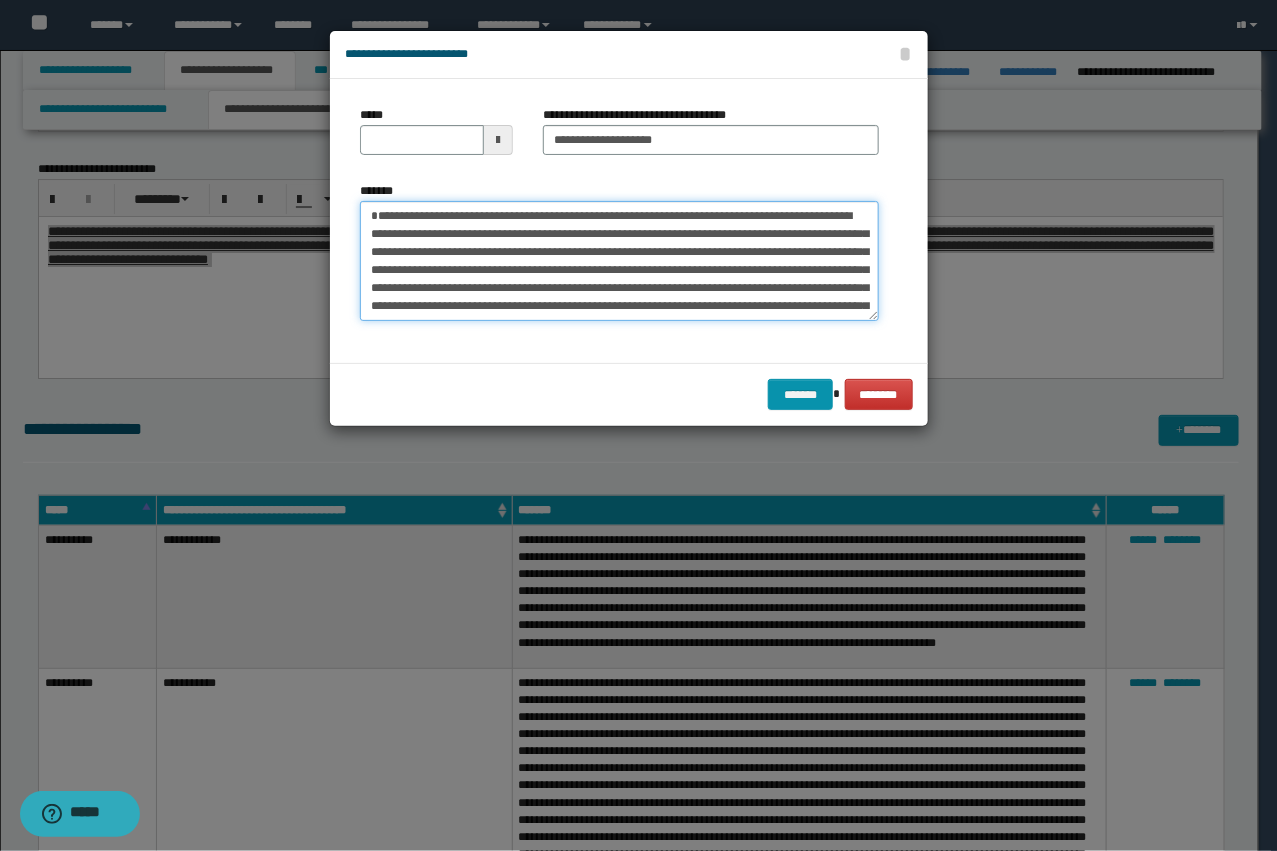 type 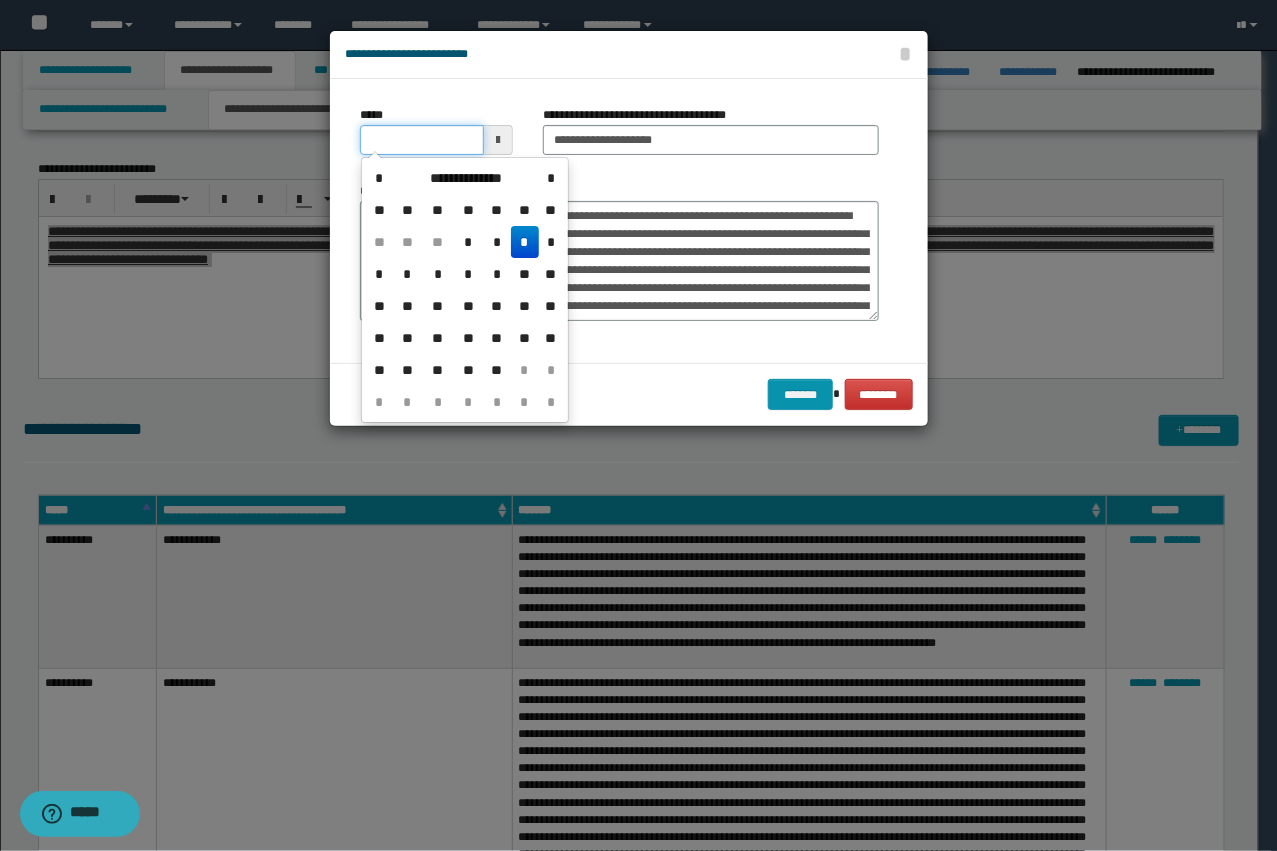 click on "*****" at bounding box center [422, 140] 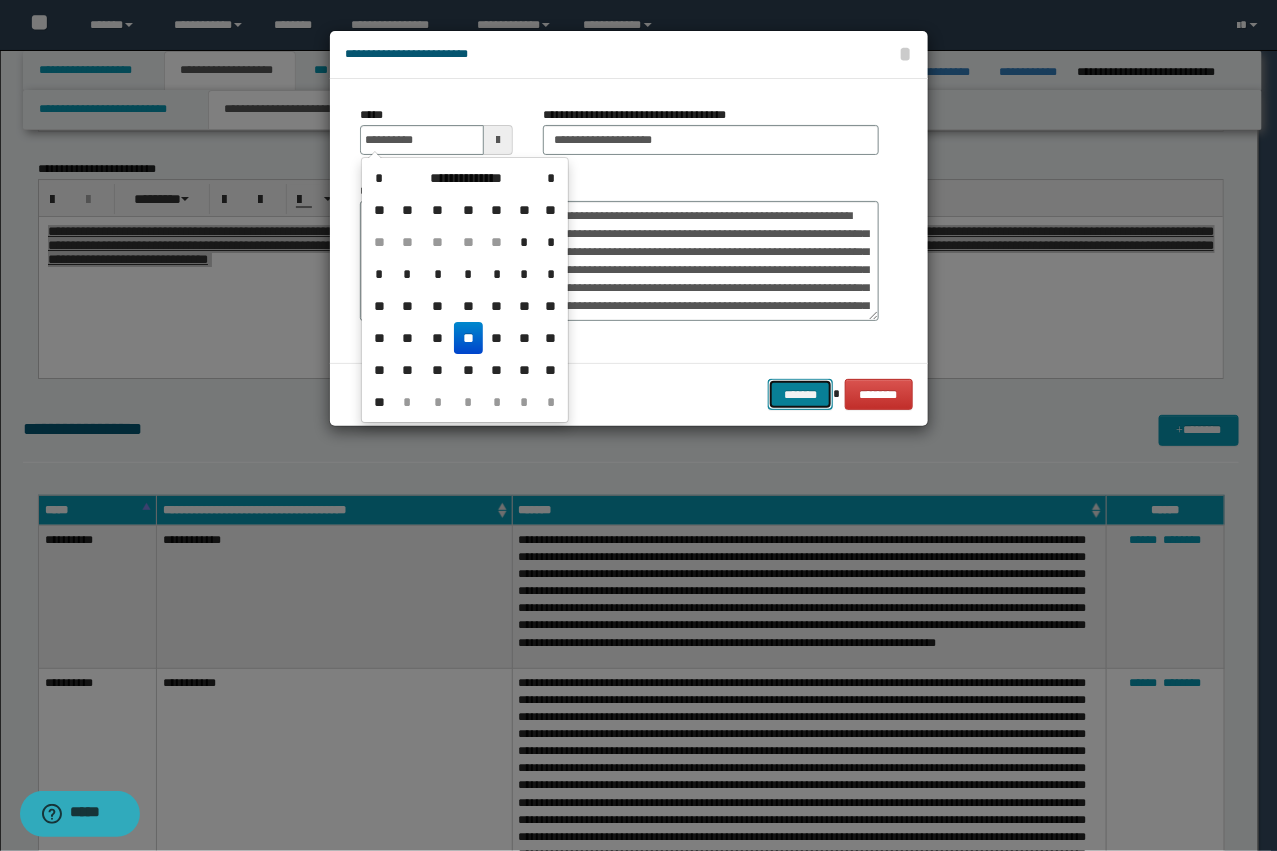 type on "**********" 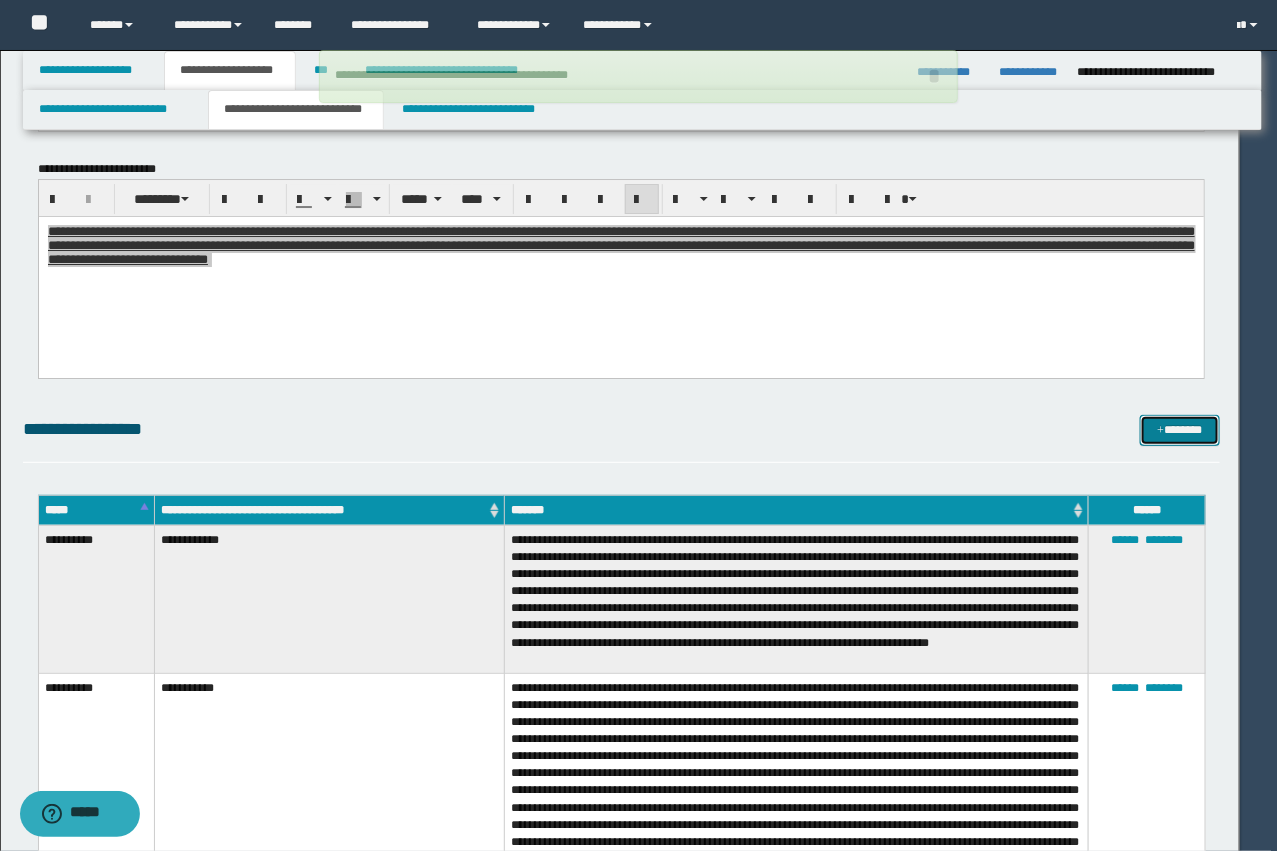 type 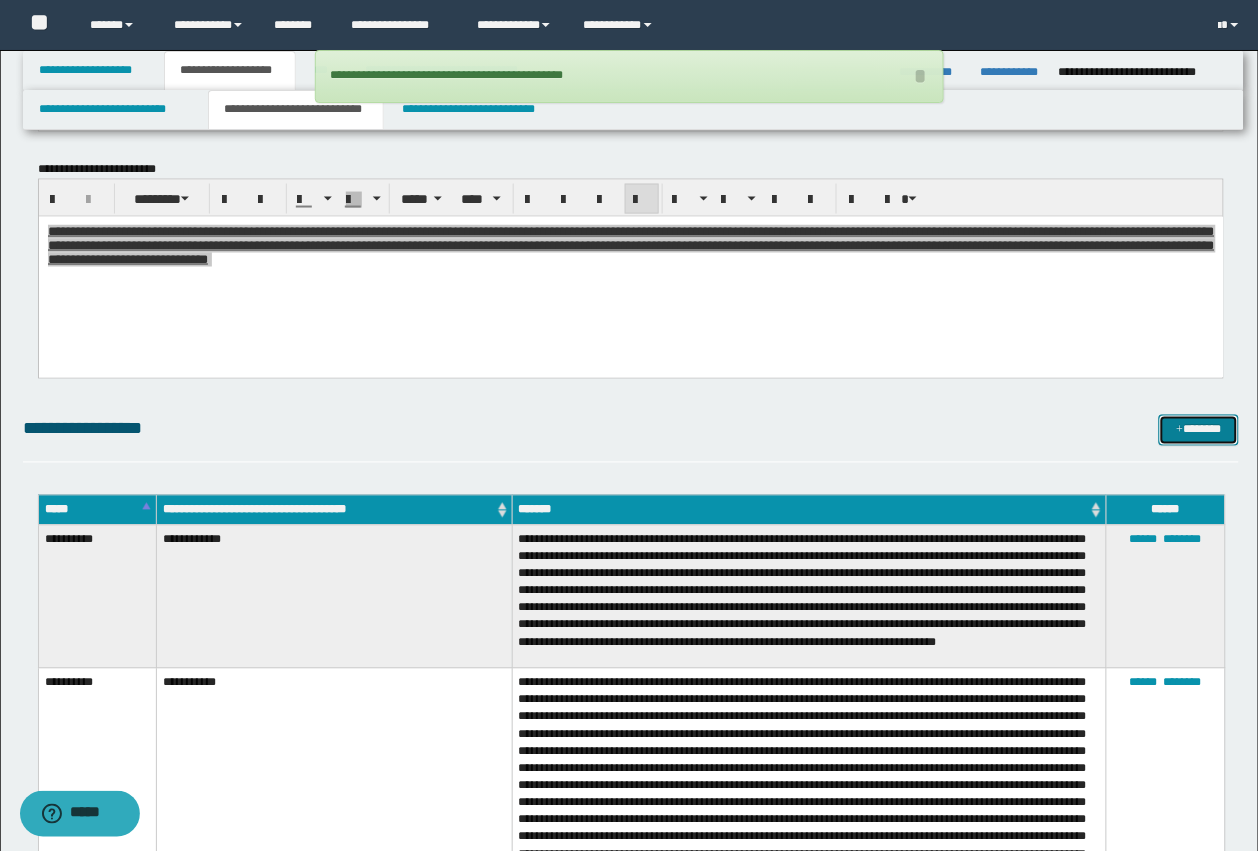 click at bounding box center [1180, 431] 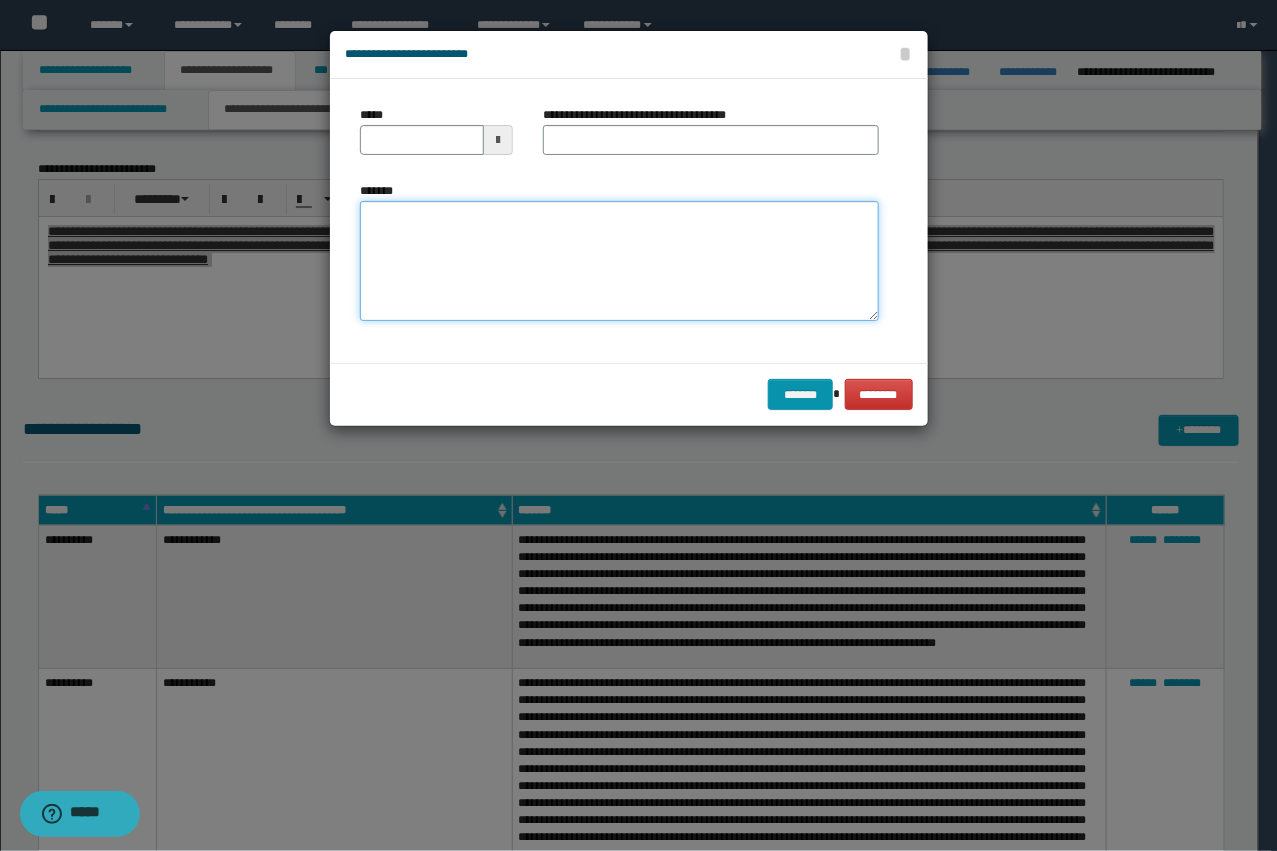 click on "*******" at bounding box center [619, 261] 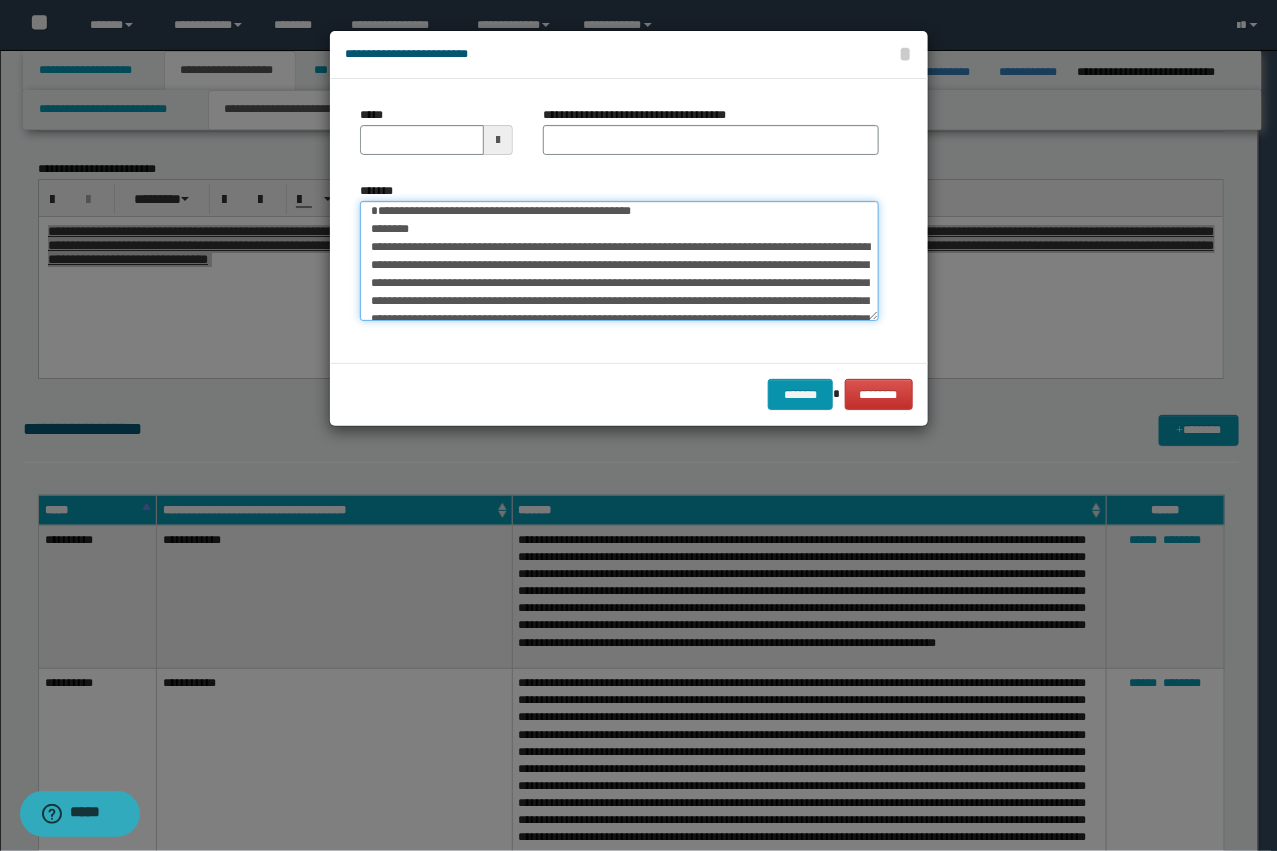 scroll, scrollTop: 0, scrollLeft: 0, axis: both 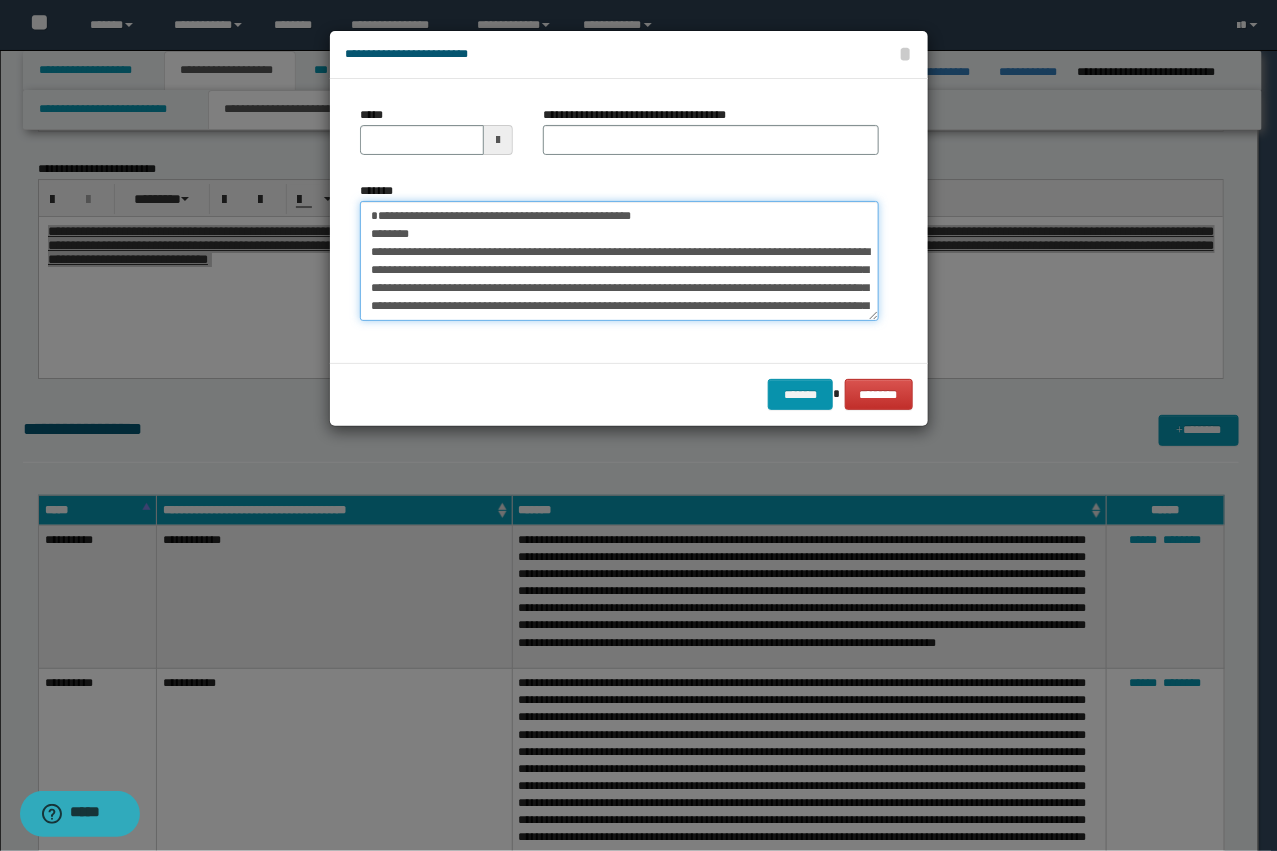 type on "**********" 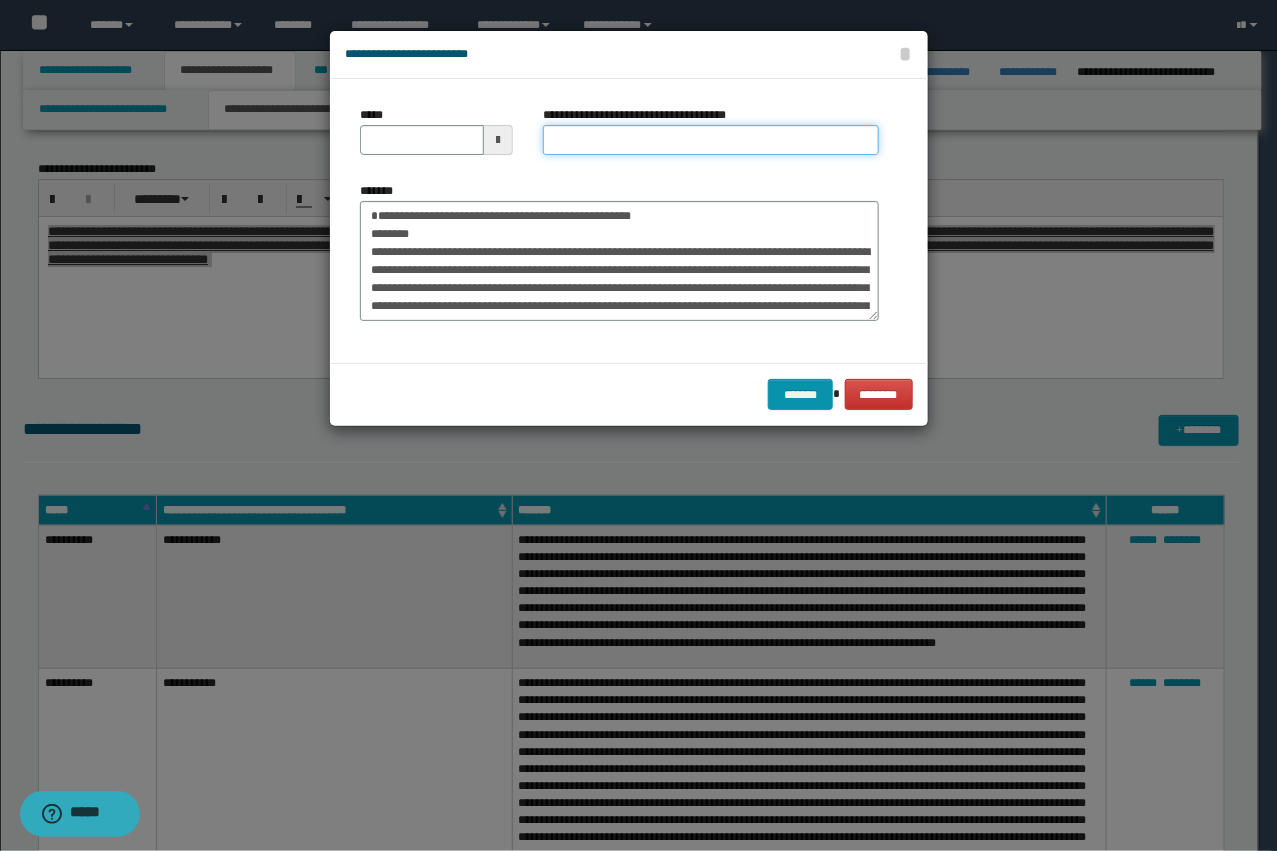 click on "**********" at bounding box center [711, 140] 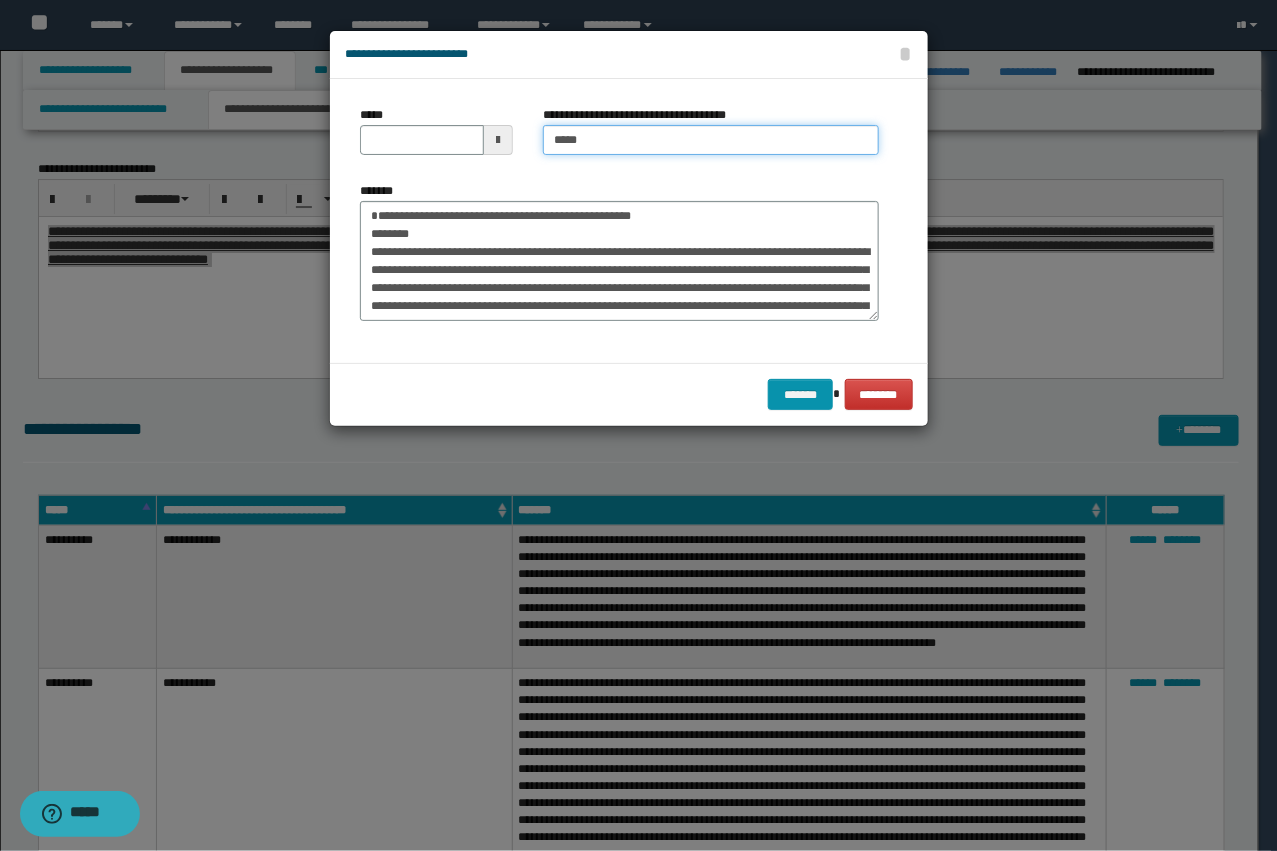 type on "**********" 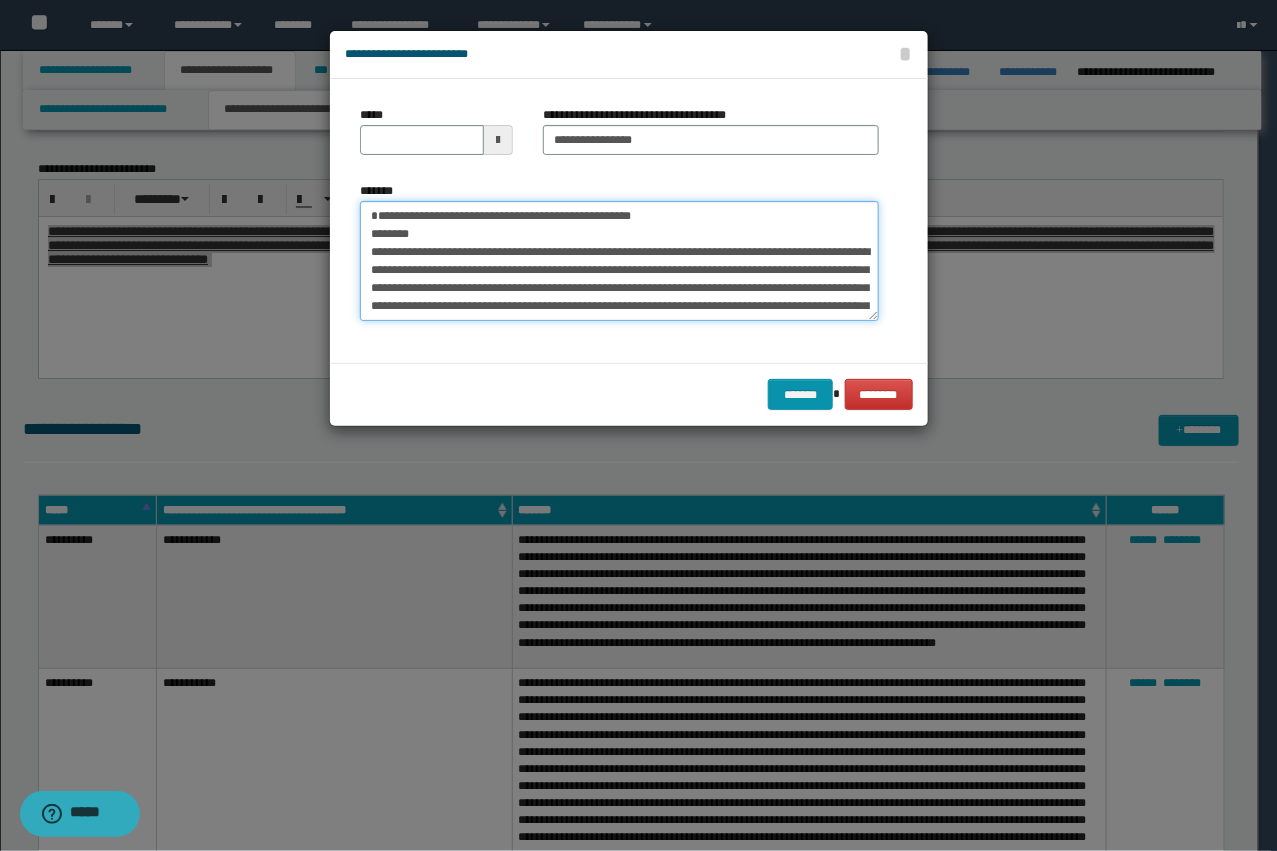 drag, startPoint x: 436, startPoint y: 240, endPoint x: 372, endPoint y: 225, distance: 65.734314 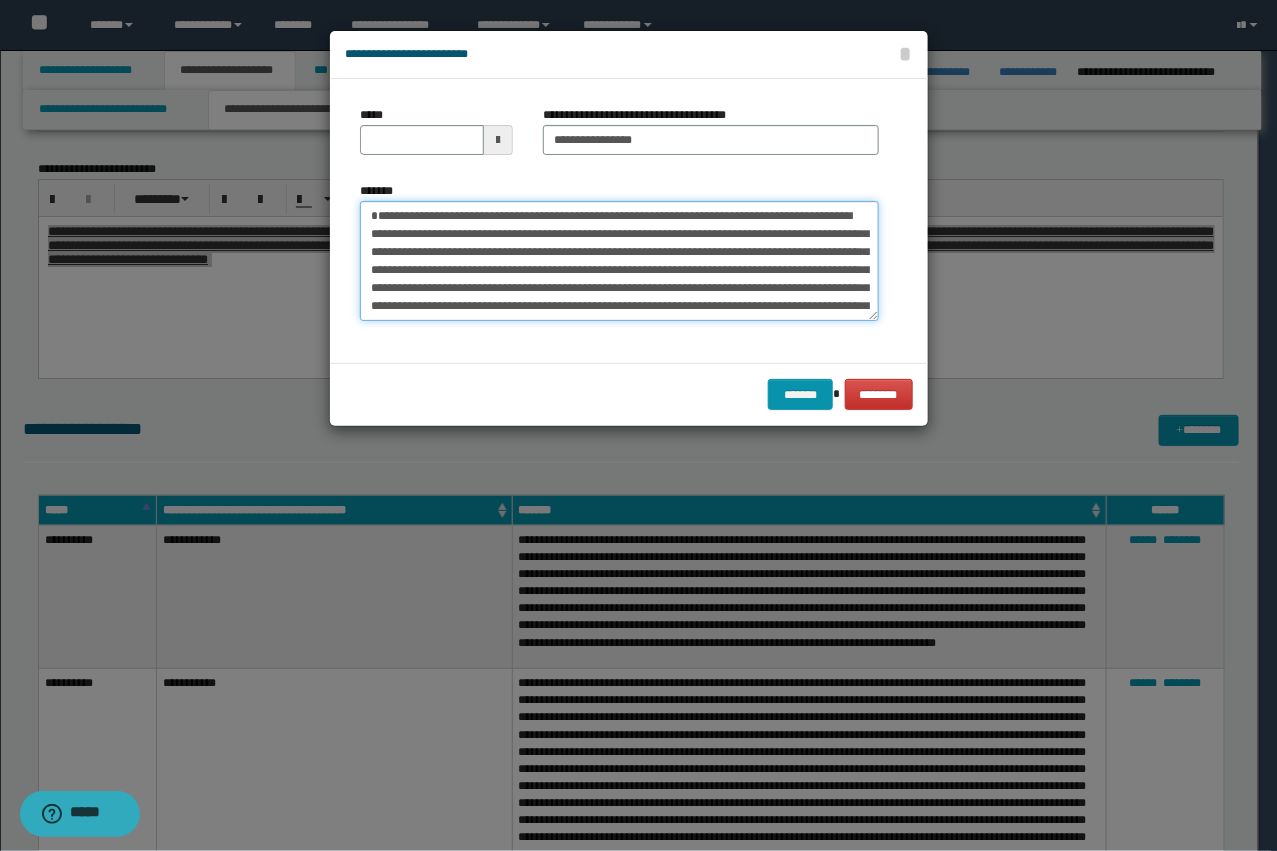 type 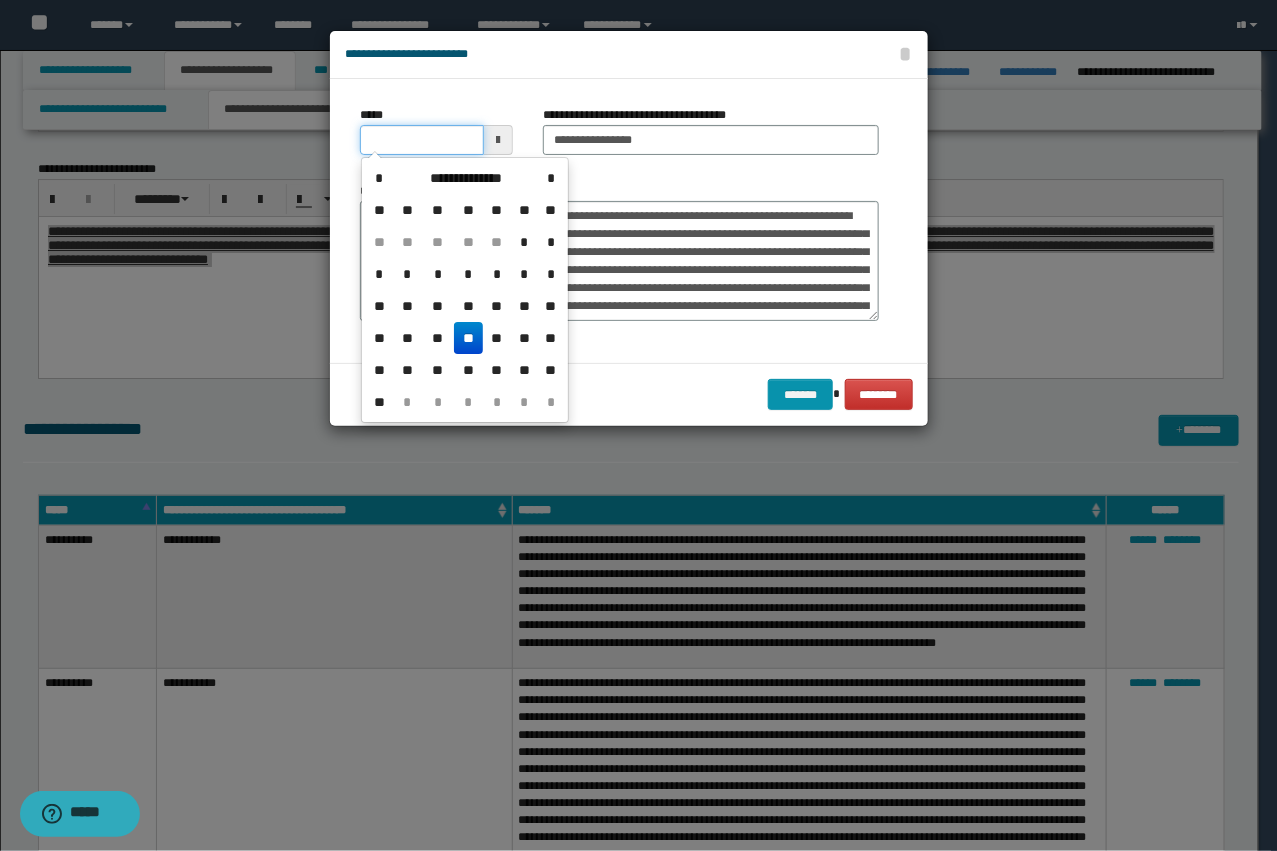 click on "*****" at bounding box center (422, 140) 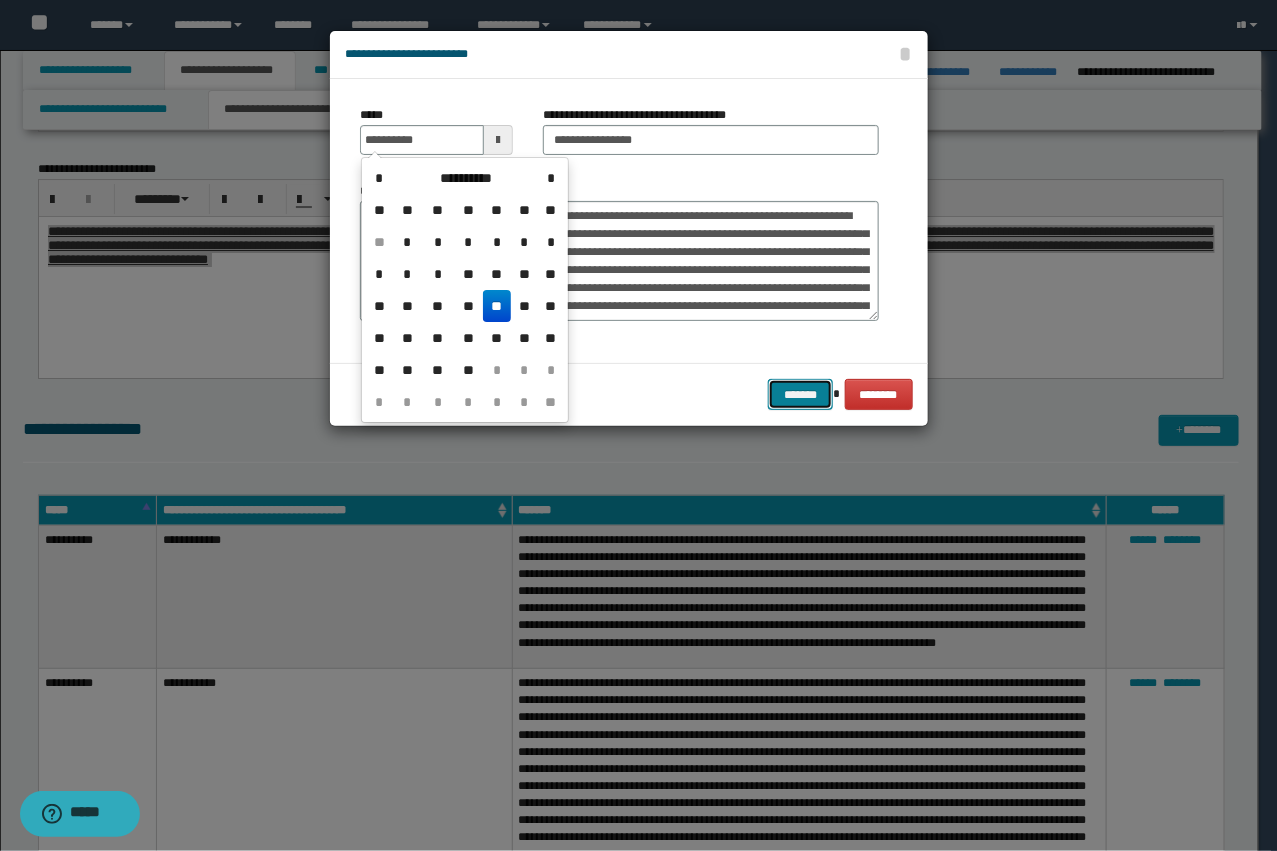 type on "**********" 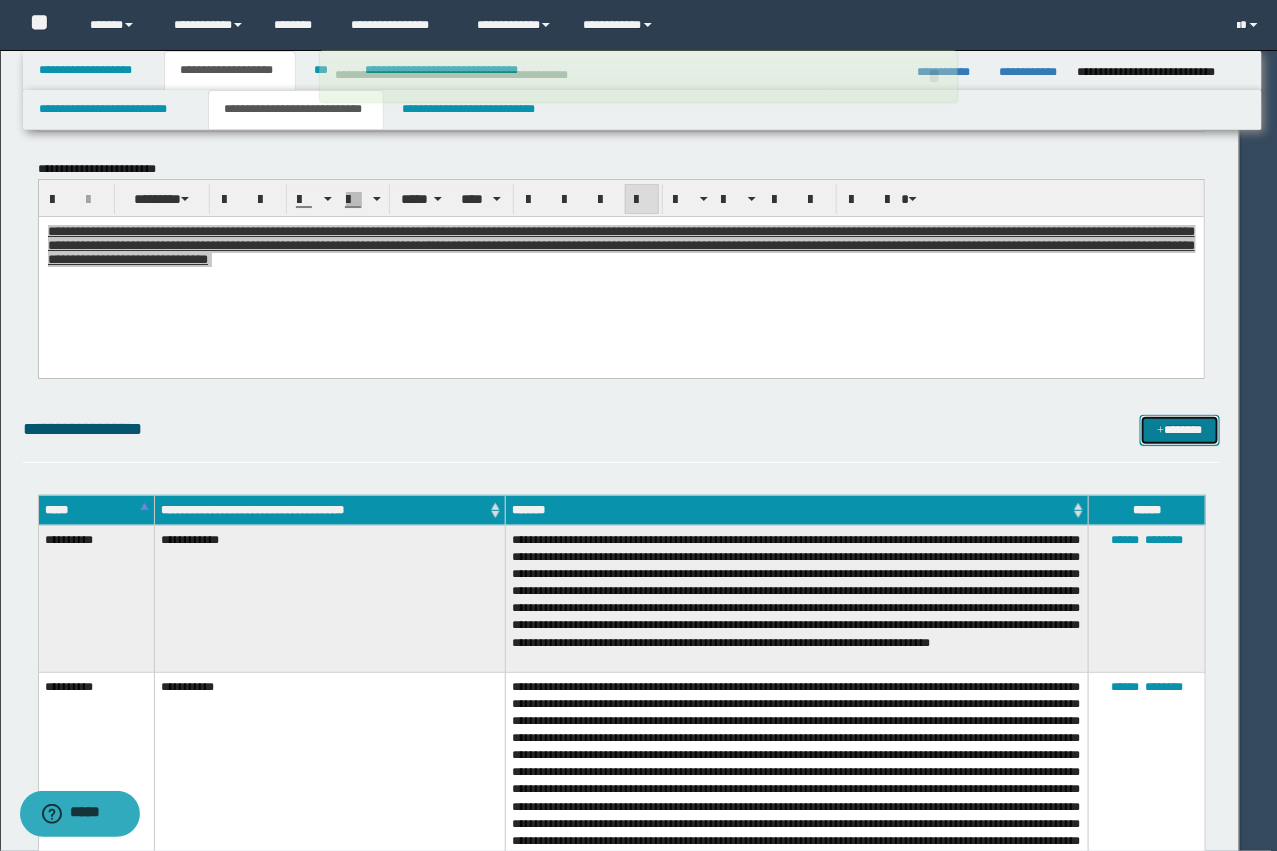 type 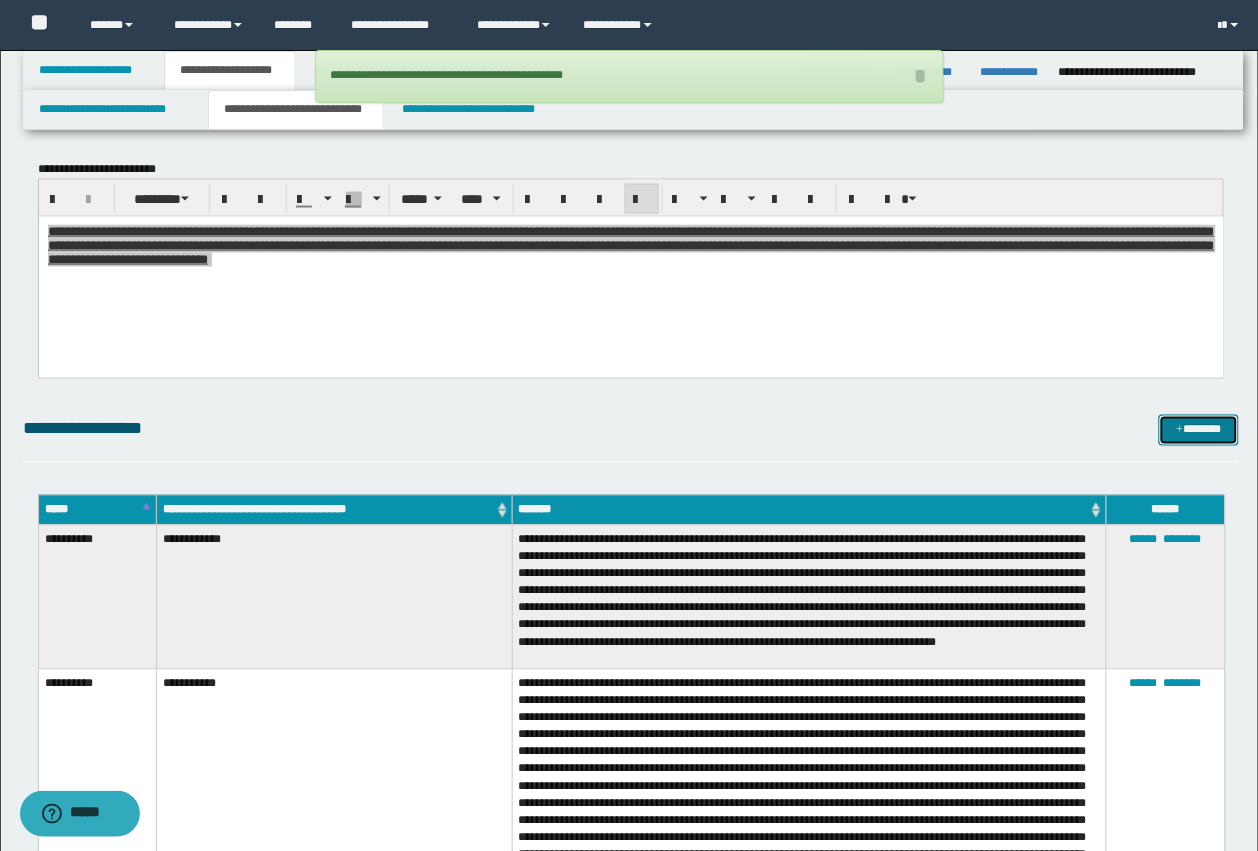 click on "*******" at bounding box center (1199, 430) 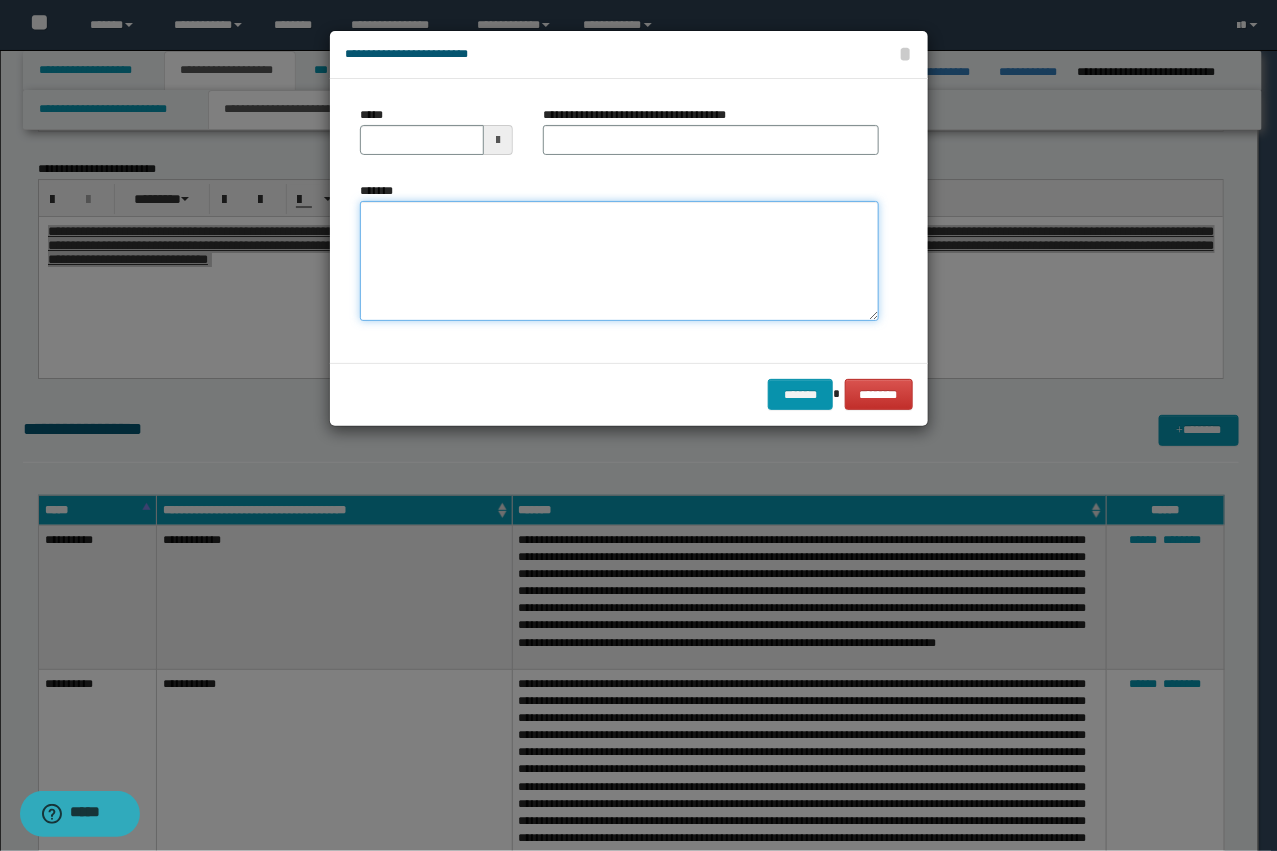 click on "*******" at bounding box center [619, 261] 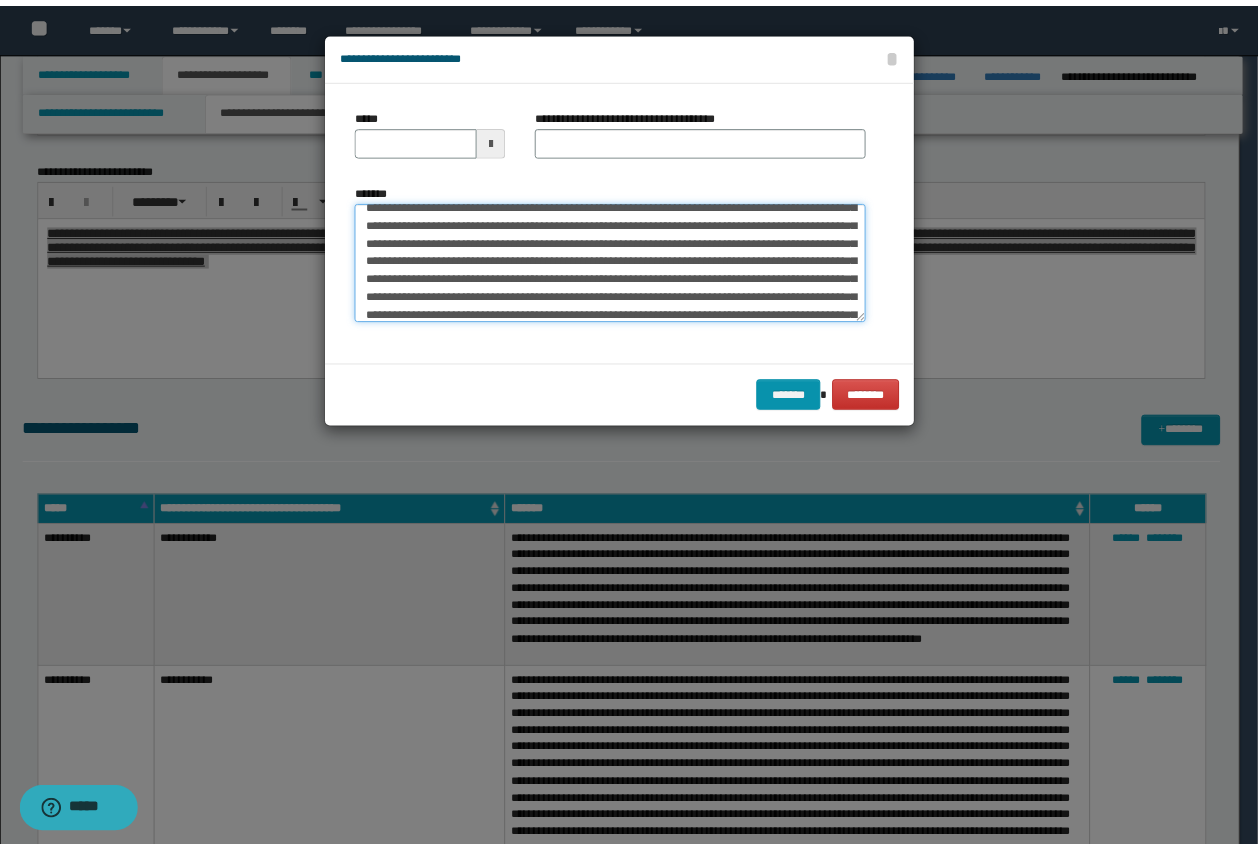 scroll, scrollTop: 0, scrollLeft: 0, axis: both 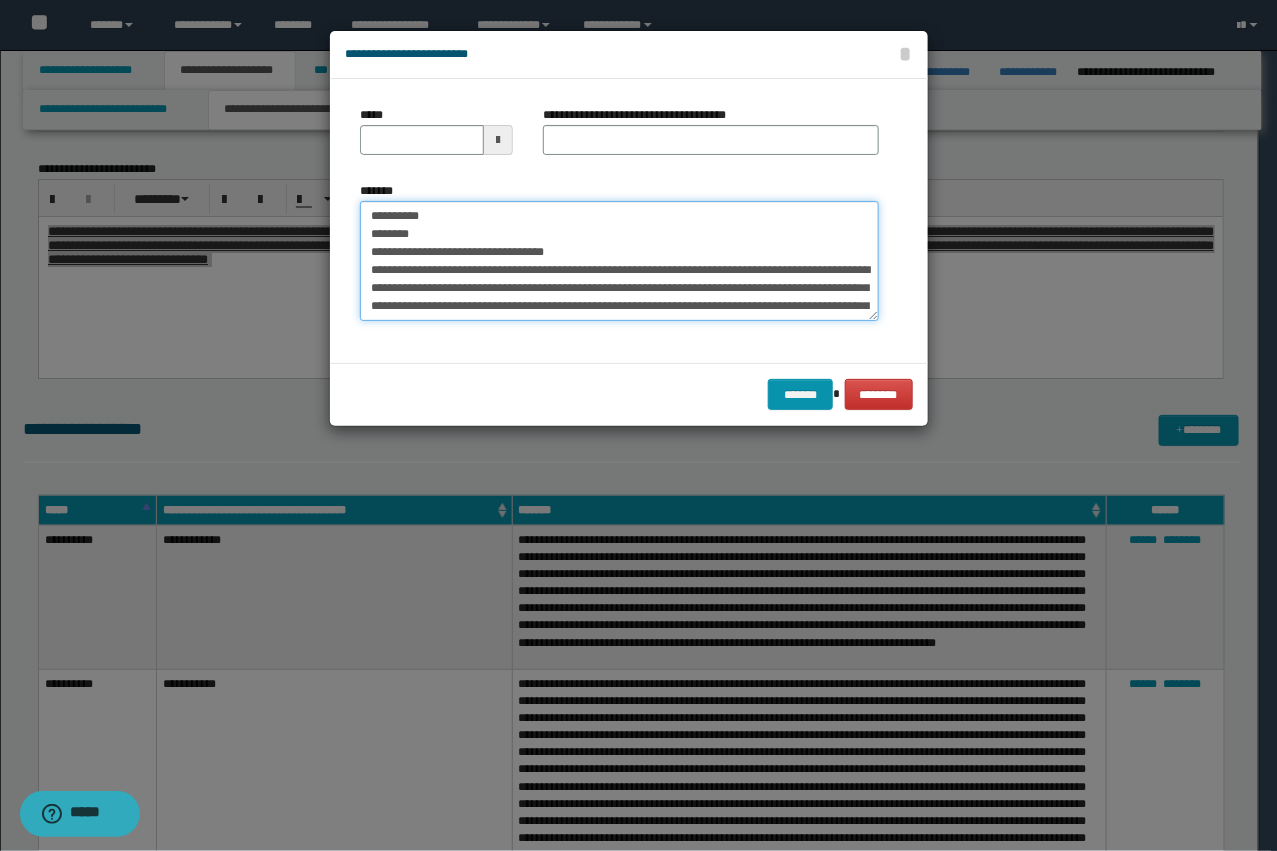 type on "**********" 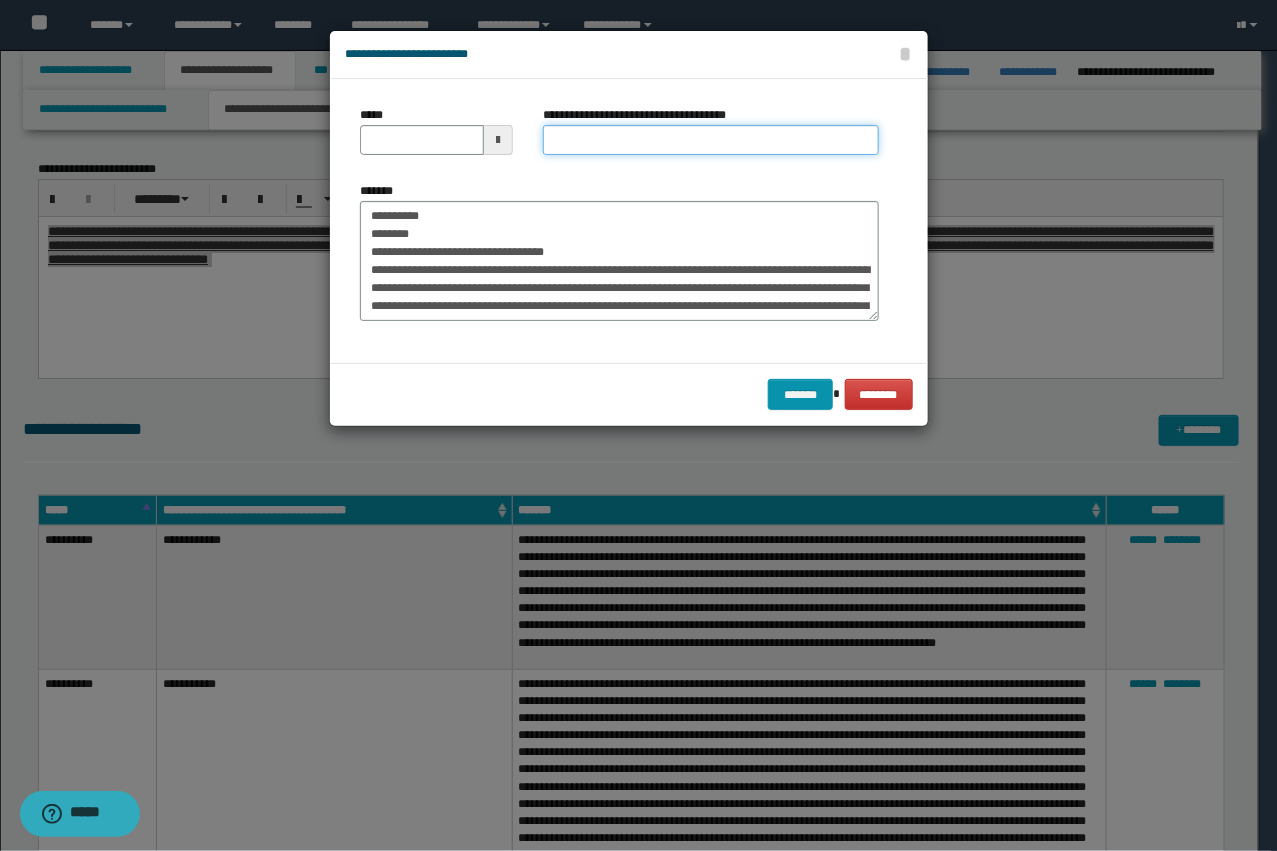 click on "**********" at bounding box center (711, 140) 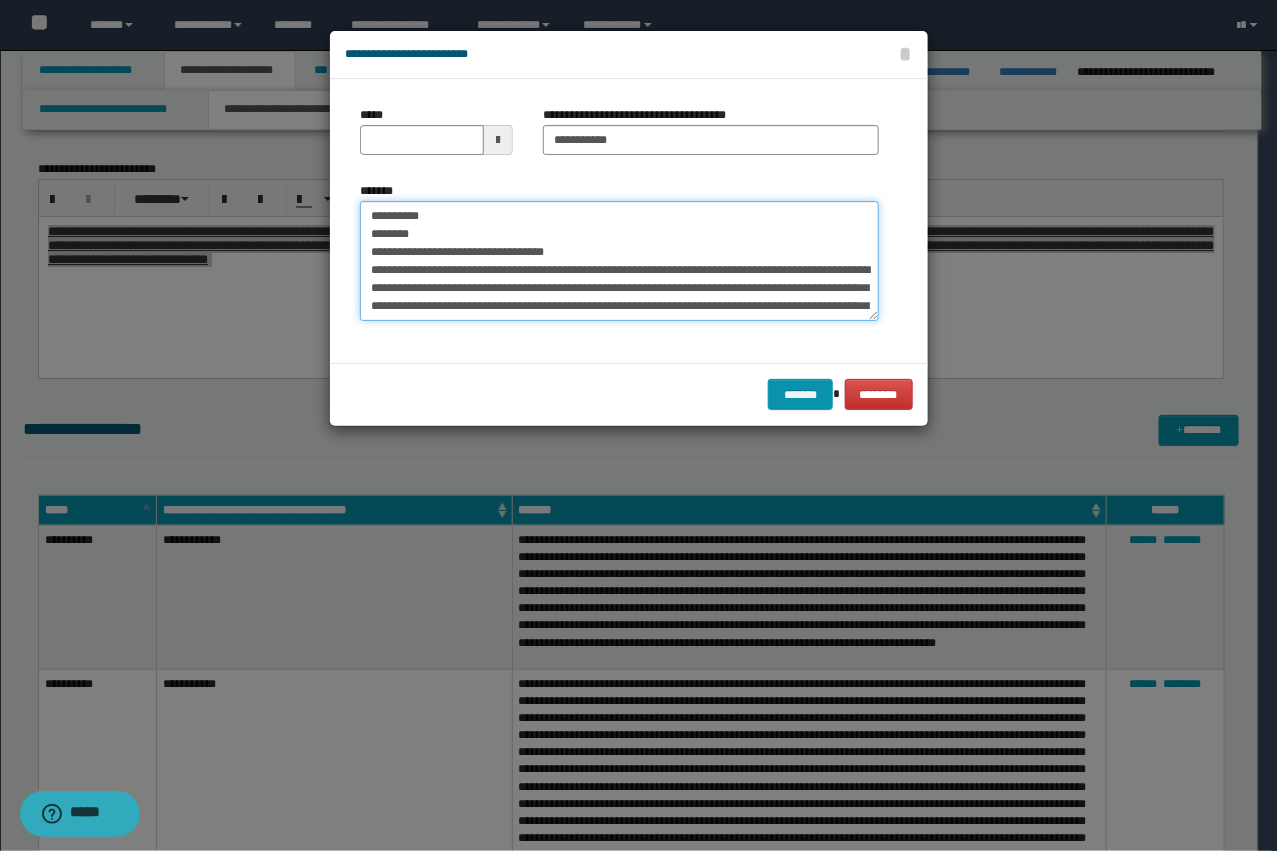 drag, startPoint x: 571, startPoint y: 247, endPoint x: 370, endPoint y: 188, distance: 209.48032 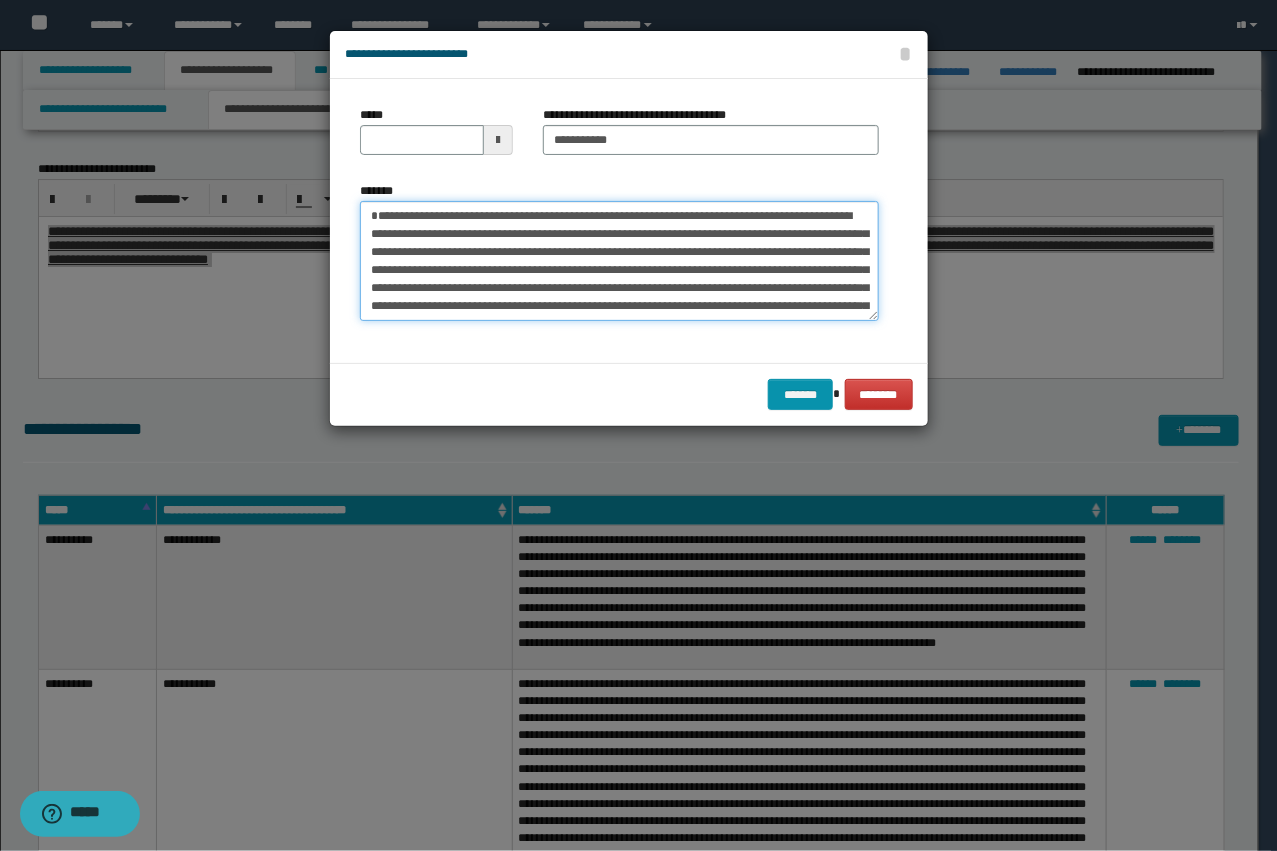 type 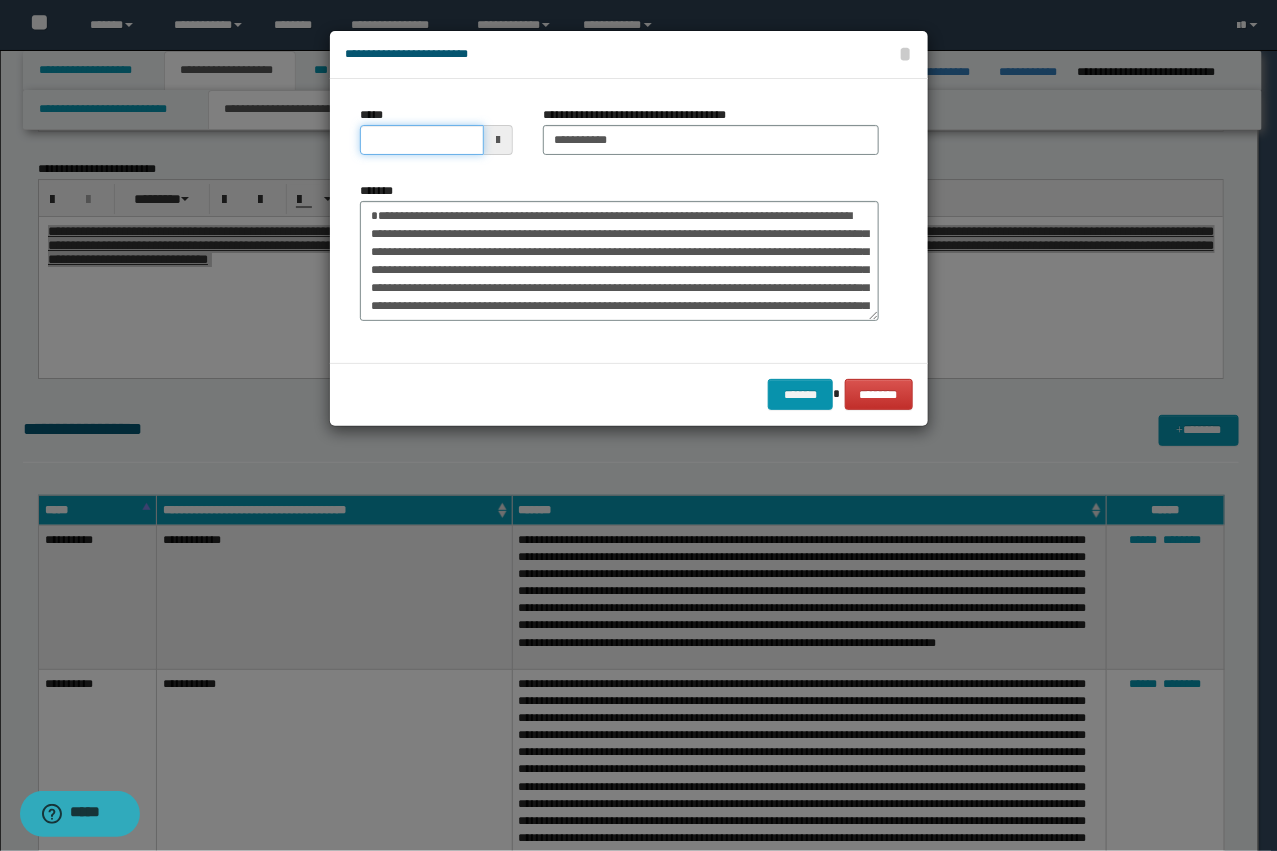 click on "*****" at bounding box center [422, 140] 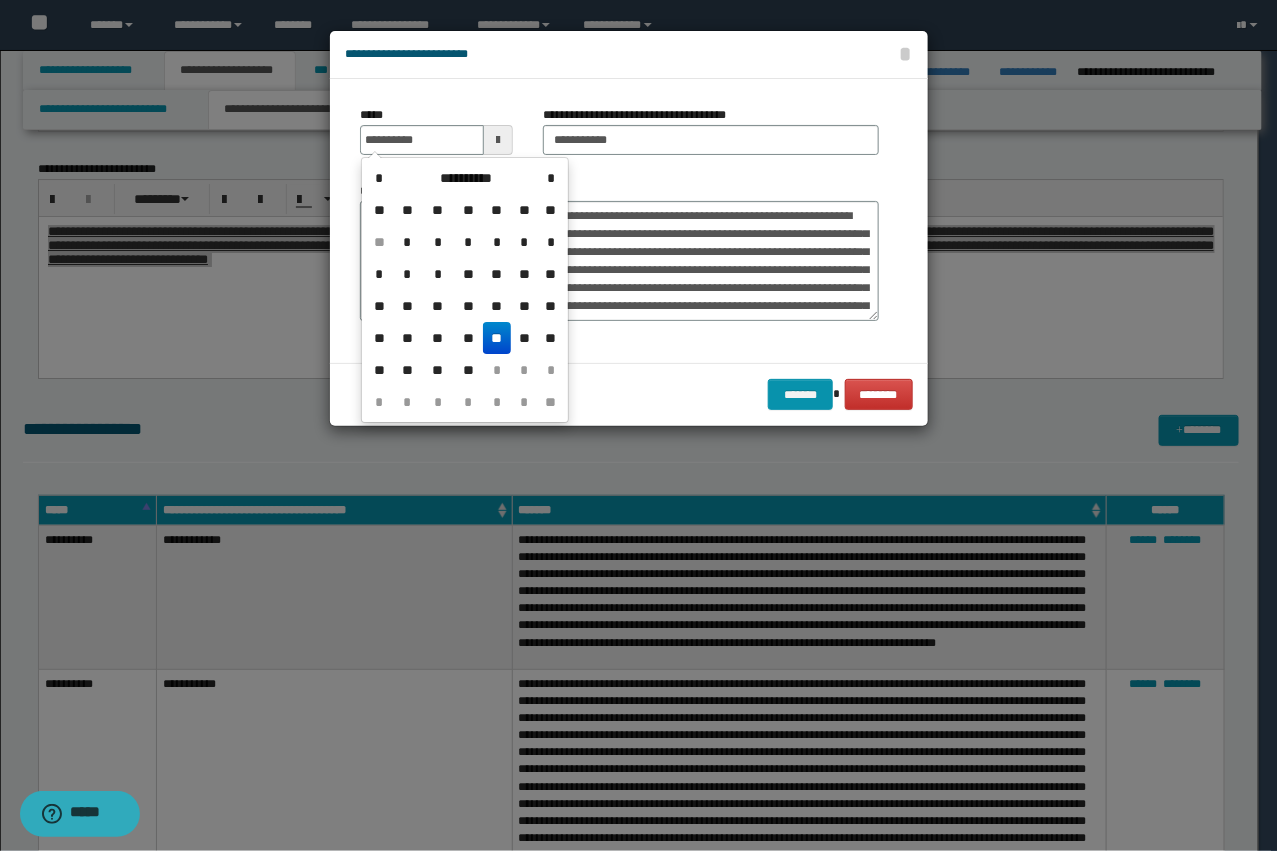 type on "**********" 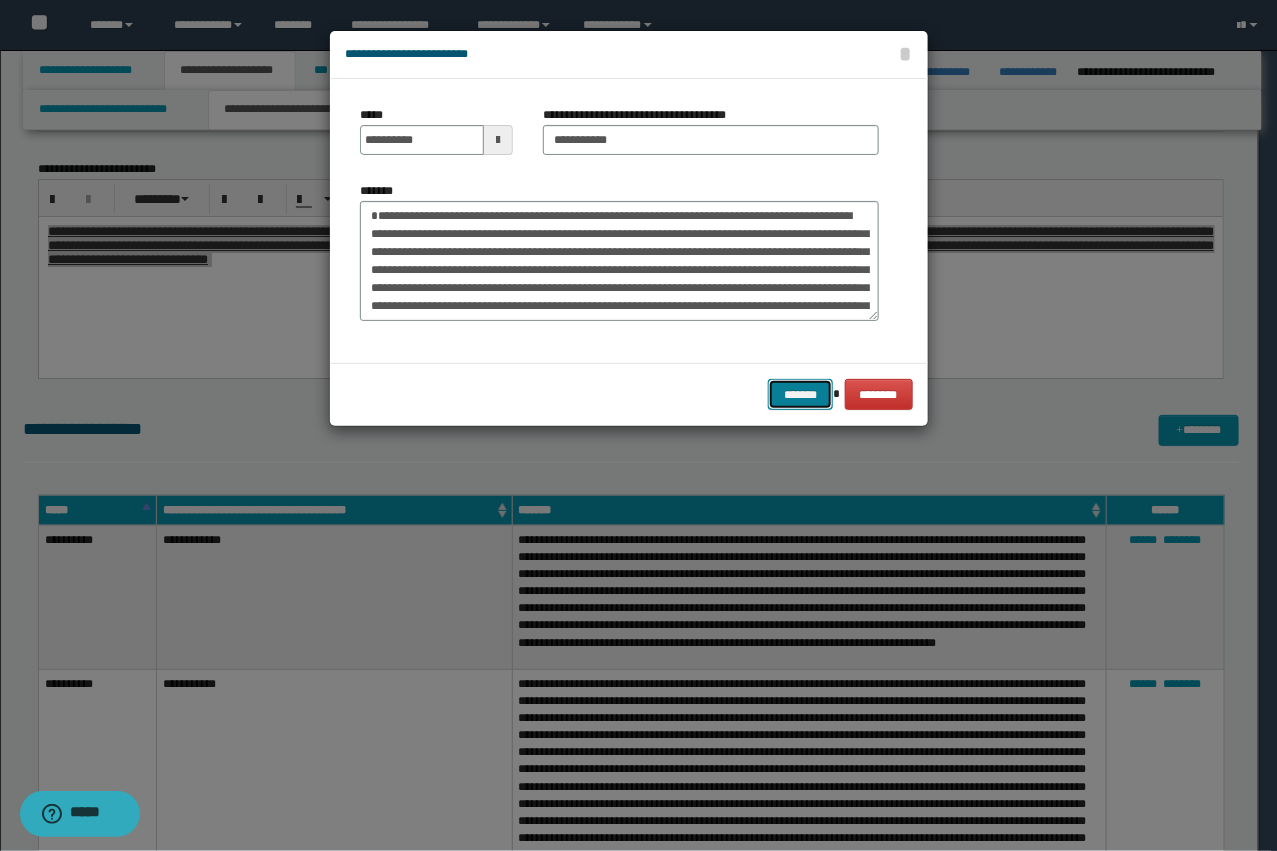 click on "*******" at bounding box center (800, 394) 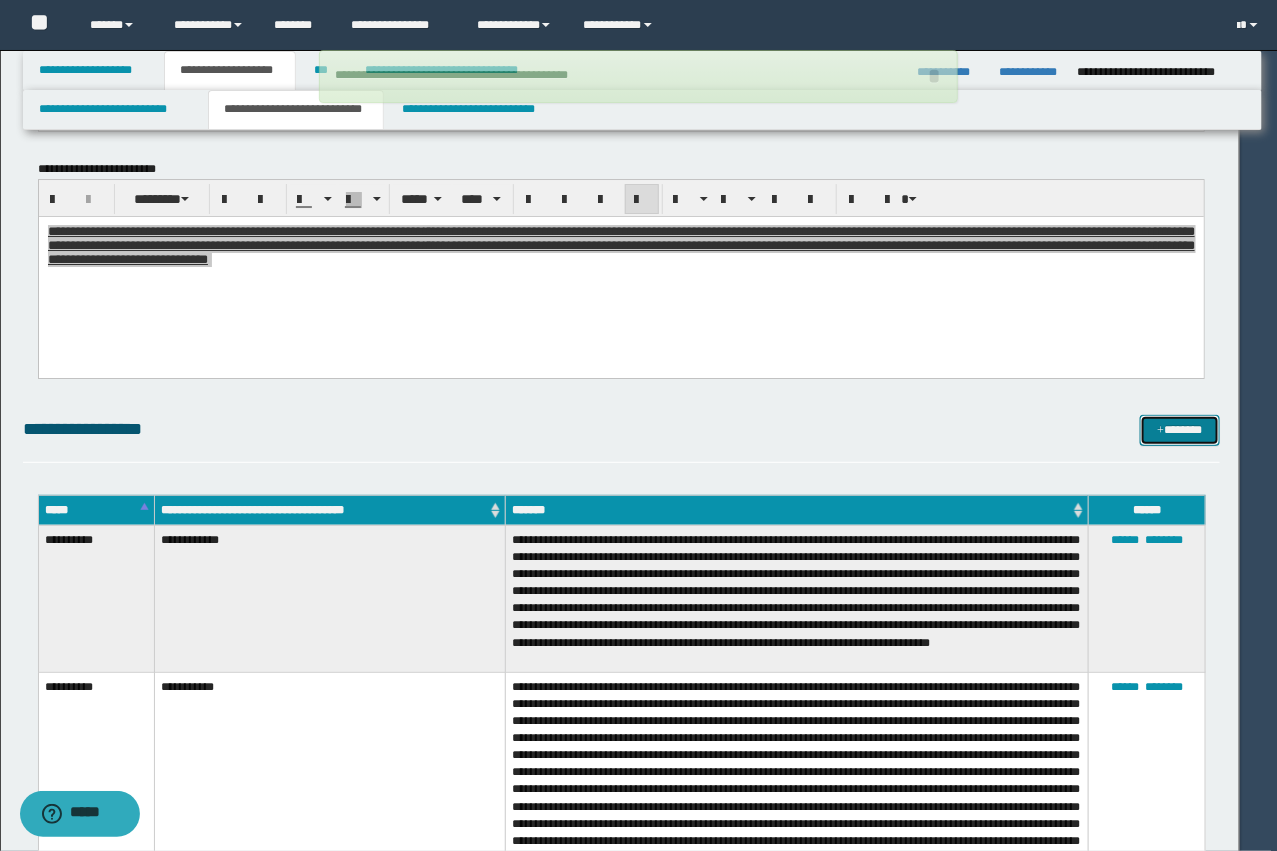 type 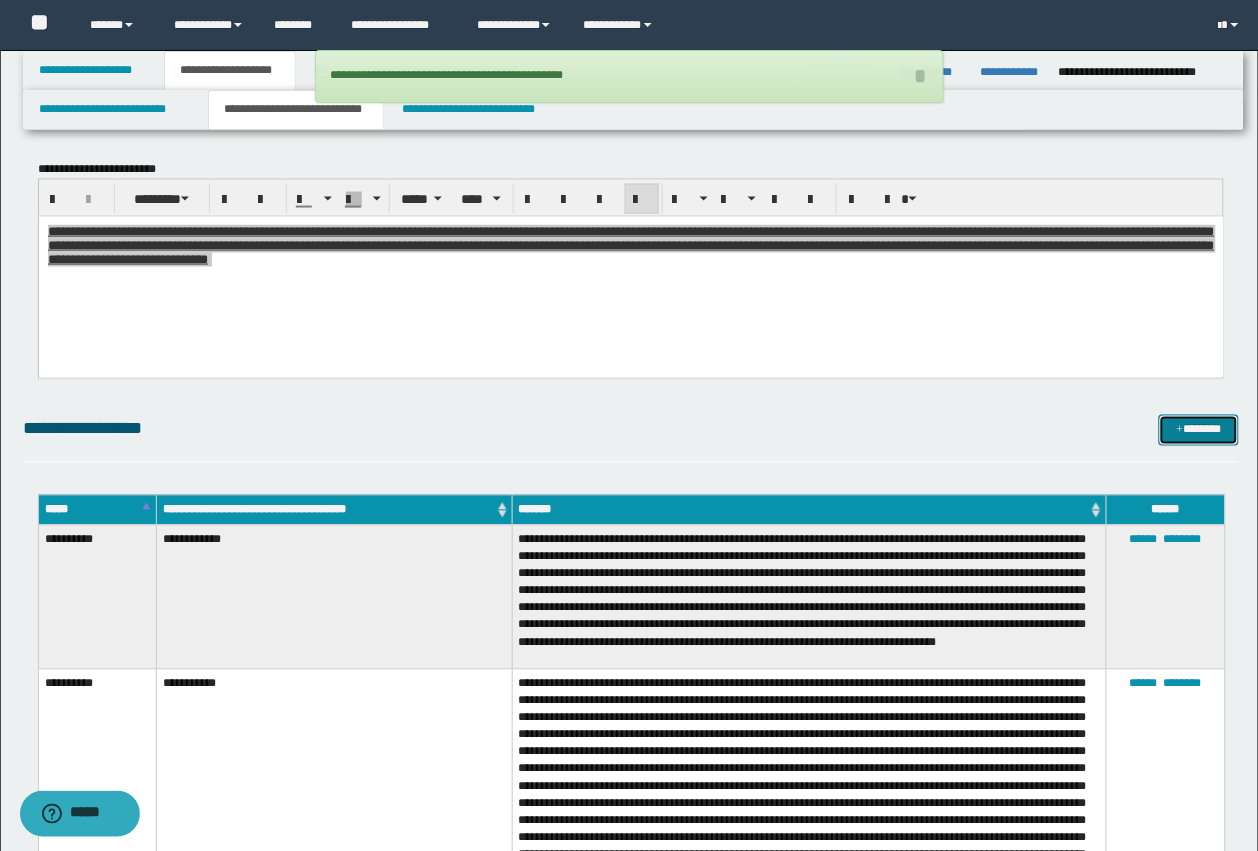 click on "*******" at bounding box center [1199, 430] 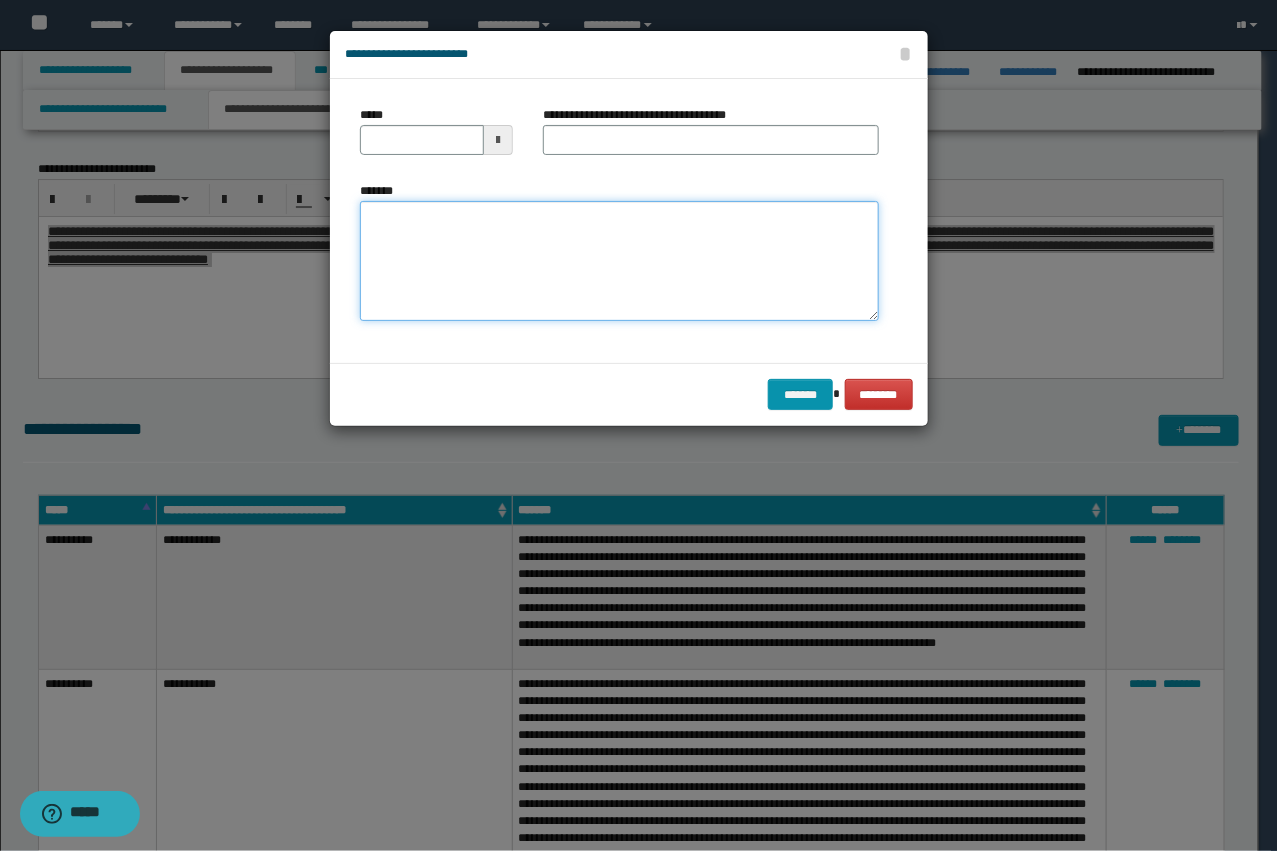 click on "*******" at bounding box center [619, 261] 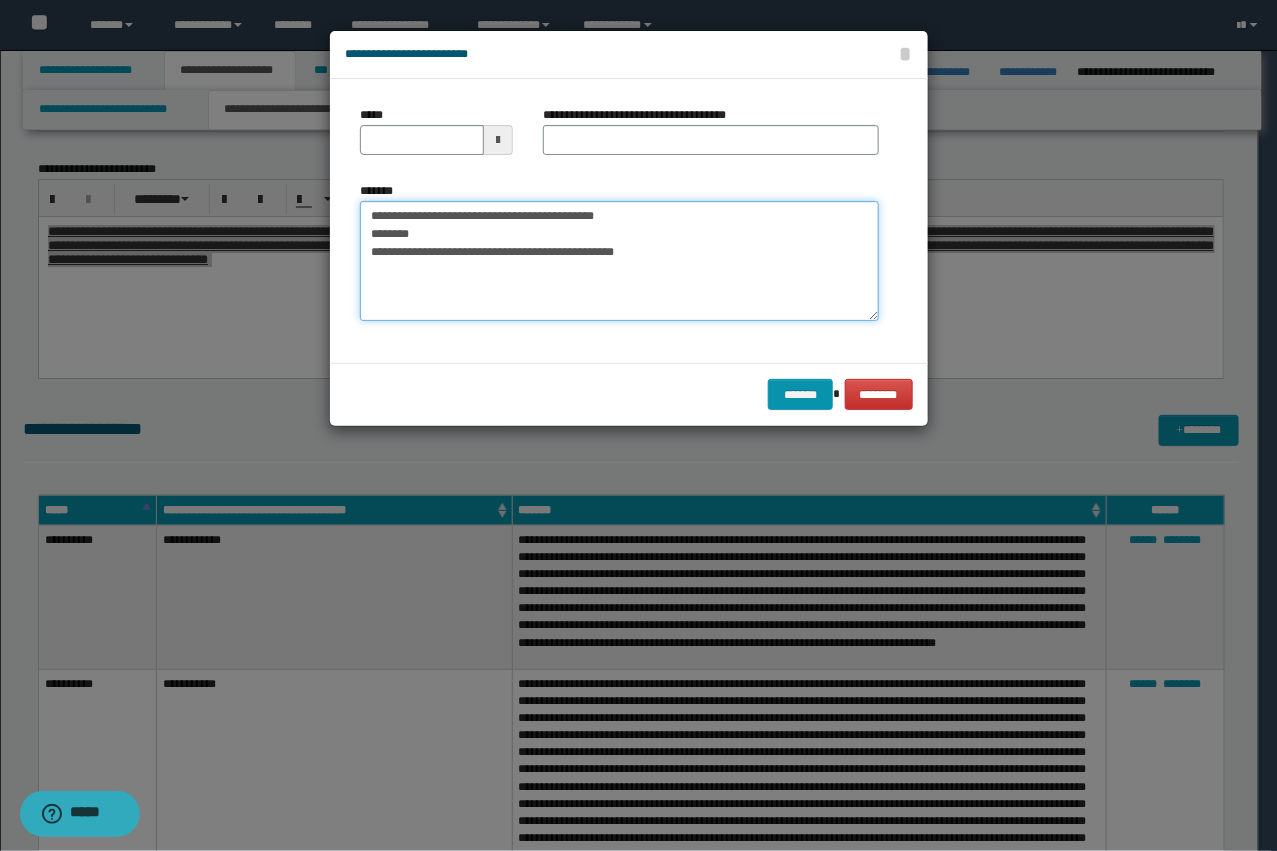 click on "**********" at bounding box center (619, 261) 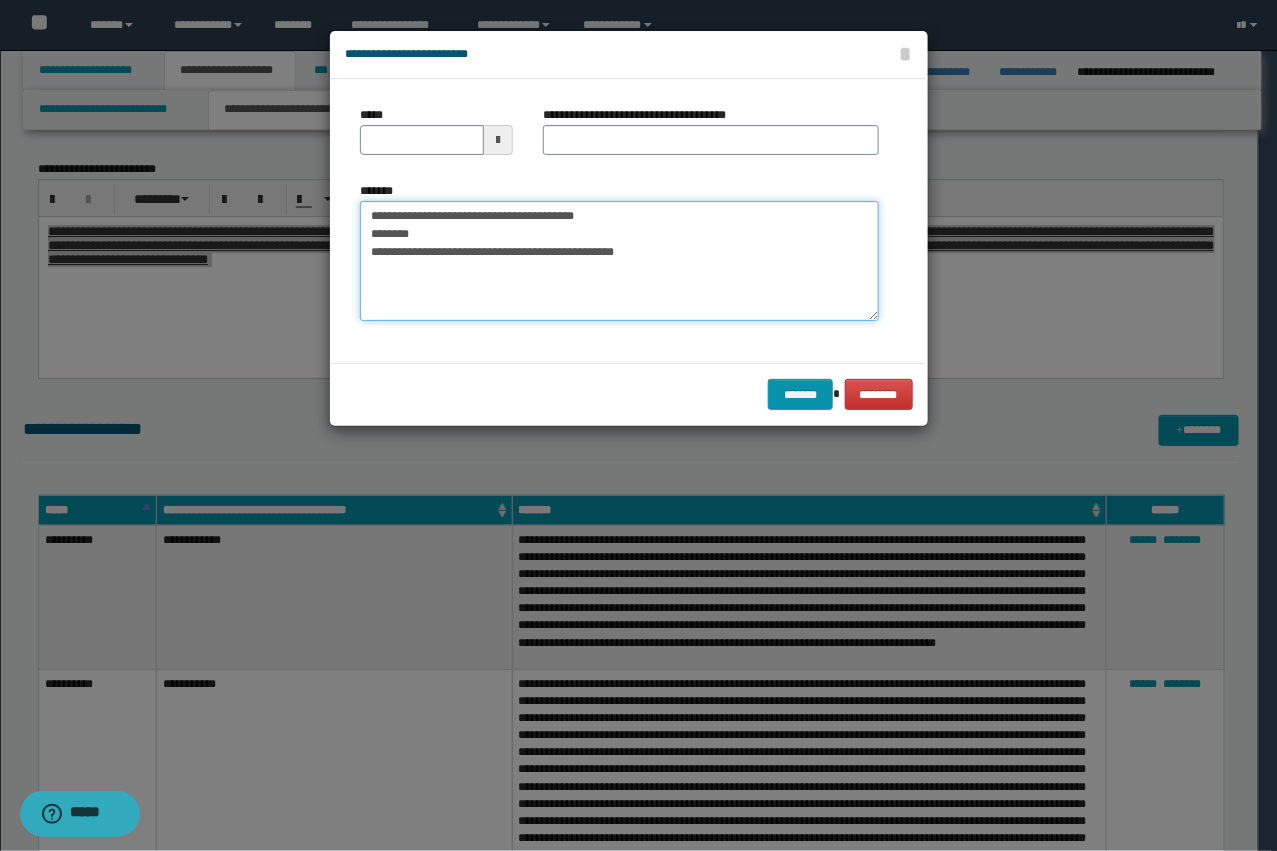type on "**********" 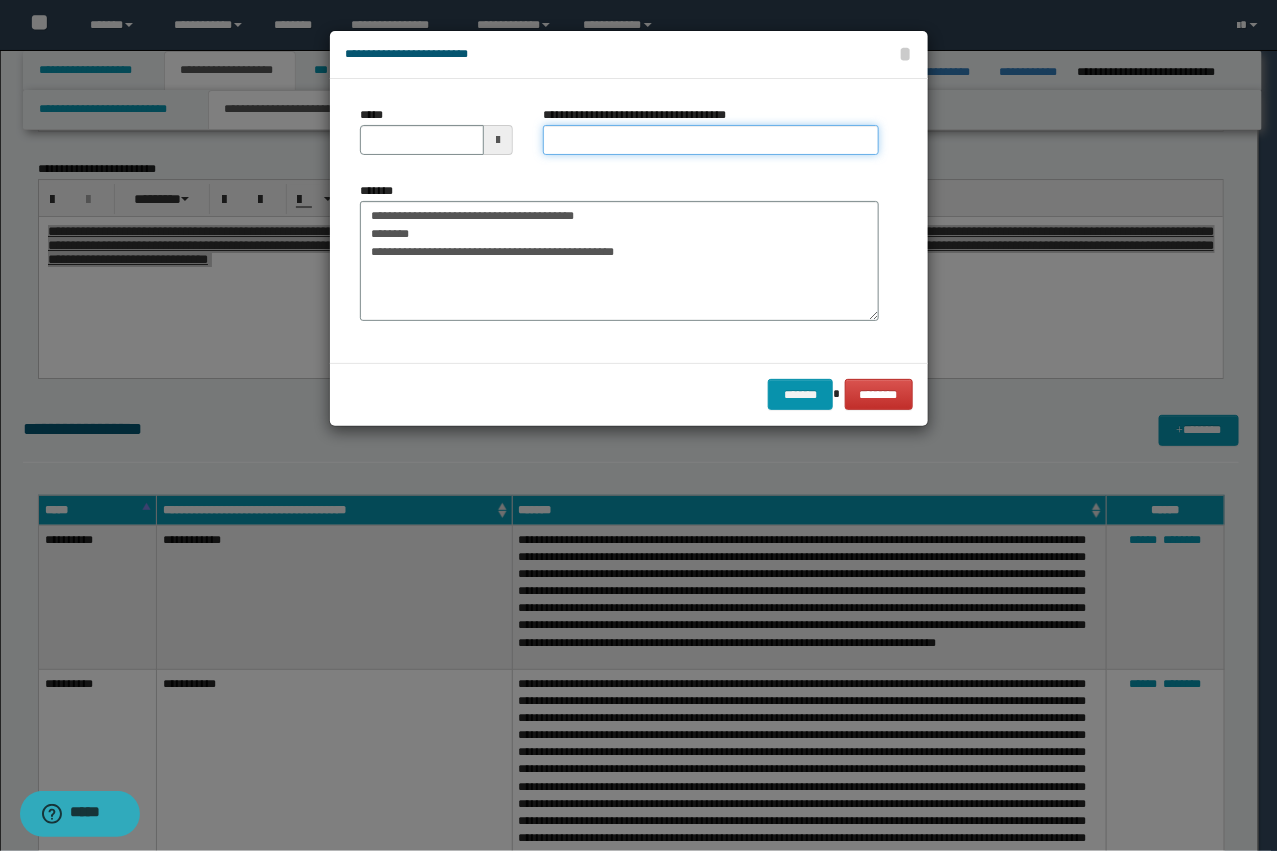 click on "**********" at bounding box center [711, 140] 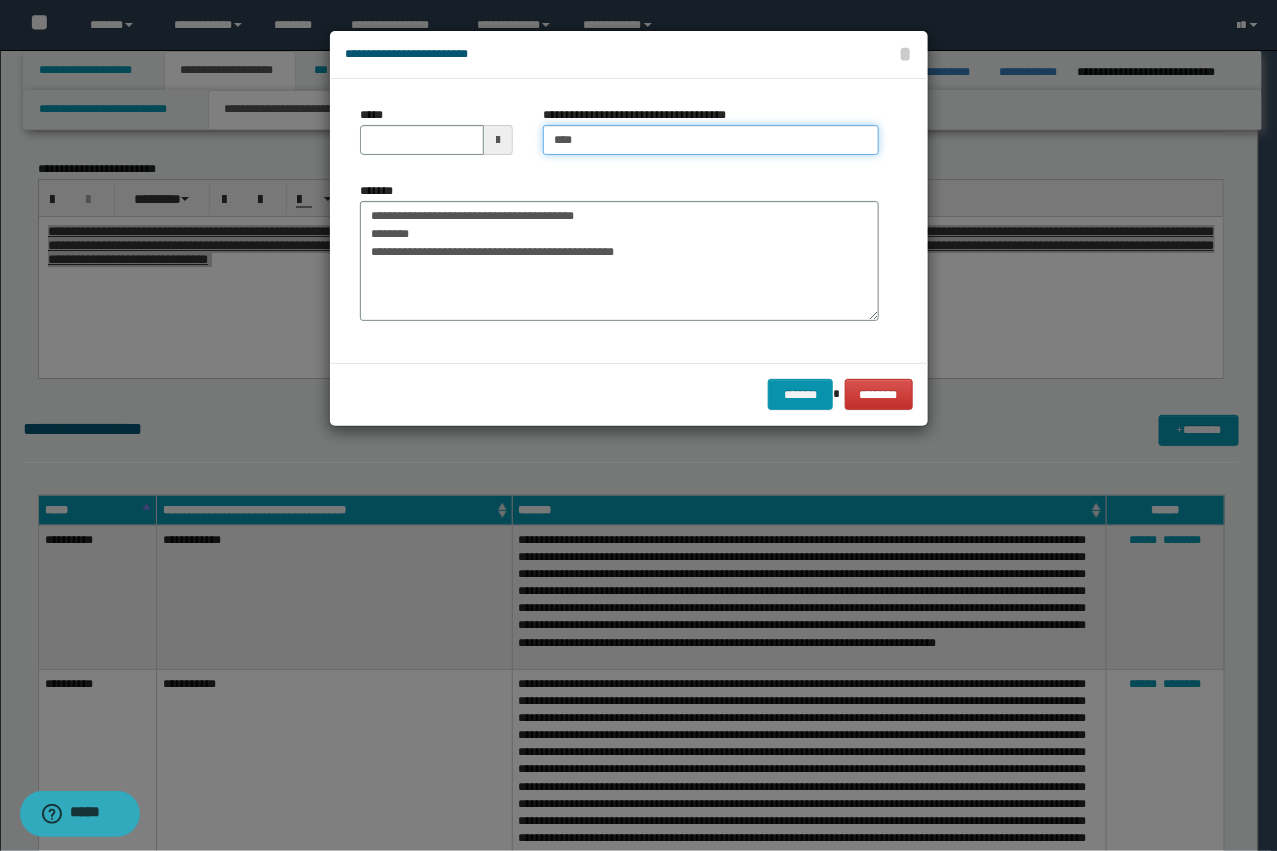 type on "***" 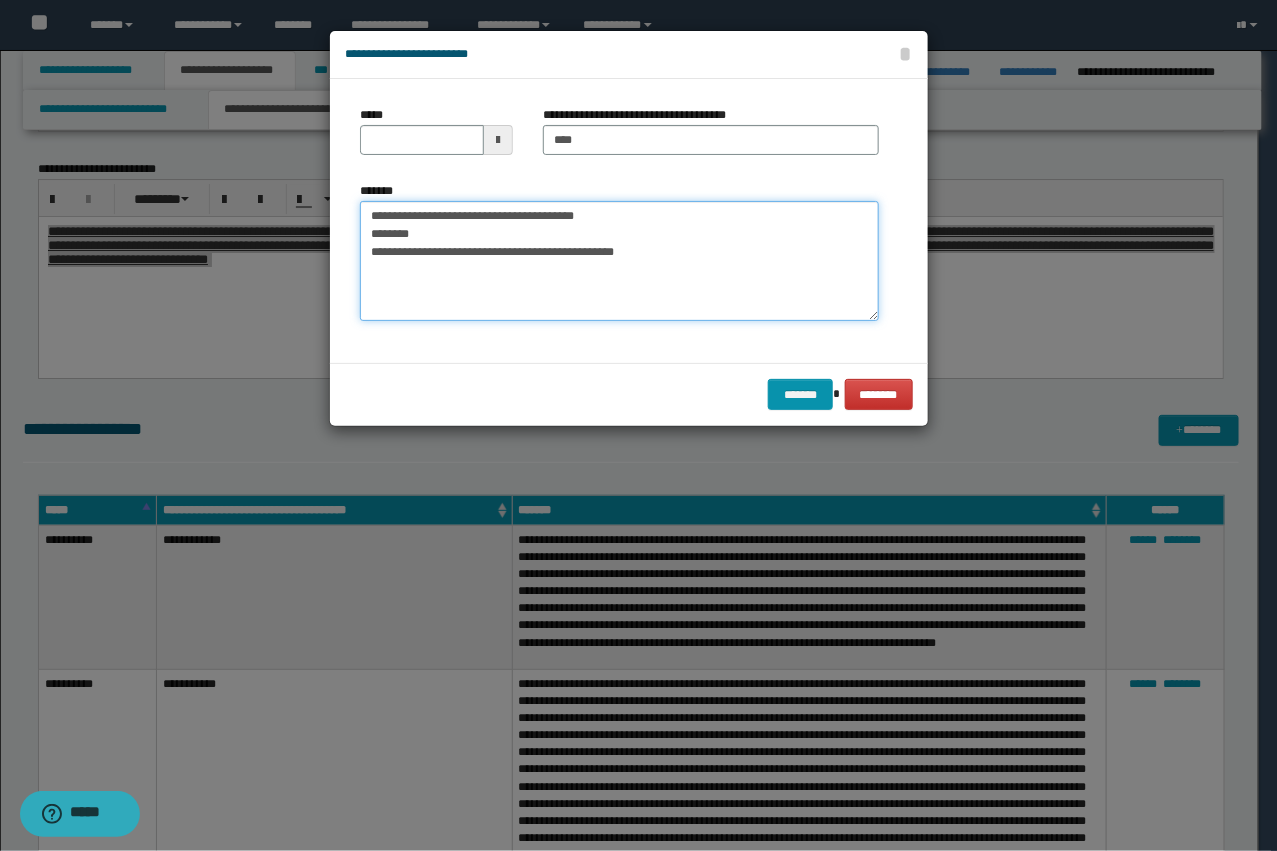 drag, startPoint x: 435, startPoint y: 236, endPoint x: 261, endPoint y: 182, distance: 182.18672 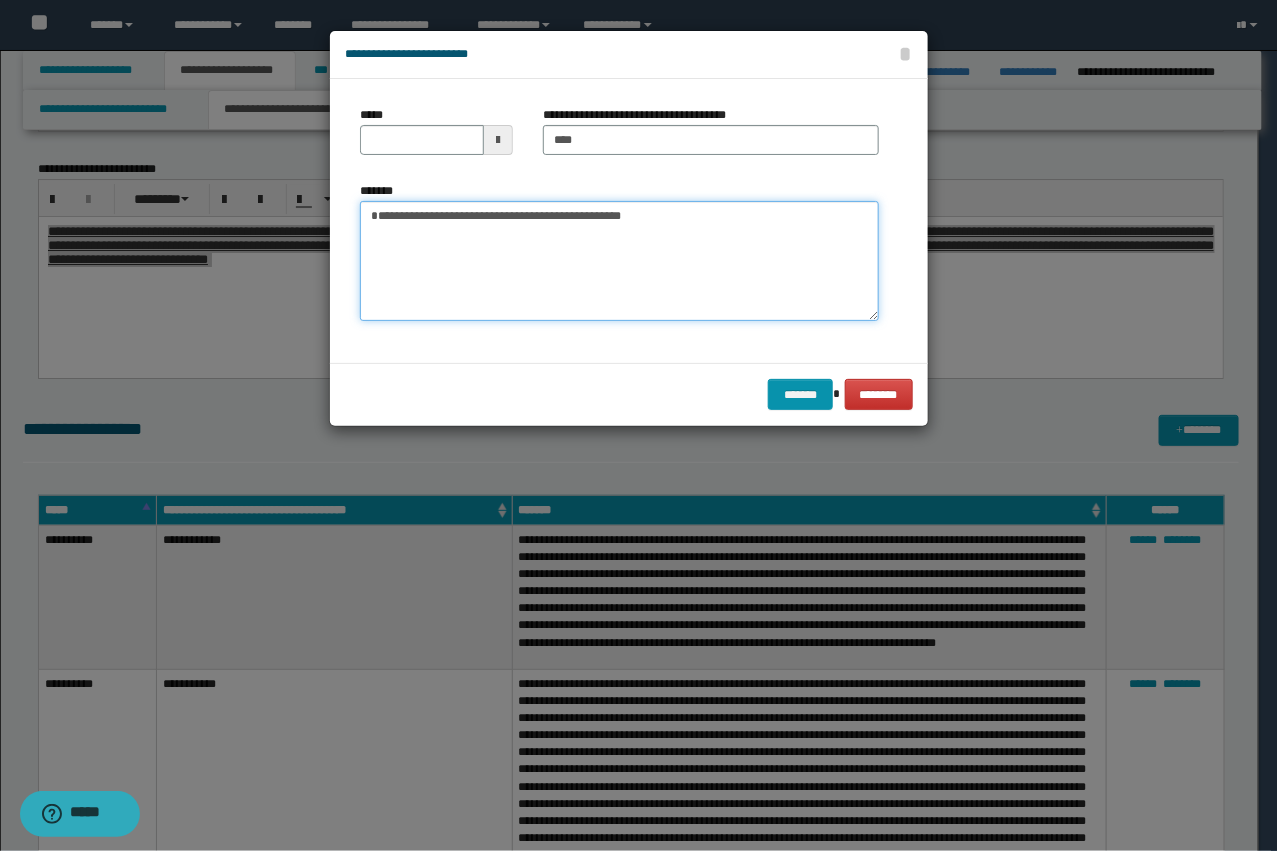type 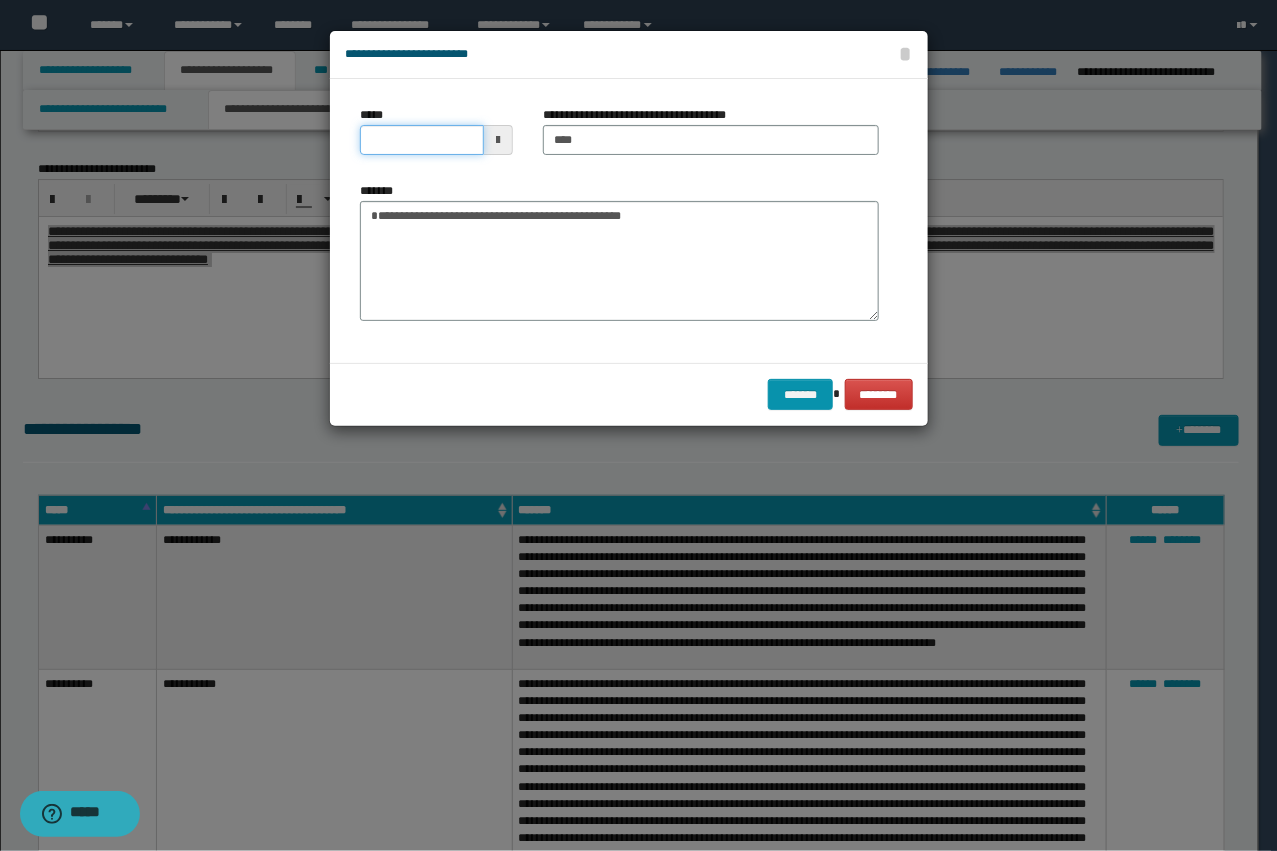 click on "*****" at bounding box center (422, 140) 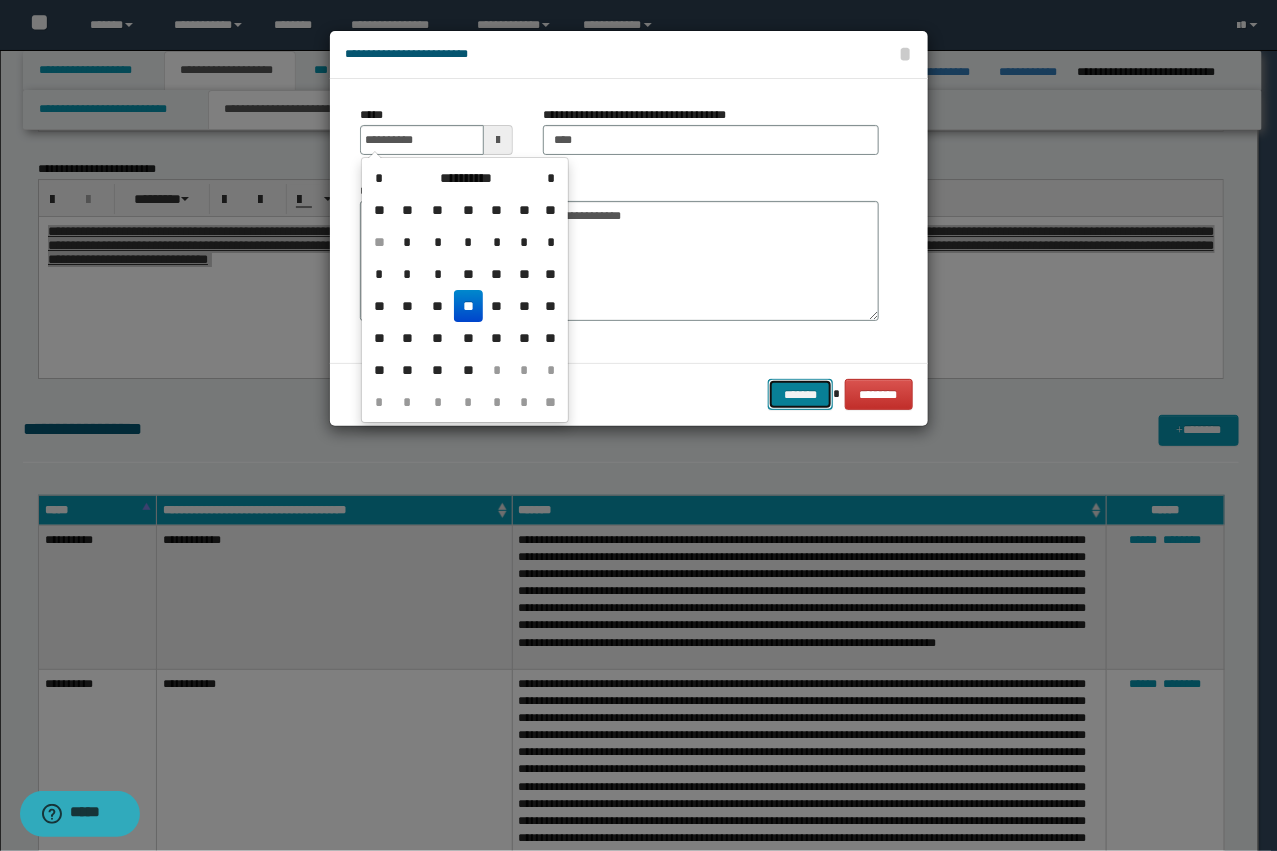 type on "**********" 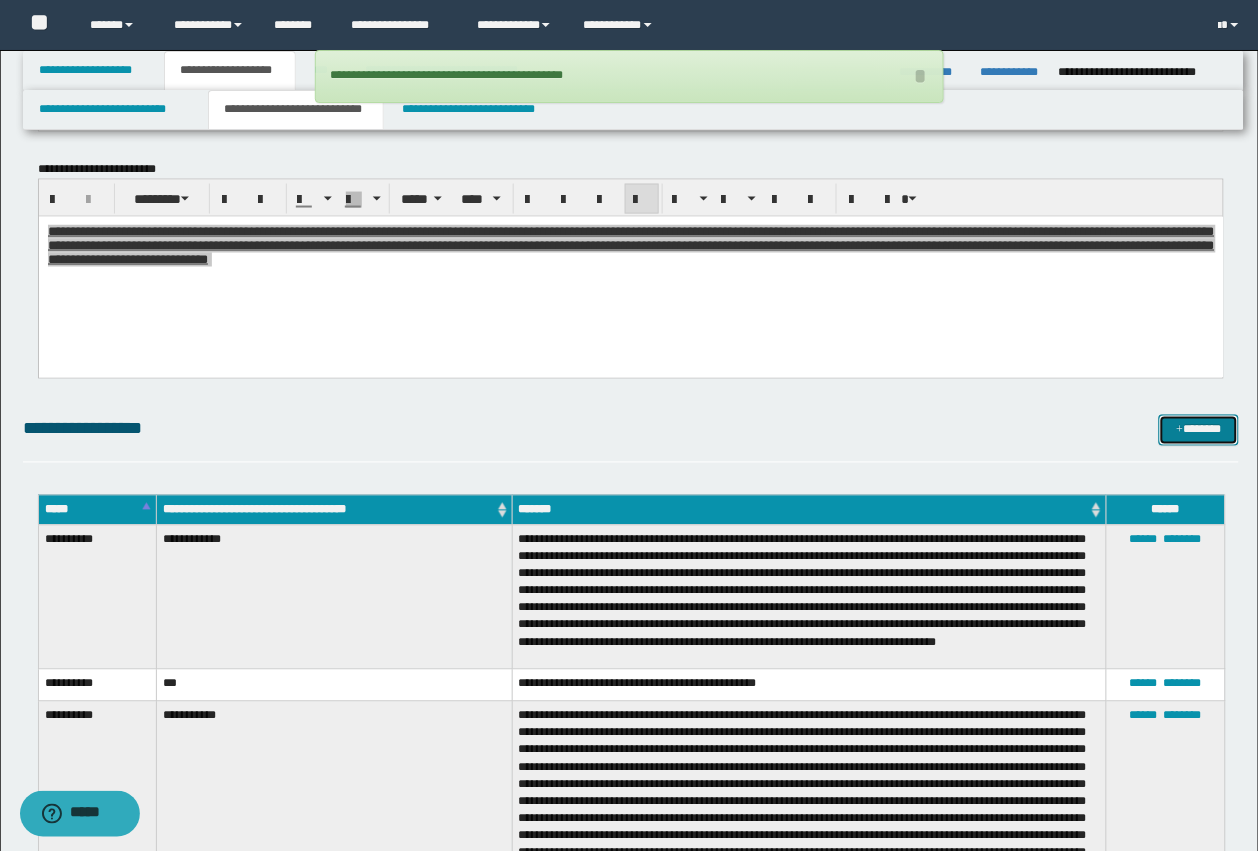 click at bounding box center [1180, 431] 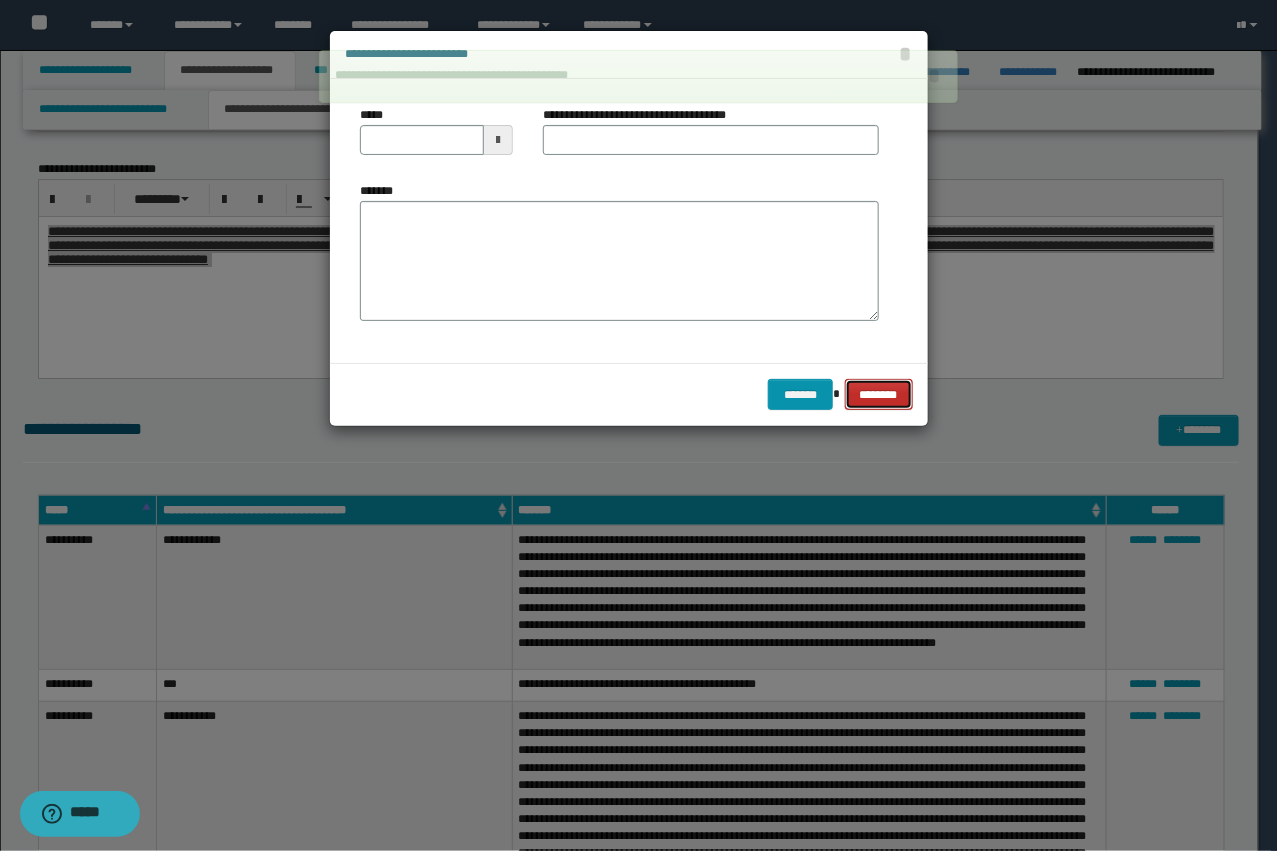 click on "********" at bounding box center (879, 394) 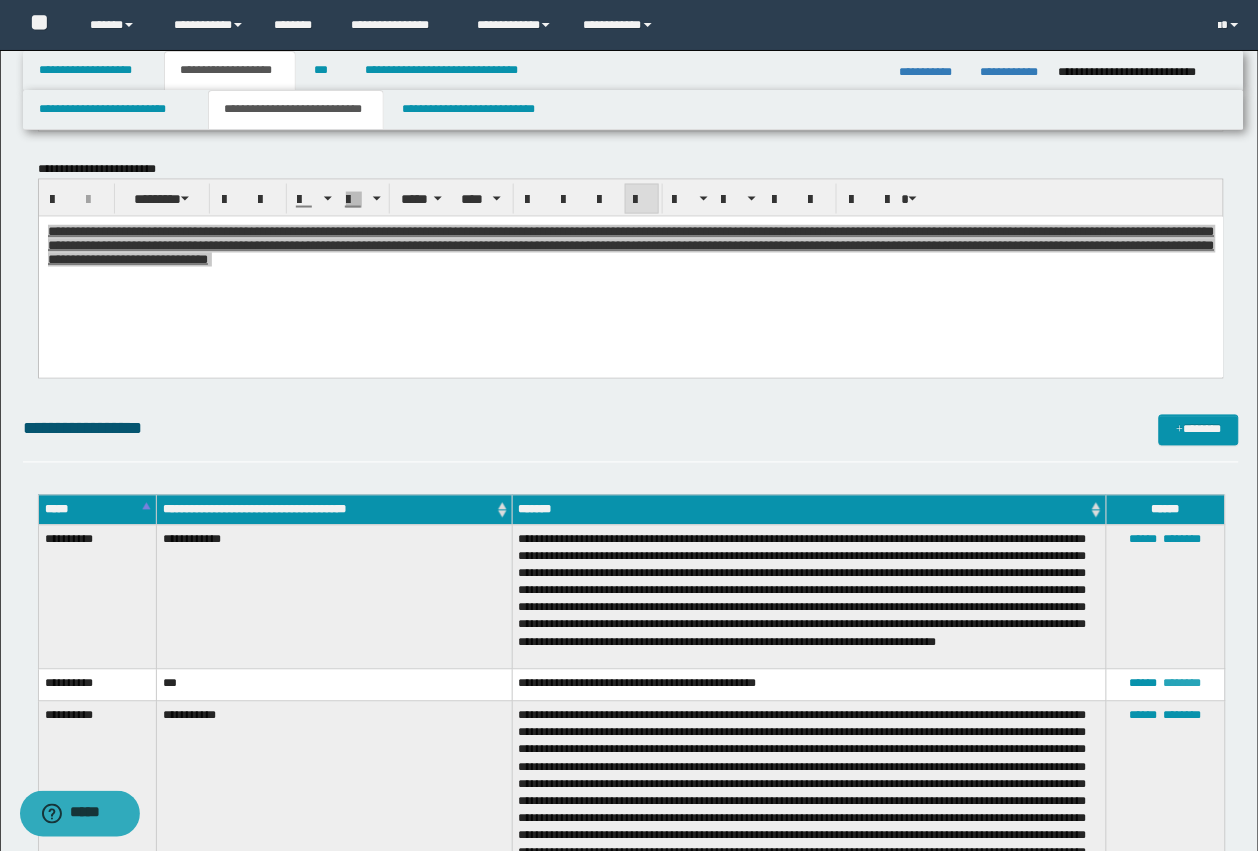 click on "********" at bounding box center (1183, 684) 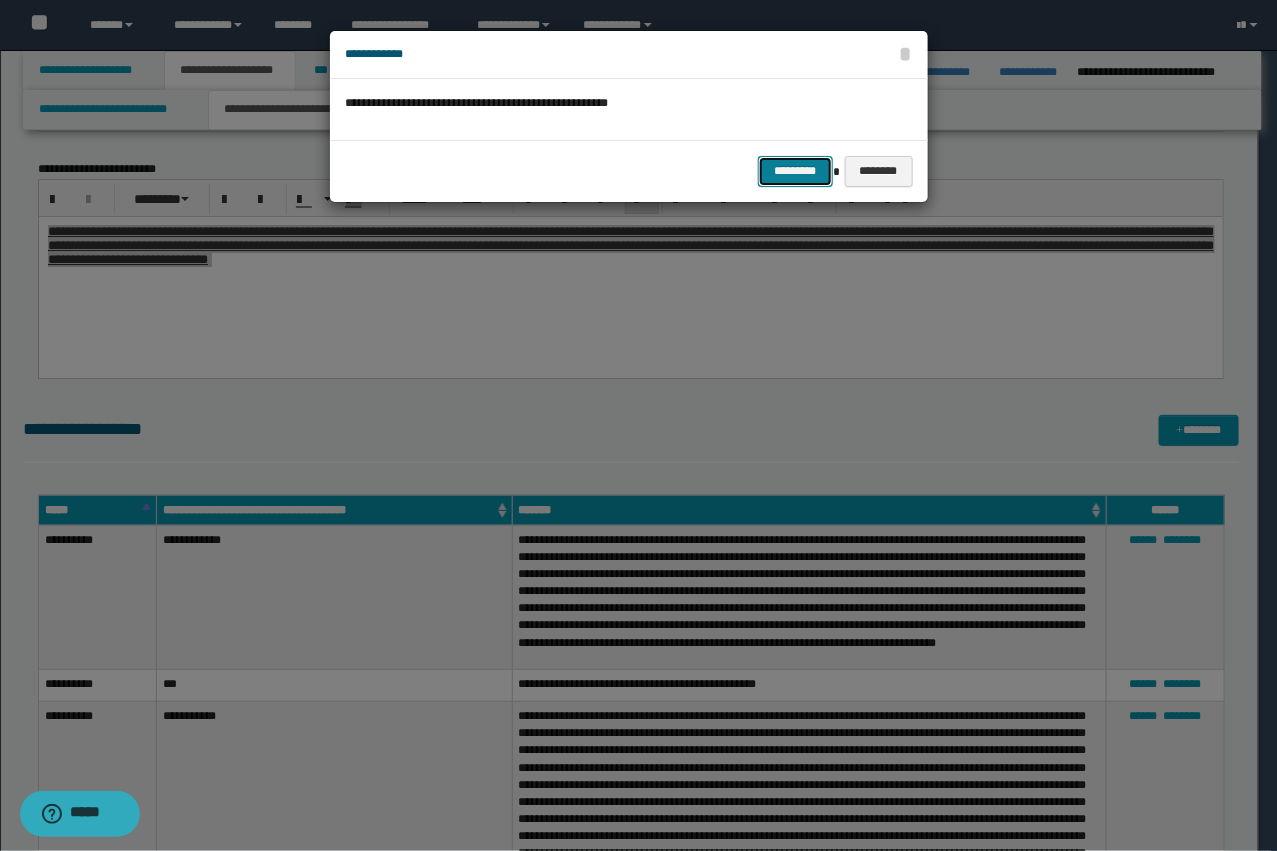 click on "*********" at bounding box center [795, 171] 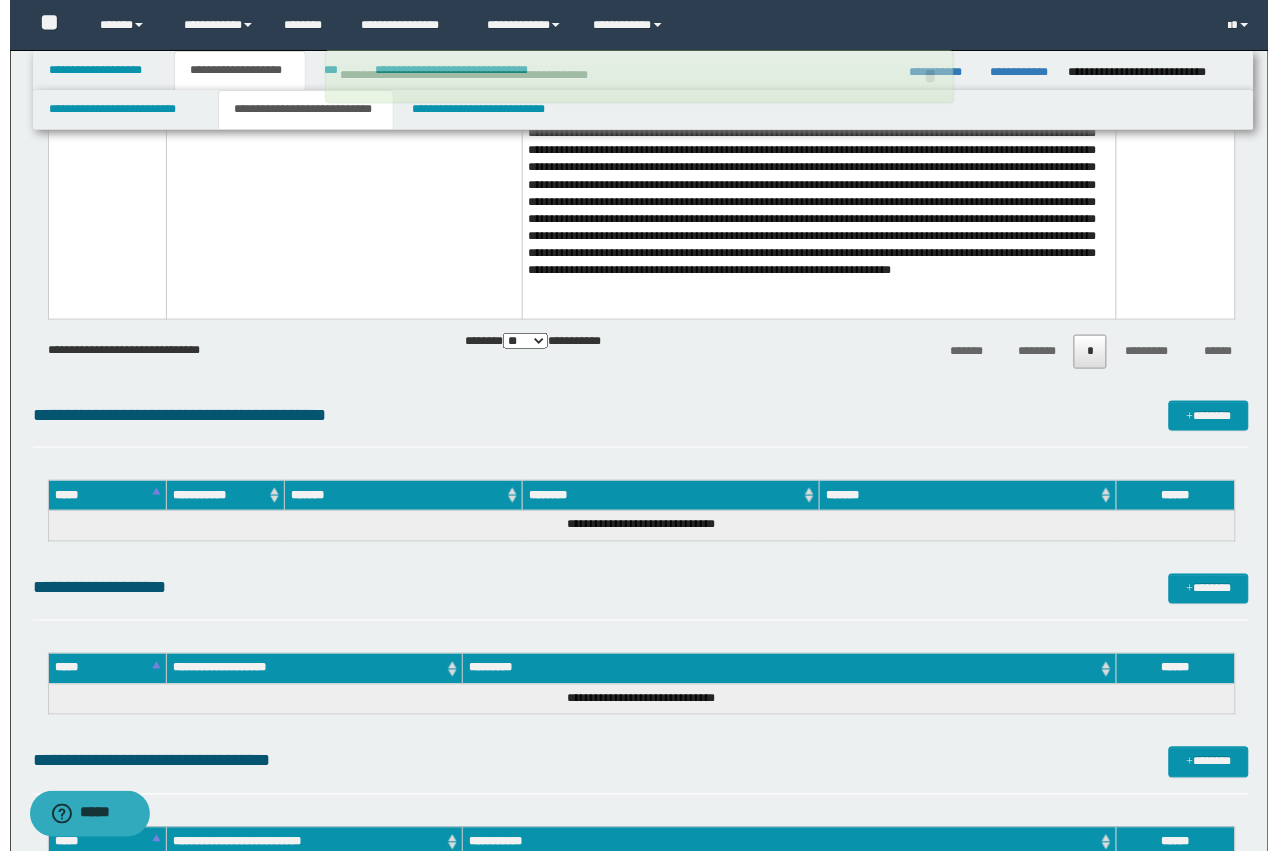 scroll, scrollTop: 5500, scrollLeft: 0, axis: vertical 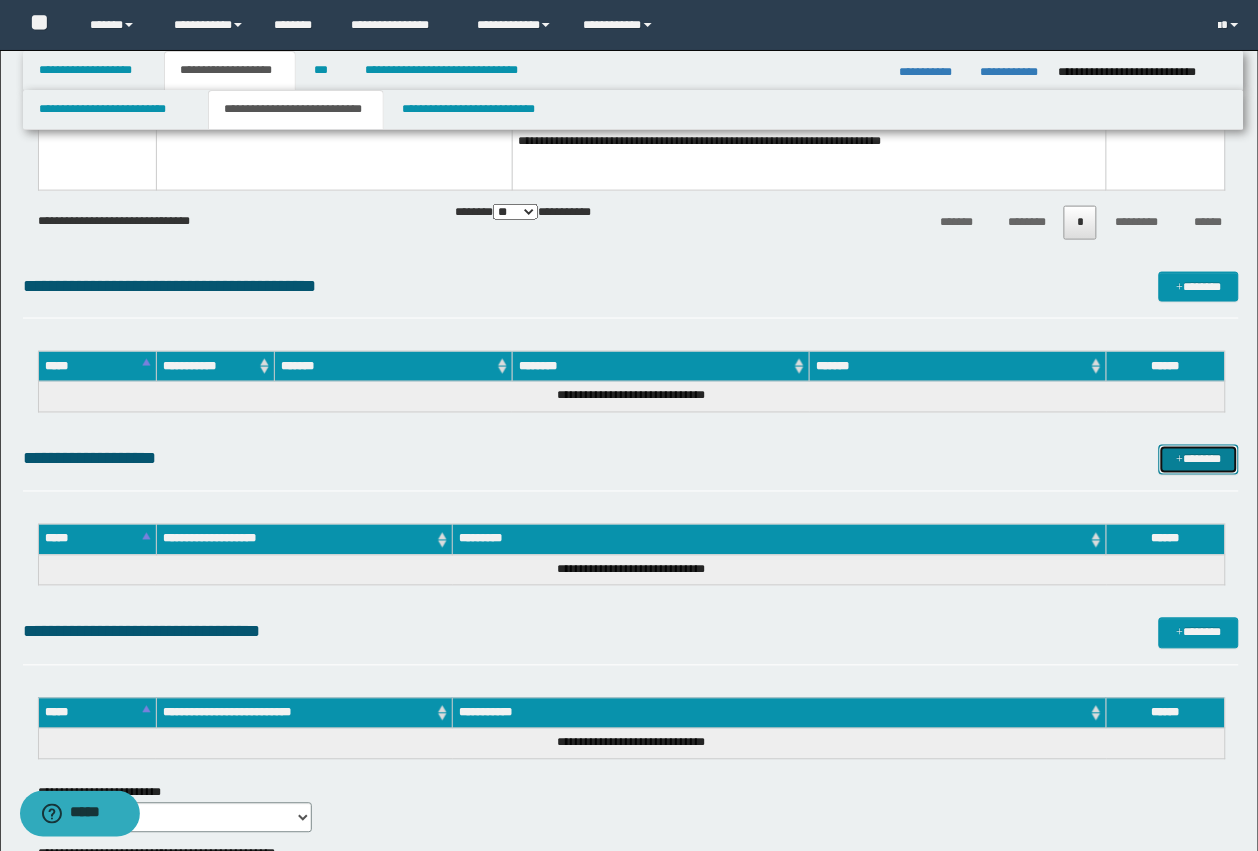 click at bounding box center [1180, 461] 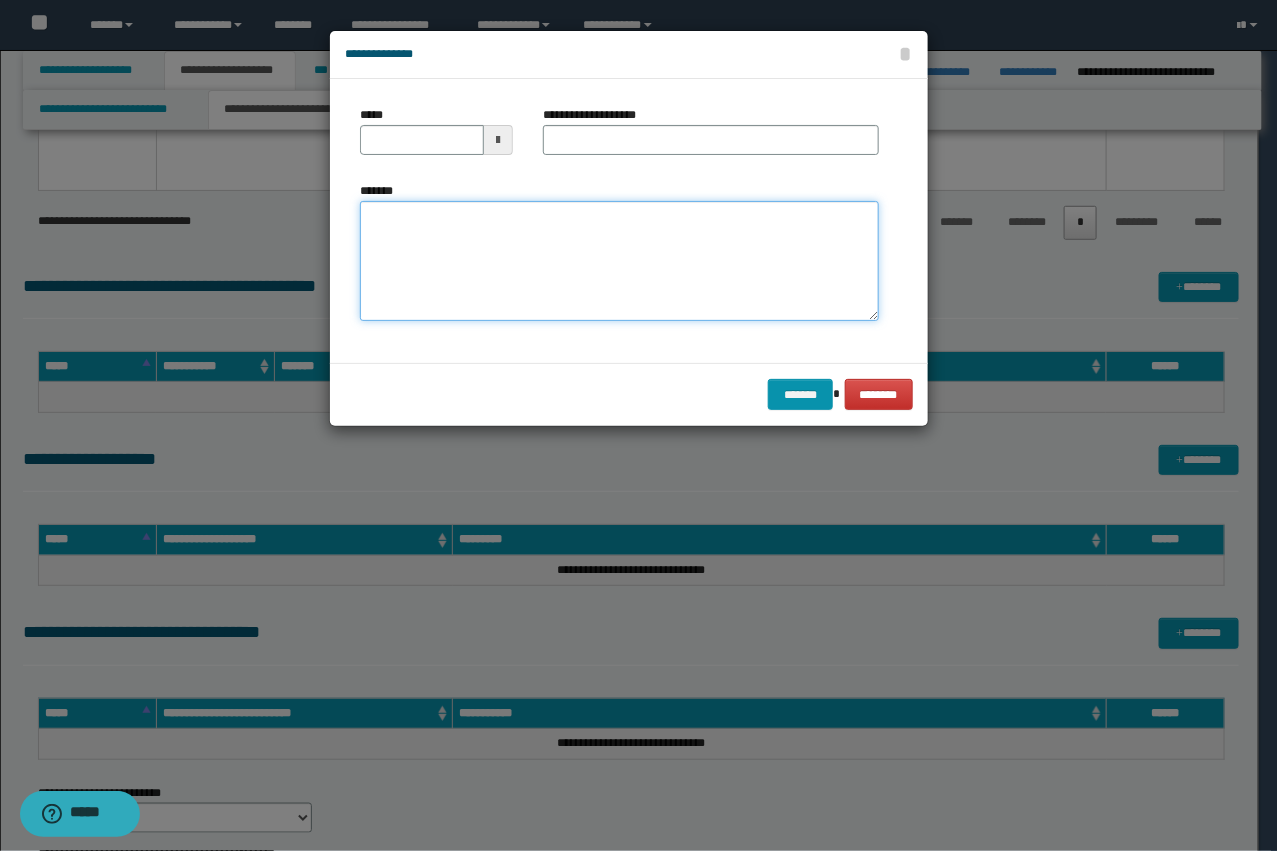 click on "*******" at bounding box center [619, 261] 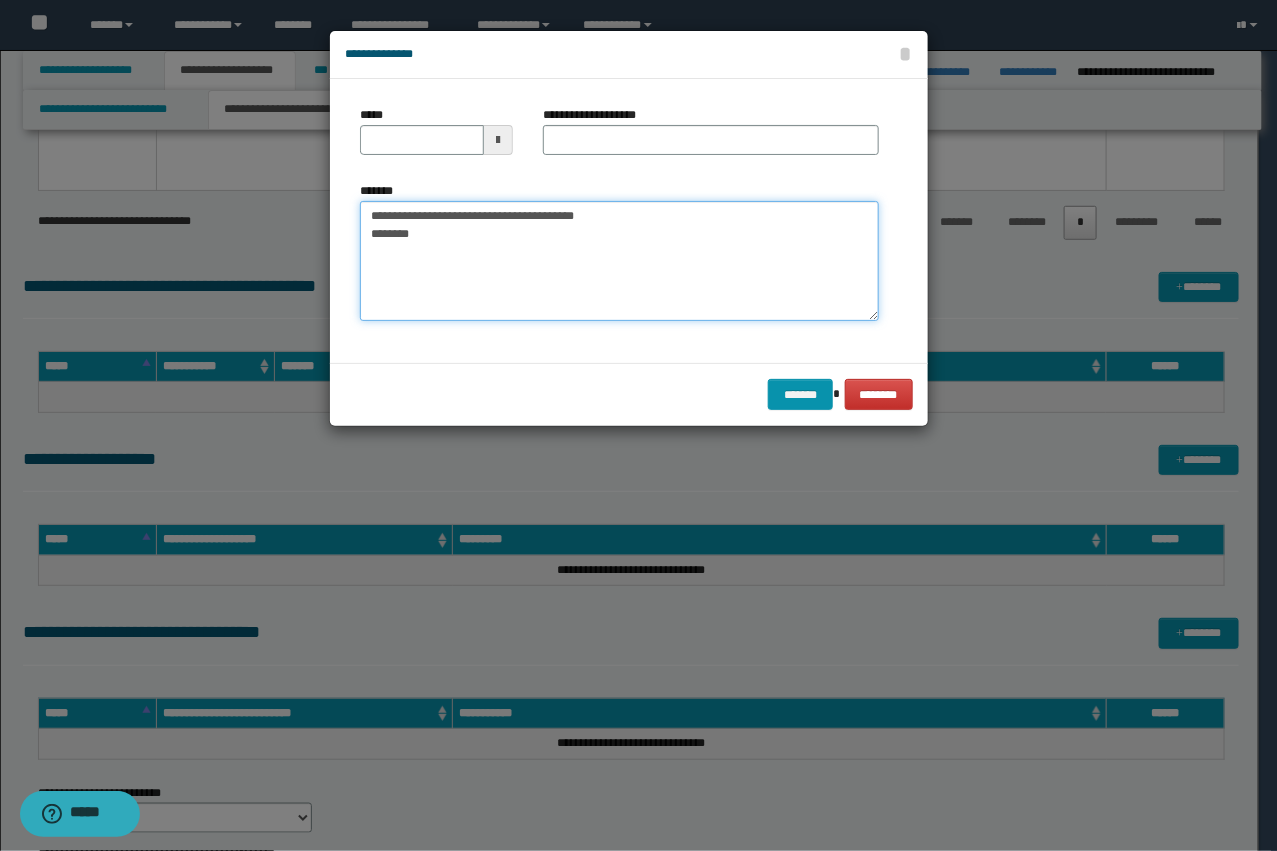 type on "**********" 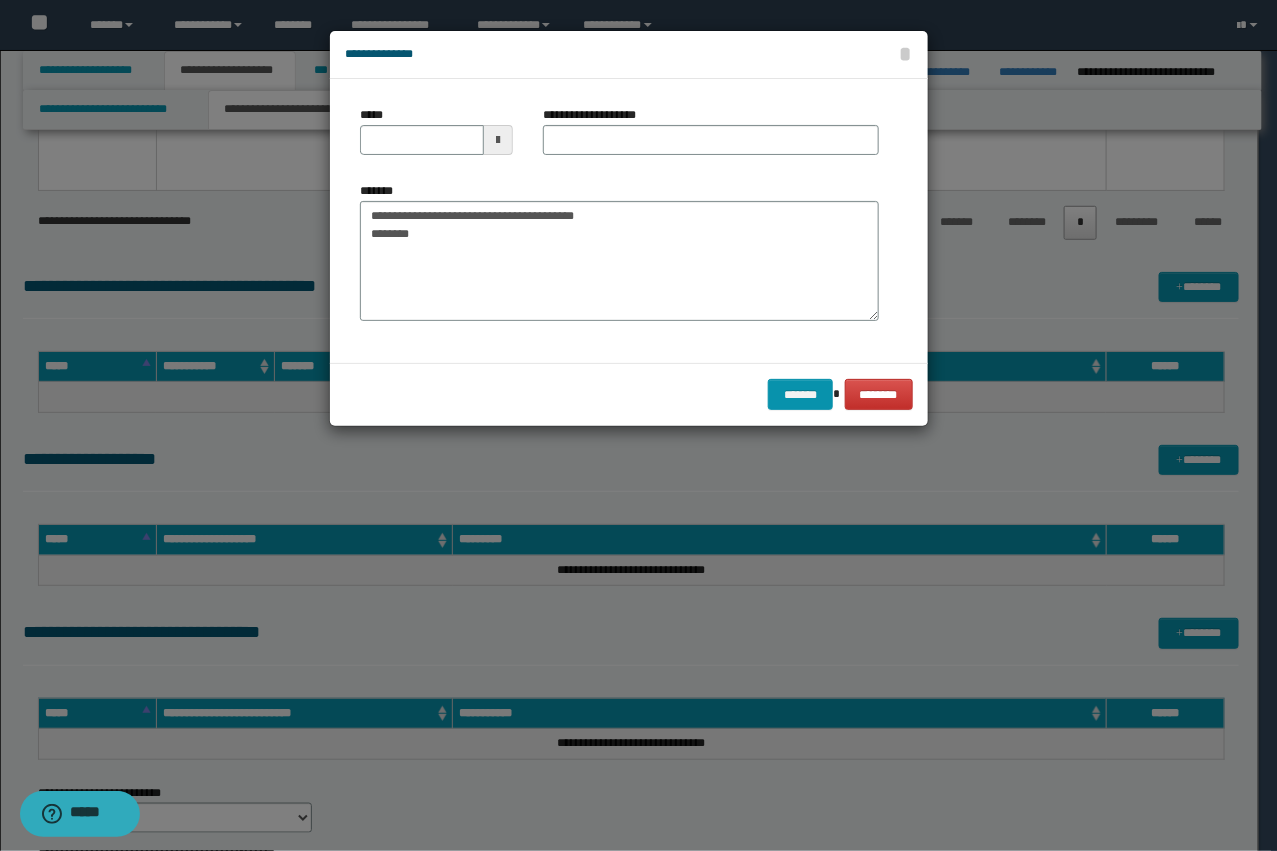 click on "**********" at bounding box center [711, 138] 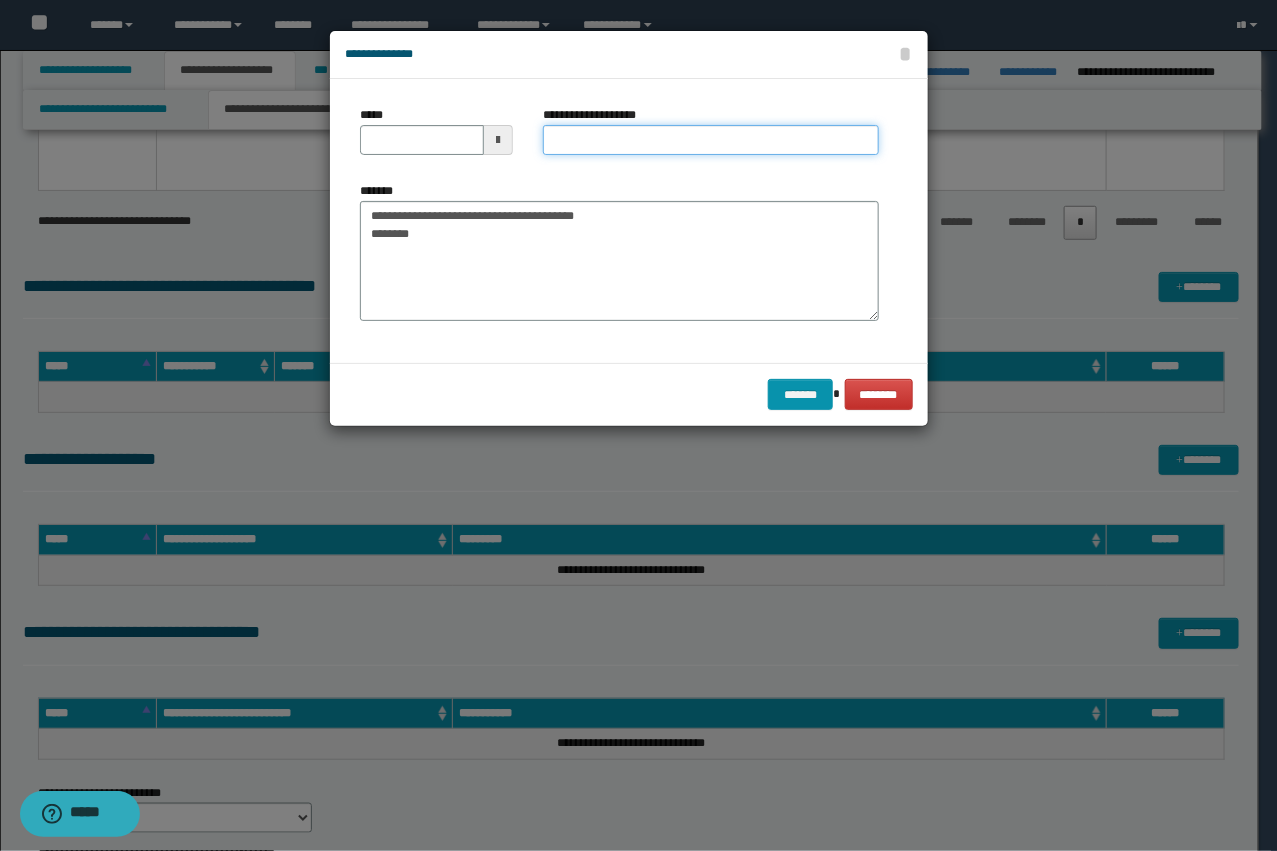 click on "**********" at bounding box center (711, 140) 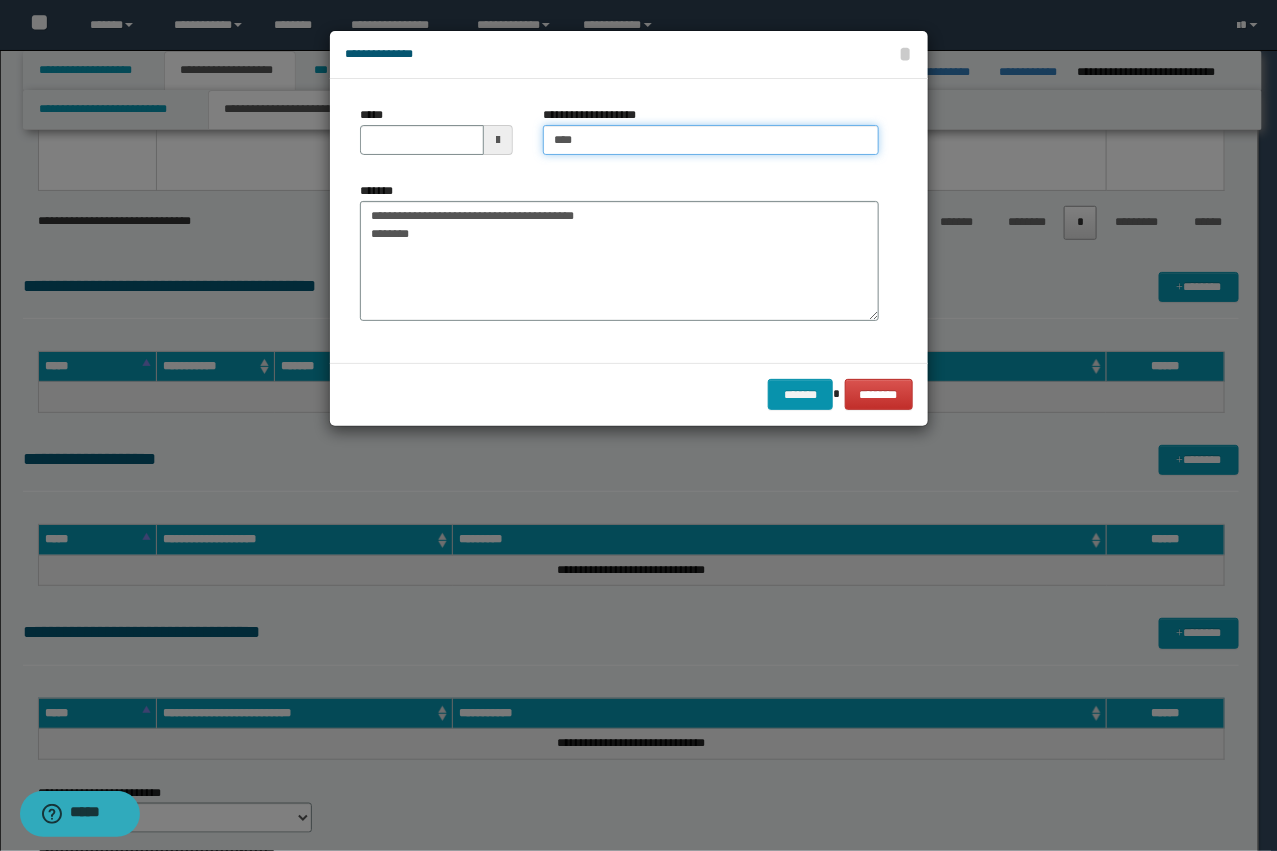 type on "***" 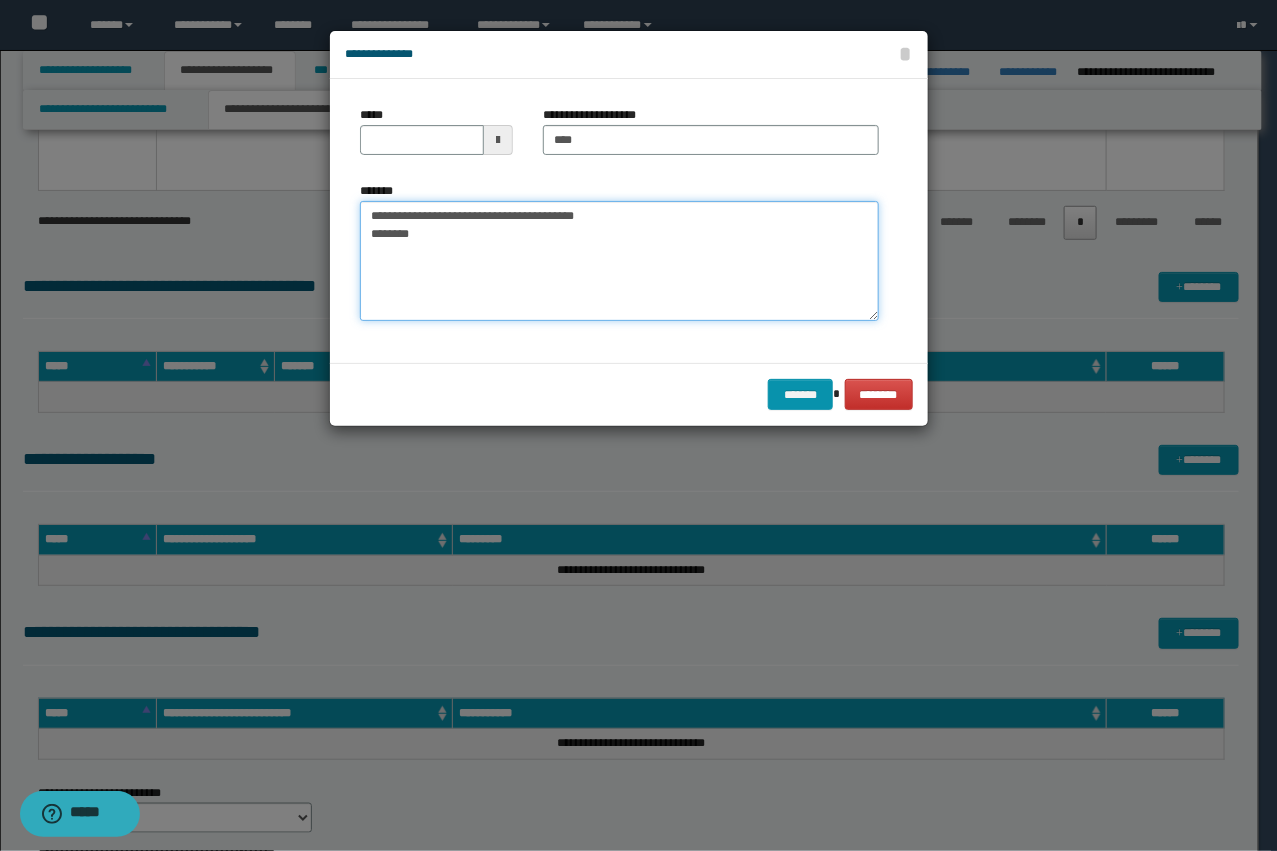 drag, startPoint x: 663, startPoint y: 223, endPoint x: 400, endPoint y: 218, distance: 263.04752 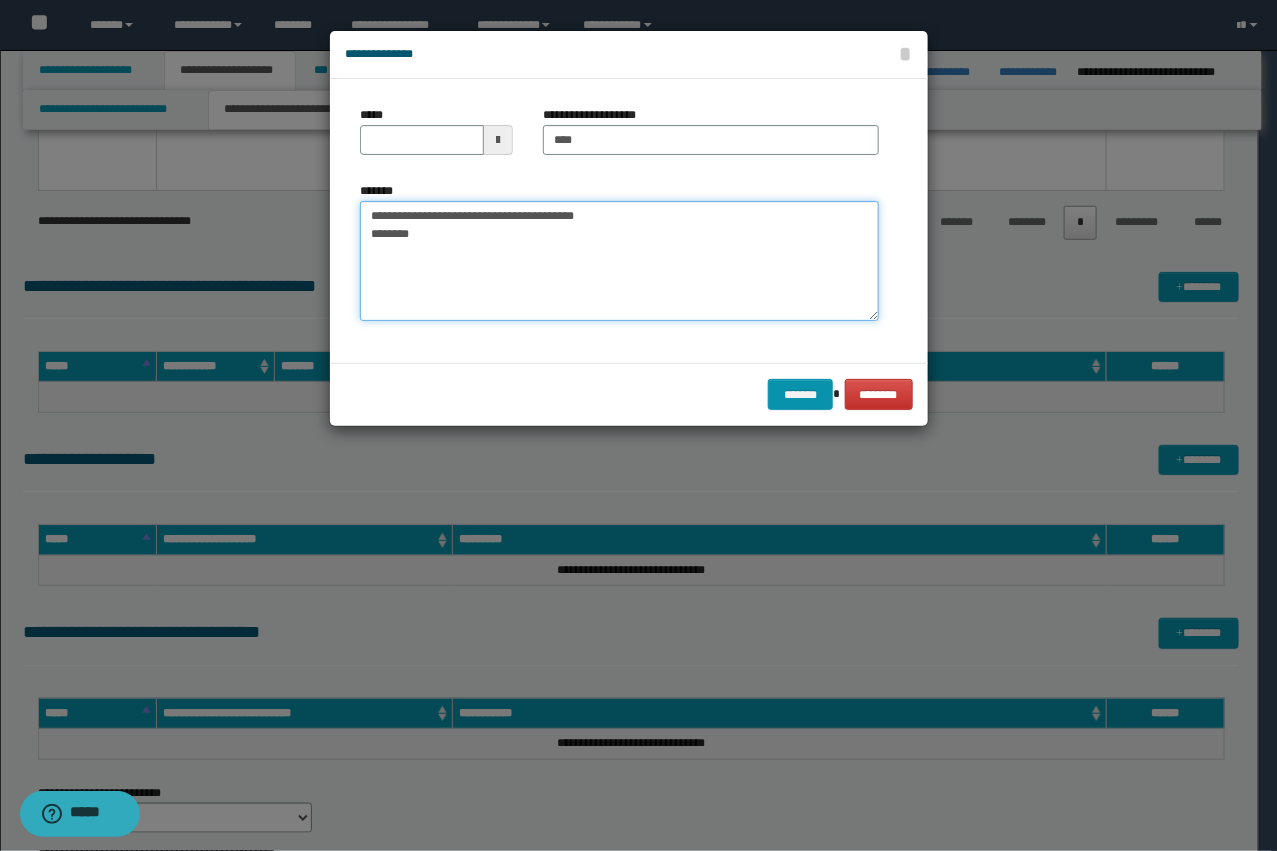 type 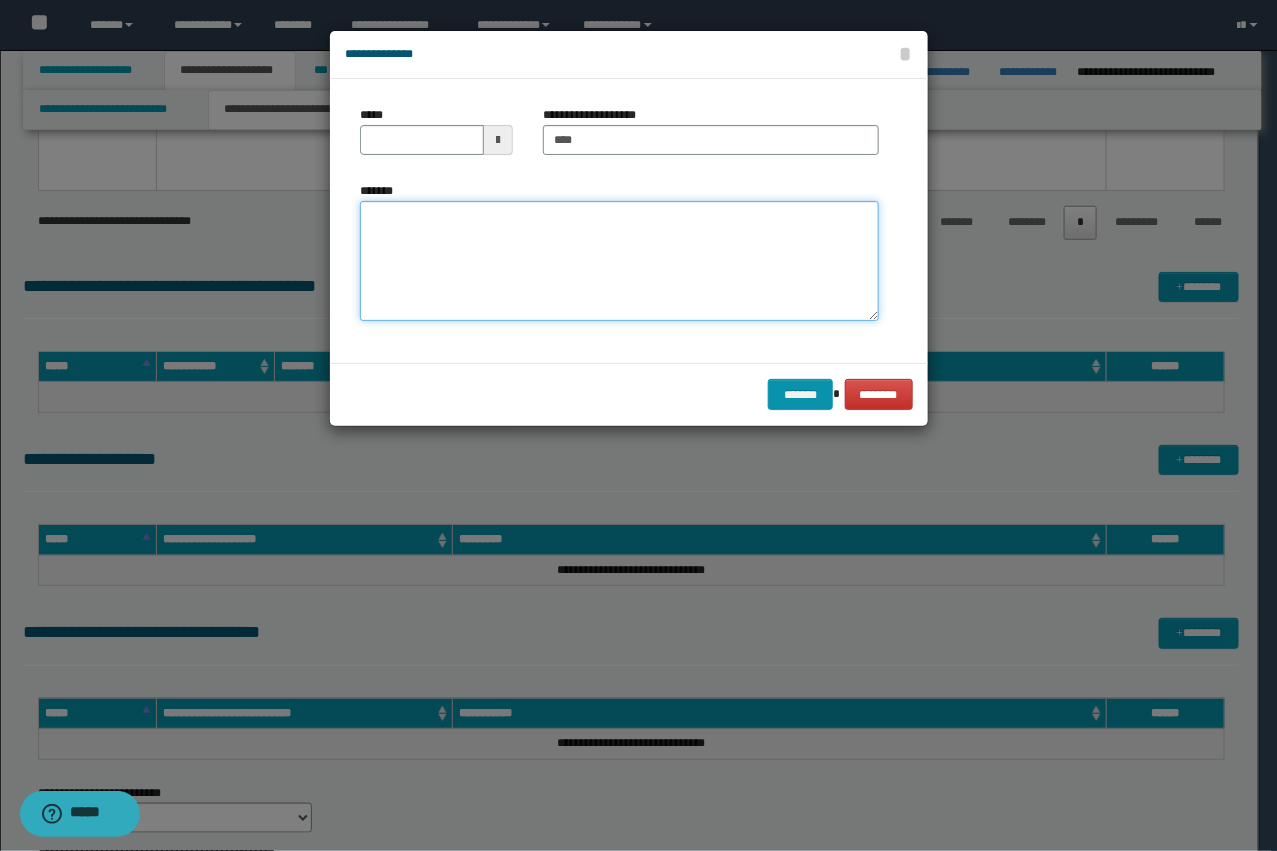 type 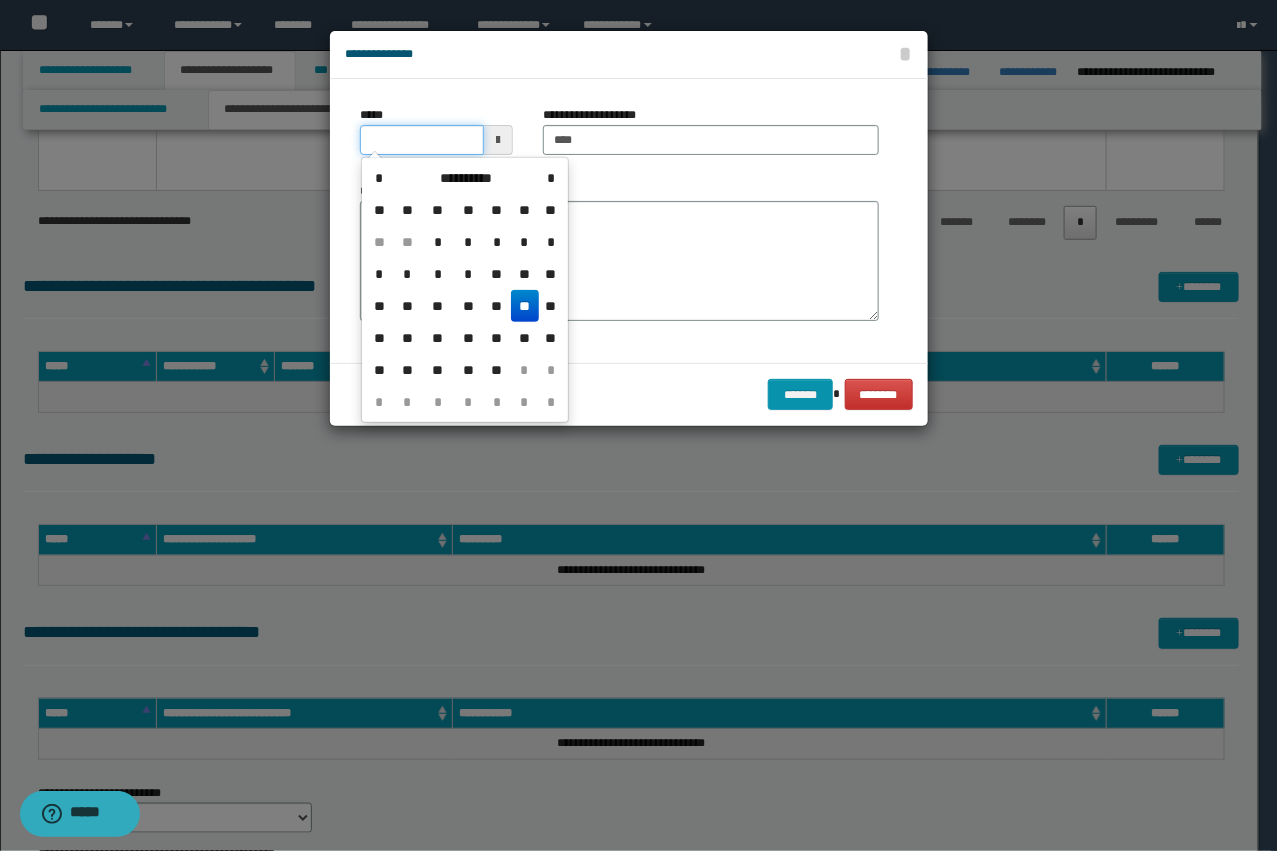 click on "*****" at bounding box center [422, 140] 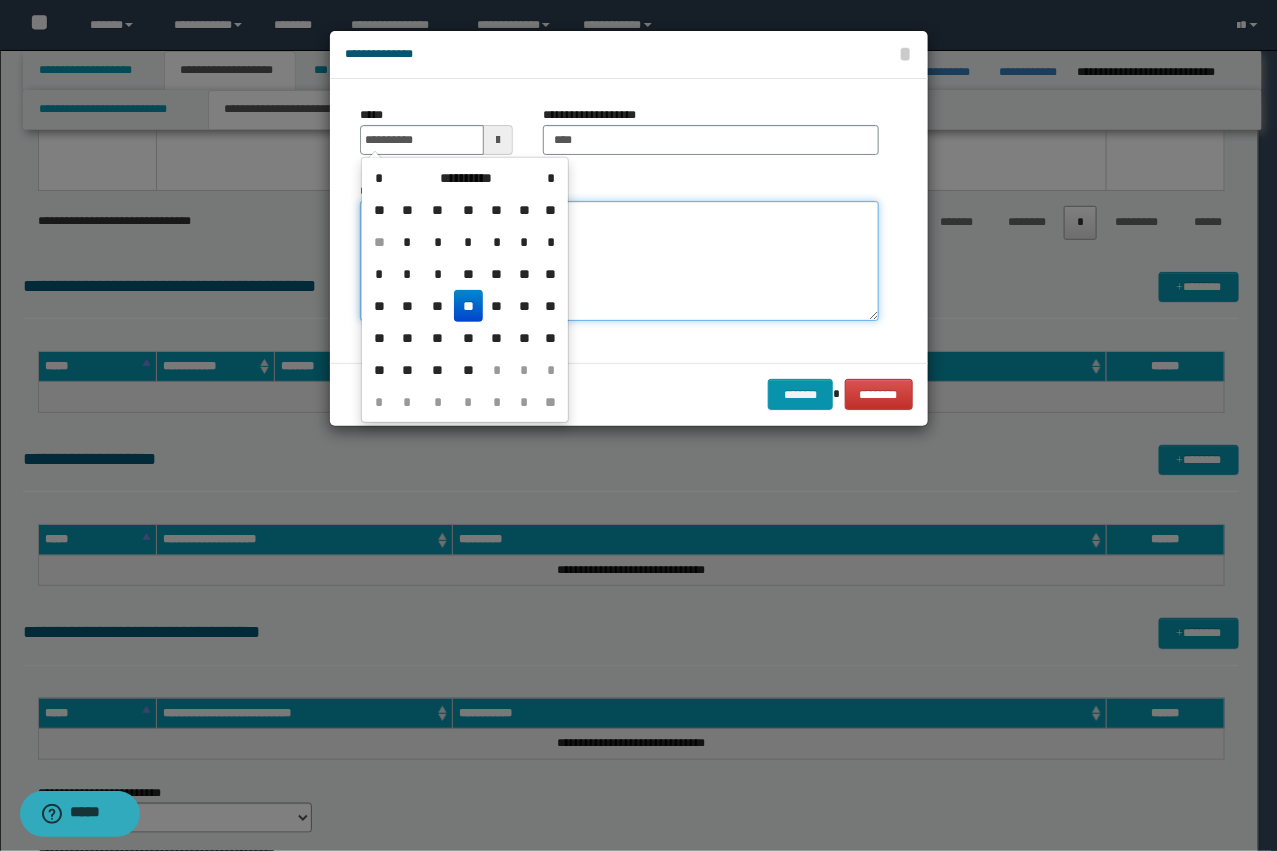 type on "**********" 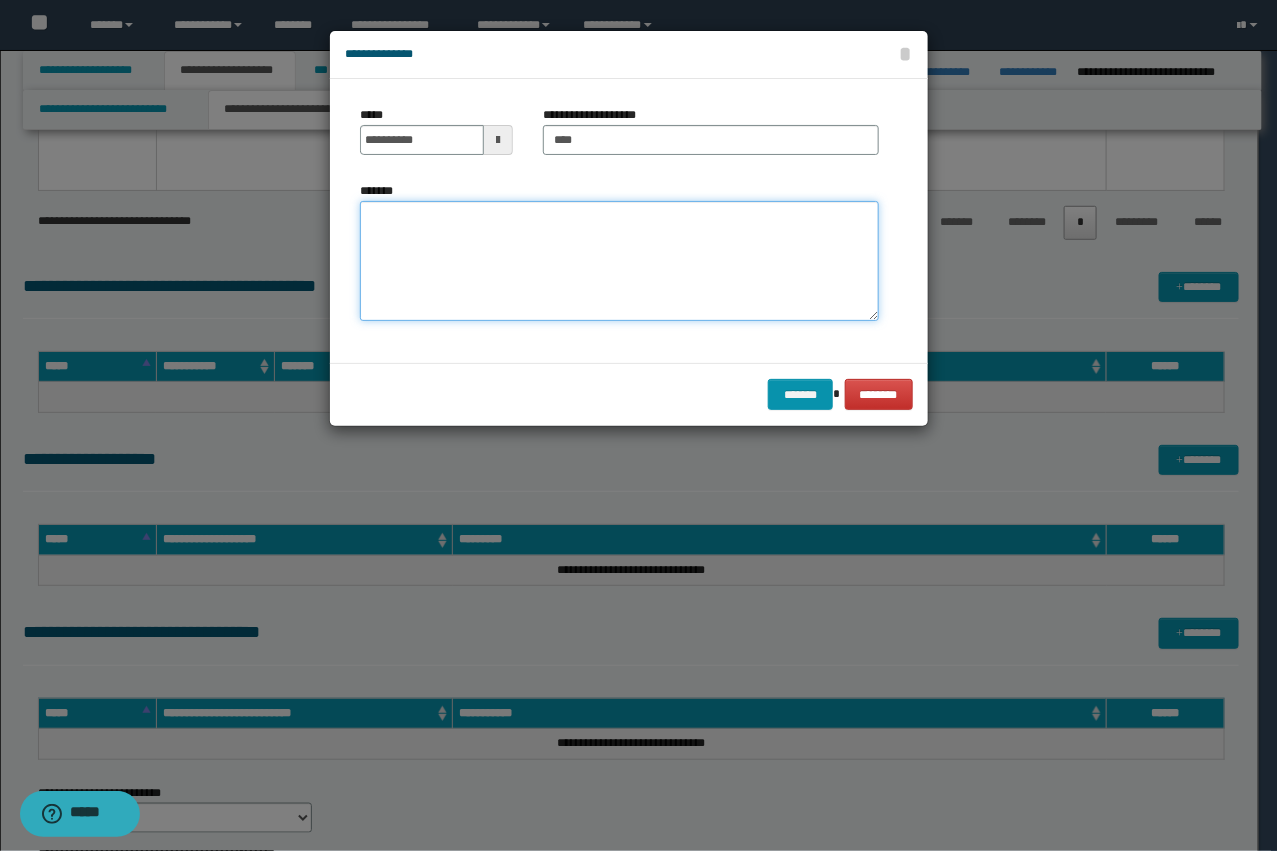 click on "*******" at bounding box center [619, 261] 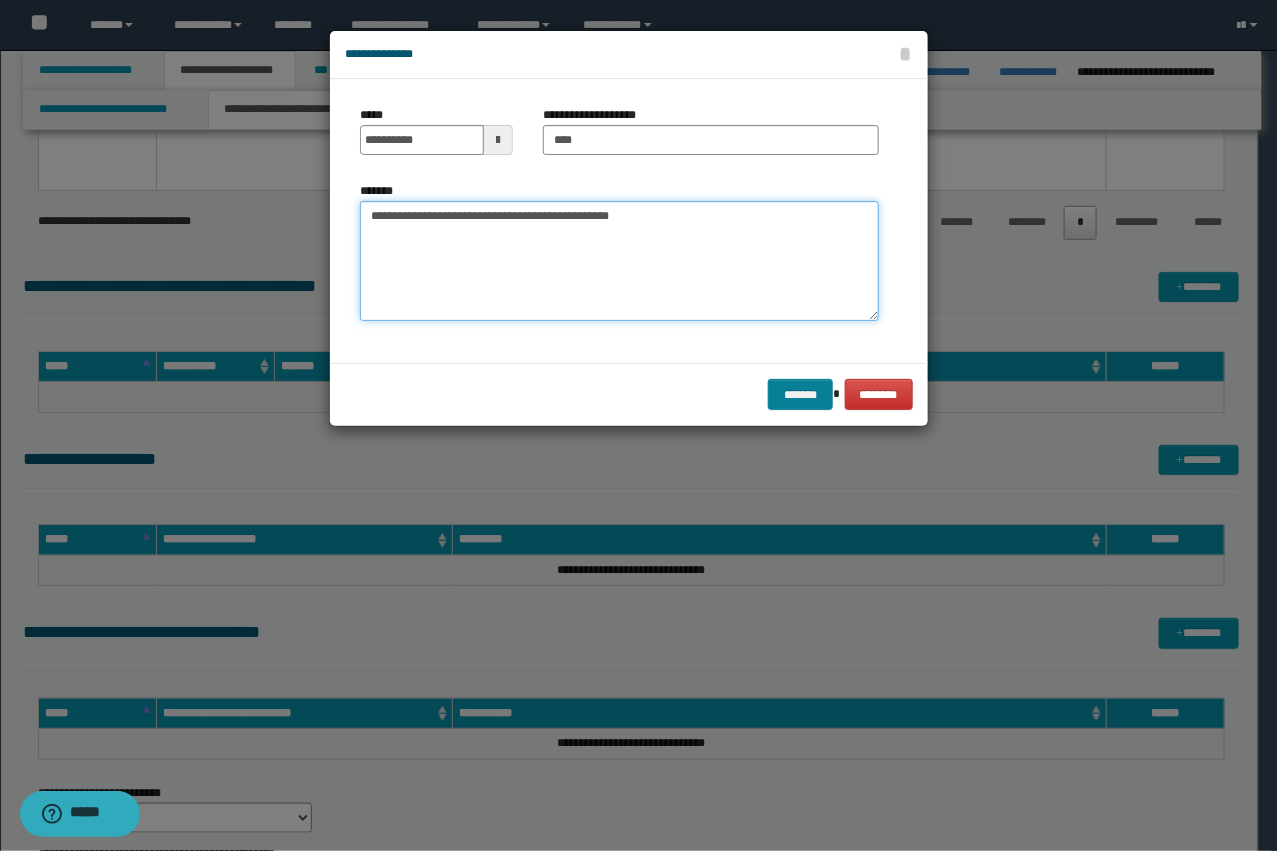 type on "**********" 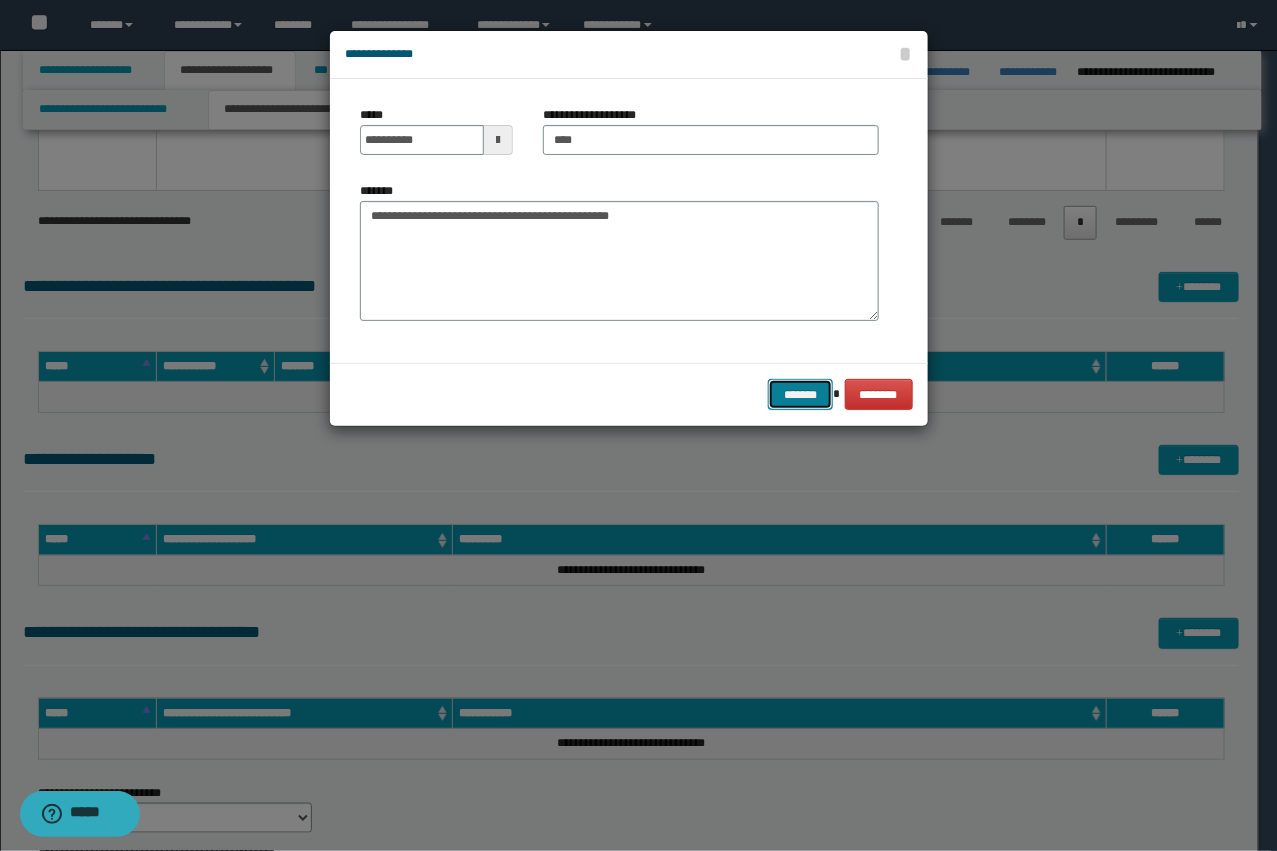click on "*******" at bounding box center (800, 394) 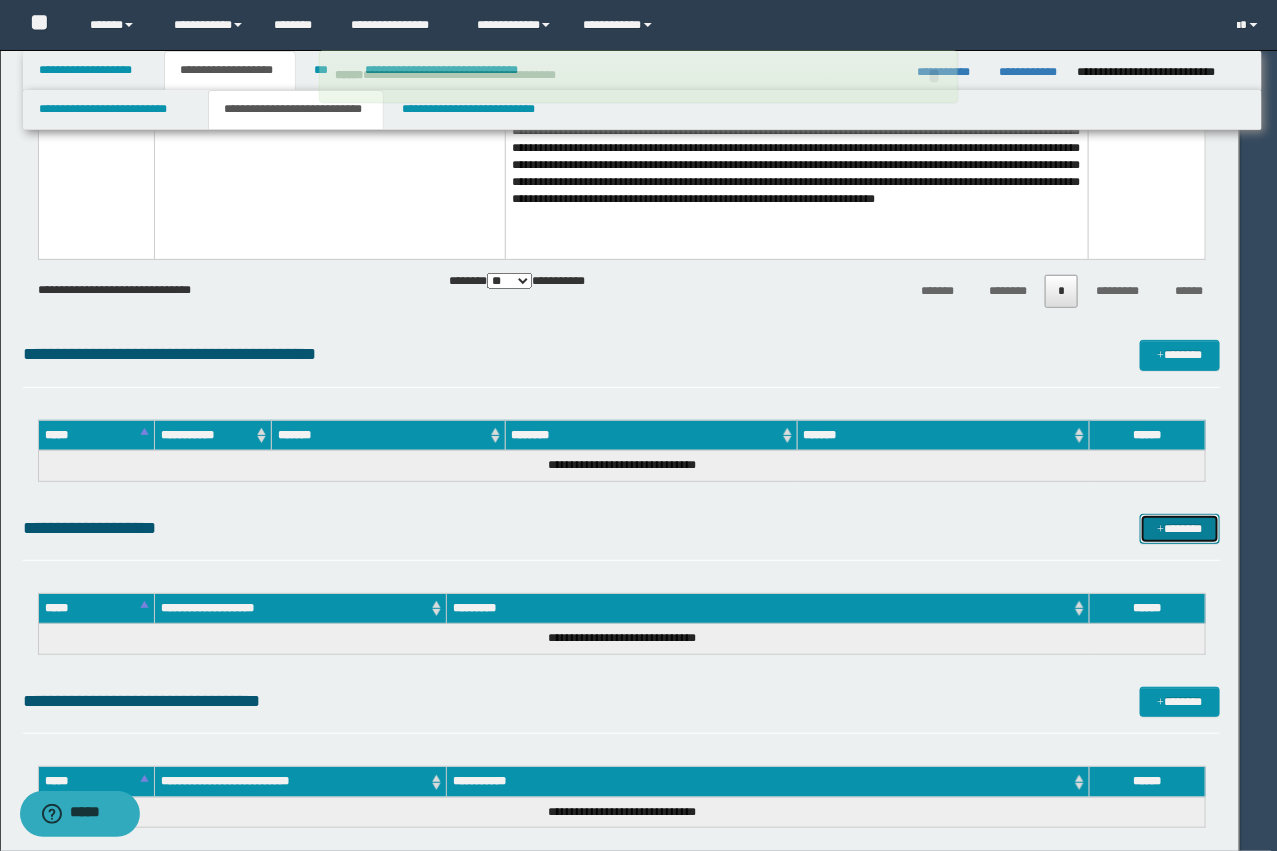 type 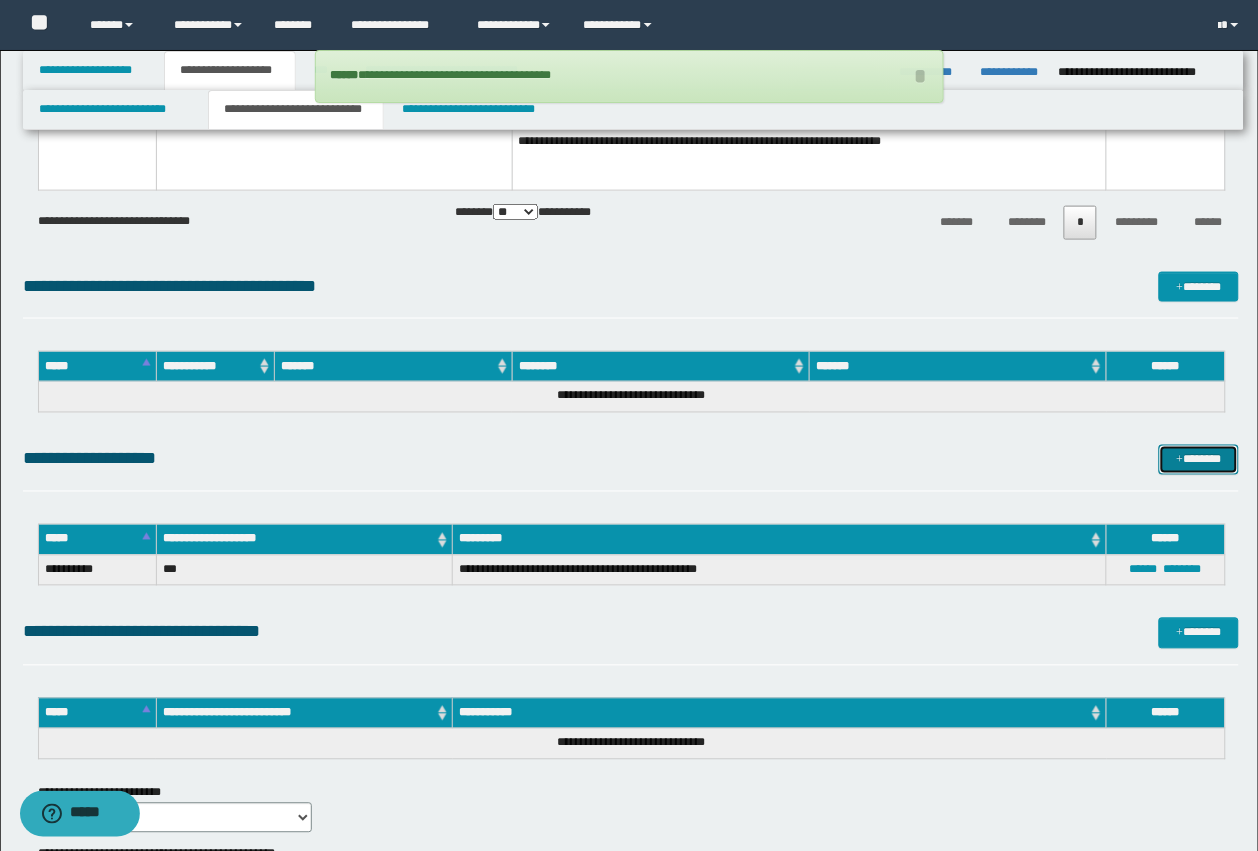 click on "*******" at bounding box center [1199, 460] 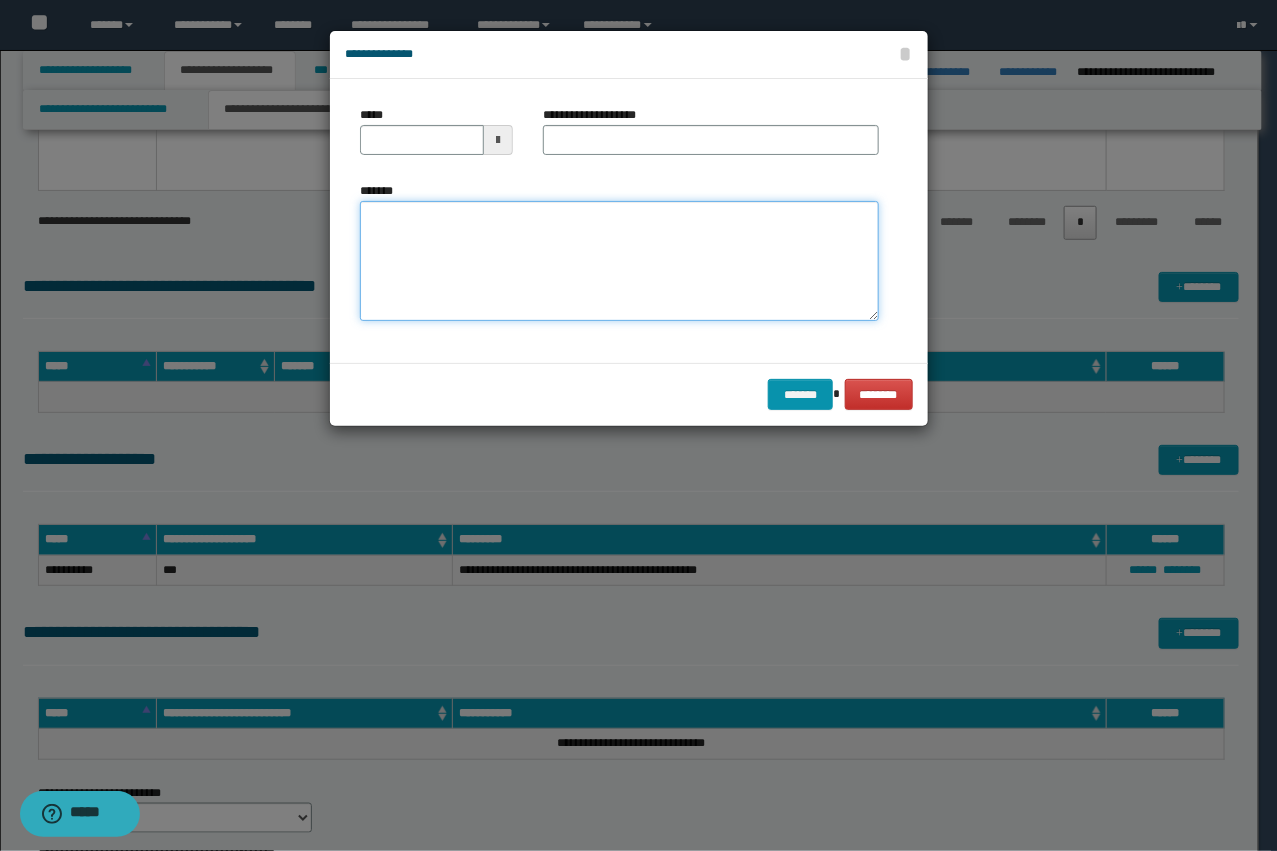 click on "*******" at bounding box center [619, 261] 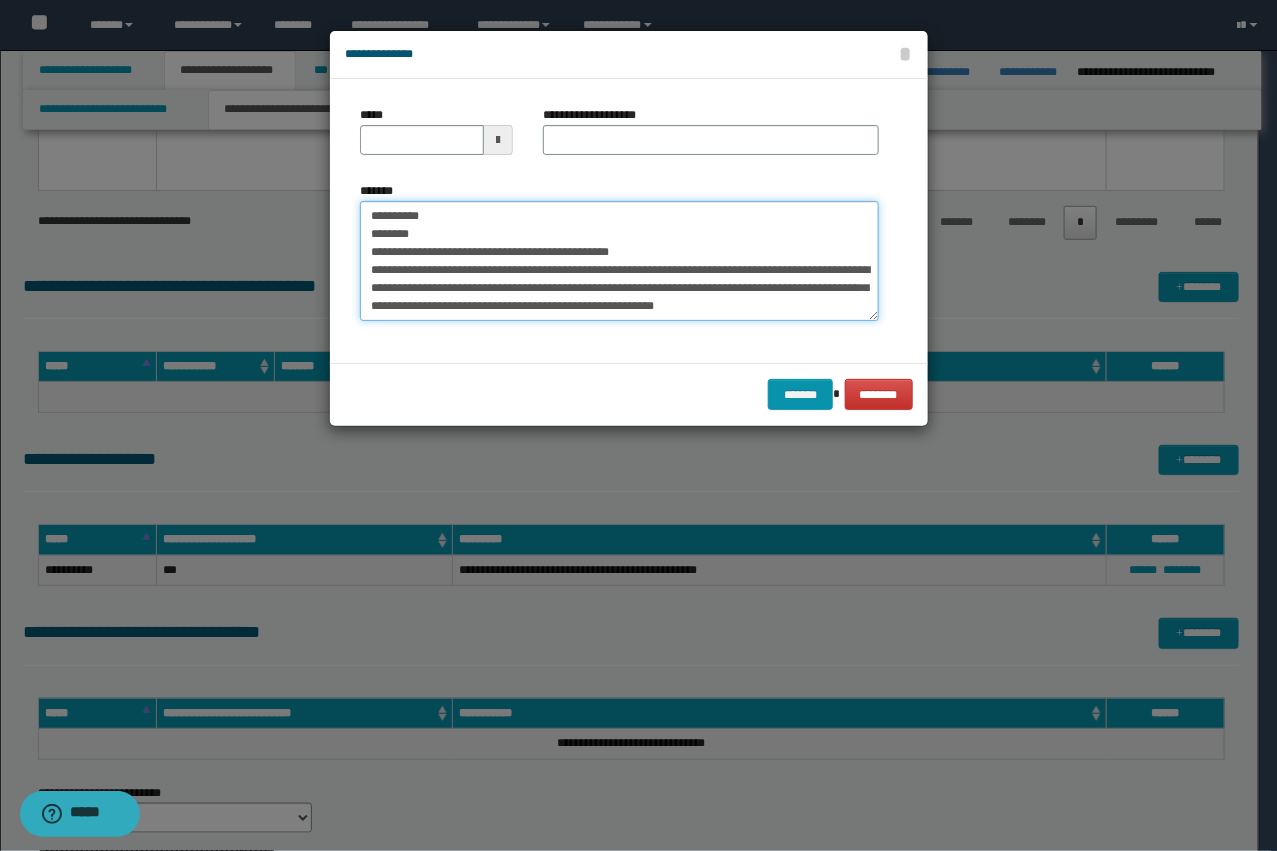 scroll, scrollTop: 0, scrollLeft: 0, axis: both 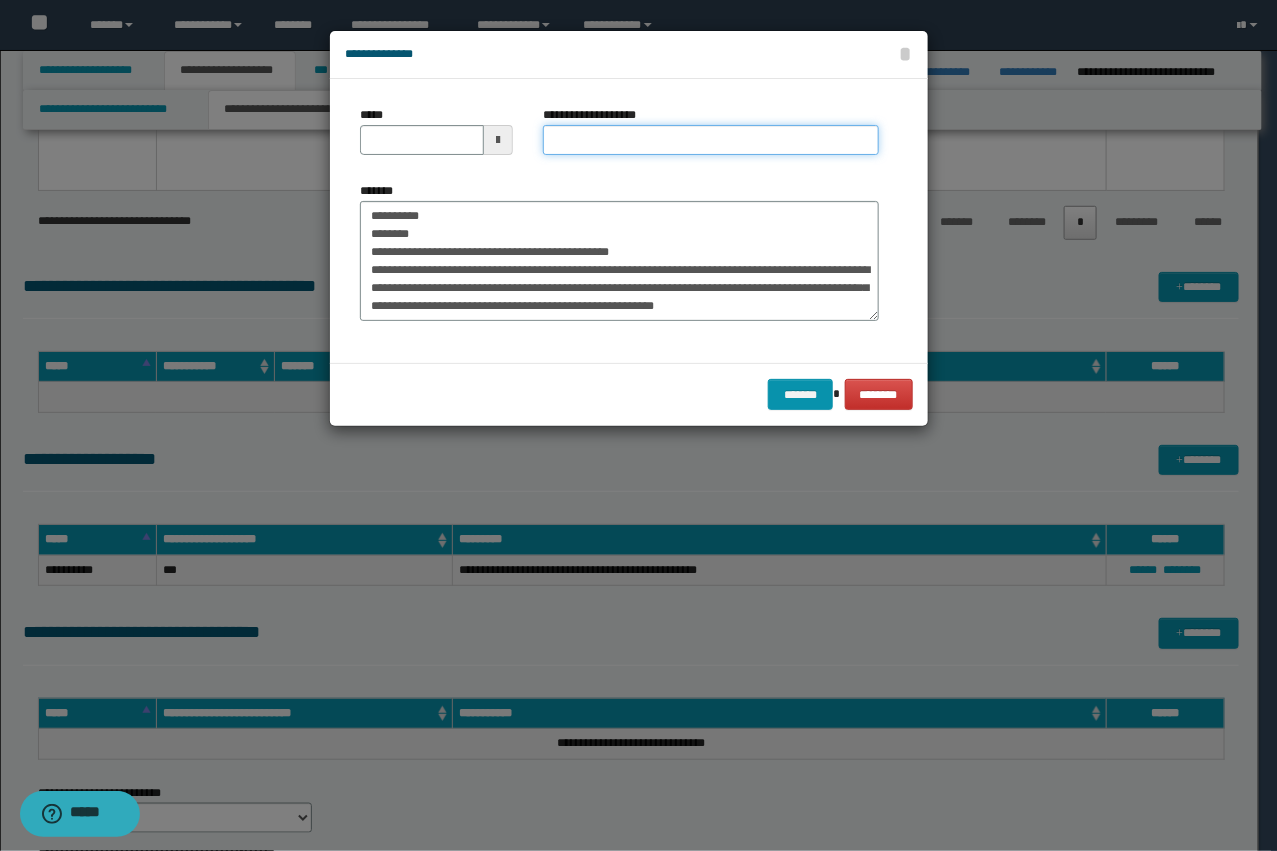 click on "**********" at bounding box center [711, 140] 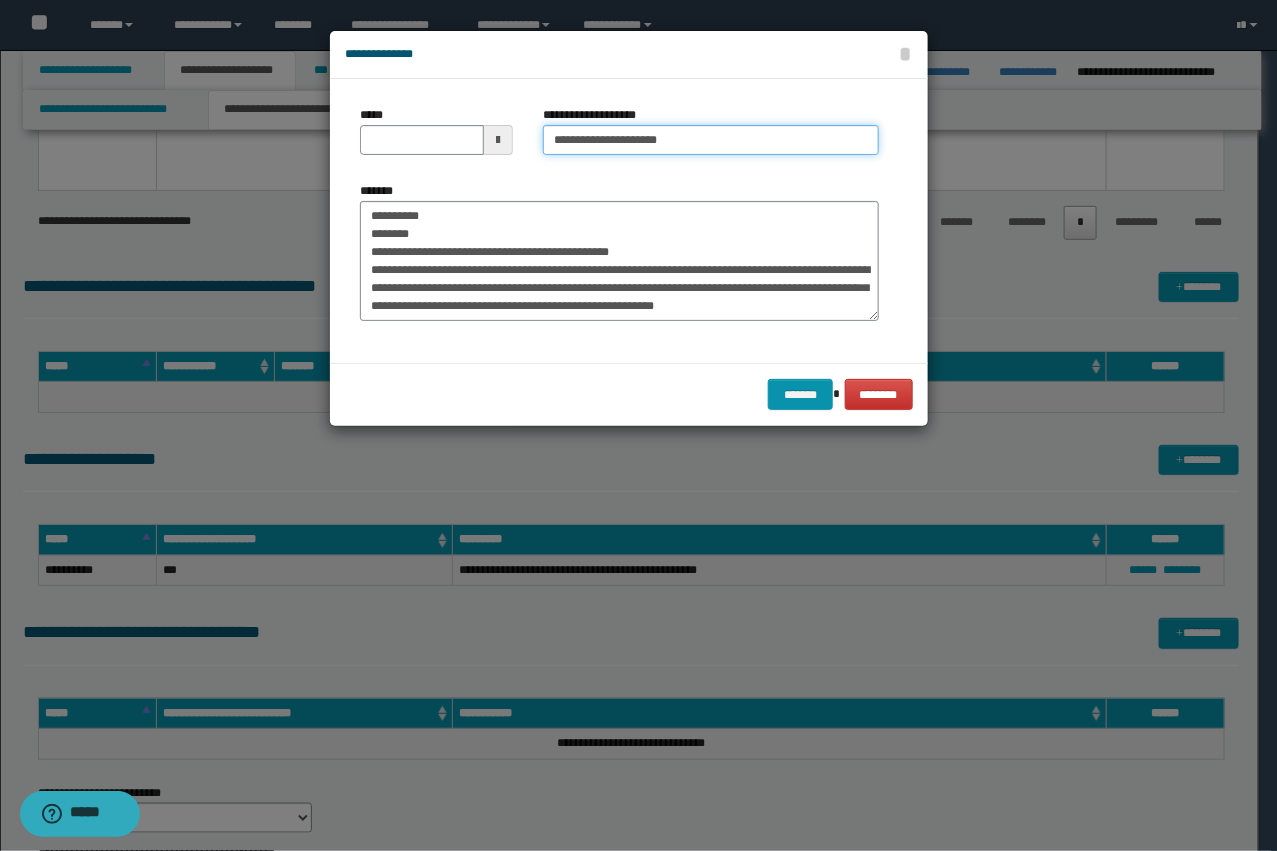 drag, startPoint x: 661, startPoint y: 140, endPoint x: 787, endPoint y: 158, distance: 127.27922 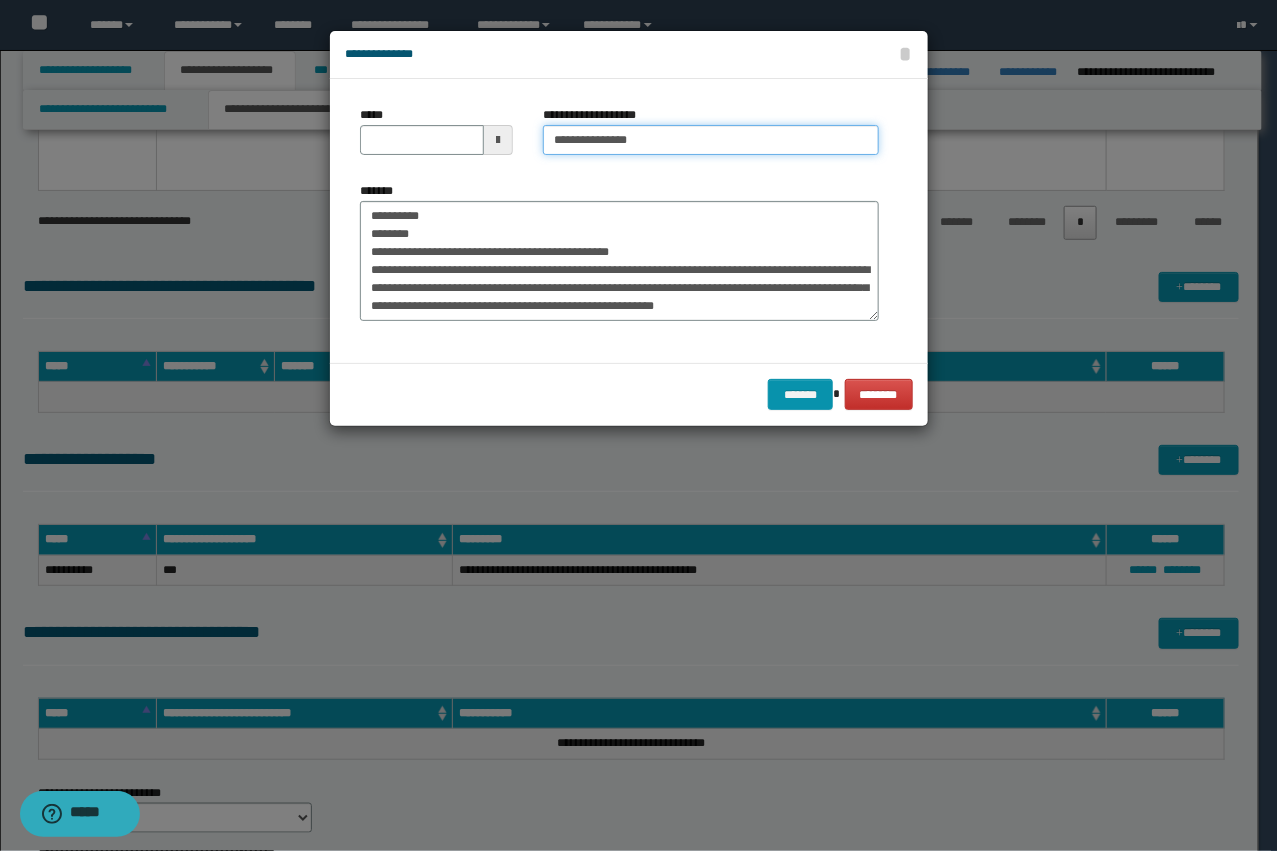 type on "**********" 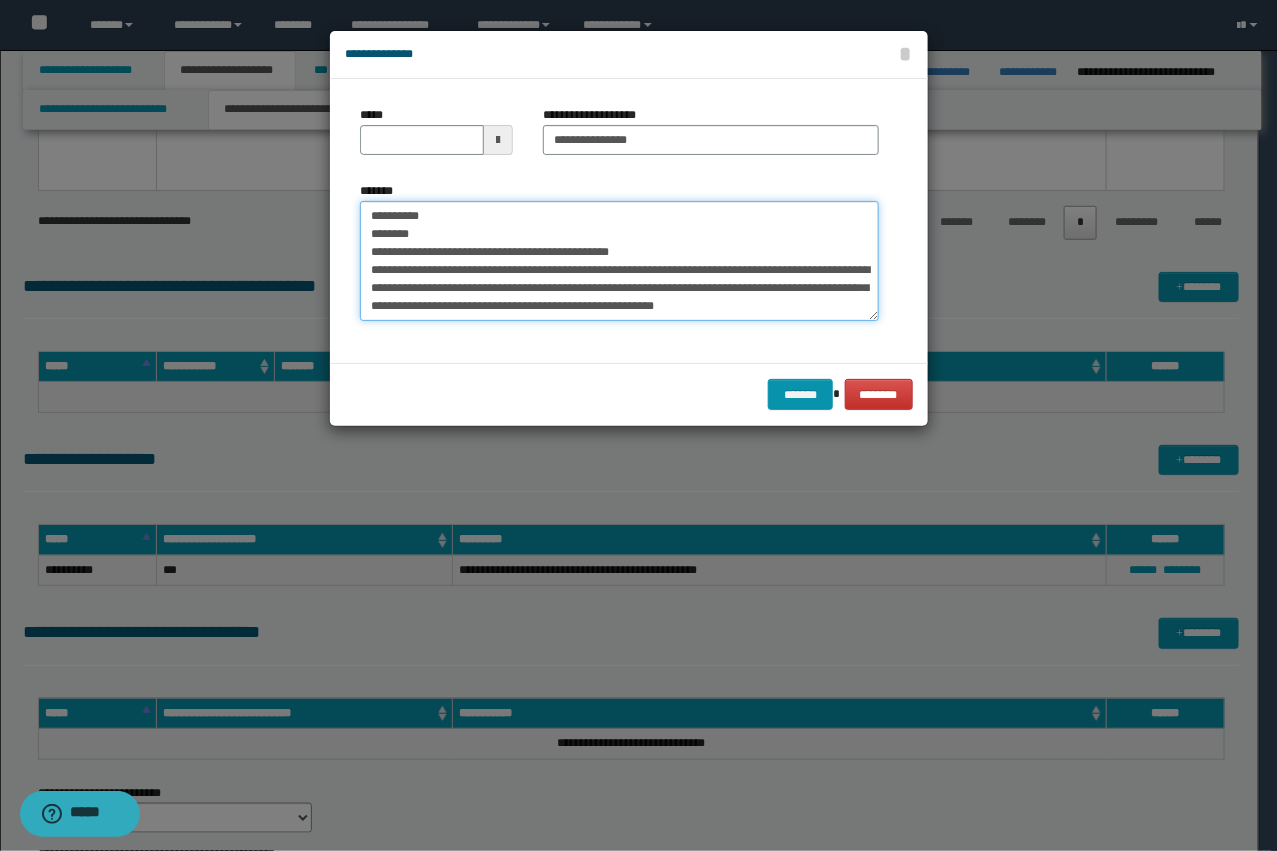 click on "**********" at bounding box center (619, 261) 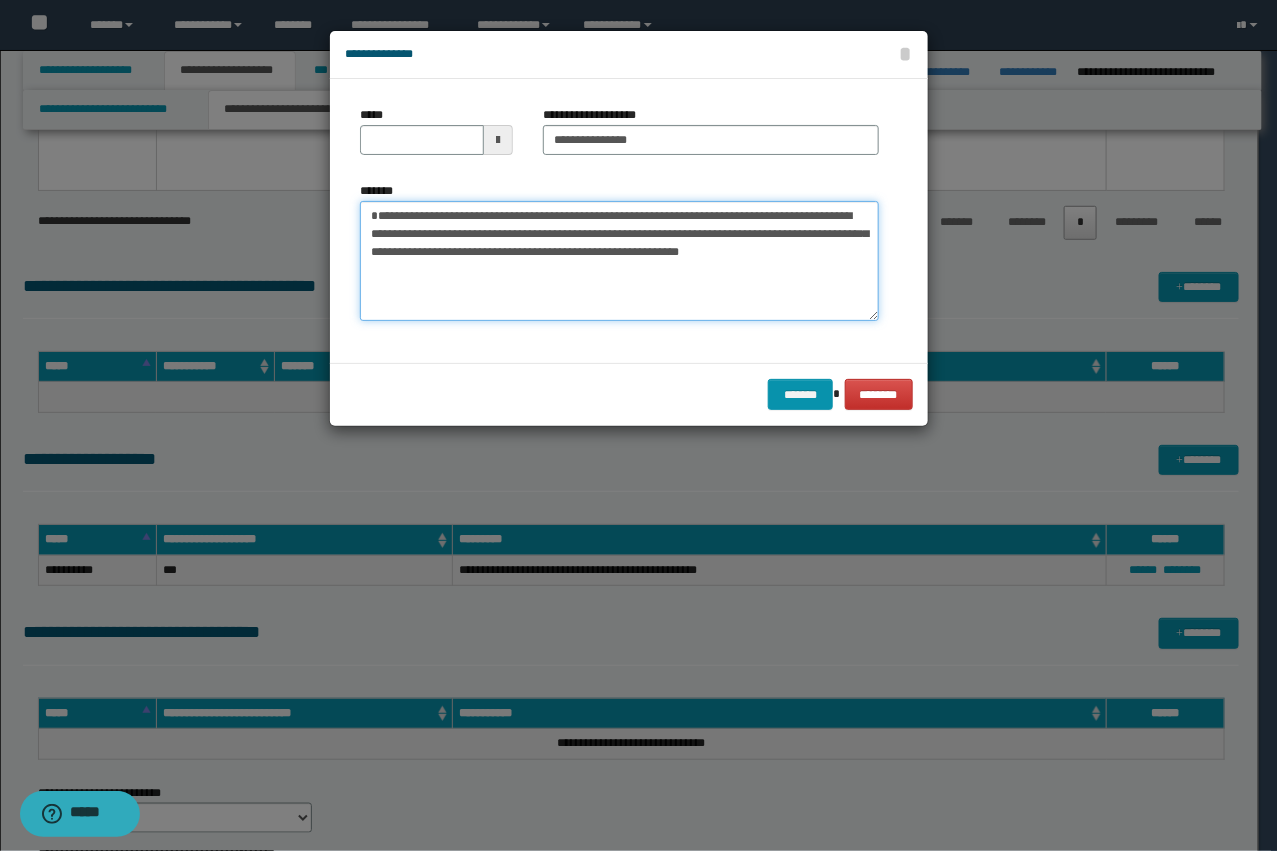 type 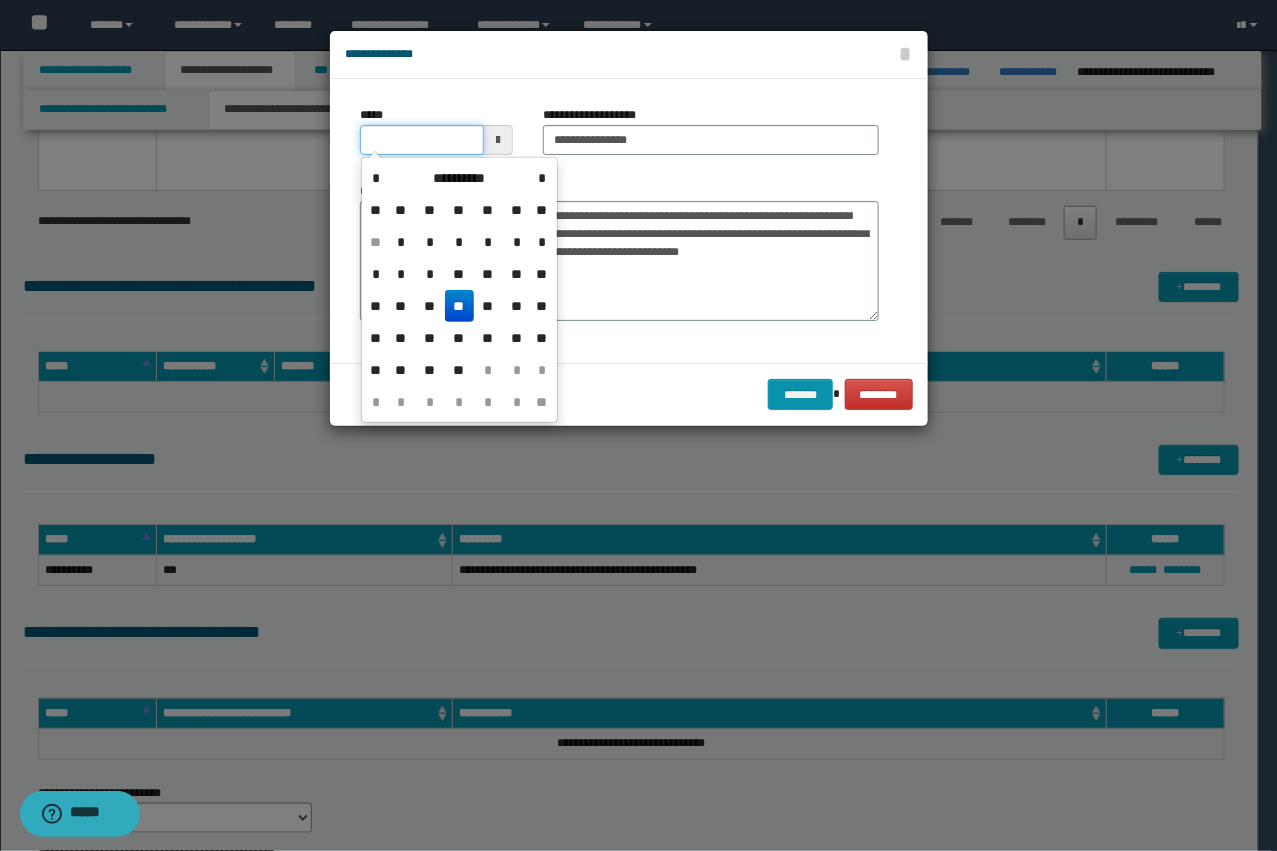 click on "*****" at bounding box center (422, 140) 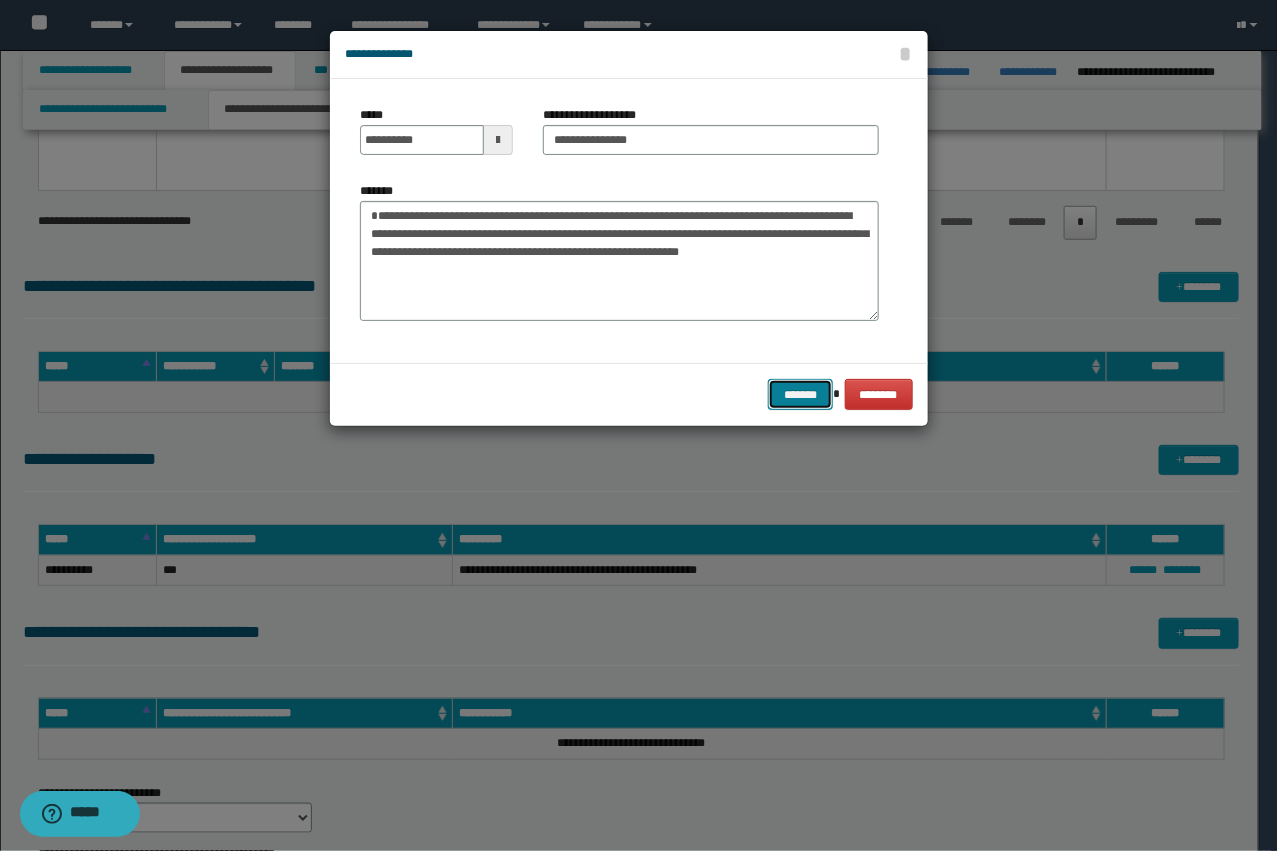 type on "**********" 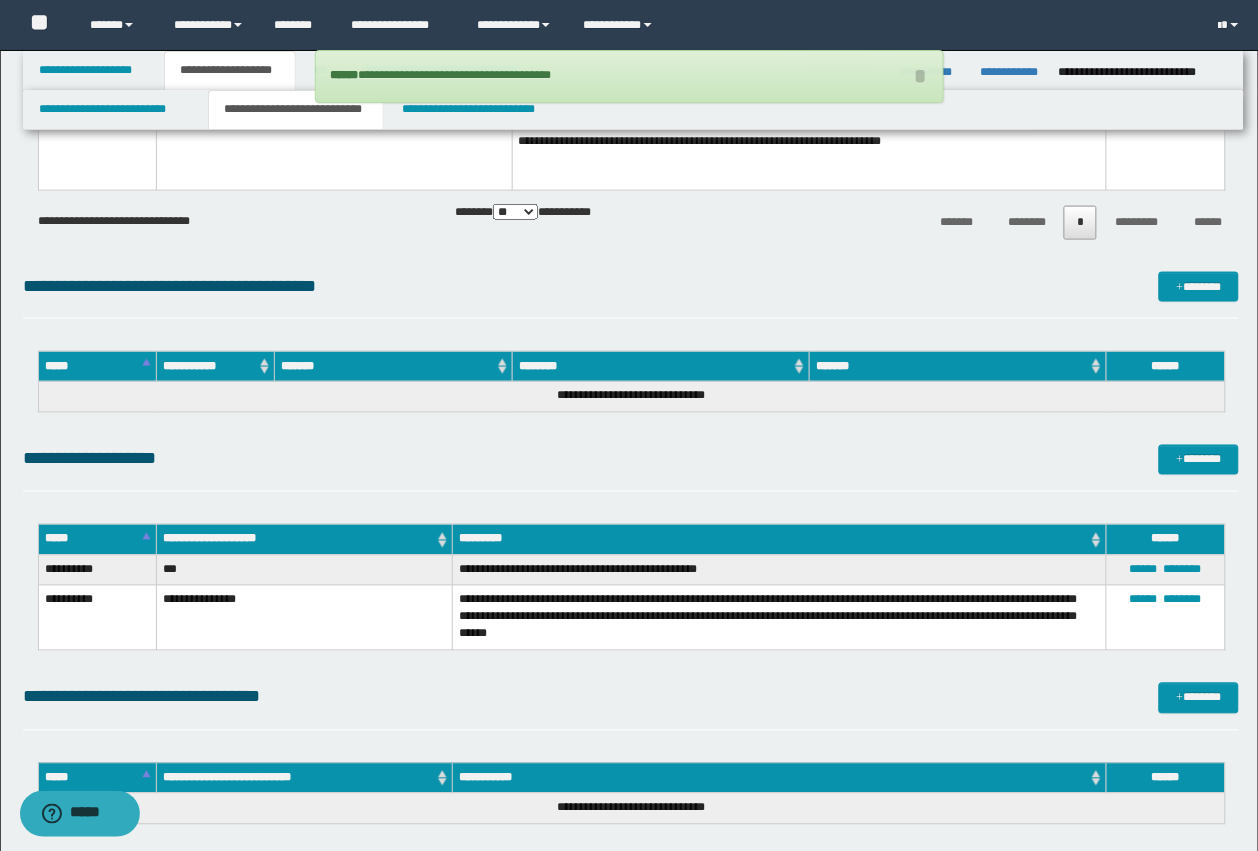 click on "**********" at bounding box center (631, -2127) 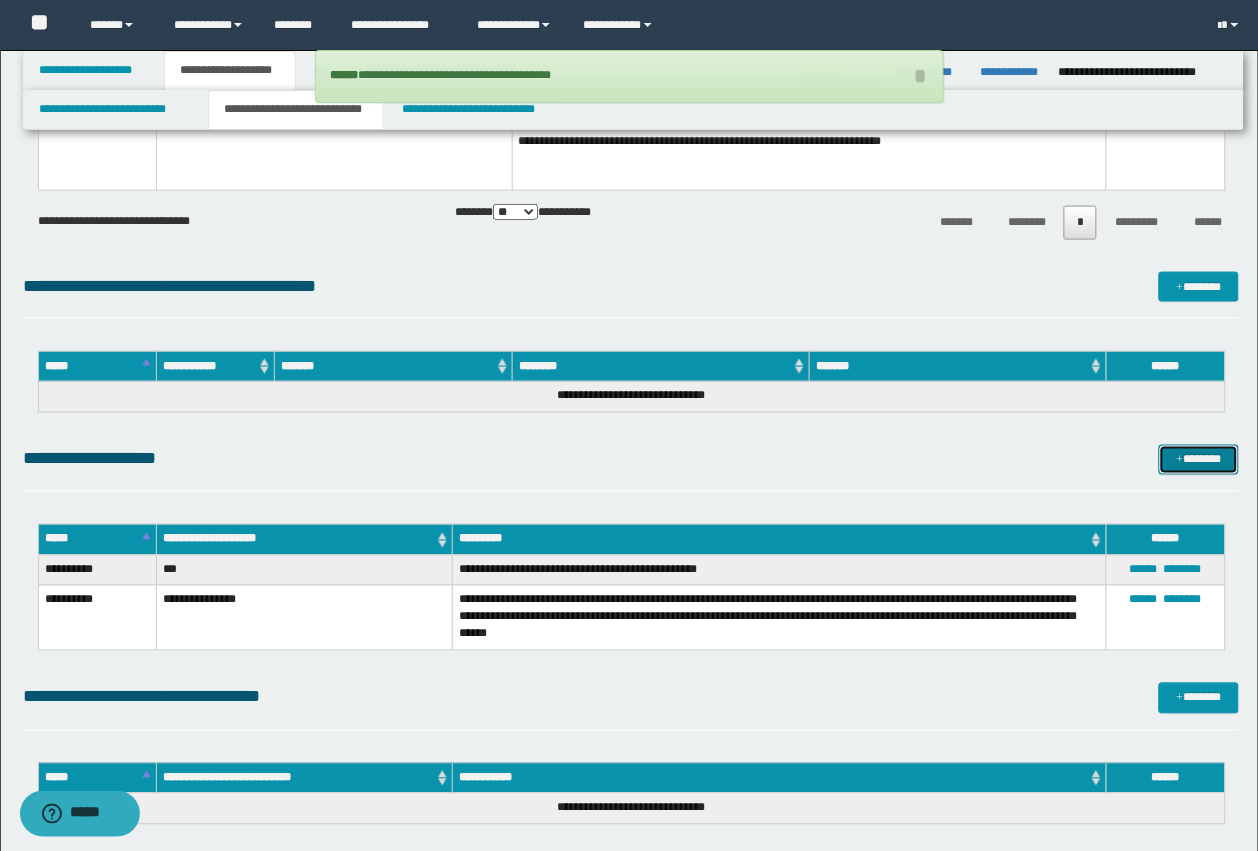 click at bounding box center [1180, 461] 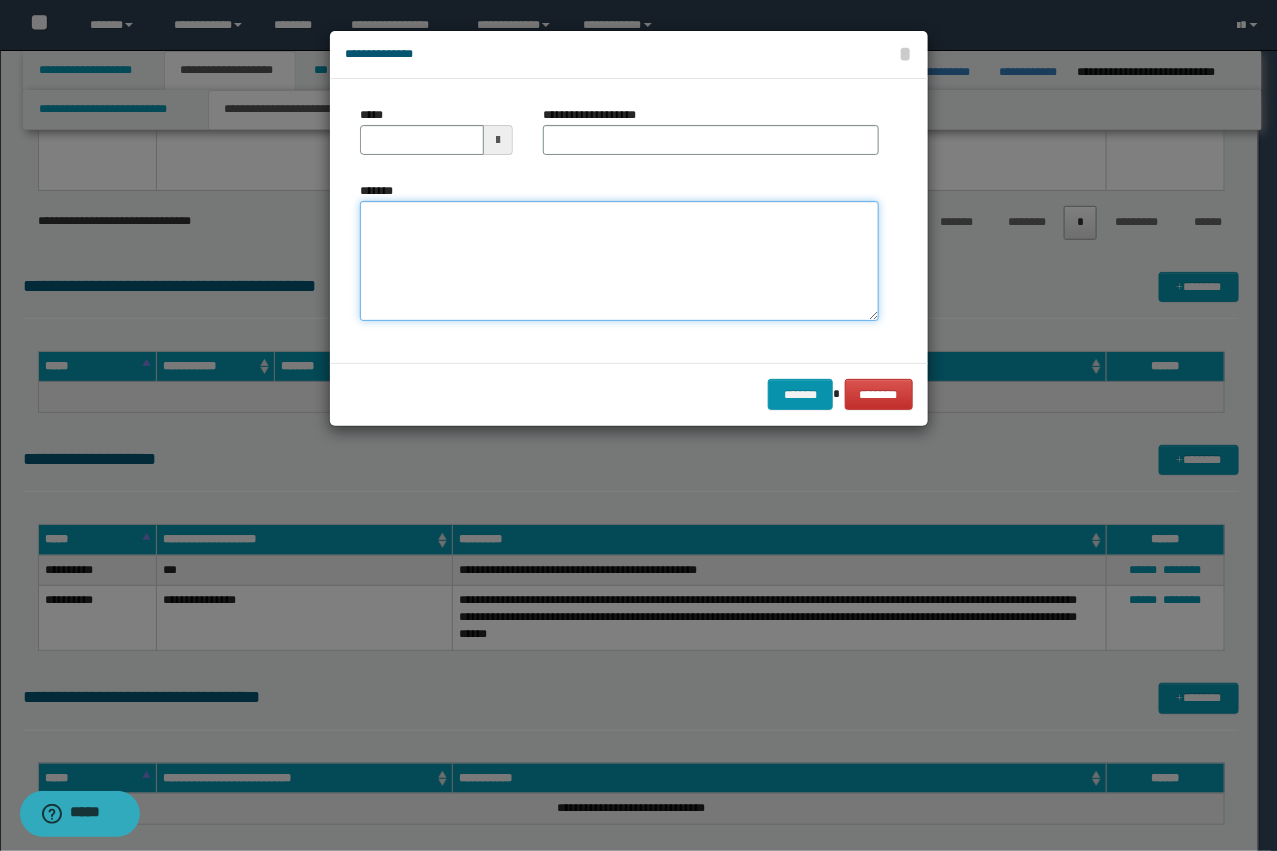 click on "*******" at bounding box center (619, 261) 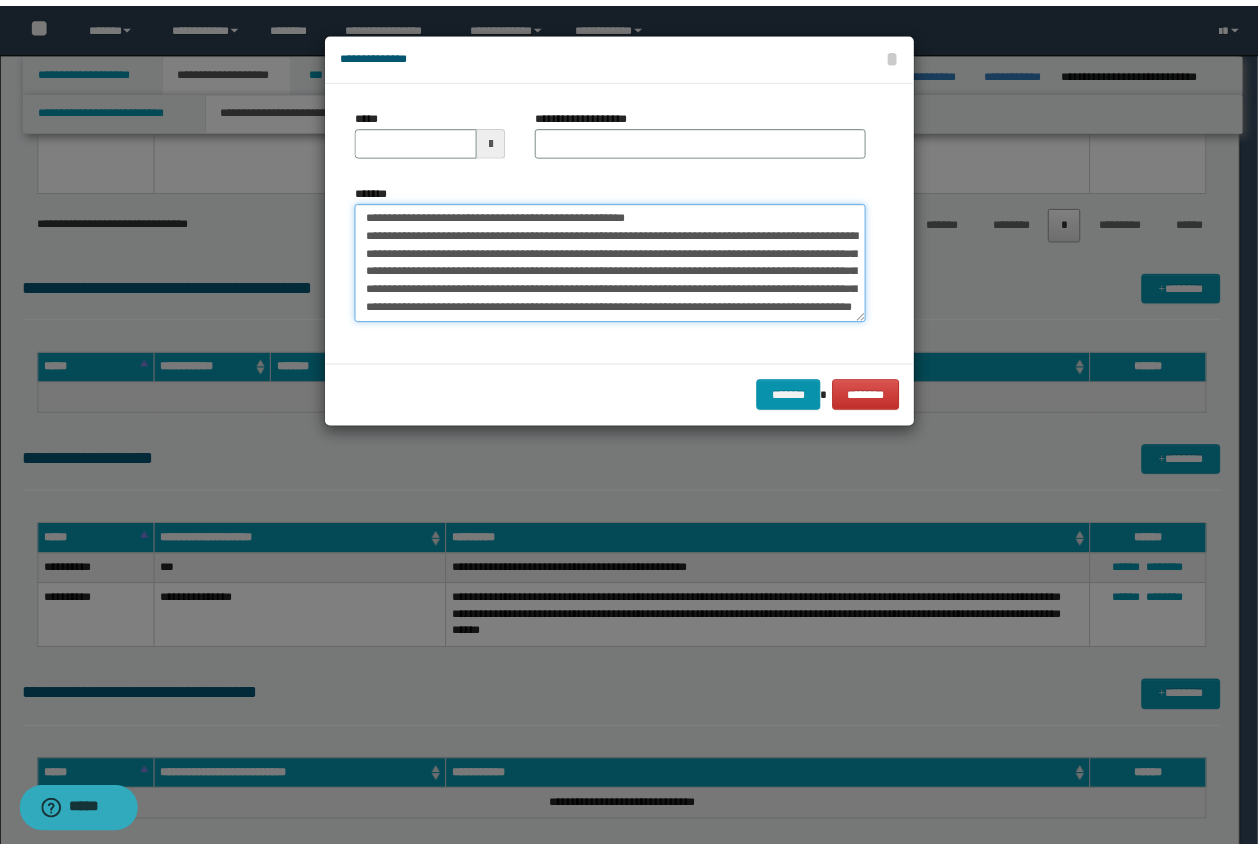 scroll, scrollTop: 0, scrollLeft: 0, axis: both 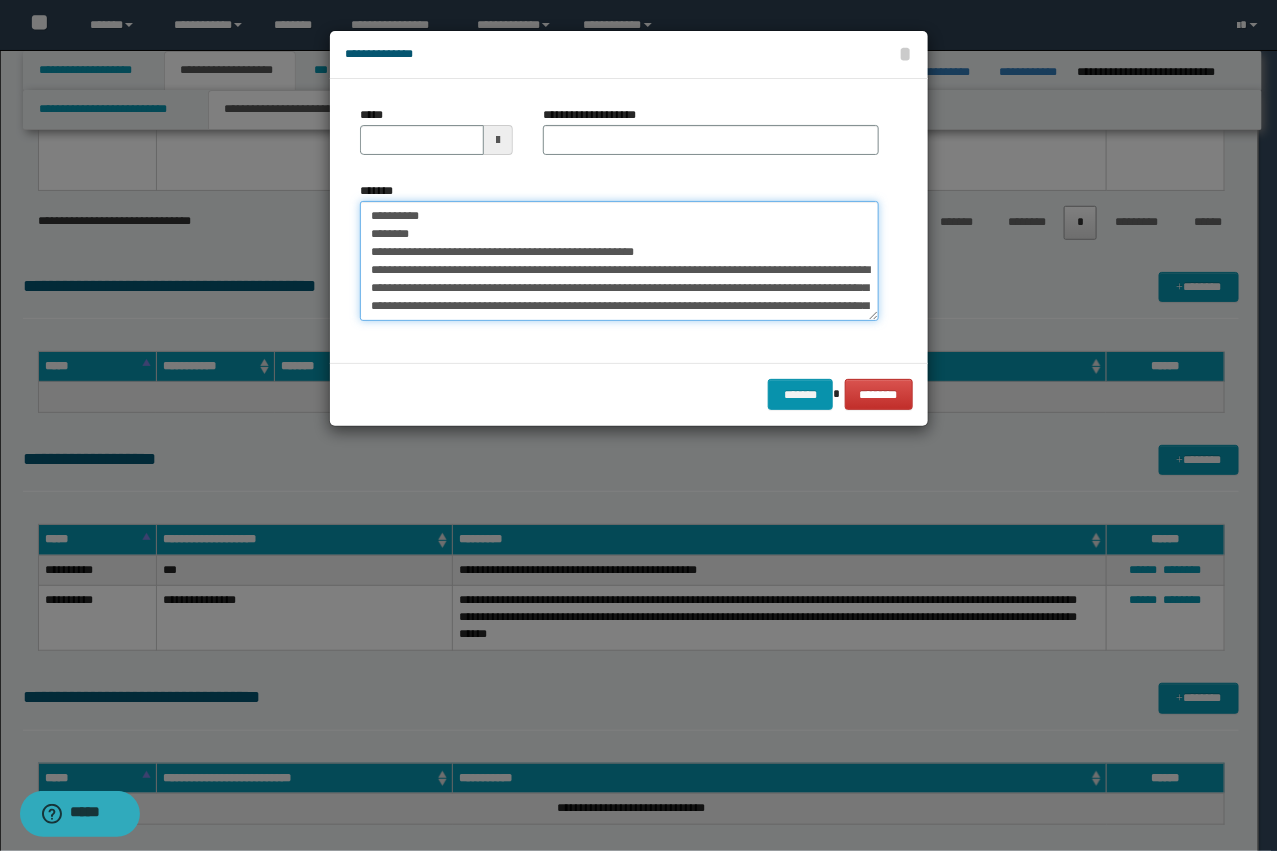 drag, startPoint x: 657, startPoint y: 252, endPoint x: 492, endPoint y: 247, distance: 165.07574 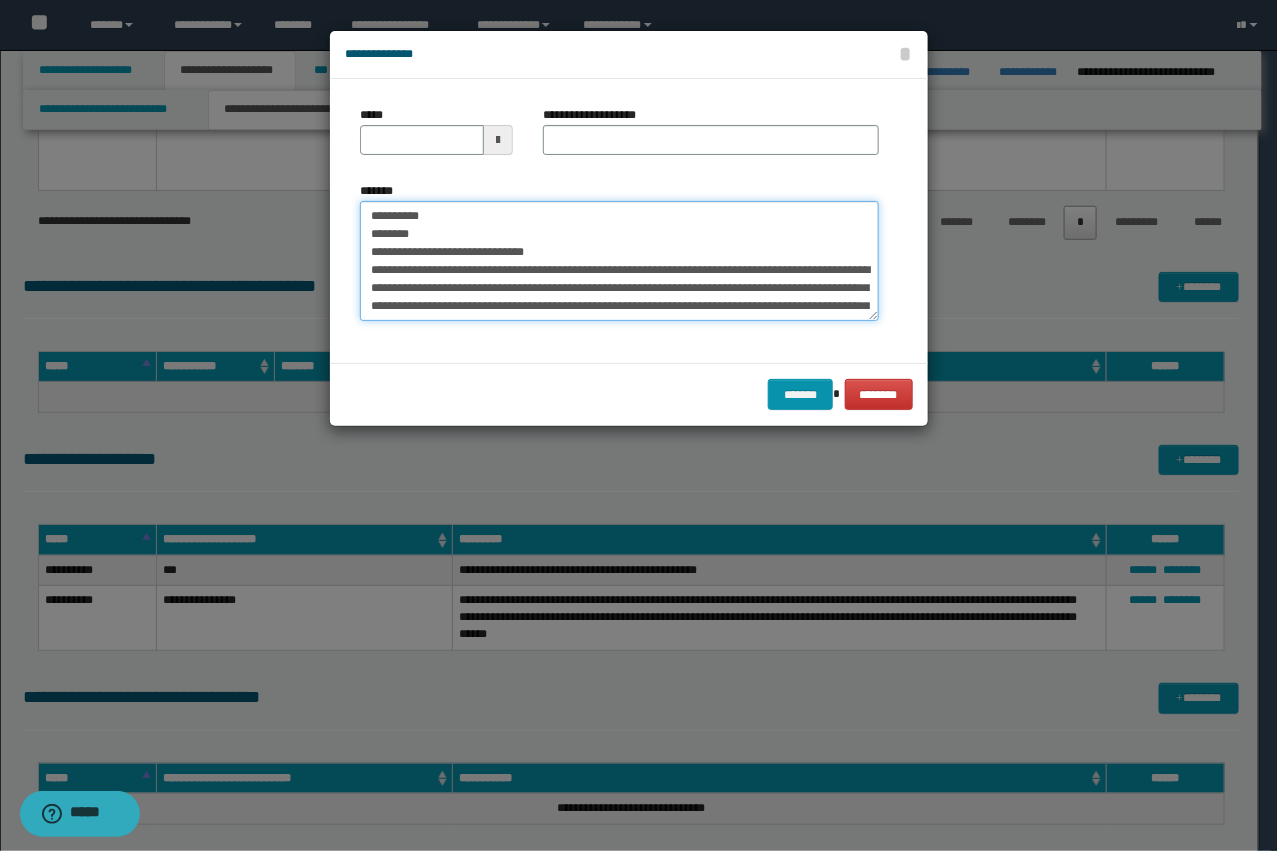 type on "**********" 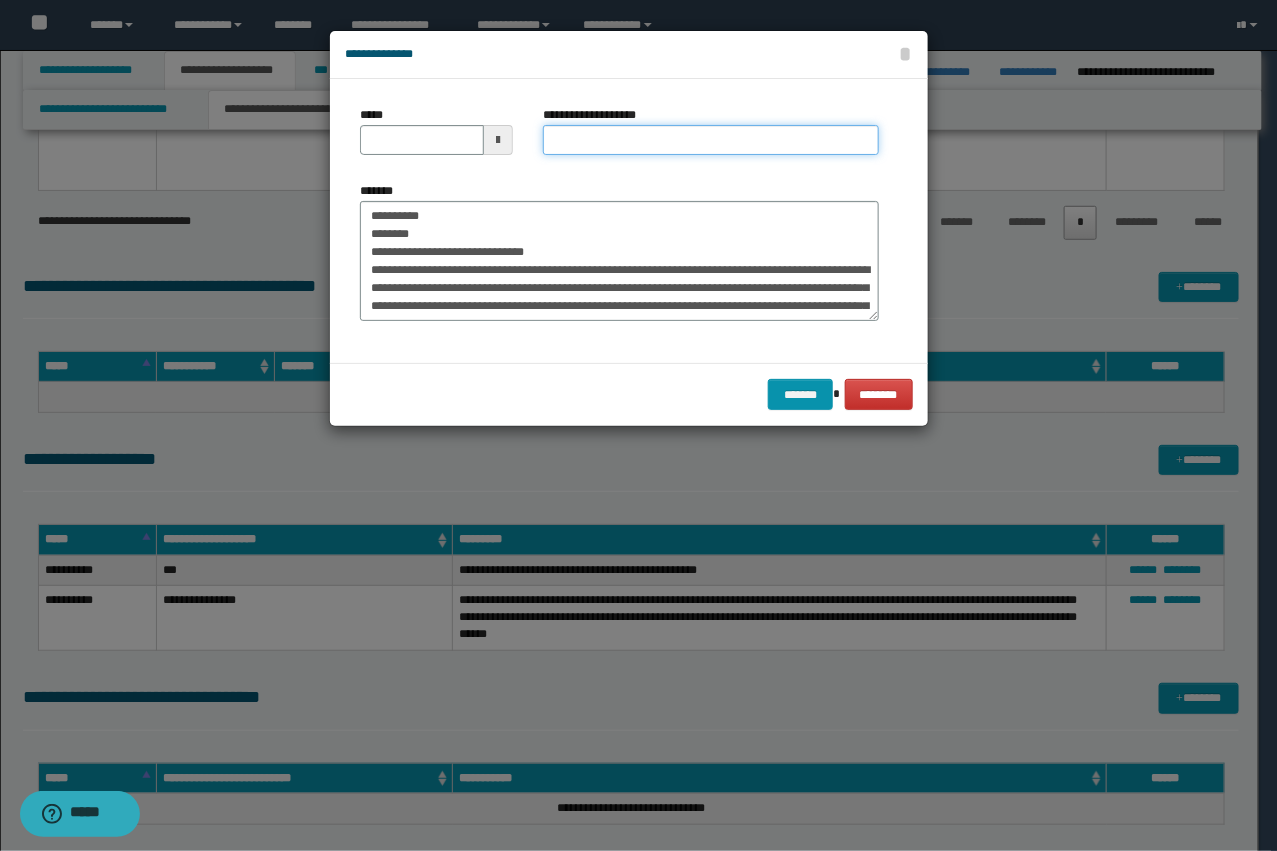 click on "**********" at bounding box center [711, 140] 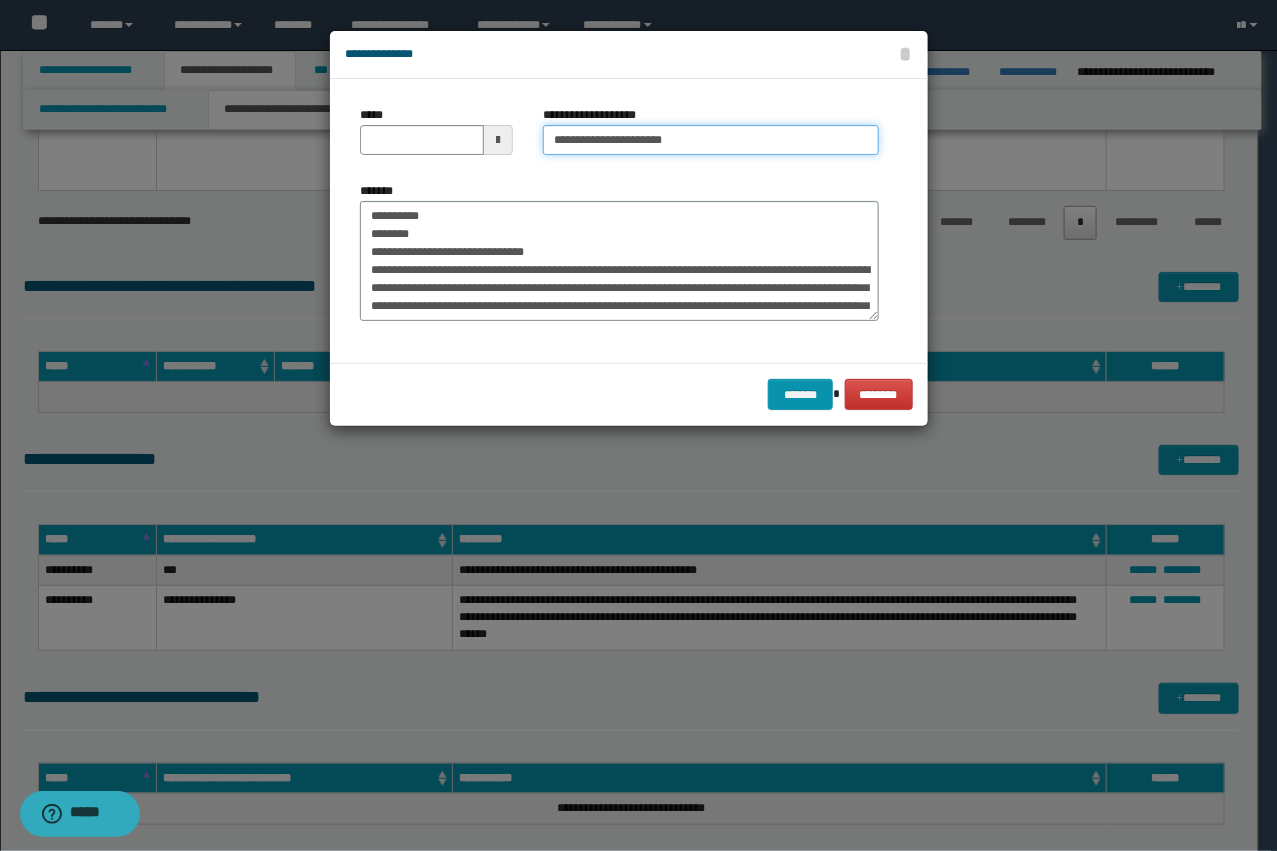 type on "**********" 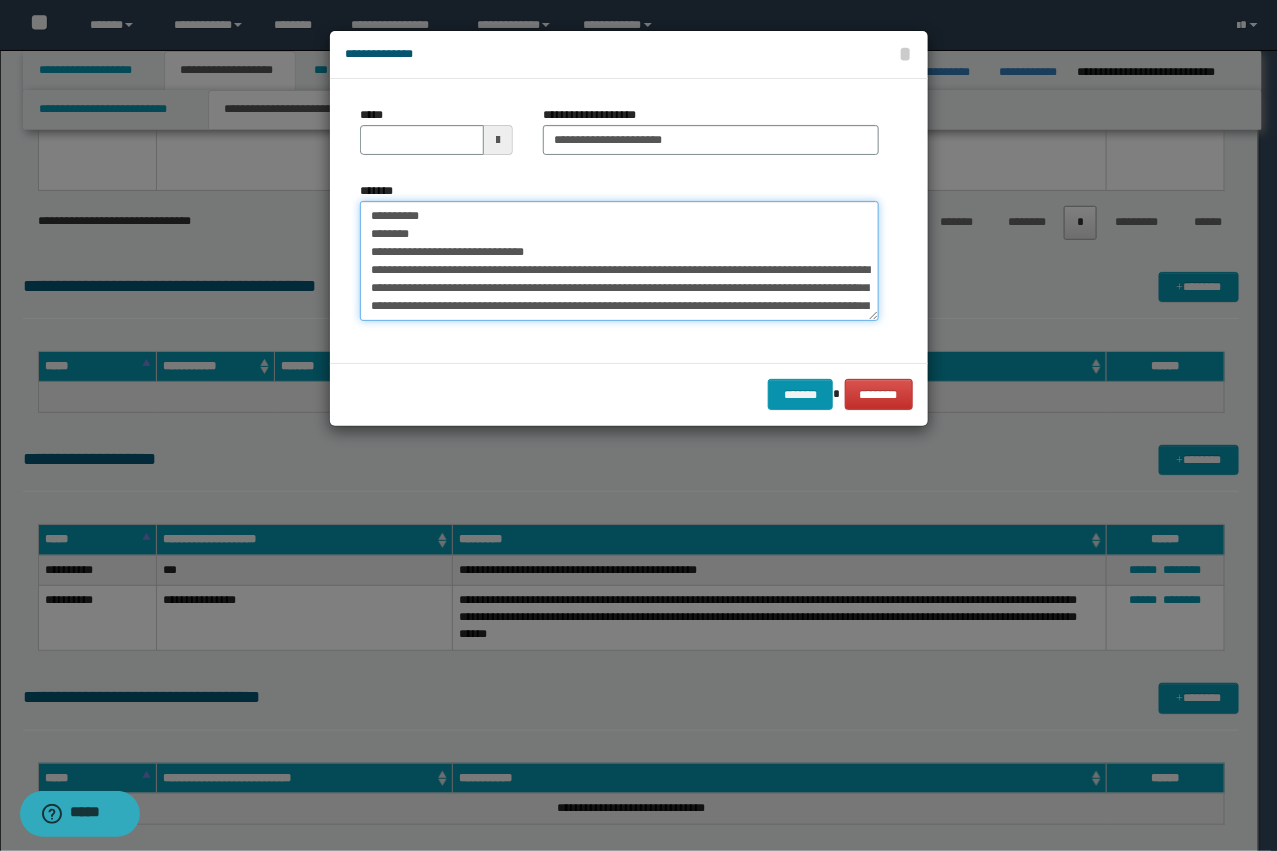drag, startPoint x: 565, startPoint y: 246, endPoint x: 367, endPoint y: 221, distance: 199.57204 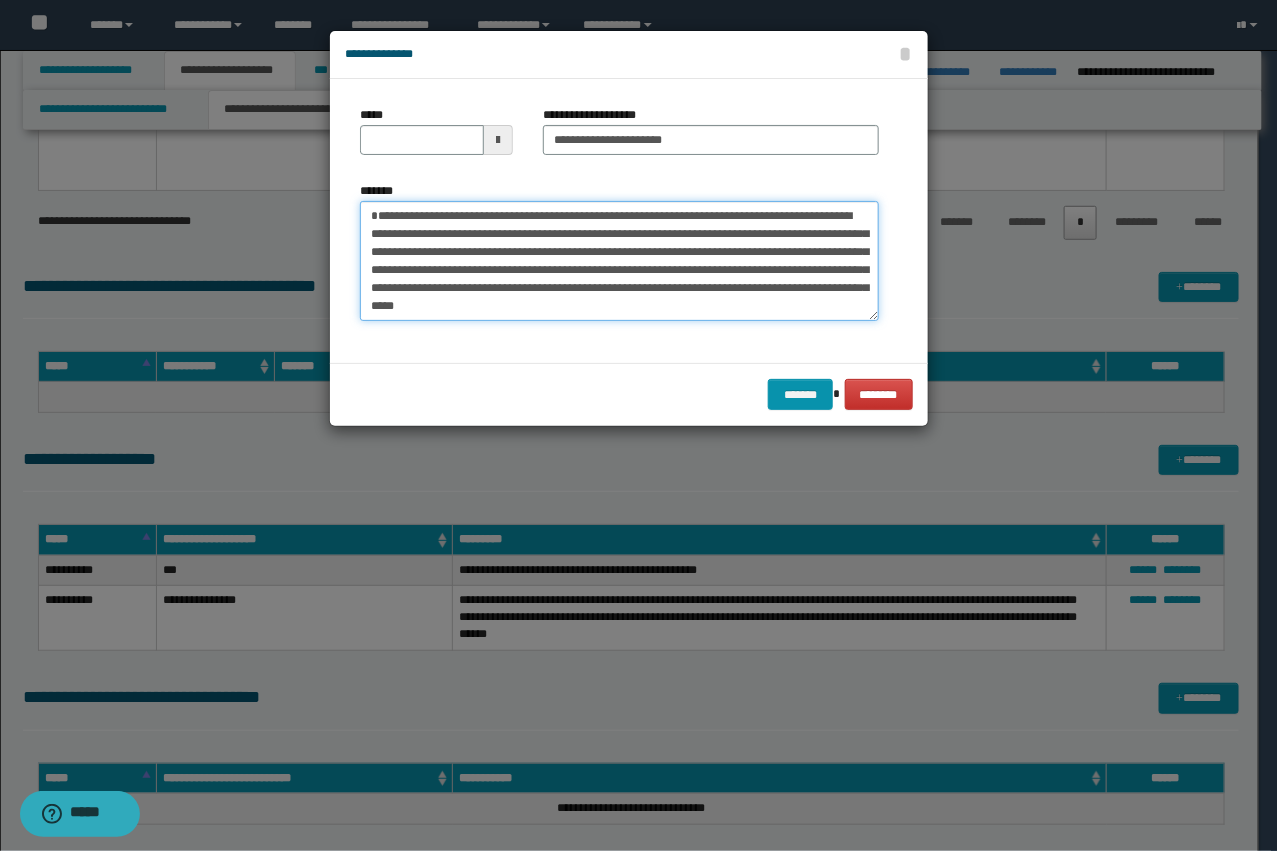 type 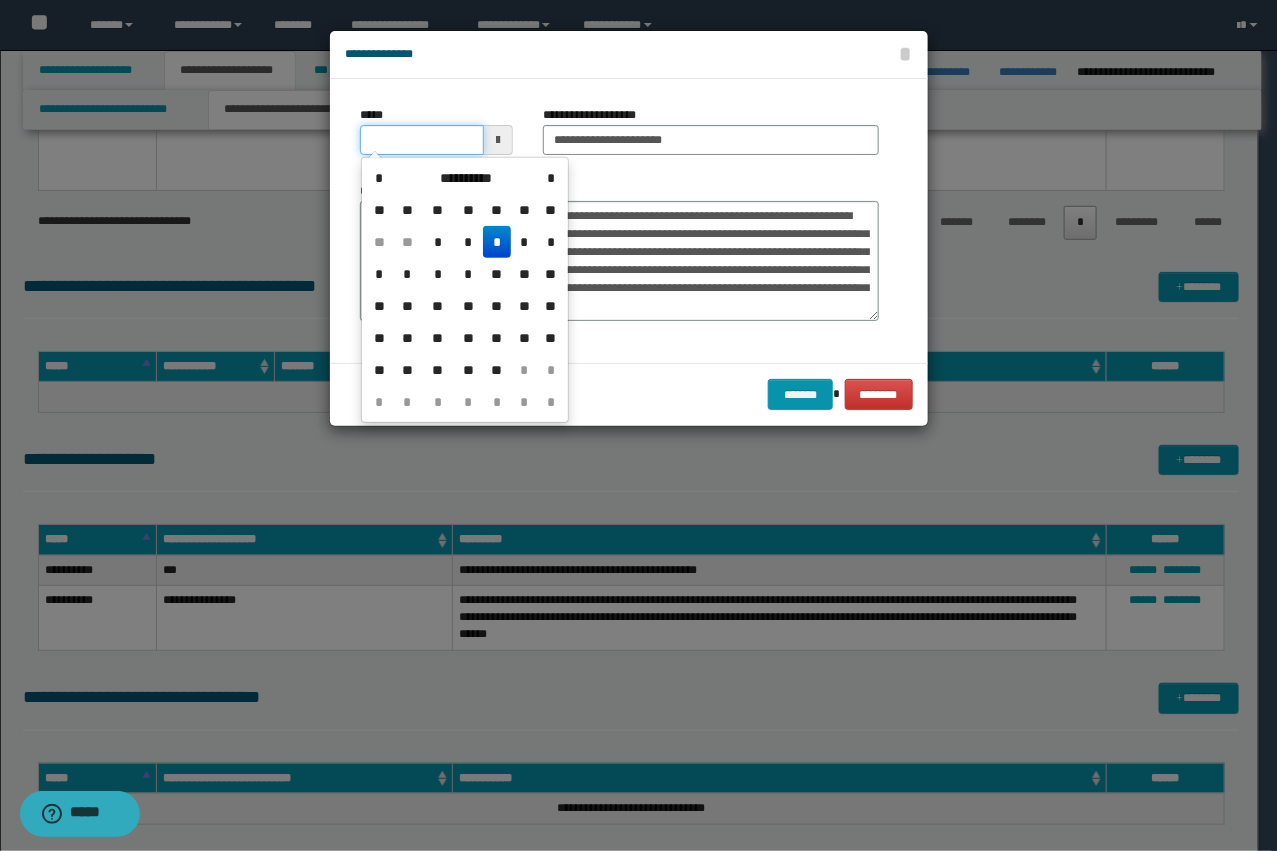 click on "*****" at bounding box center [422, 140] 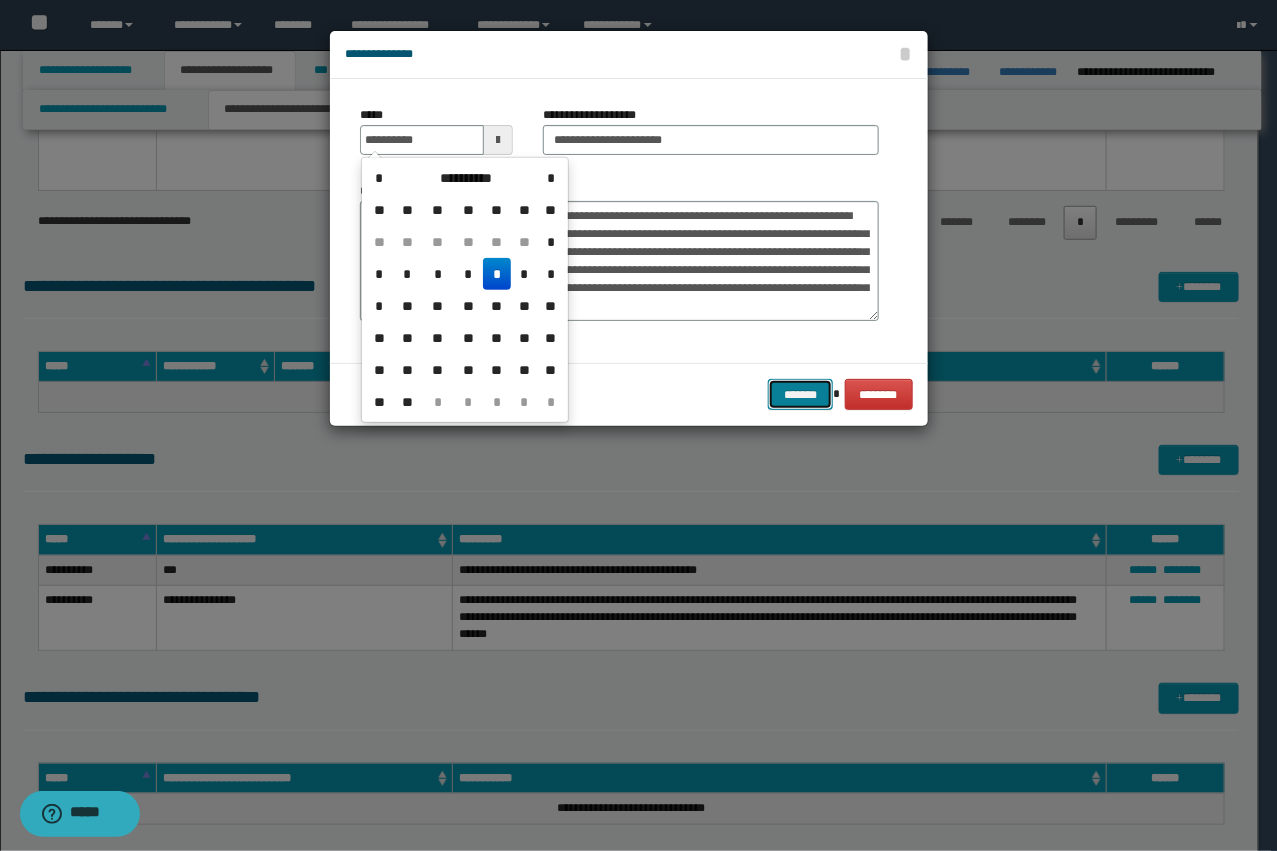 type on "**********" 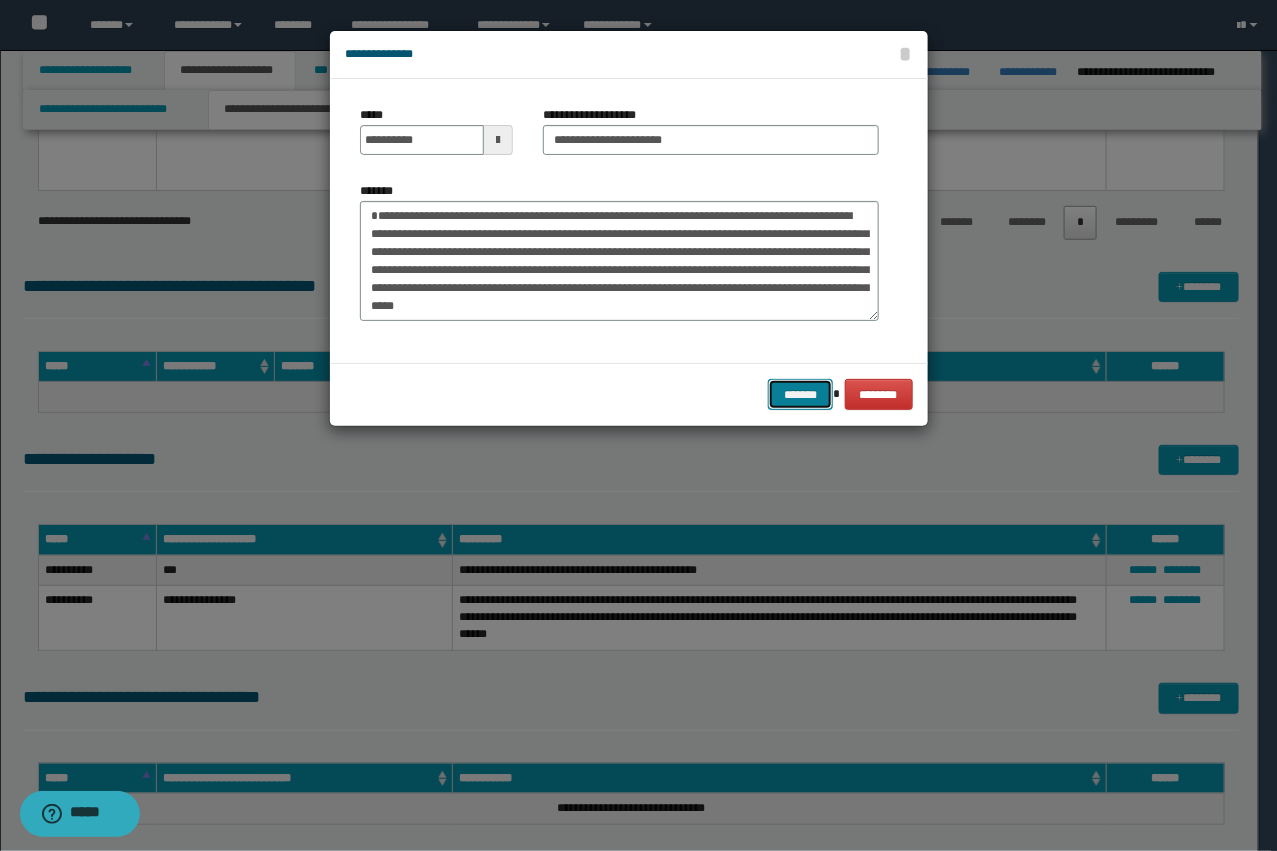 click on "*******" at bounding box center (800, 394) 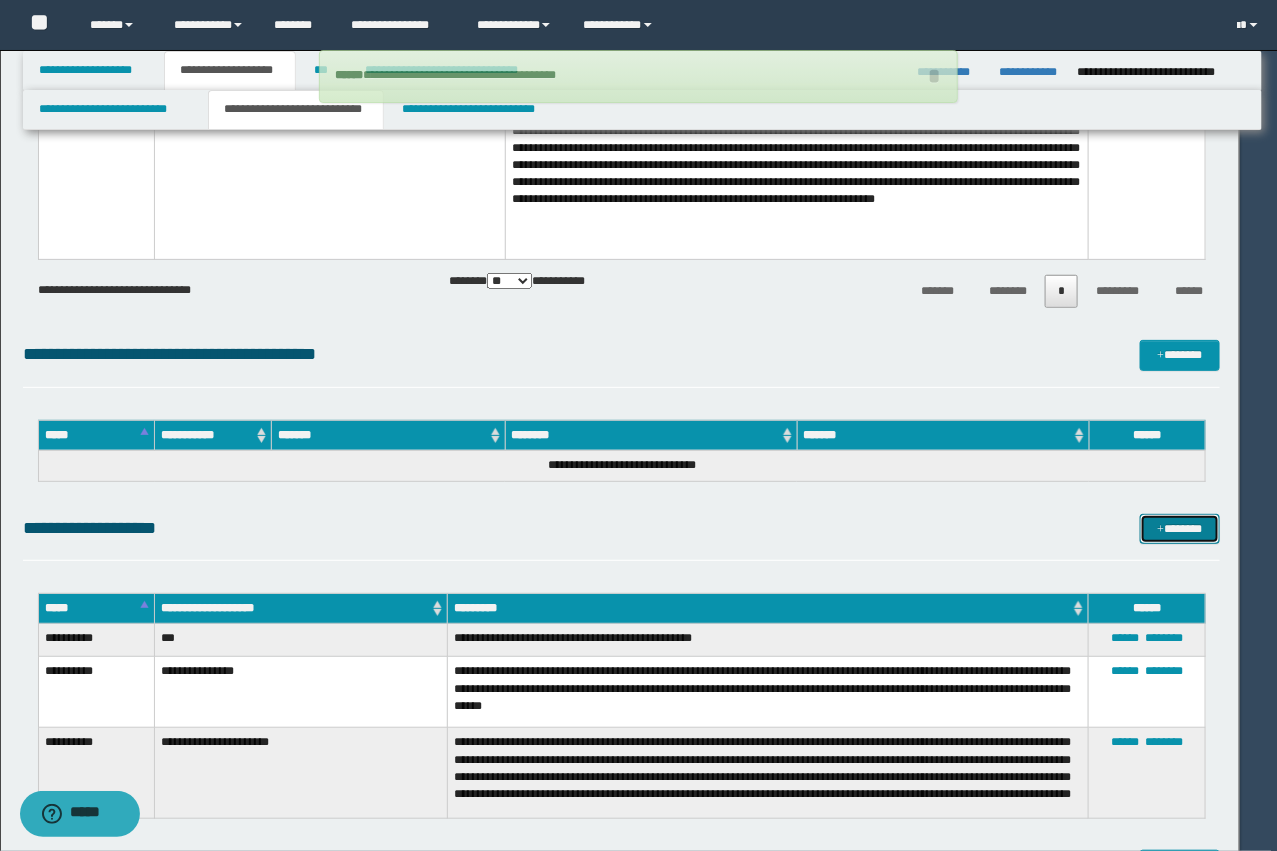 type 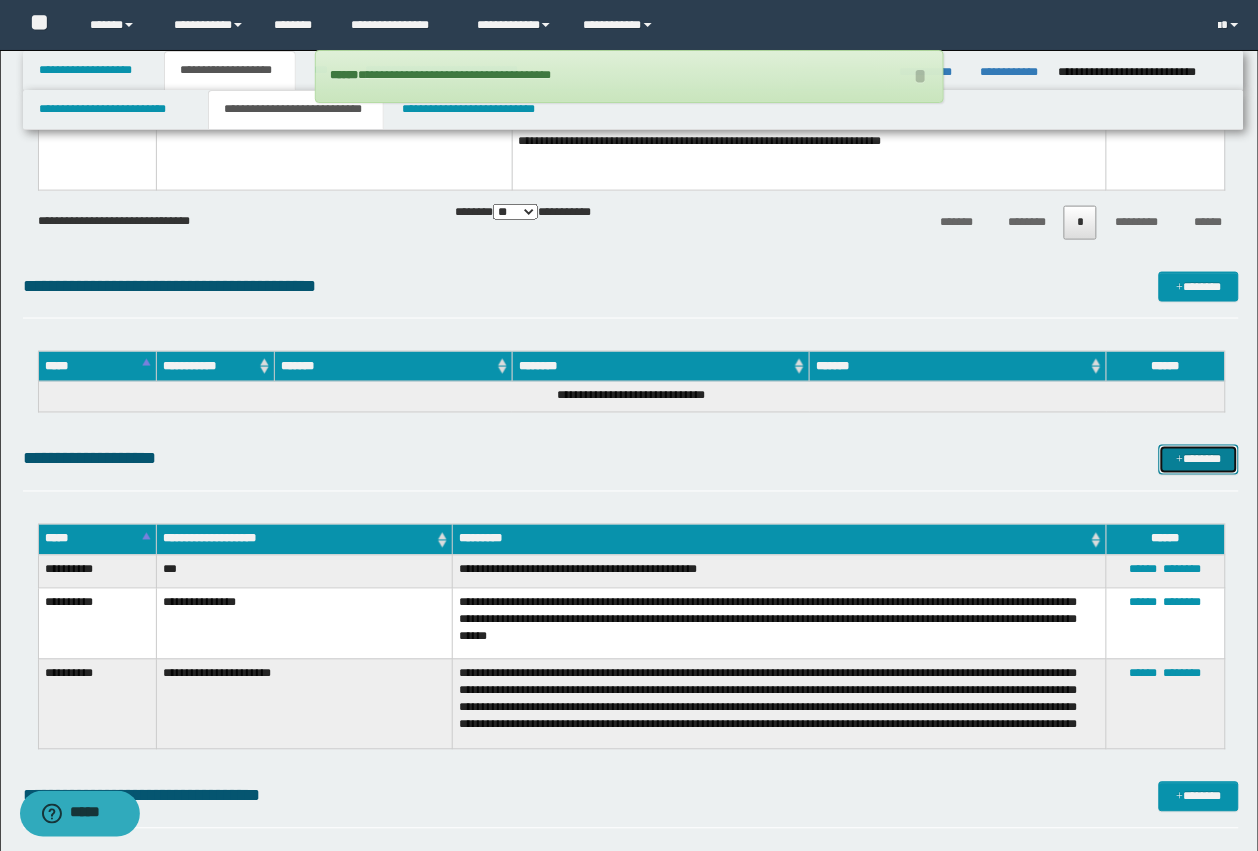 click on "*******" at bounding box center [1199, 460] 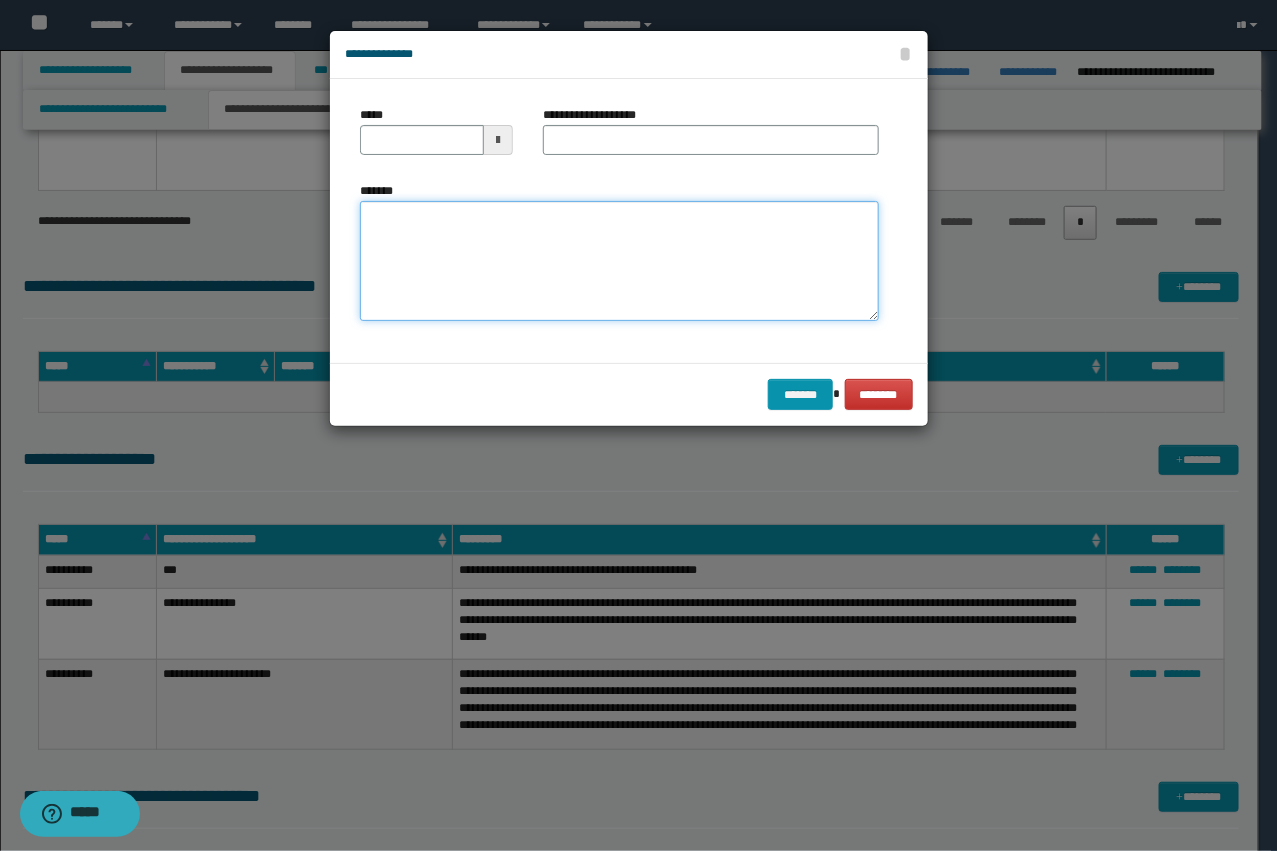 click on "*******" at bounding box center (619, 261) 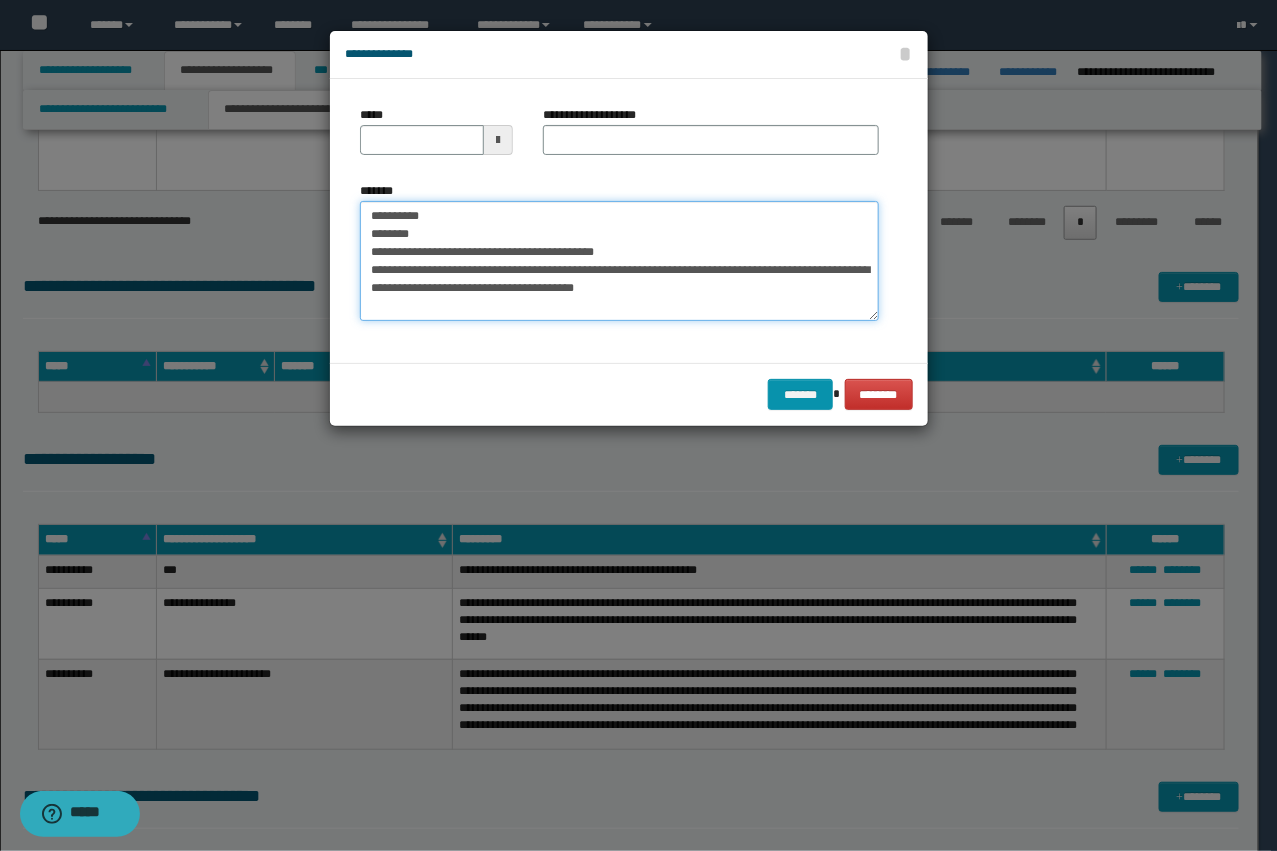 drag, startPoint x: 595, startPoint y: 252, endPoint x: 490, endPoint y: 250, distance: 105.01904 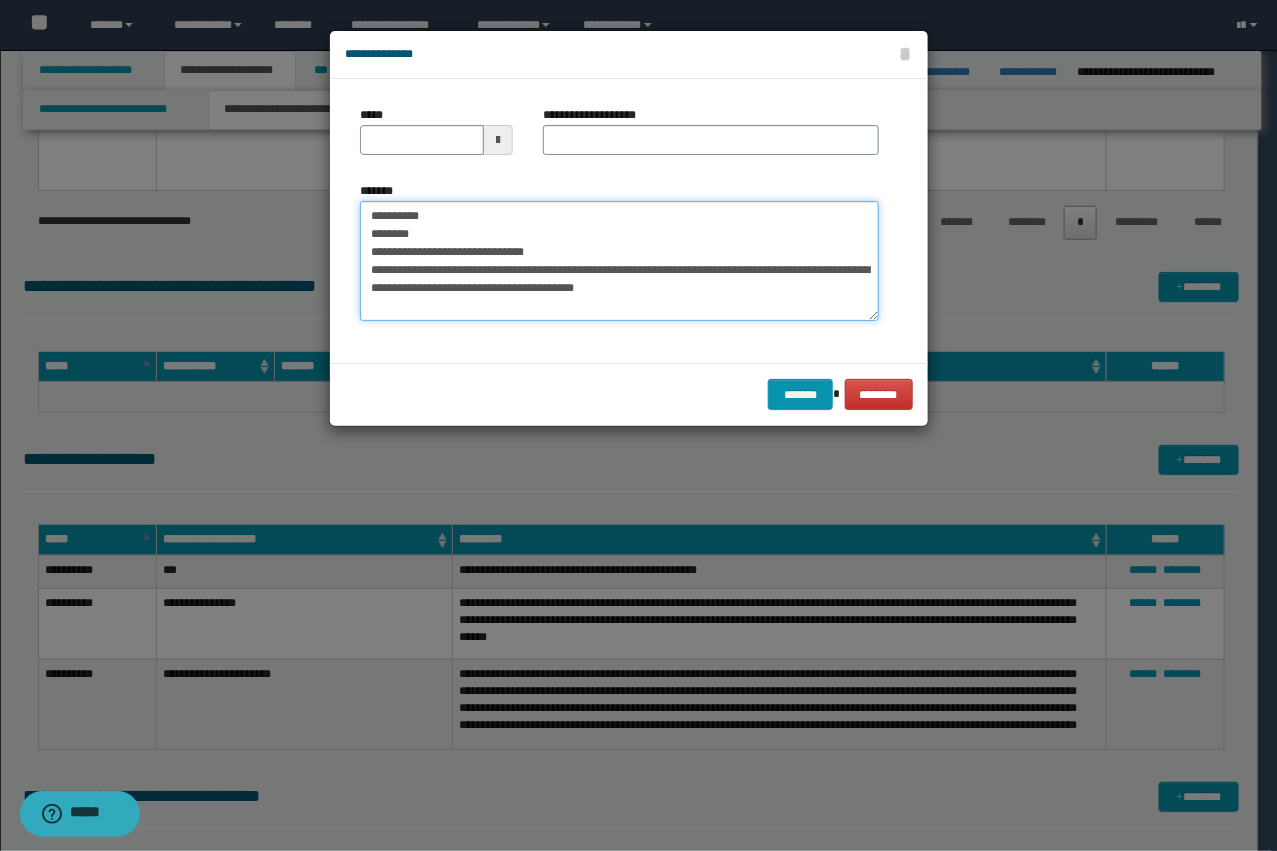 type on "**********" 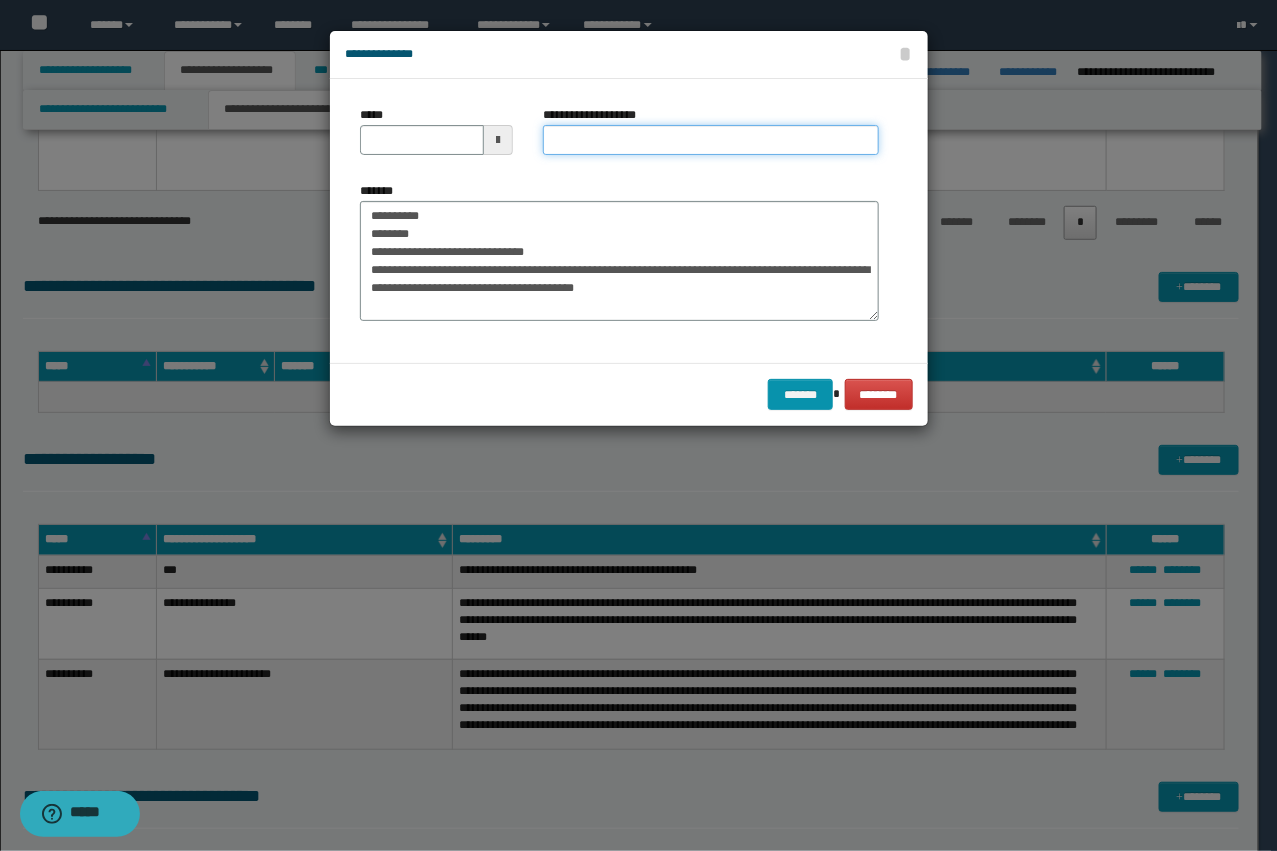 click on "**********" at bounding box center (711, 140) 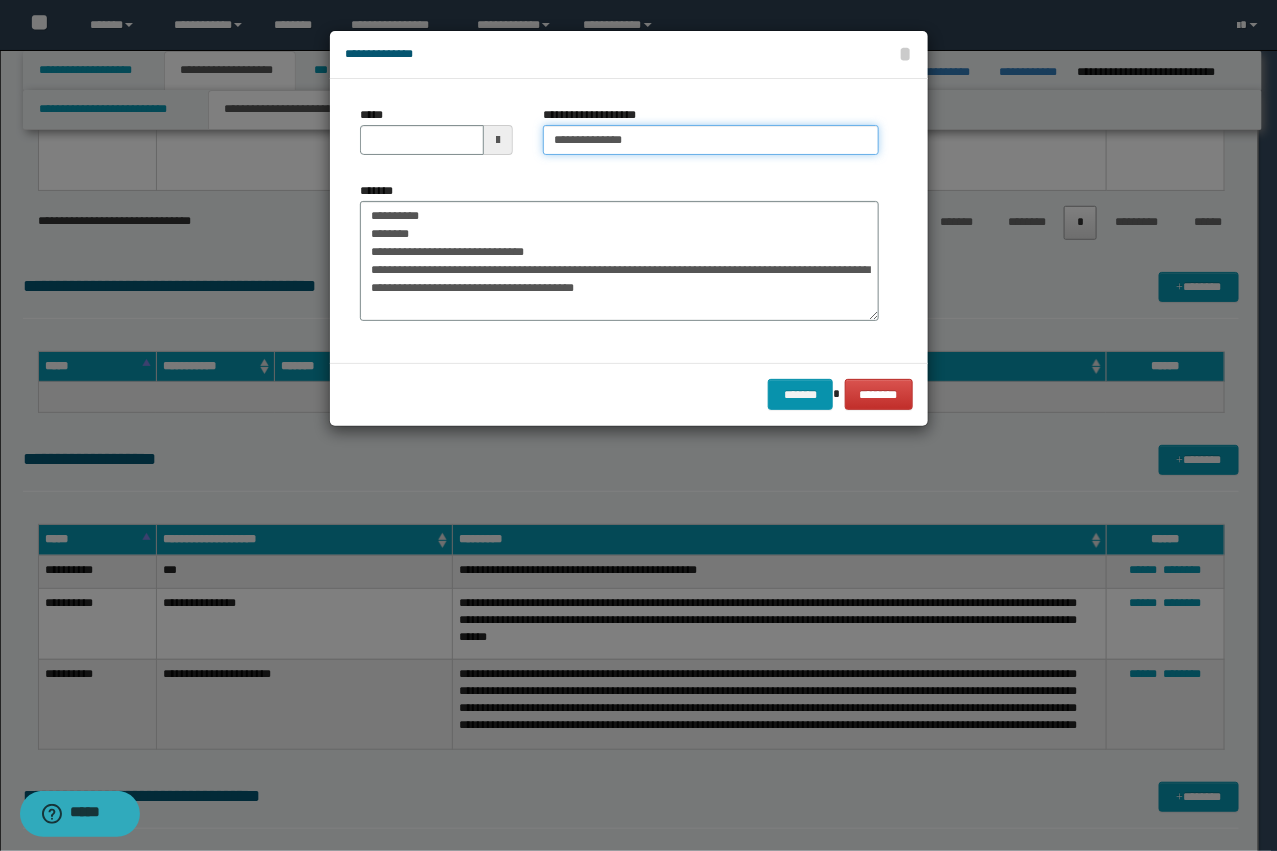 type on "**********" 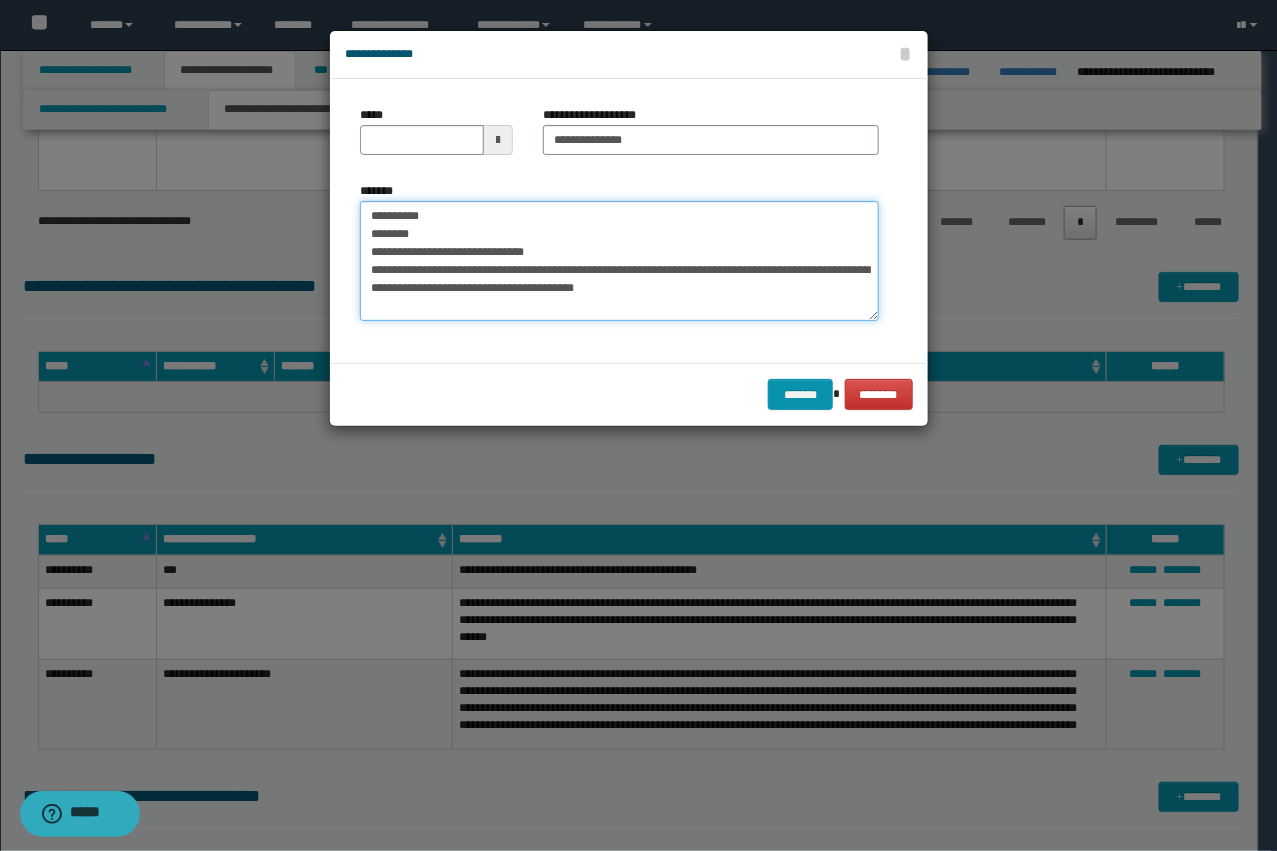 drag, startPoint x: 597, startPoint y: 251, endPoint x: 338, endPoint y: 196, distance: 264.7754 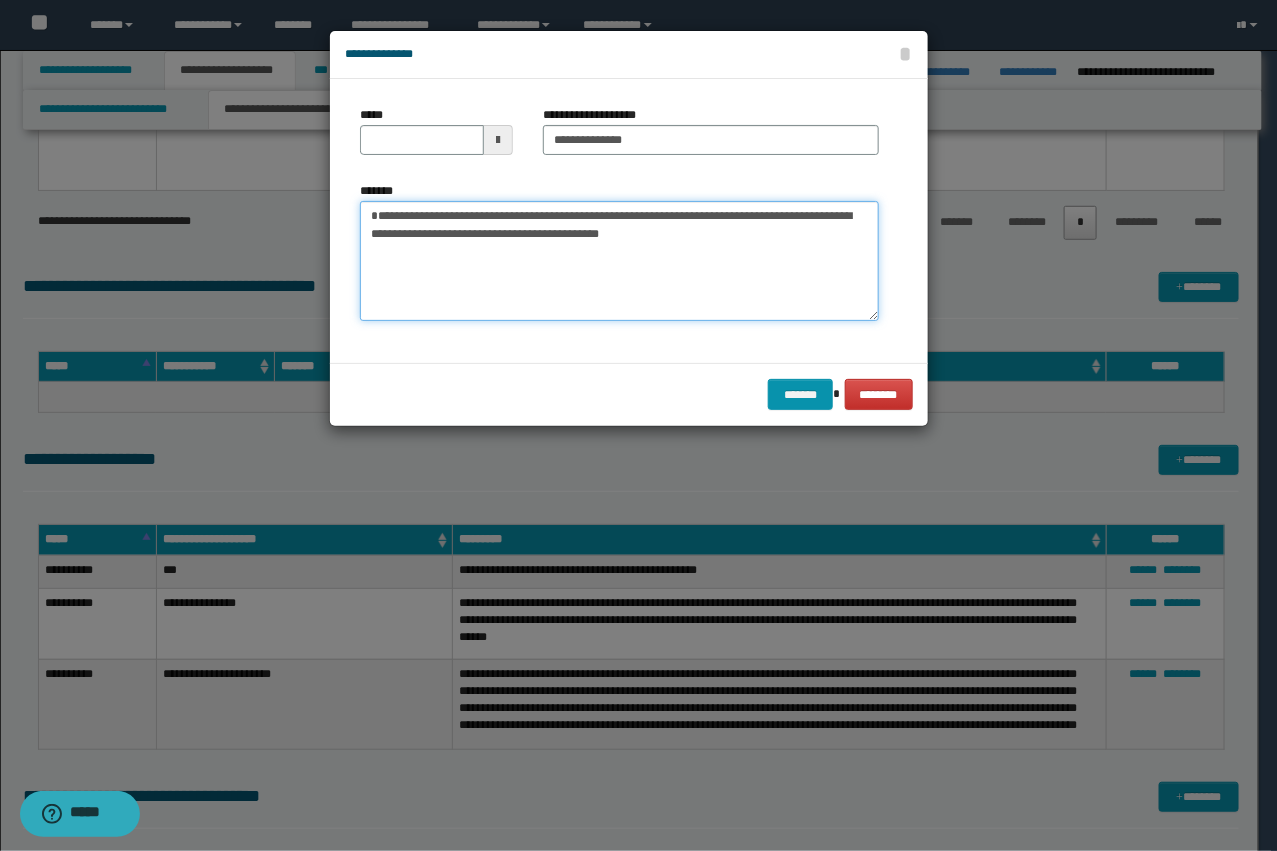 type 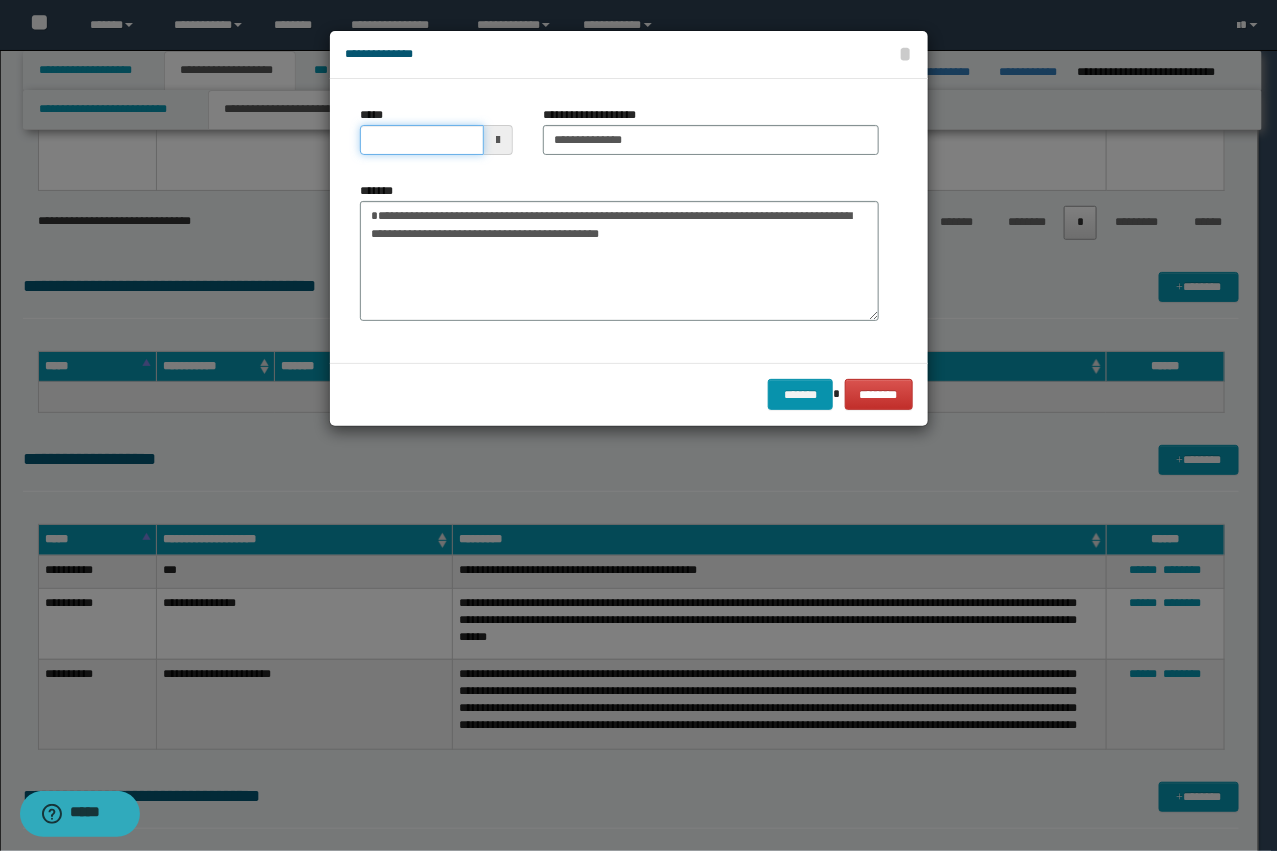 click on "*****" at bounding box center [422, 140] 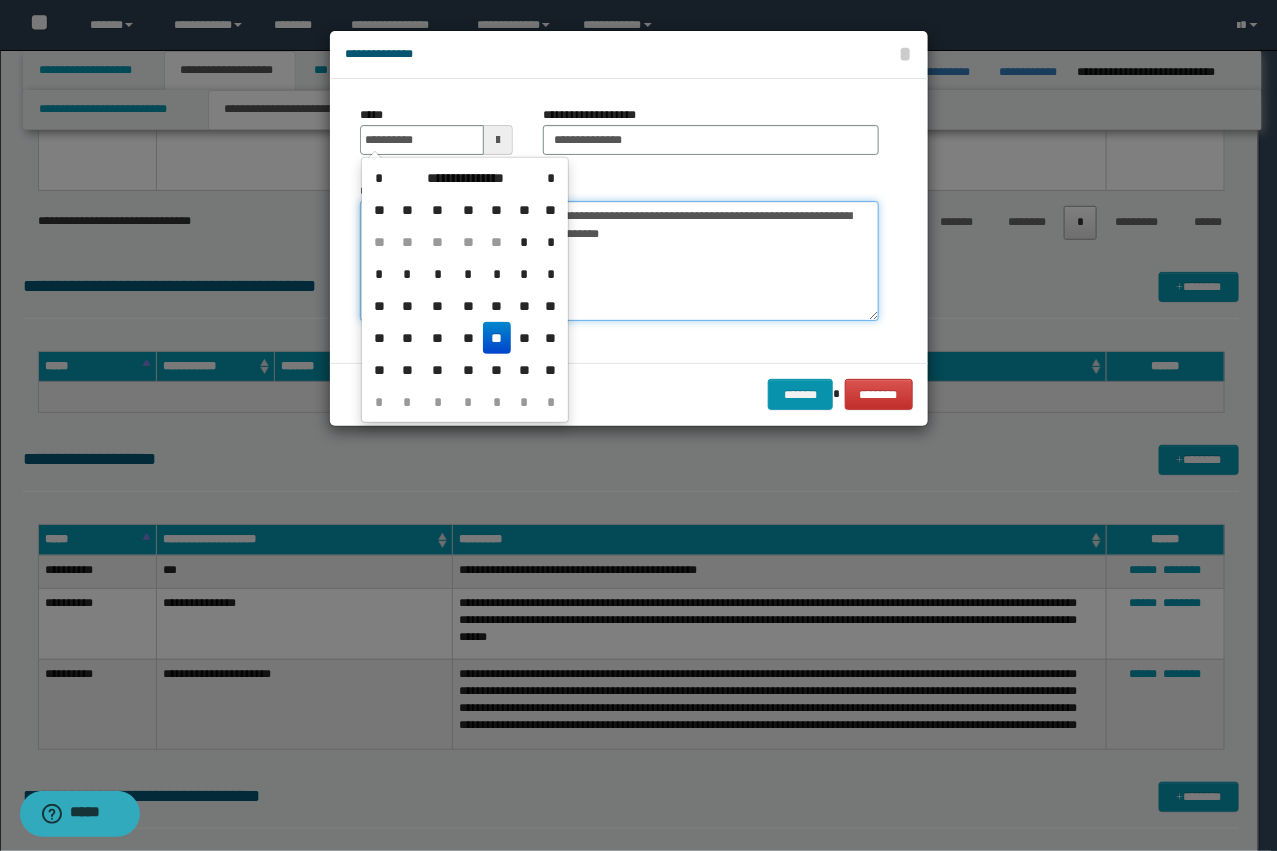 type on "**********" 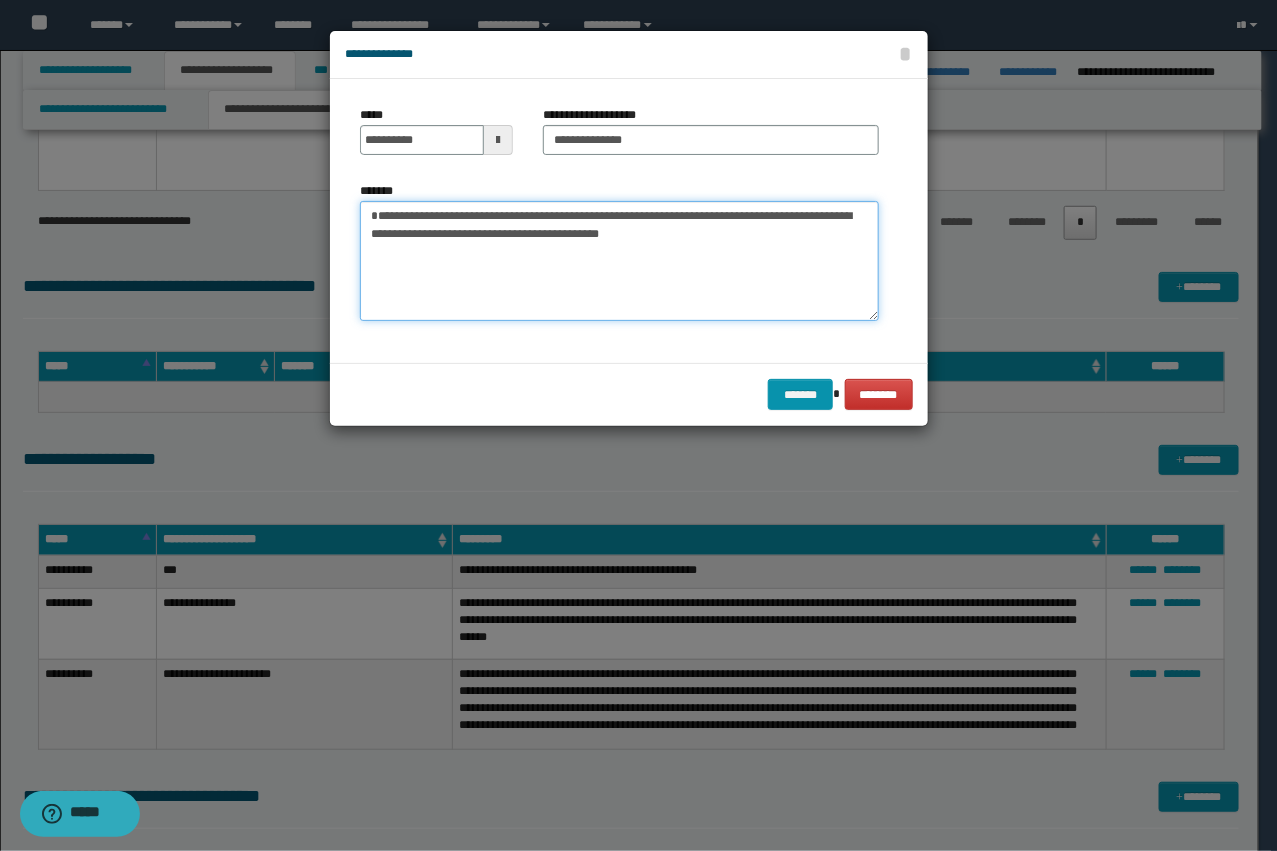 drag, startPoint x: 398, startPoint y: 235, endPoint x: 540, endPoint y: 236, distance: 142.00352 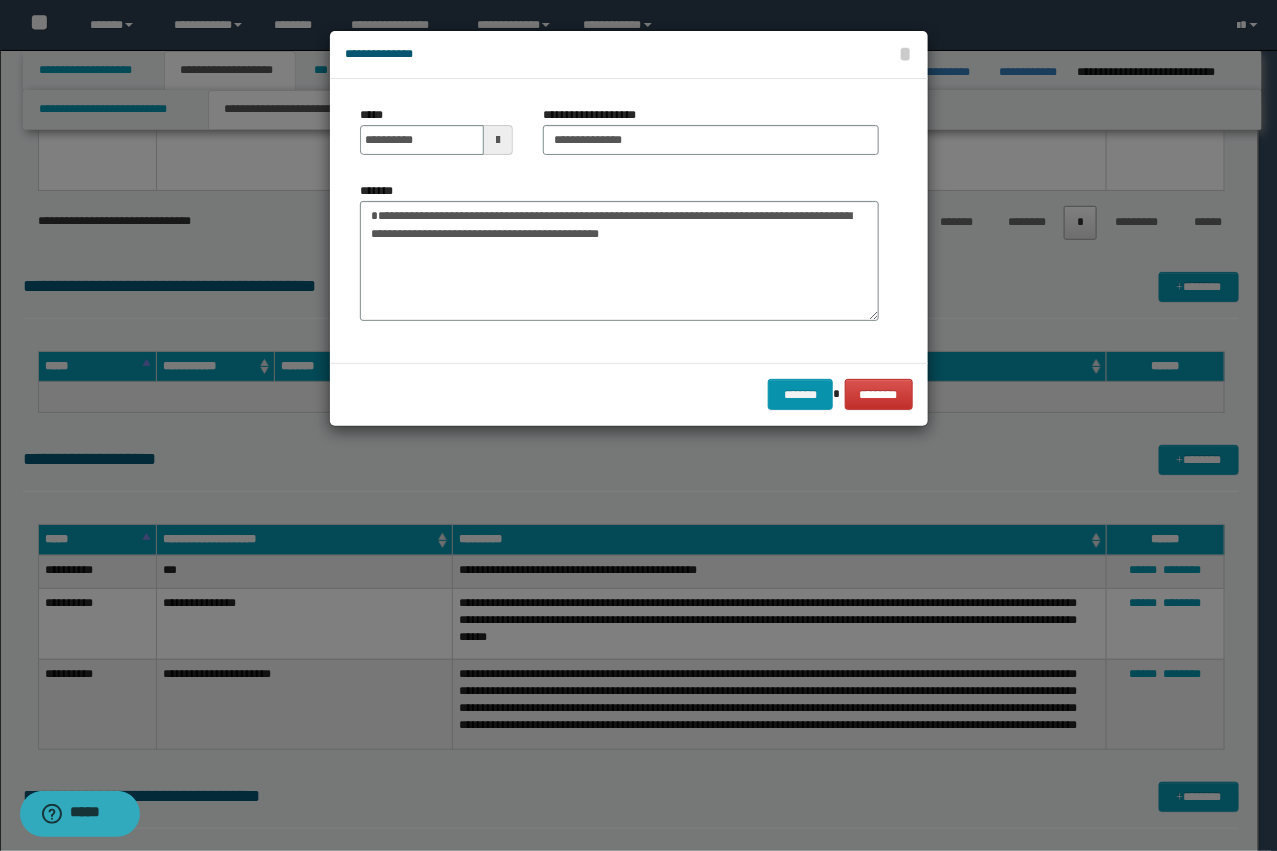 click on "*******
********" at bounding box center [629, 394] 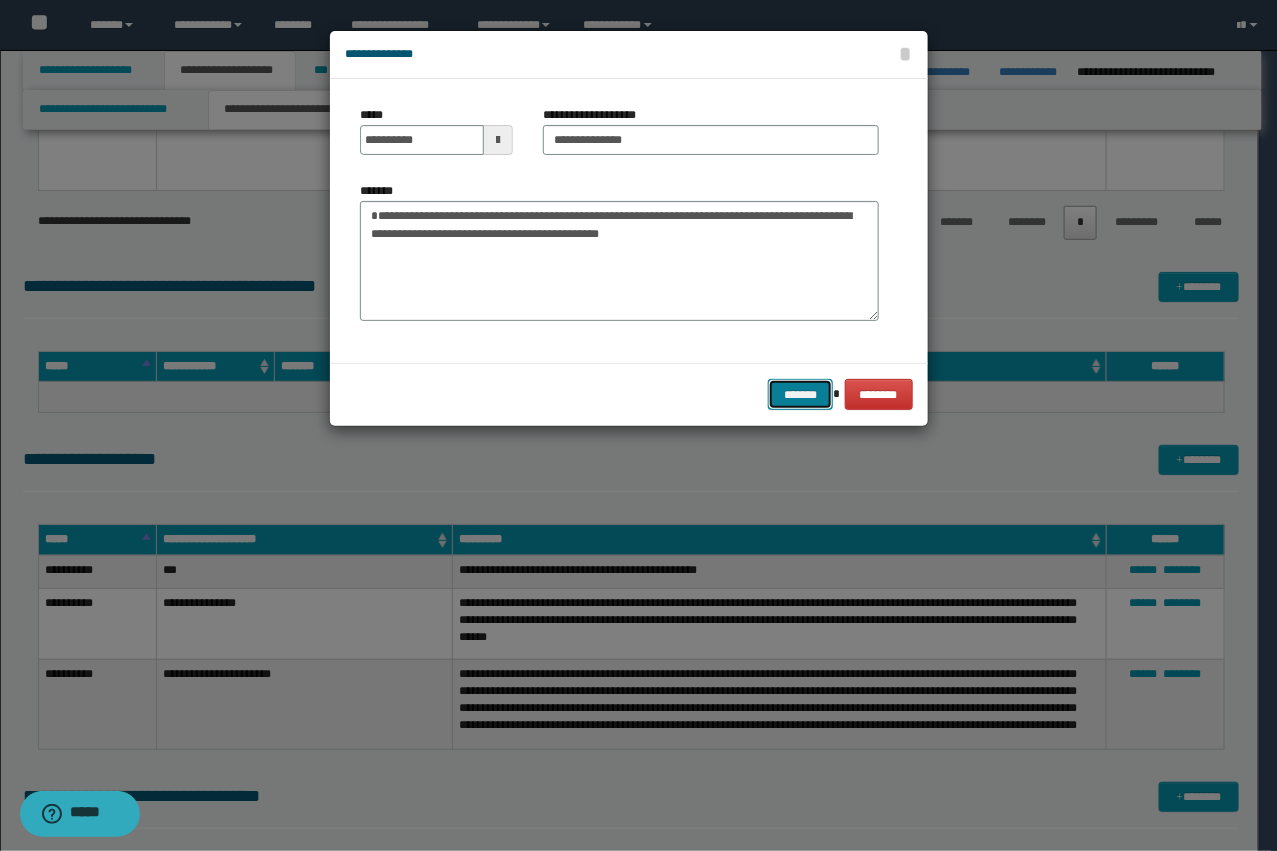 click on "*******" at bounding box center [800, 394] 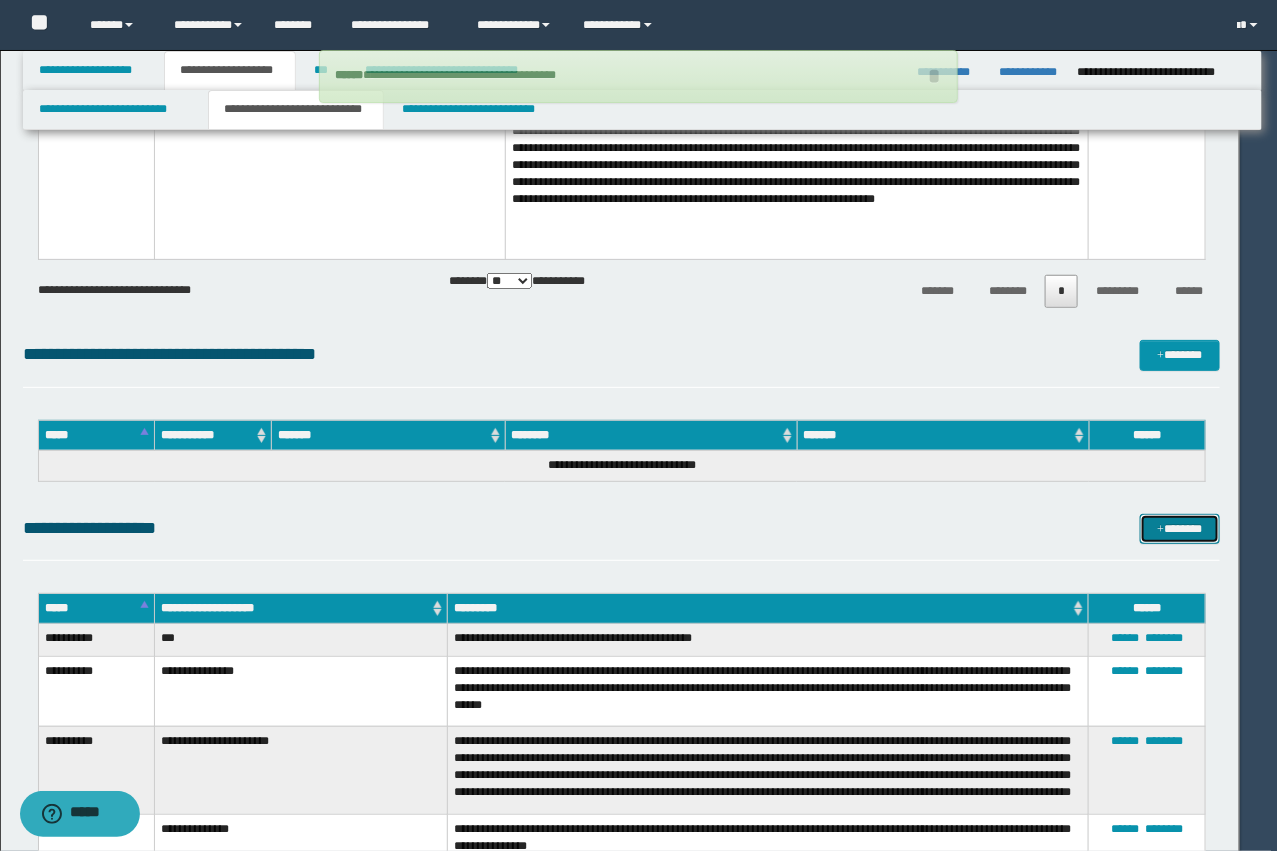 type 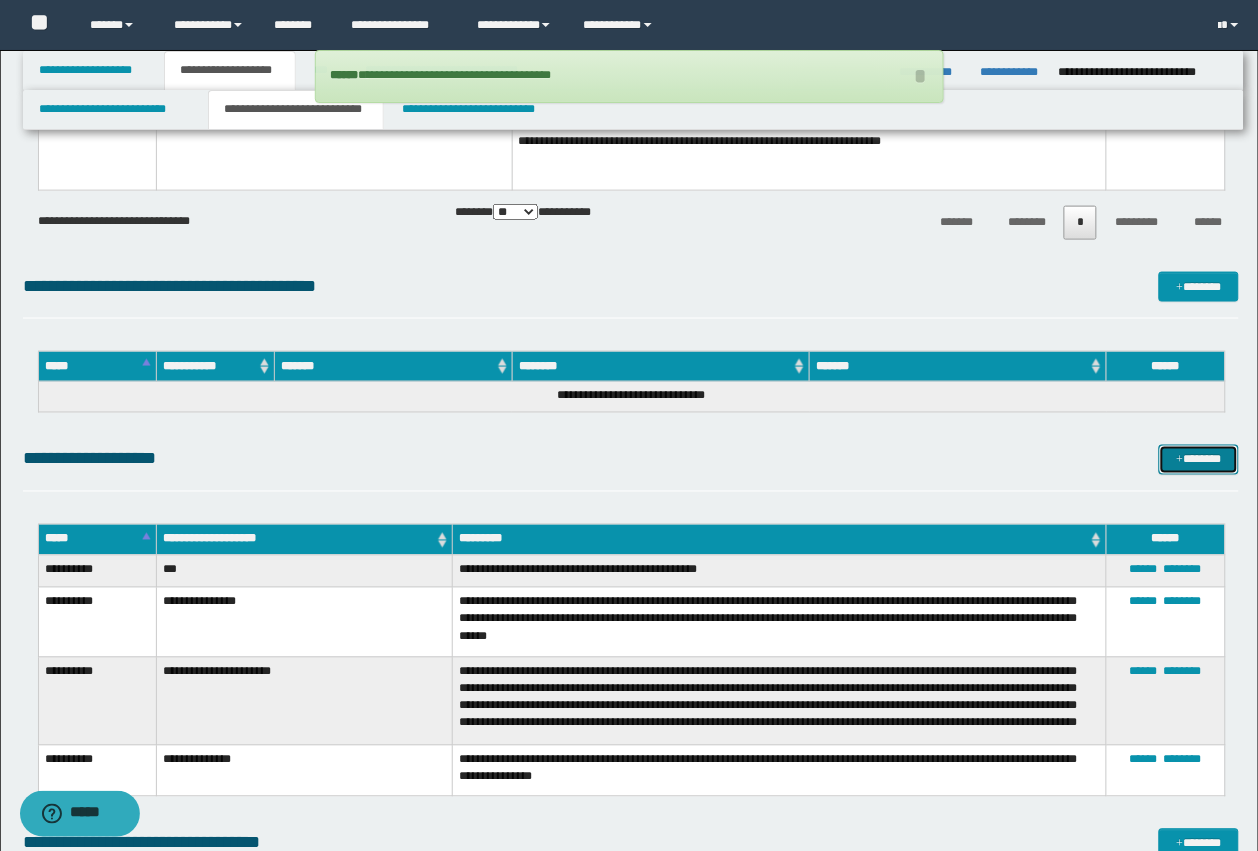 click on "*******" at bounding box center (1199, 460) 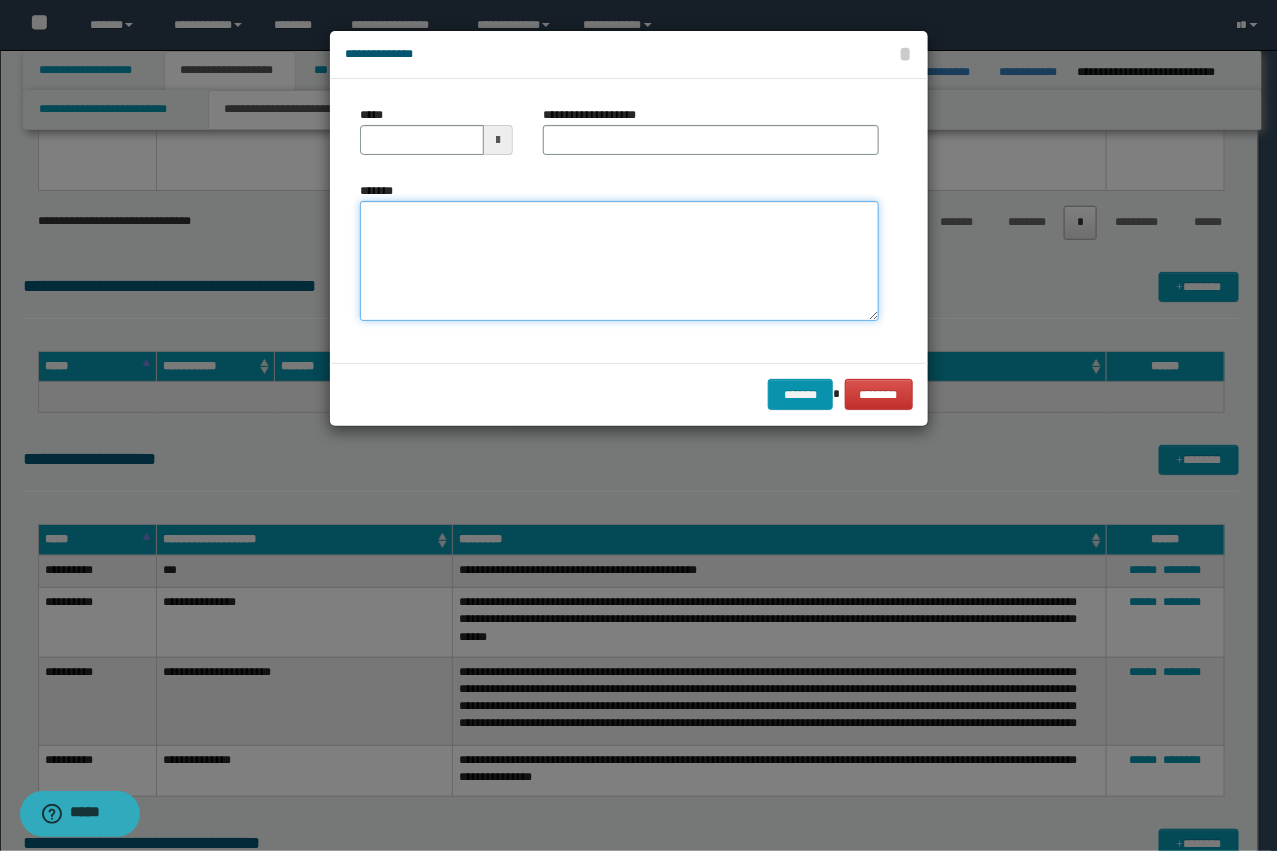 click on "*******" at bounding box center (619, 261) 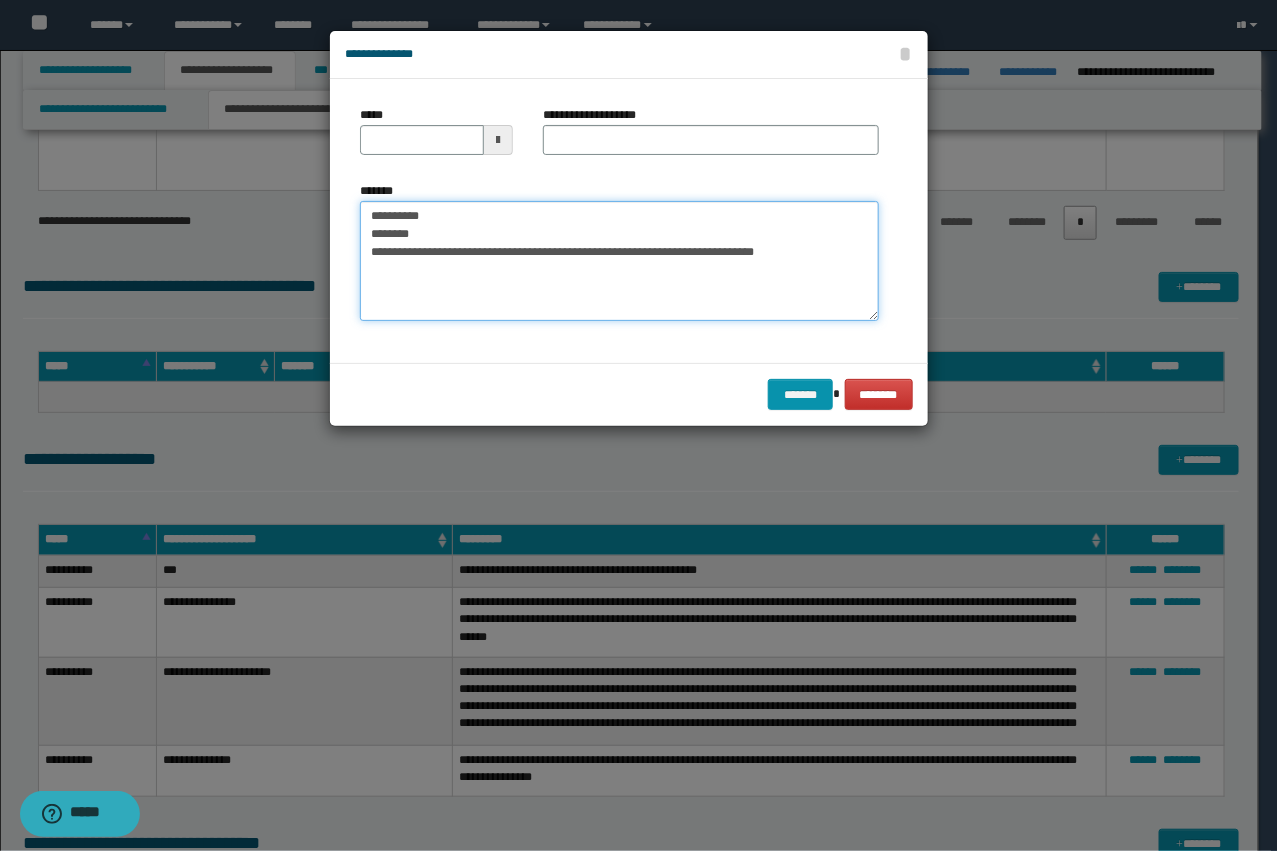 drag, startPoint x: 571, startPoint y: 257, endPoint x: 495, endPoint y: 250, distance: 76.321686 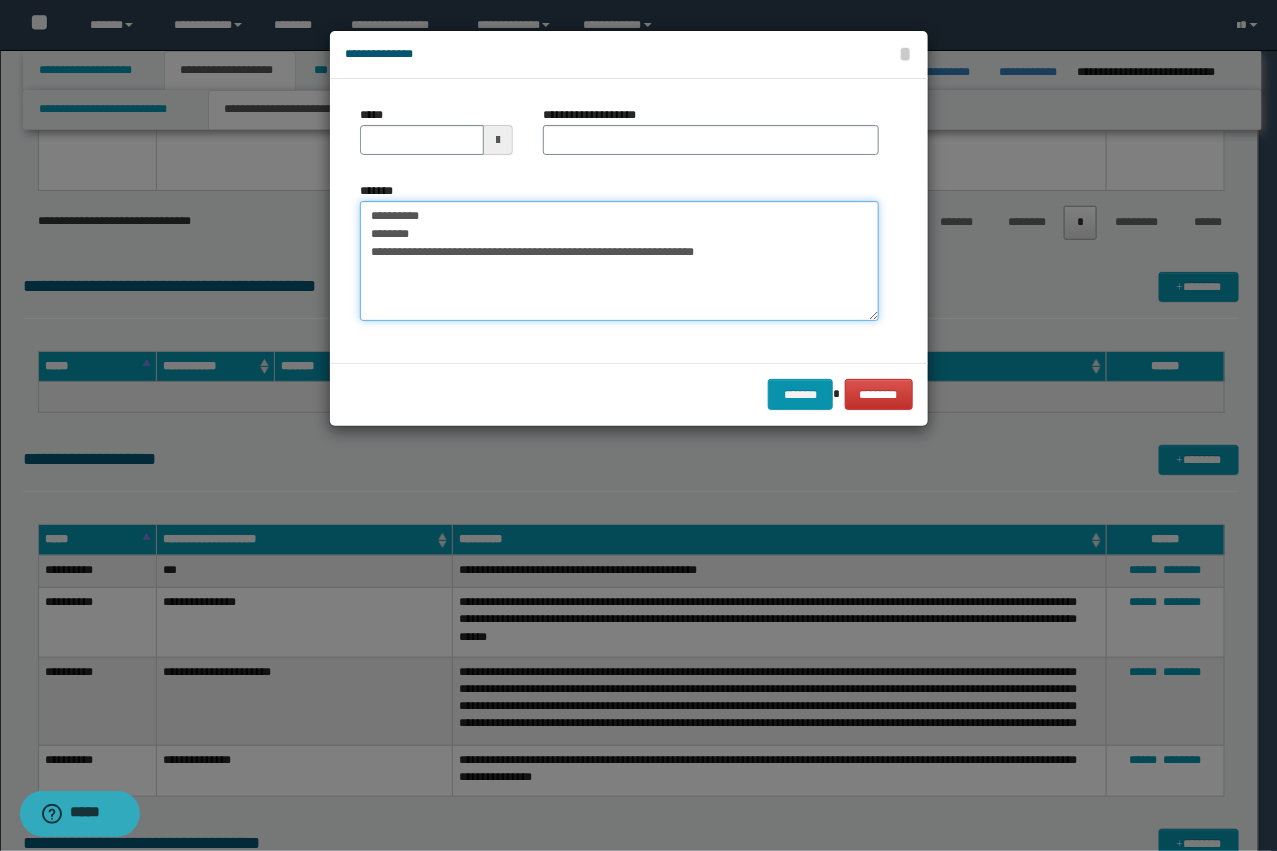type on "**********" 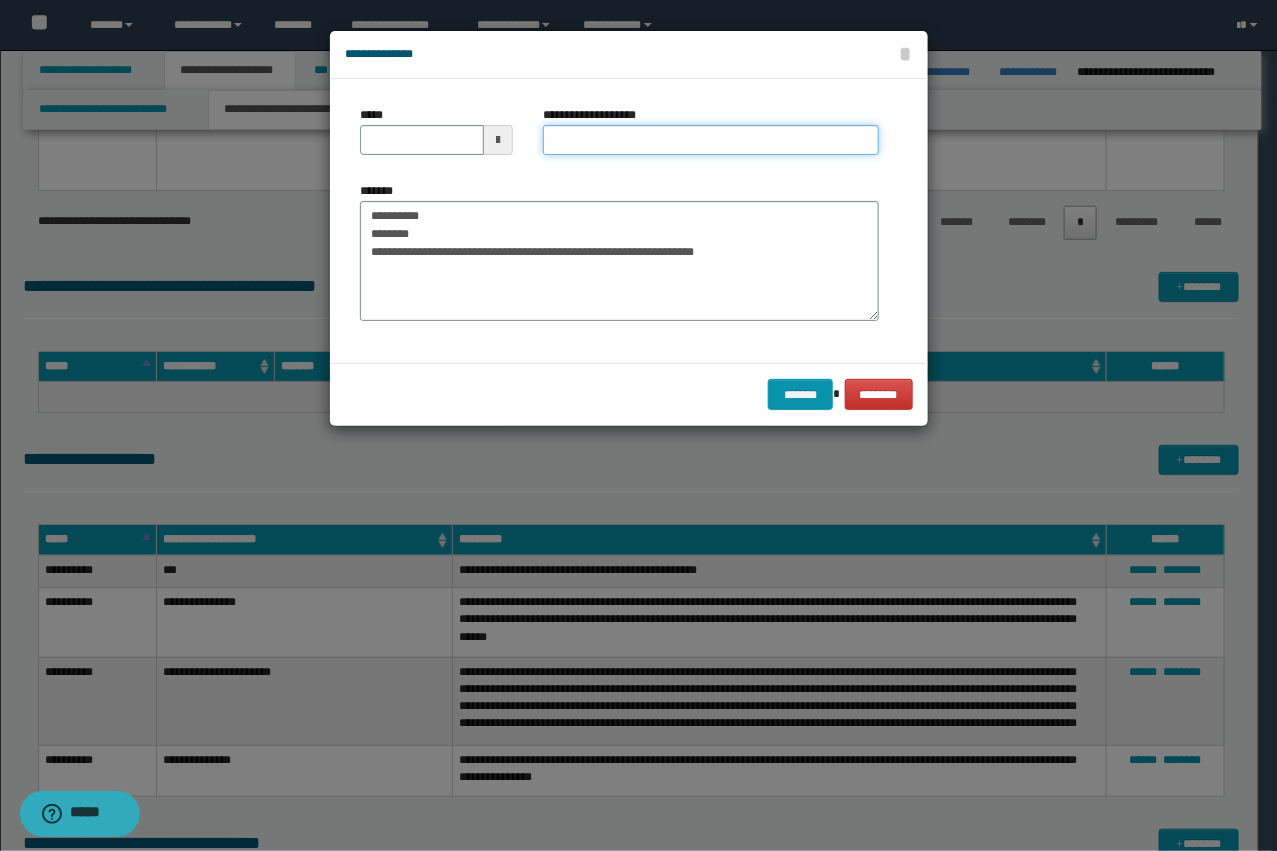 click on "**********" at bounding box center [711, 140] 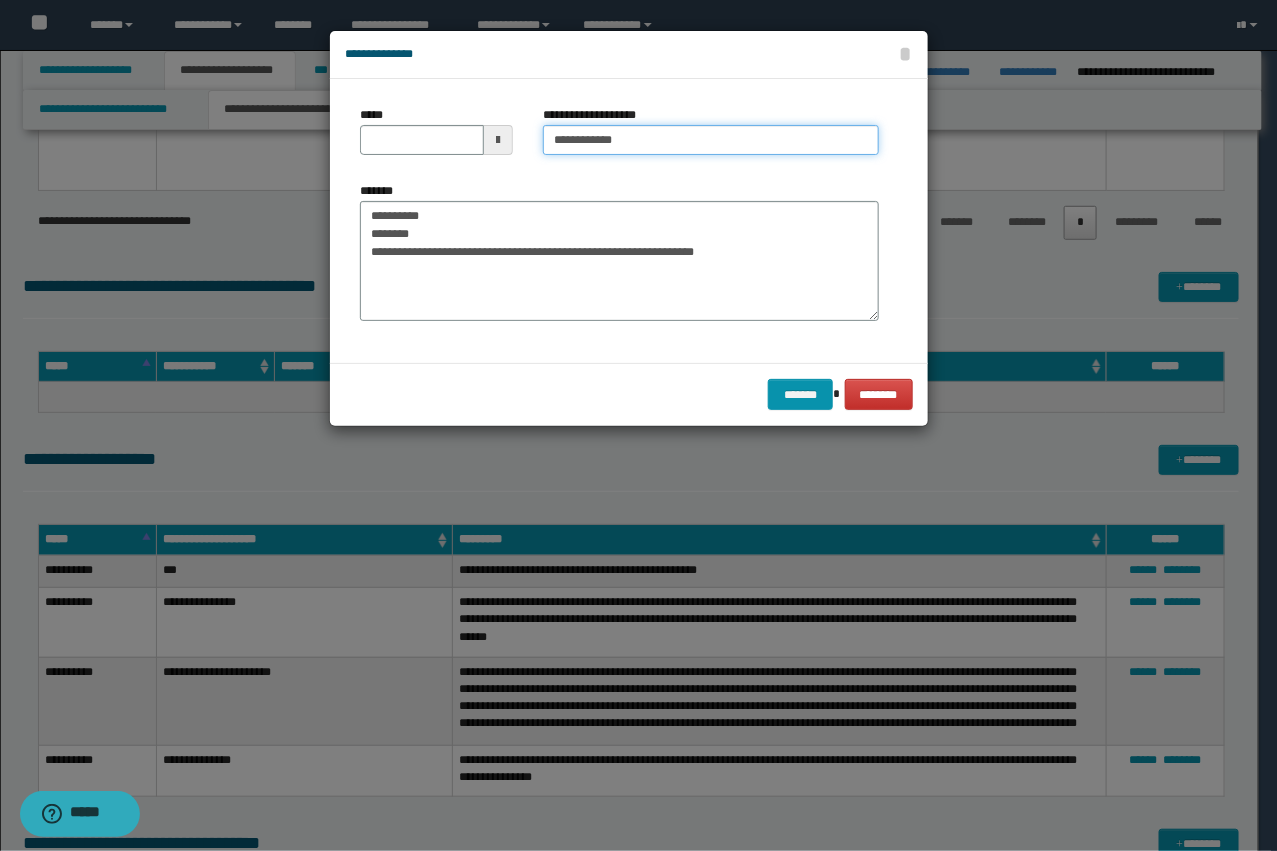 type on "**********" 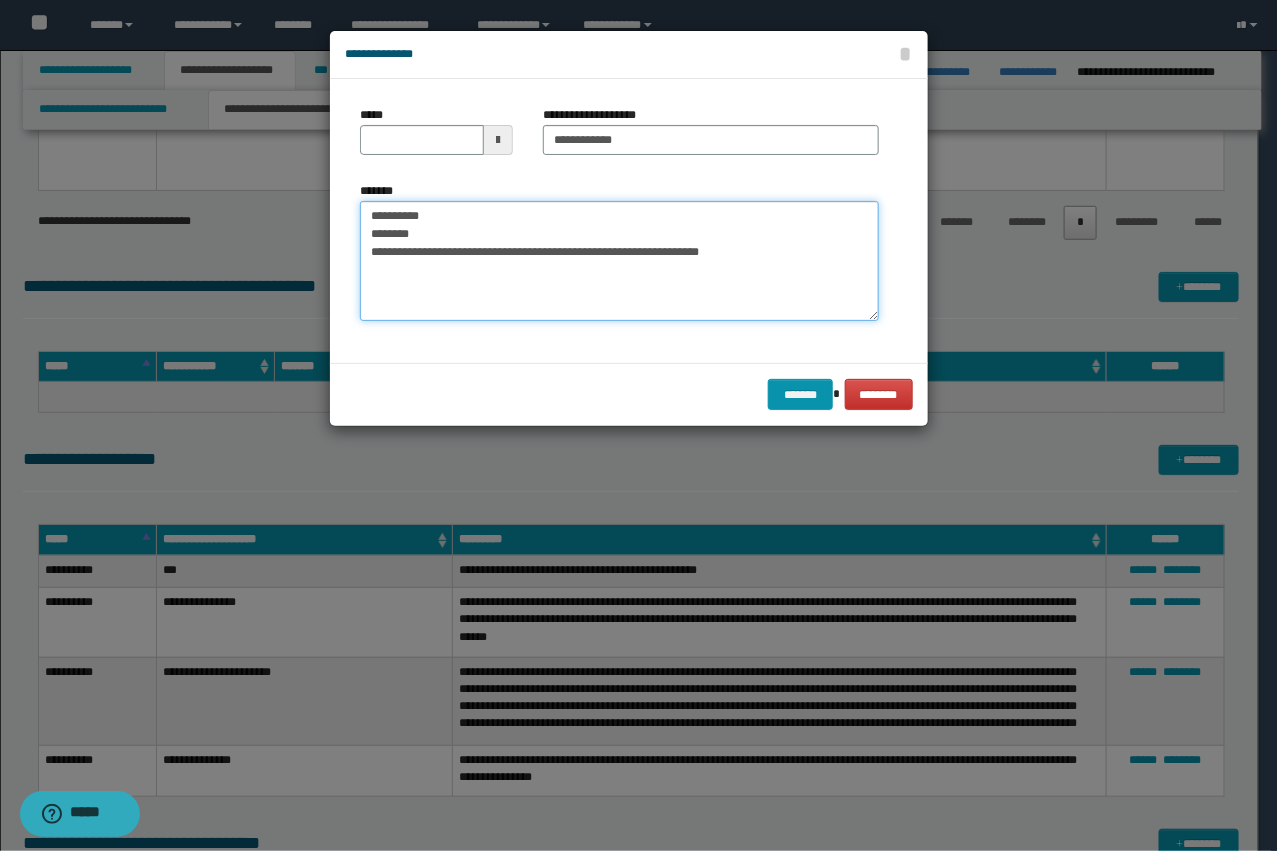 drag, startPoint x: 491, startPoint y: 253, endPoint x: 363, endPoint y: 193, distance: 141.36478 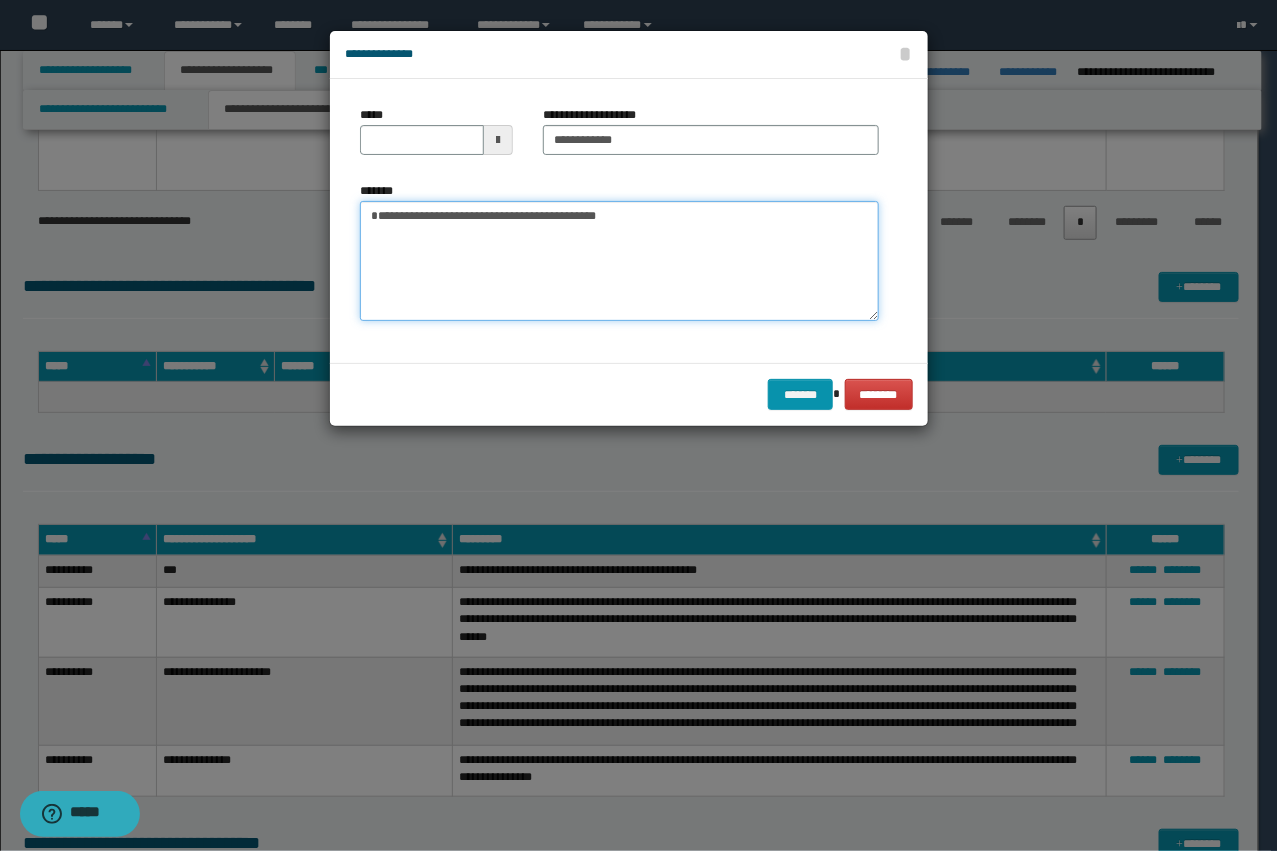 type 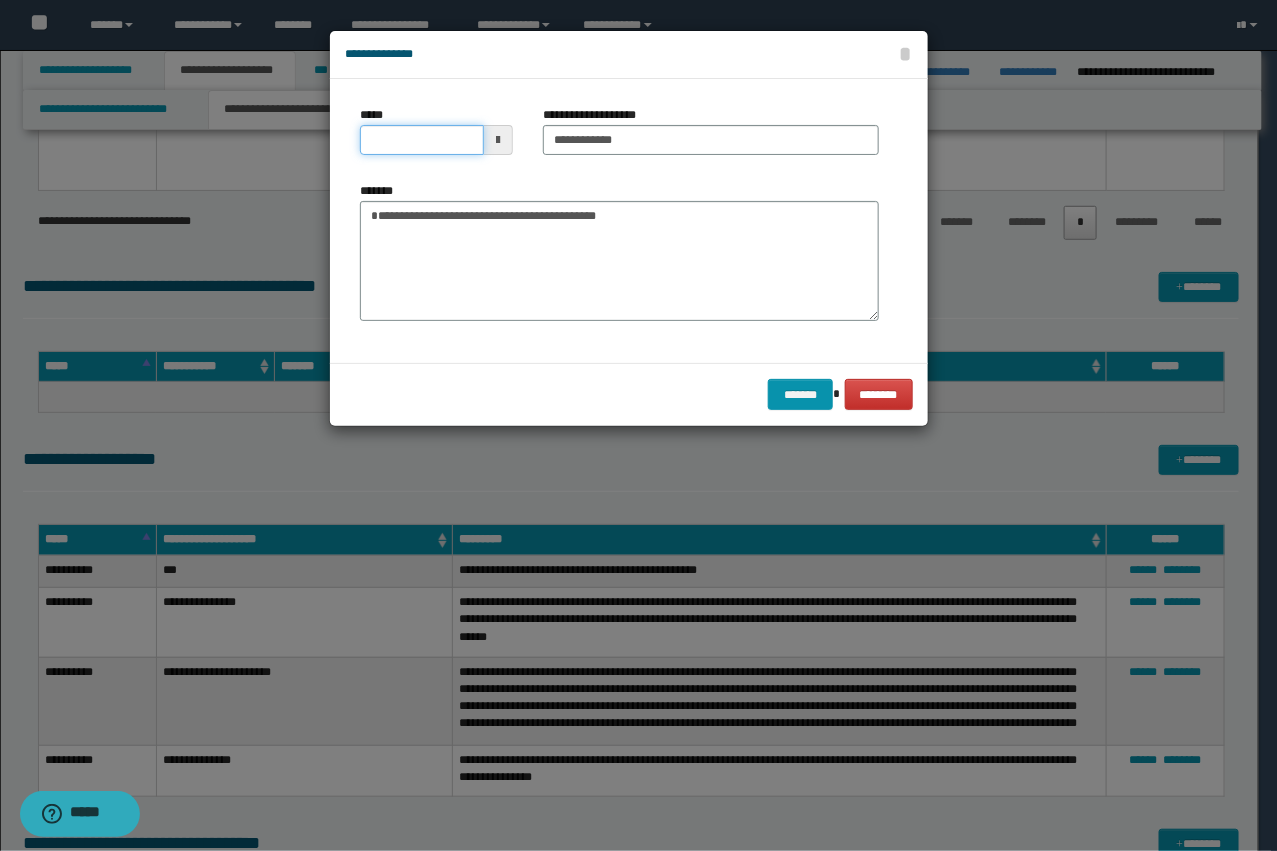 click on "*****" at bounding box center (422, 140) 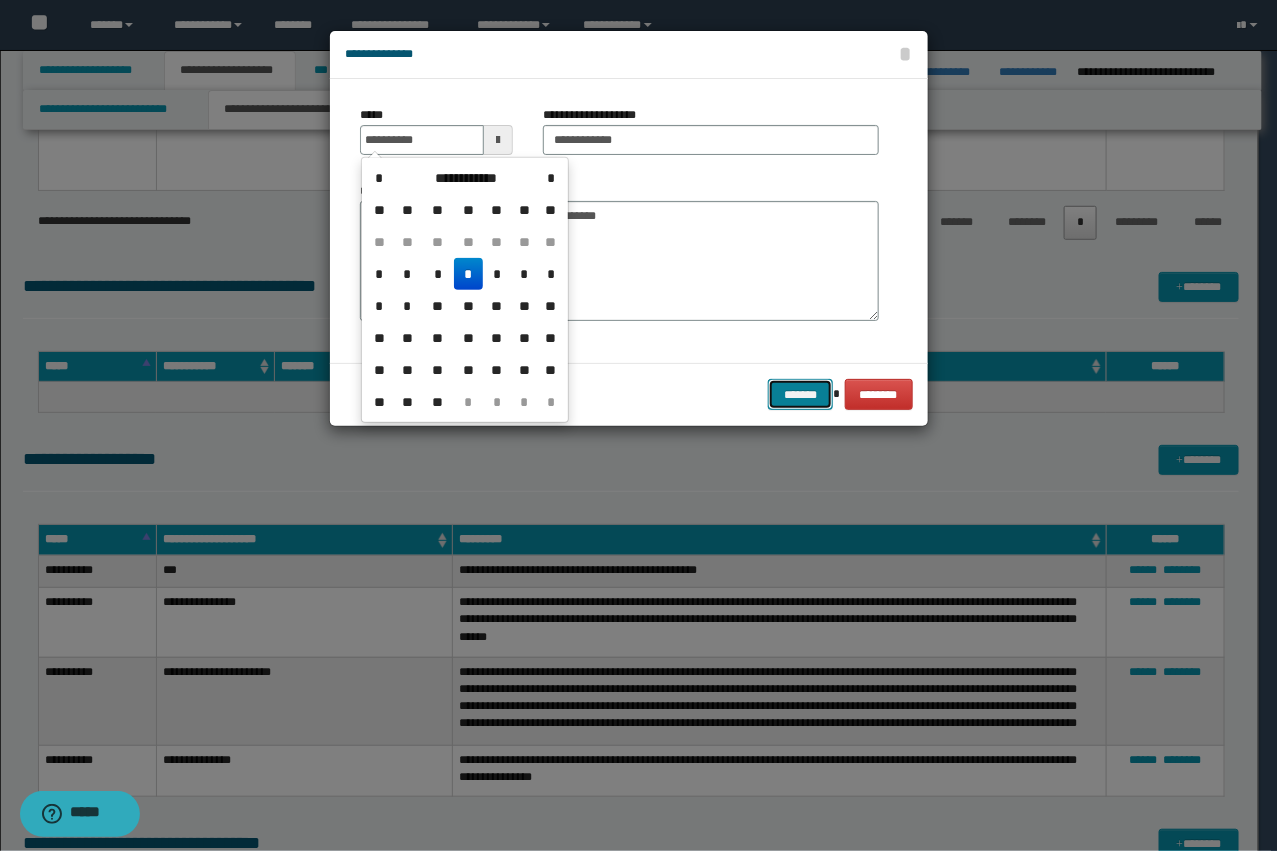 type on "**********" 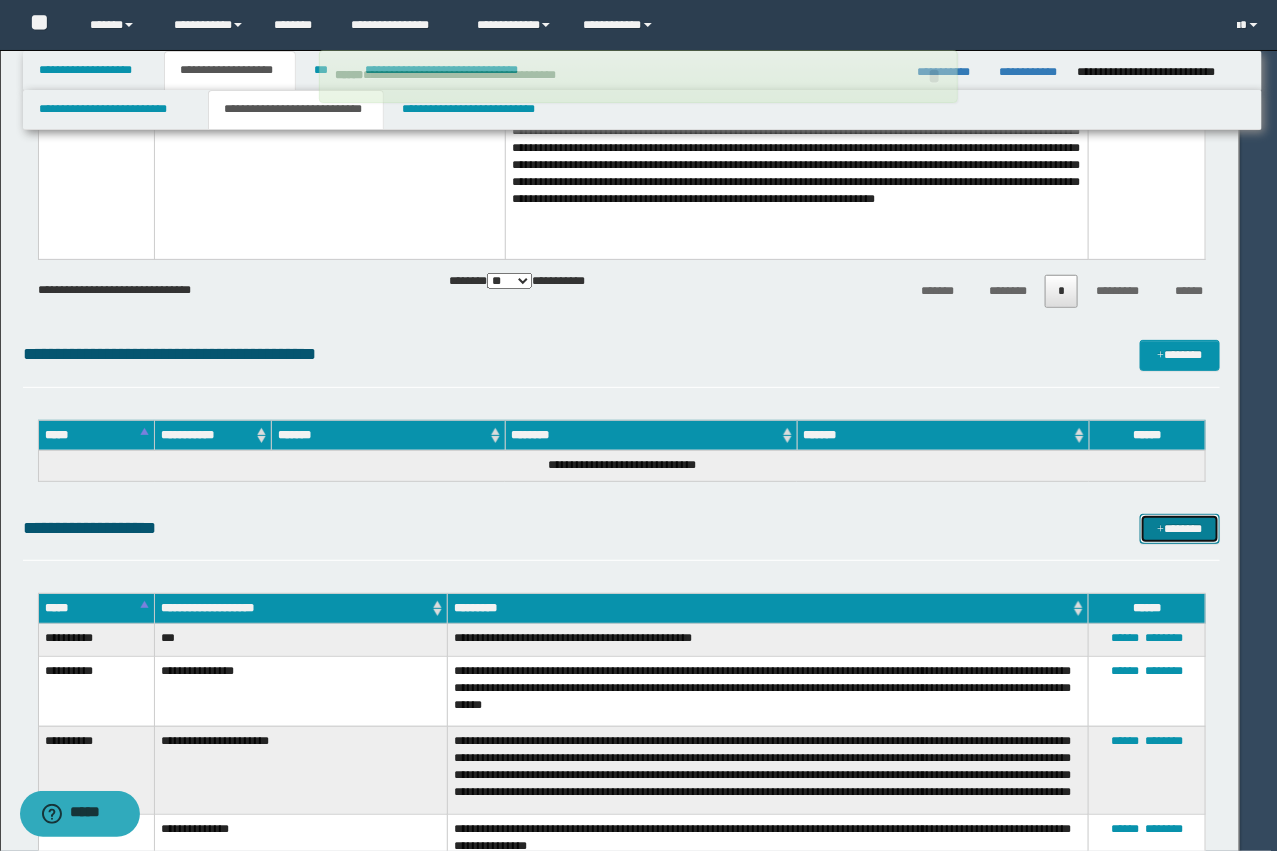 type 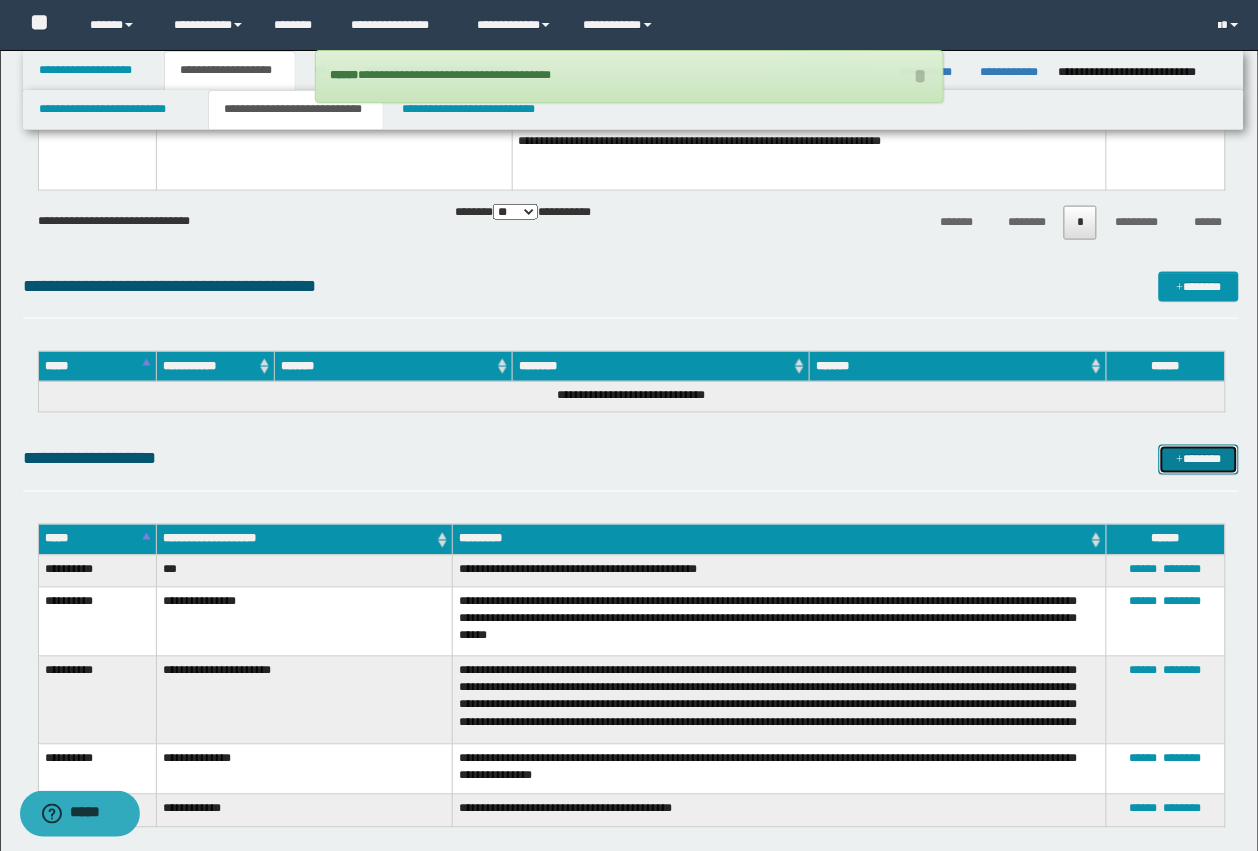 click on "*******" at bounding box center (1199, 460) 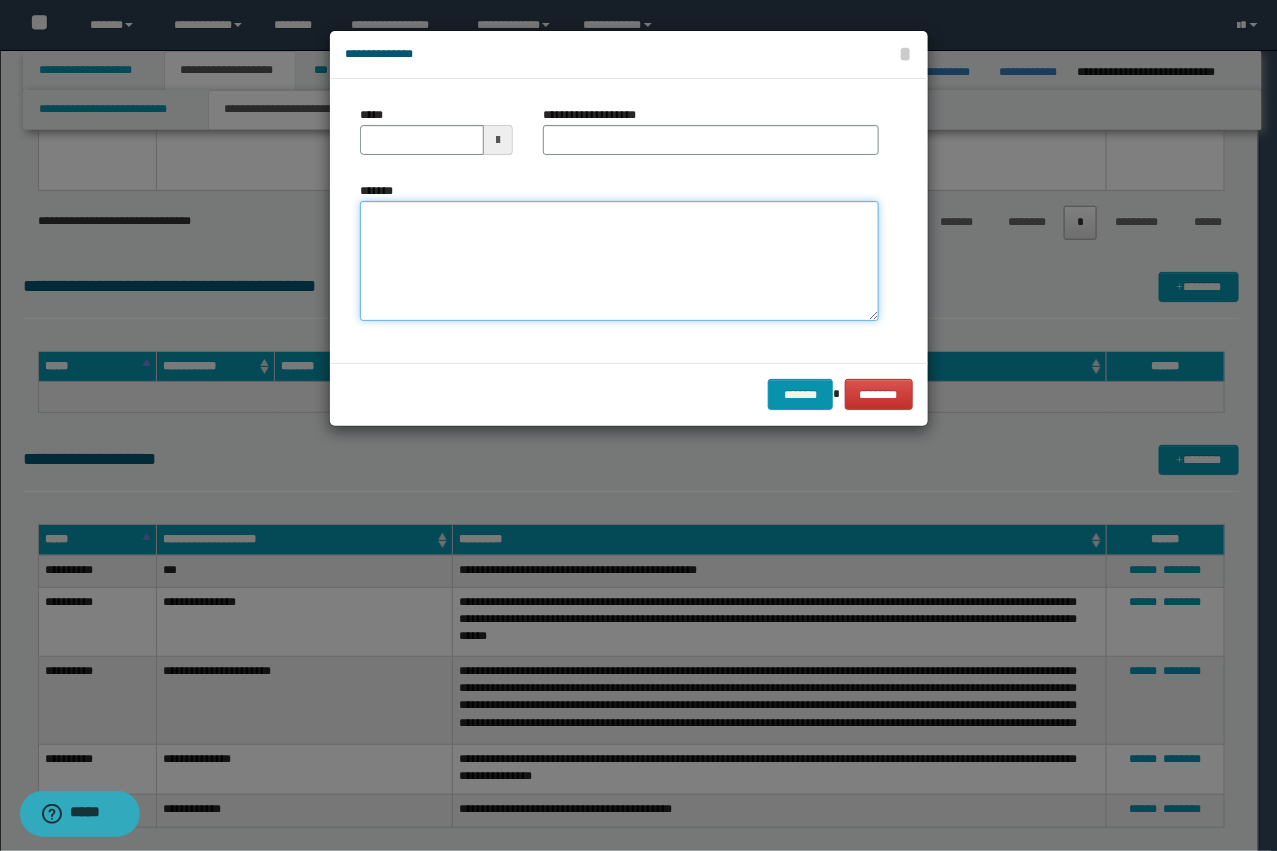 click on "*******" at bounding box center [619, 261] 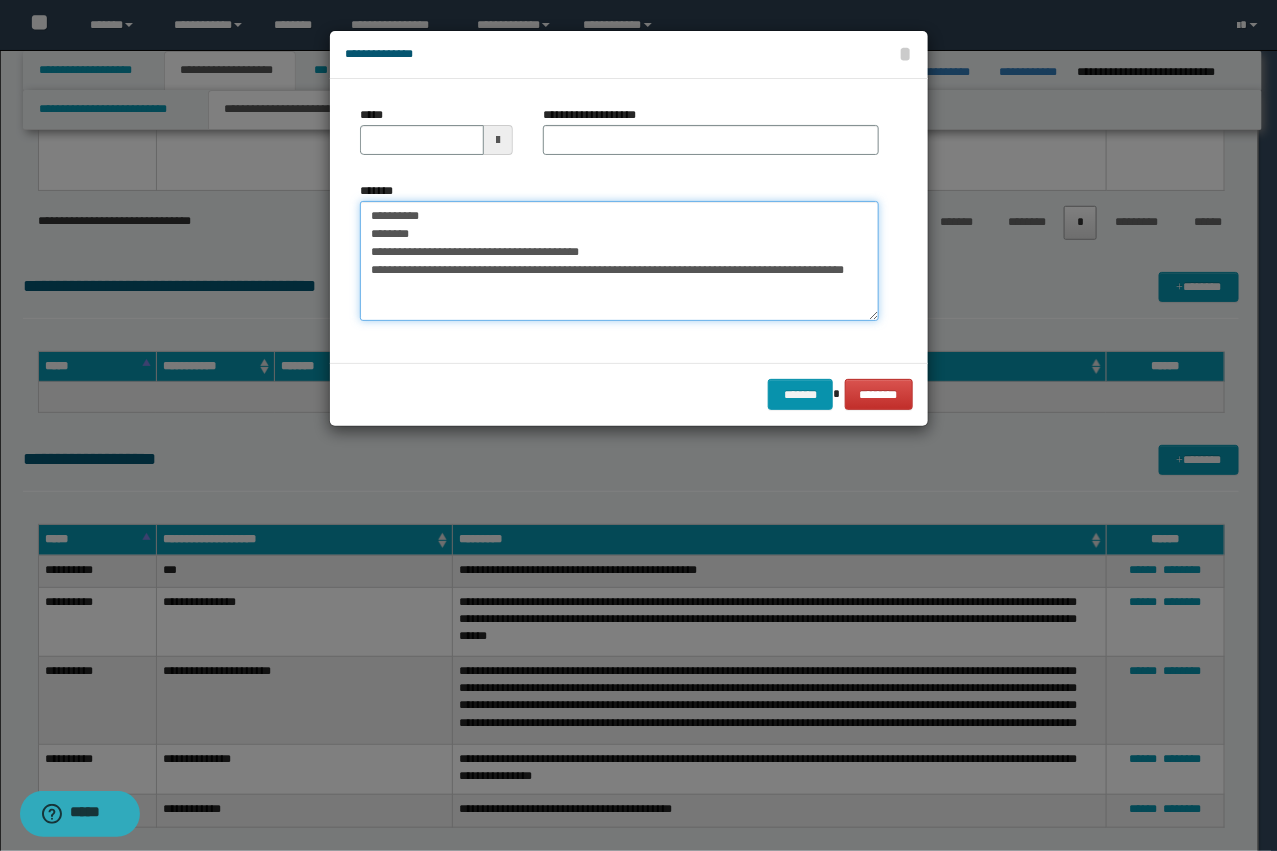 click on "**********" at bounding box center (619, 261) 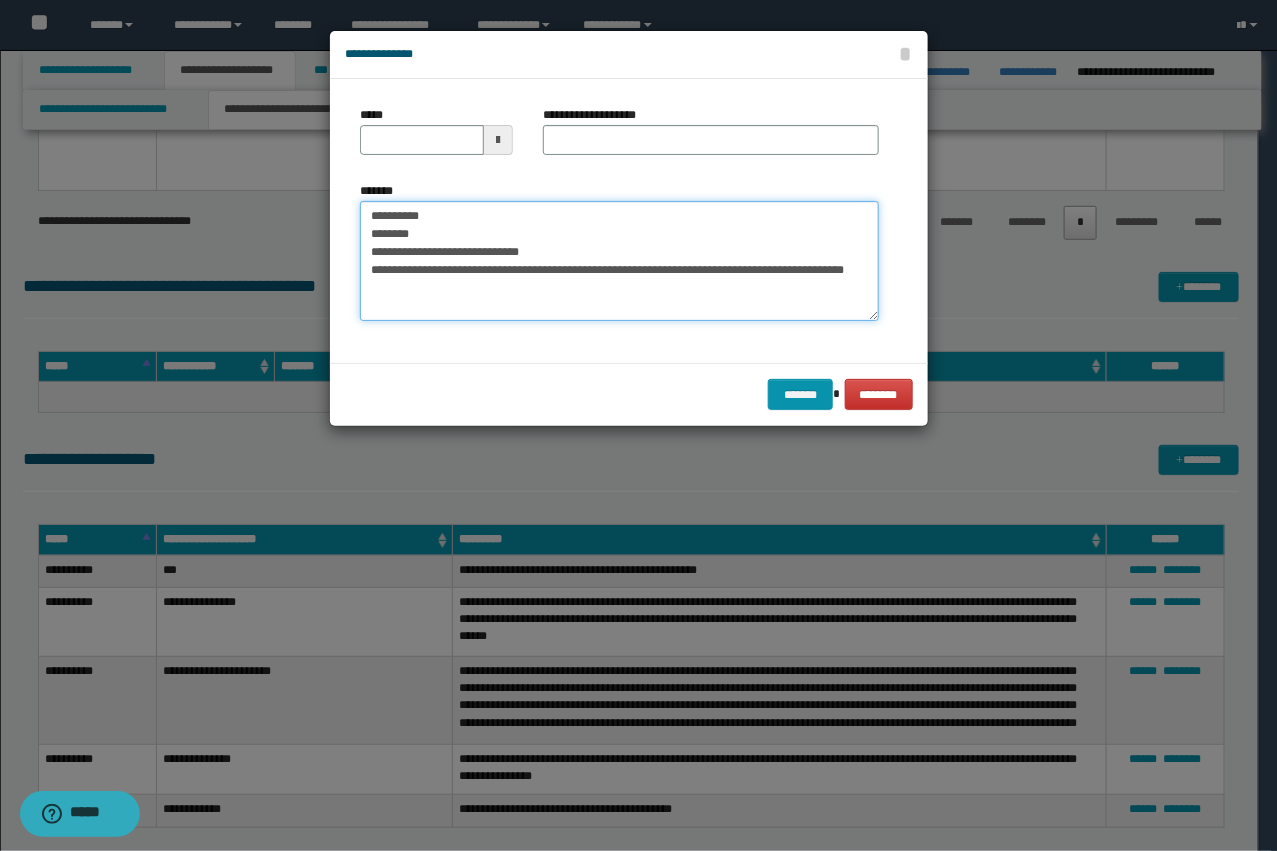 type on "**********" 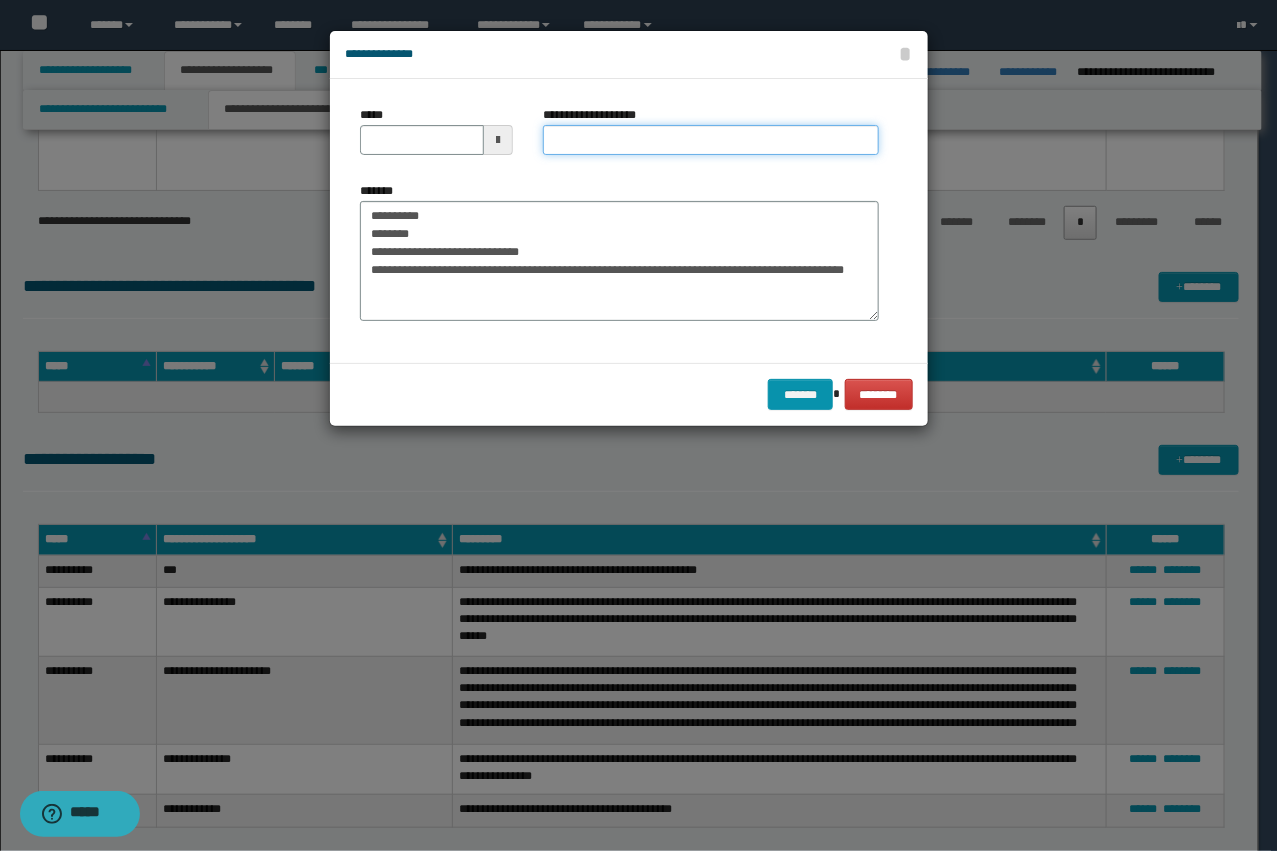 click on "**********" at bounding box center [711, 140] 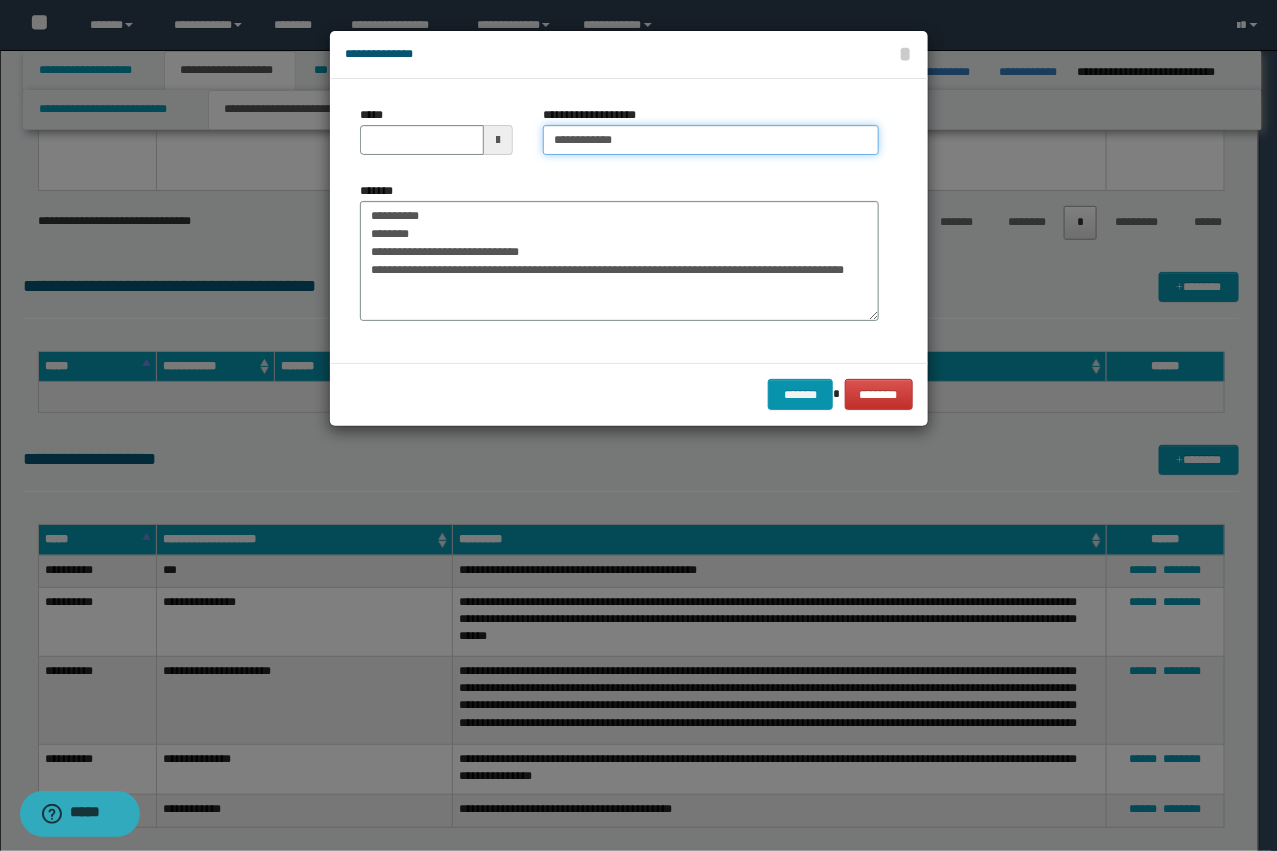 type on "**********" 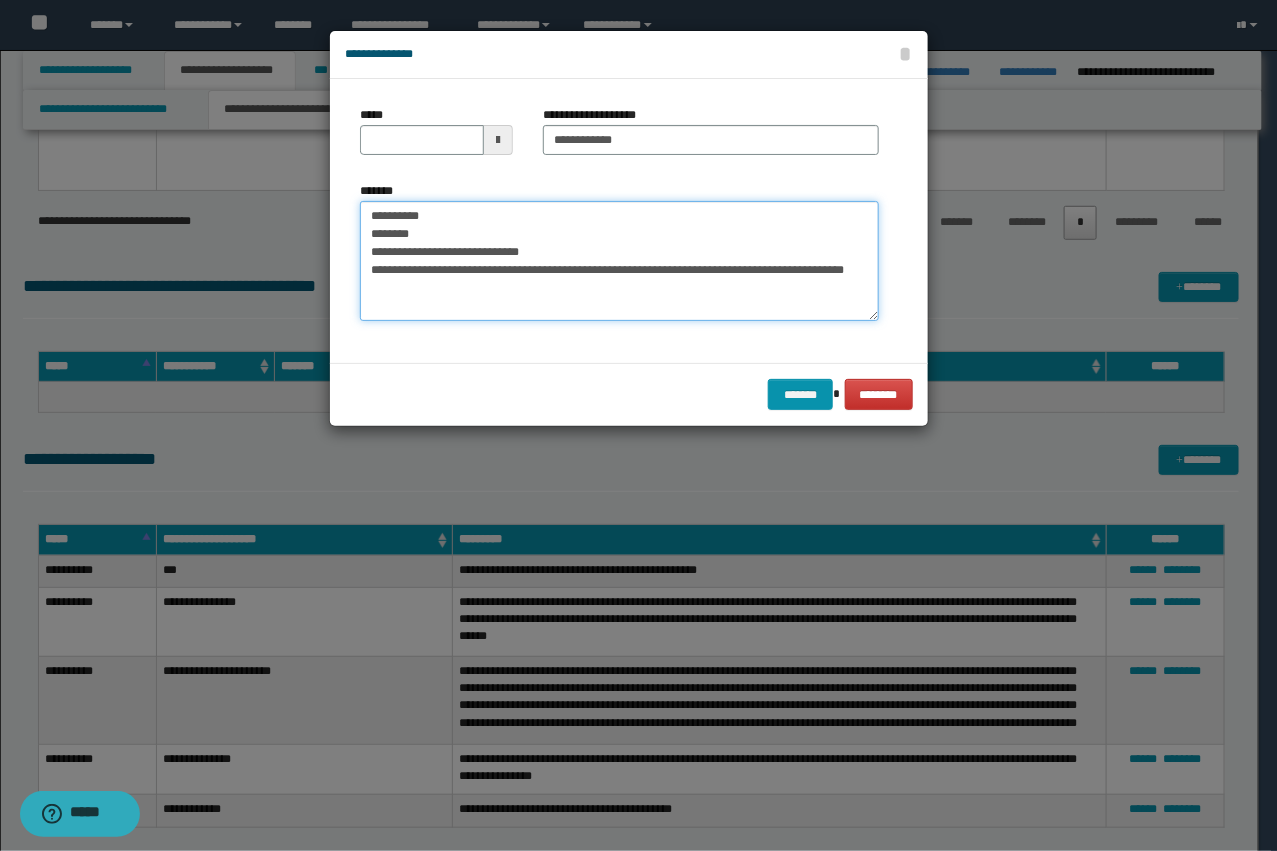 drag, startPoint x: 545, startPoint y: 256, endPoint x: 268, endPoint y: 200, distance: 282.60397 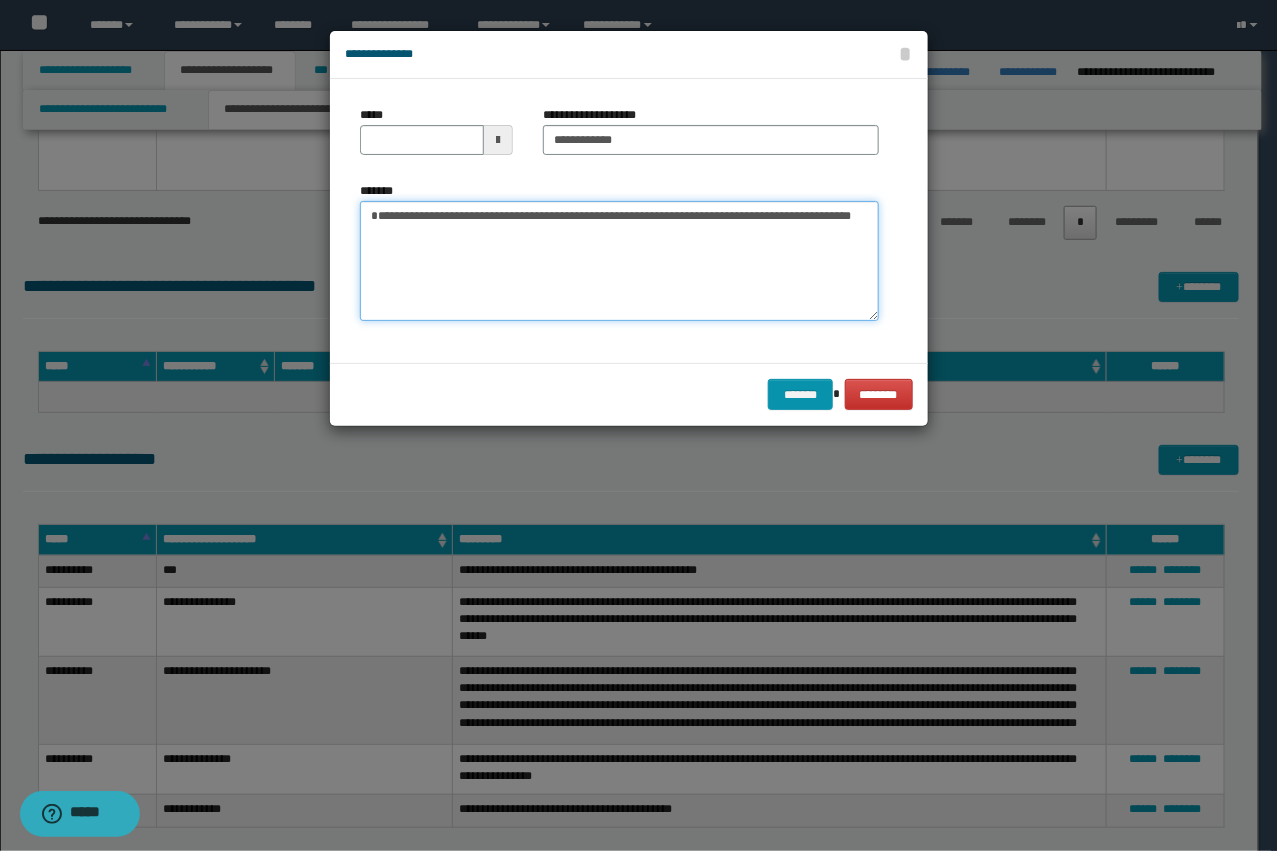type 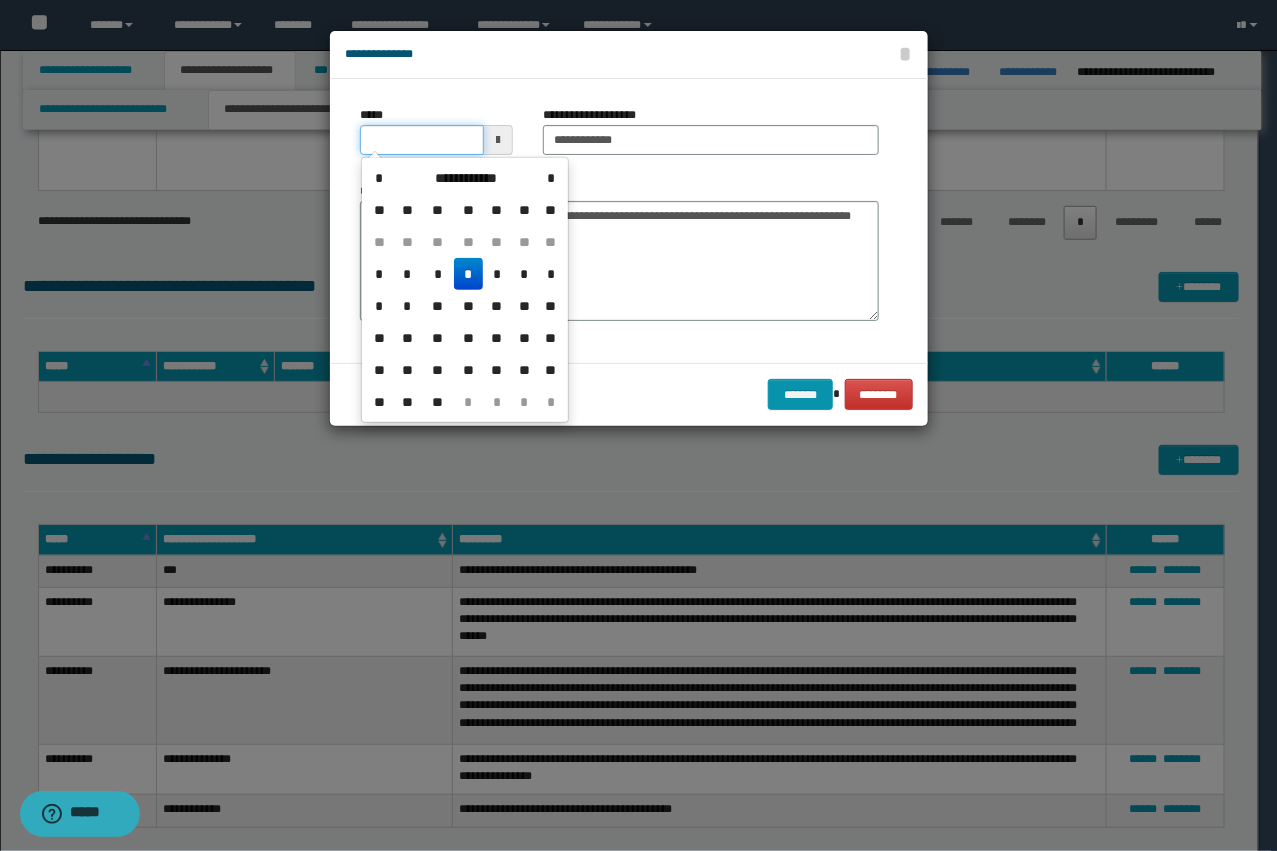click on "*****" at bounding box center (422, 140) 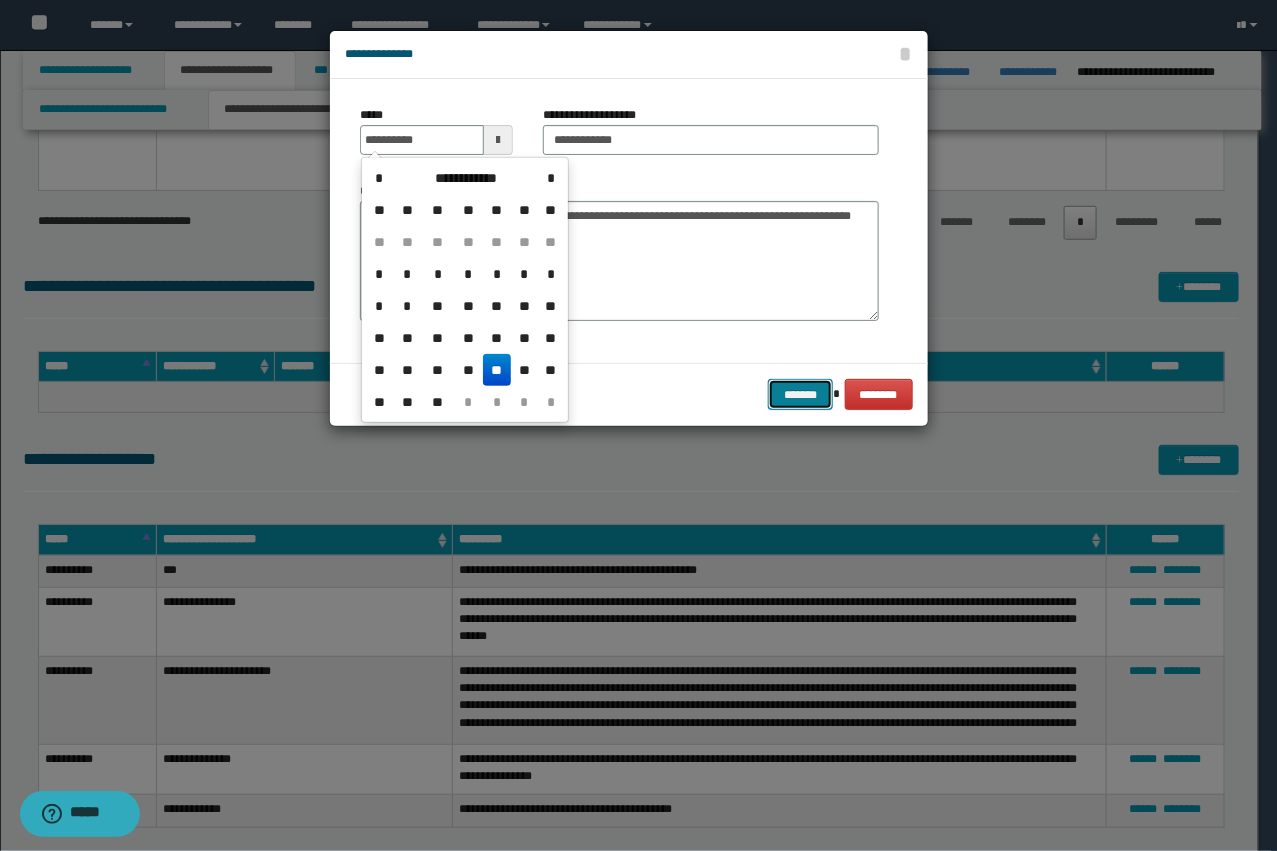 type on "**********" 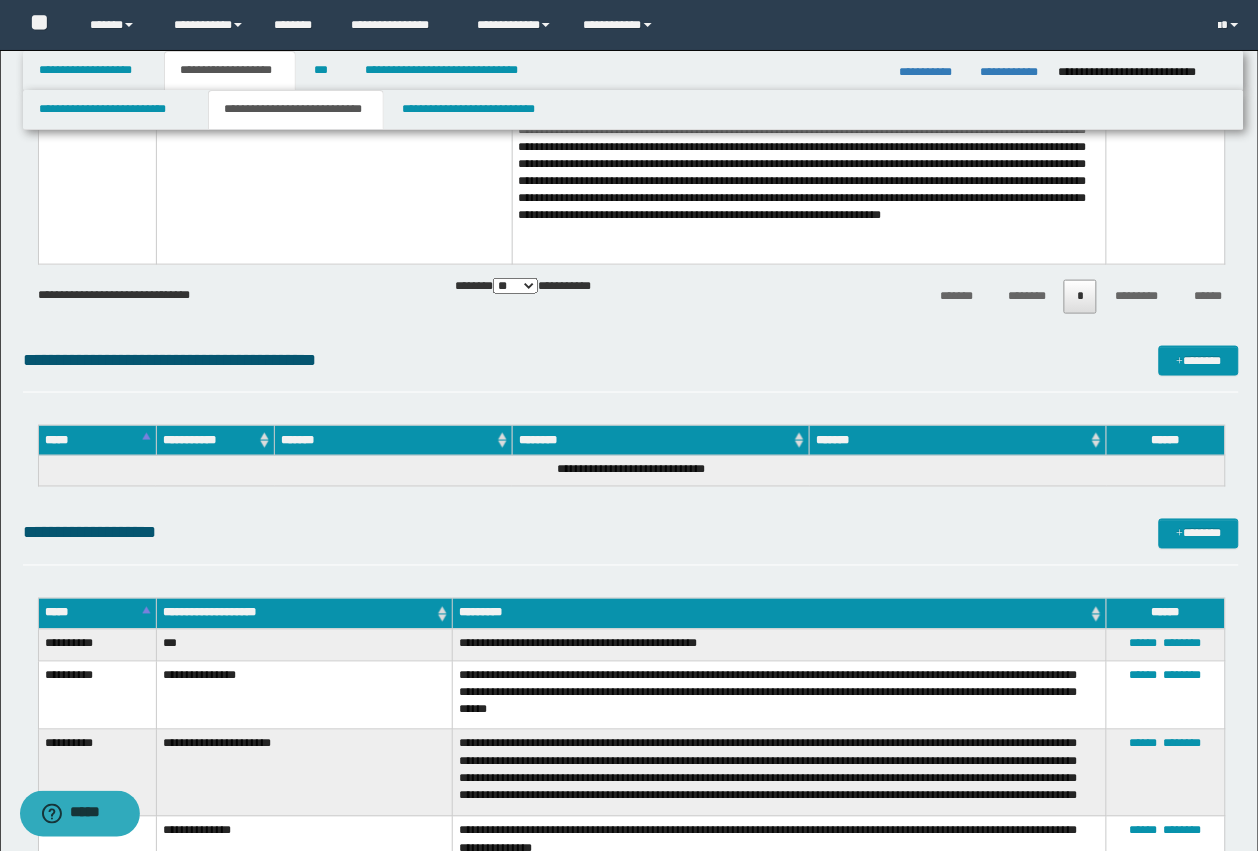 scroll, scrollTop: 5375, scrollLeft: 0, axis: vertical 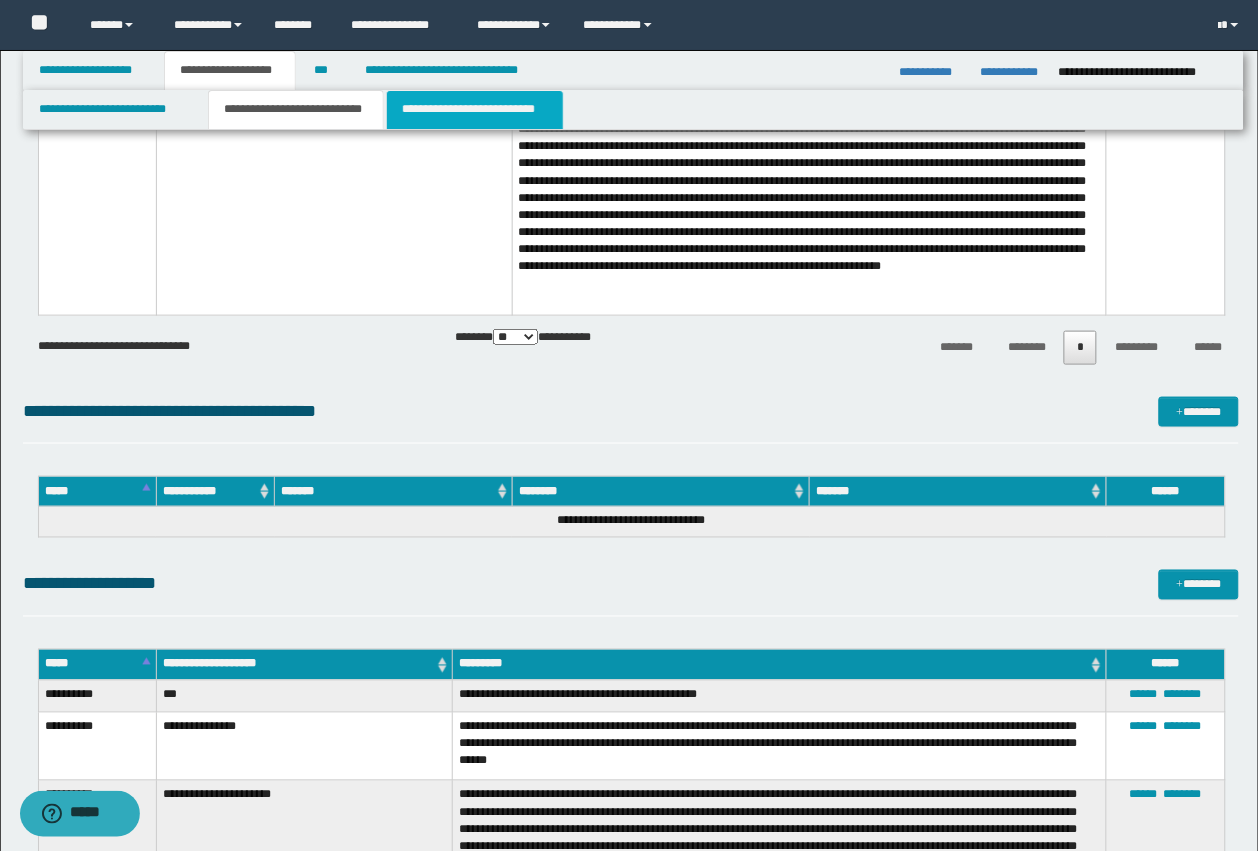 click on "**********" at bounding box center [475, 110] 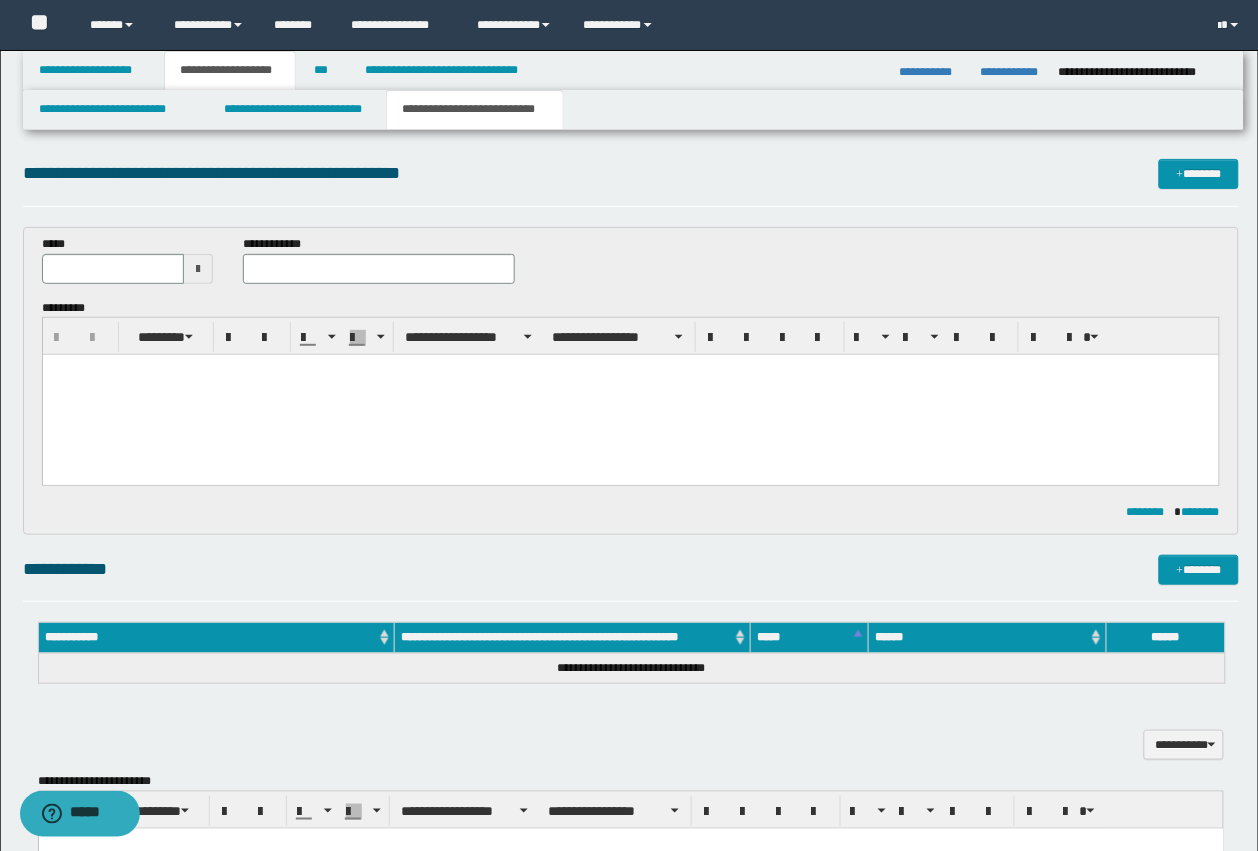 scroll, scrollTop: 0, scrollLeft: 0, axis: both 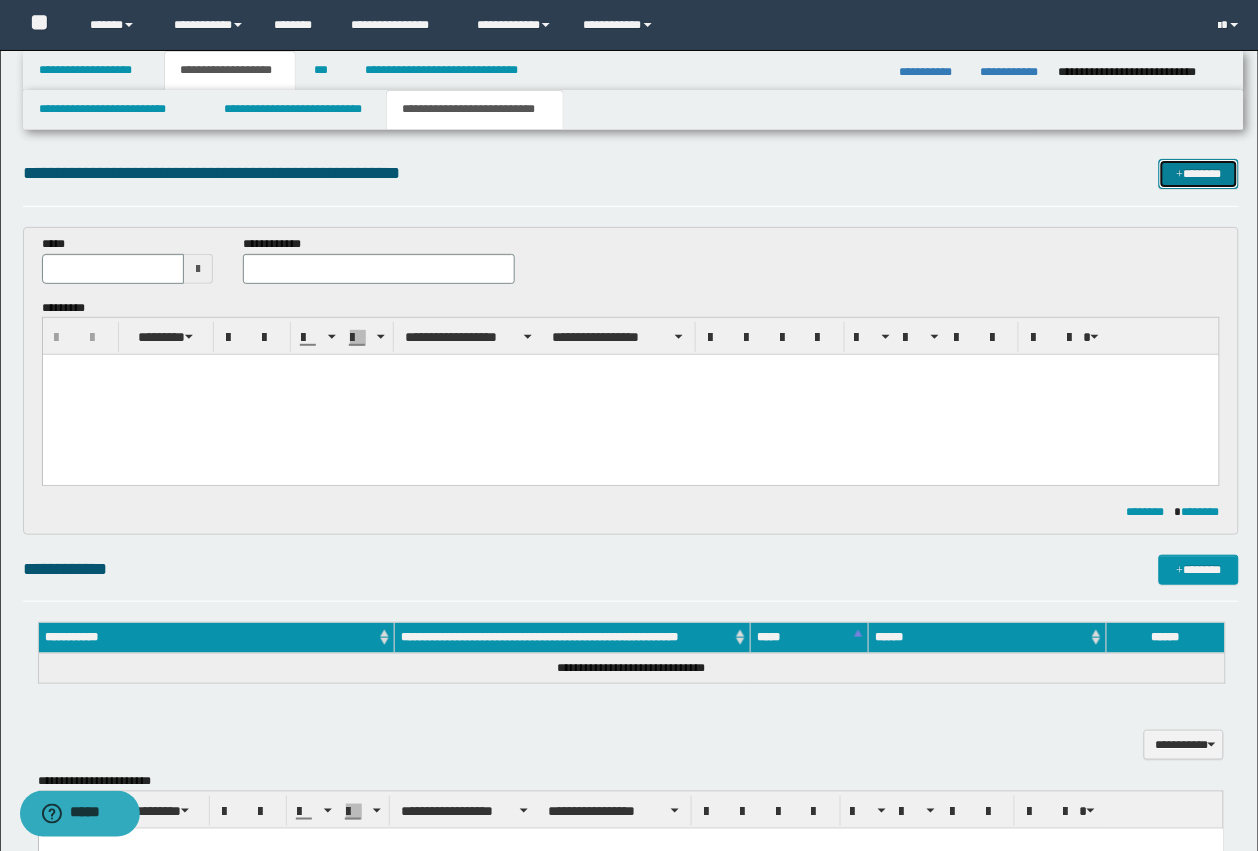 click on "*******" at bounding box center [1199, 174] 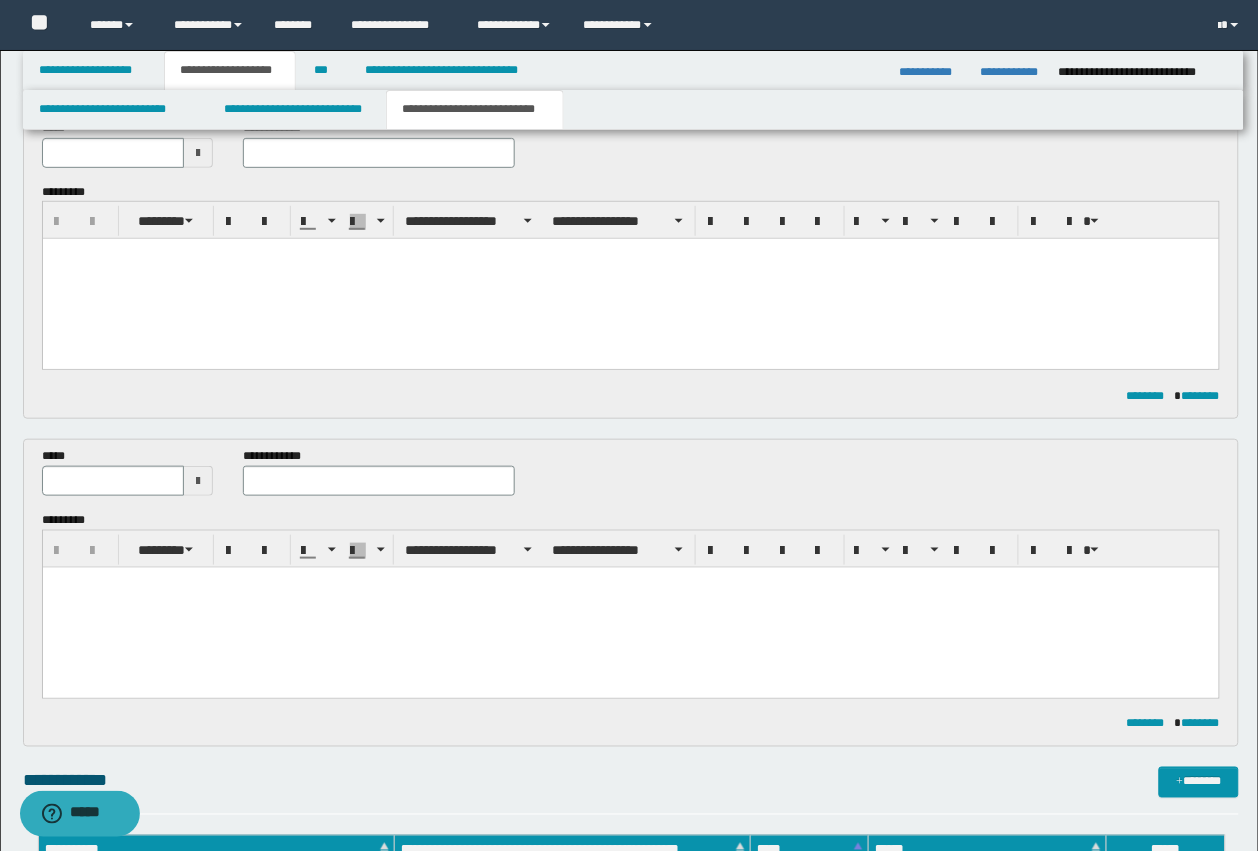 scroll, scrollTop: 107, scrollLeft: 0, axis: vertical 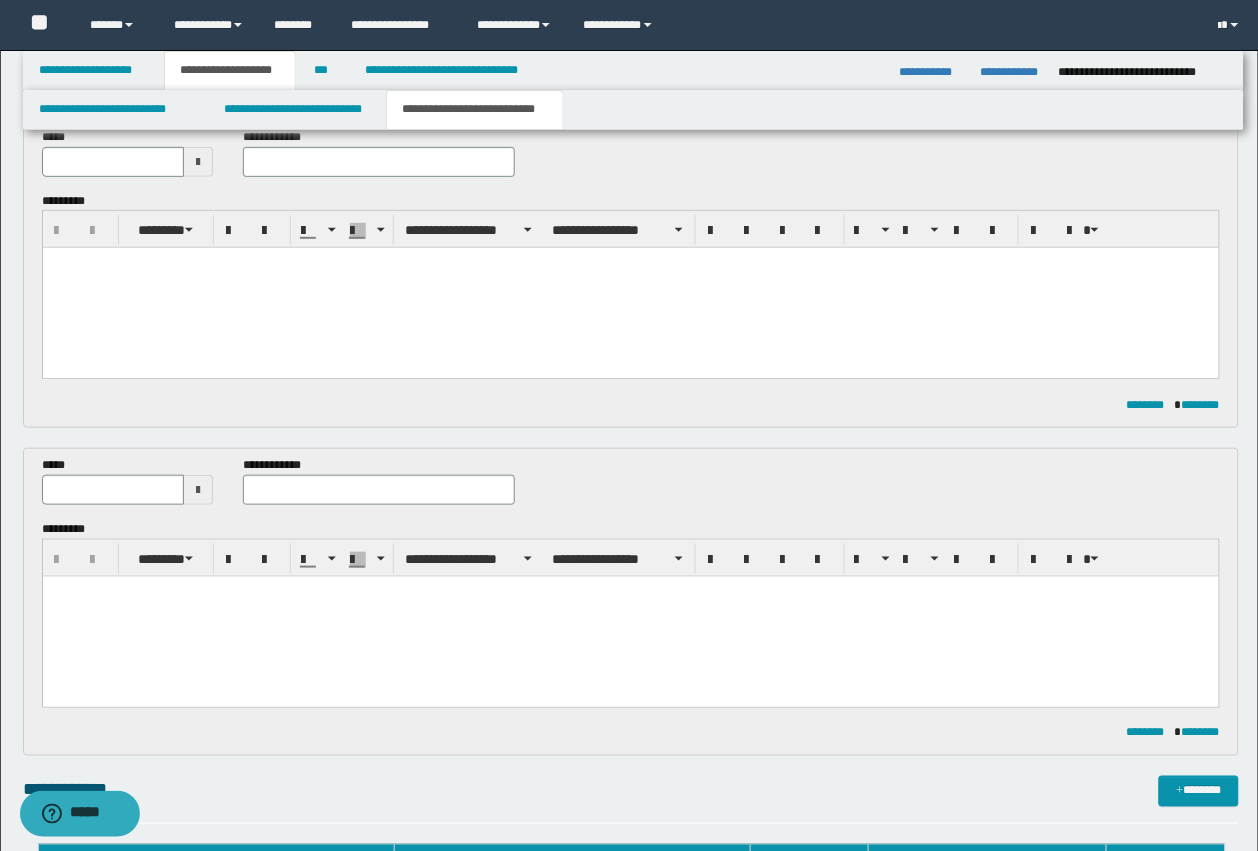 click at bounding box center [630, 288] 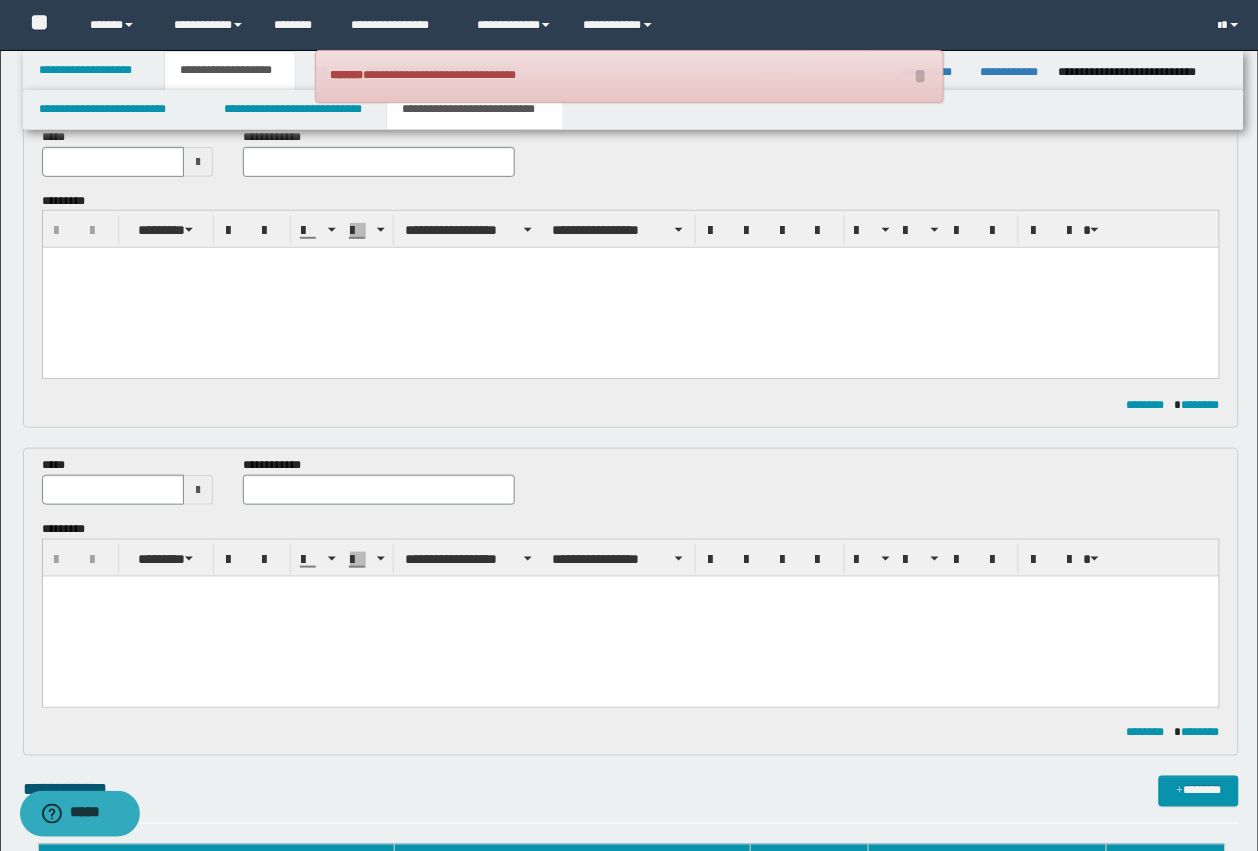 paste 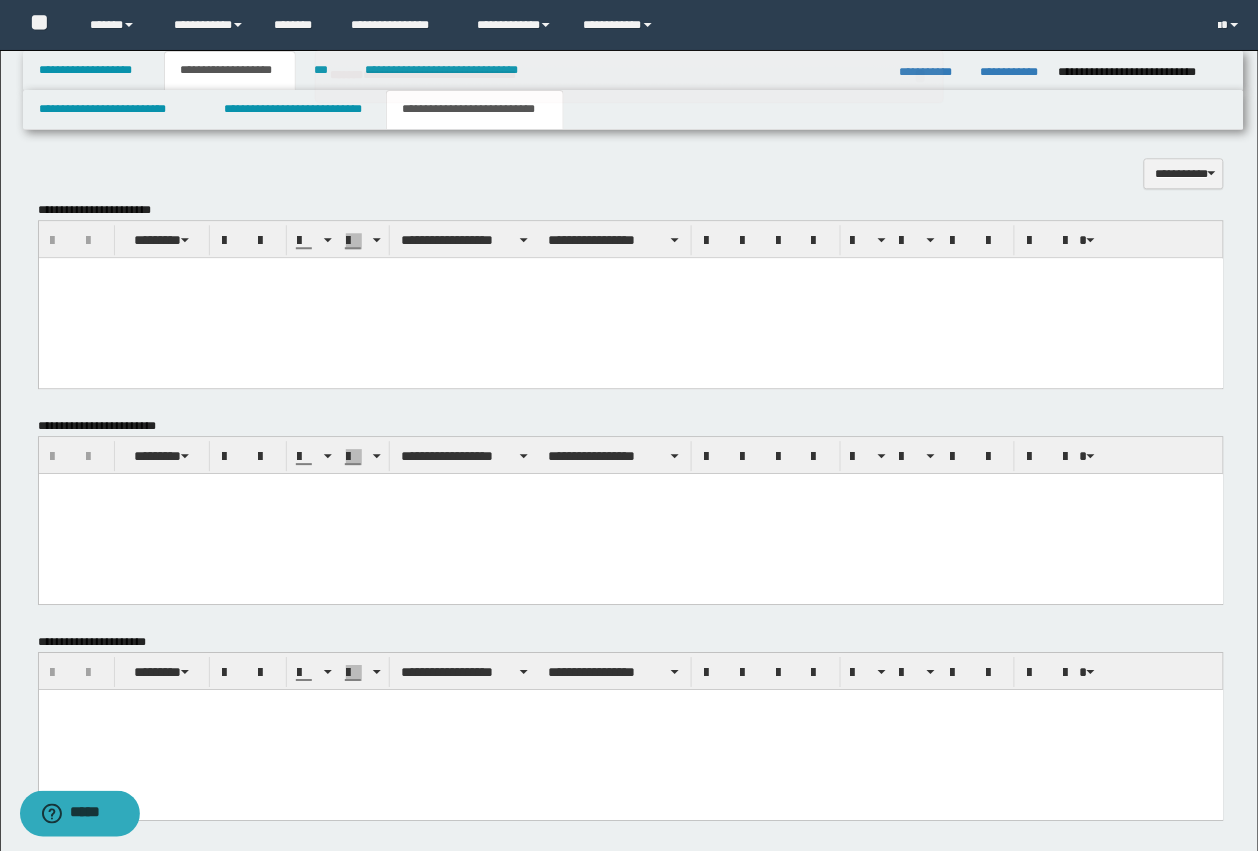 scroll, scrollTop: 1091, scrollLeft: 0, axis: vertical 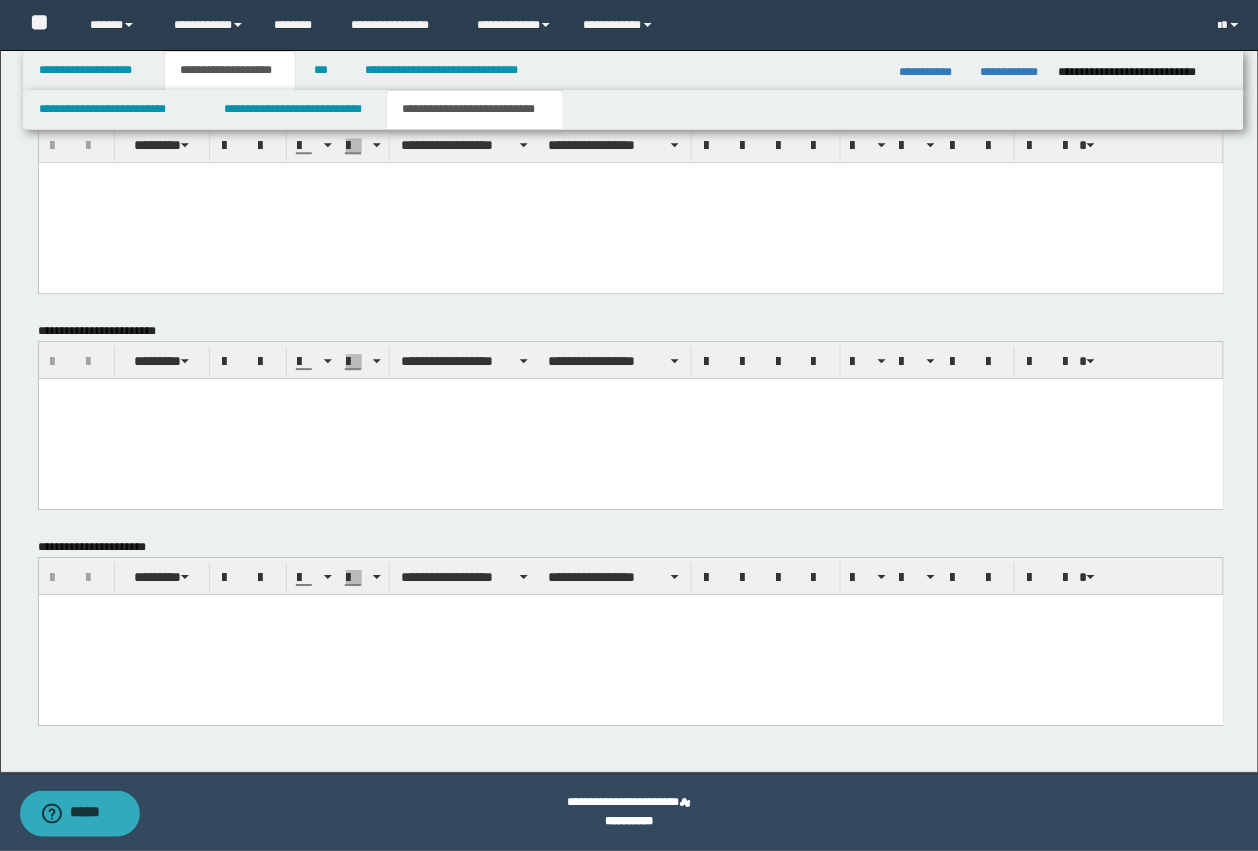 click at bounding box center [630, 634] 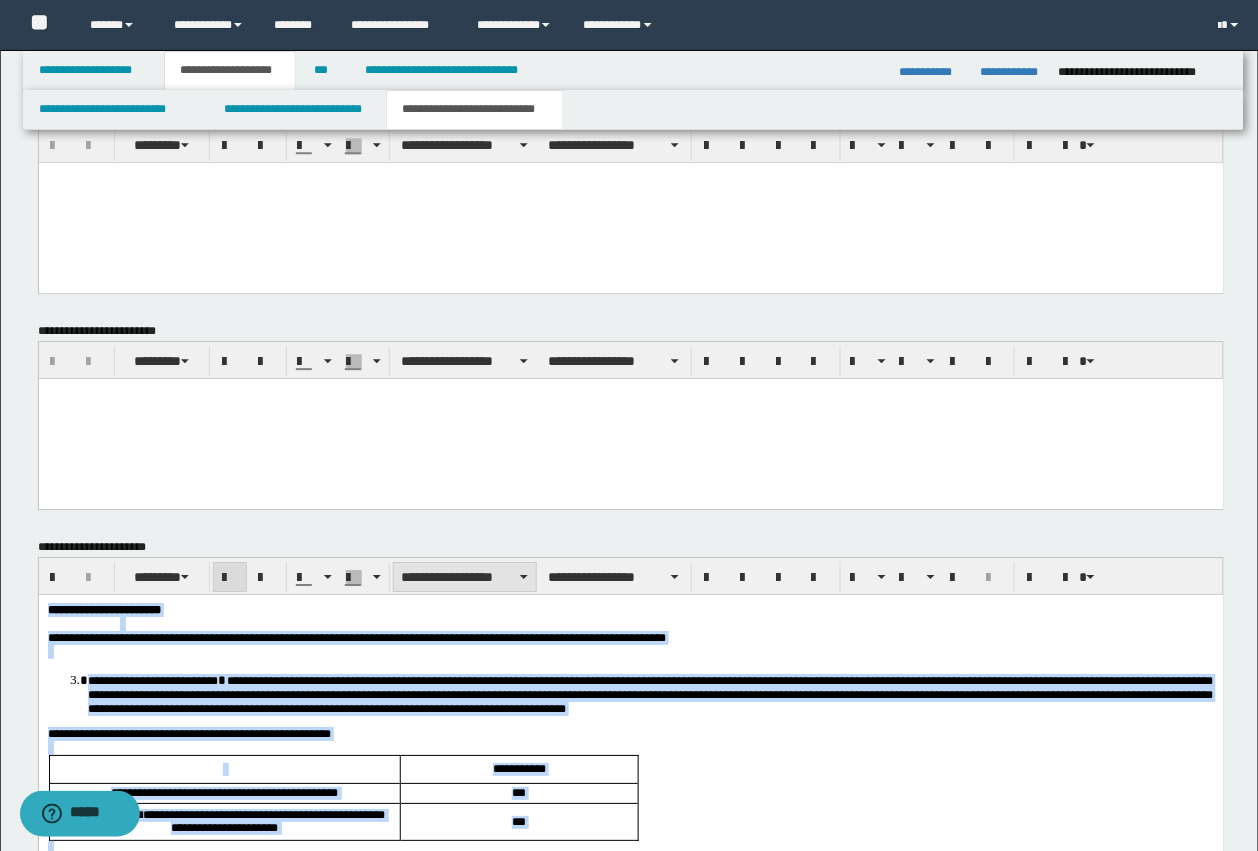 click on "**********" at bounding box center [465, 577] 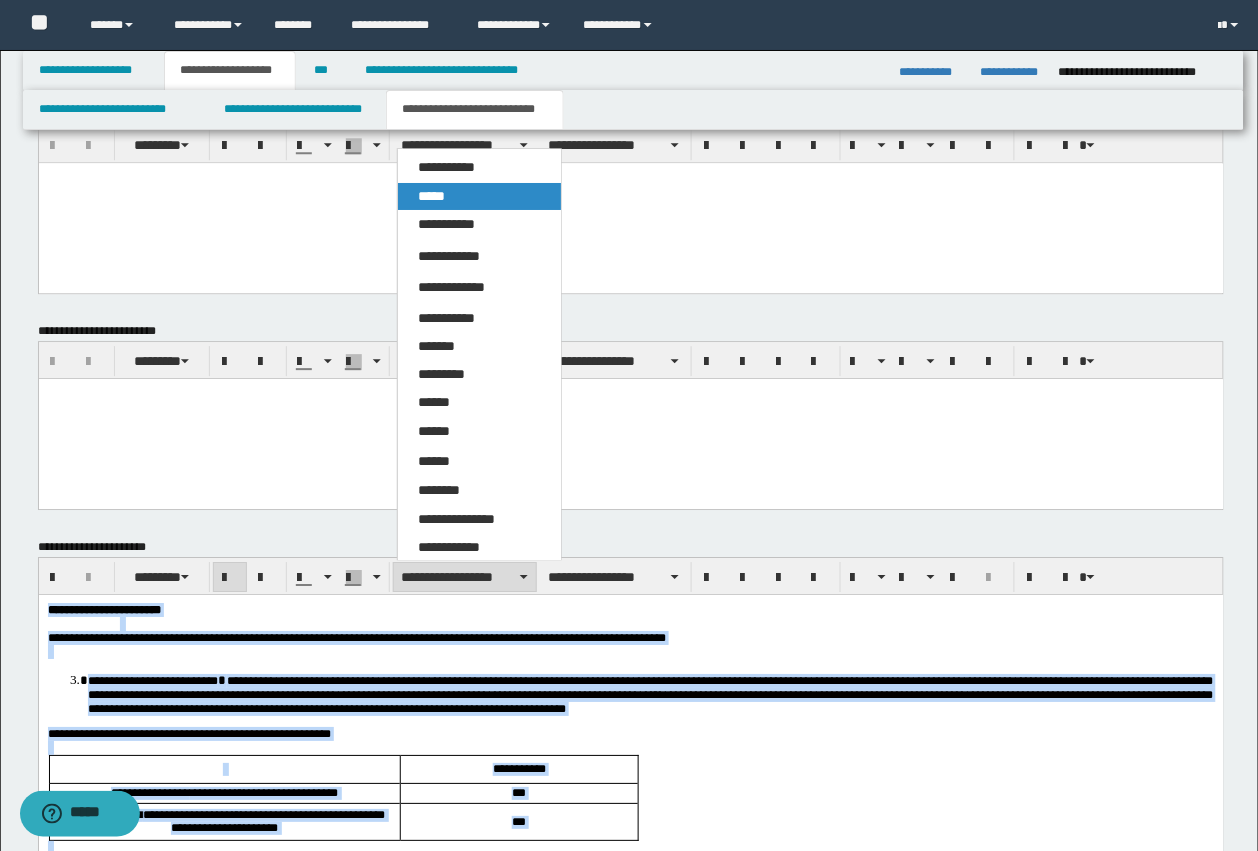 drag, startPoint x: 416, startPoint y: 205, endPoint x: 370, endPoint y: 80, distance: 133.19534 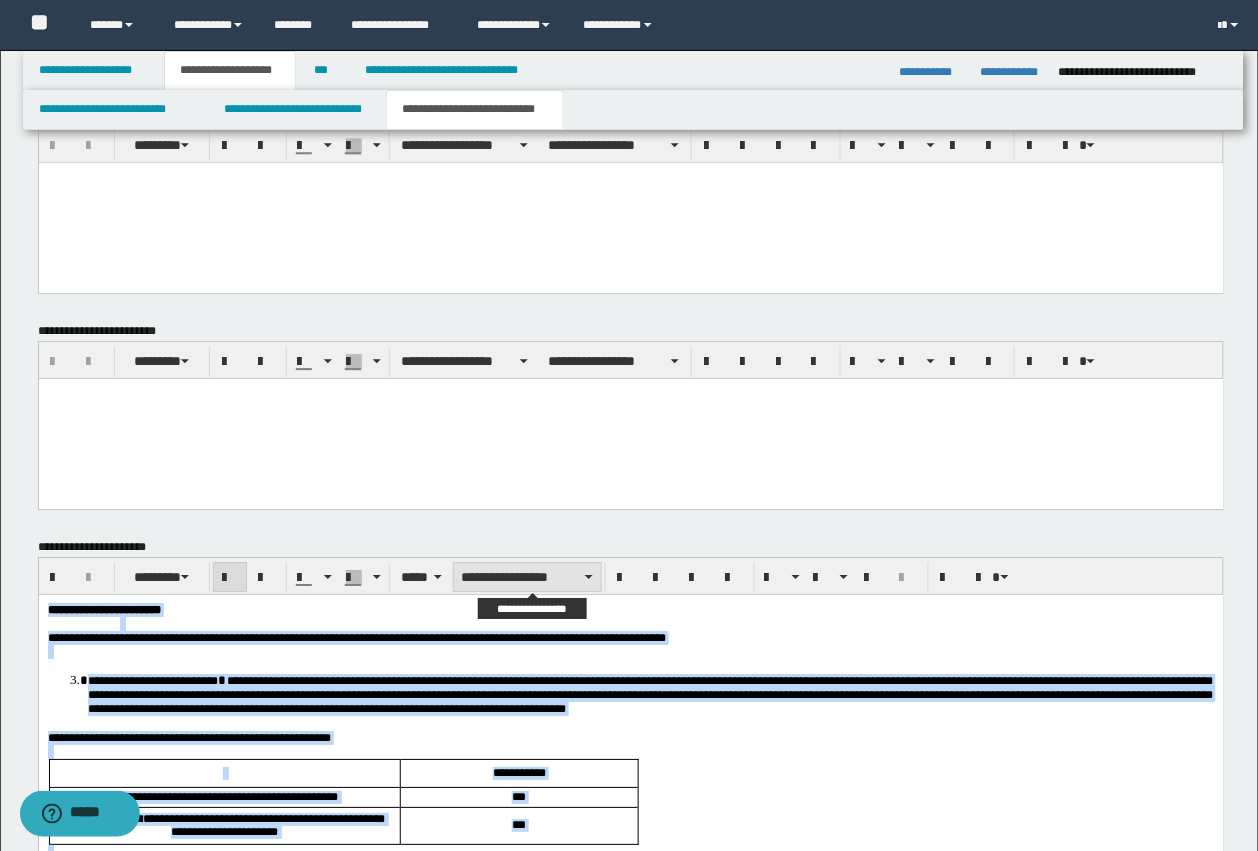 click on "**********" at bounding box center [527, 577] 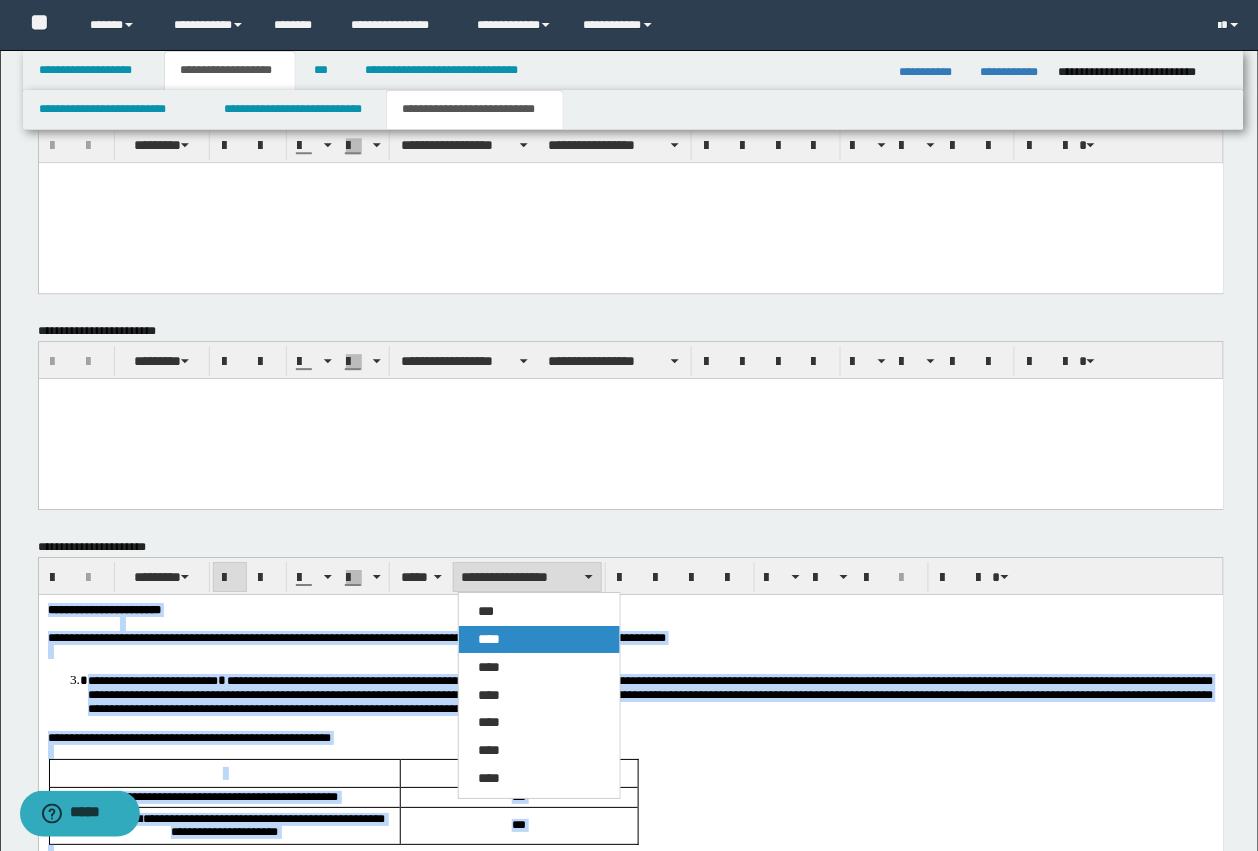 click on "****" at bounding box center [539, 639] 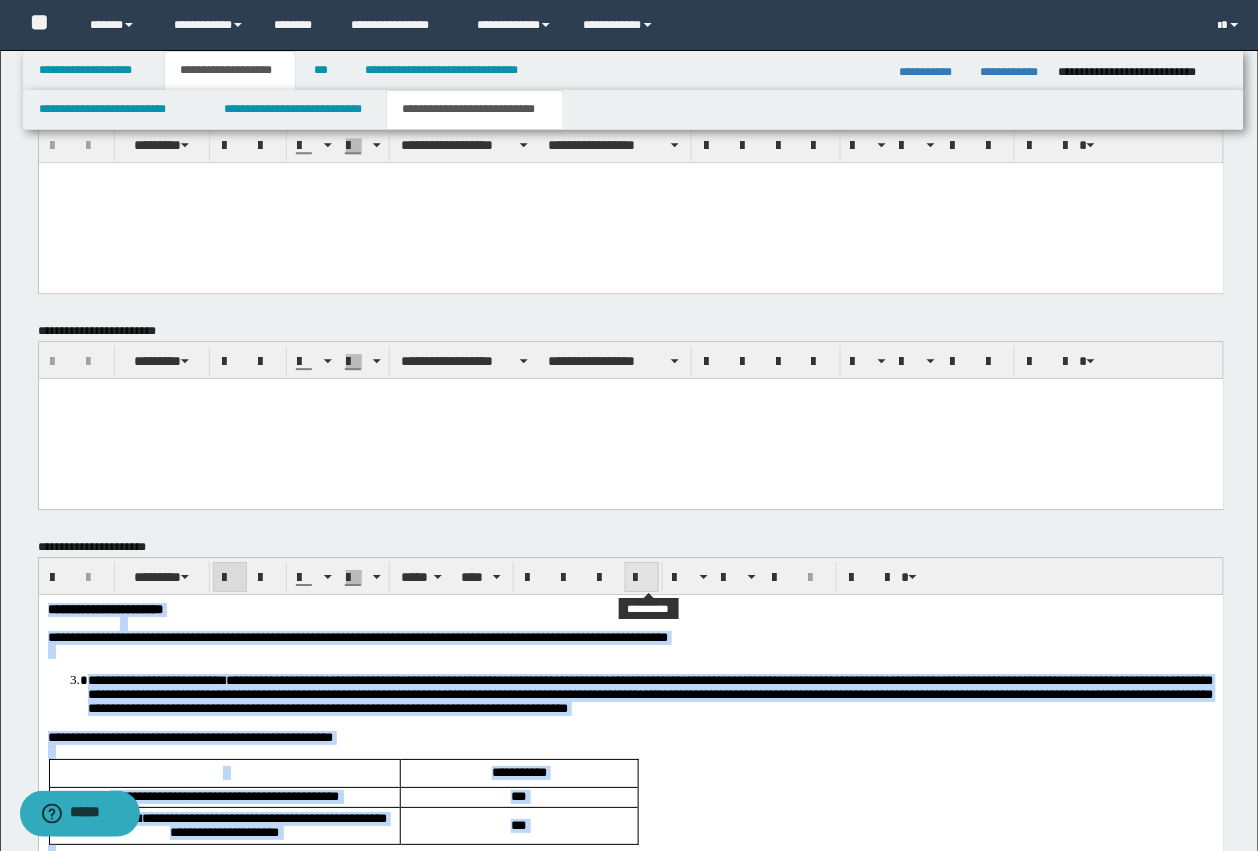click at bounding box center [642, 577] 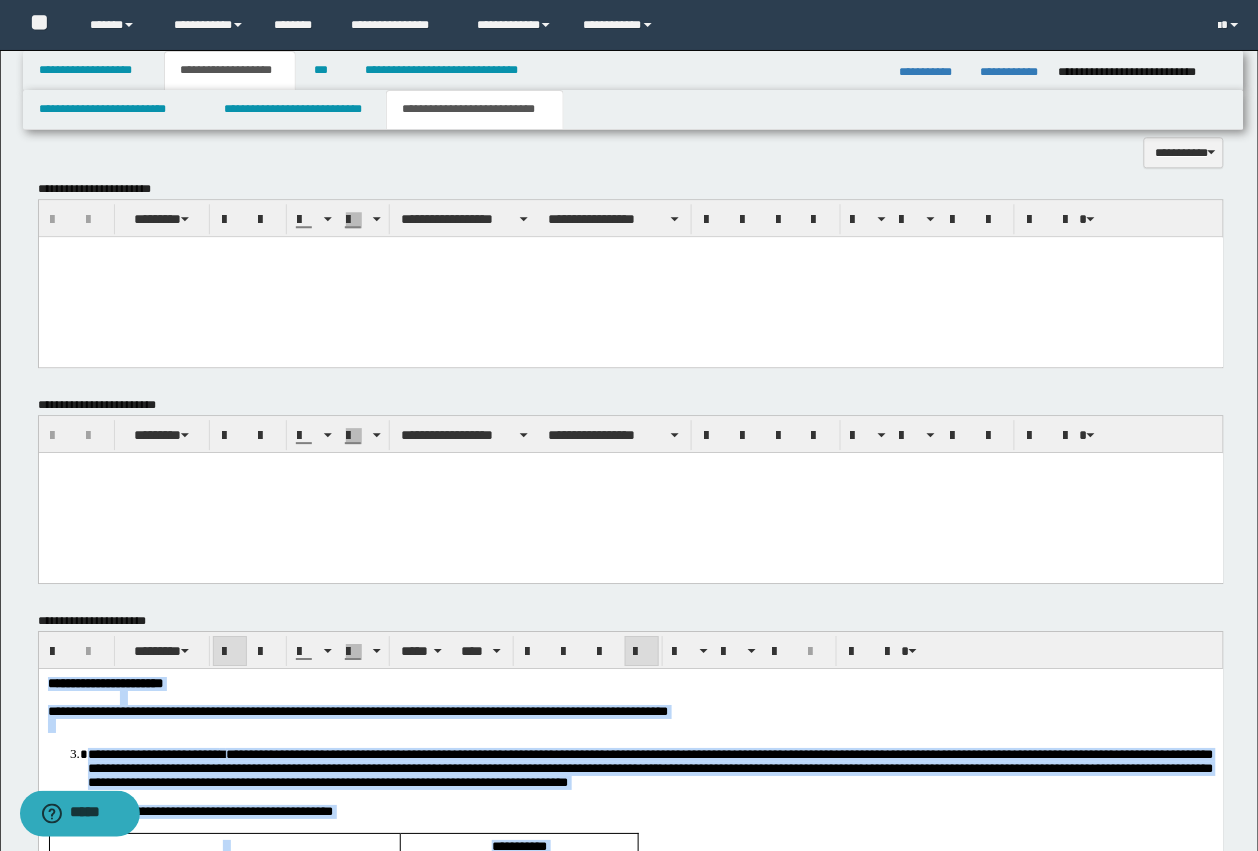 scroll, scrollTop: 966, scrollLeft: 0, axis: vertical 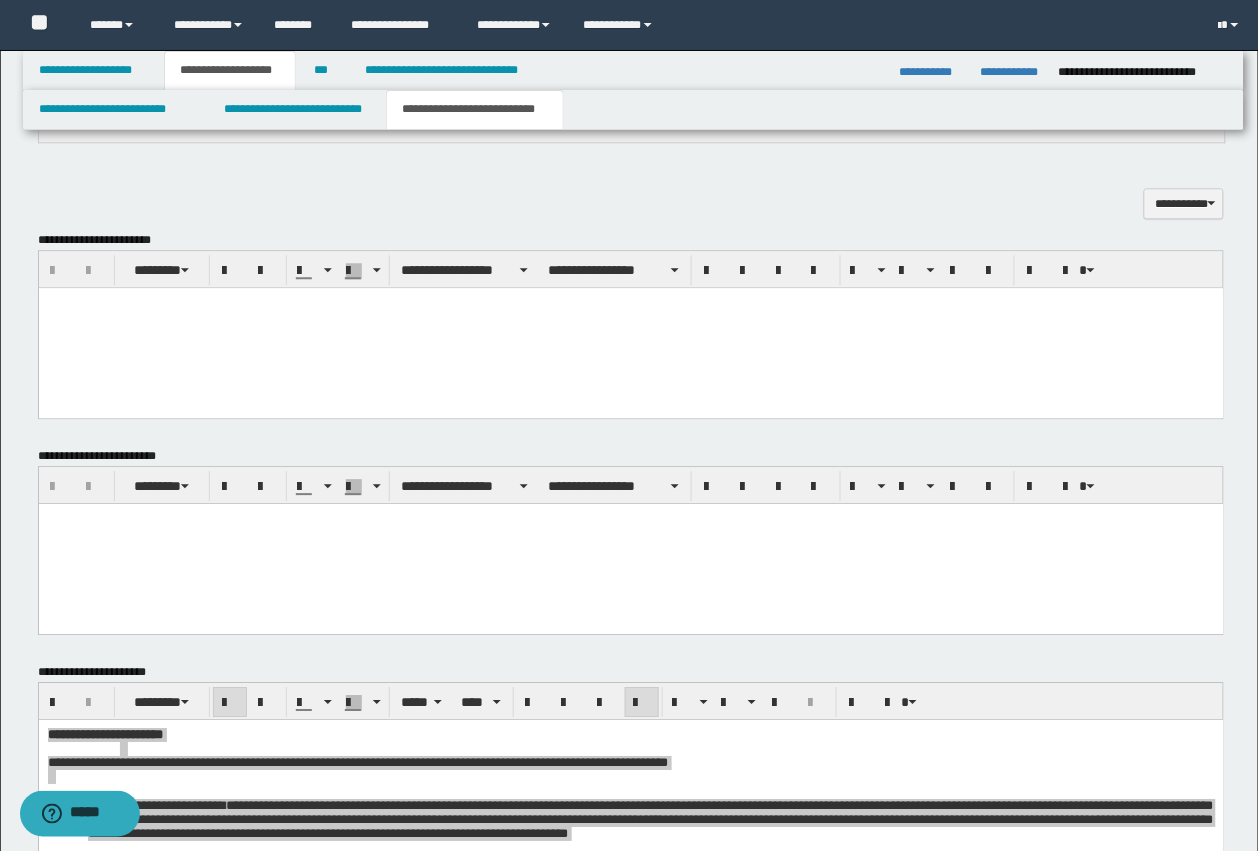 click at bounding box center (630, 327) 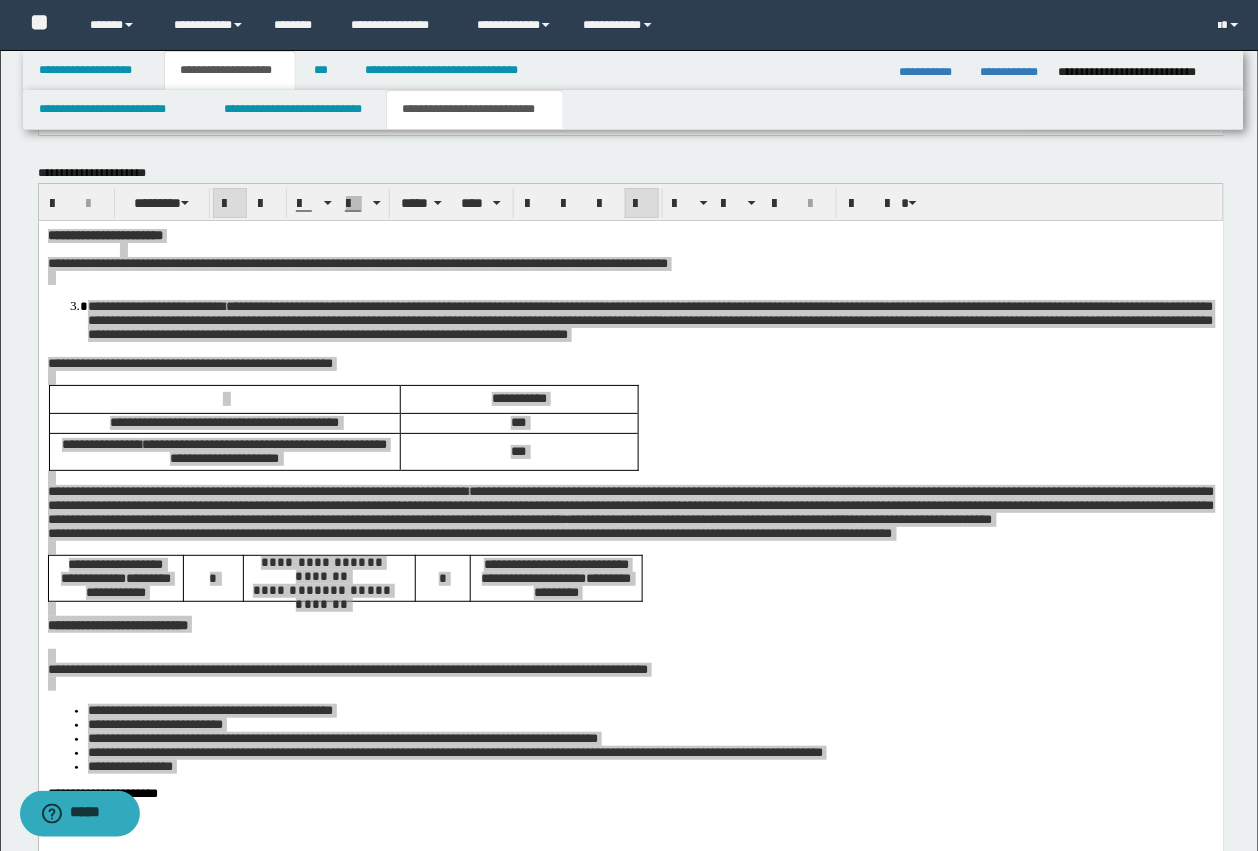 scroll, scrollTop: 1466, scrollLeft: 0, axis: vertical 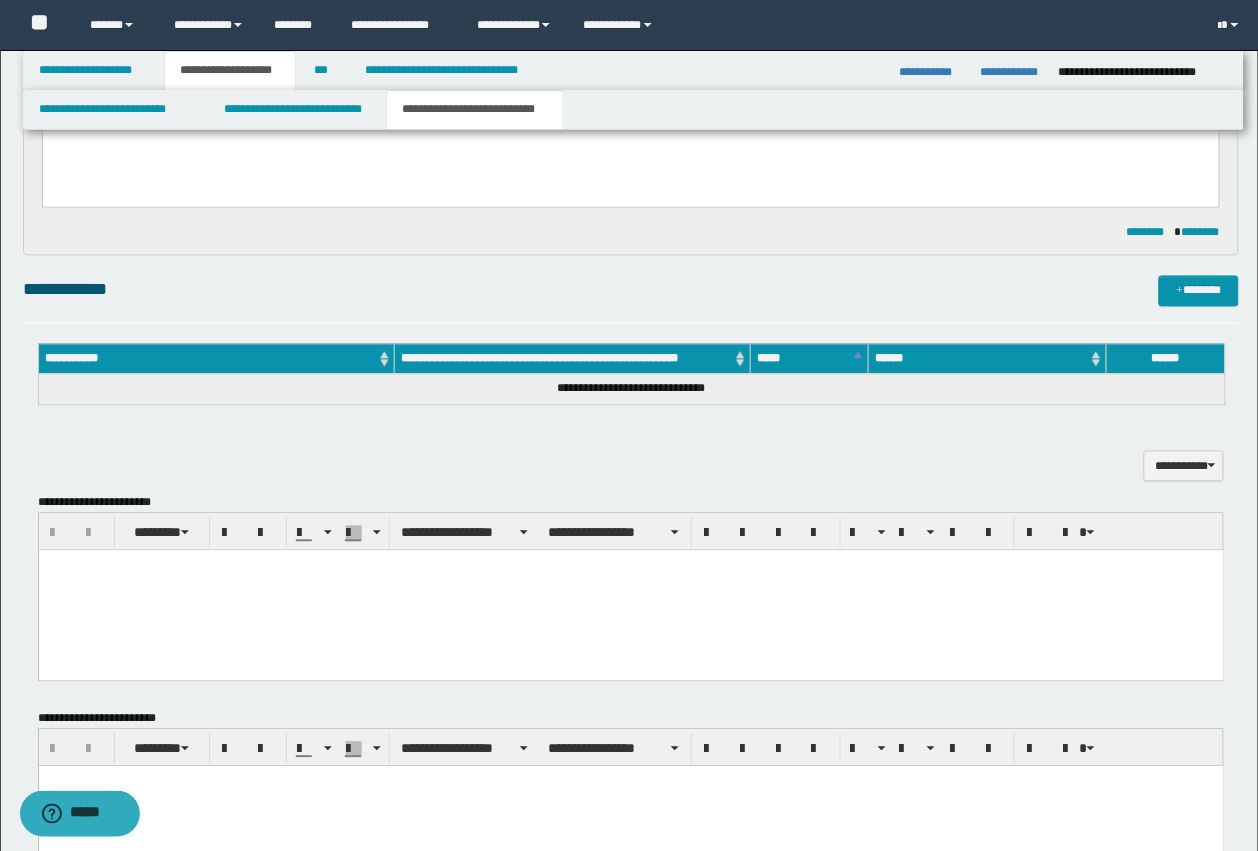 click at bounding box center [630, 590] 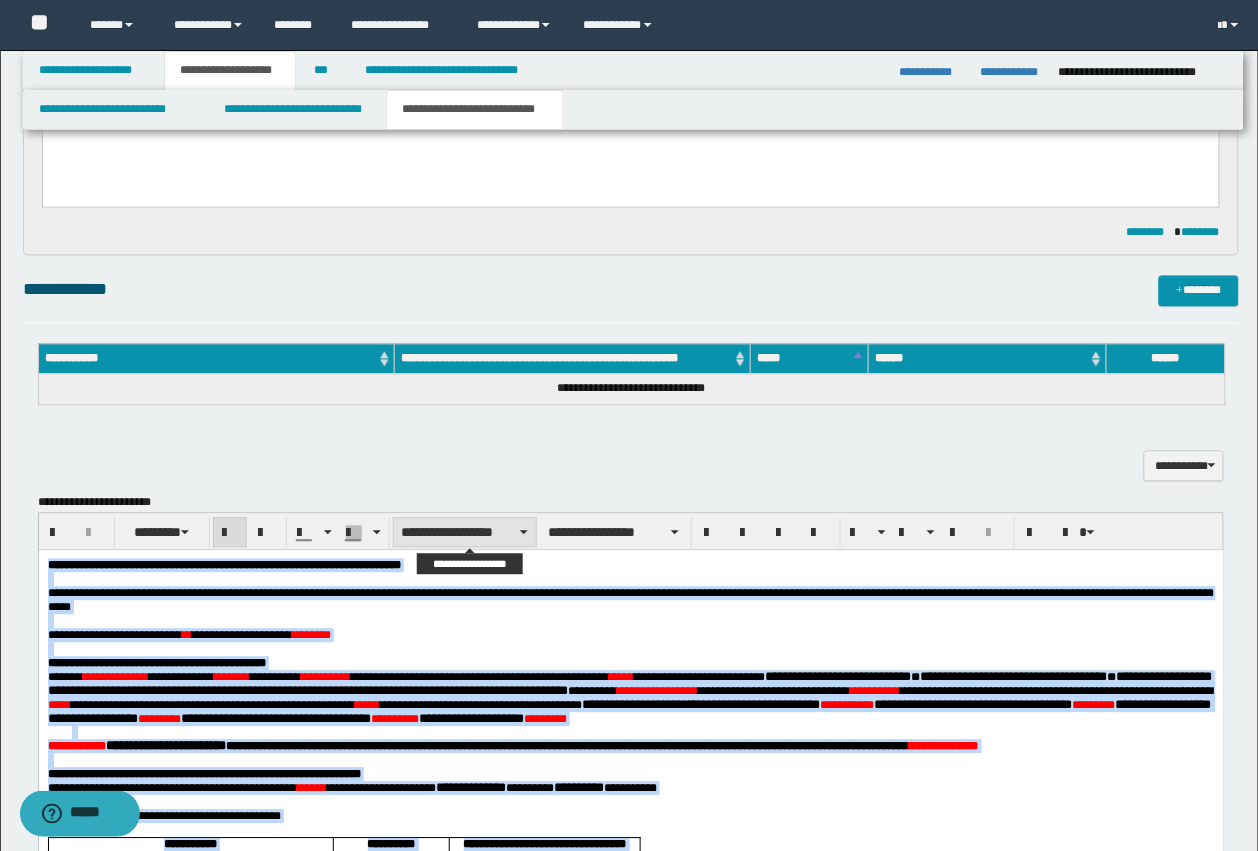 click on "**********" at bounding box center [465, 533] 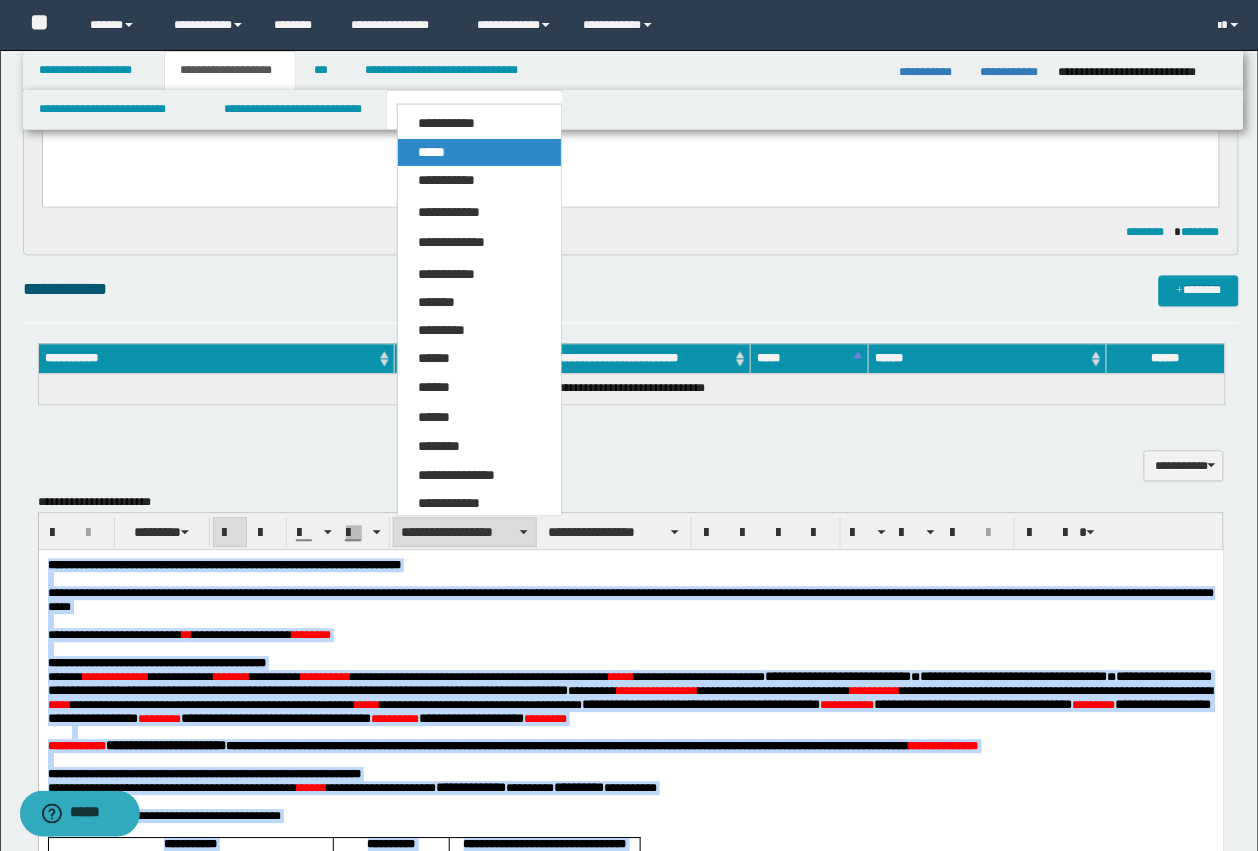 click on "*****" at bounding box center (431, 152) 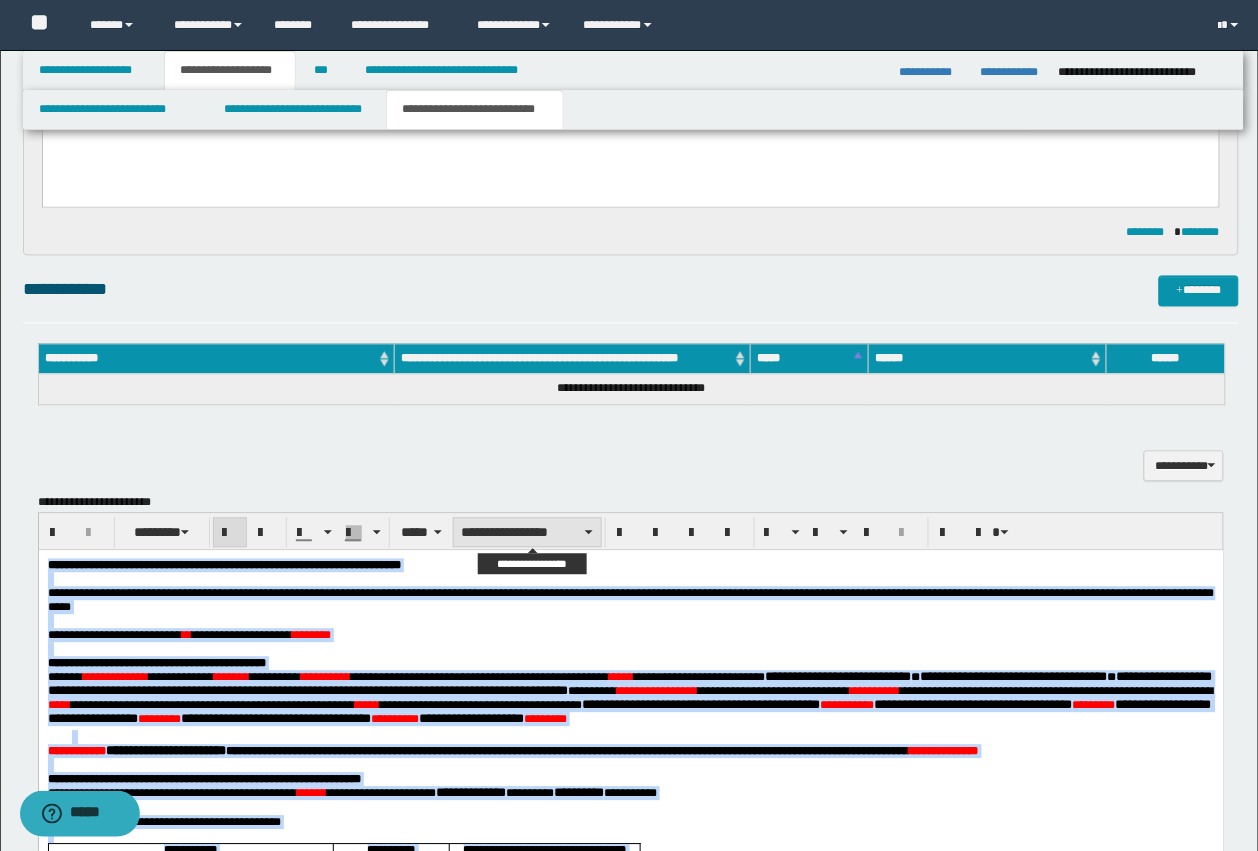 click on "**********" at bounding box center [527, 533] 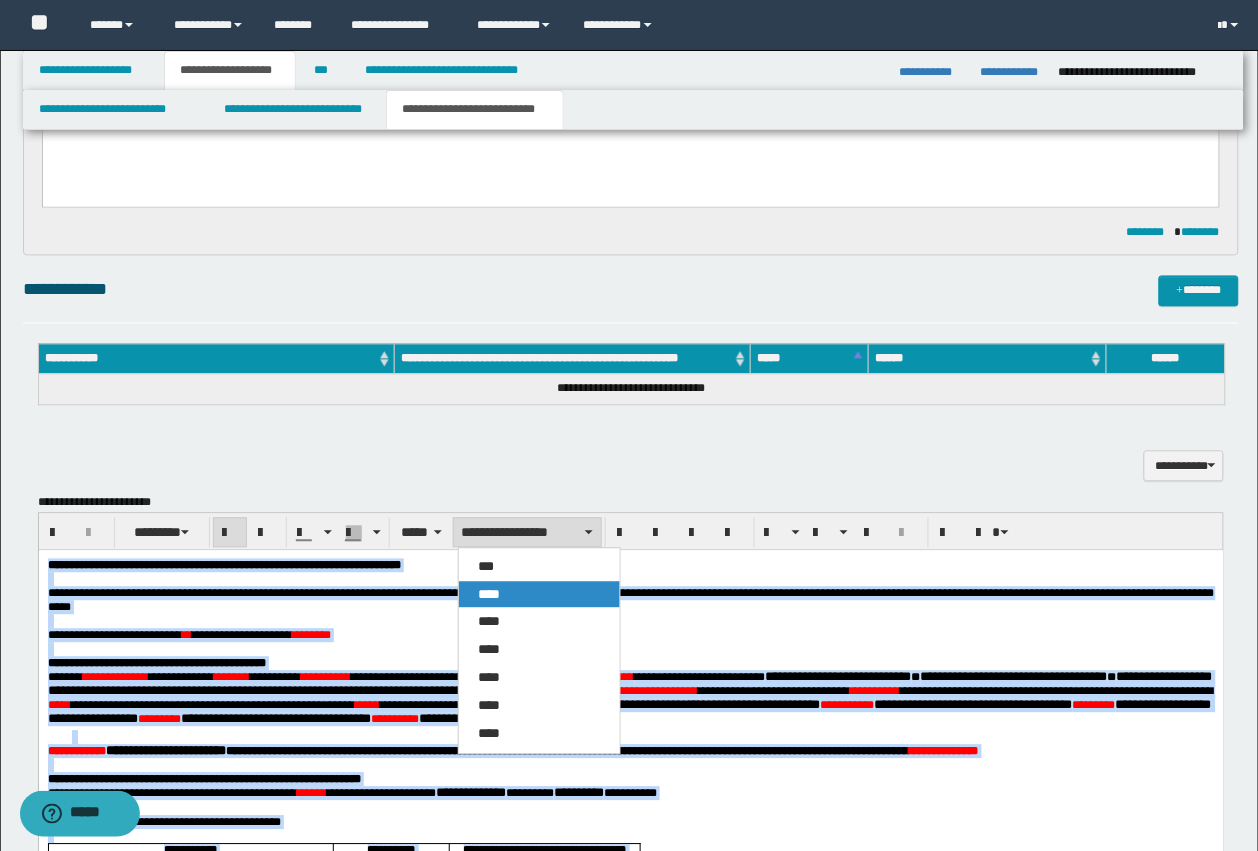 click on "****" at bounding box center [539, 595] 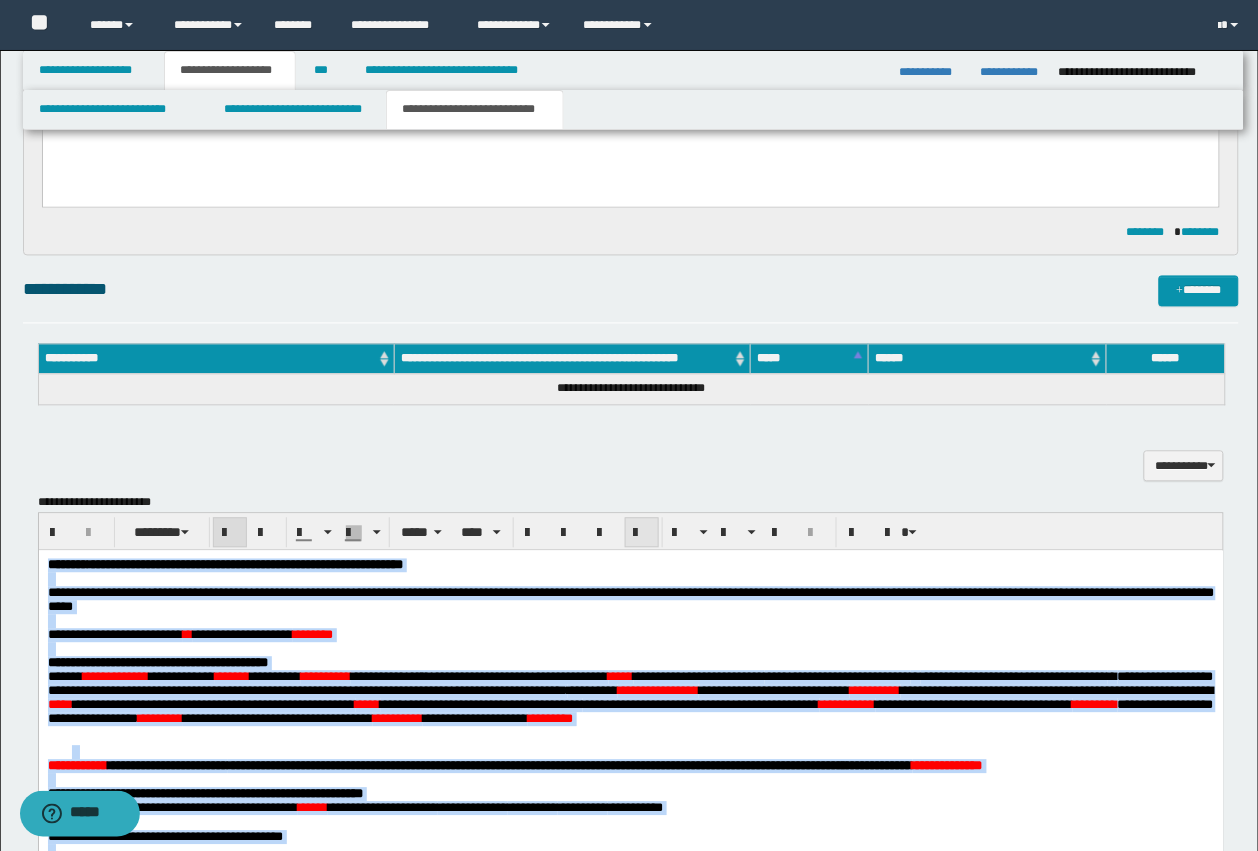 click at bounding box center [642, 534] 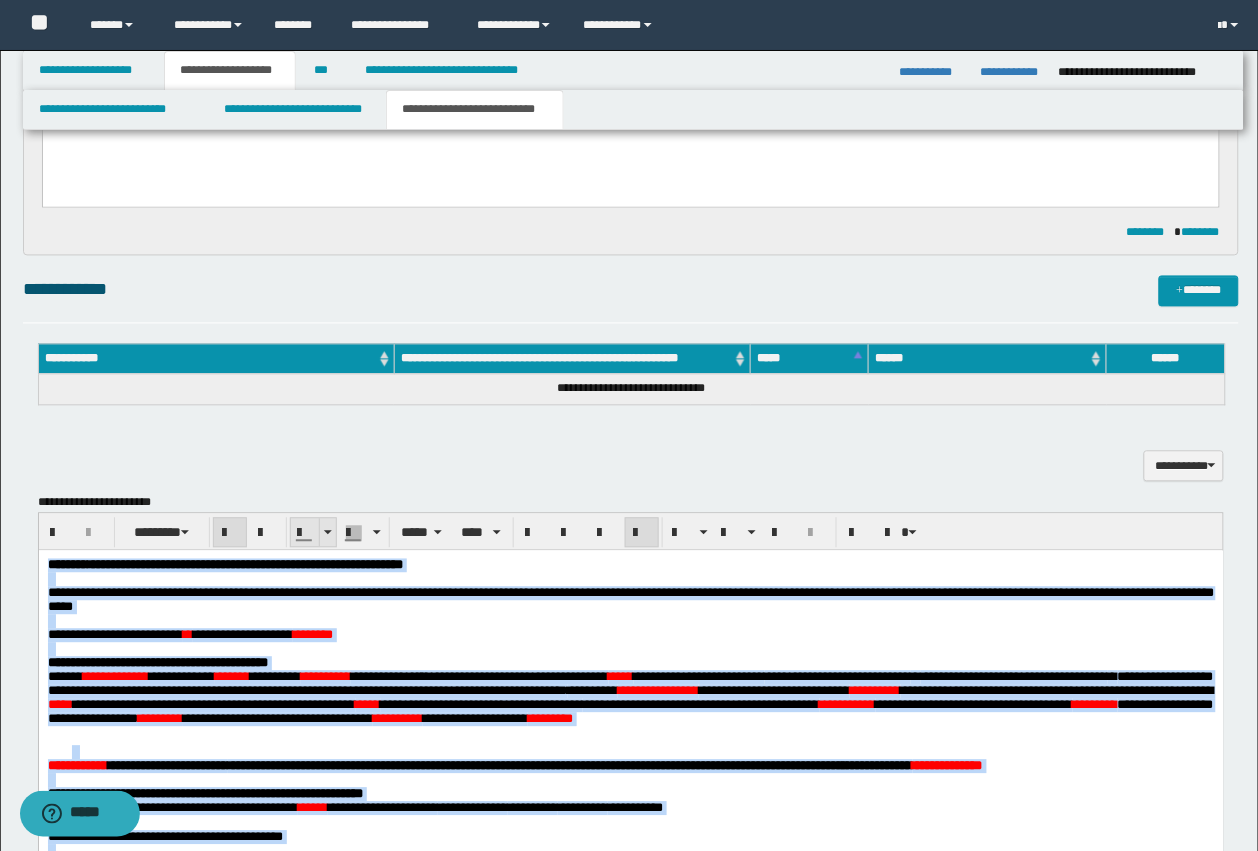 click at bounding box center (305, 533) 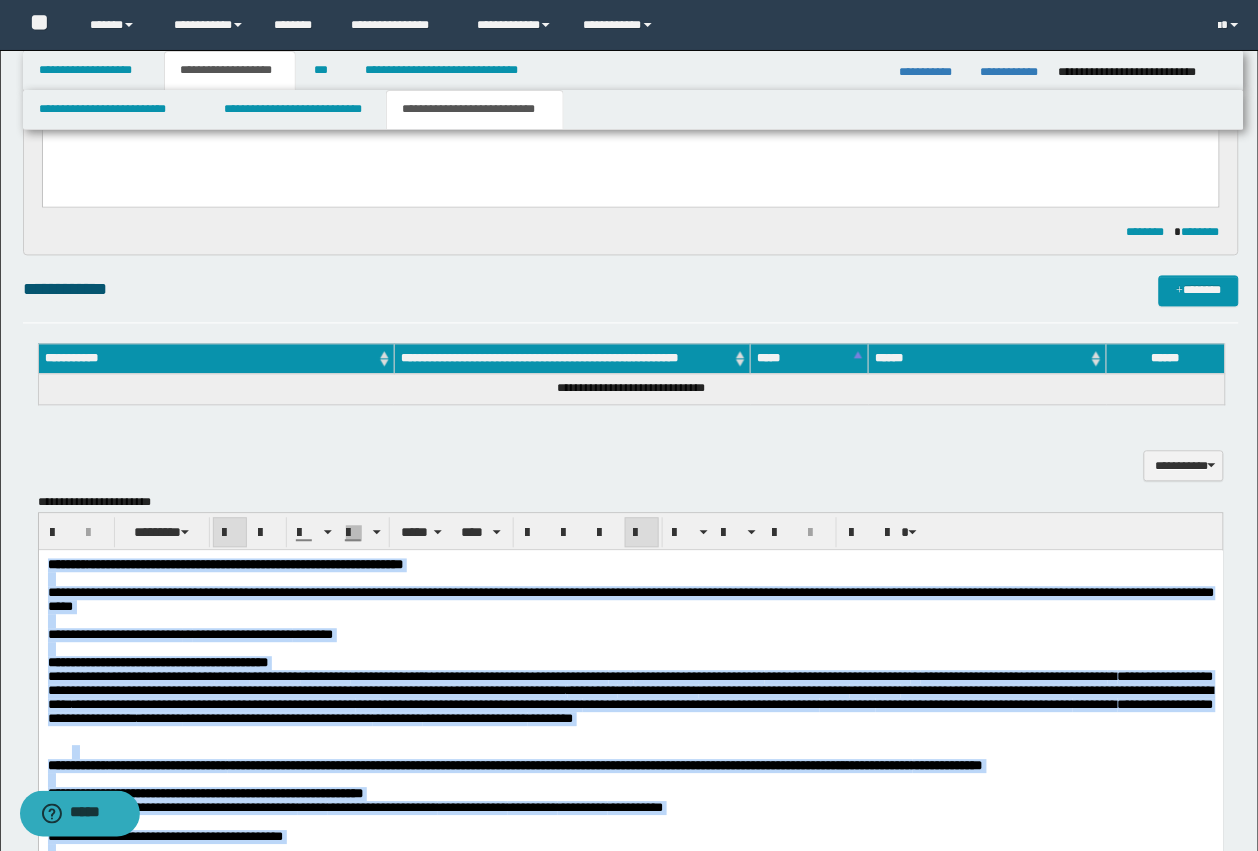 click on "**********" at bounding box center [630, 697] 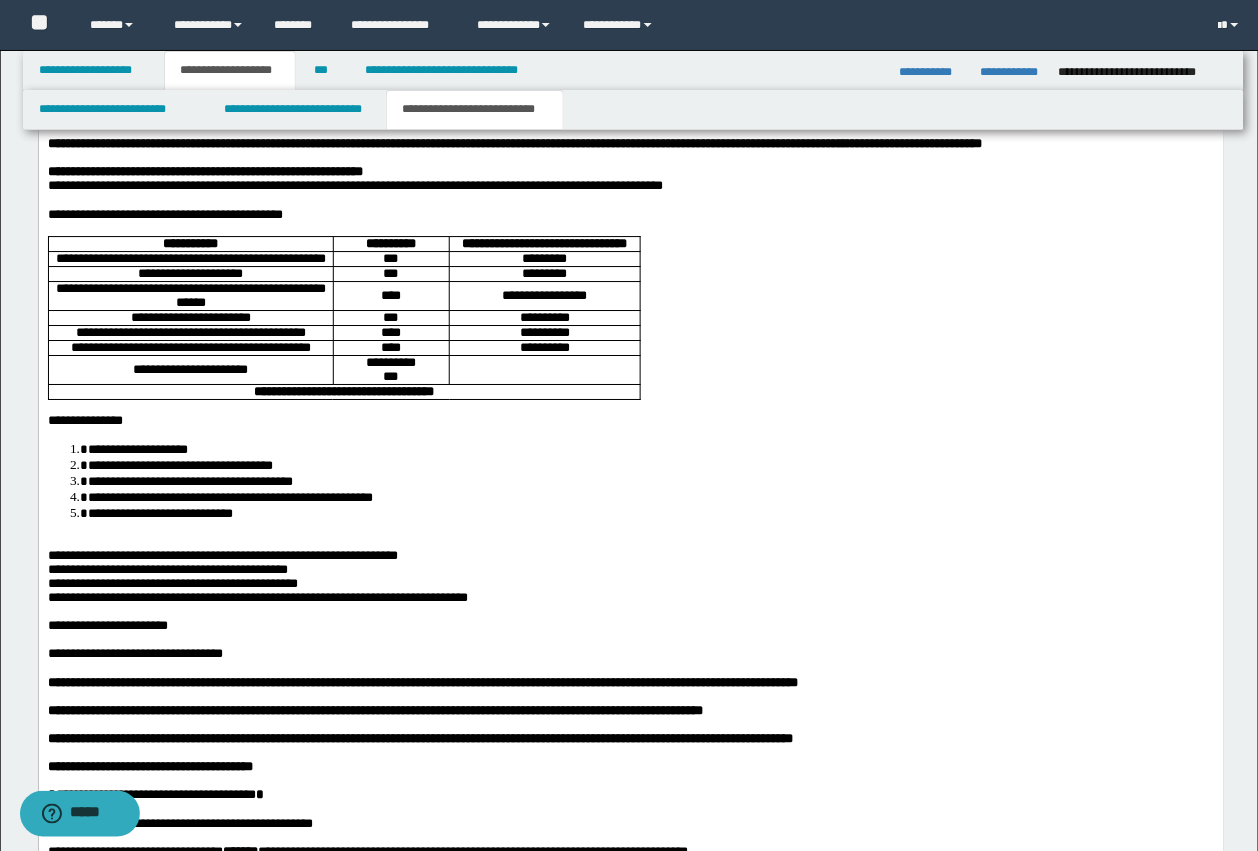 scroll, scrollTop: 1328, scrollLeft: 0, axis: vertical 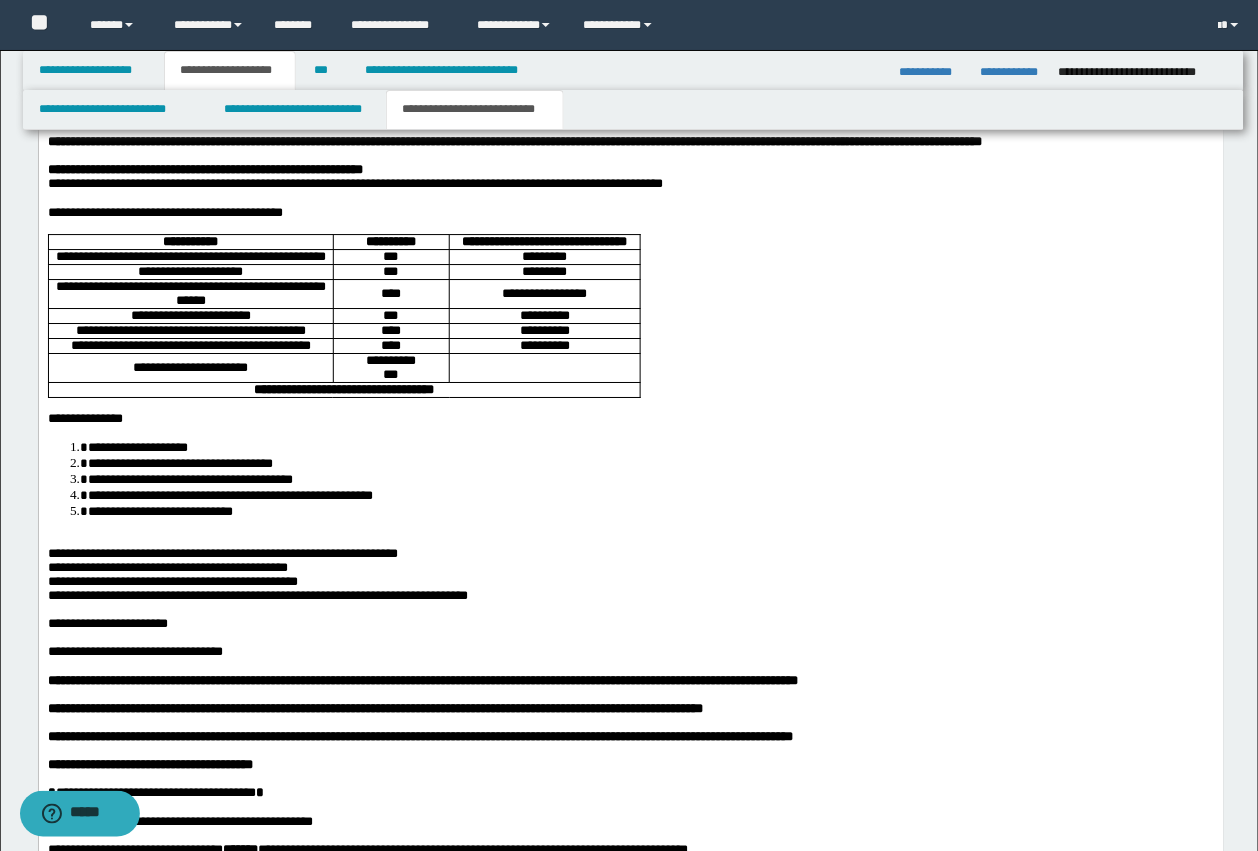 click on "**********" at bounding box center (137, 447) 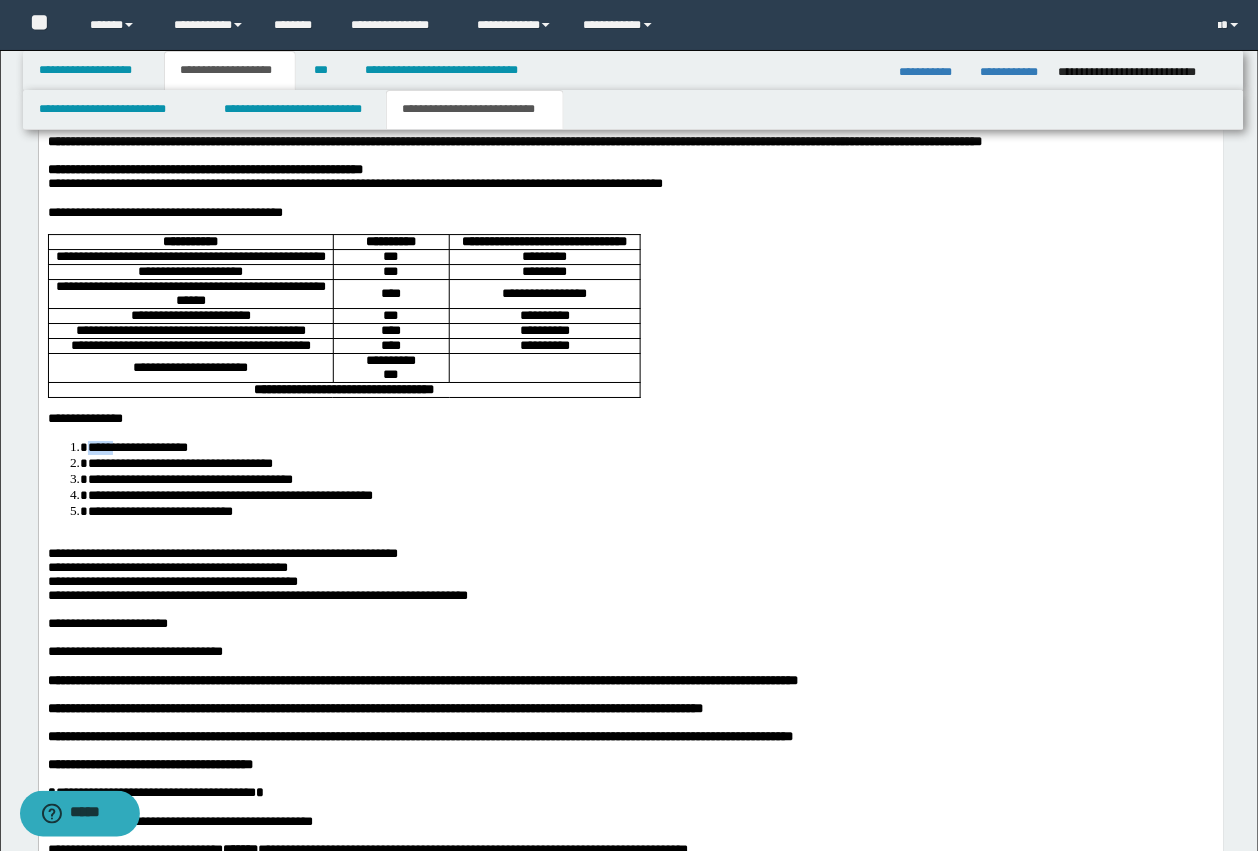 click on "**********" at bounding box center (137, 447) 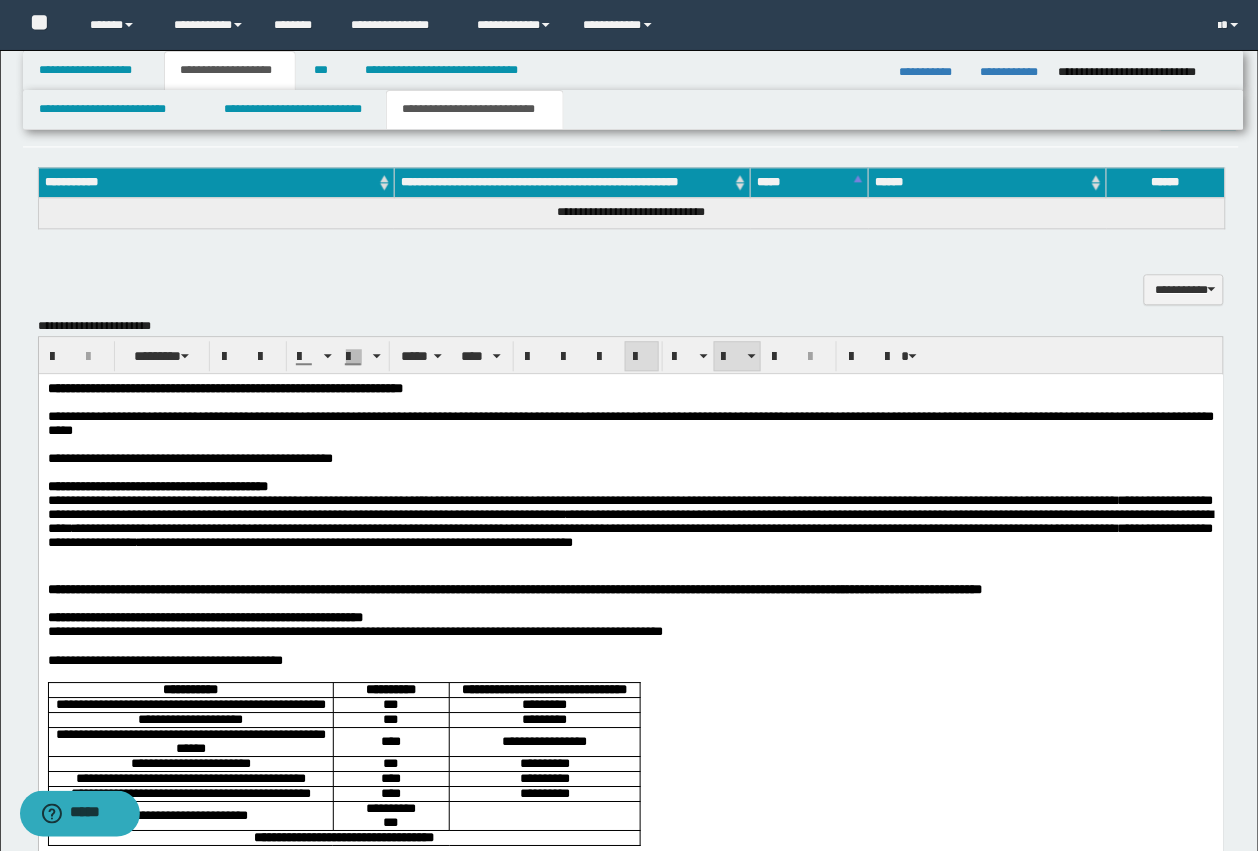 scroll, scrollTop: 828, scrollLeft: 0, axis: vertical 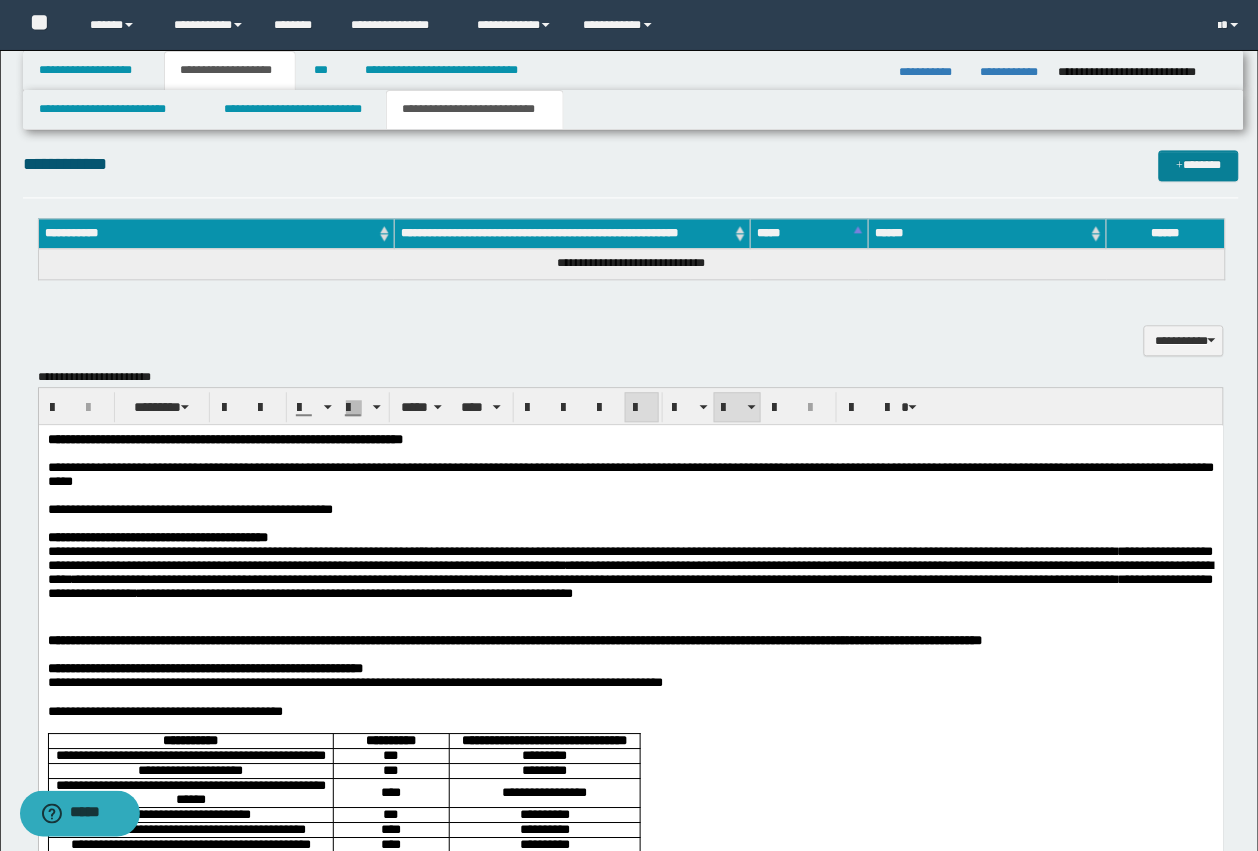 click on "*******" at bounding box center (1199, 166) 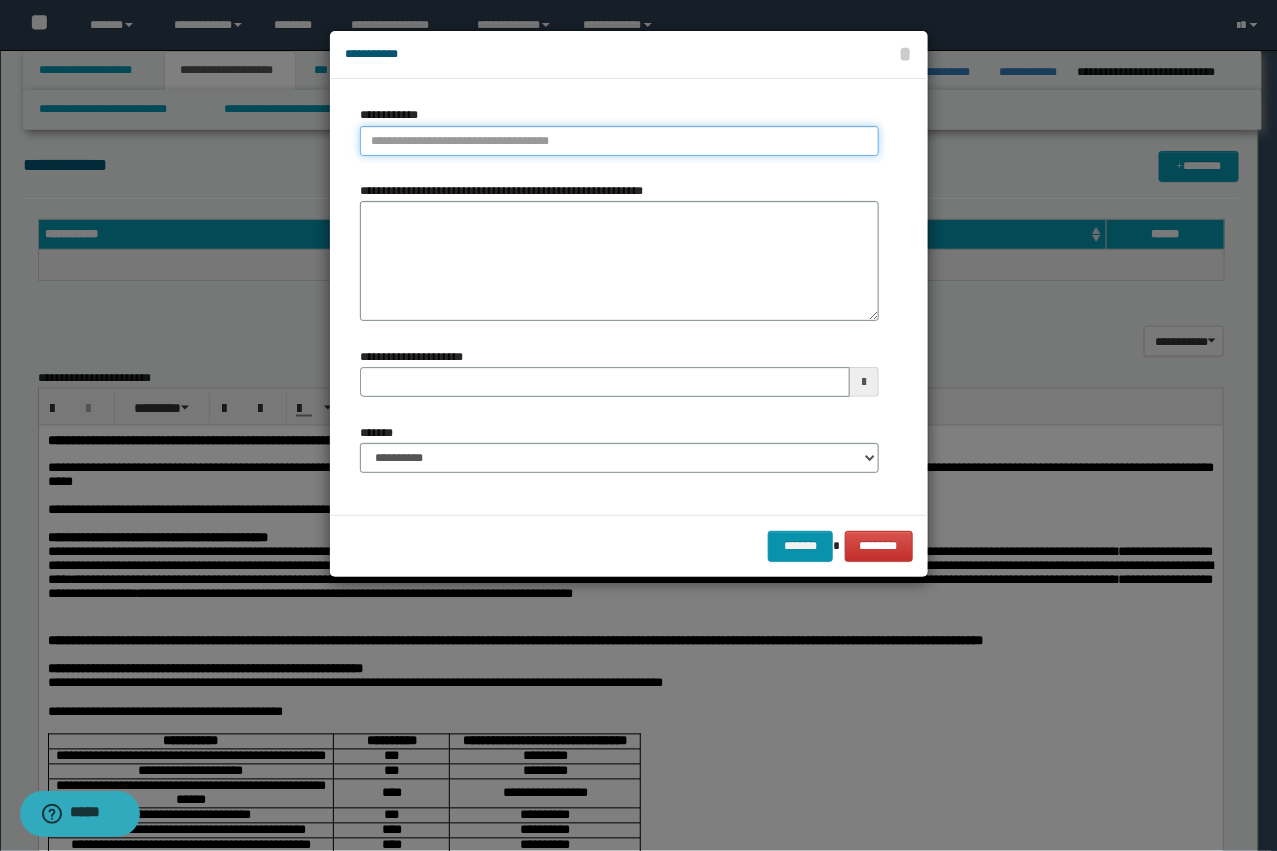click on "**********" at bounding box center [619, 141] 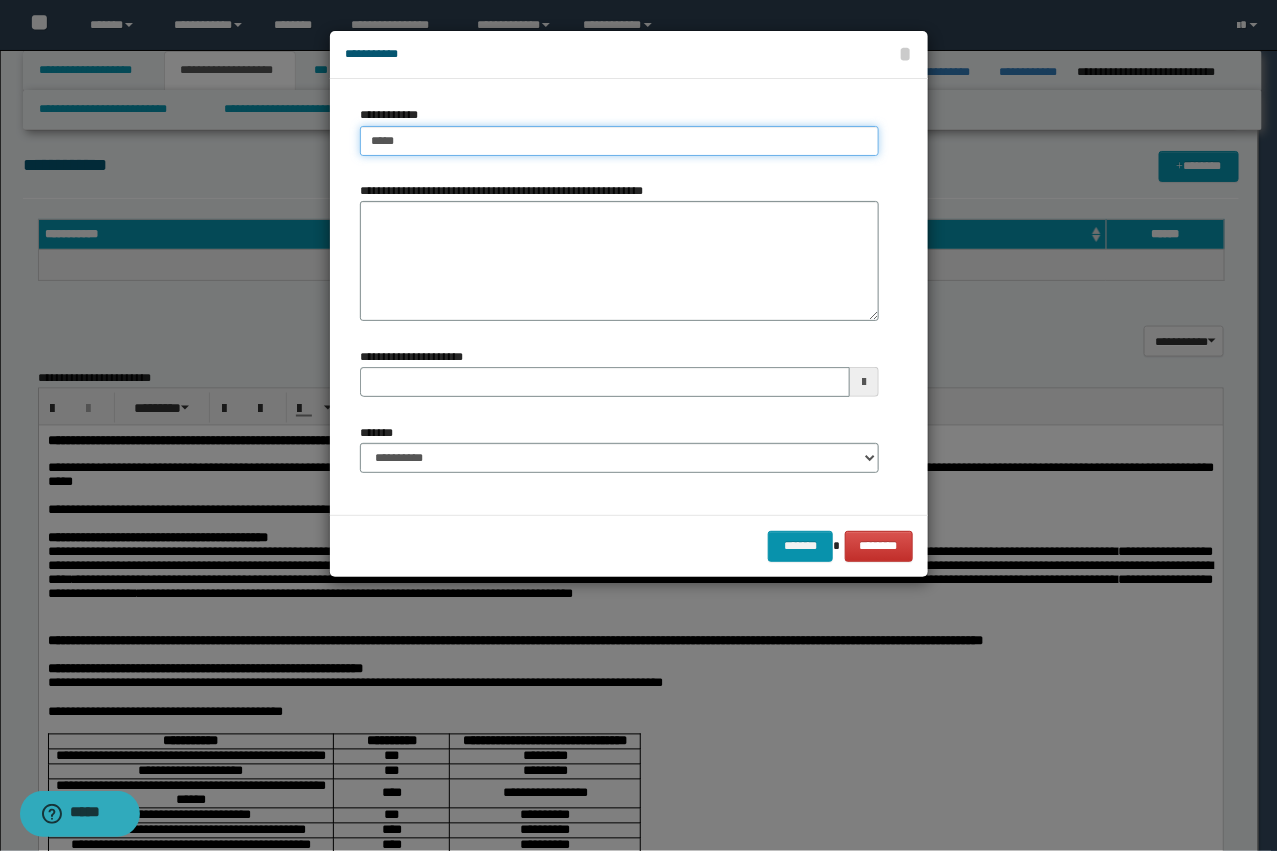 type on "****" 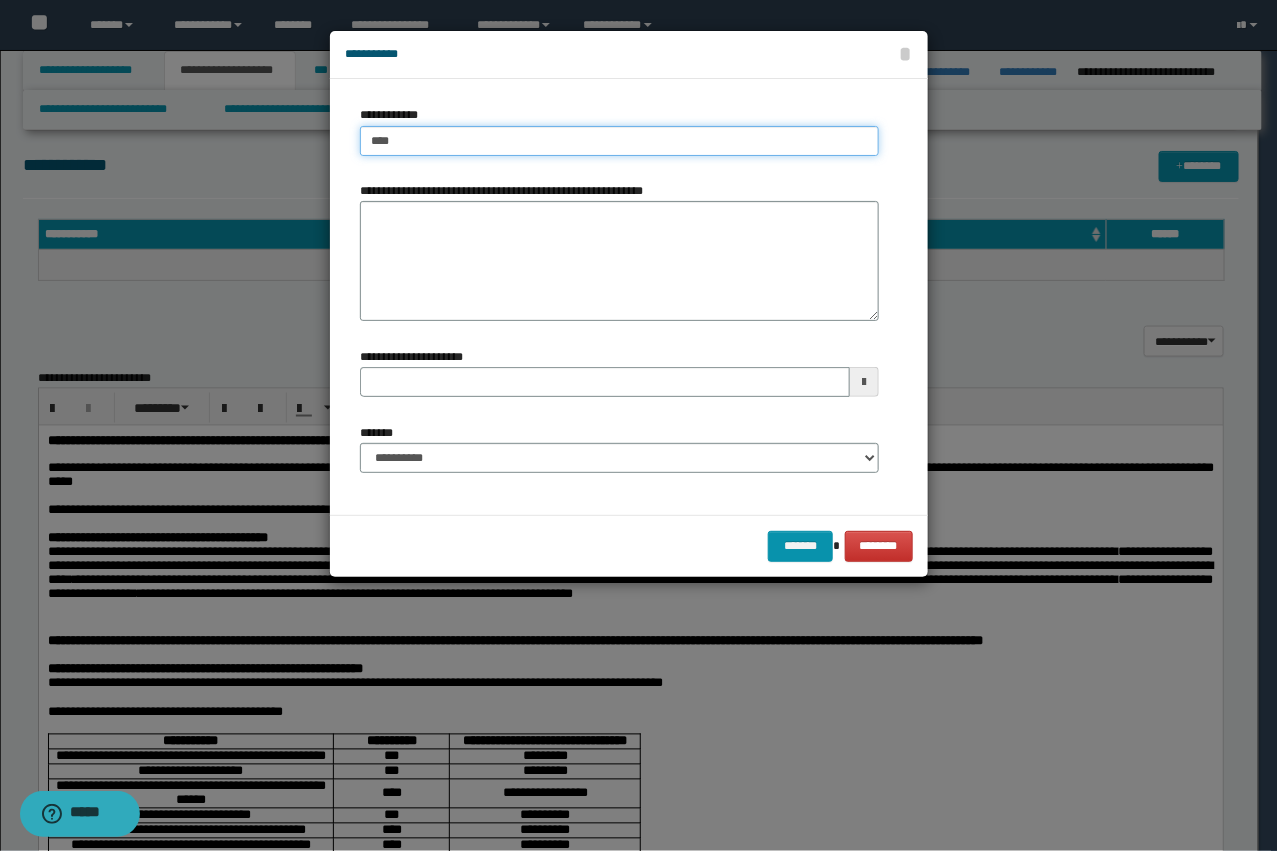 type on "****" 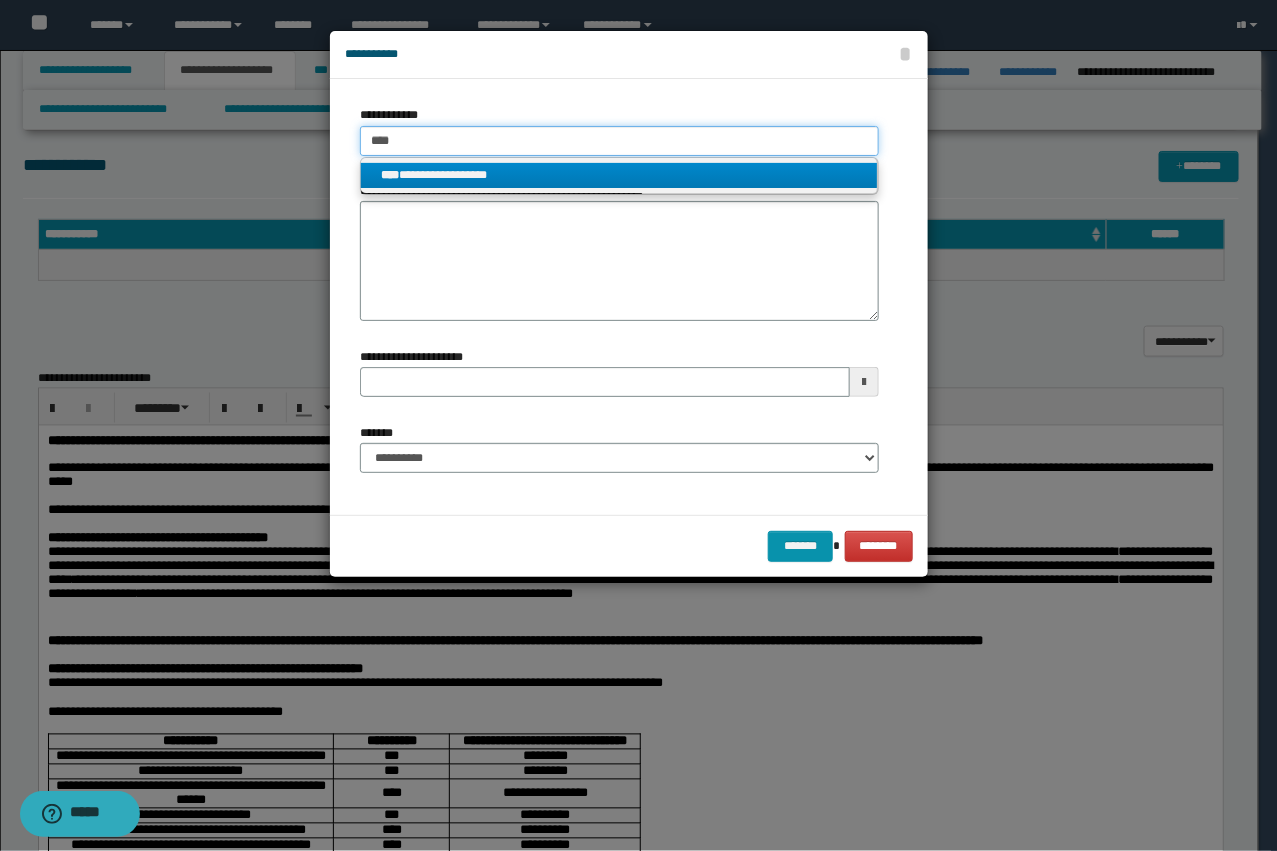 type on "****" 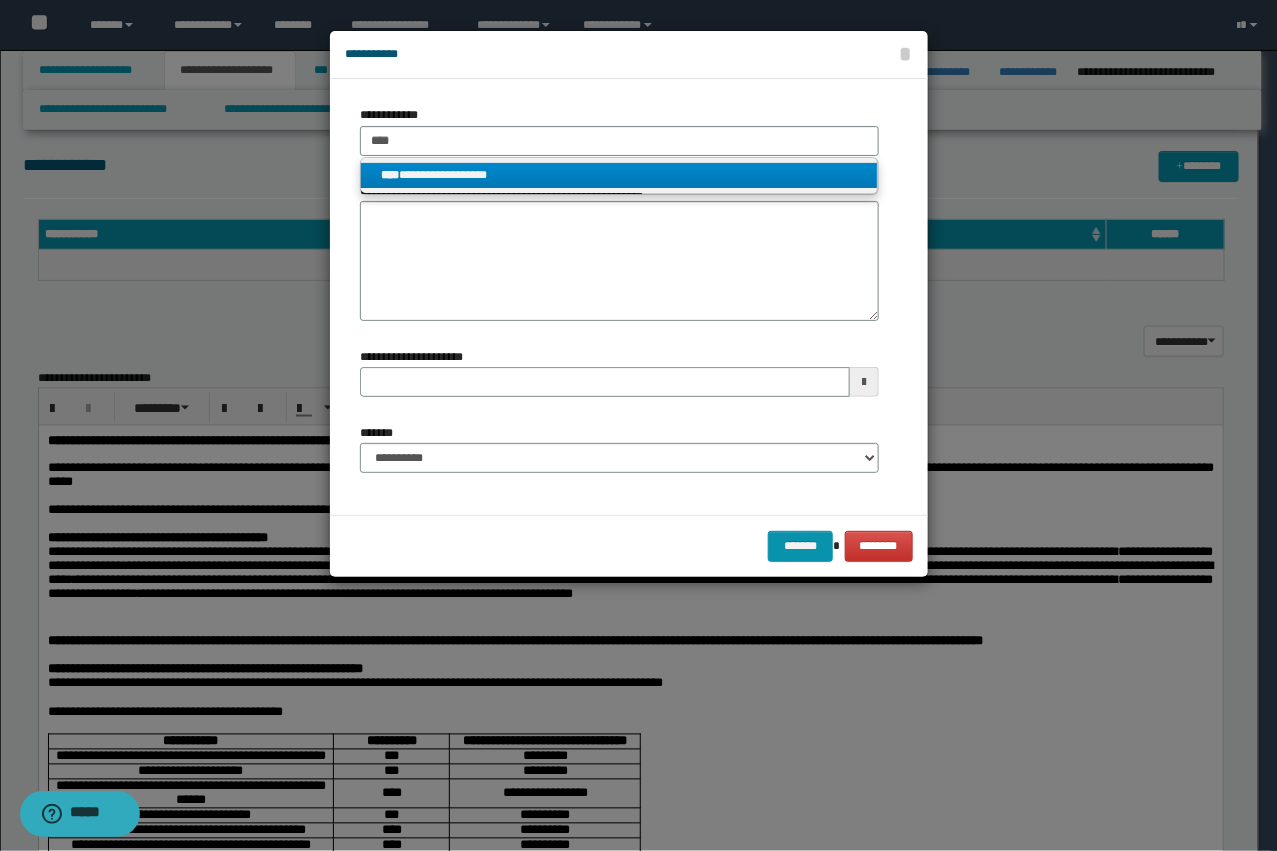 click on "**********" at bounding box center [619, 175] 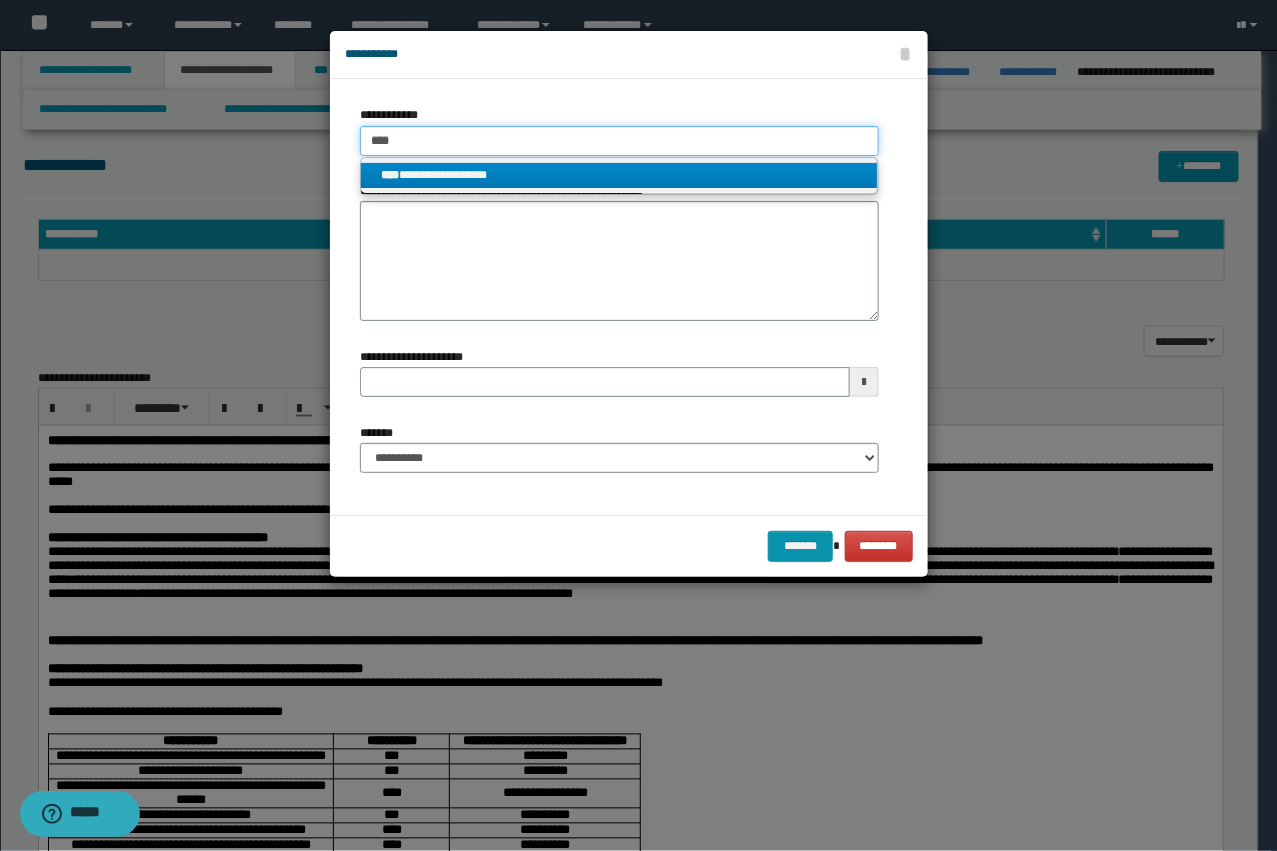 type 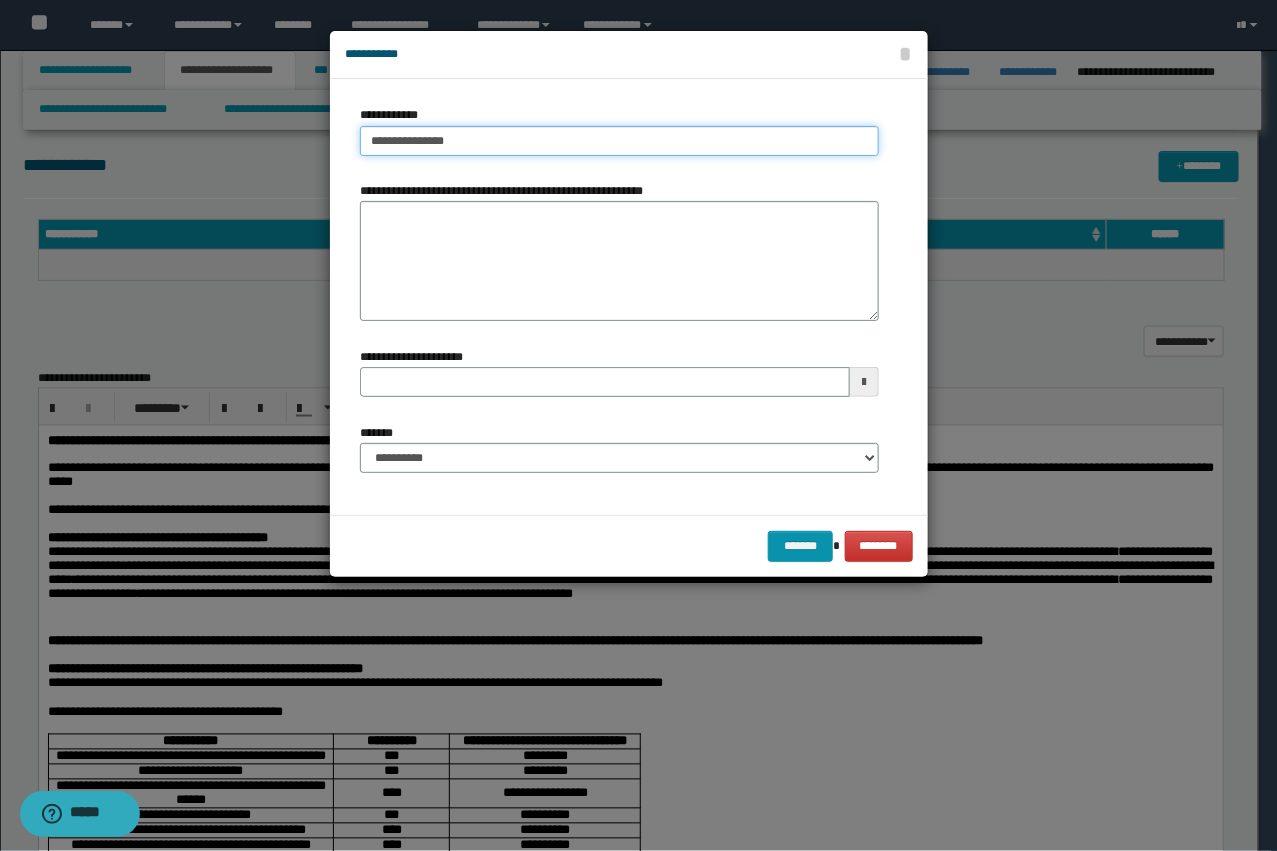 type 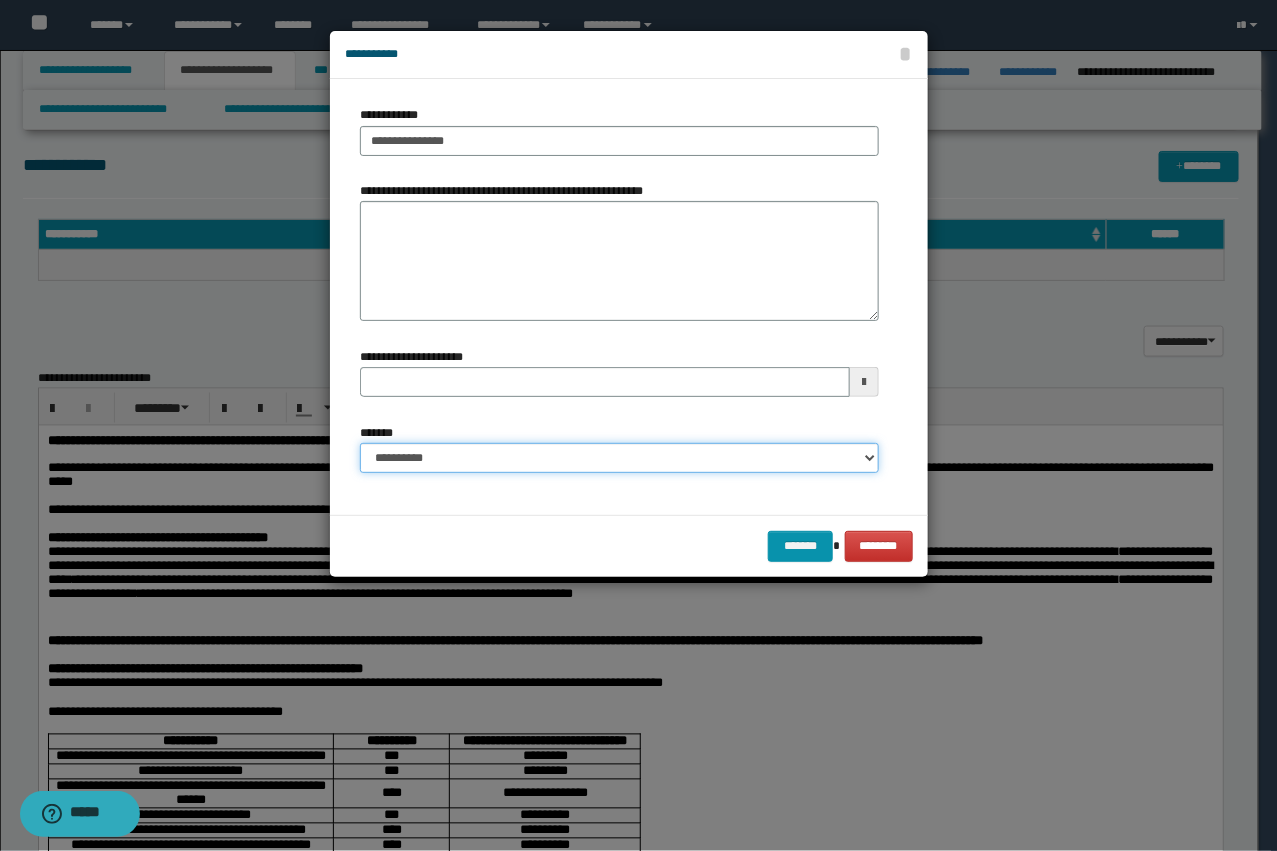 click on "**********" at bounding box center [619, 458] 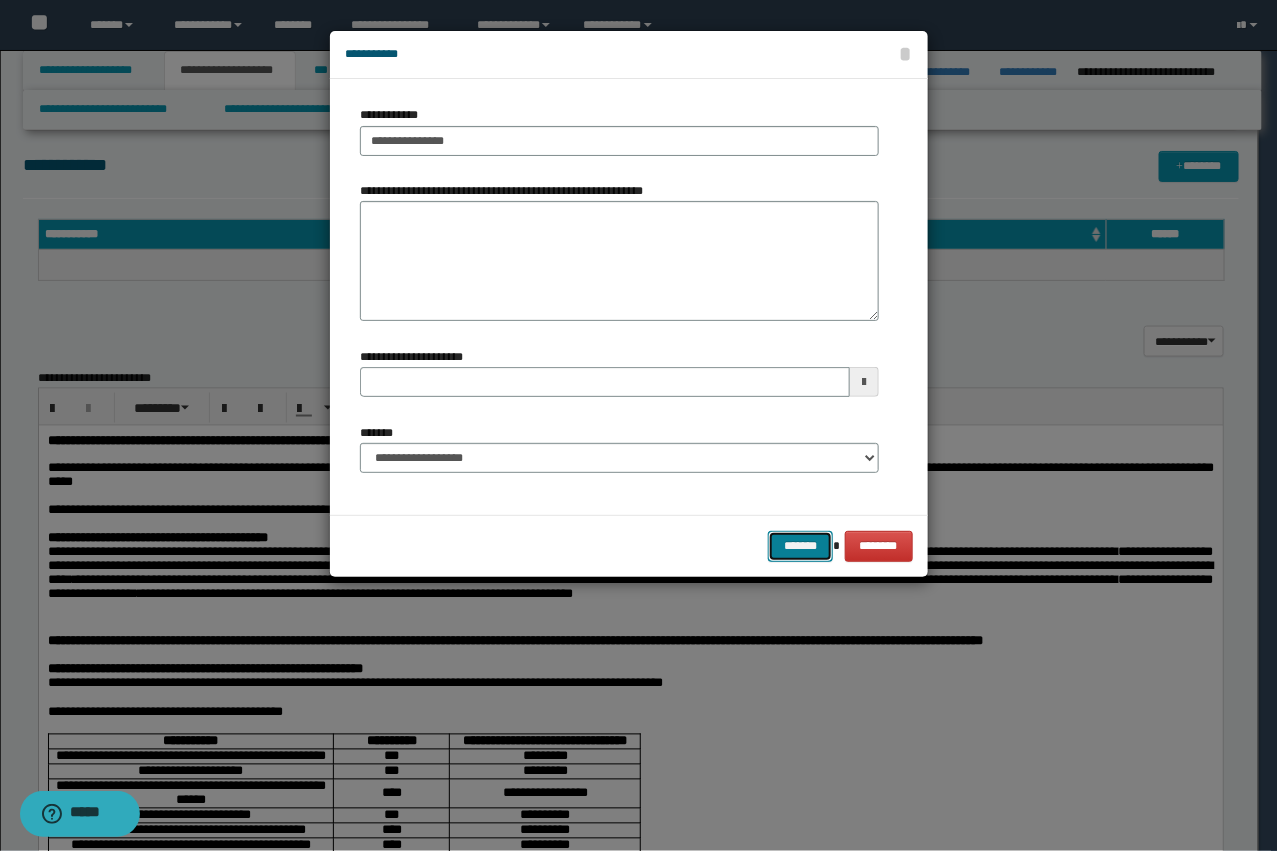 click on "*******" at bounding box center (800, 546) 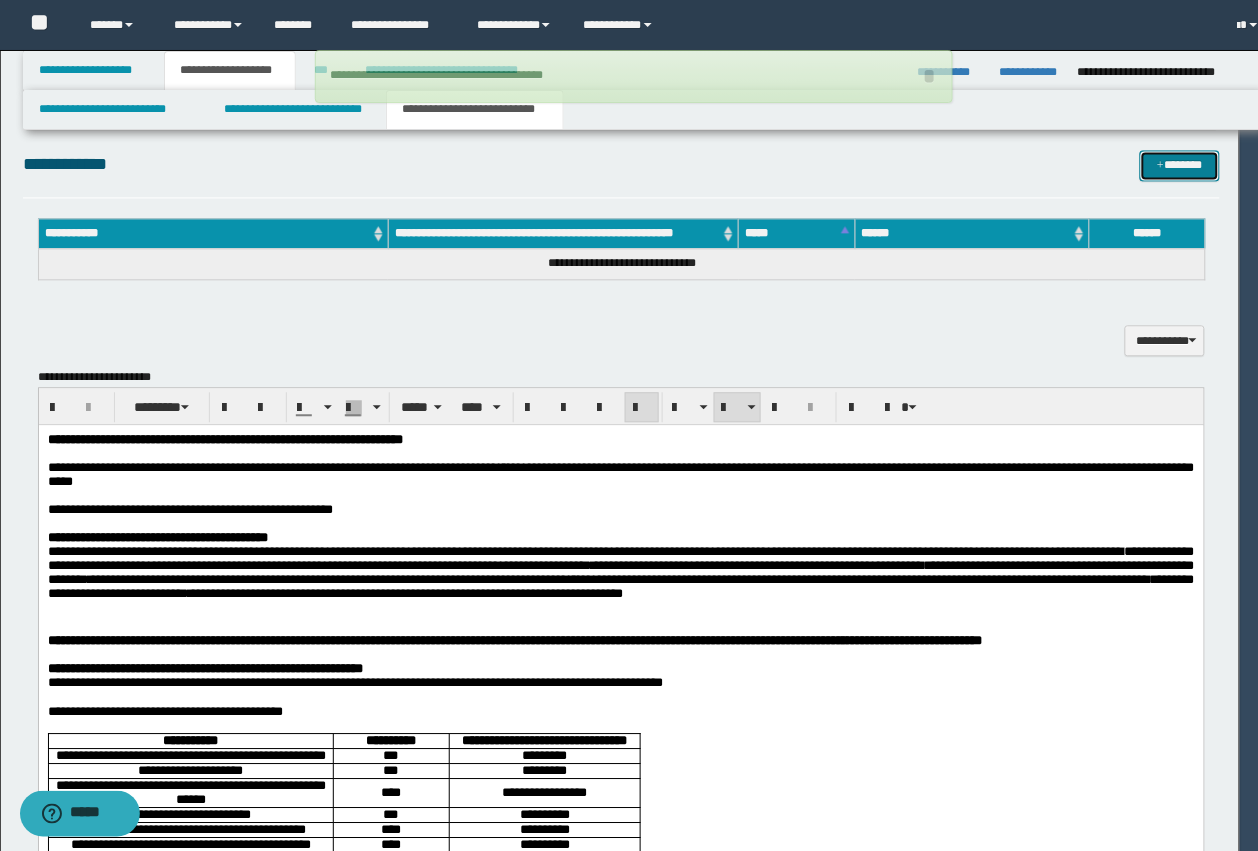type 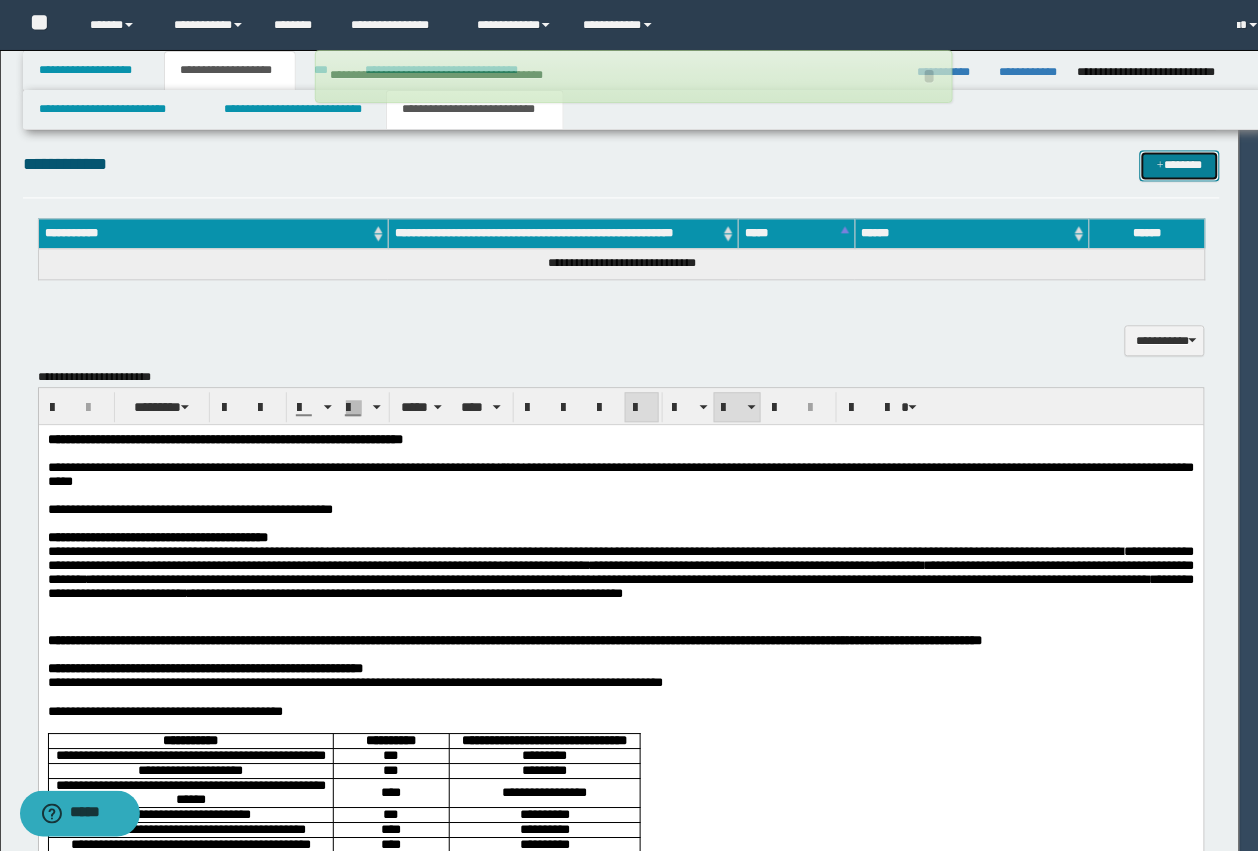 type 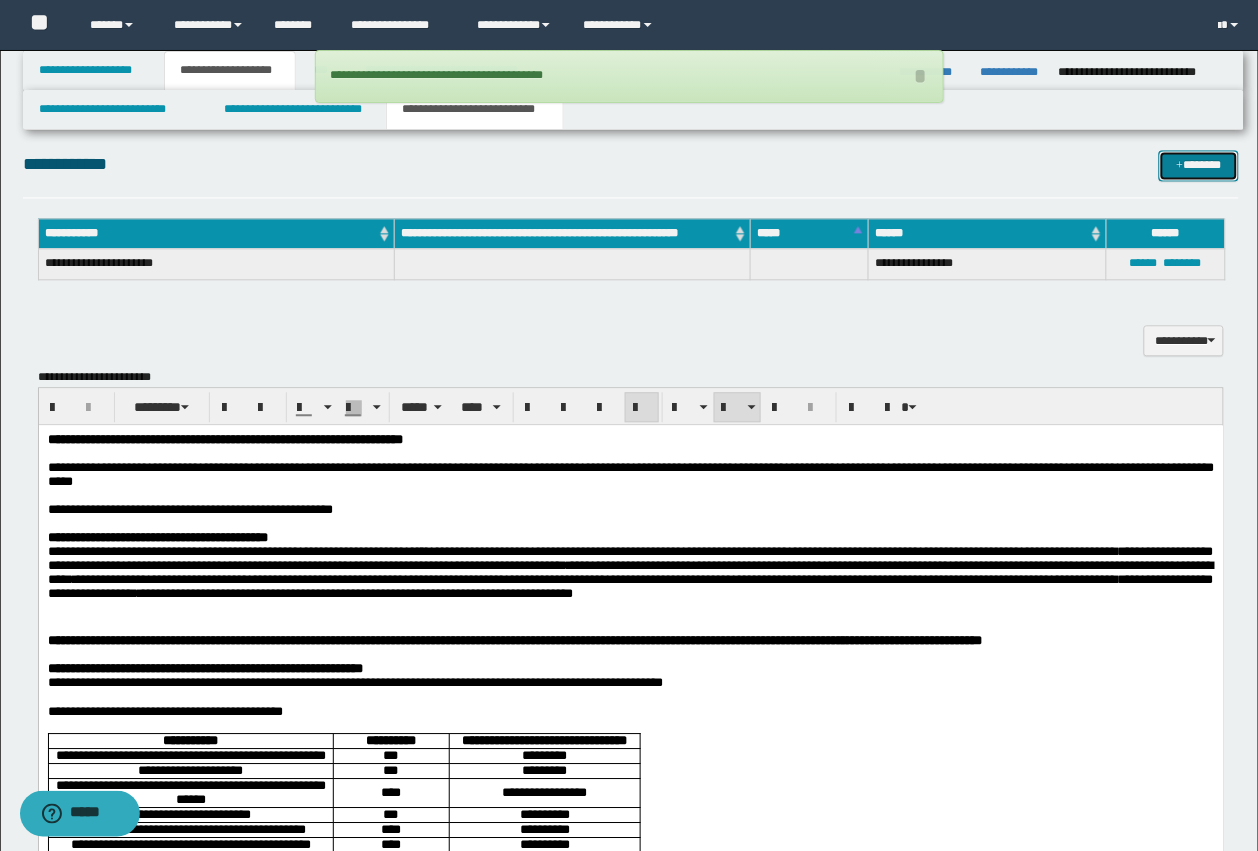 click on "*******" at bounding box center [1199, 166] 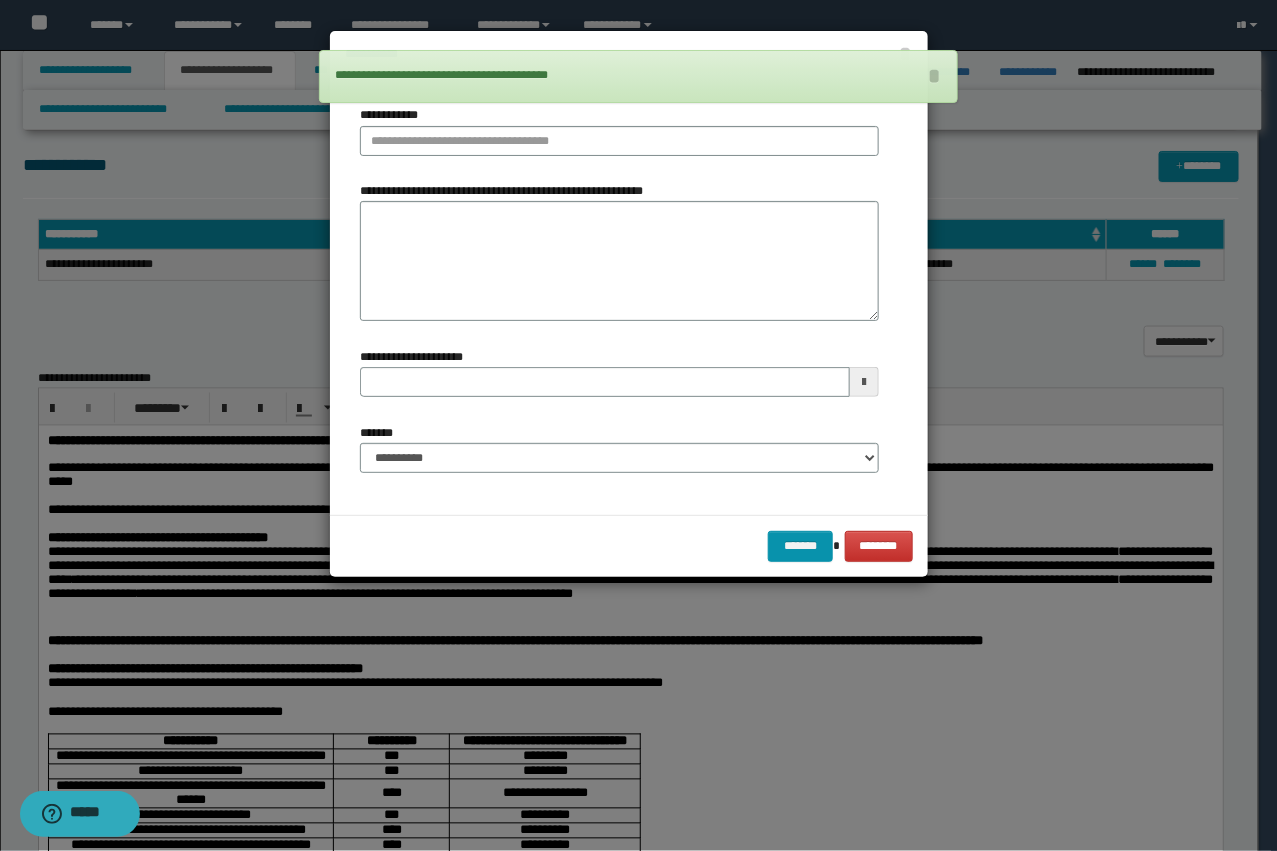type 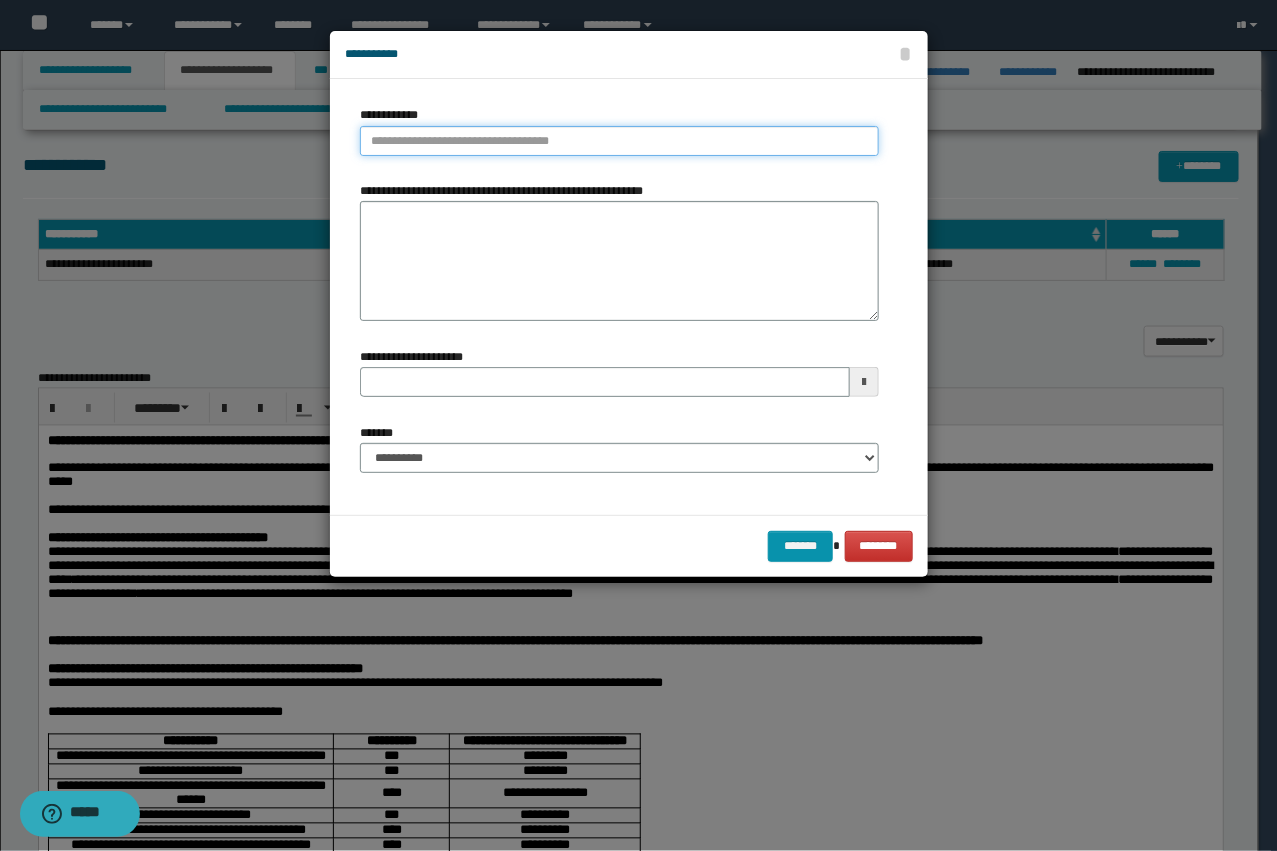 type on "**********" 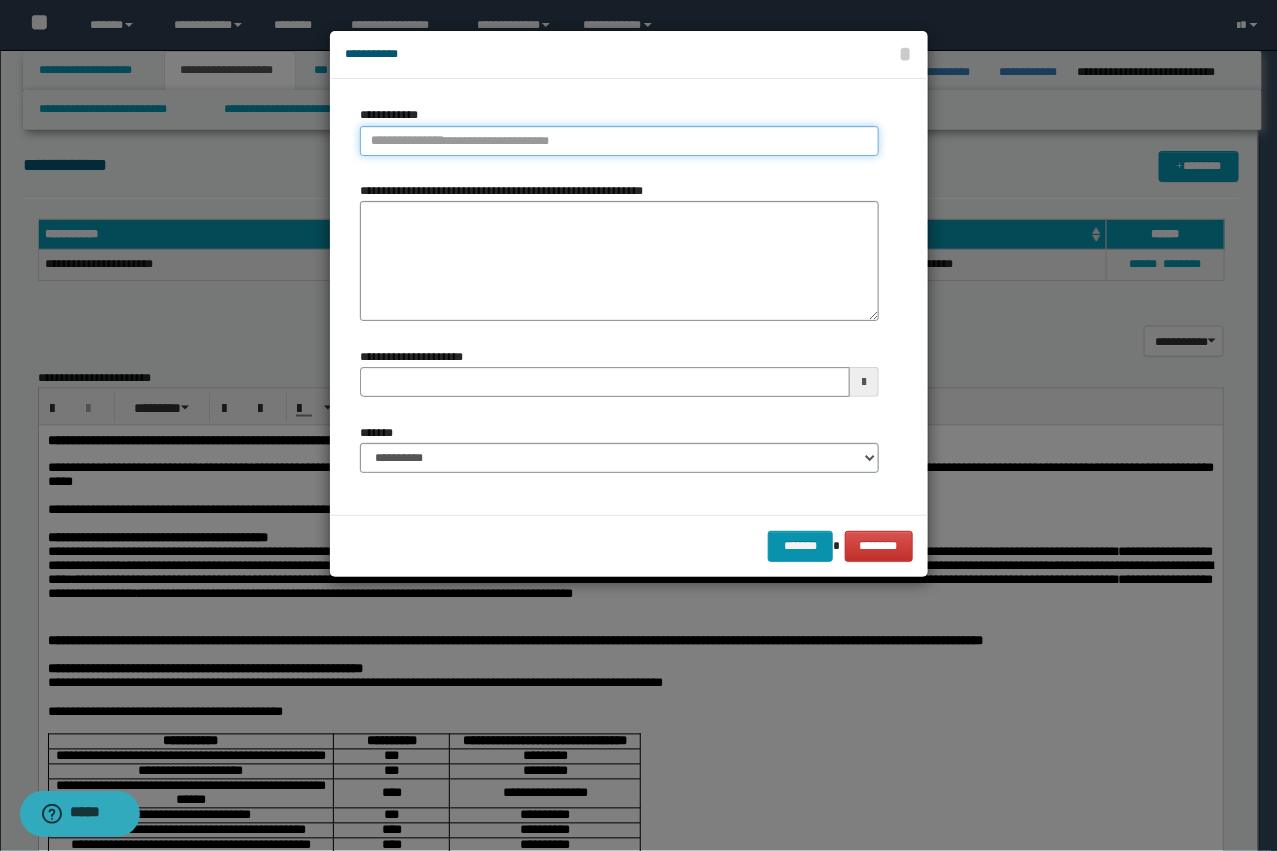 click on "**********" at bounding box center [619, 141] 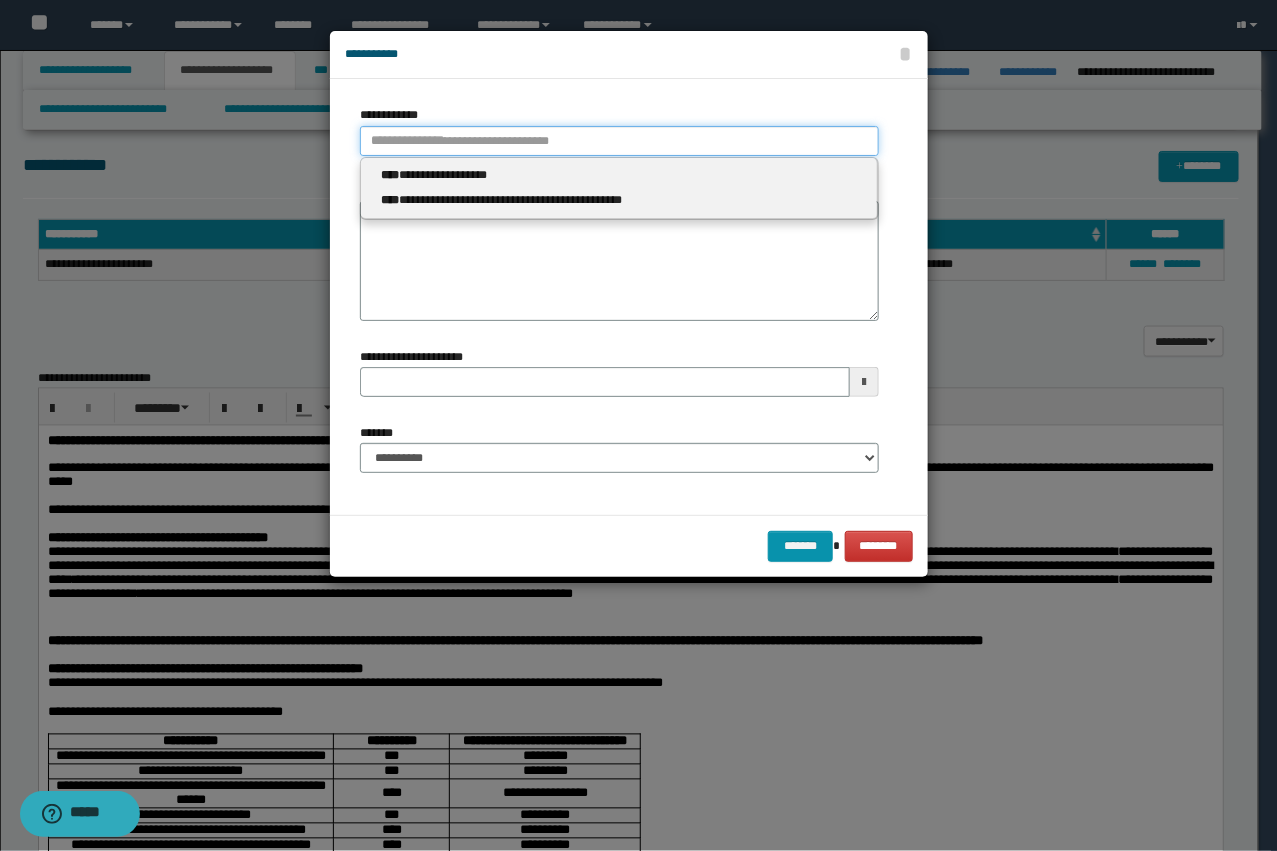 paste on "****" 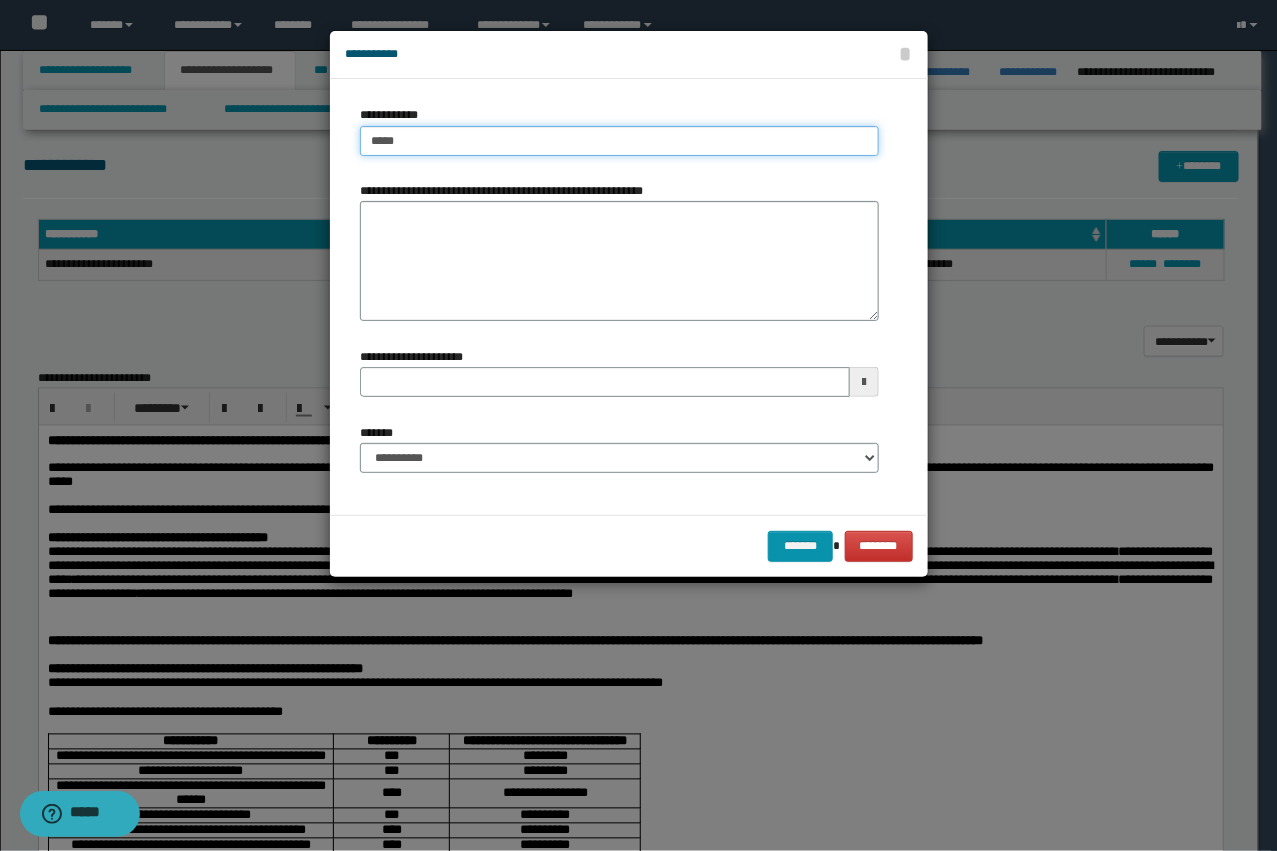 type on "****" 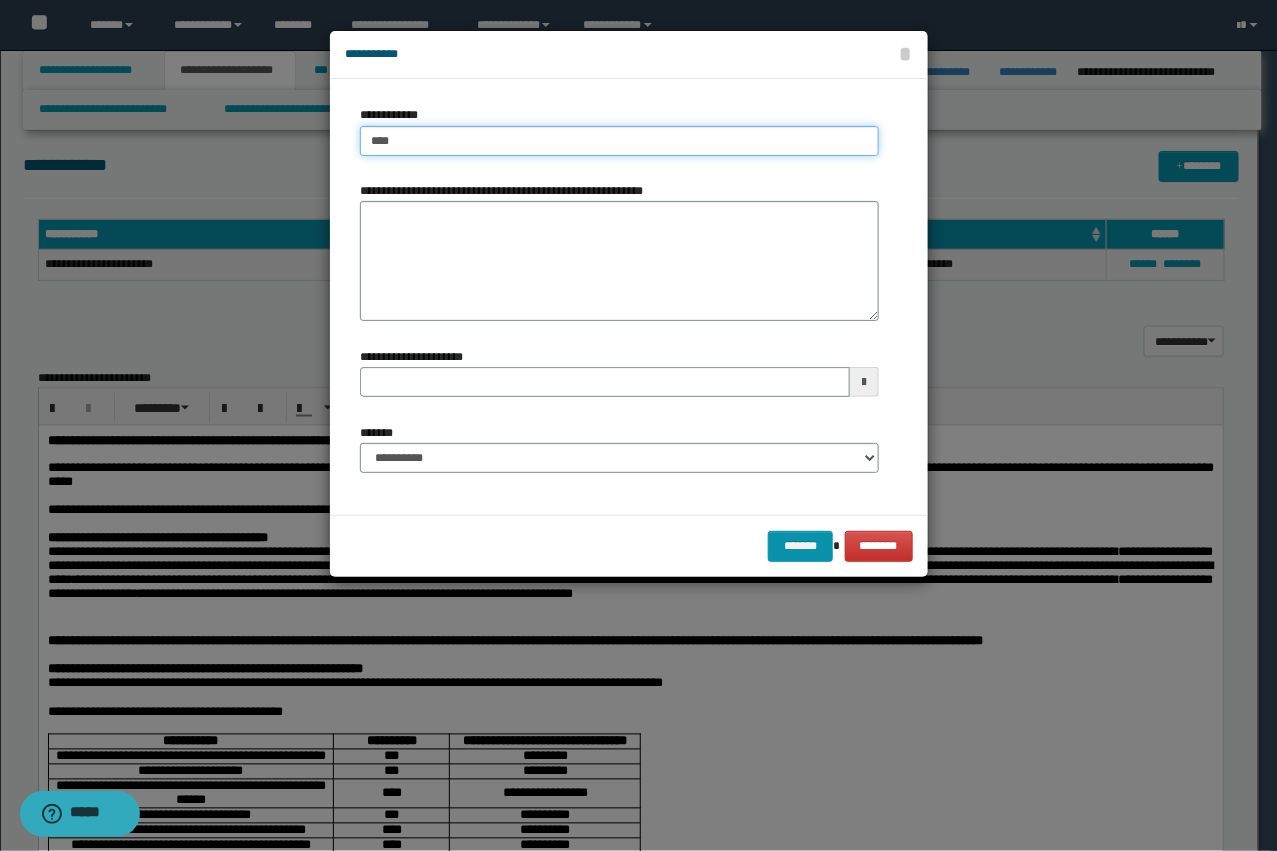 type on "****" 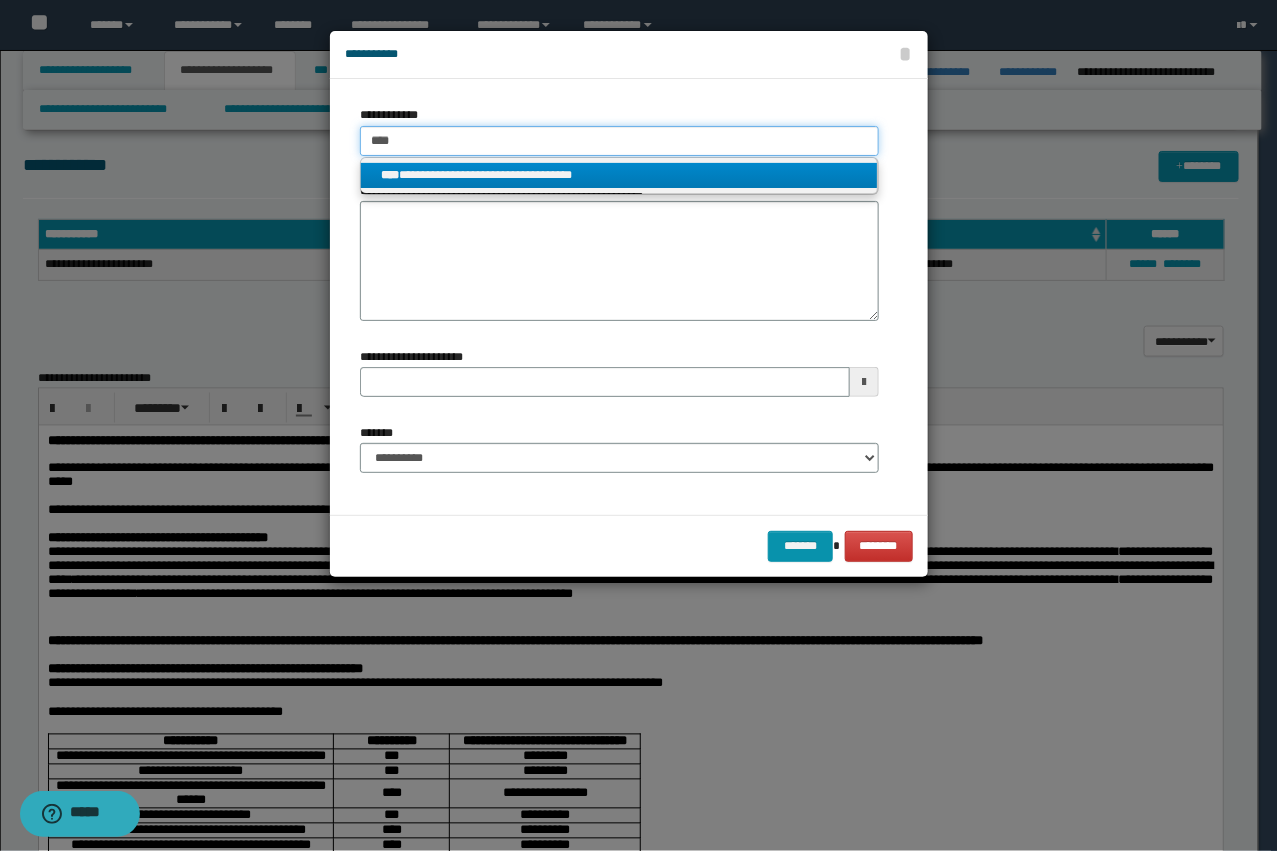 type on "****" 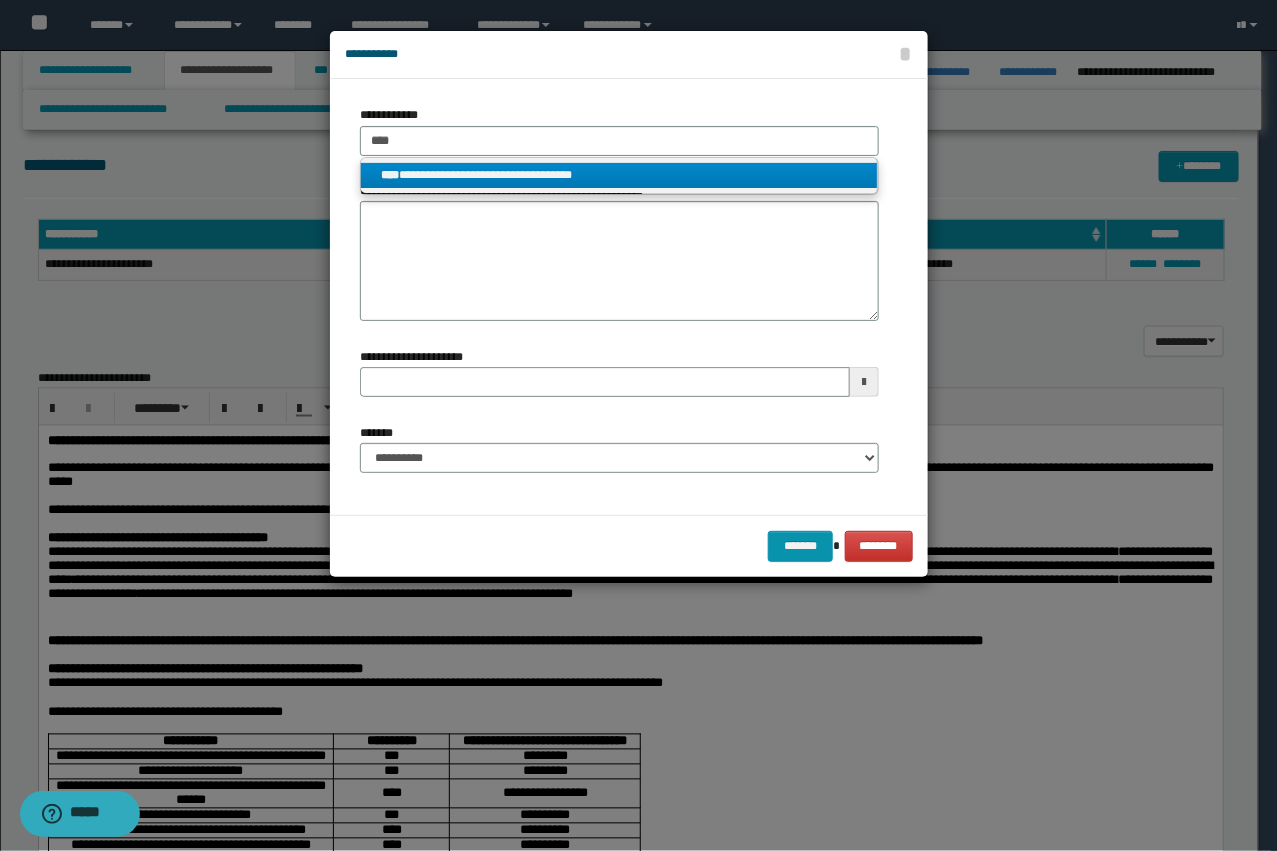 click on "**********" at bounding box center (619, 175) 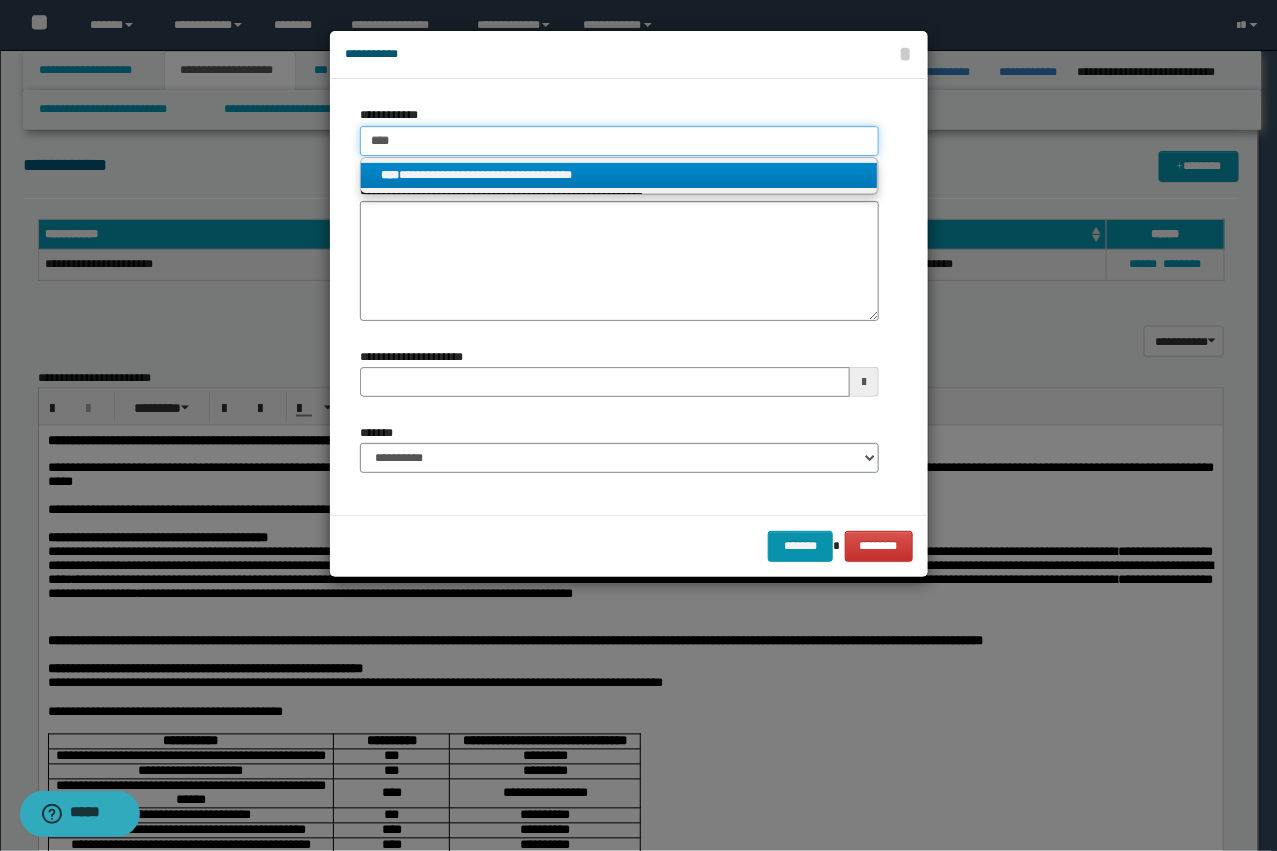 type 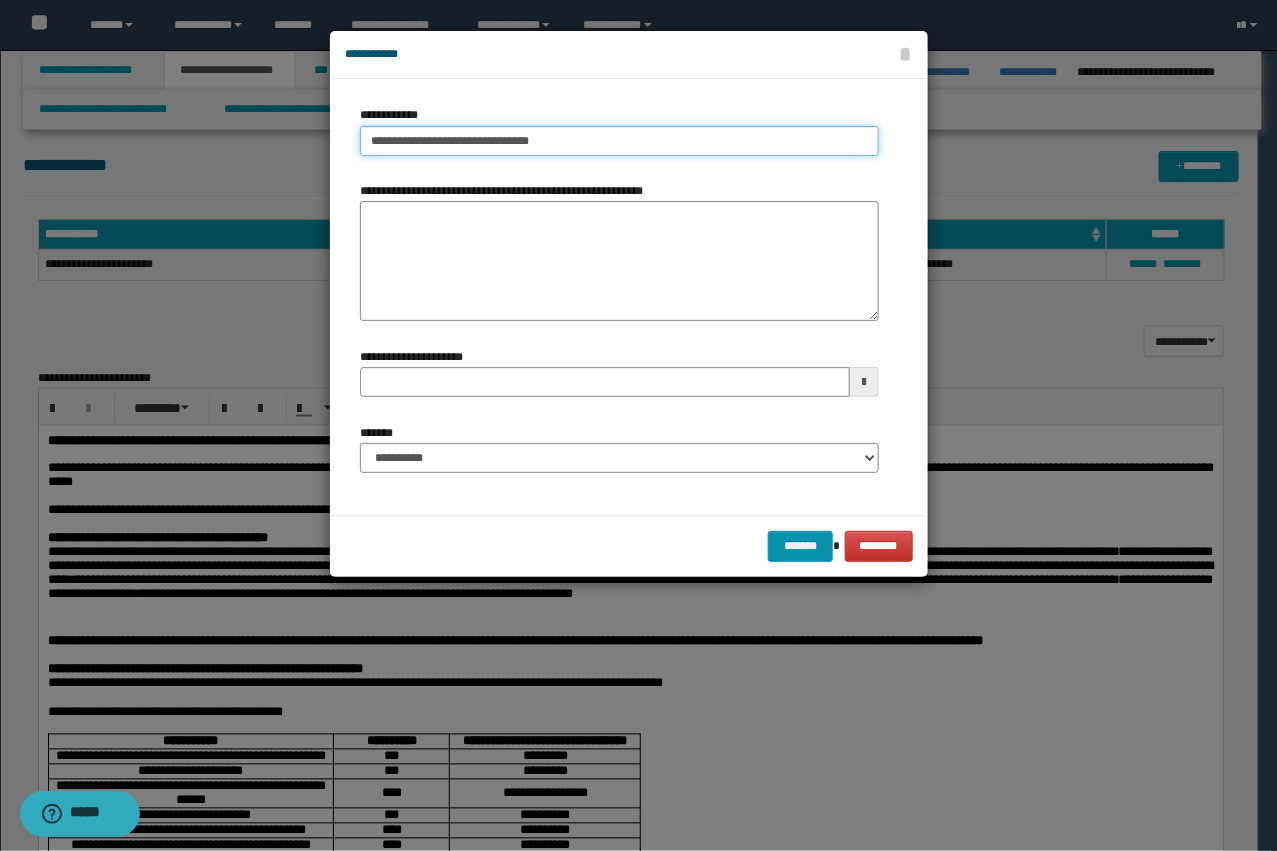 type 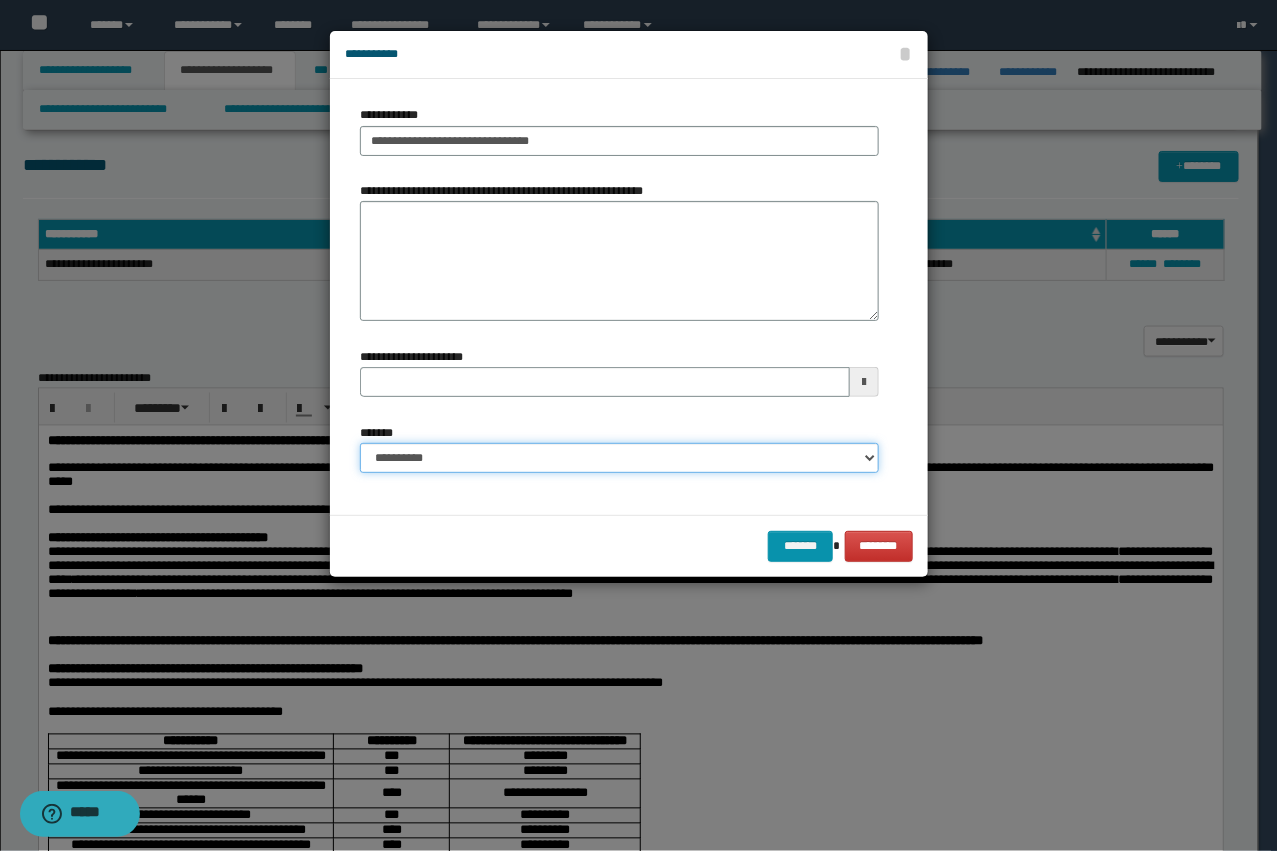 click on "**********" at bounding box center (619, 458) 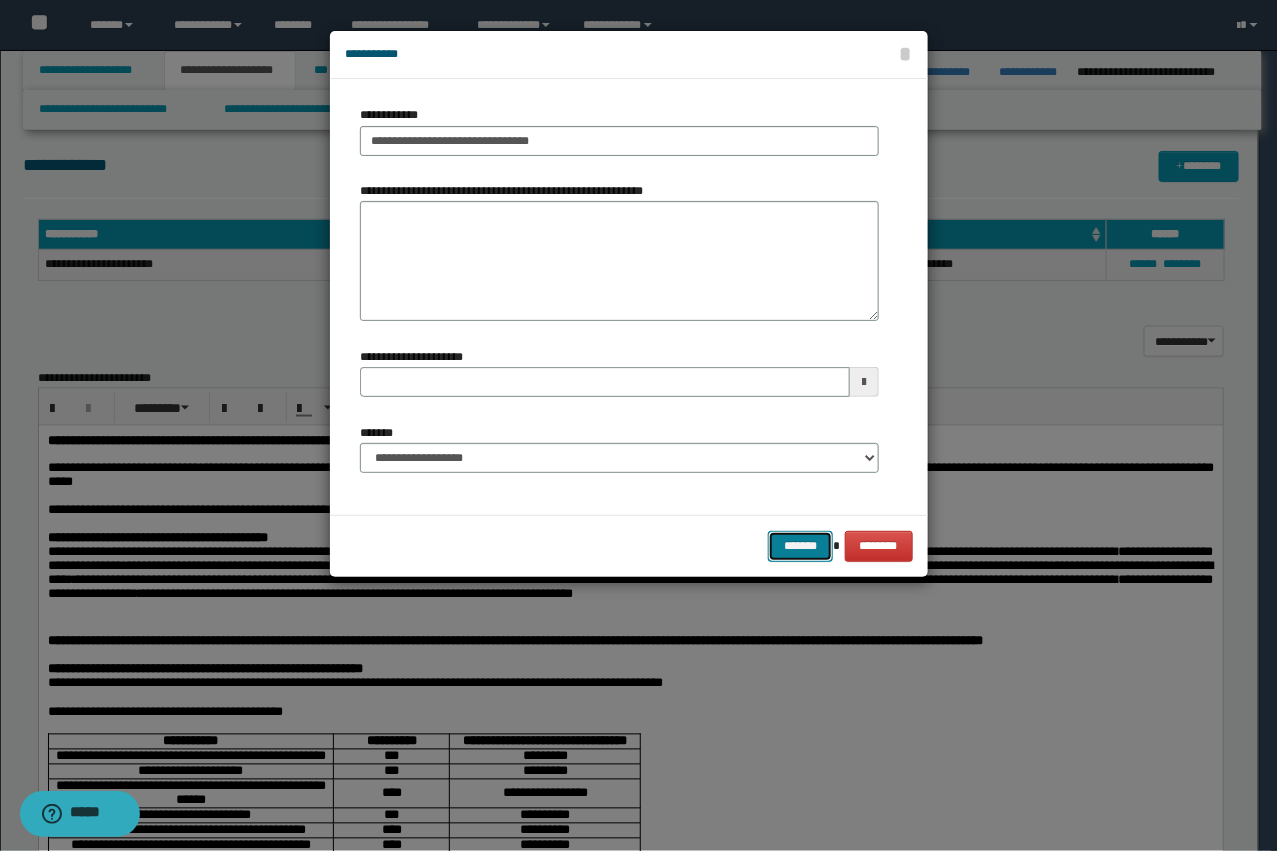 click on "*******" at bounding box center (800, 546) 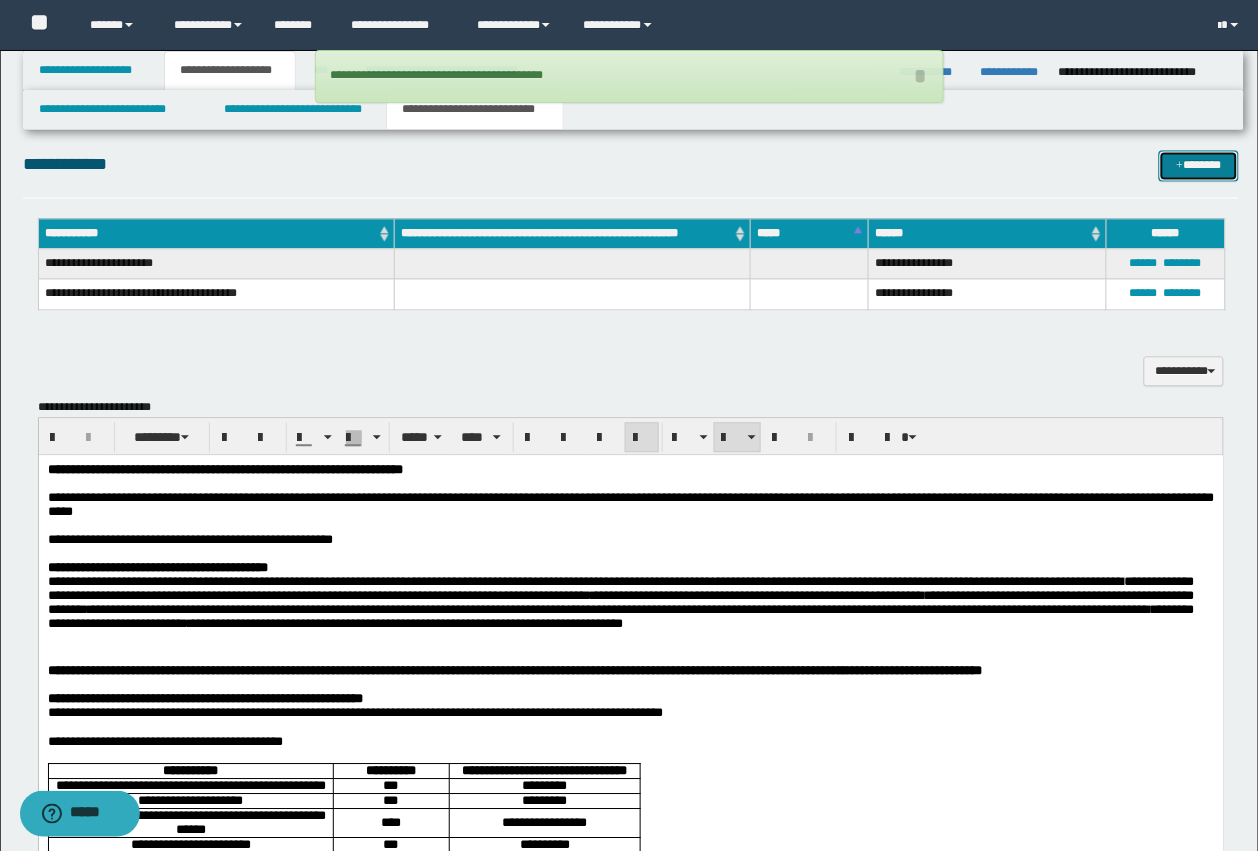 type 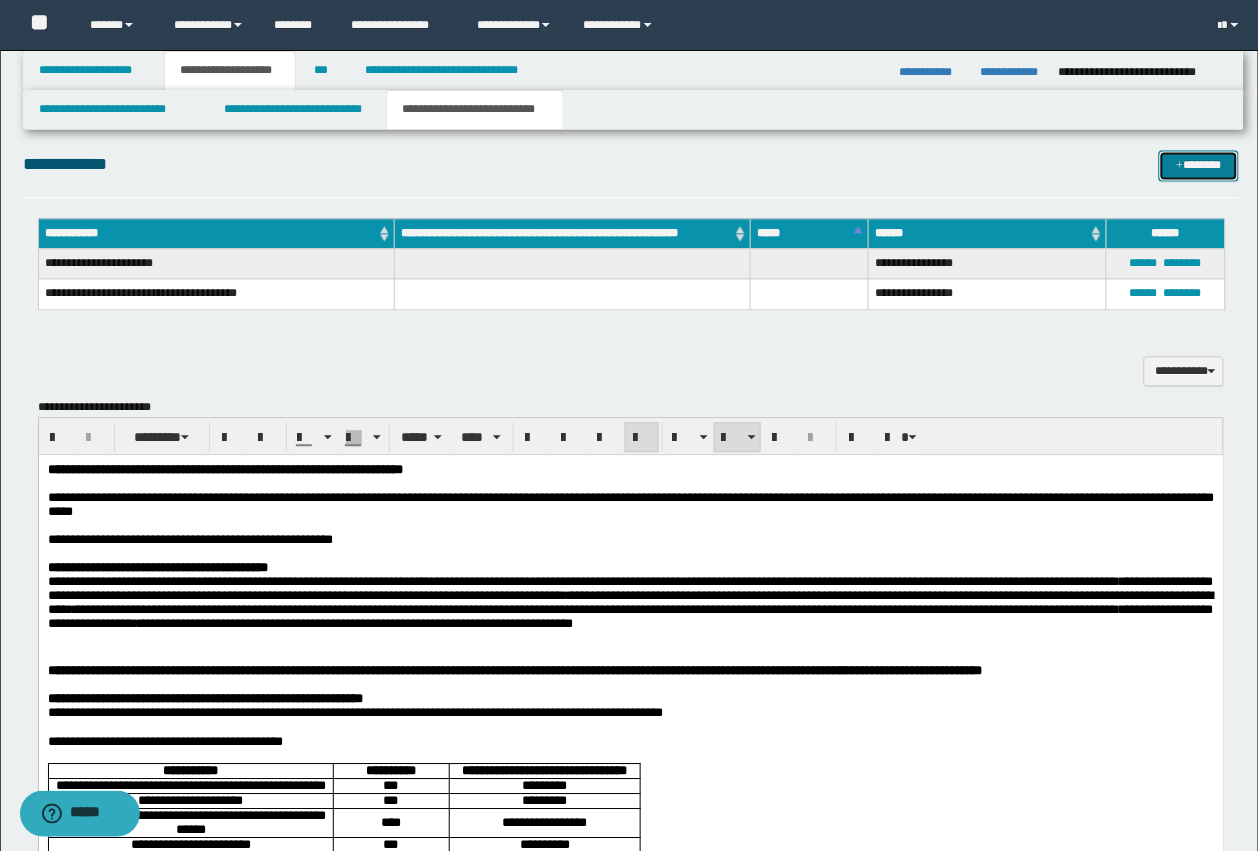 click on "*******" at bounding box center [1199, 166] 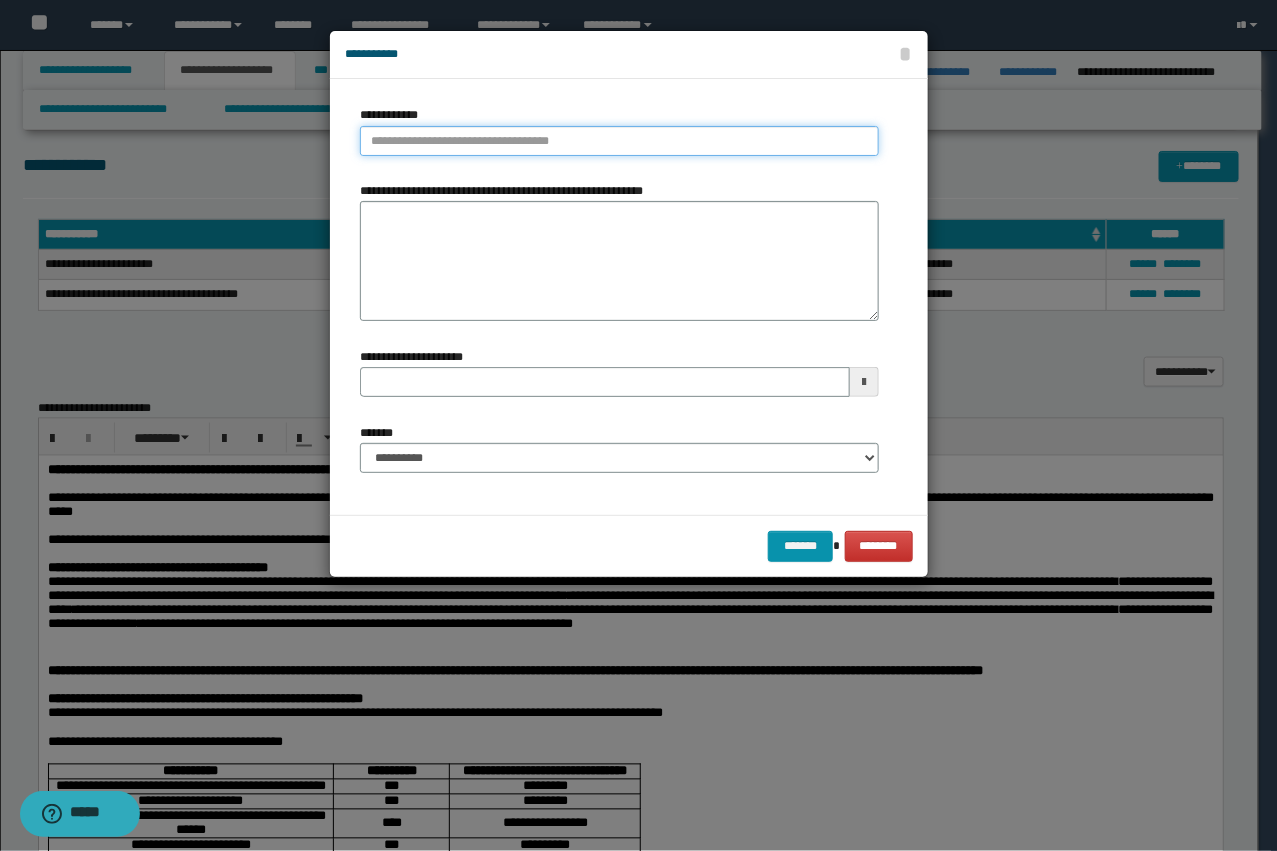 type on "**********" 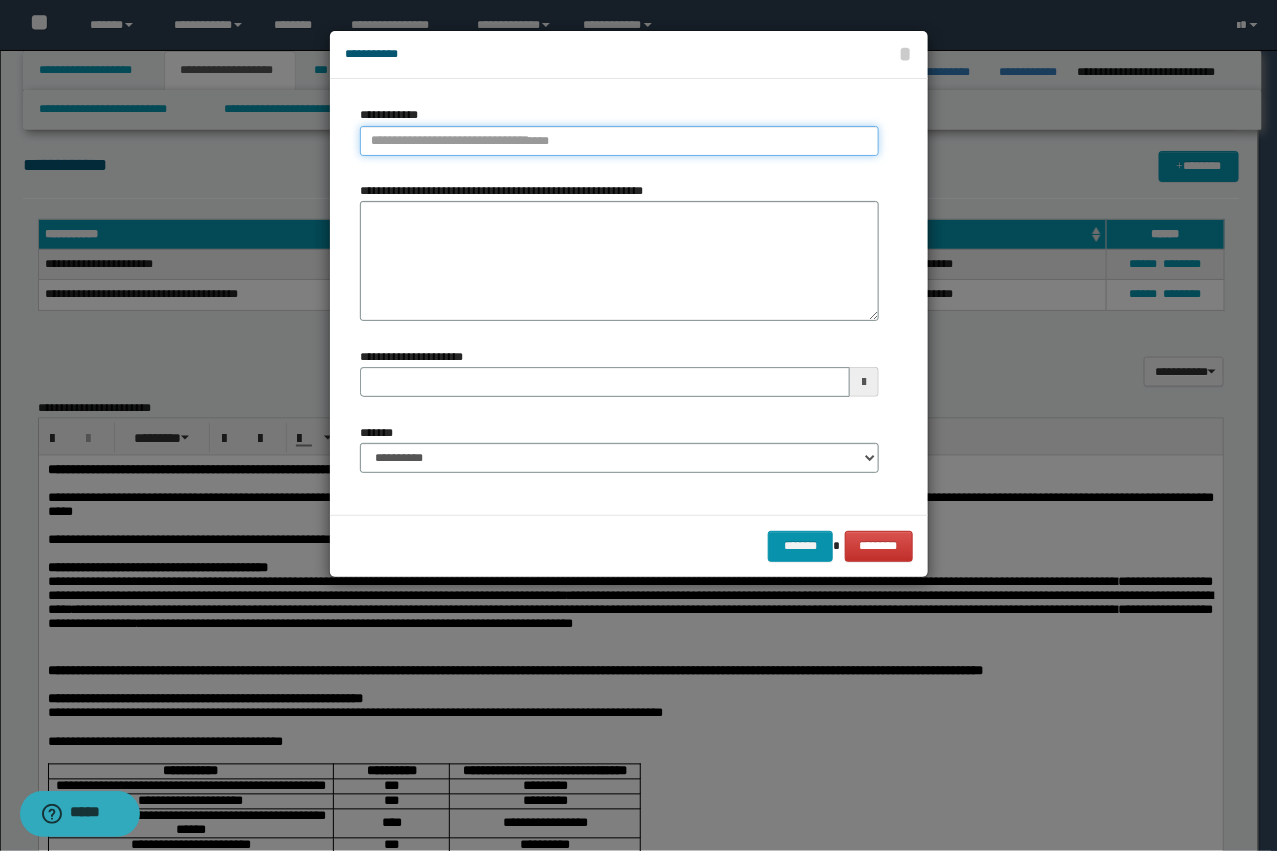 click on "**********" at bounding box center [619, 141] 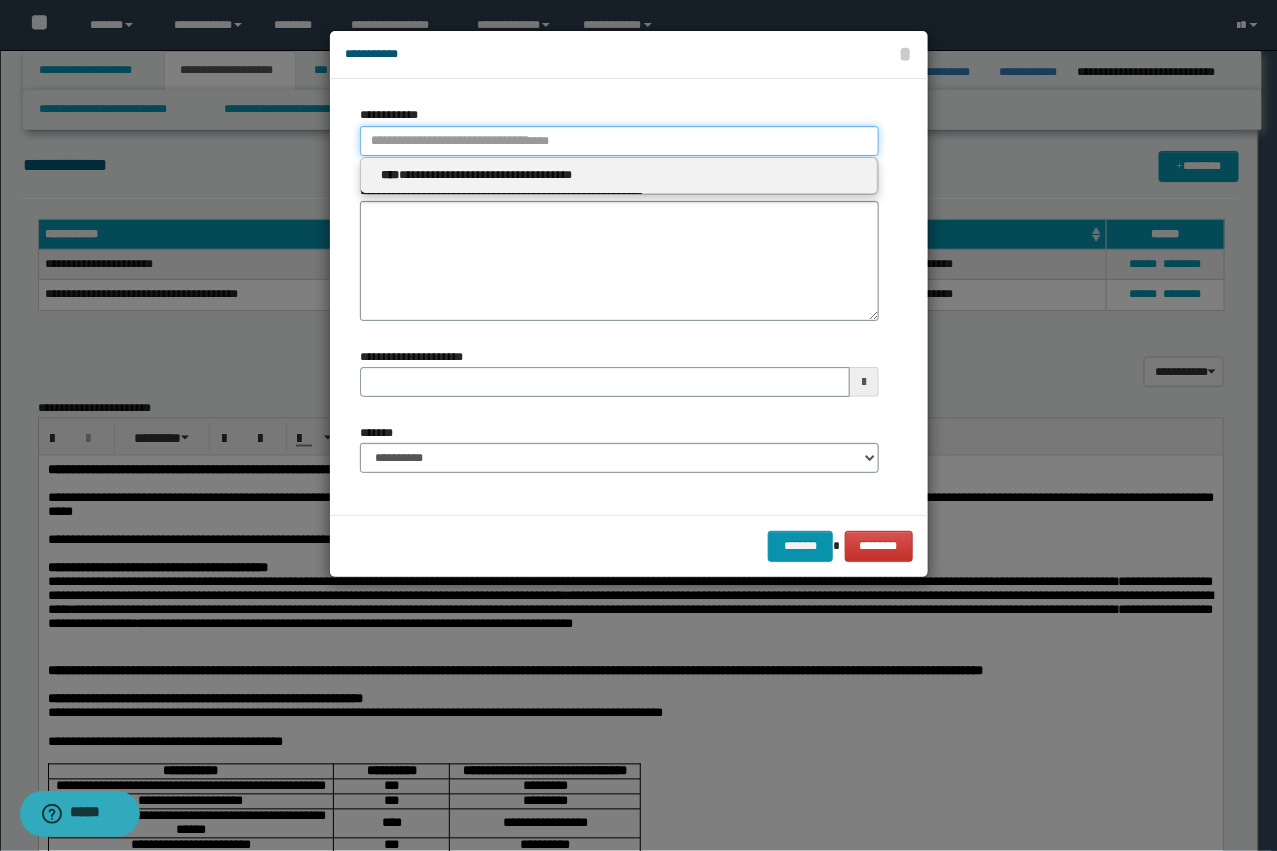paste on "****" 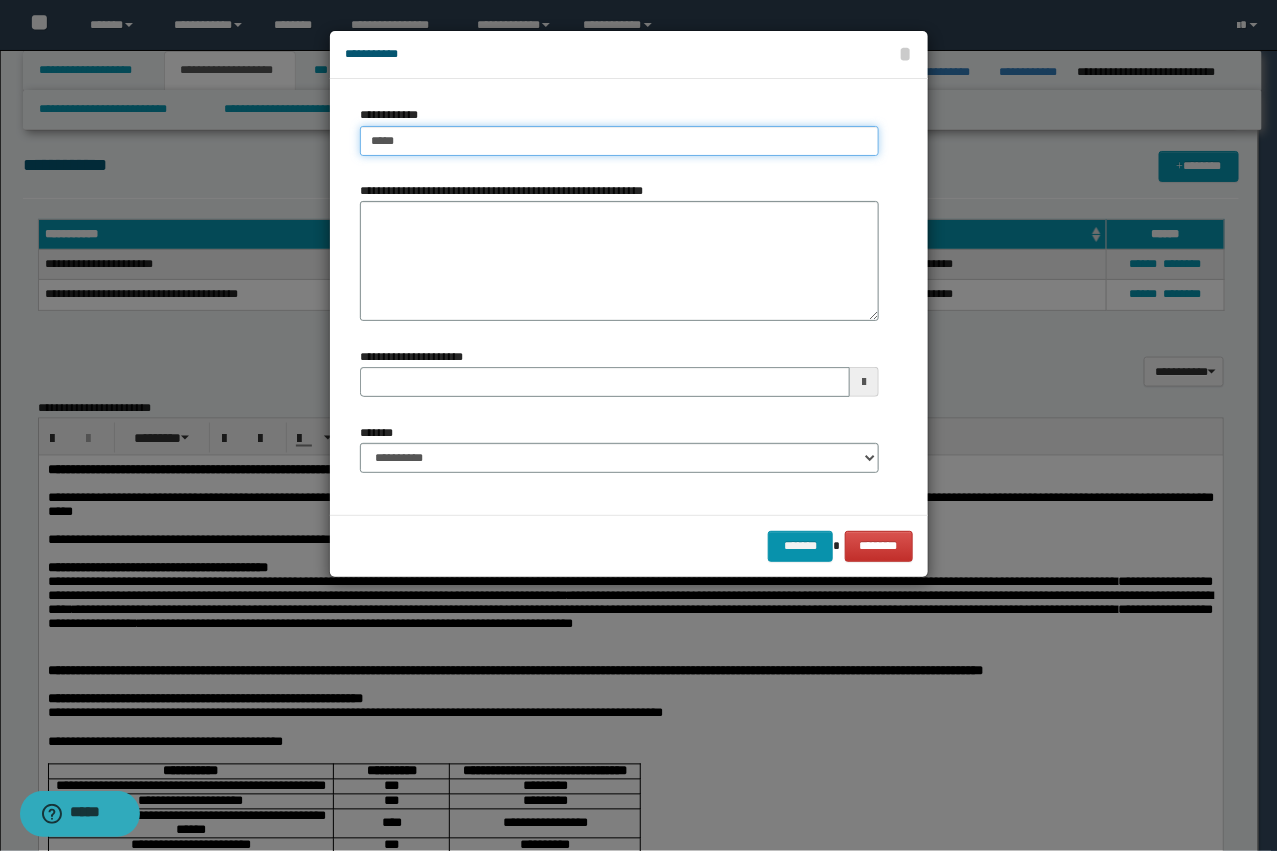 type on "****" 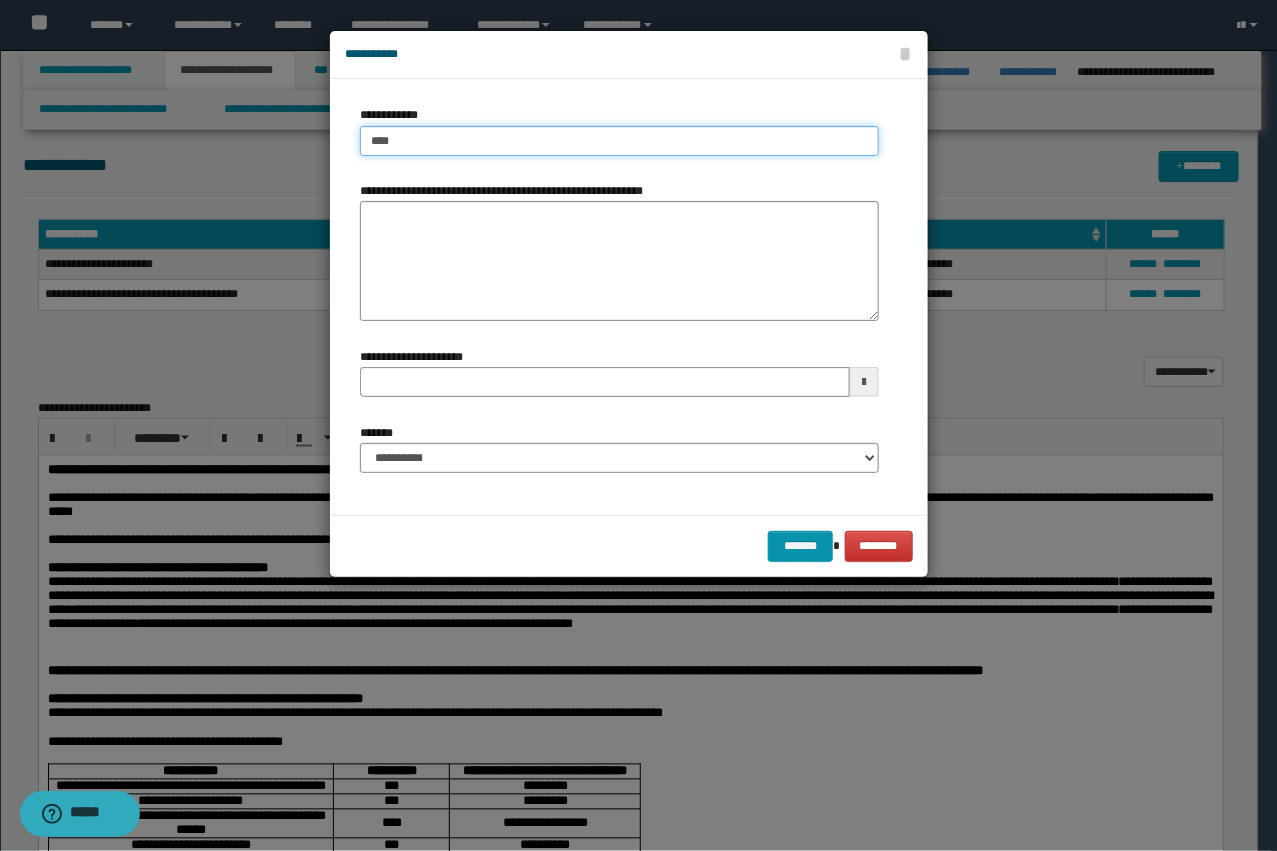 type on "****" 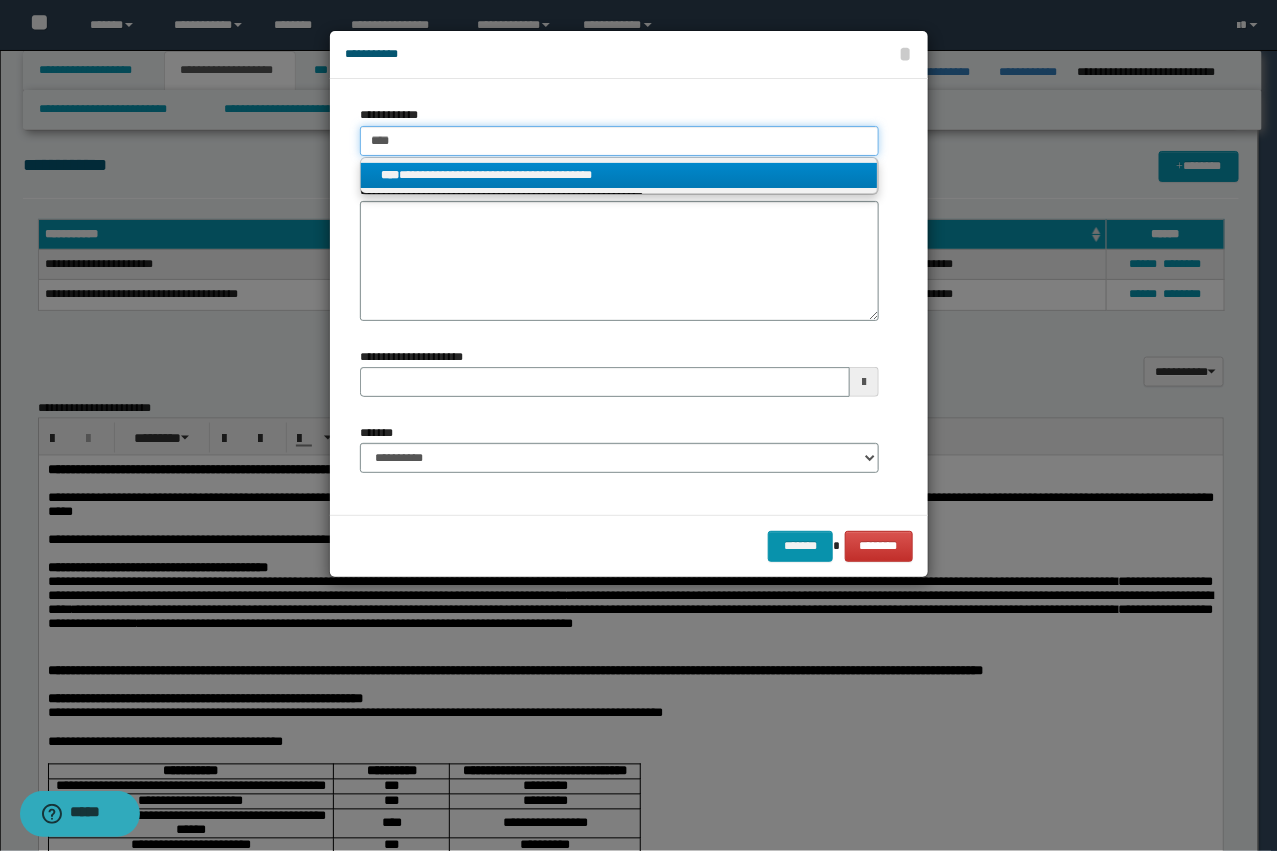 type on "****" 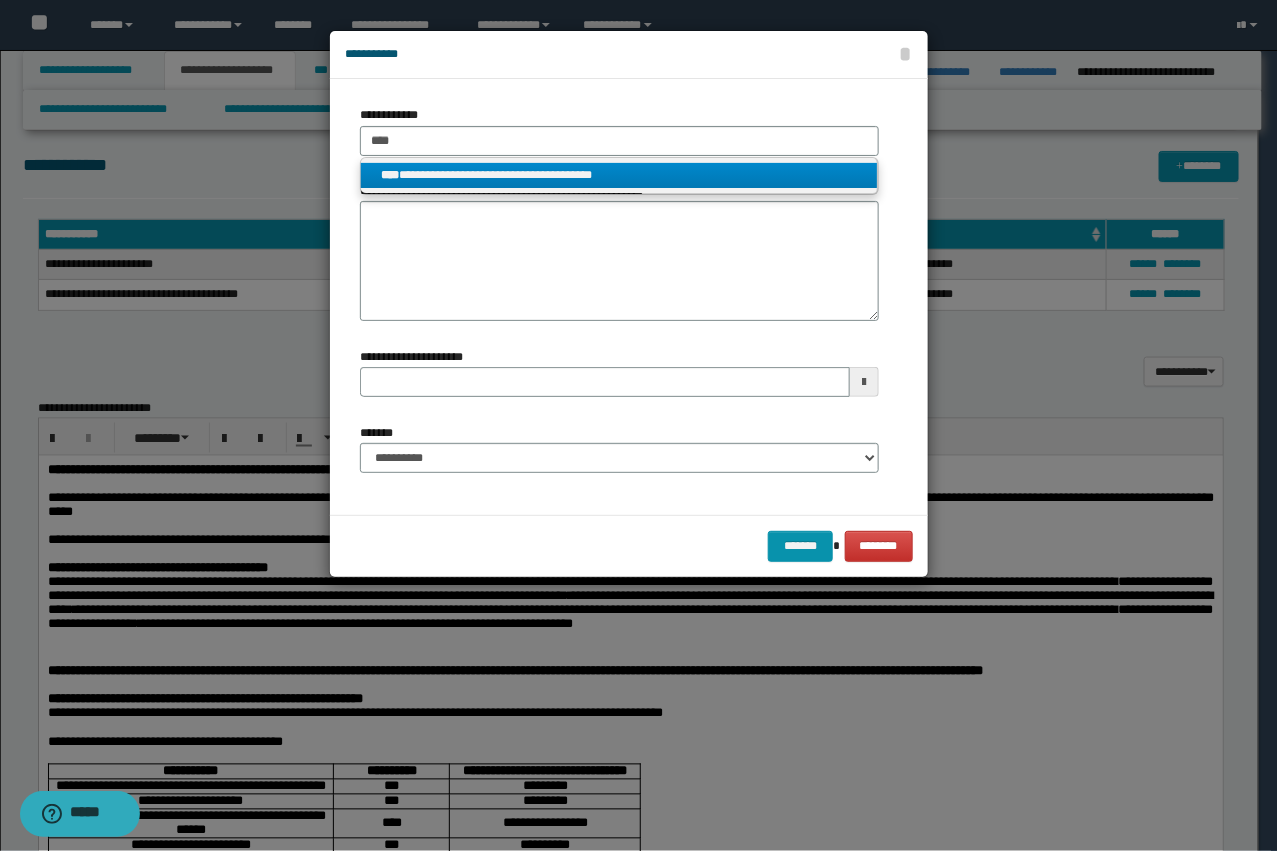 click on "**********" at bounding box center (619, 175) 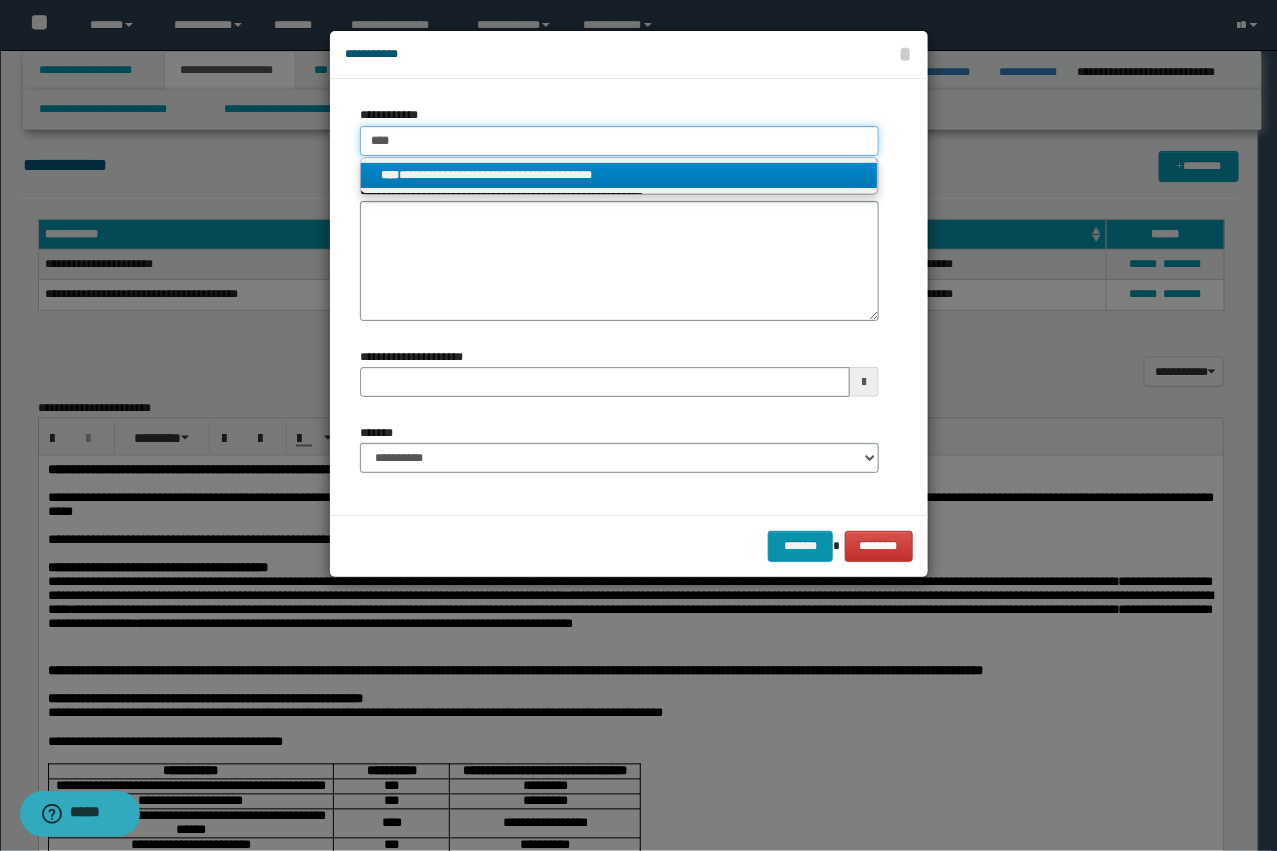 type 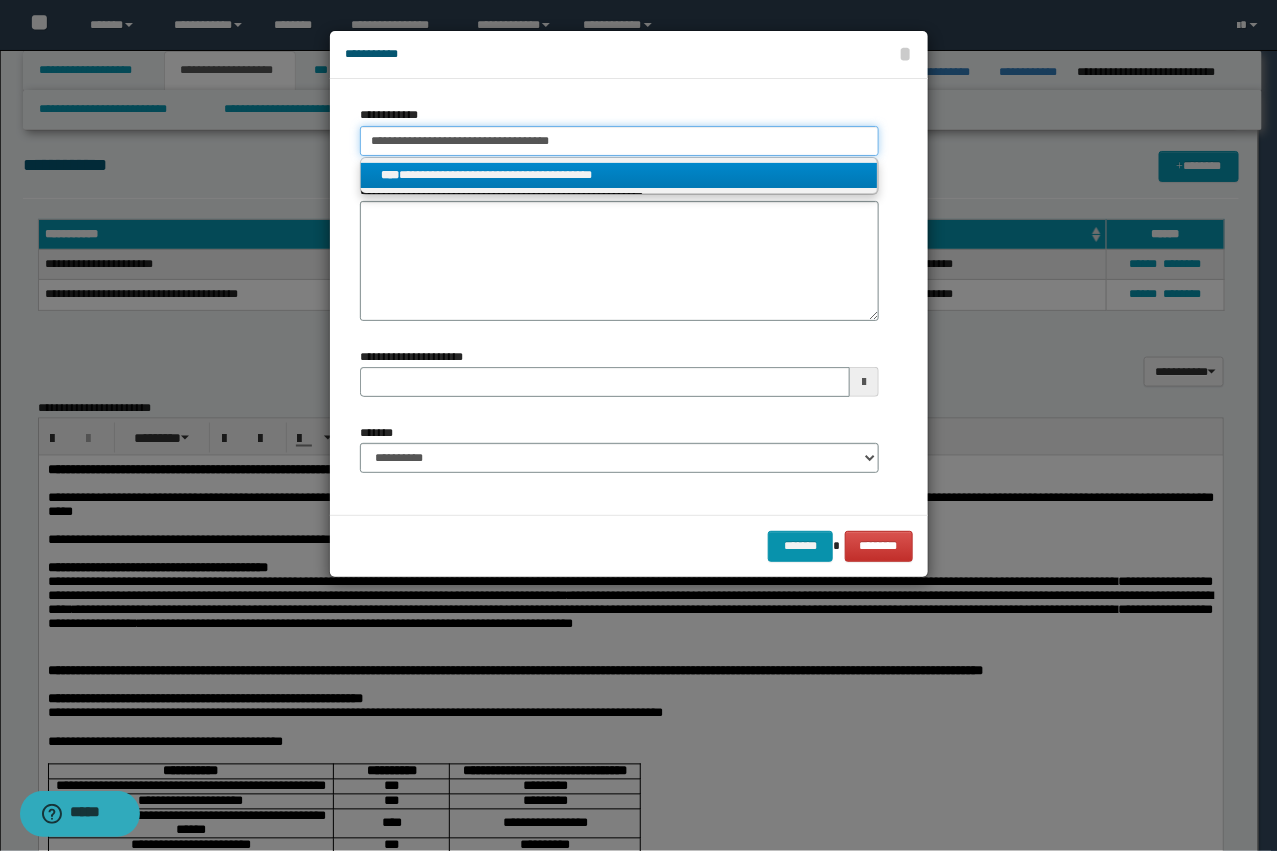 type 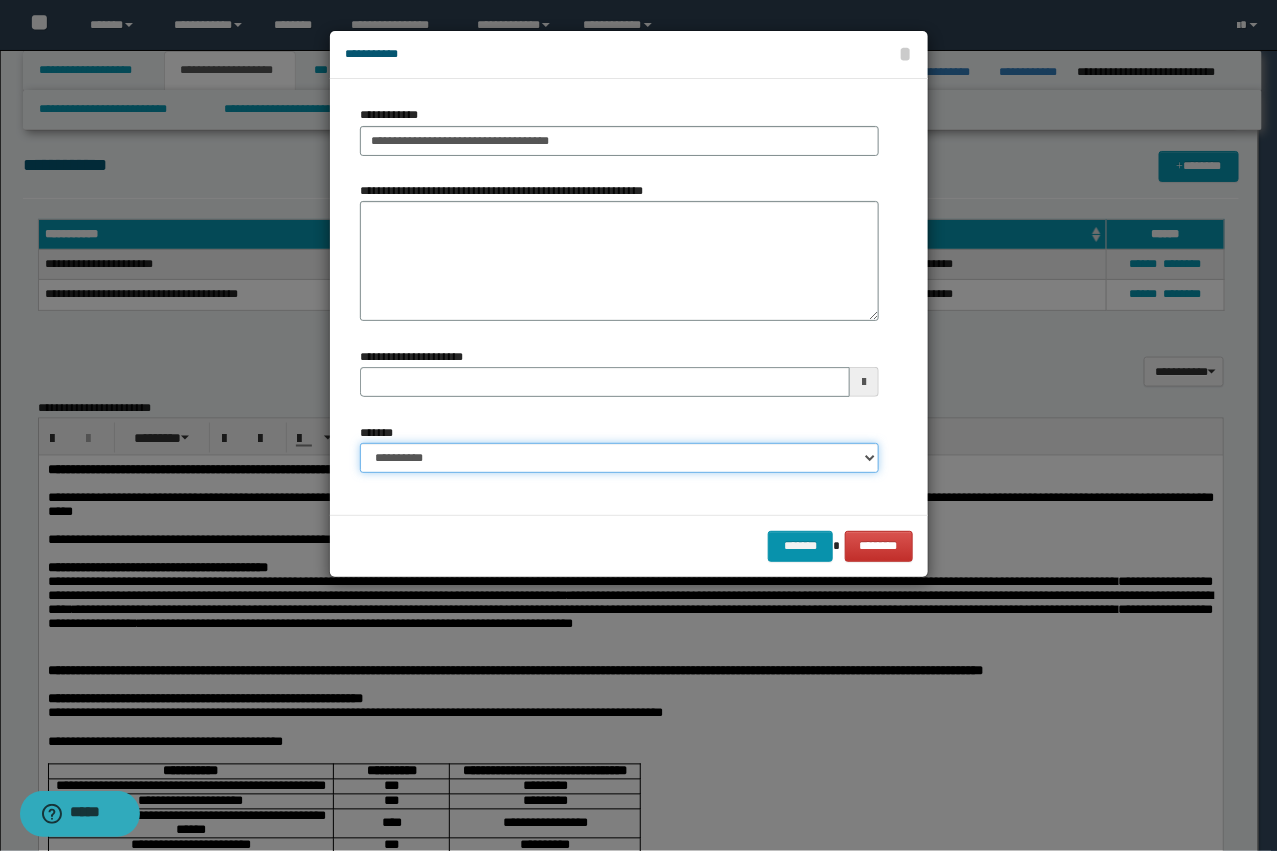 drag, startPoint x: 458, startPoint y: 450, endPoint x: 466, endPoint y: 466, distance: 17.888544 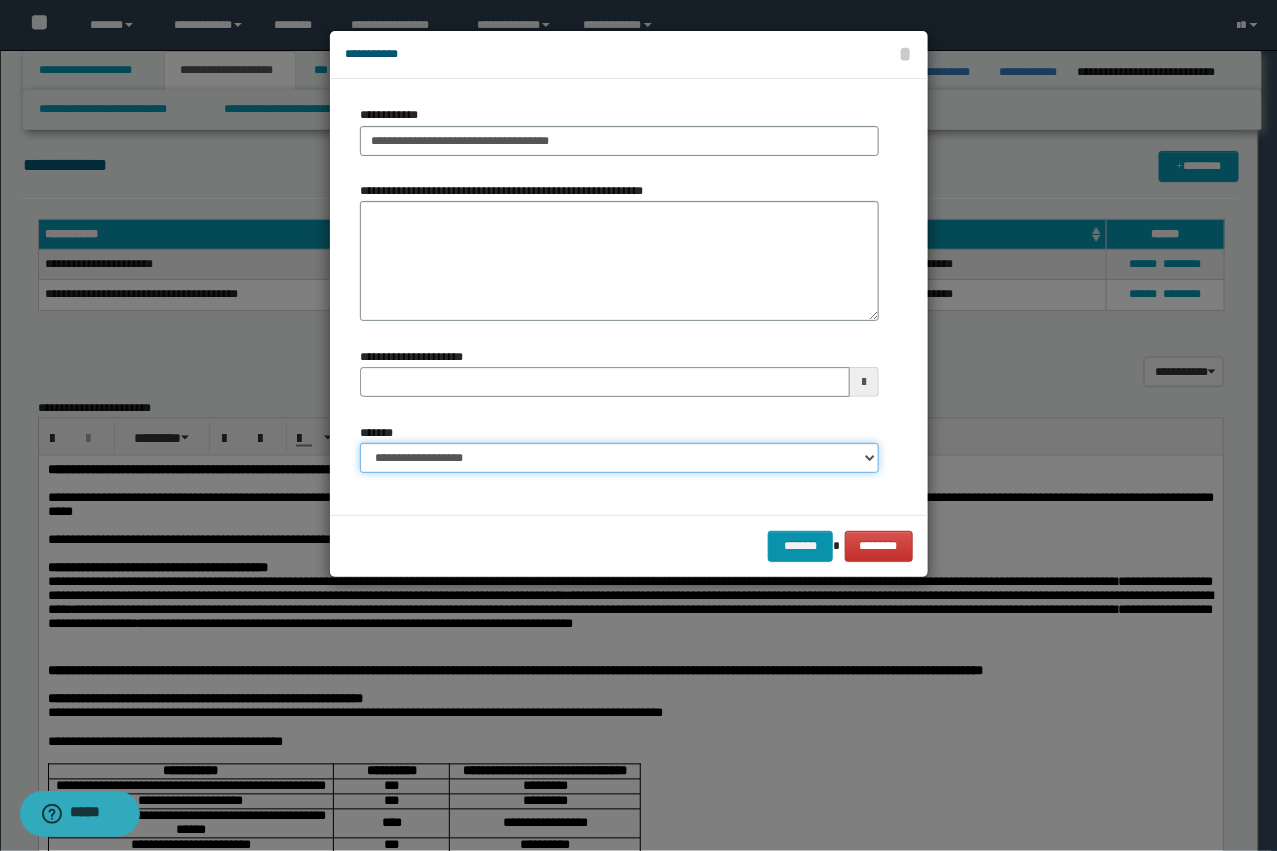 click on "**********" at bounding box center [619, 458] 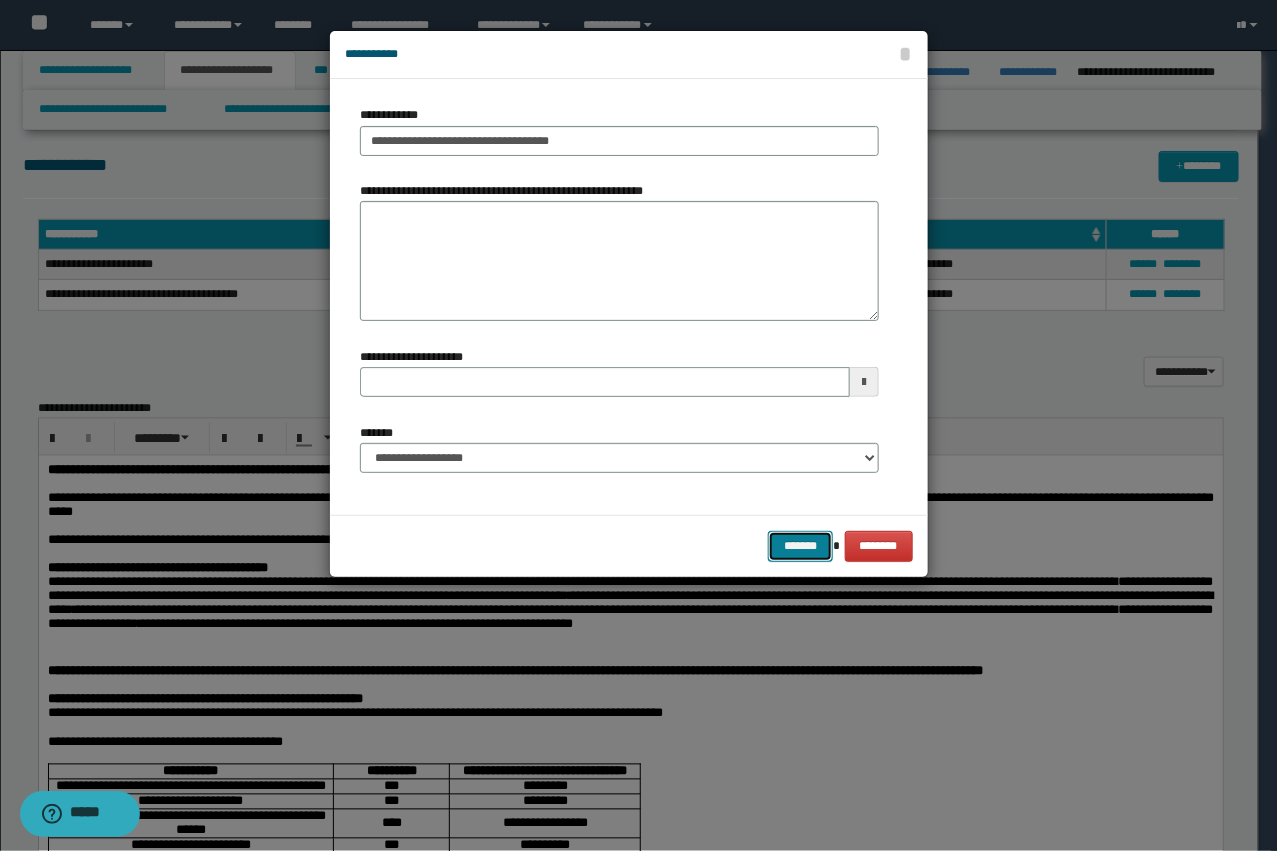 click on "*******" at bounding box center [800, 546] 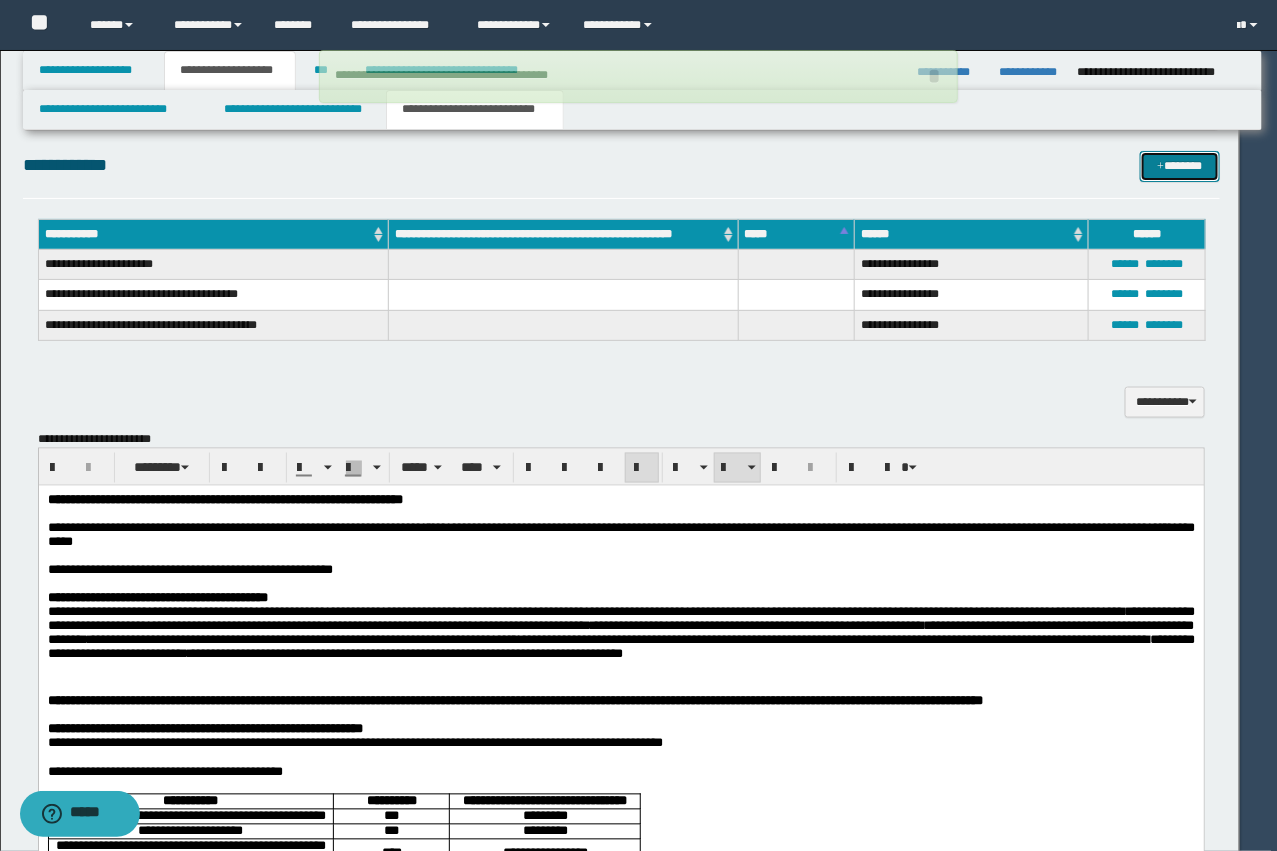 type 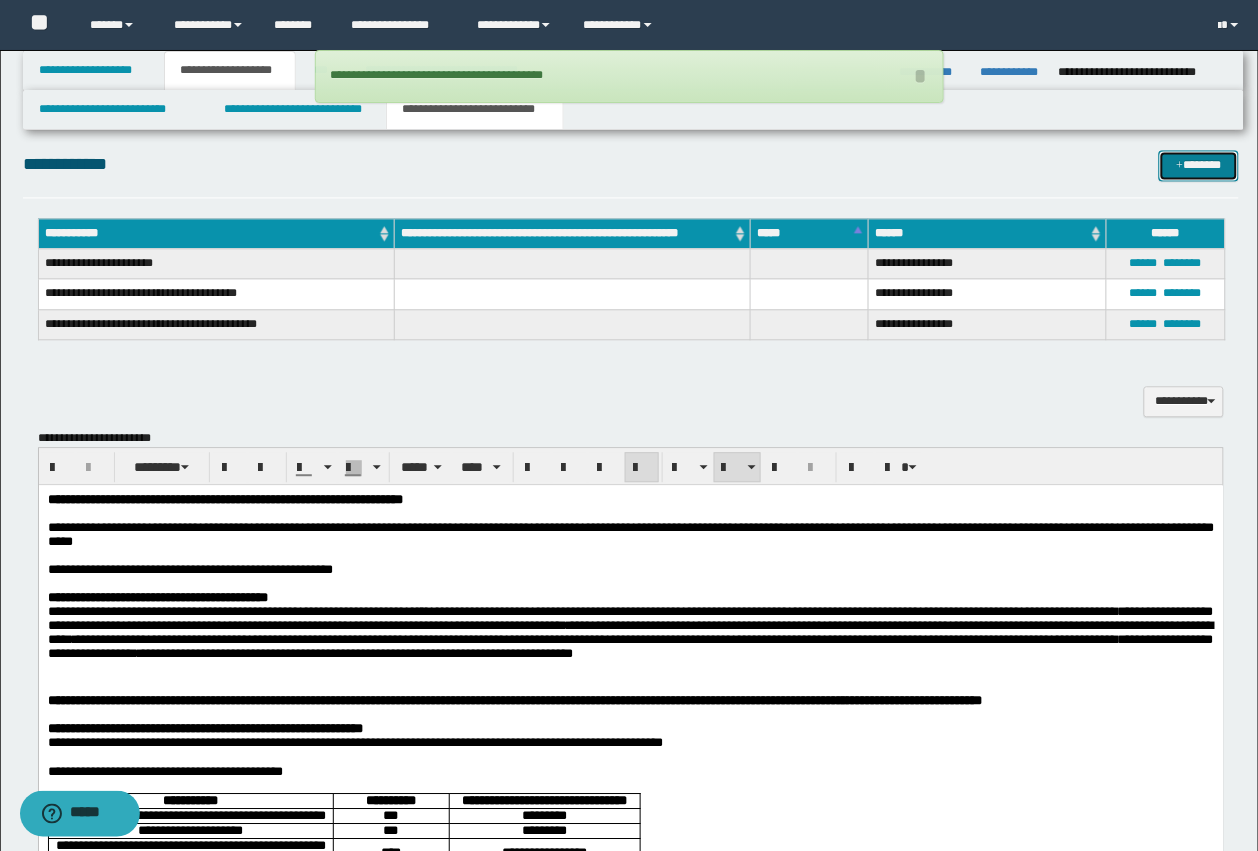 click on "*******" at bounding box center (1199, 166) 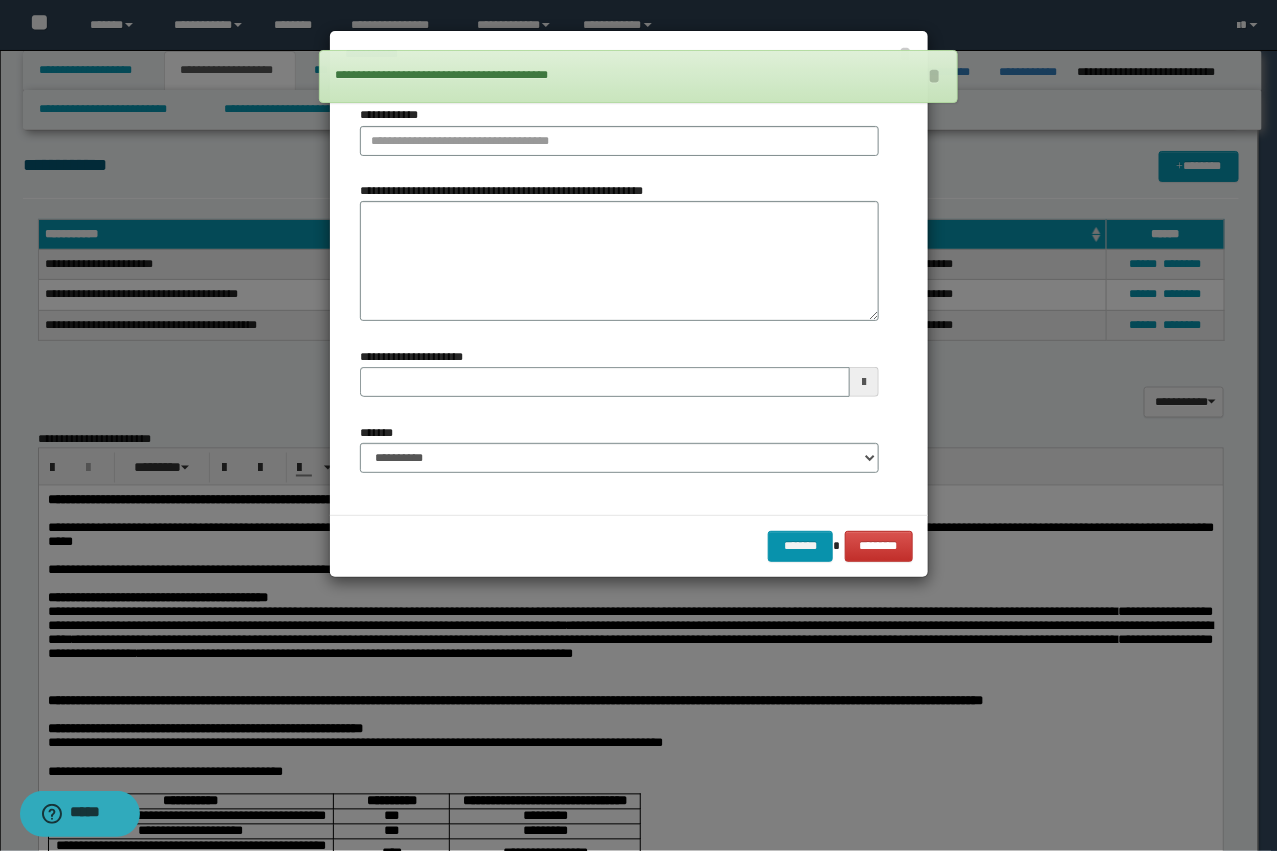 type 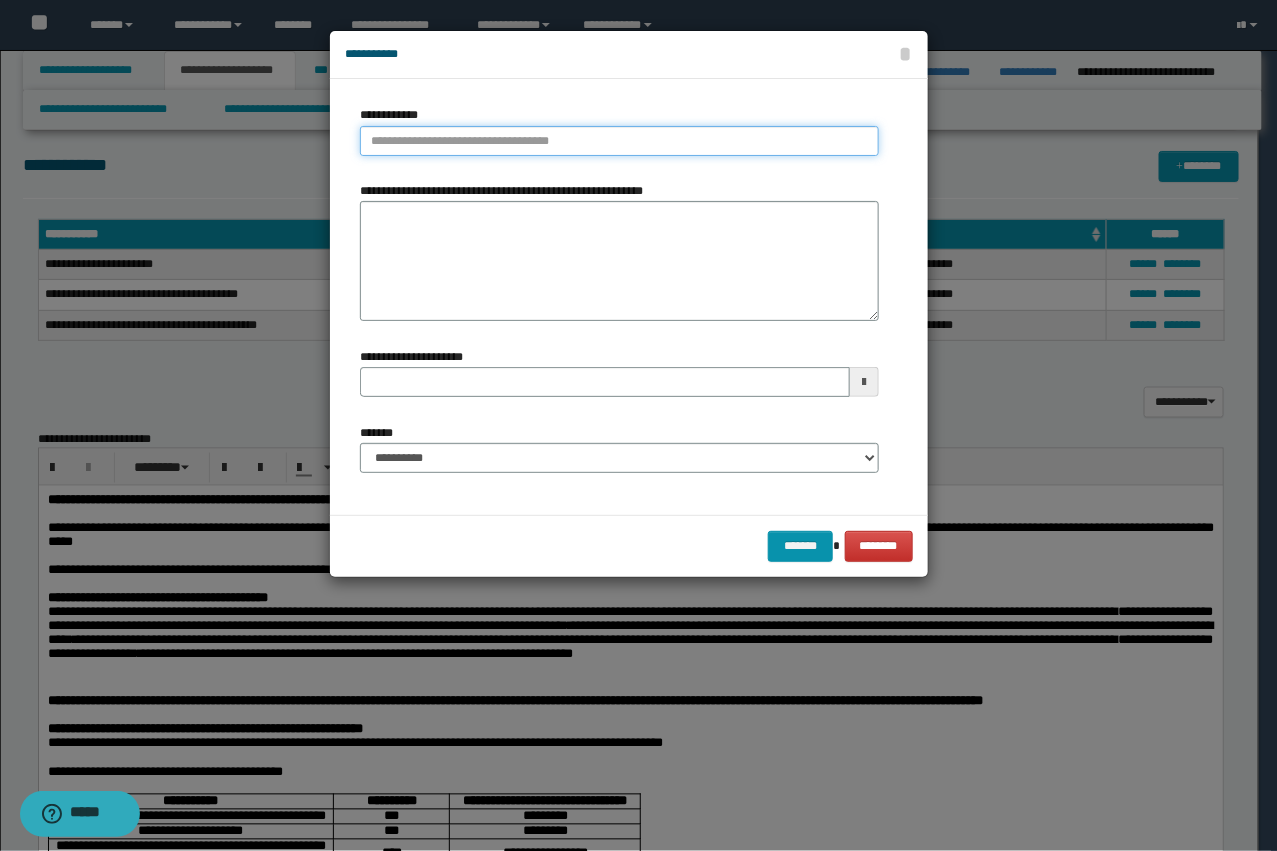 type on "**********" 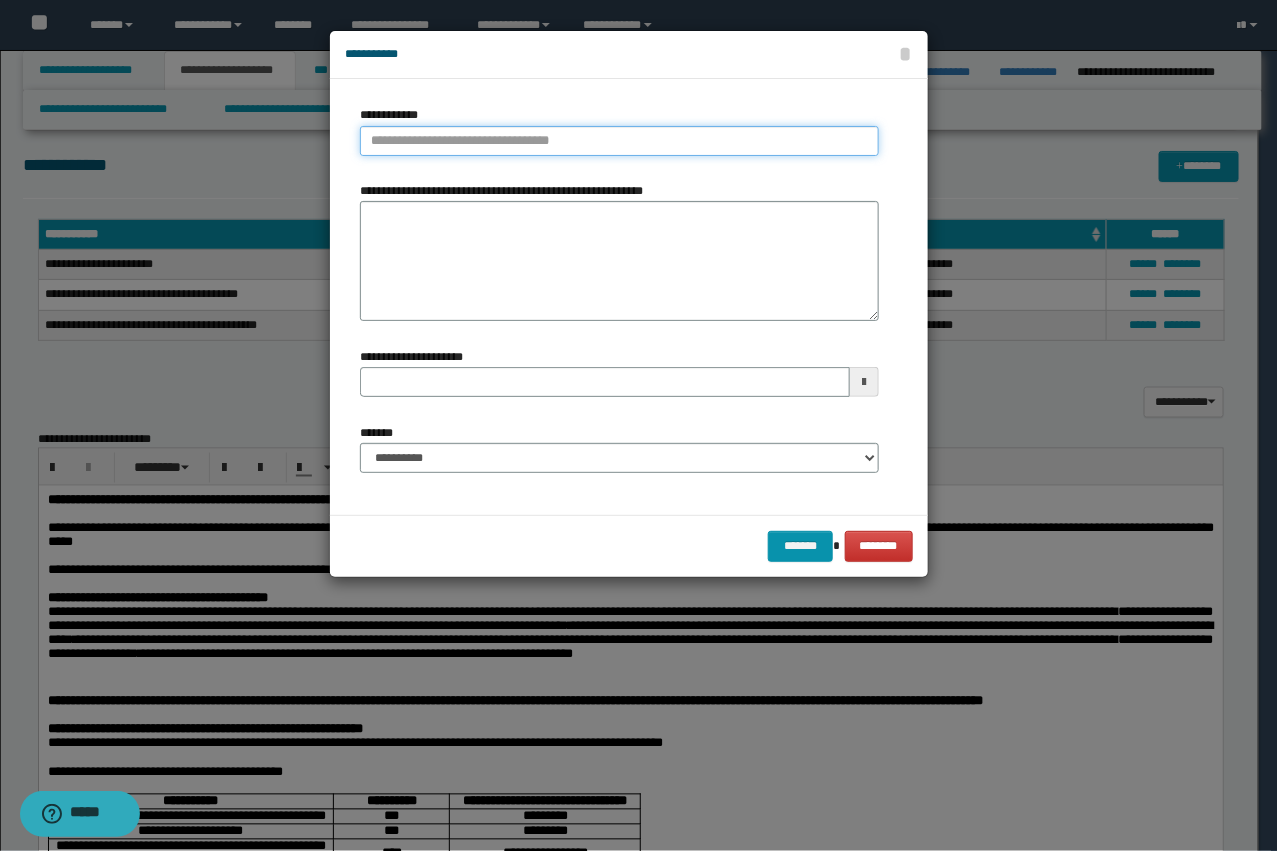 click on "**********" at bounding box center [619, 141] 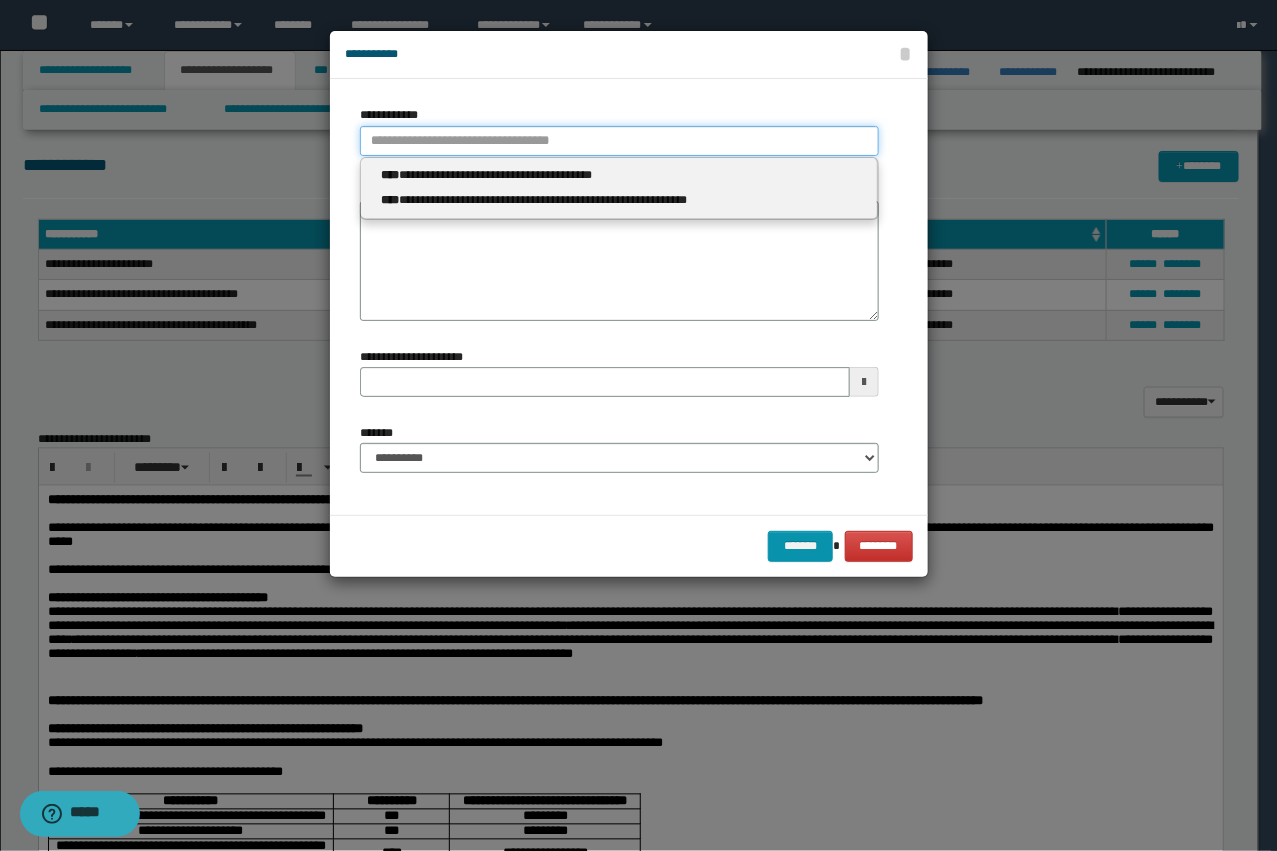 paste on "****" 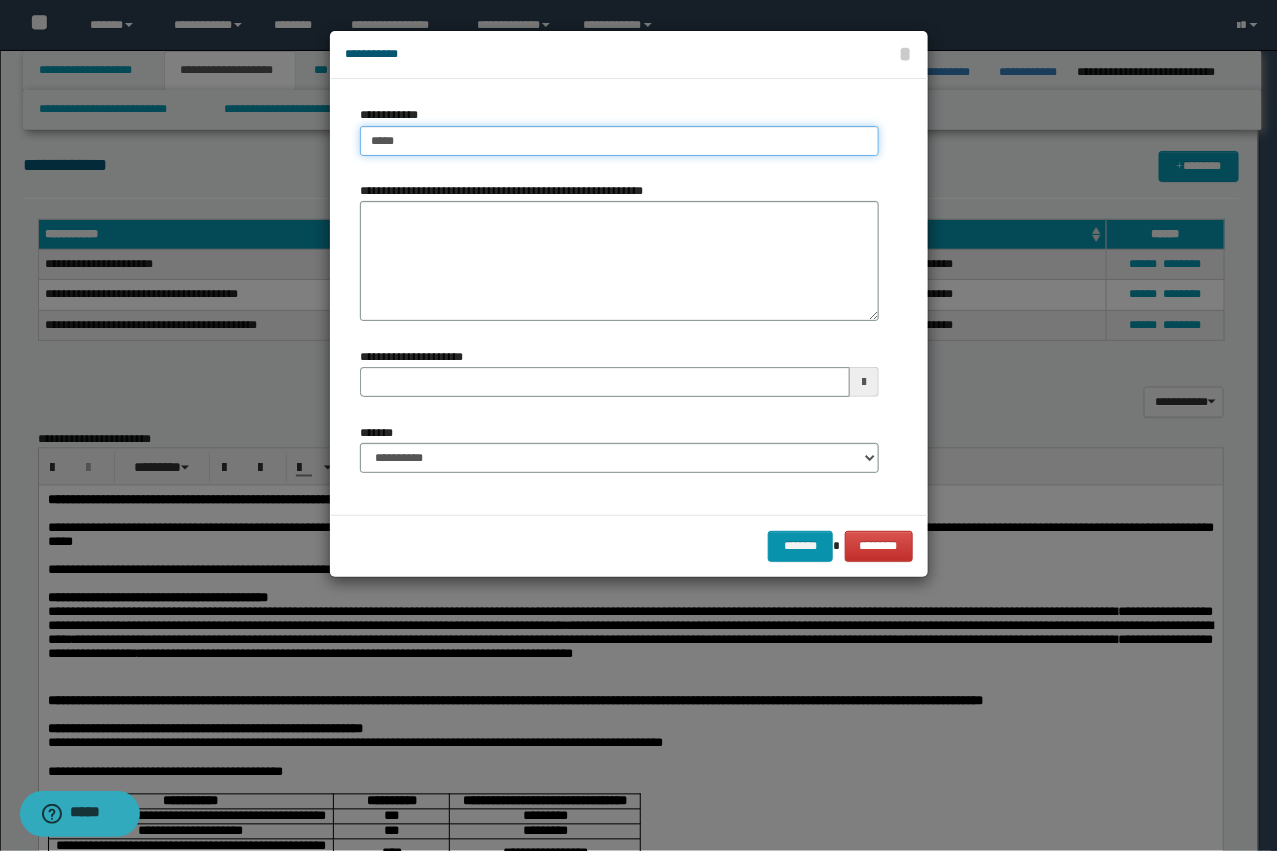 type on "****" 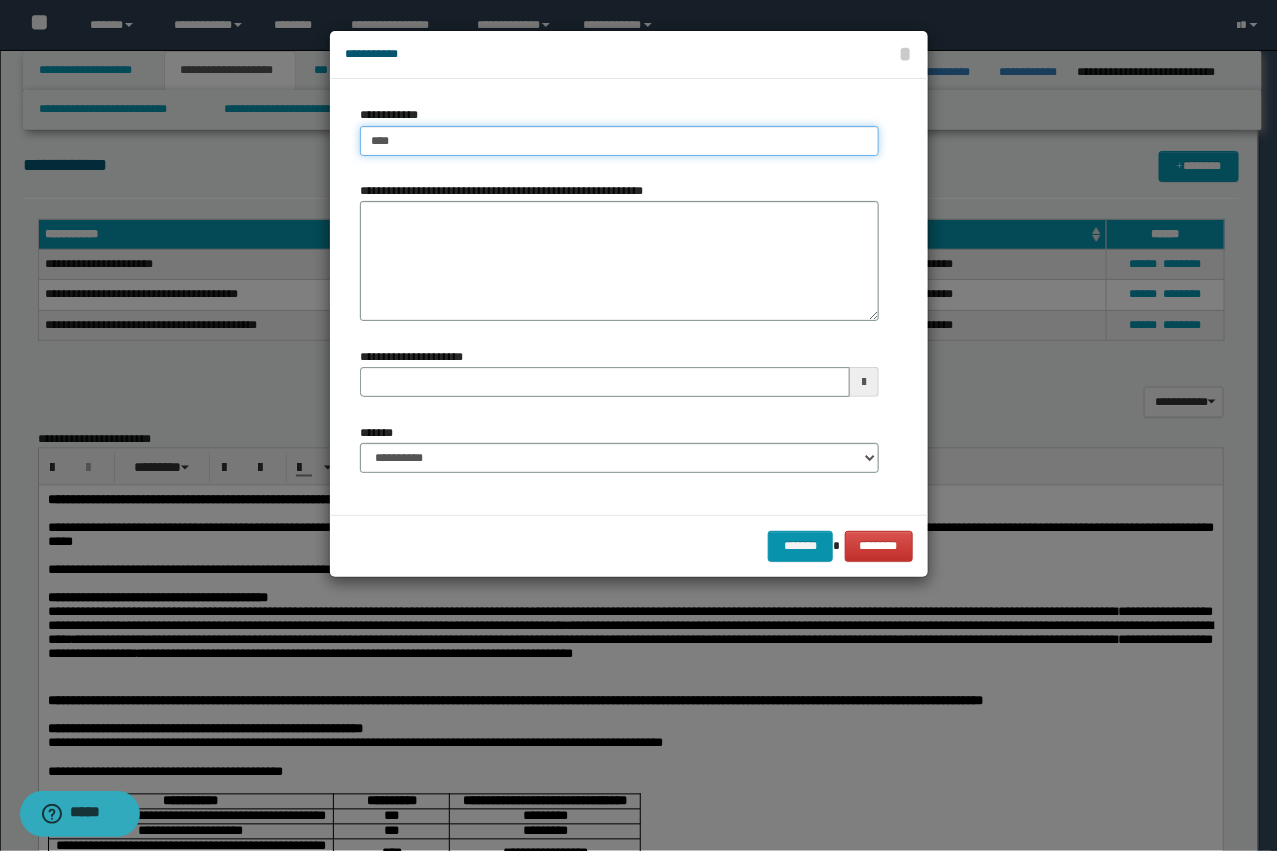 type on "****" 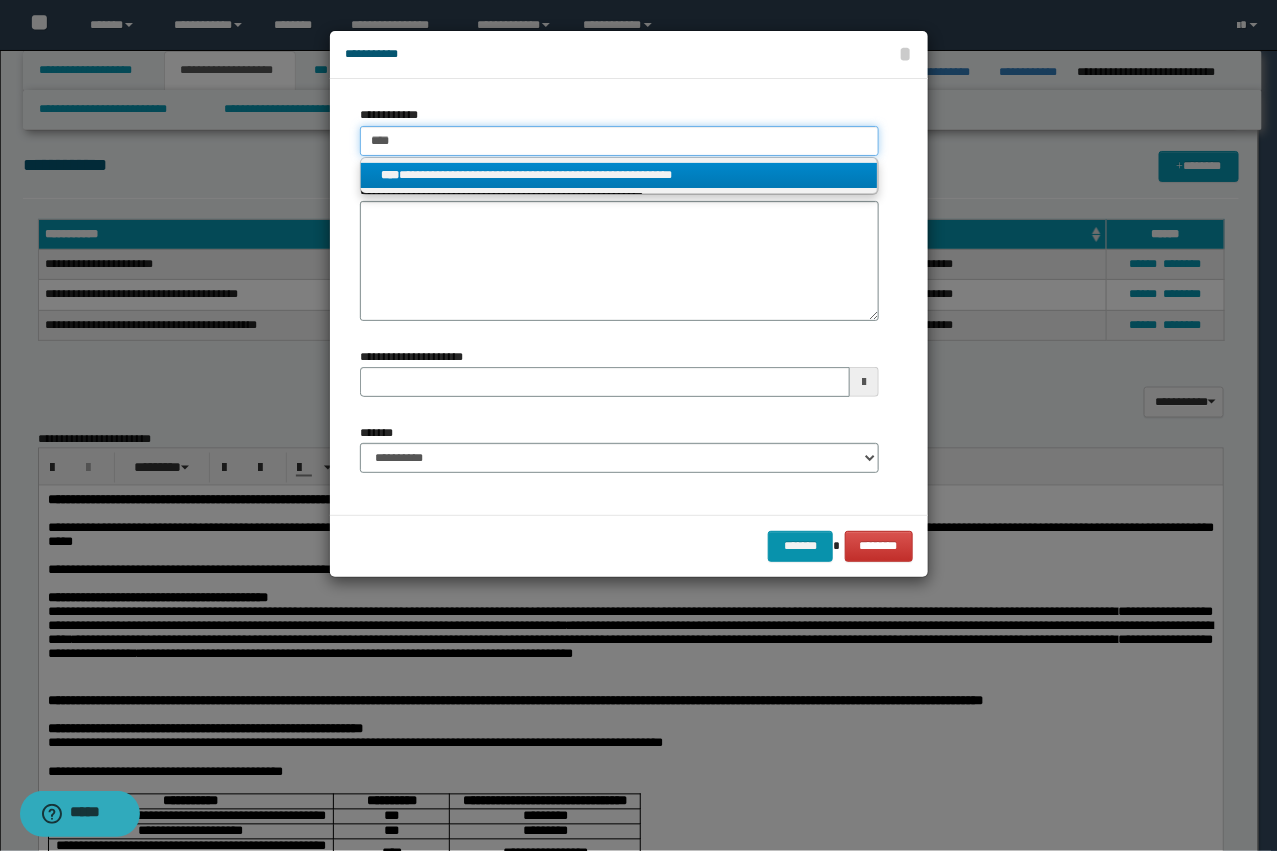 type on "****" 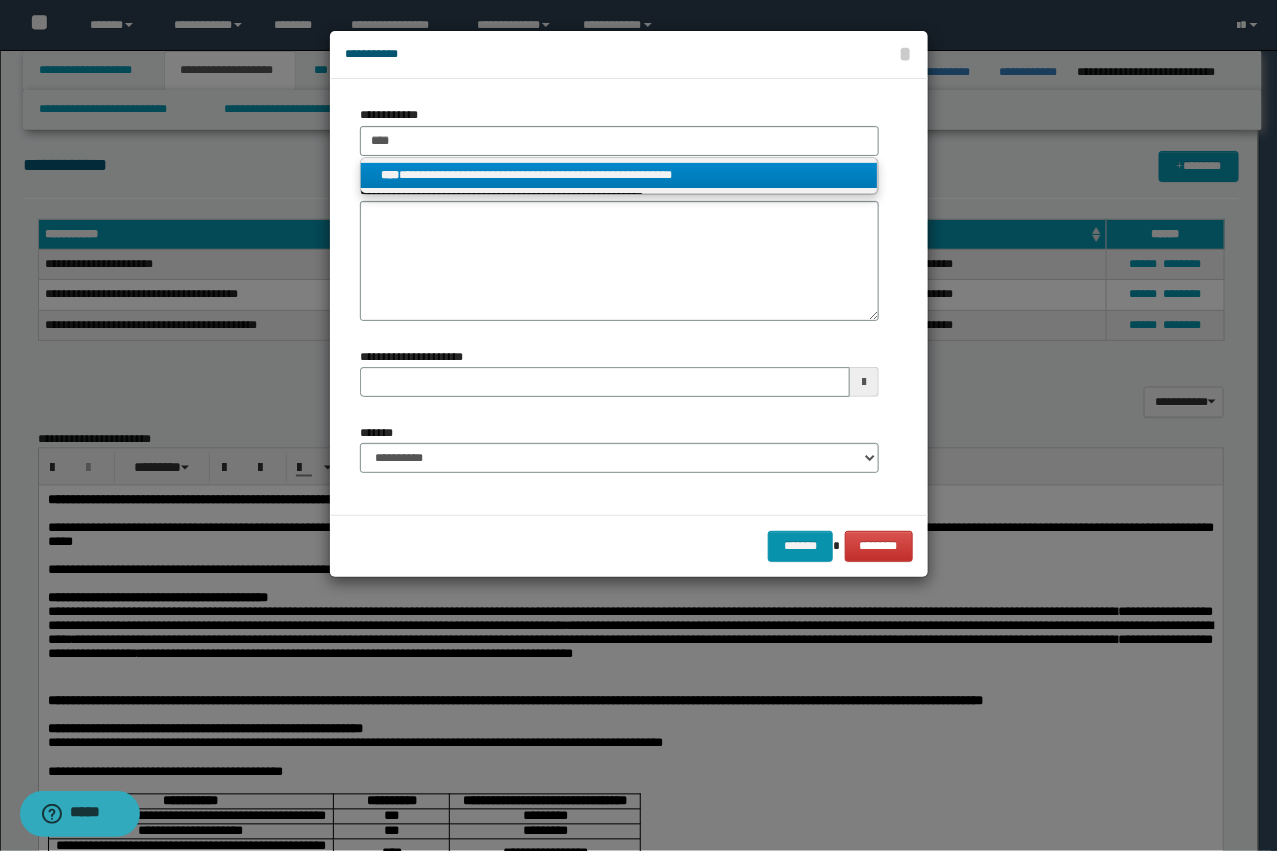 click on "**********" at bounding box center [619, 175] 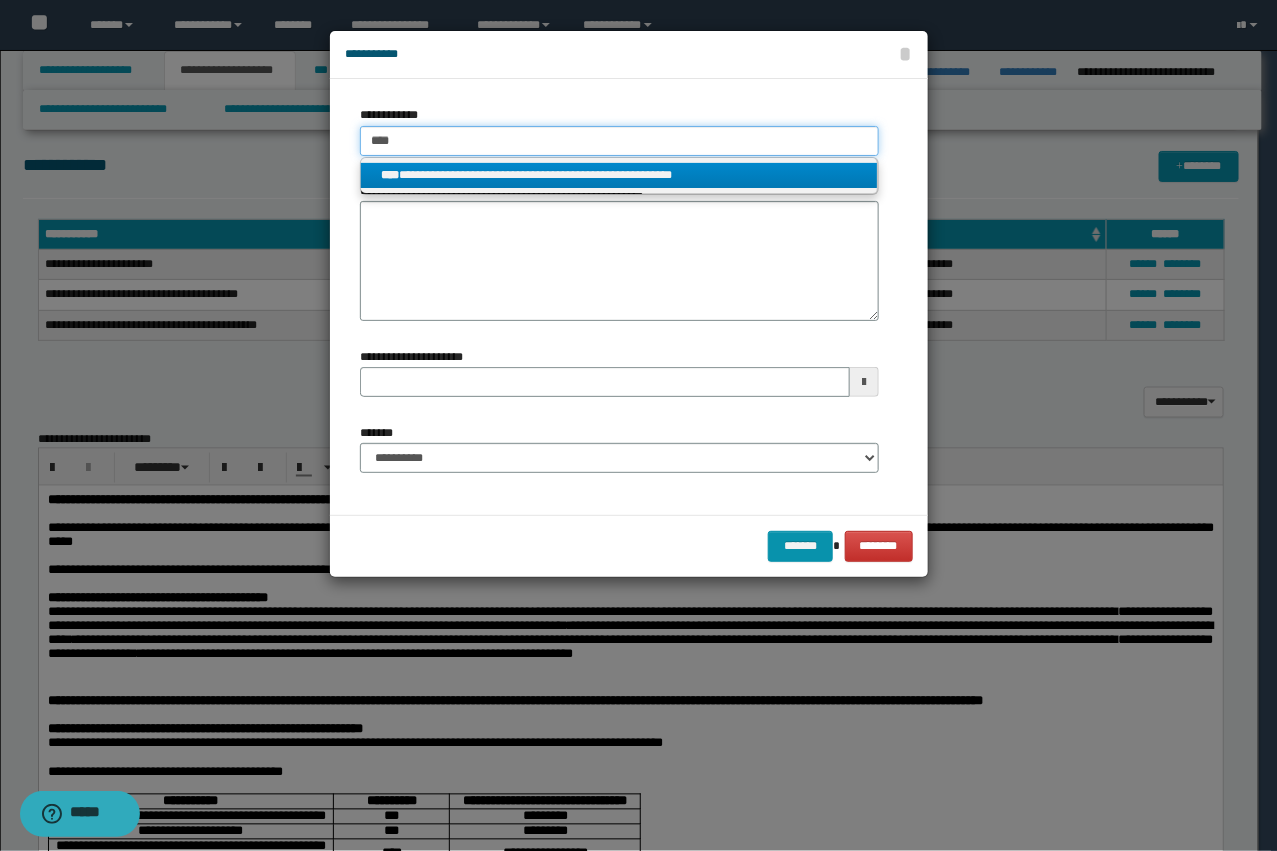 type 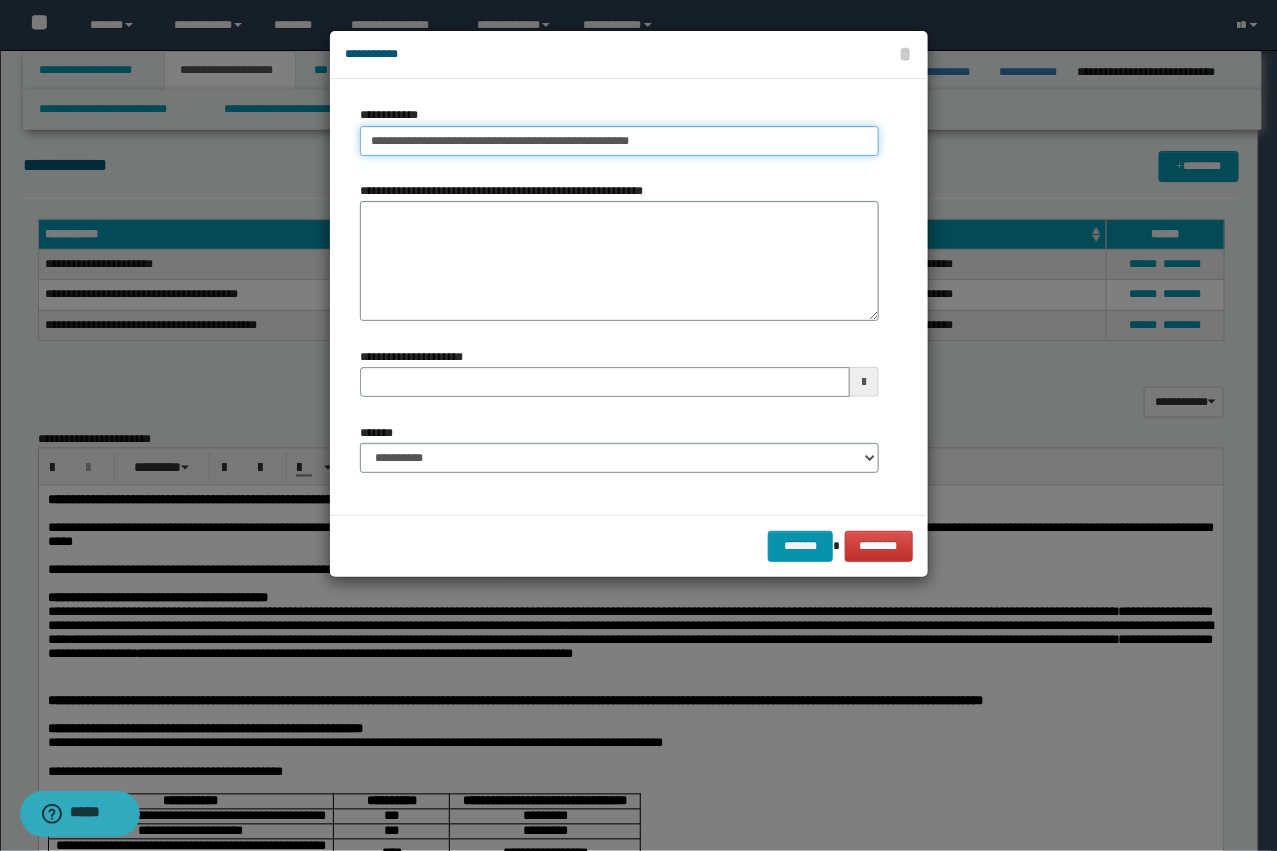 type 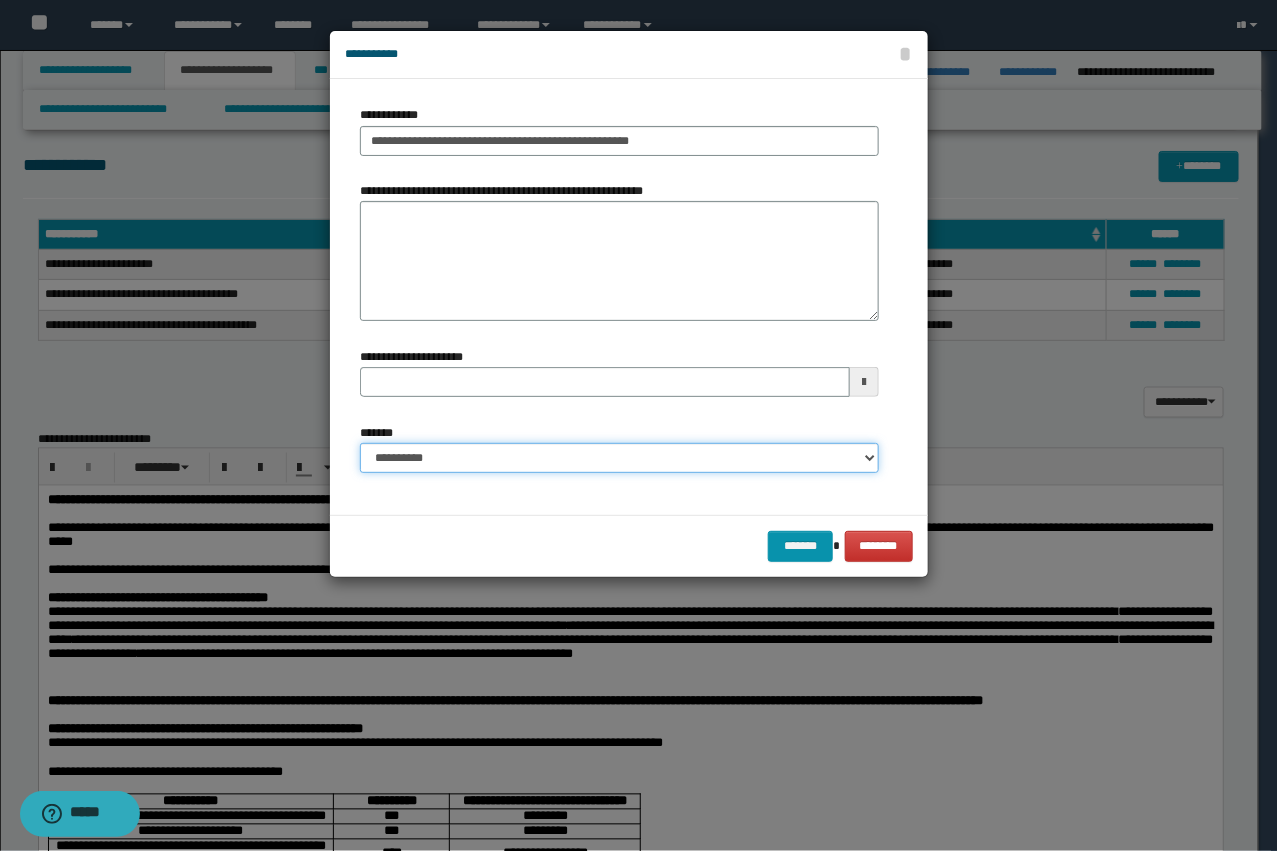 click on "**********" at bounding box center (619, 458) 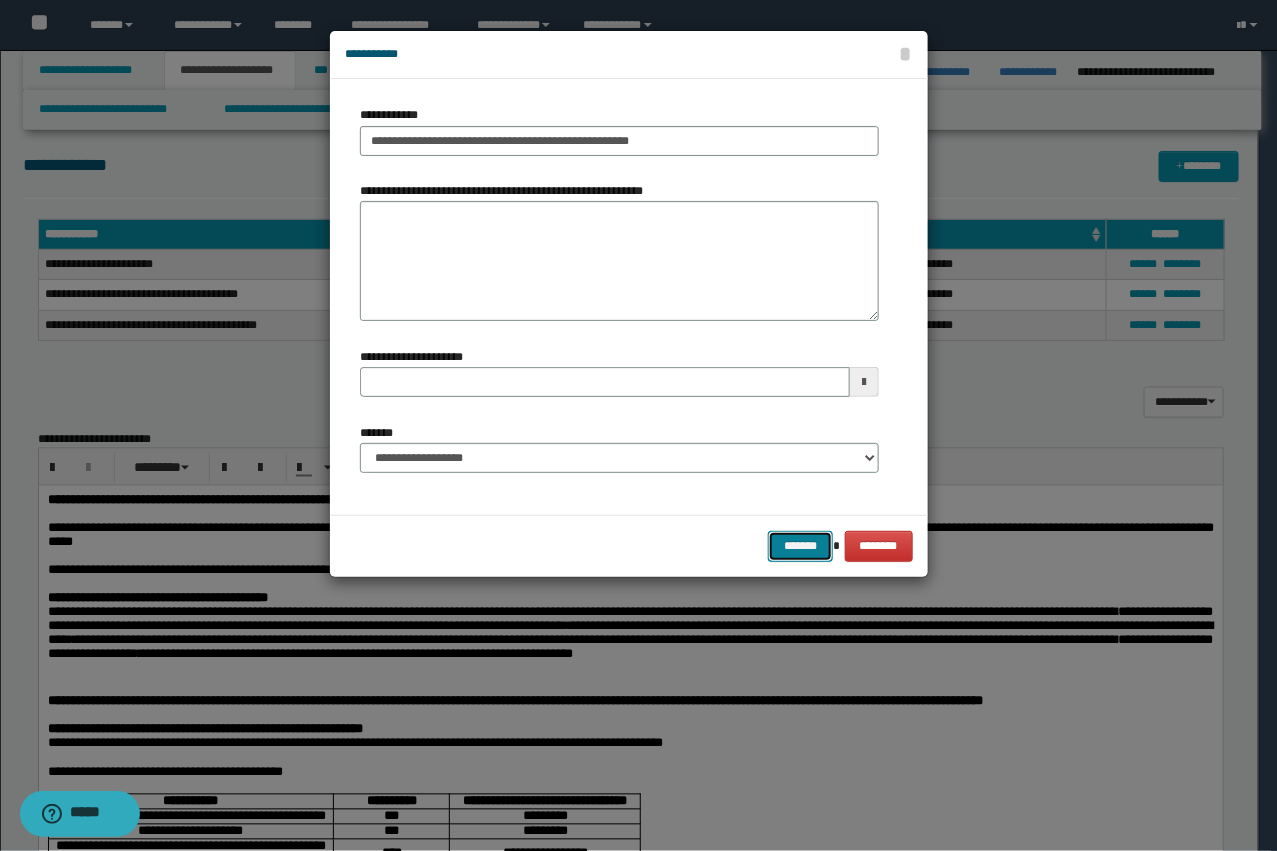 click on "*******" at bounding box center [800, 546] 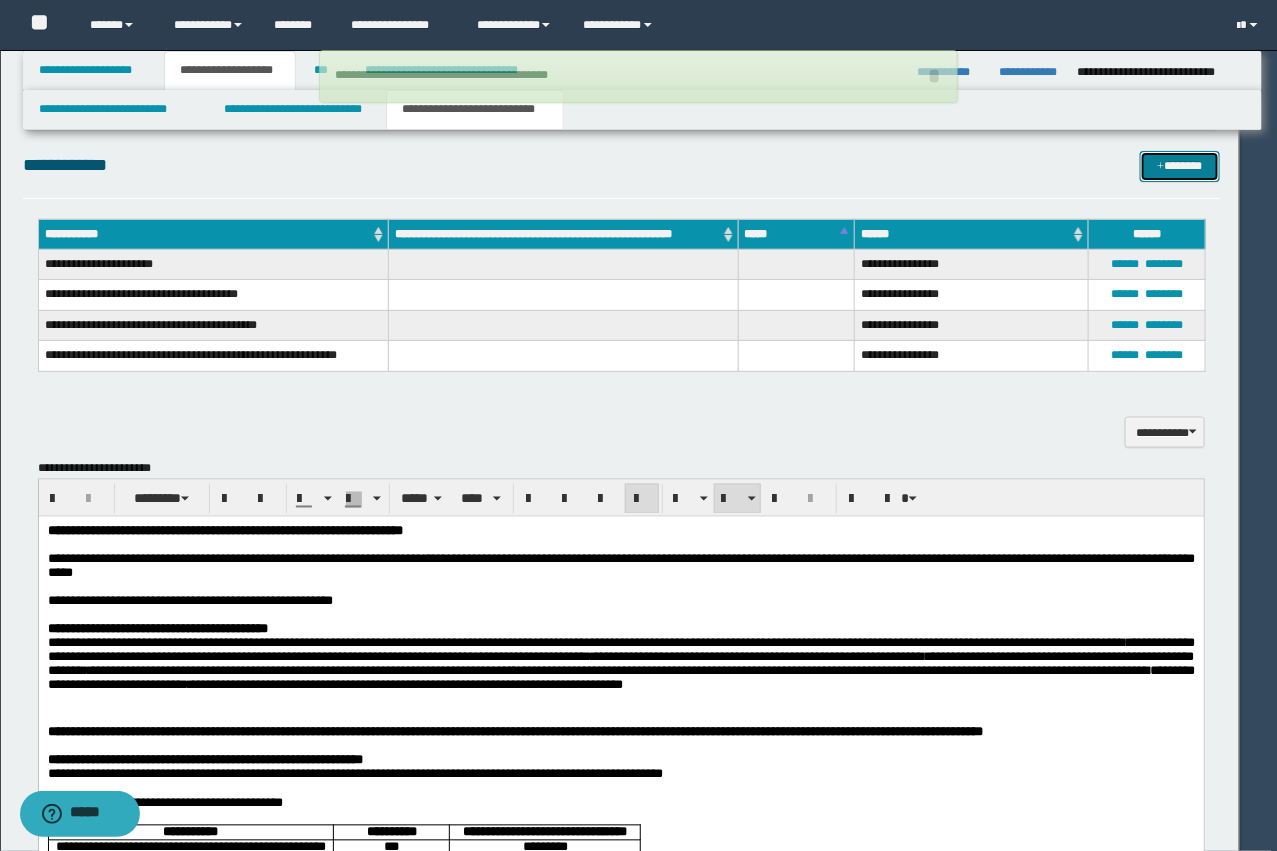 type 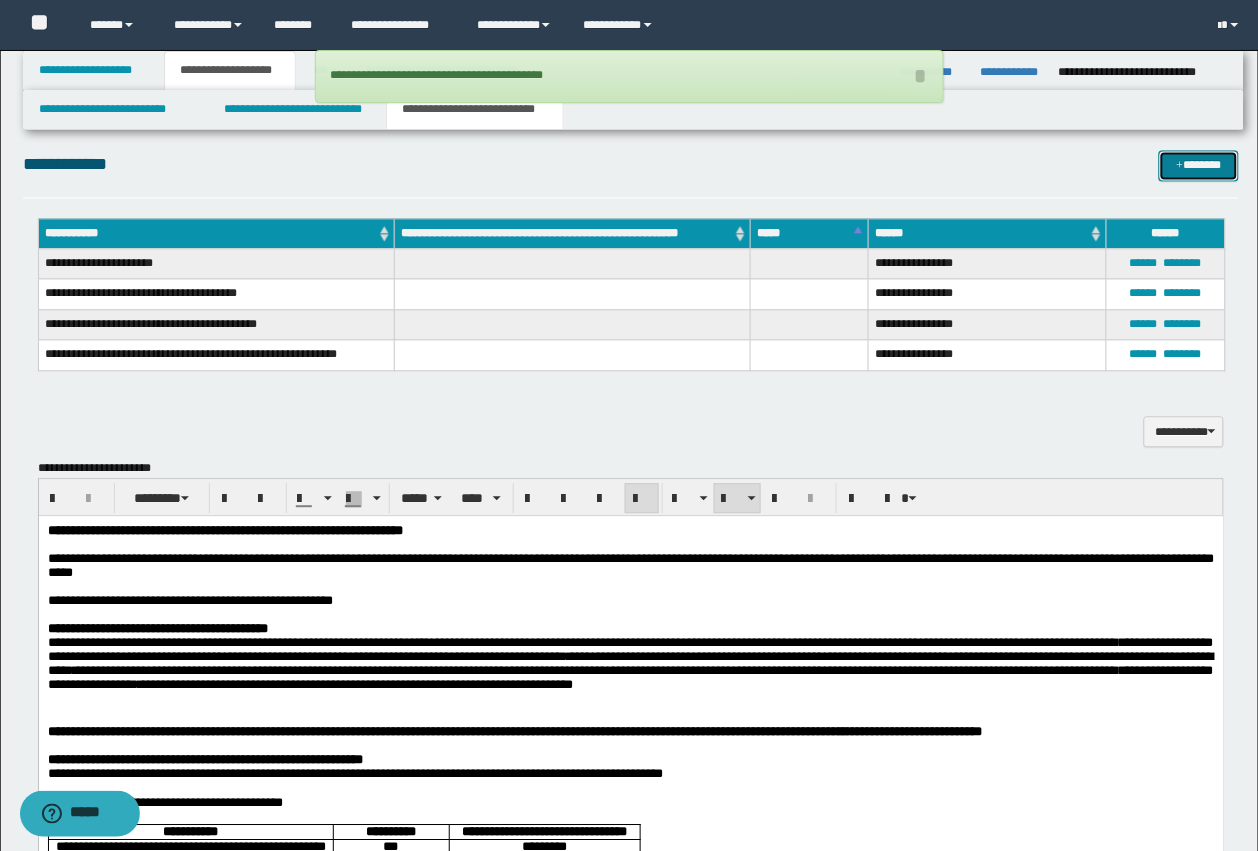 click on "*******" at bounding box center [1199, 166] 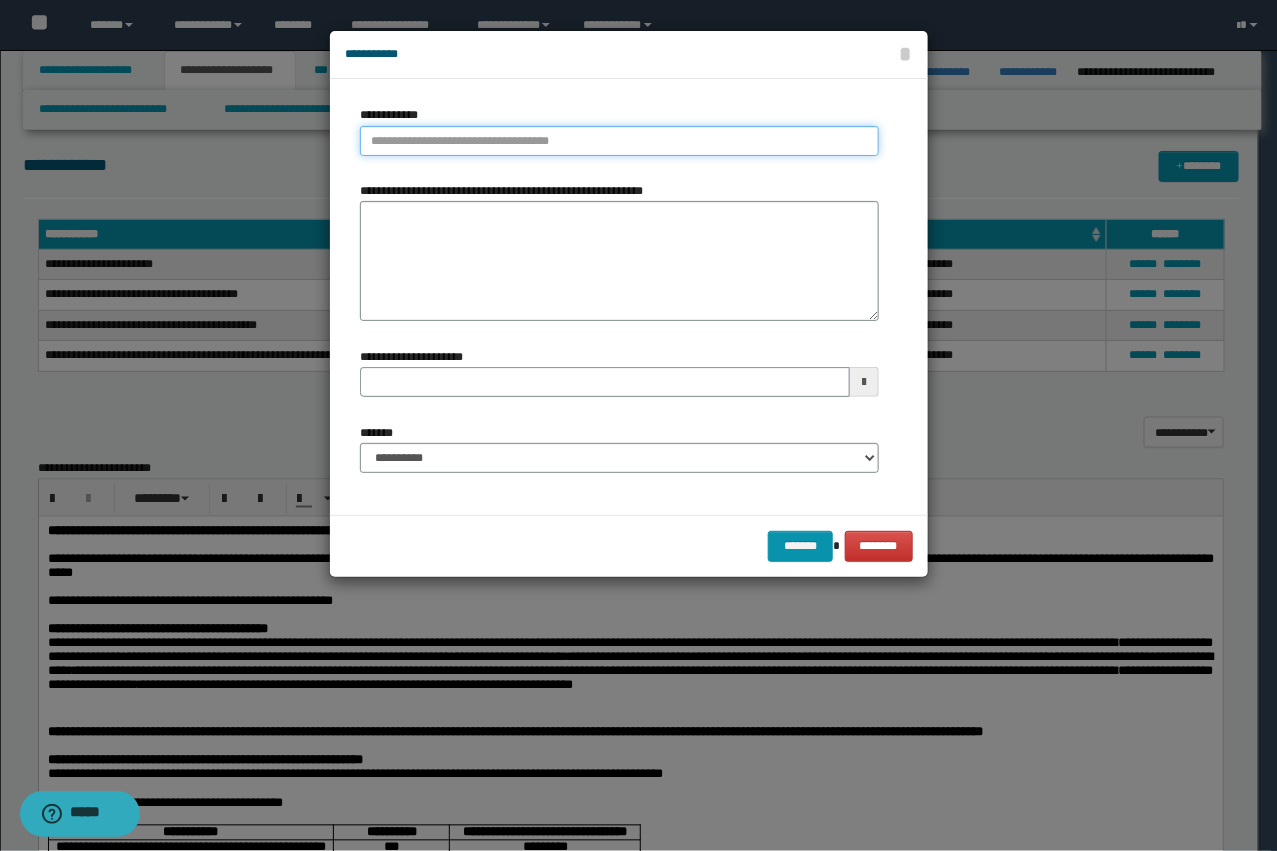 type on "**********" 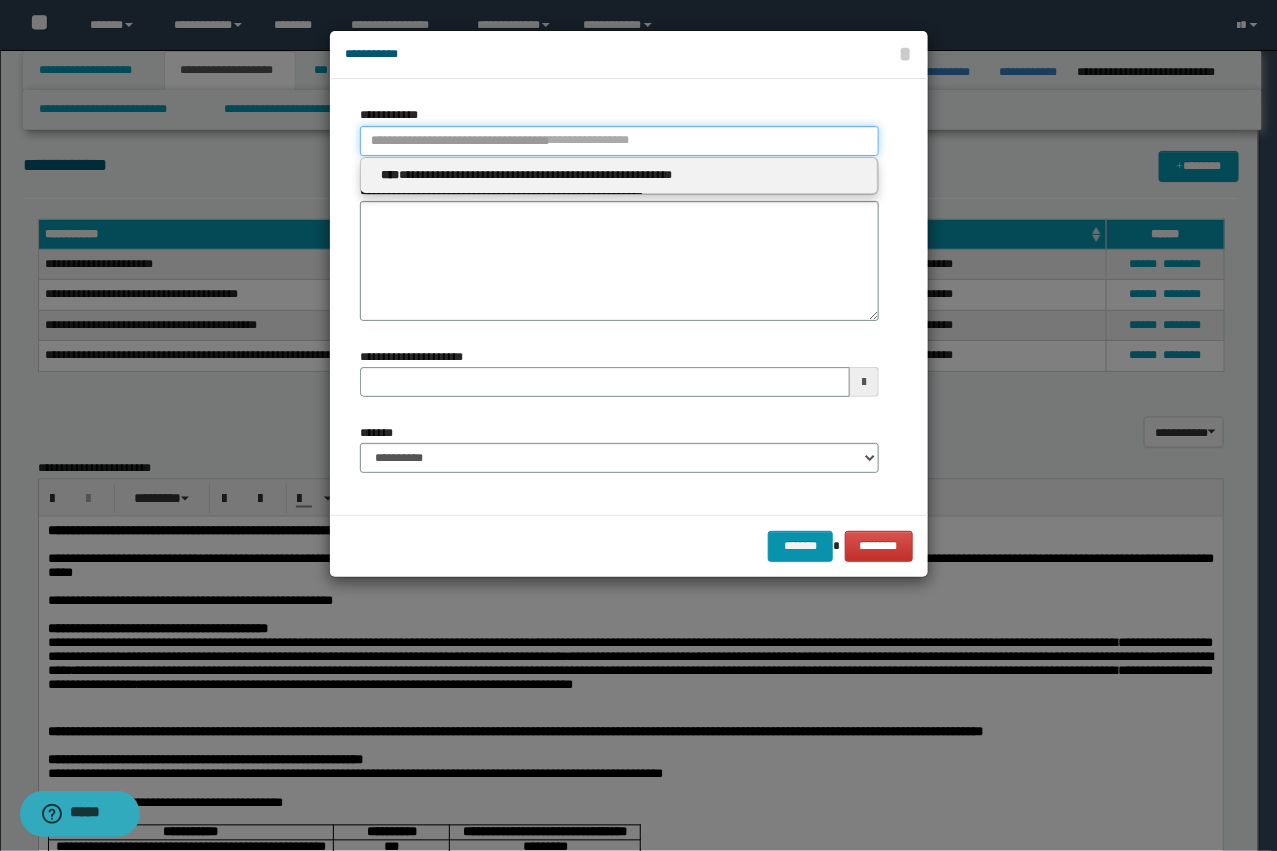 click on "**********" at bounding box center (619, 141) 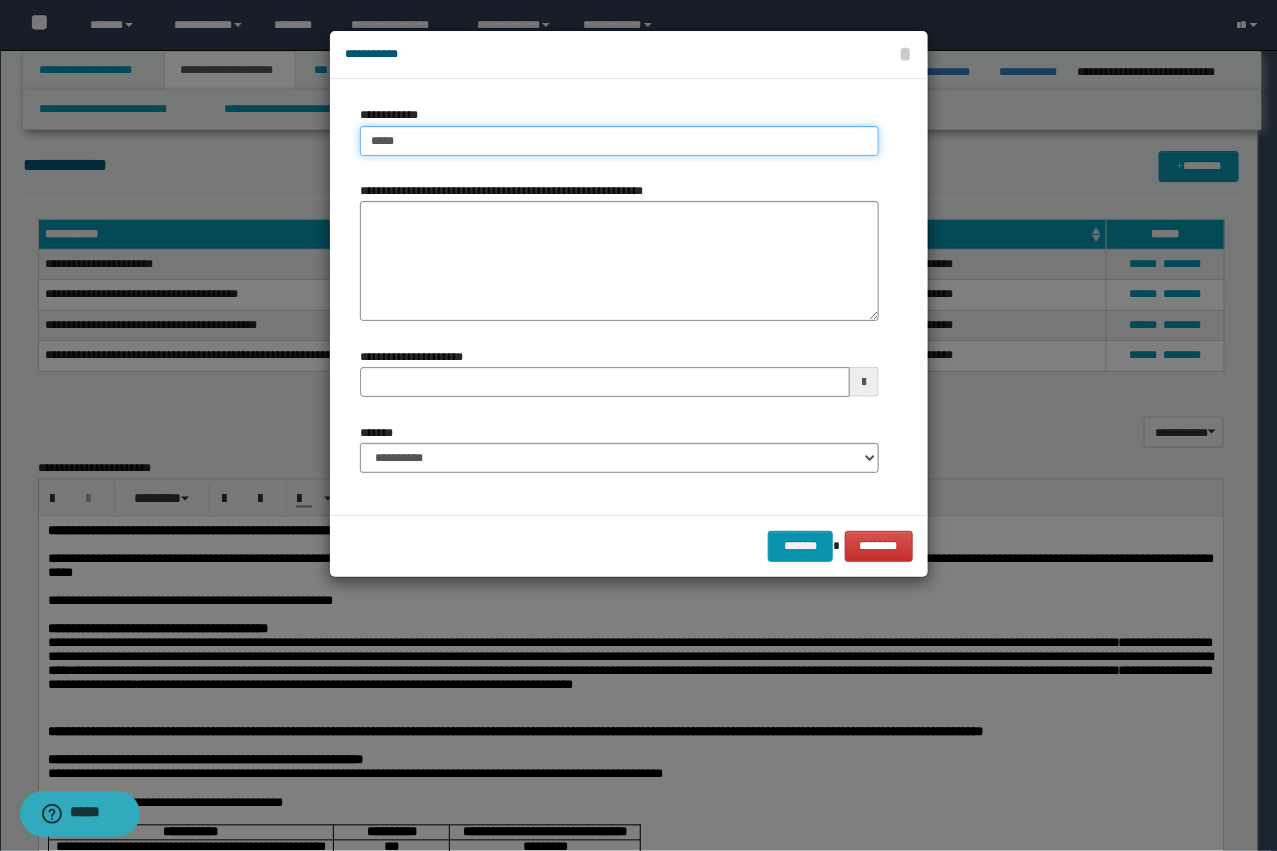 type on "****" 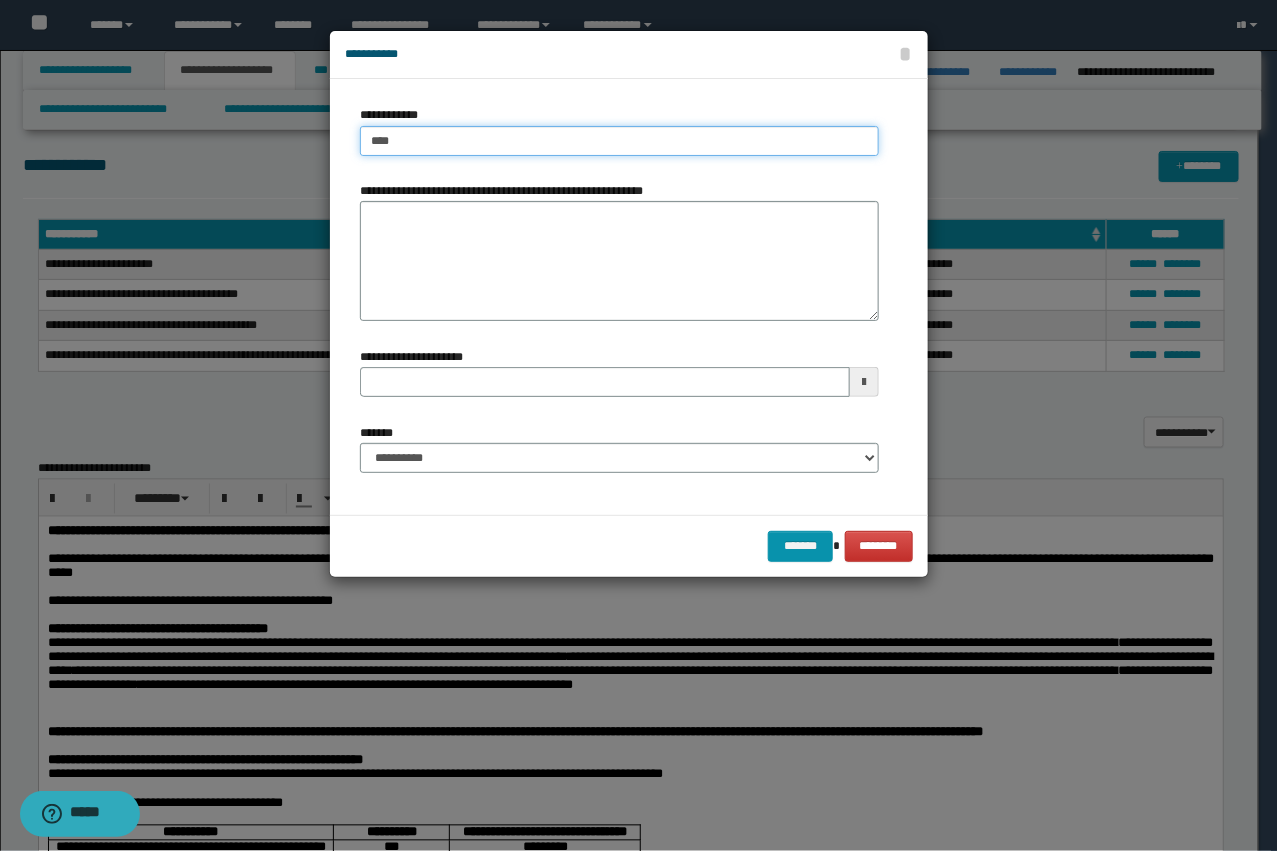 type on "****" 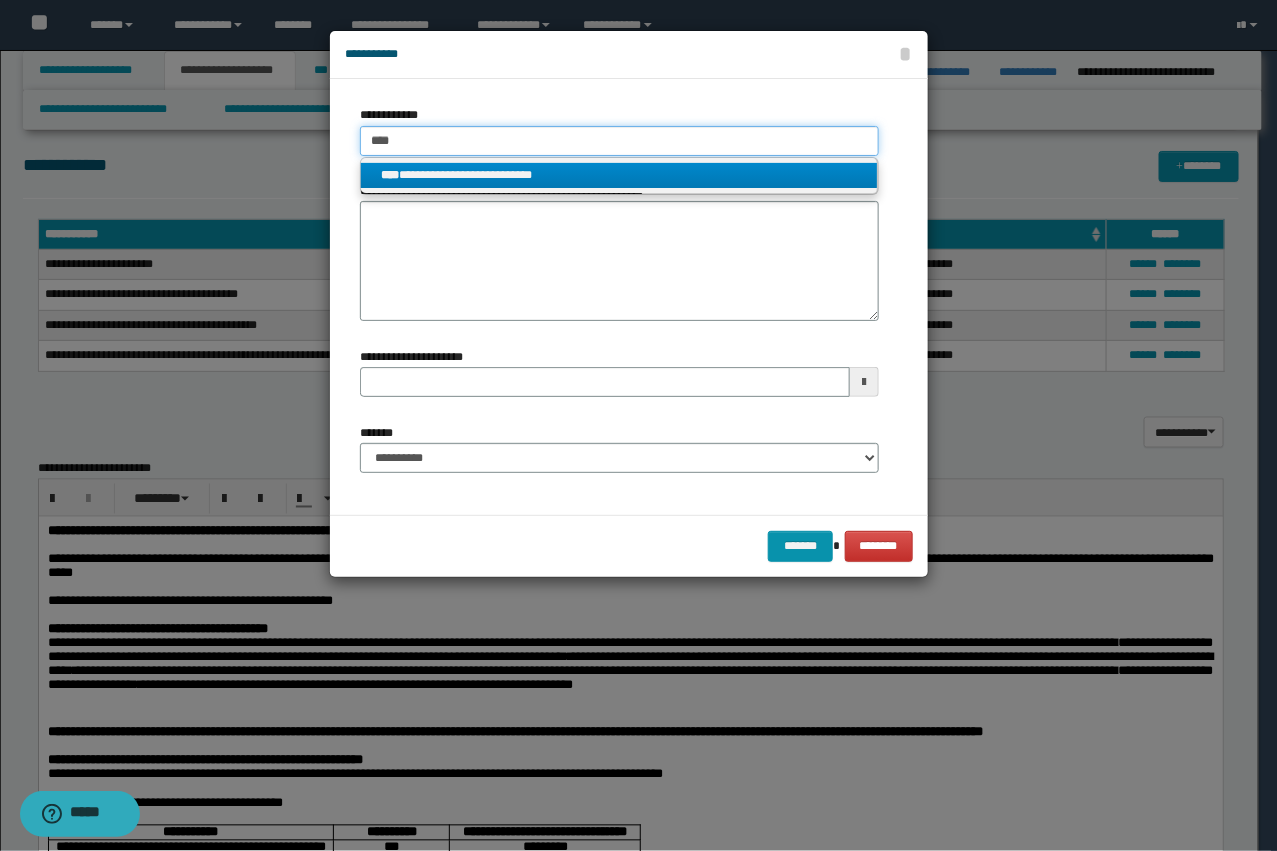 type on "****" 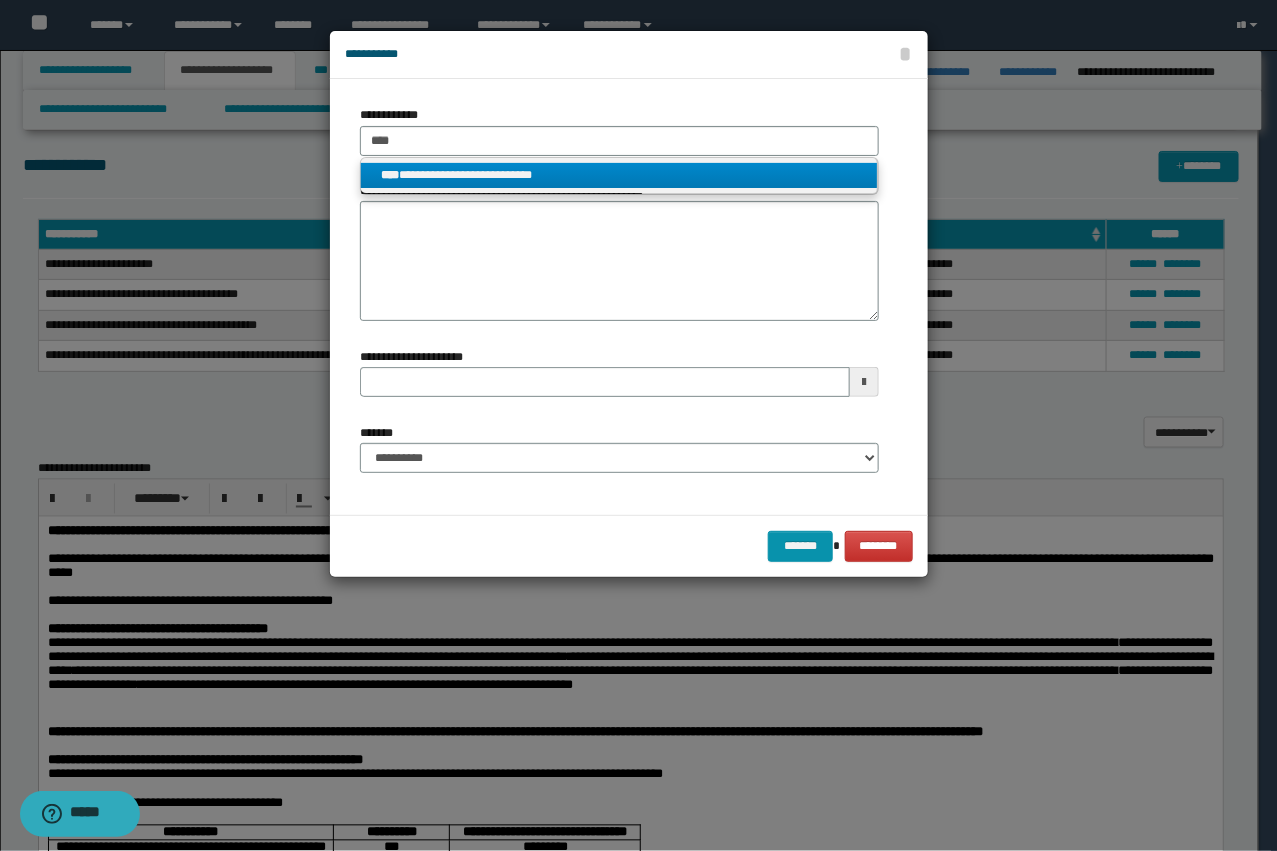click on "**********" at bounding box center (619, 175) 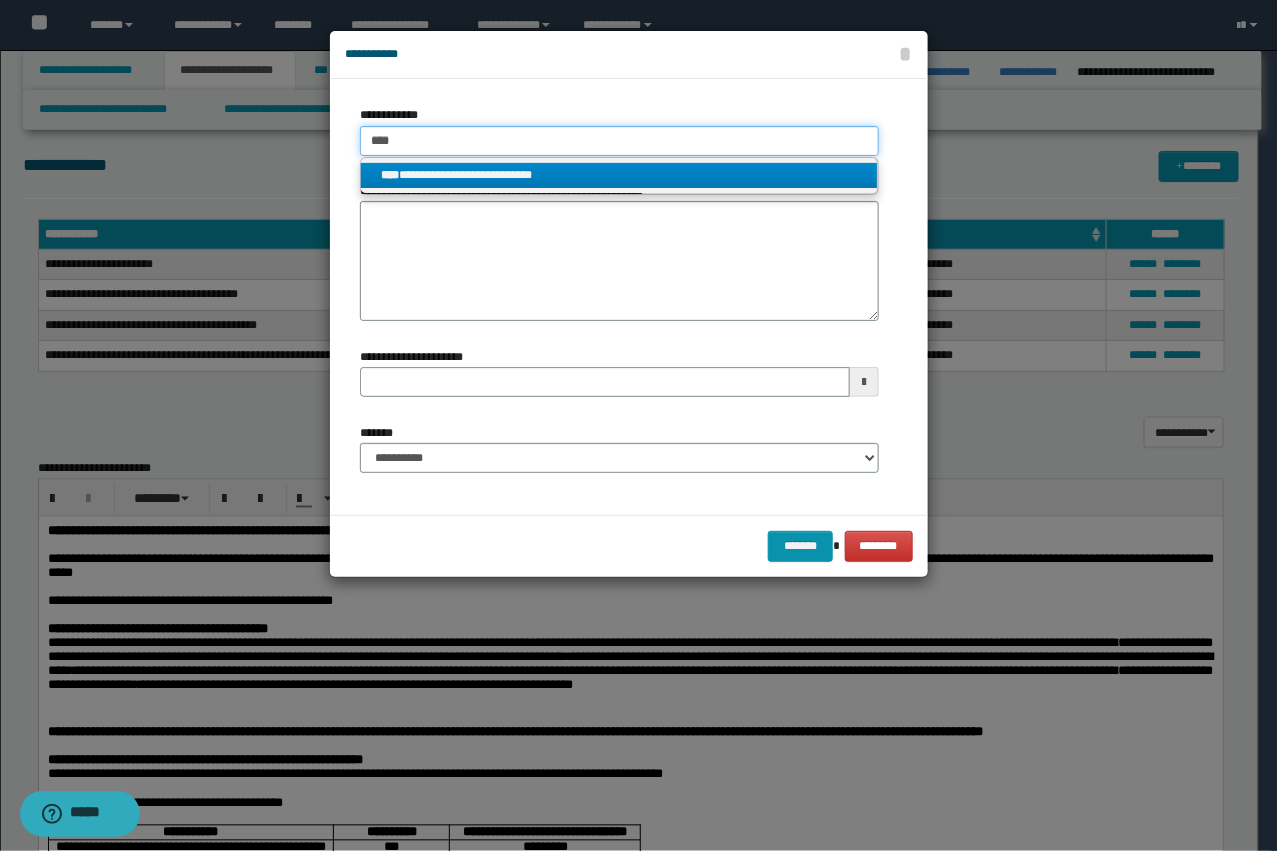 type 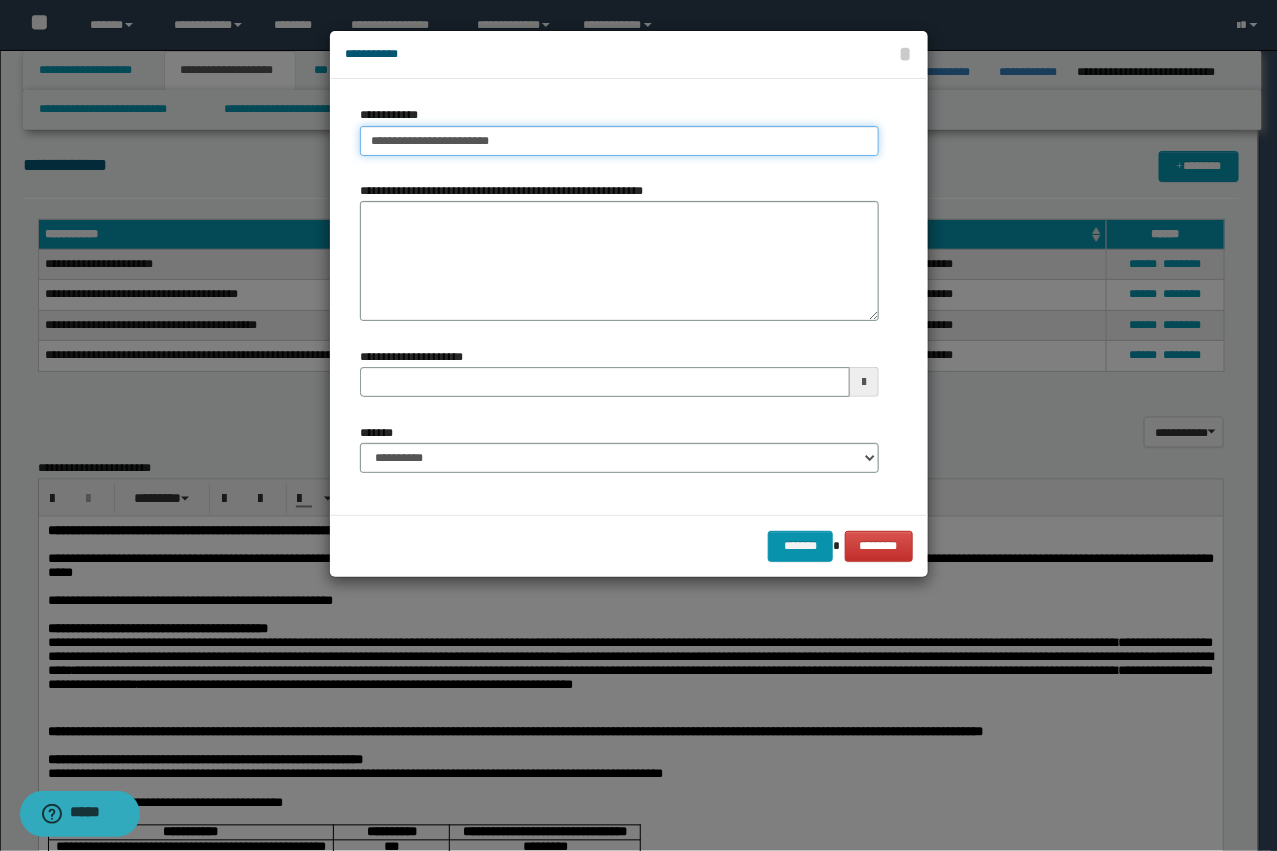 type 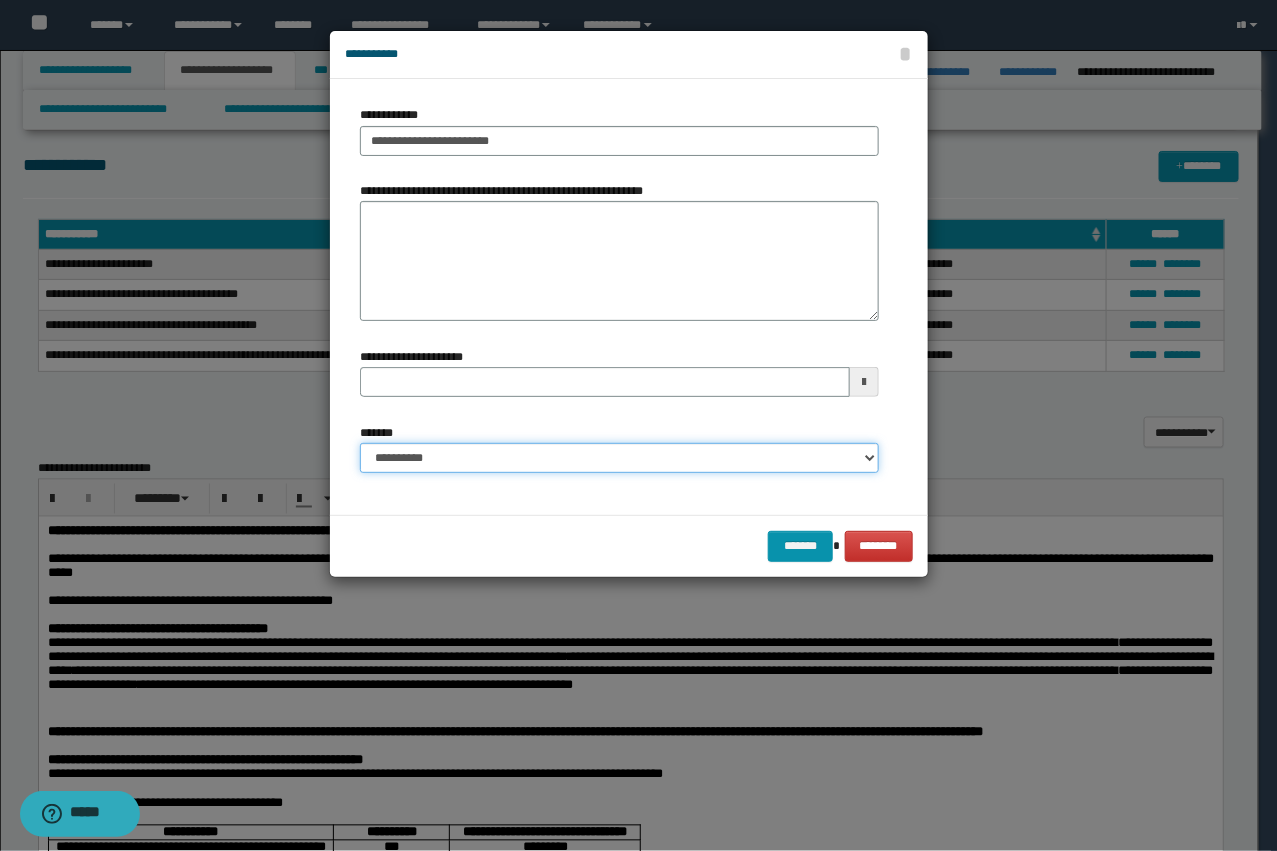 click on "**********" at bounding box center (619, 458) 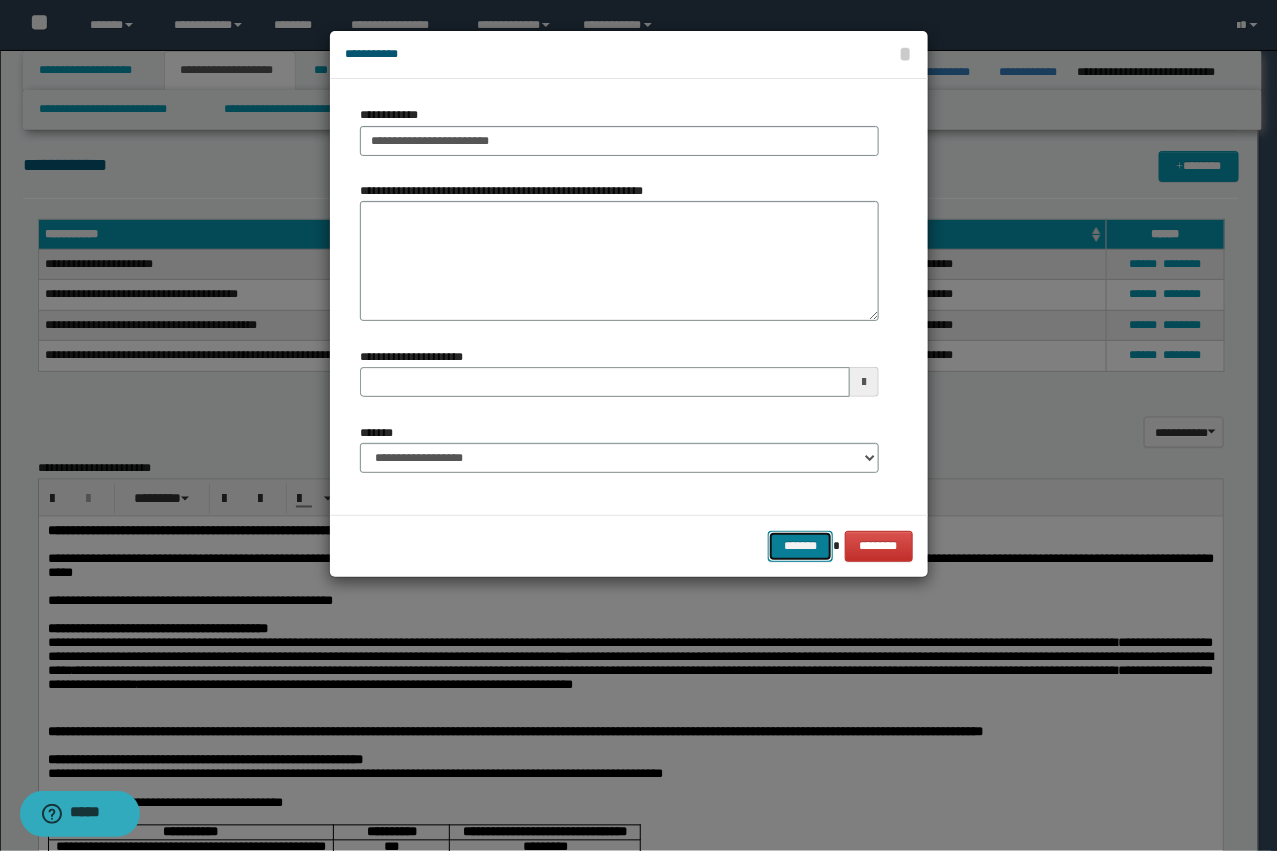 click on "*******" at bounding box center (800, 546) 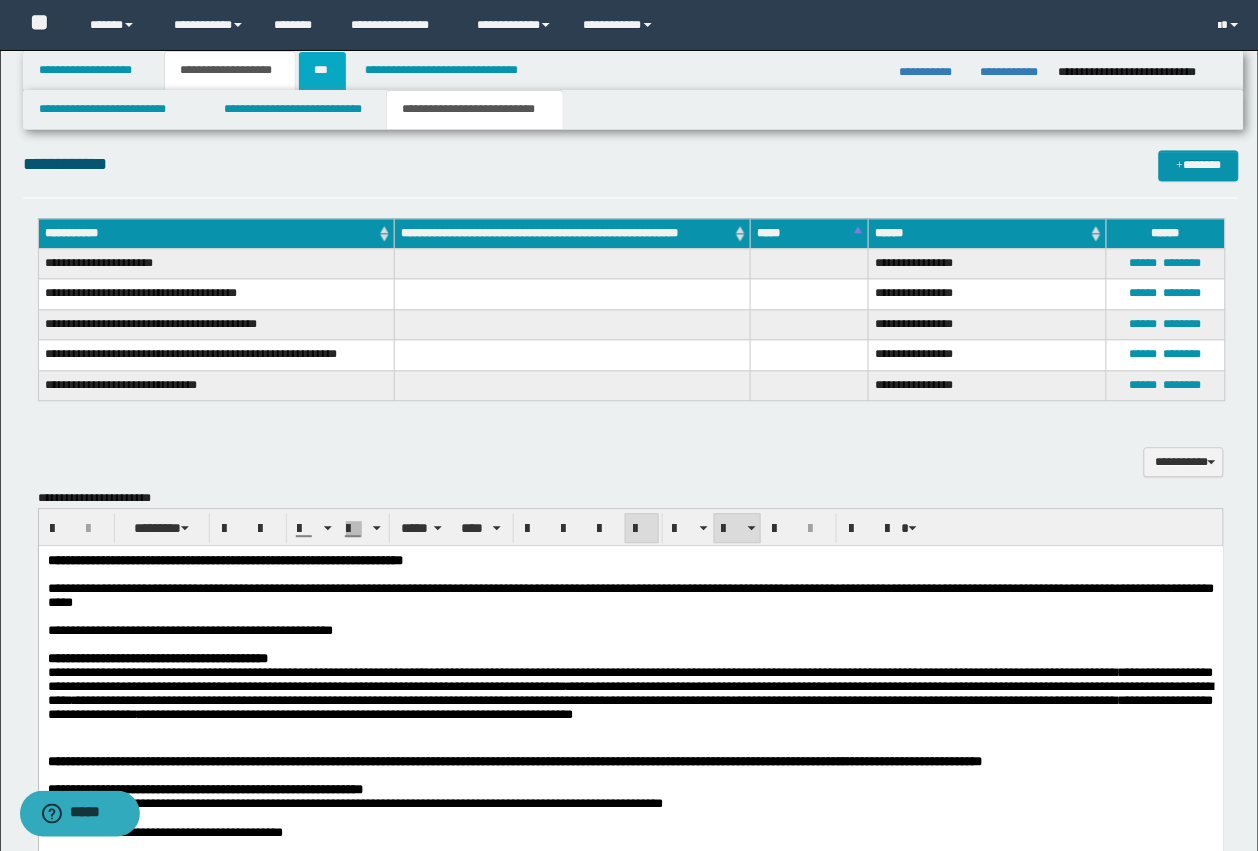 click on "***" at bounding box center (322, 71) 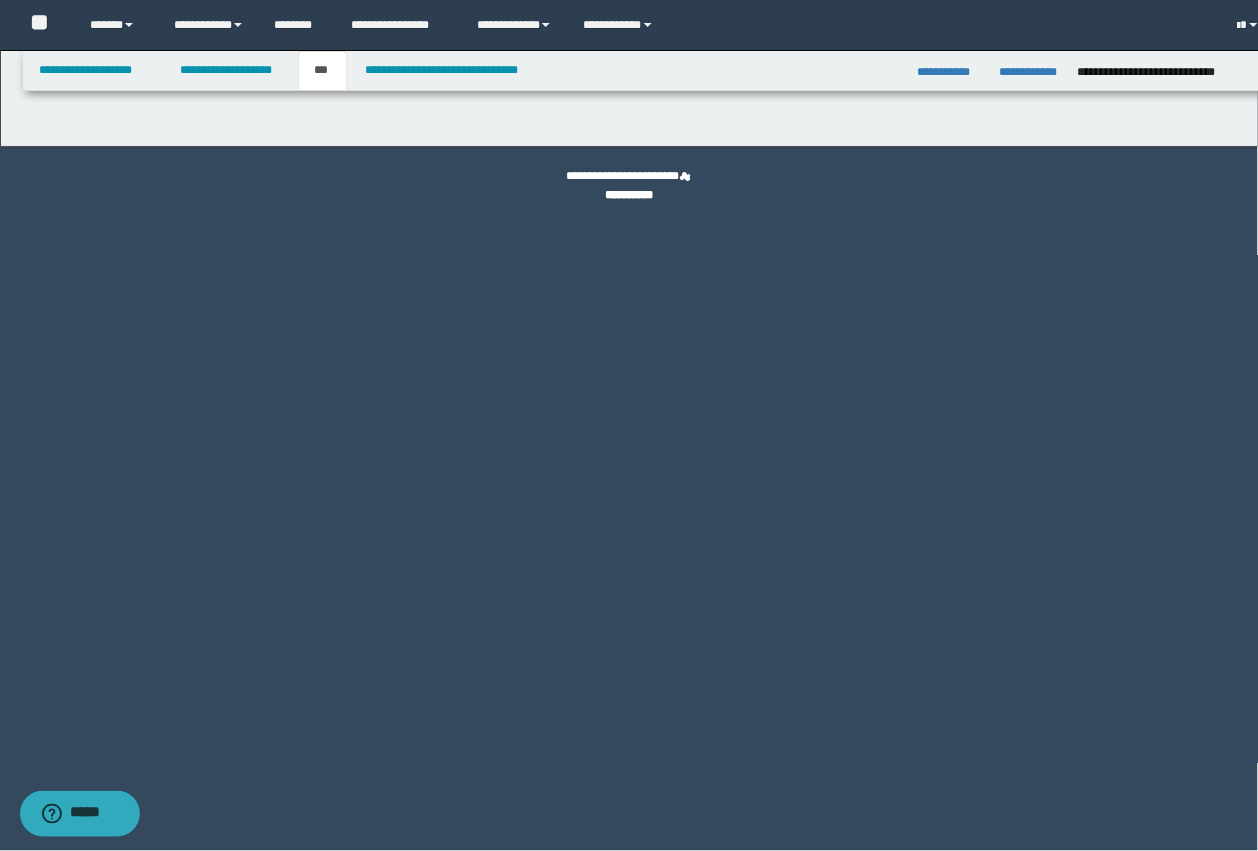 scroll, scrollTop: 0, scrollLeft: 0, axis: both 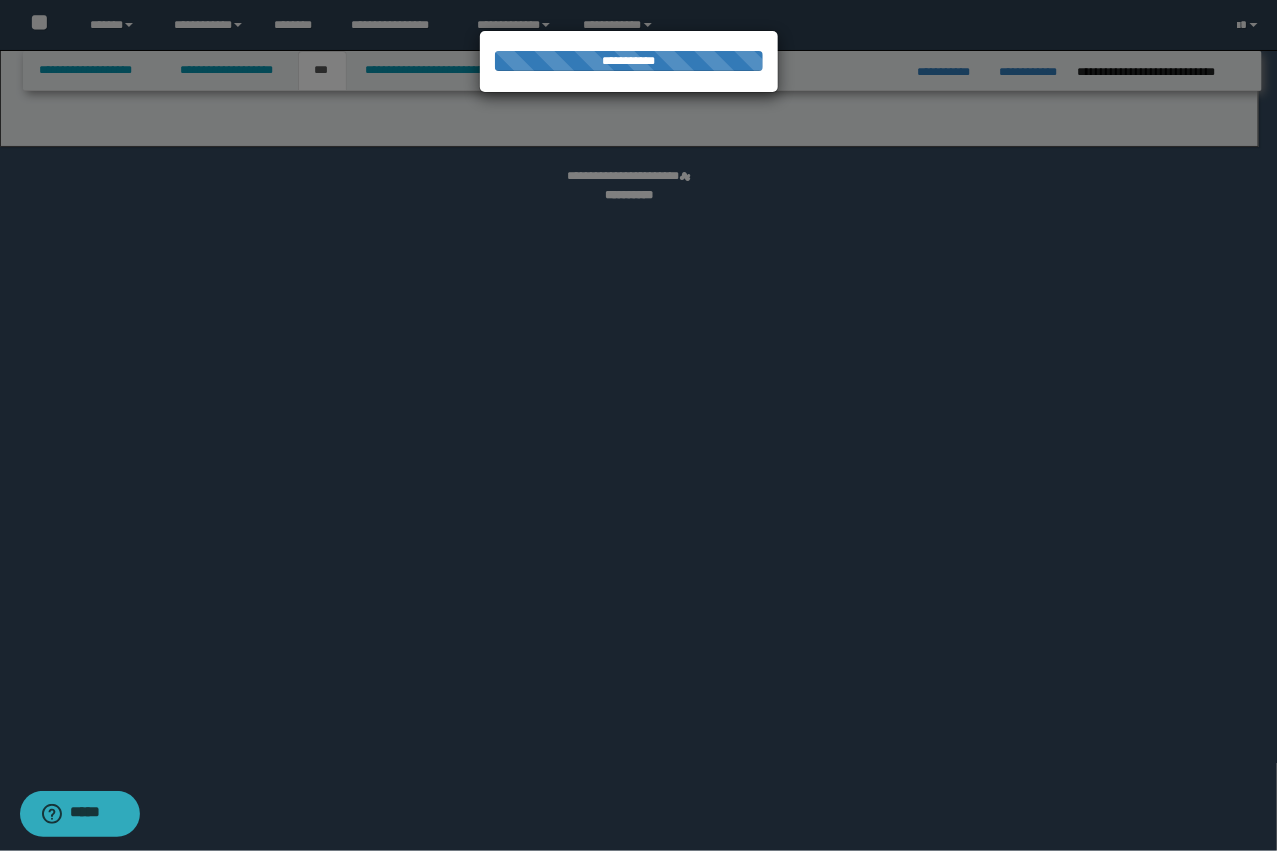 select on "***" 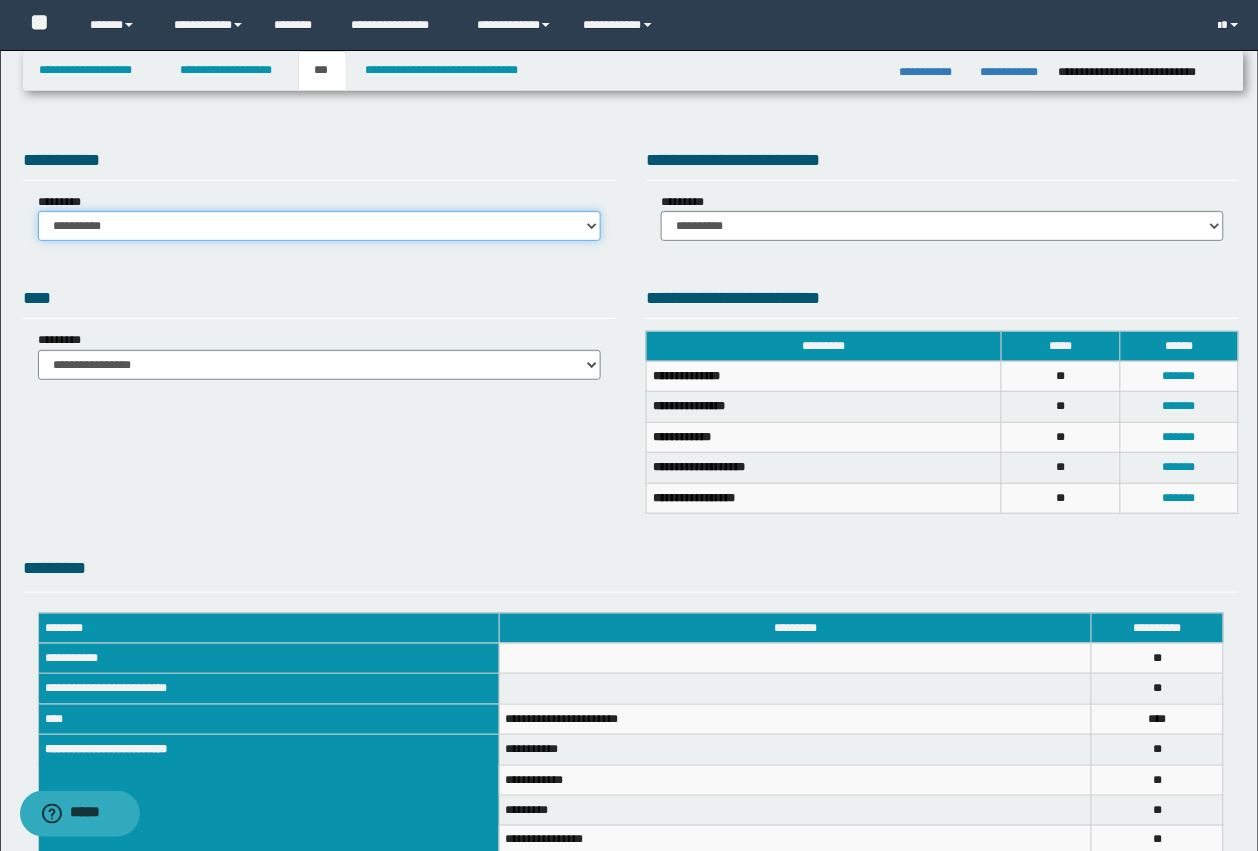 click on "**********" at bounding box center (319, 226) 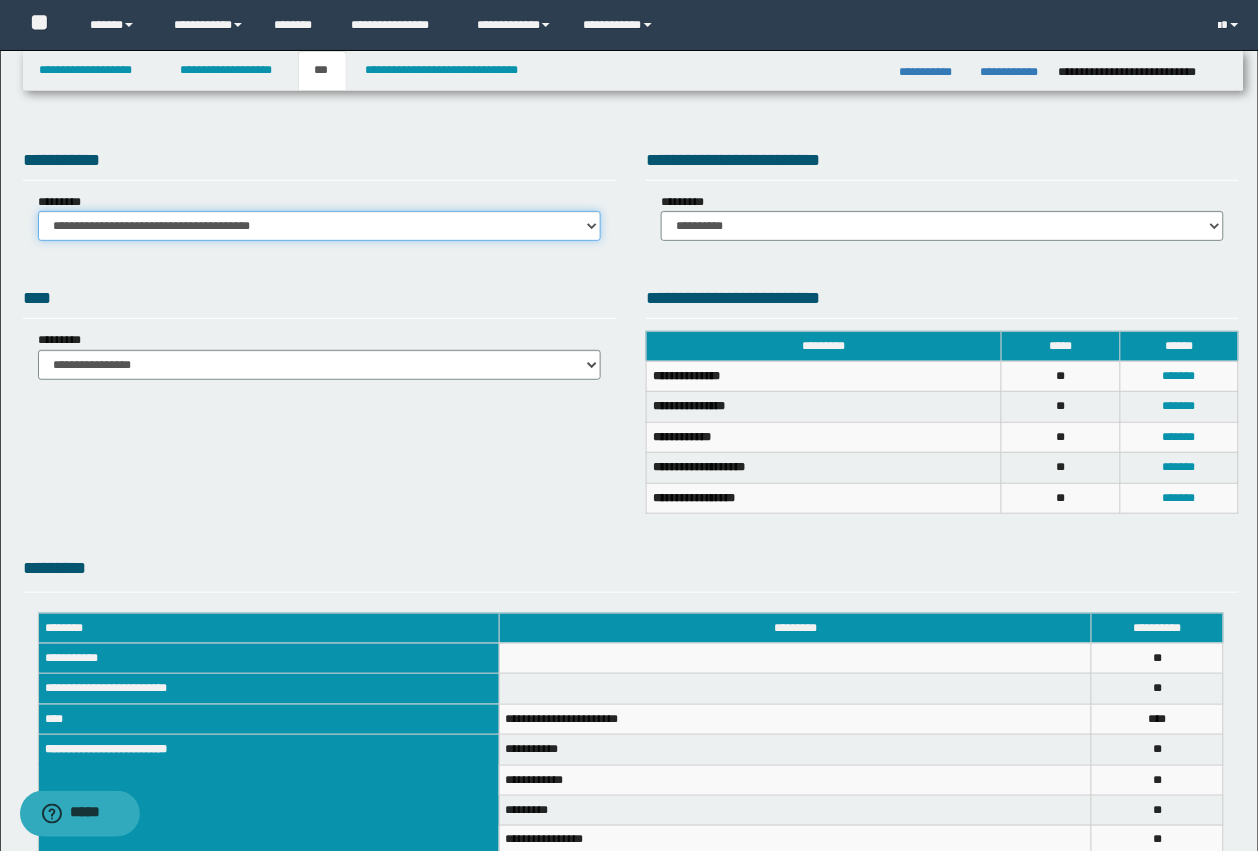 click on "**********" at bounding box center [319, 226] 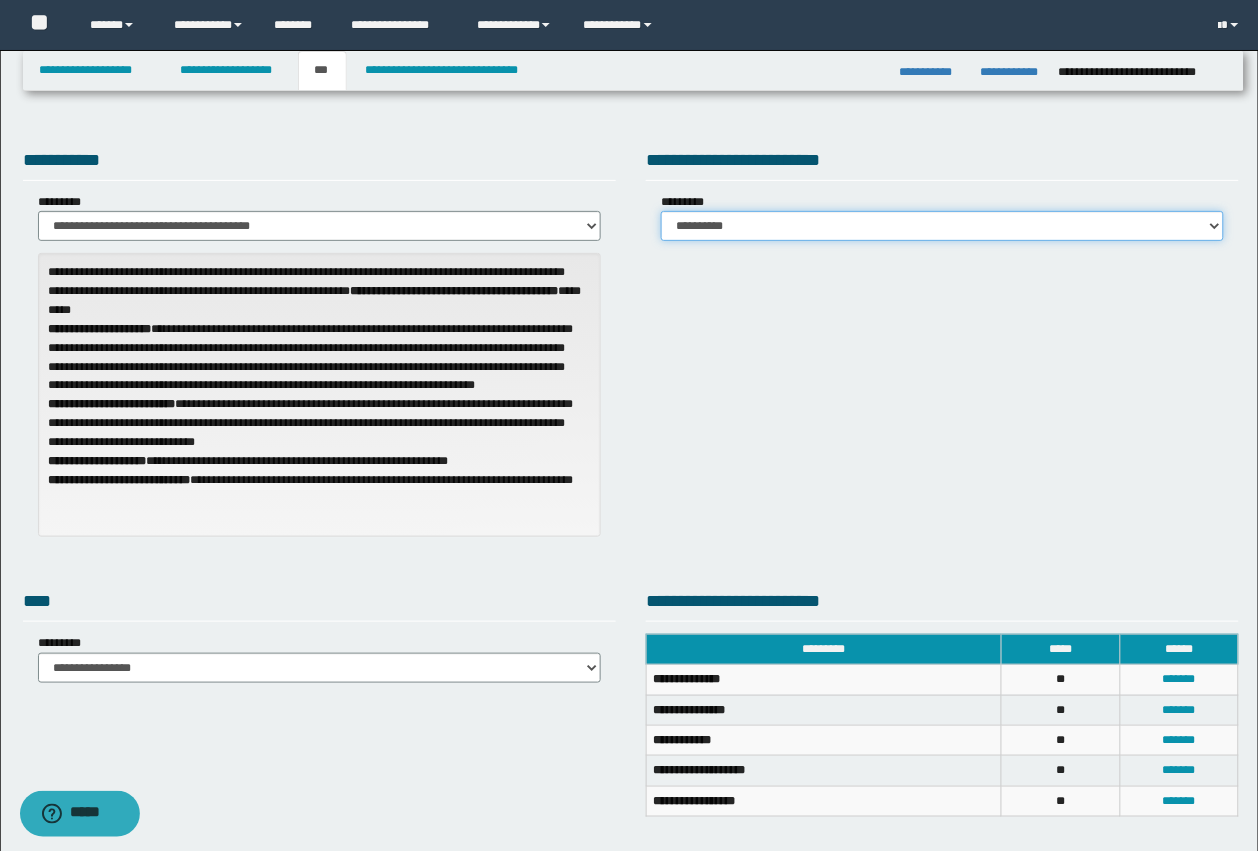 drag, startPoint x: 883, startPoint y: 226, endPoint x: 903, endPoint y: 237, distance: 22.825424 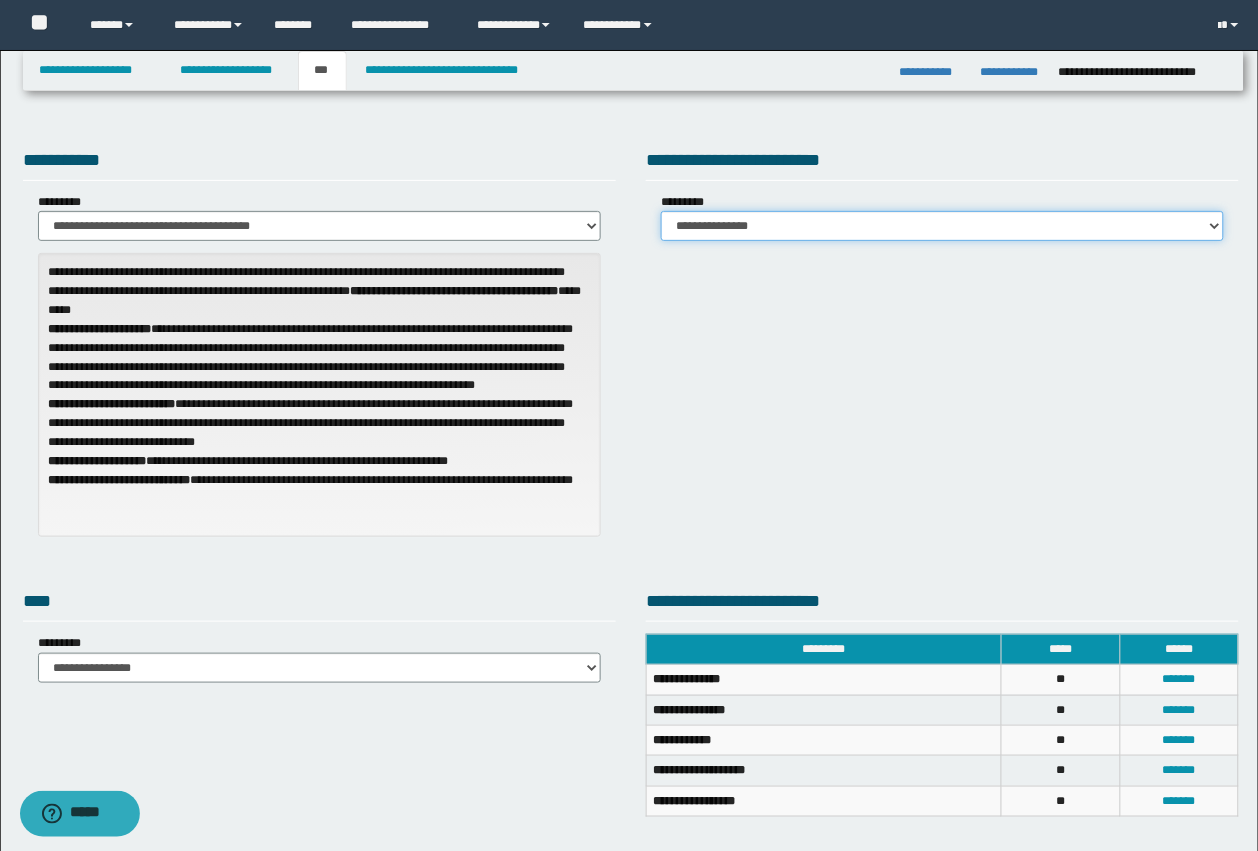 click on "**********" at bounding box center (942, 226) 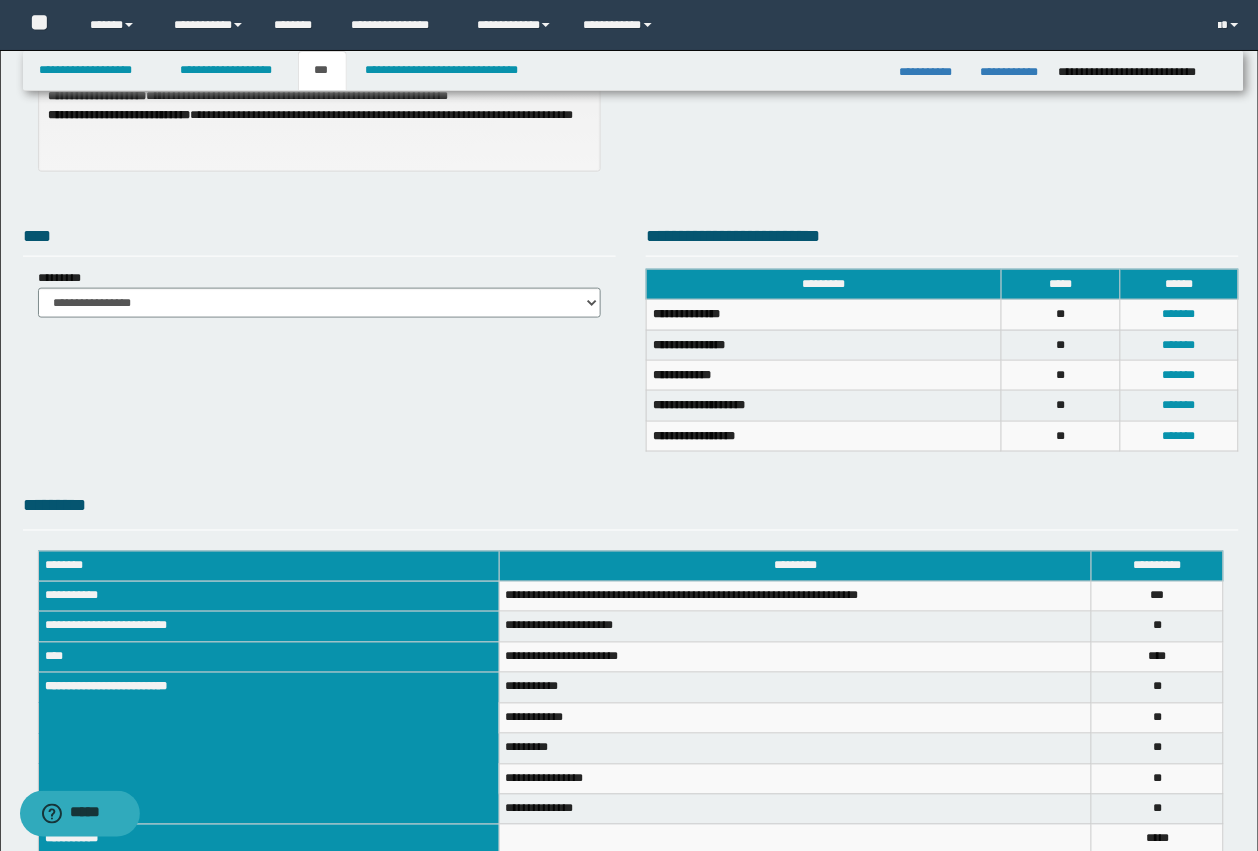 scroll, scrollTop: 498, scrollLeft: 0, axis: vertical 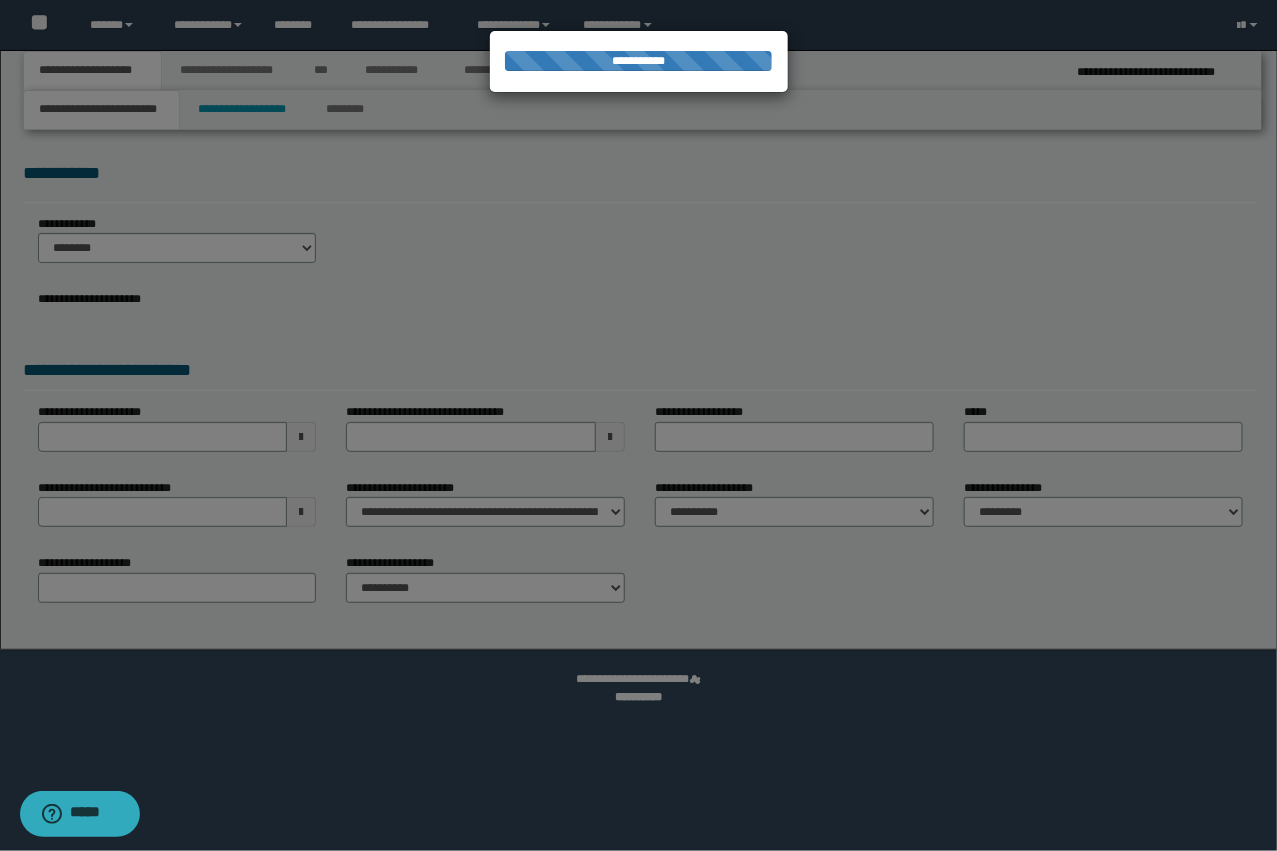 select on "*" 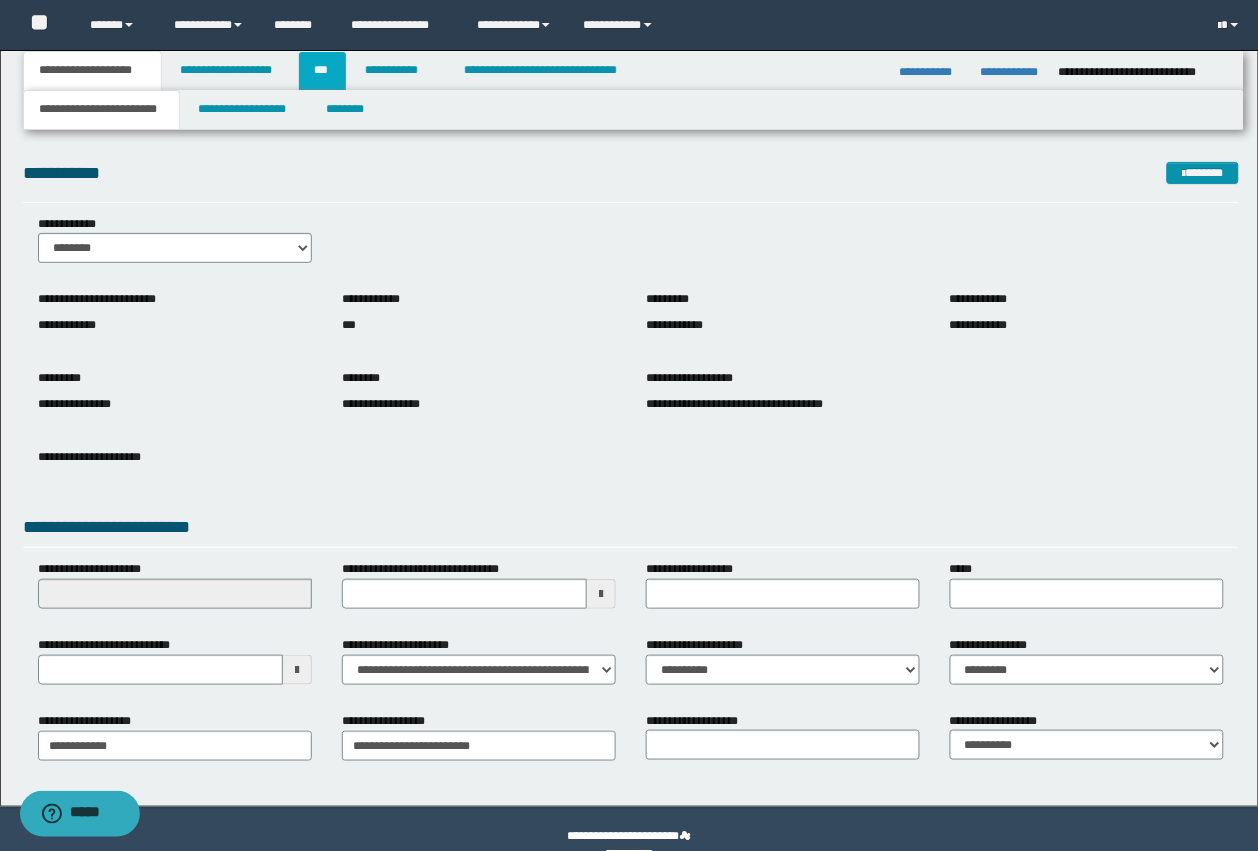 click on "***" at bounding box center [322, 71] 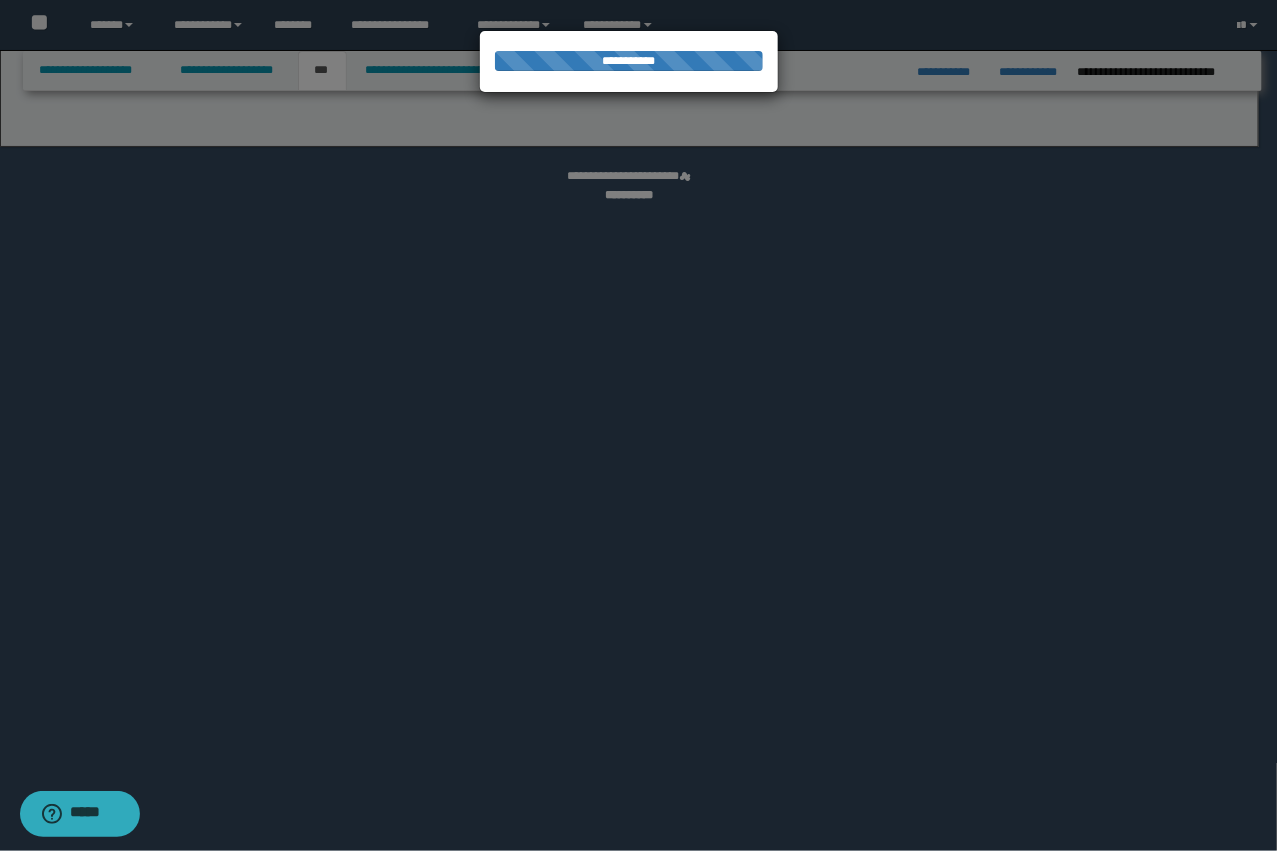 select on "**" 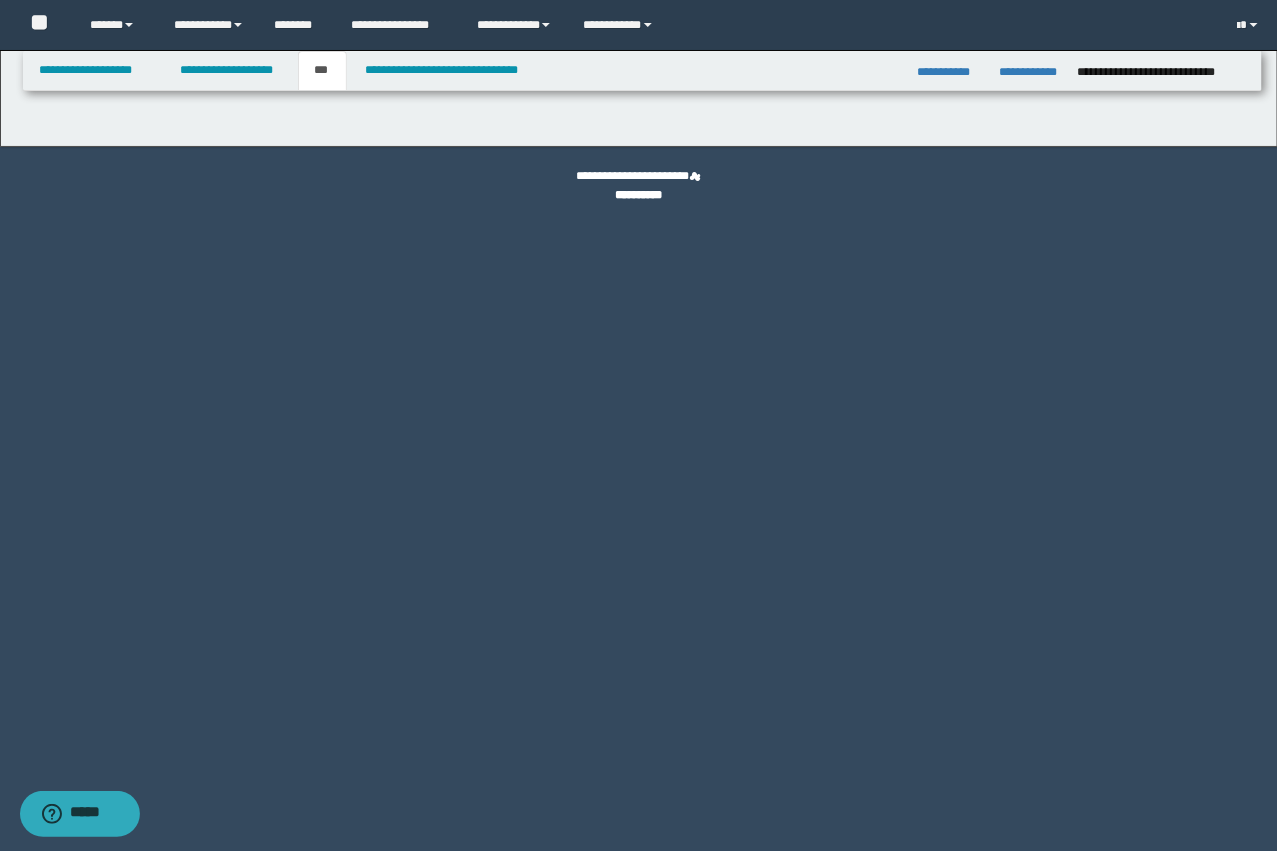 select on "***" 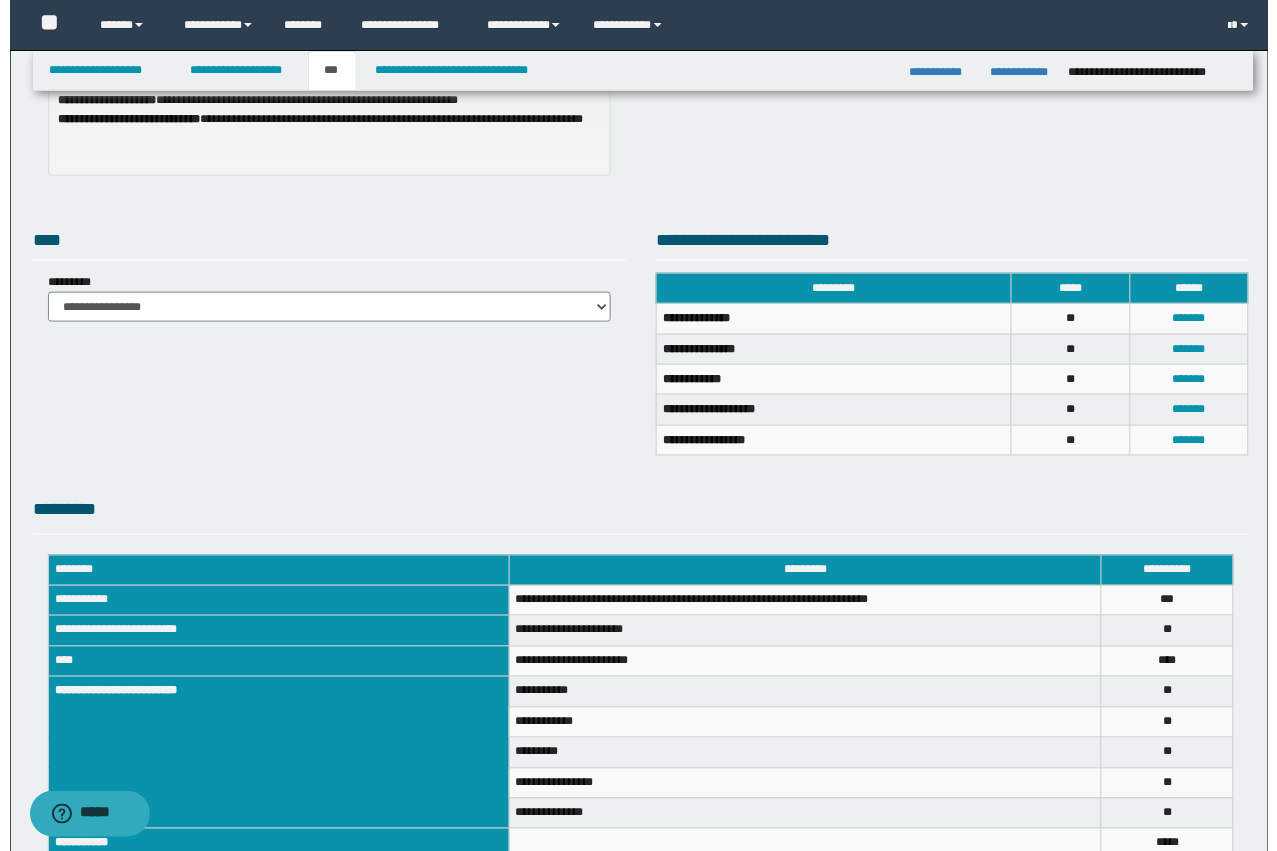 scroll, scrollTop: 375, scrollLeft: 0, axis: vertical 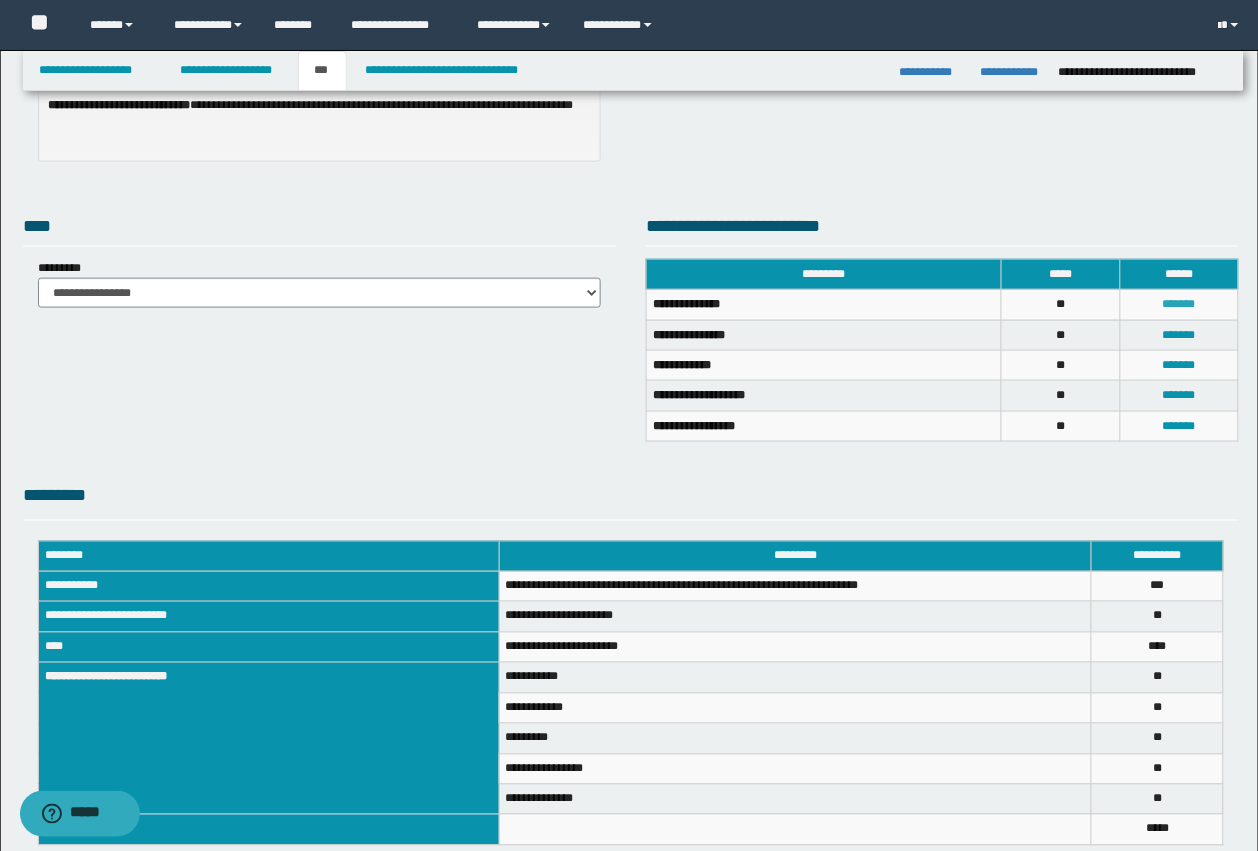 click on "*******" at bounding box center (1179, 304) 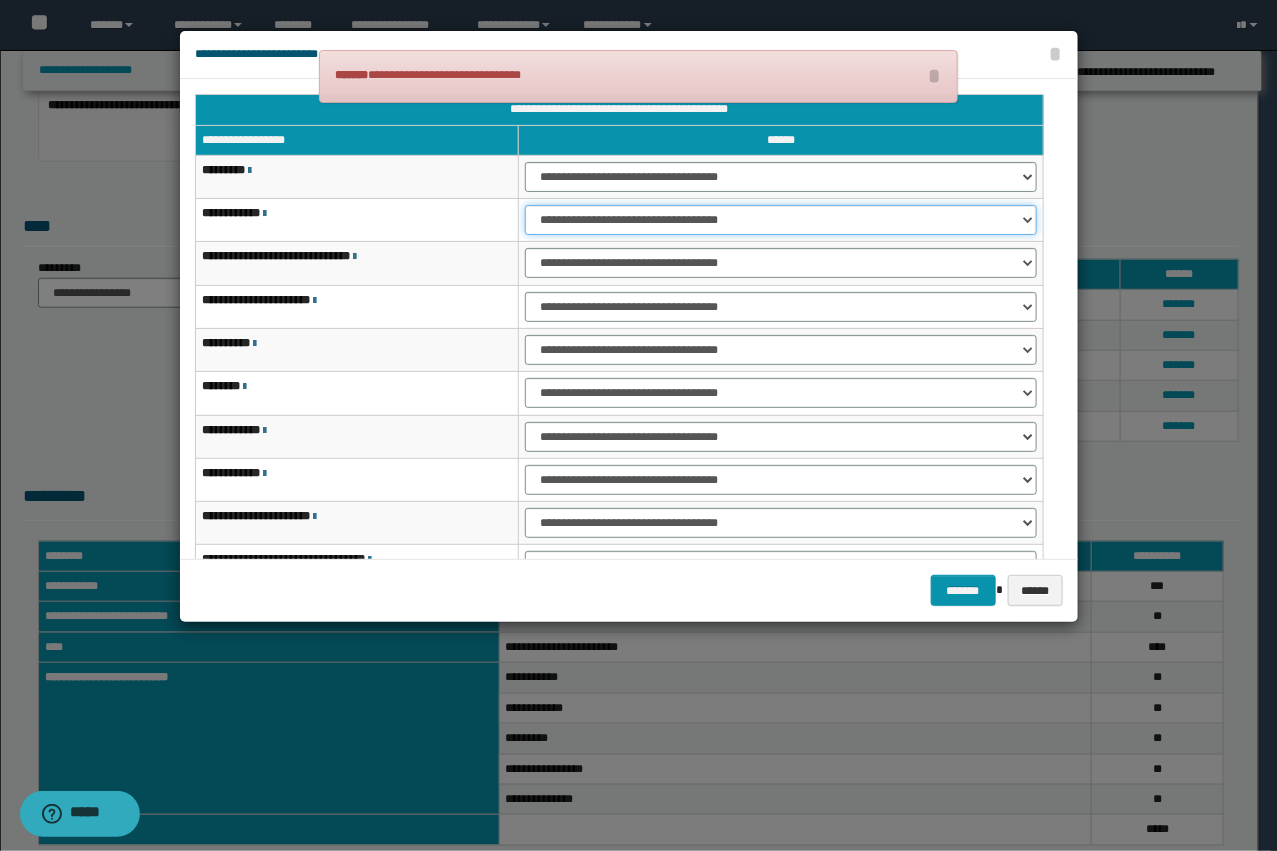 click on "**********" at bounding box center [781, 220] 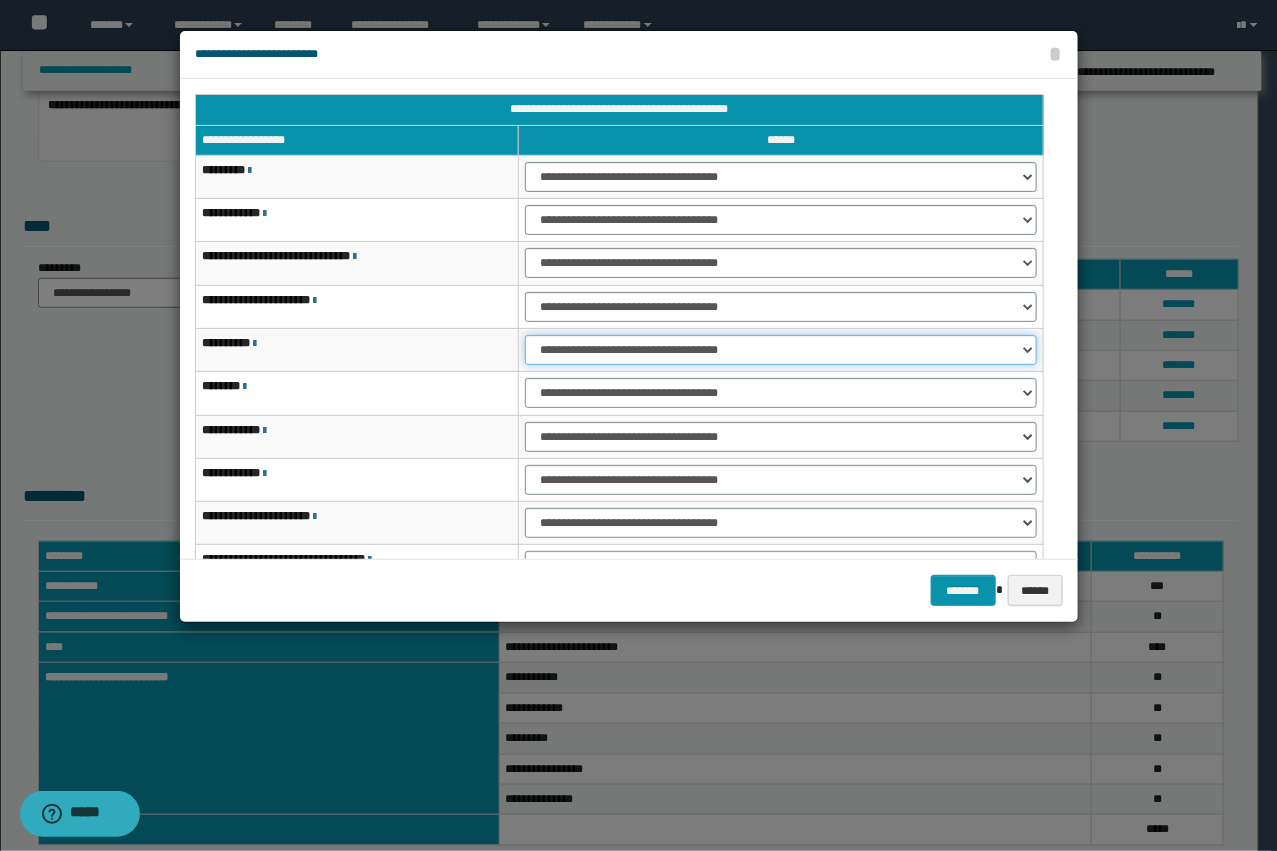 click on "**********" at bounding box center [781, 350] 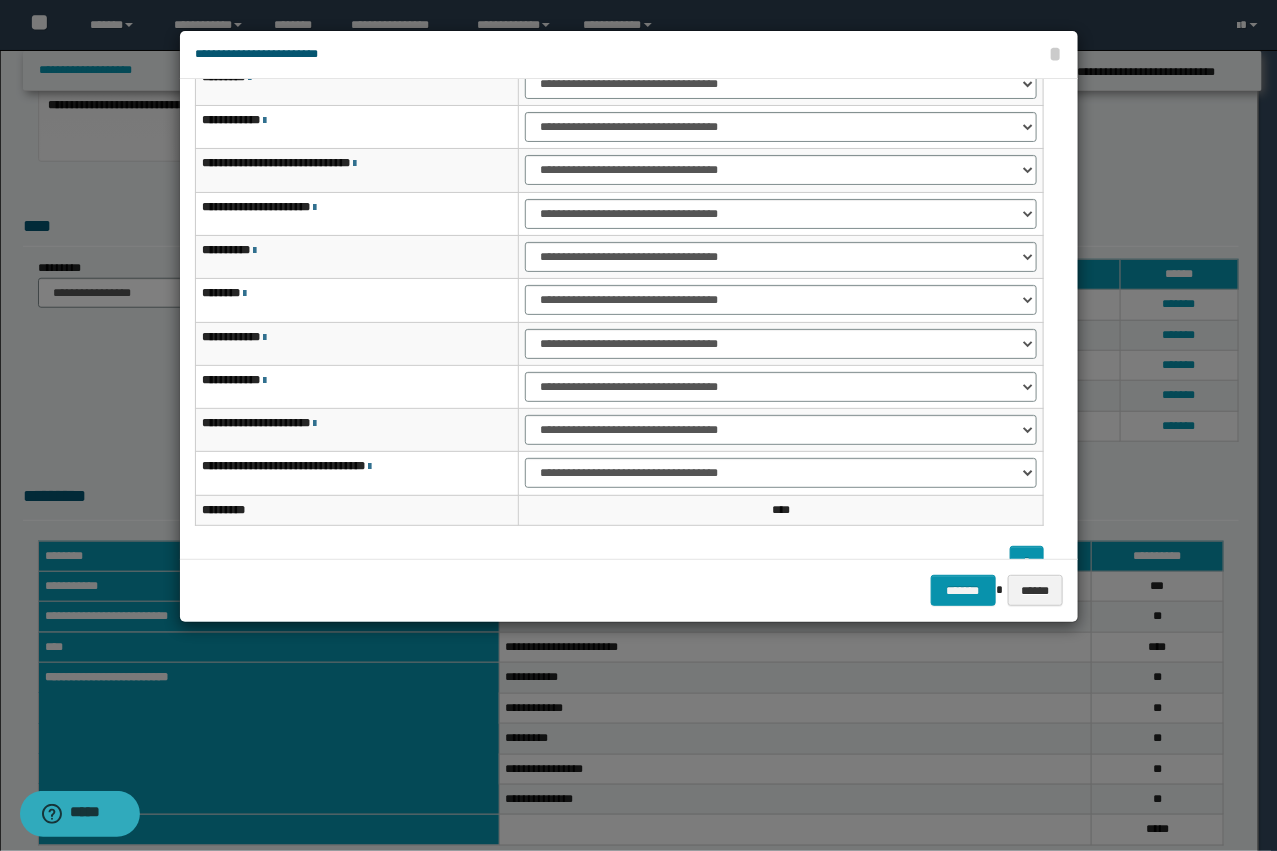 scroll, scrollTop: 95, scrollLeft: 0, axis: vertical 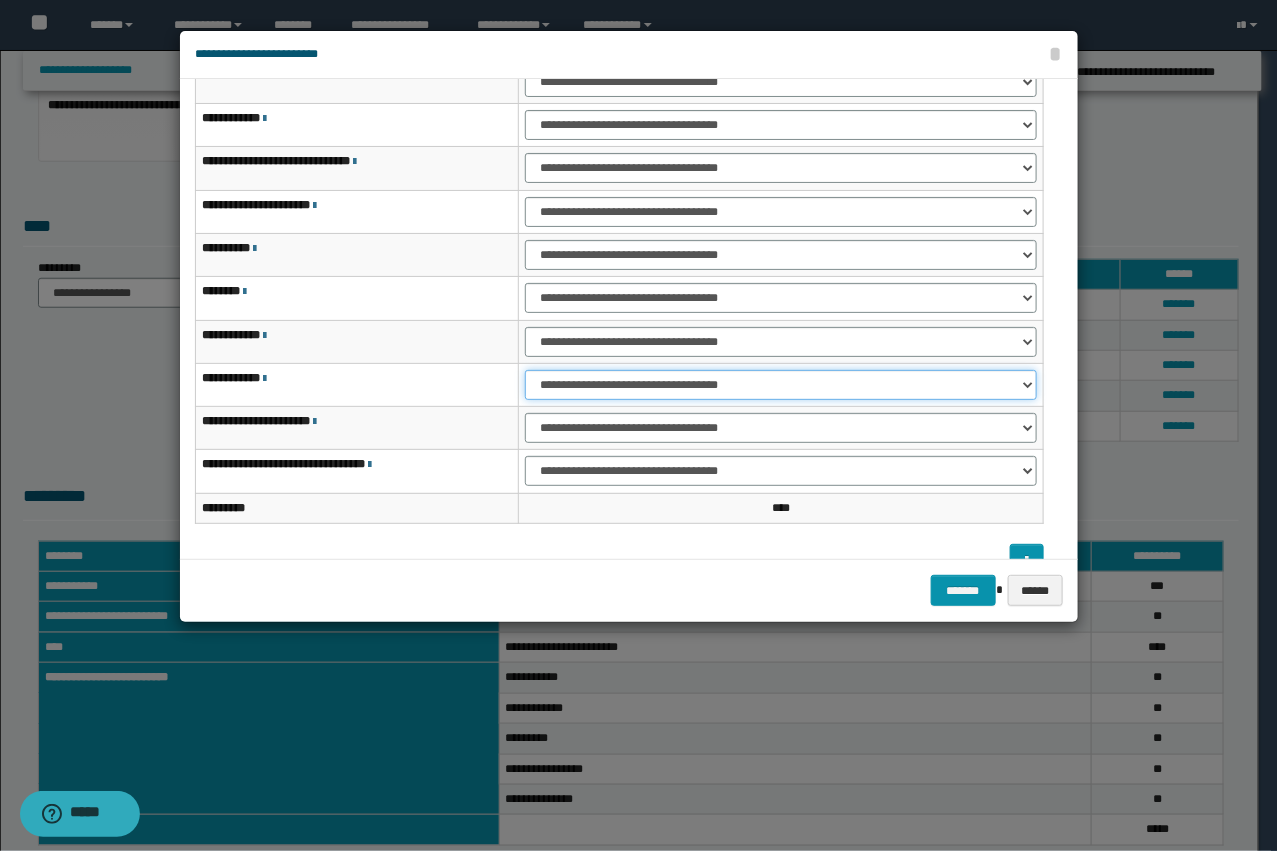 drag, startPoint x: 576, startPoint y: 375, endPoint x: 575, endPoint y: 397, distance: 22.022715 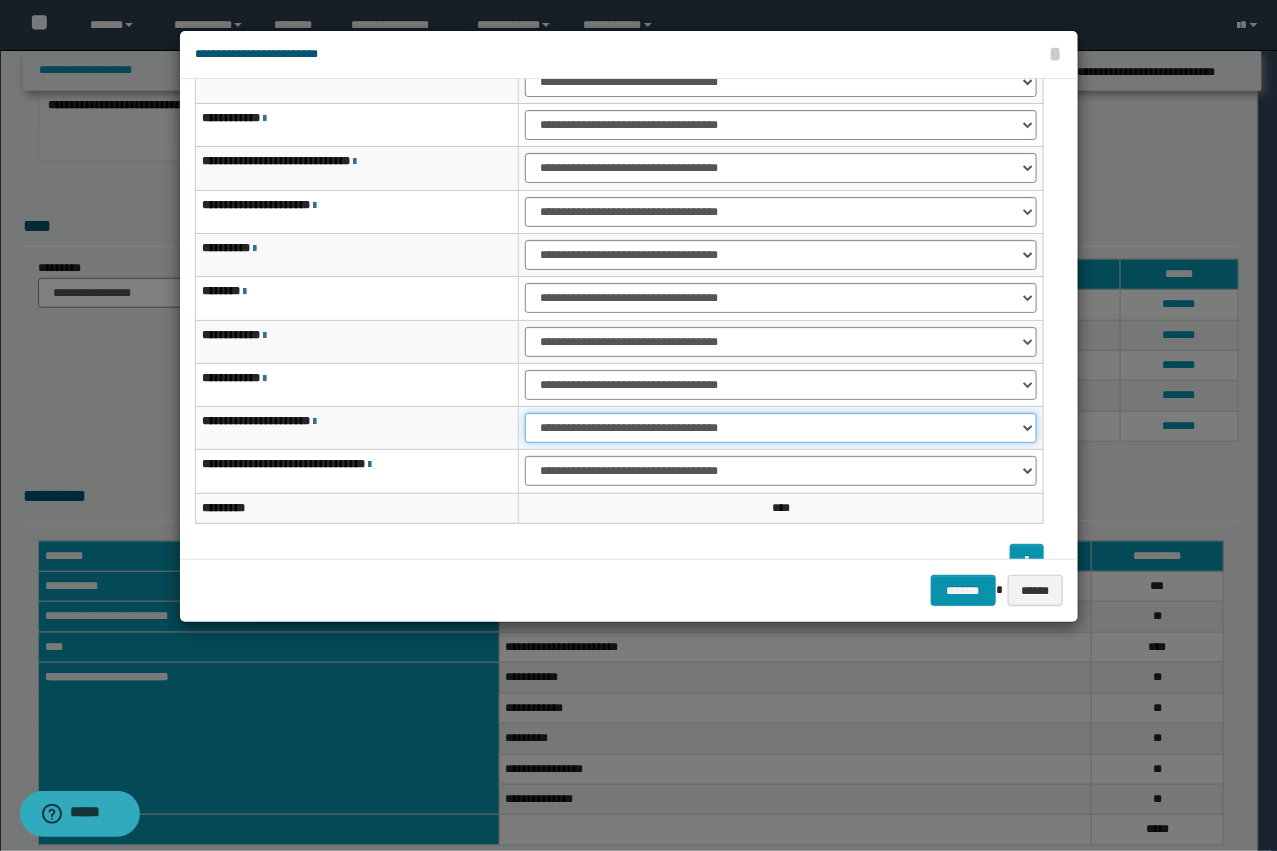 click on "**********" at bounding box center (781, 428) 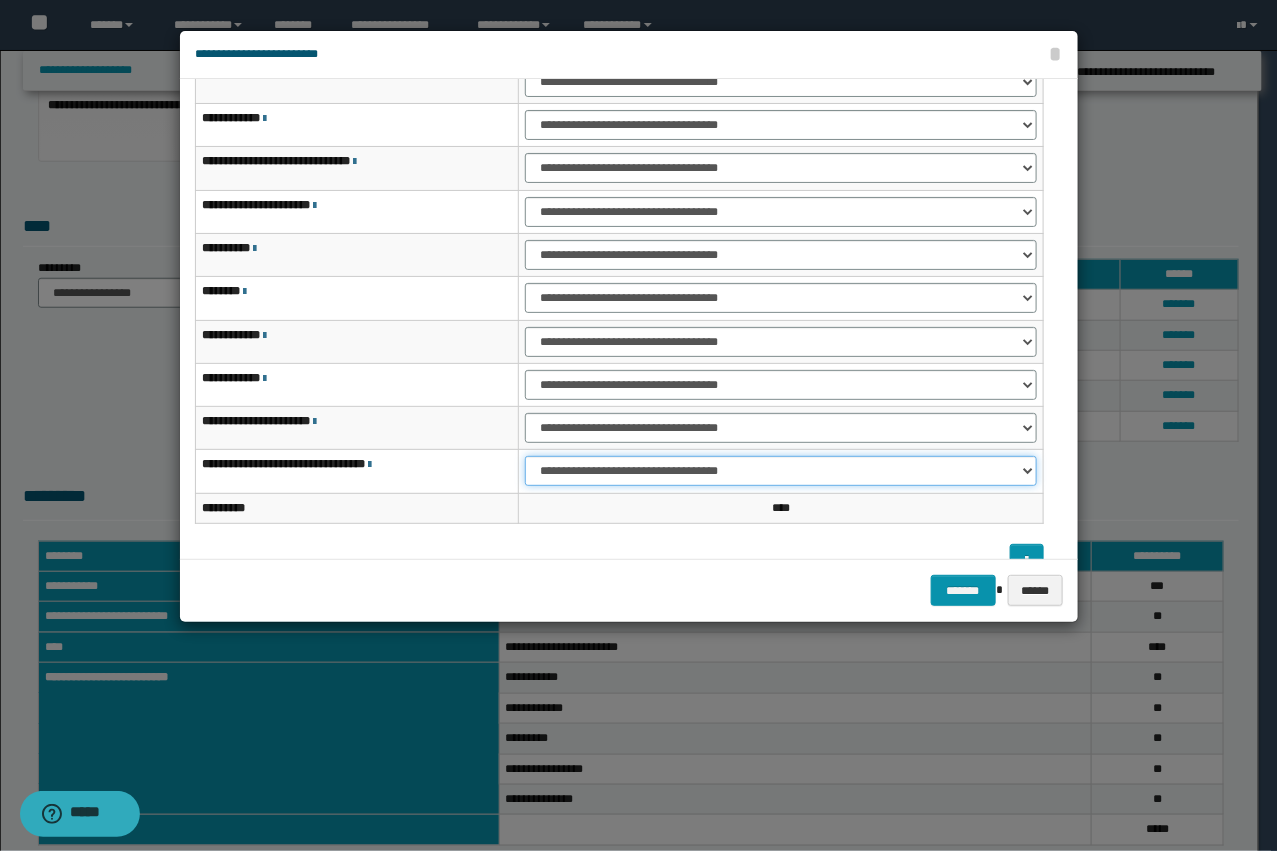 click on "**********" at bounding box center [781, 471] 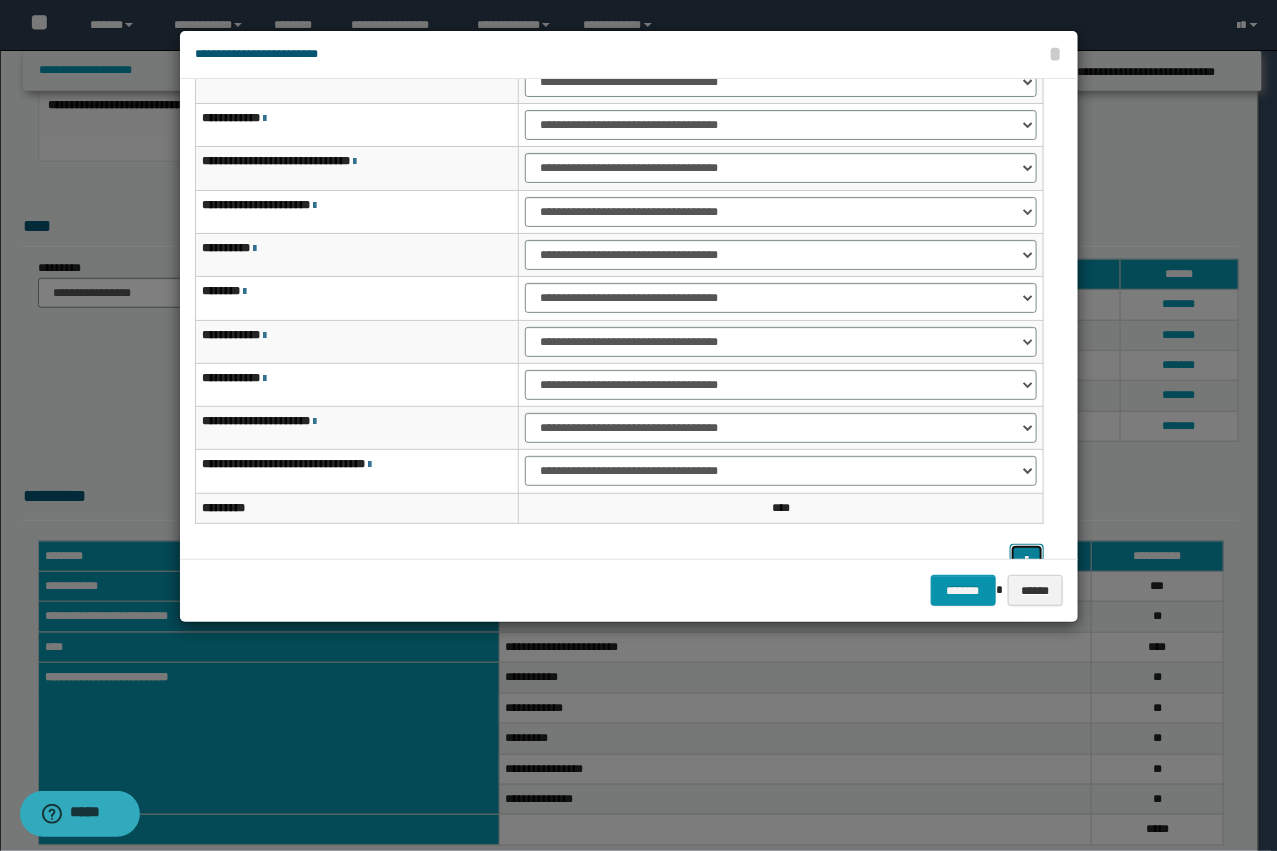 click at bounding box center (1026, 560) 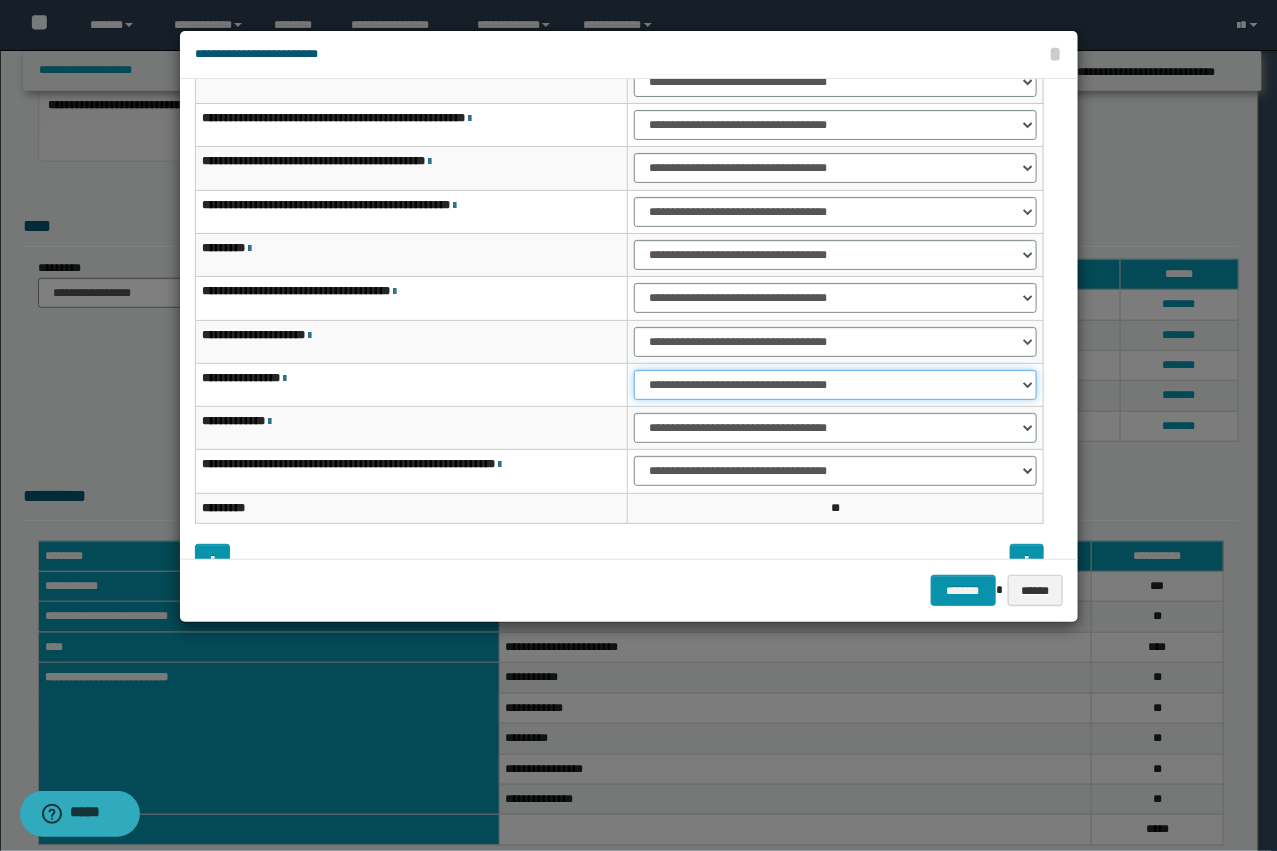 drag, startPoint x: 642, startPoint y: 383, endPoint x: 647, endPoint y: 393, distance: 11.18034 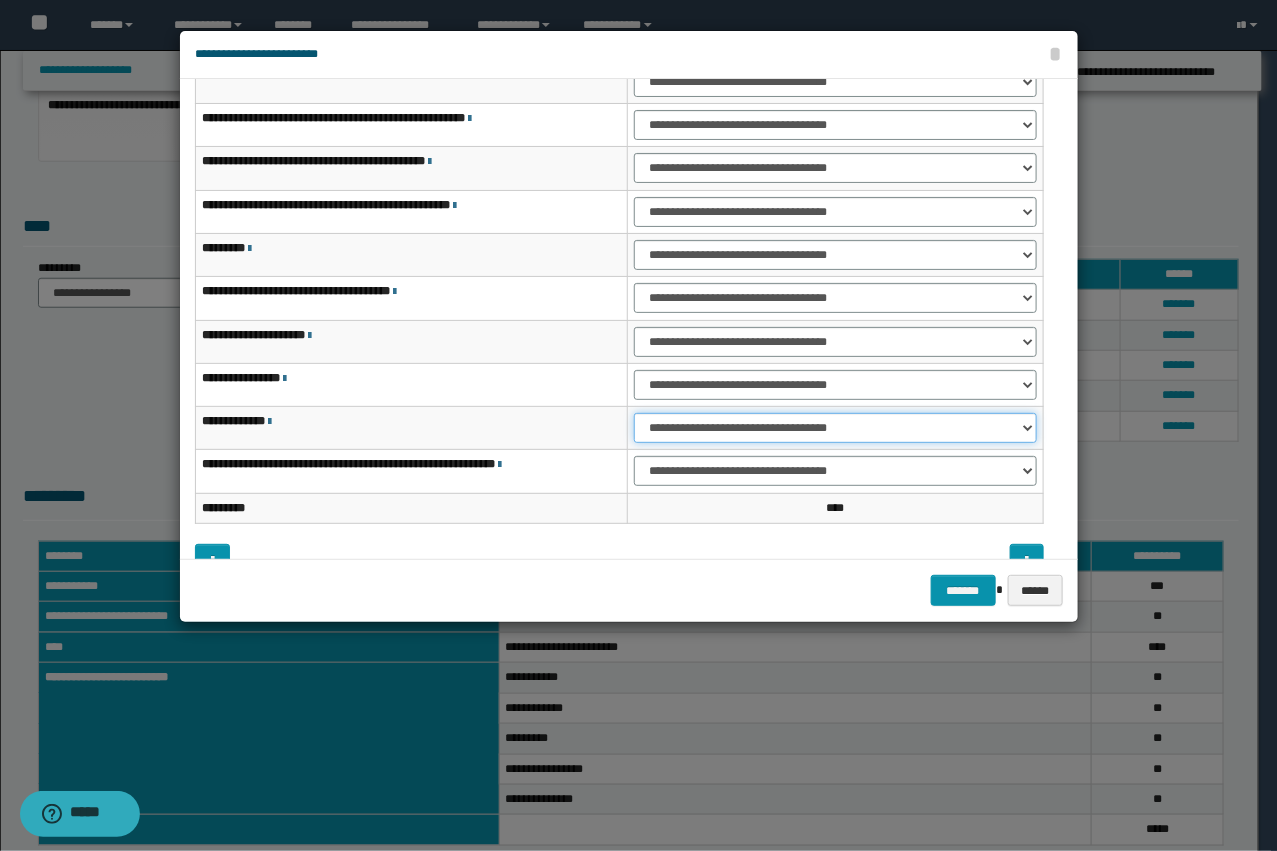 click on "**********" at bounding box center (835, 428) 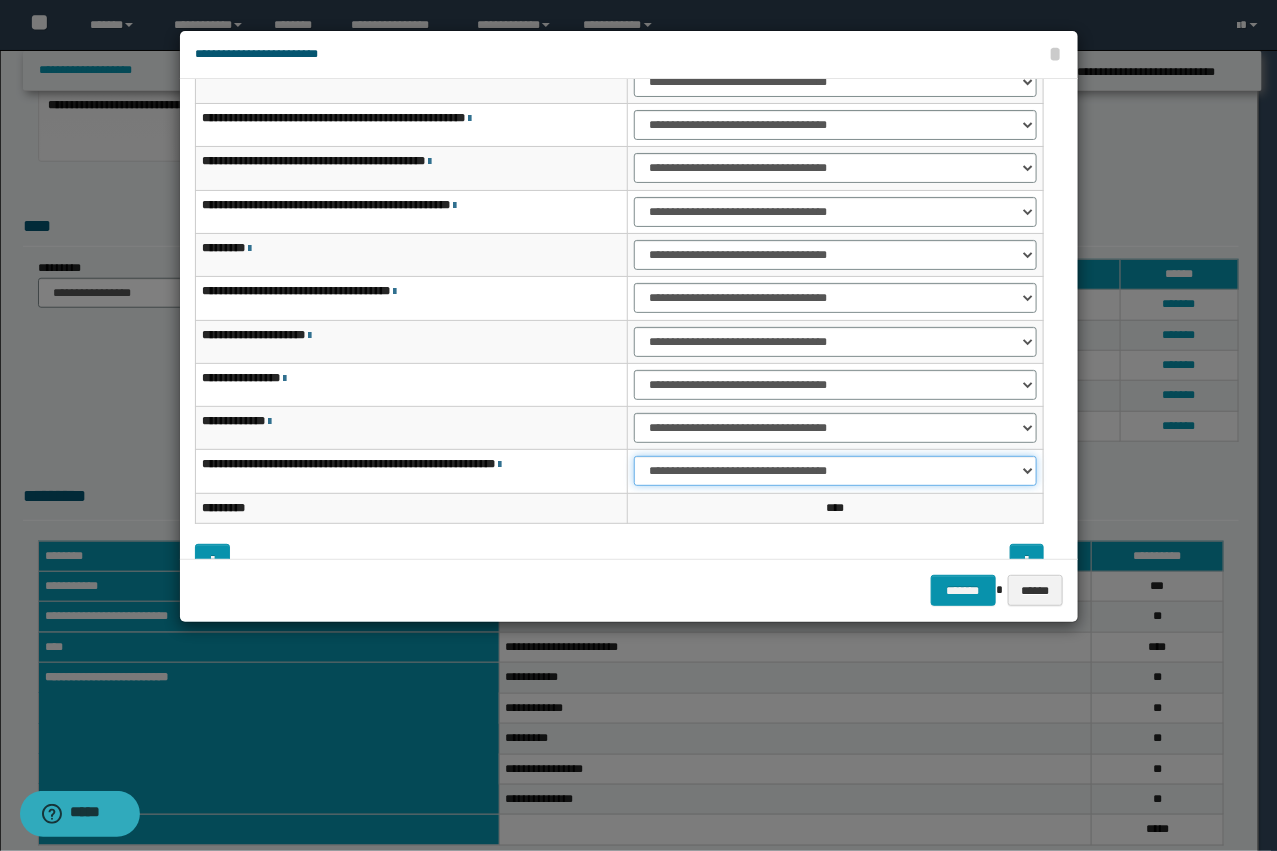 click on "**********" at bounding box center (835, 471) 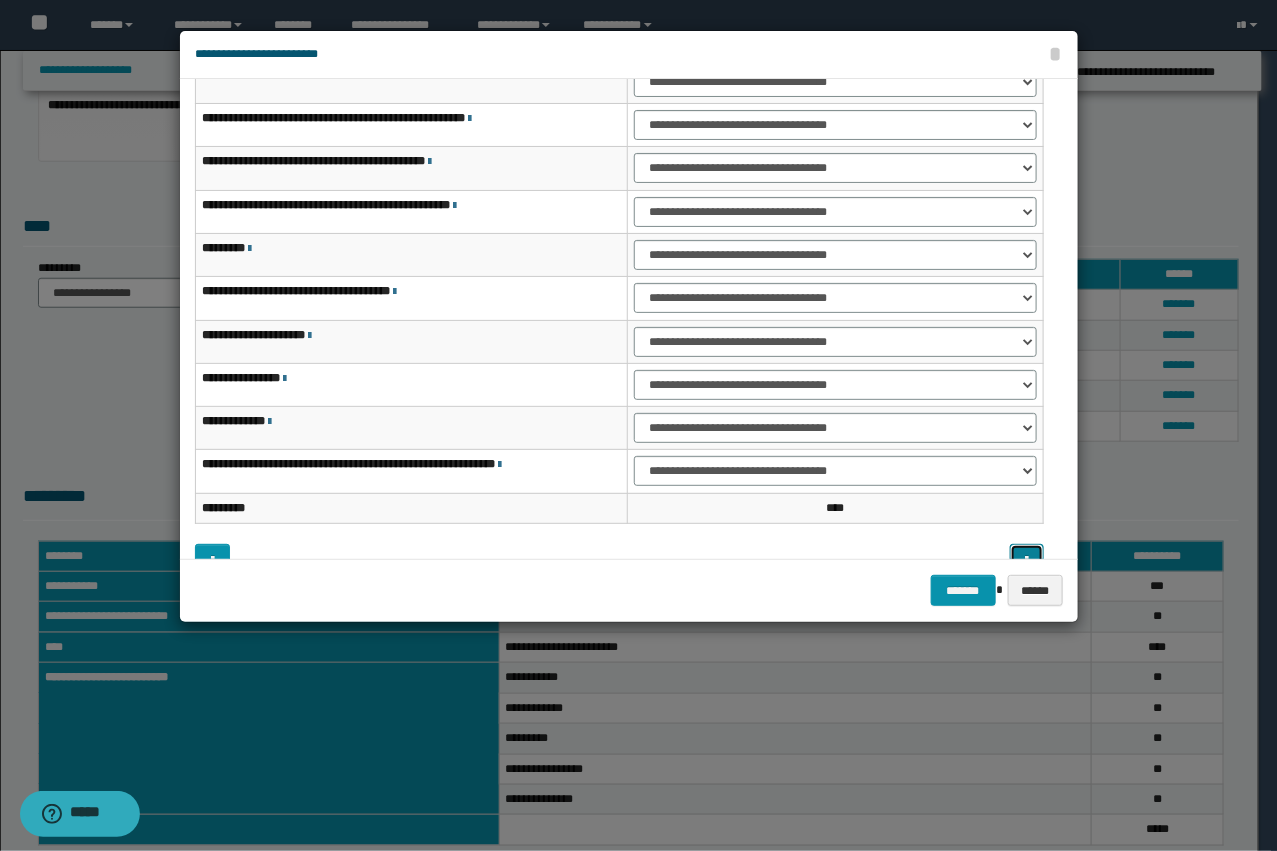 click at bounding box center [1027, 559] 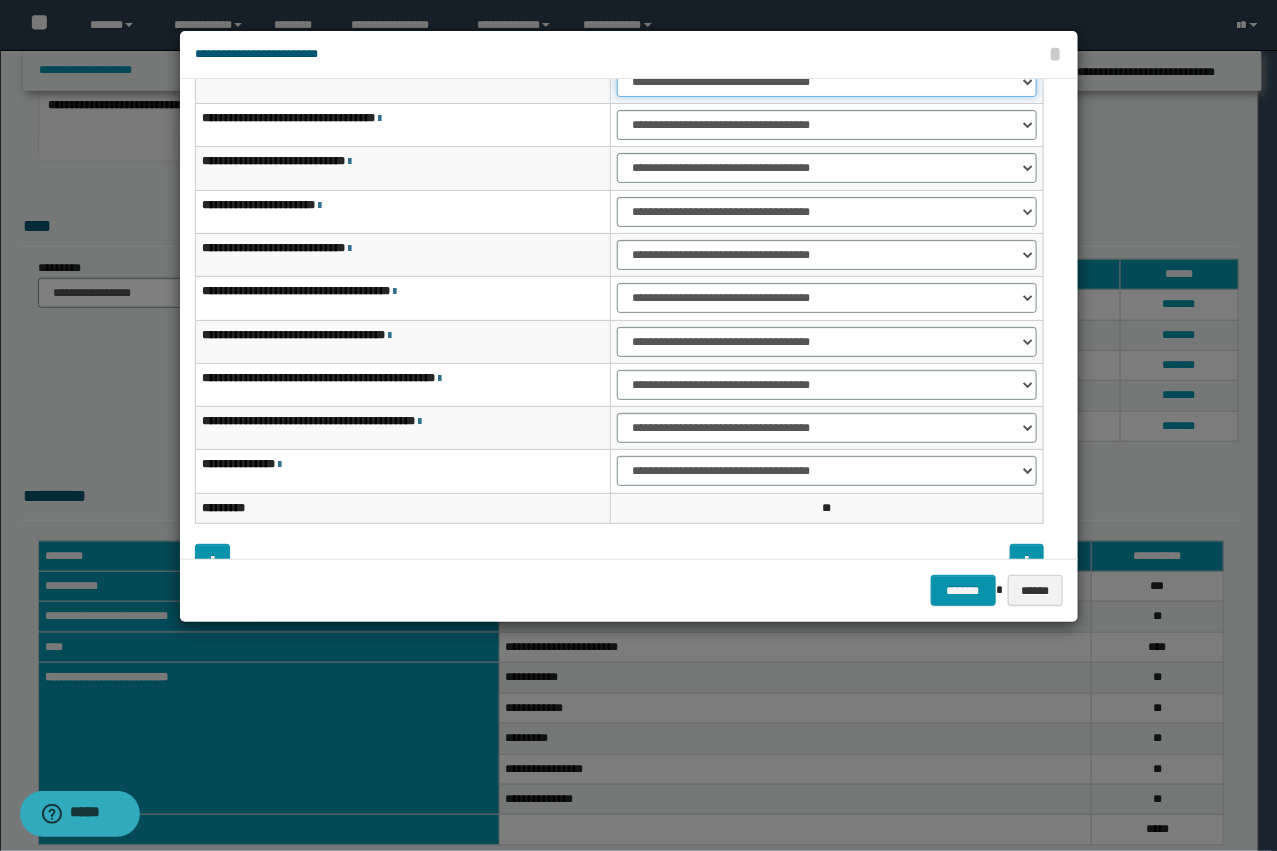 drag, startPoint x: 626, startPoint y: 83, endPoint x: 630, endPoint y: 106, distance: 23.345236 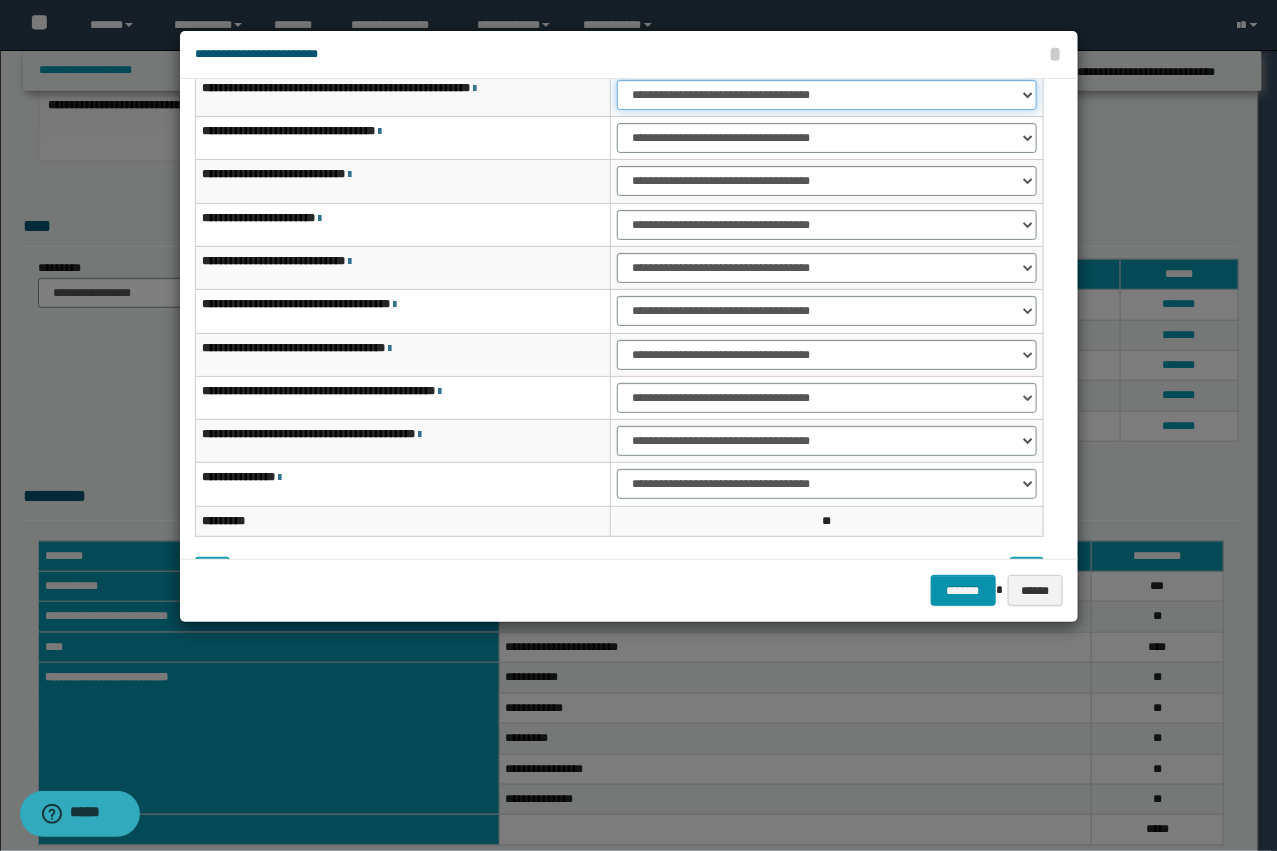 select on "***" 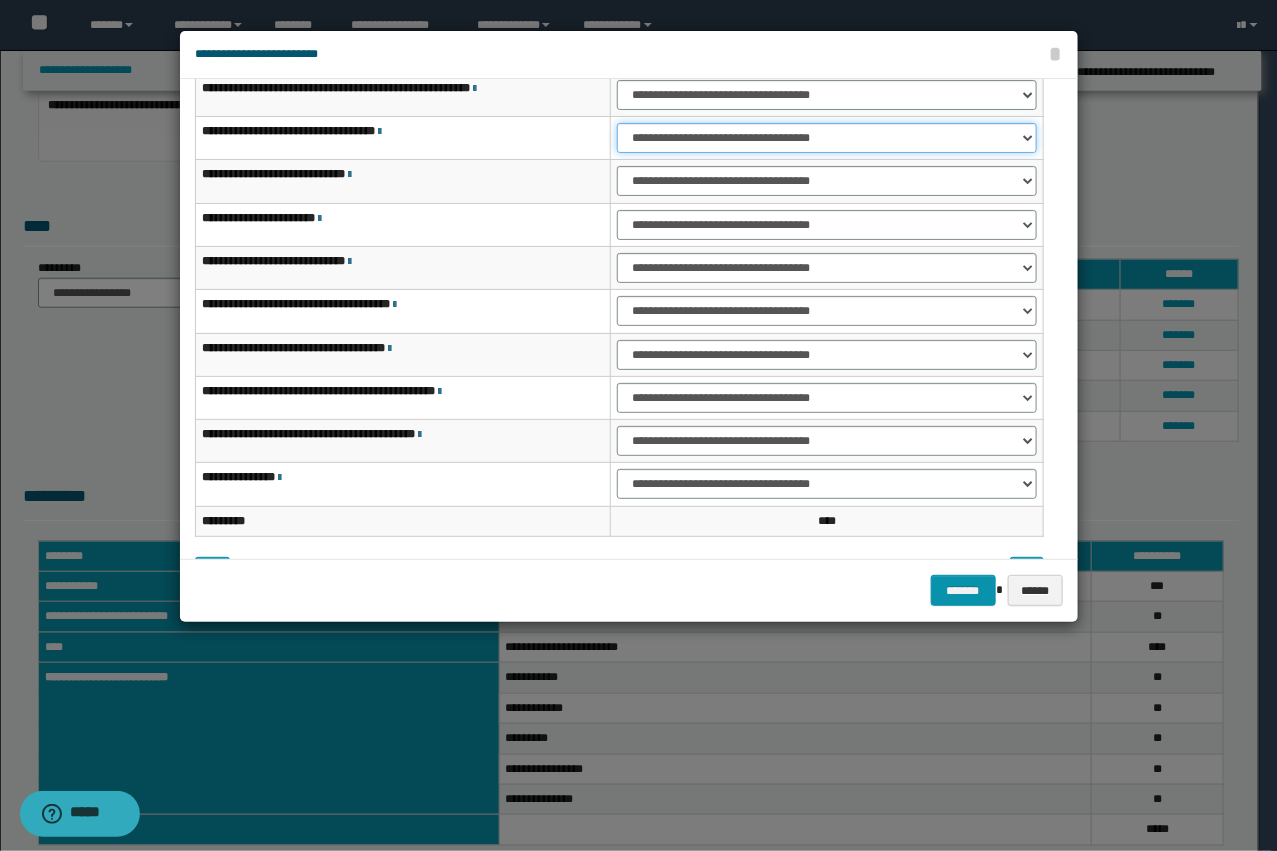 click on "**********" at bounding box center (826, 138) 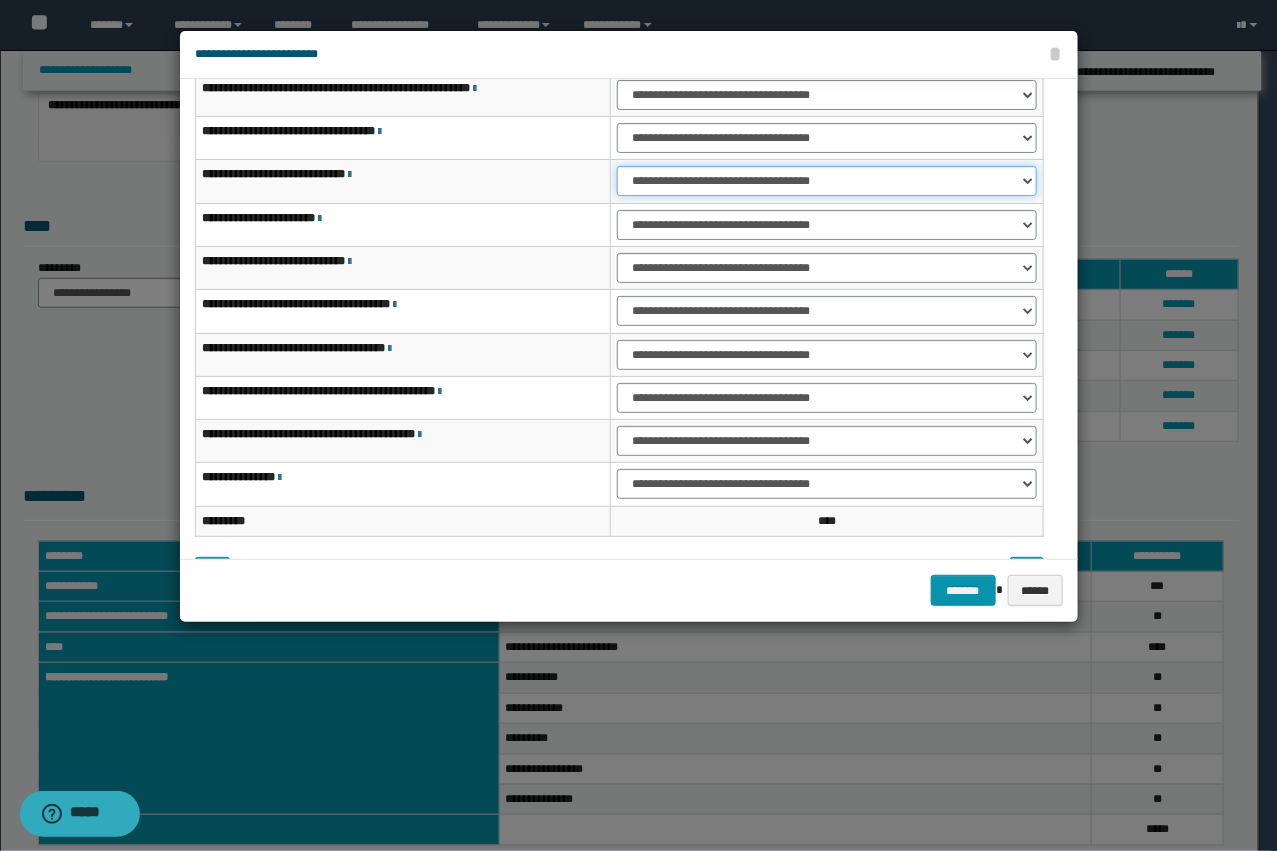 click on "**********" at bounding box center (826, 181) 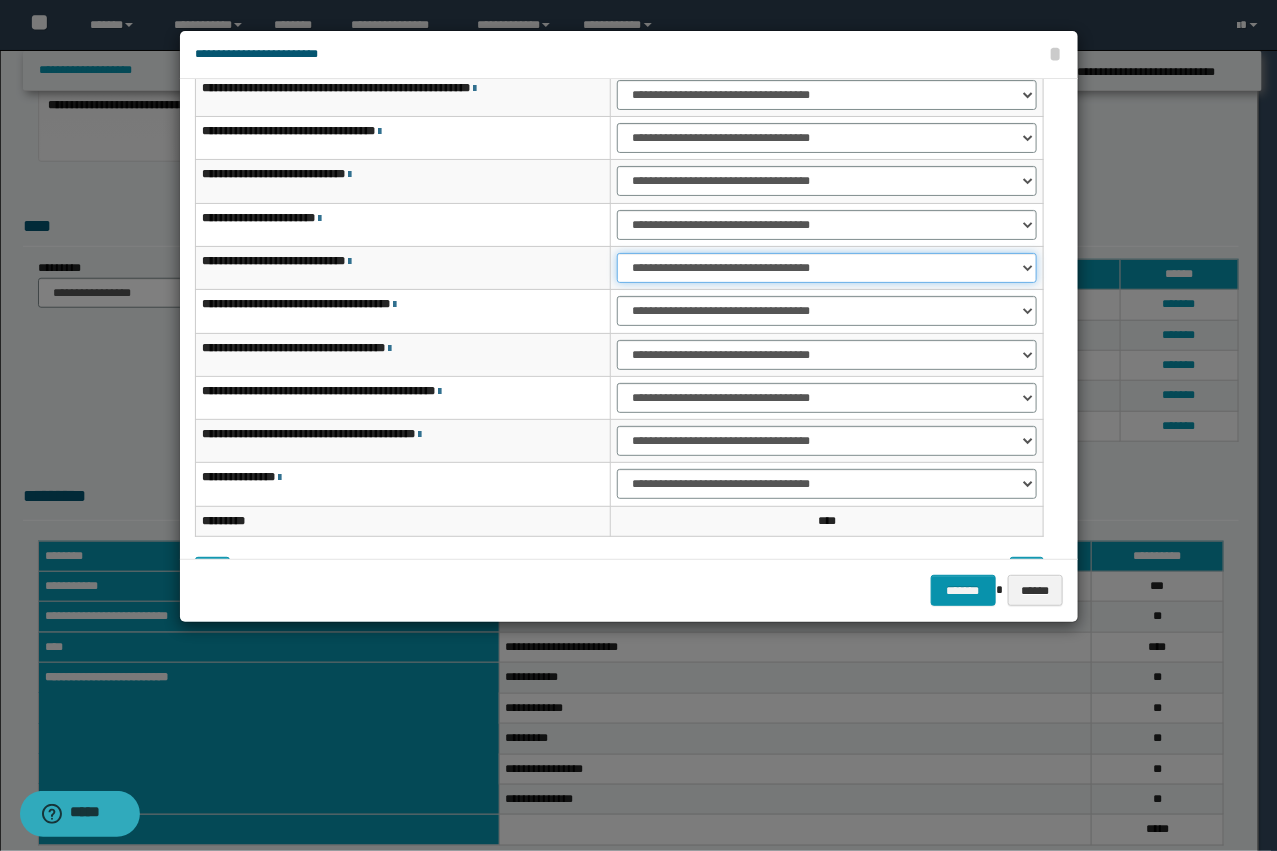 drag, startPoint x: 635, startPoint y: 258, endPoint x: 636, endPoint y: 275, distance: 17.029387 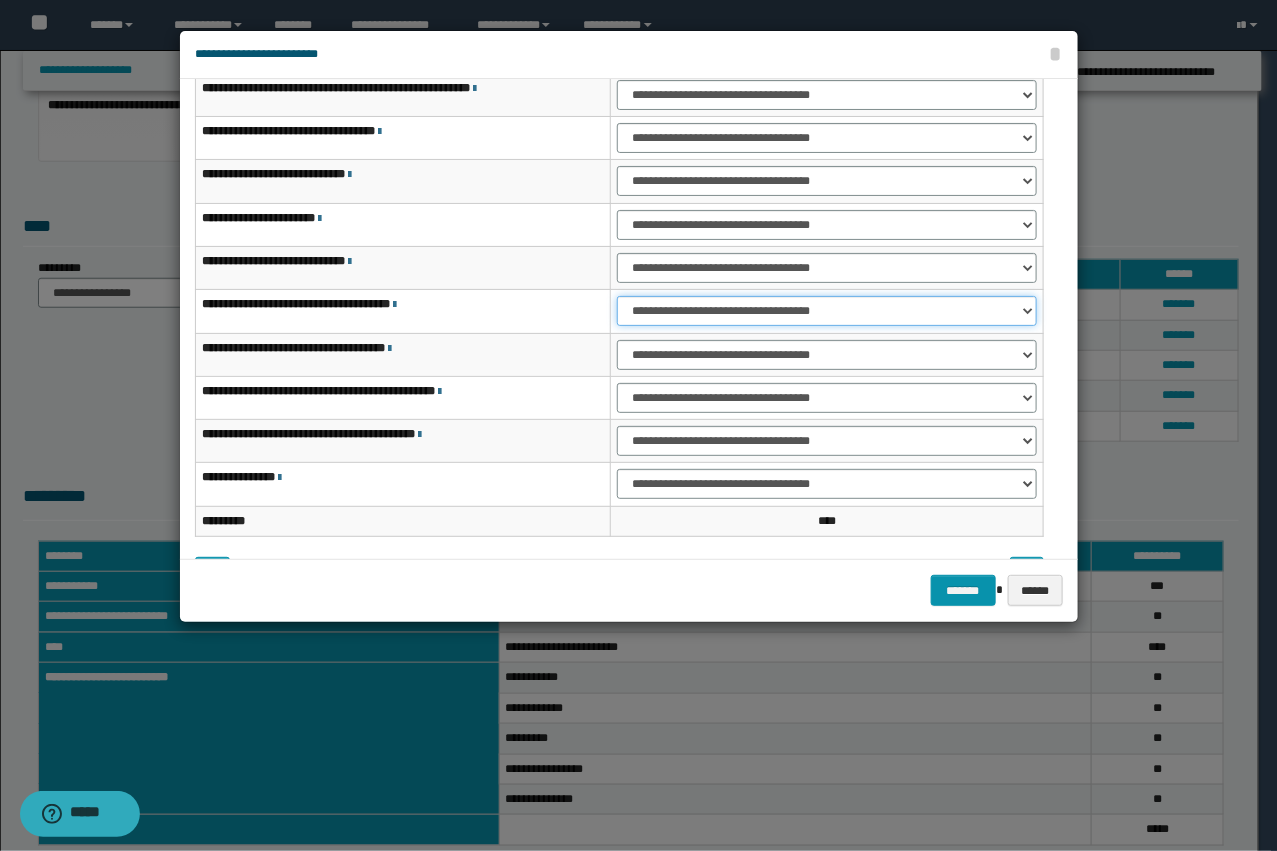 drag, startPoint x: 651, startPoint y: 306, endPoint x: 651, endPoint y: 321, distance: 15 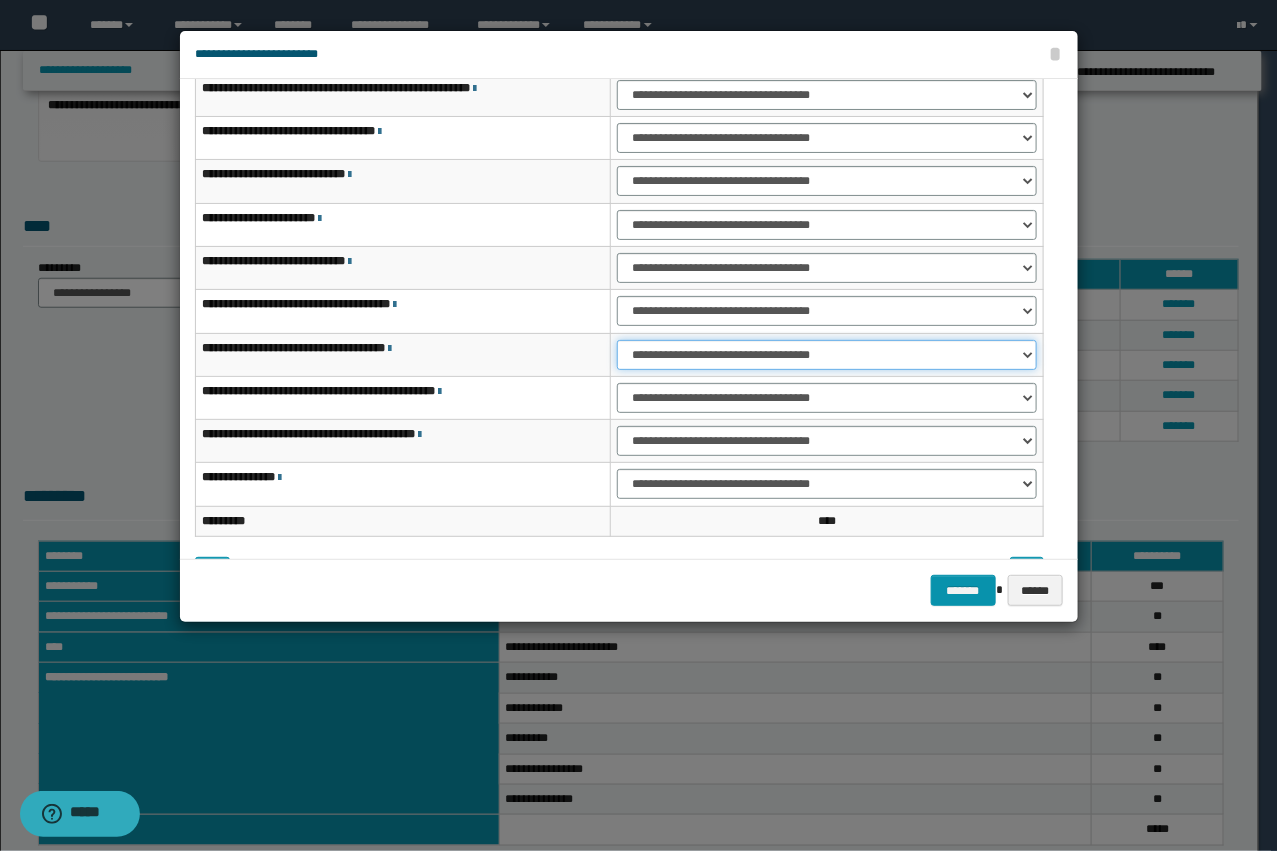 drag, startPoint x: 650, startPoint y: 353, endPoint x: 651, endPoint y: 366, distance: 13.038404 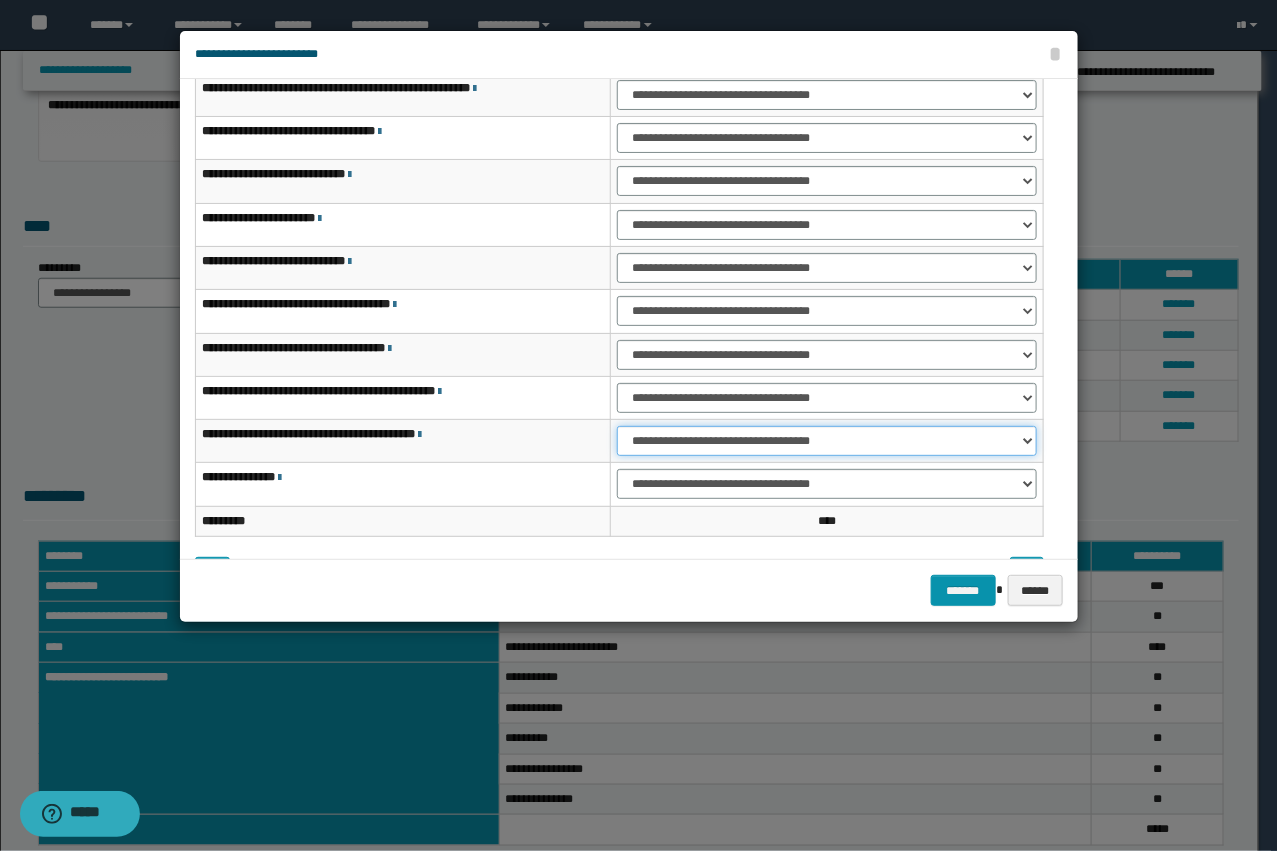 click on "**********" at bounding box center (826, 441) 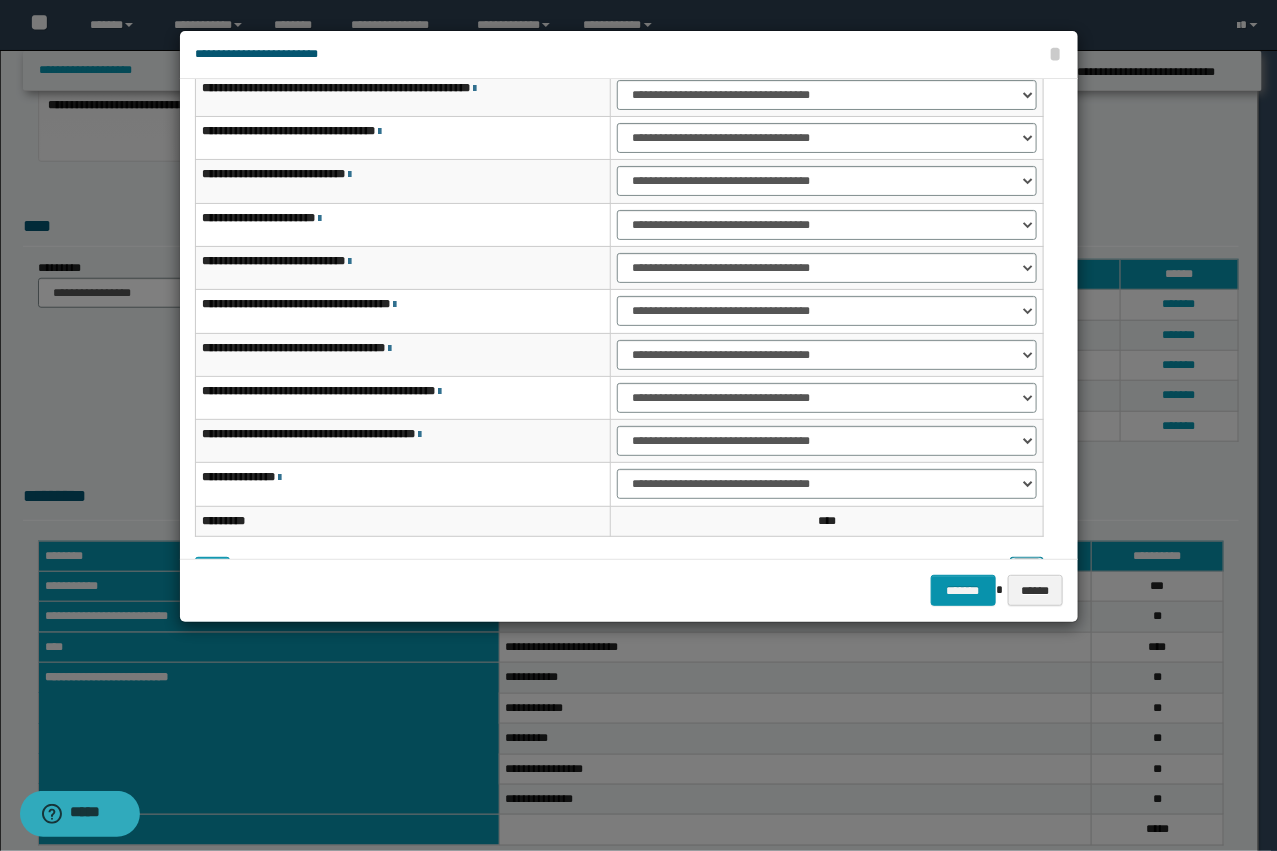 click at bounding box center (1027, 572) 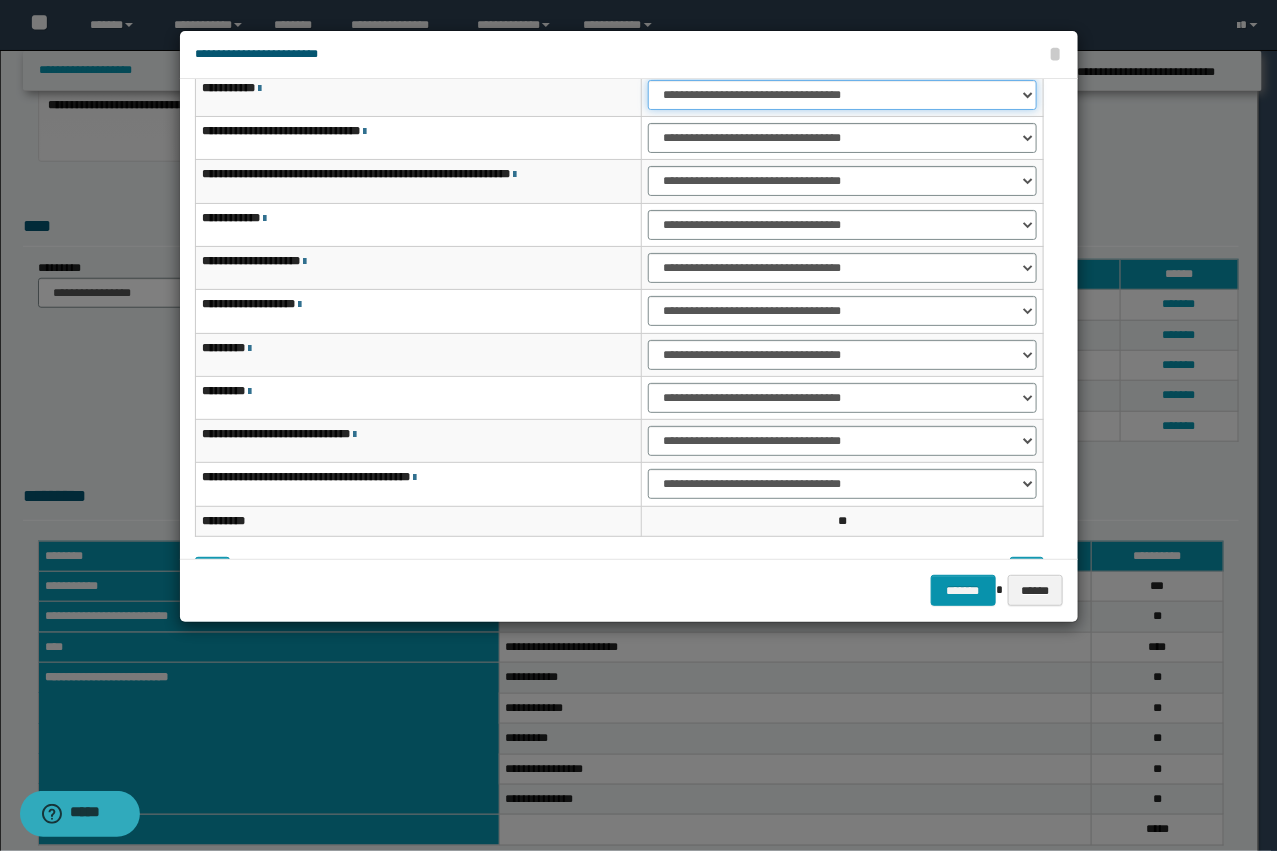 click on "**********" at bounding box center [842, 95] 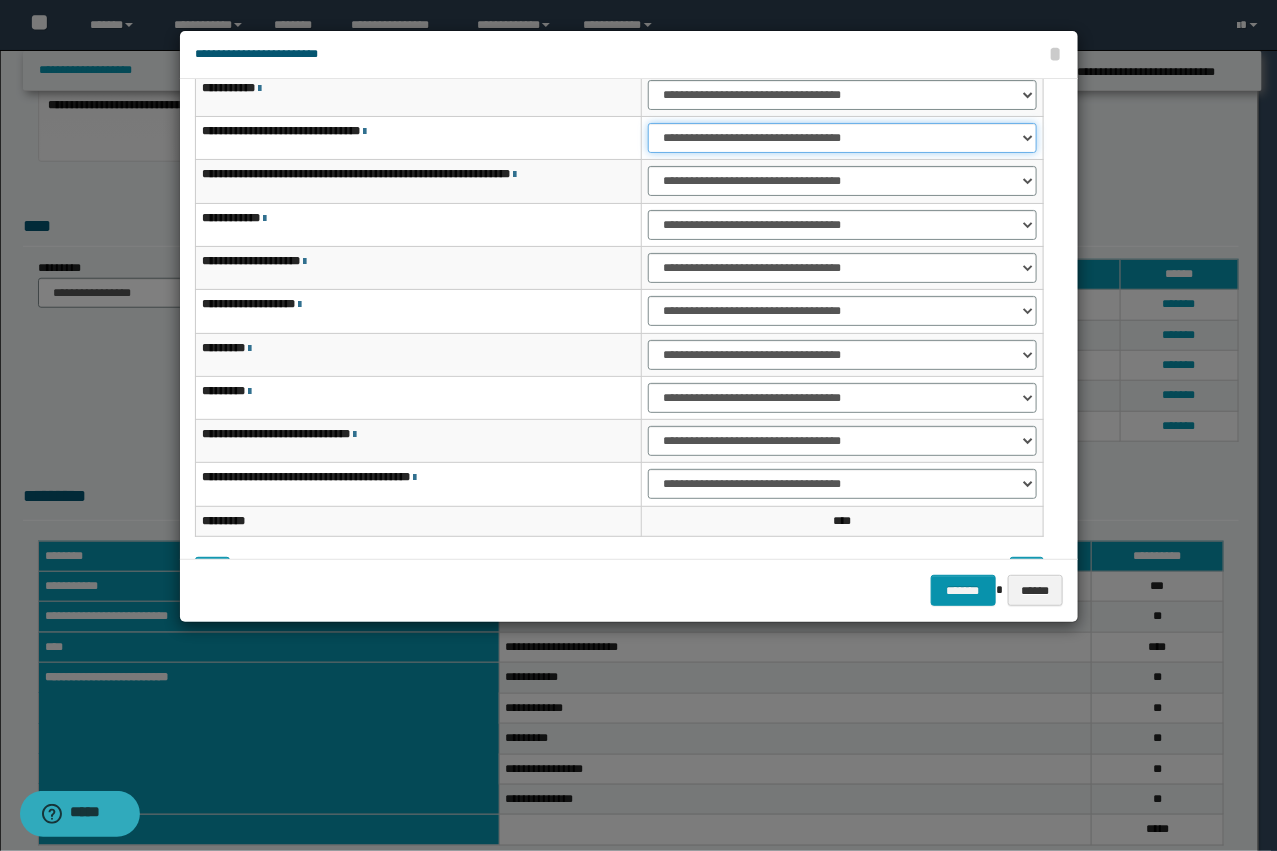 drag, startPoint x: 670, startPoint y: 137, endPoint x: 670, endPoint y: 150, distance: 13 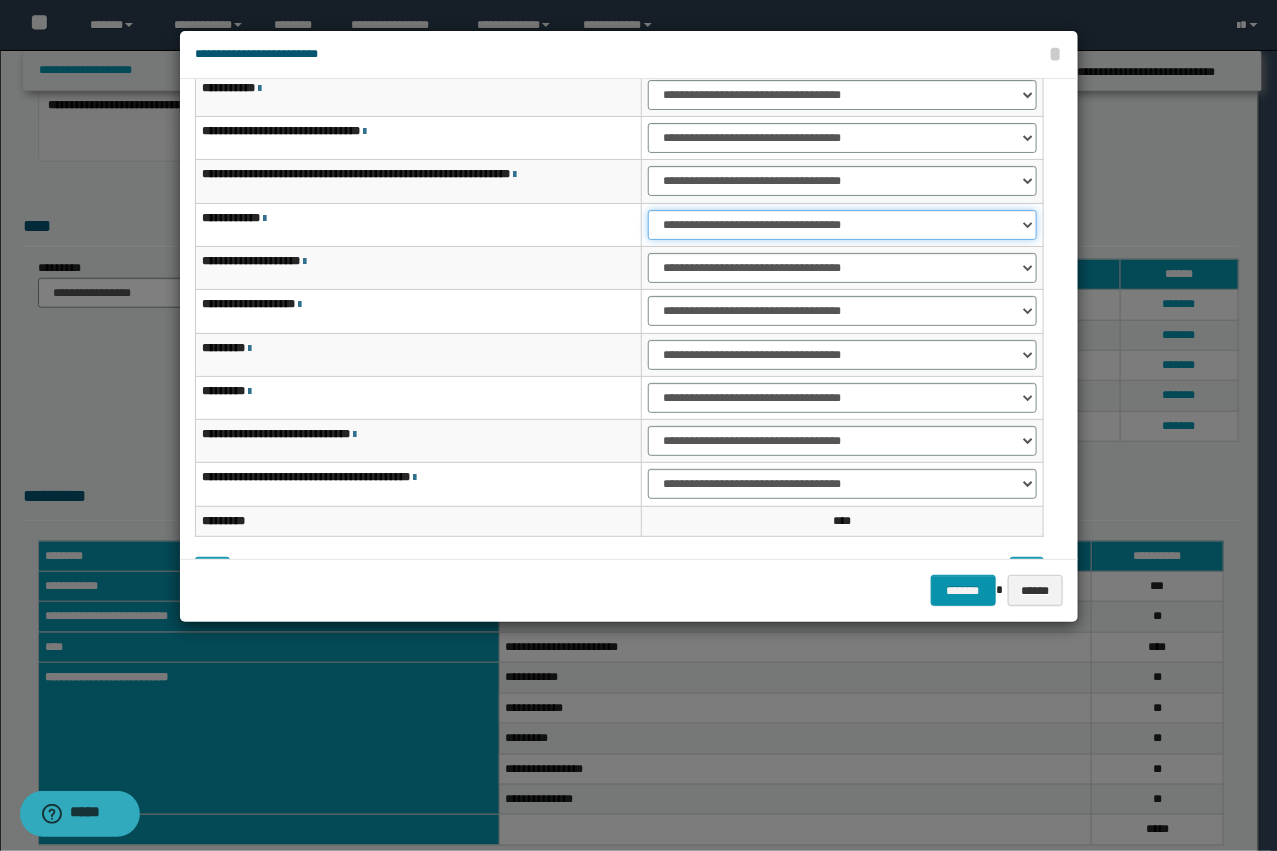 click on "**********" at bounding box center [842, 225] 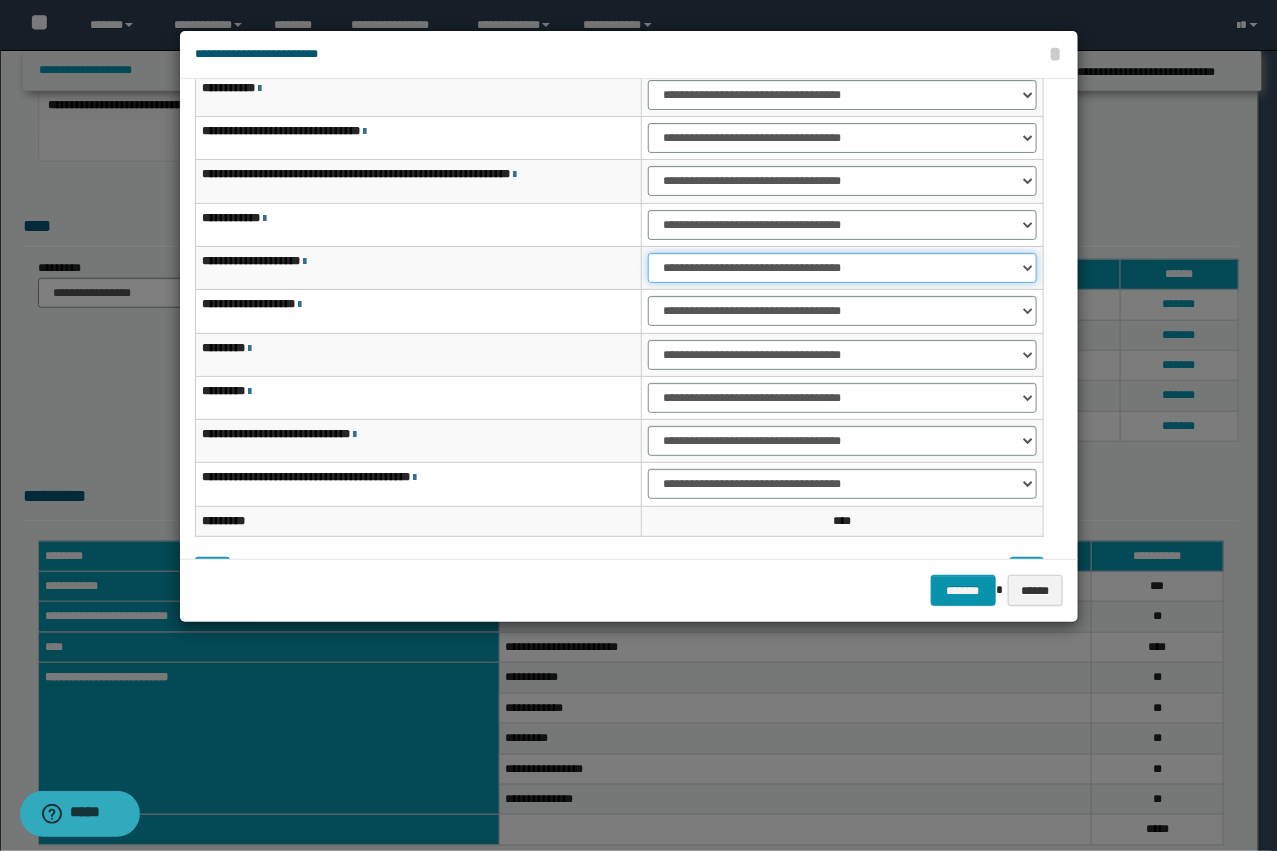 click on "**********" at bounding box center [842, 268] 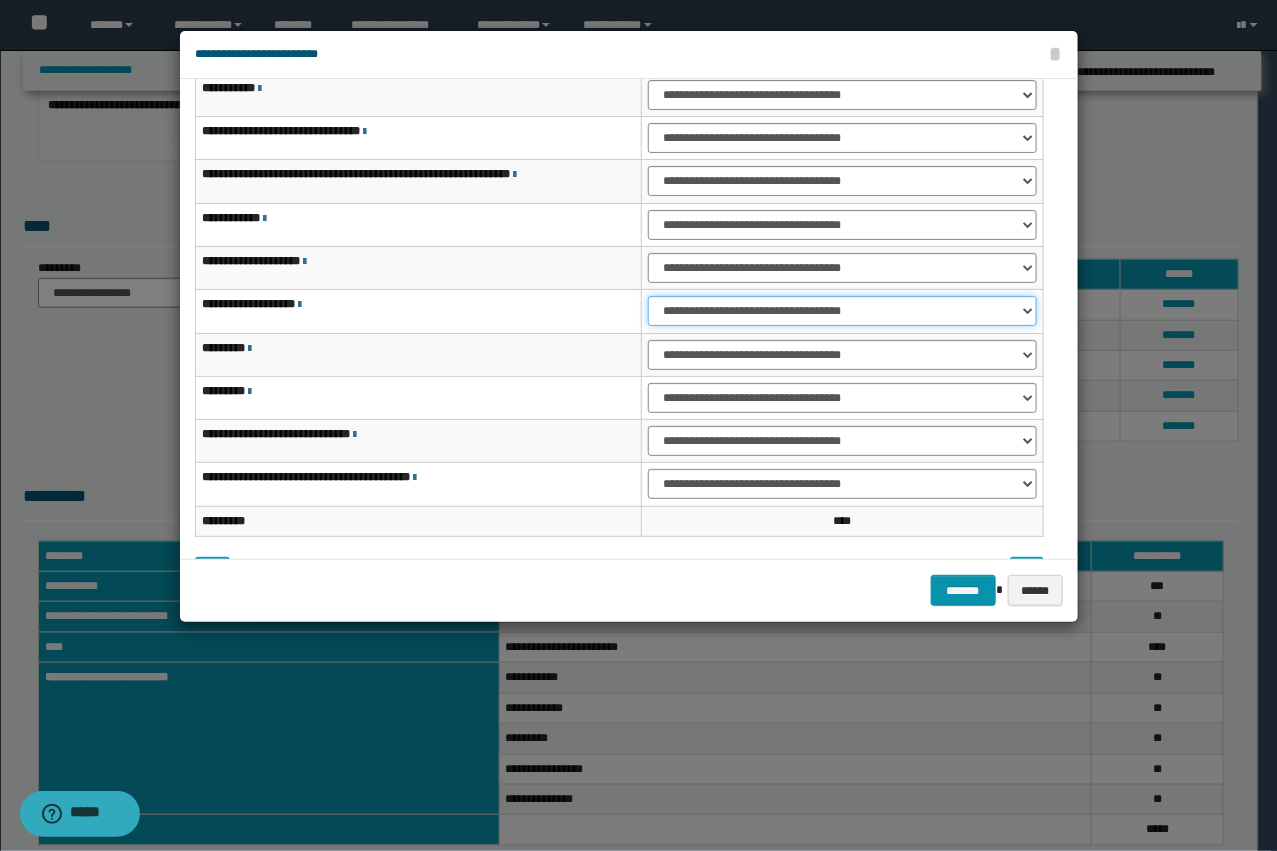 click on "**********" at bounding box center (842, 311) 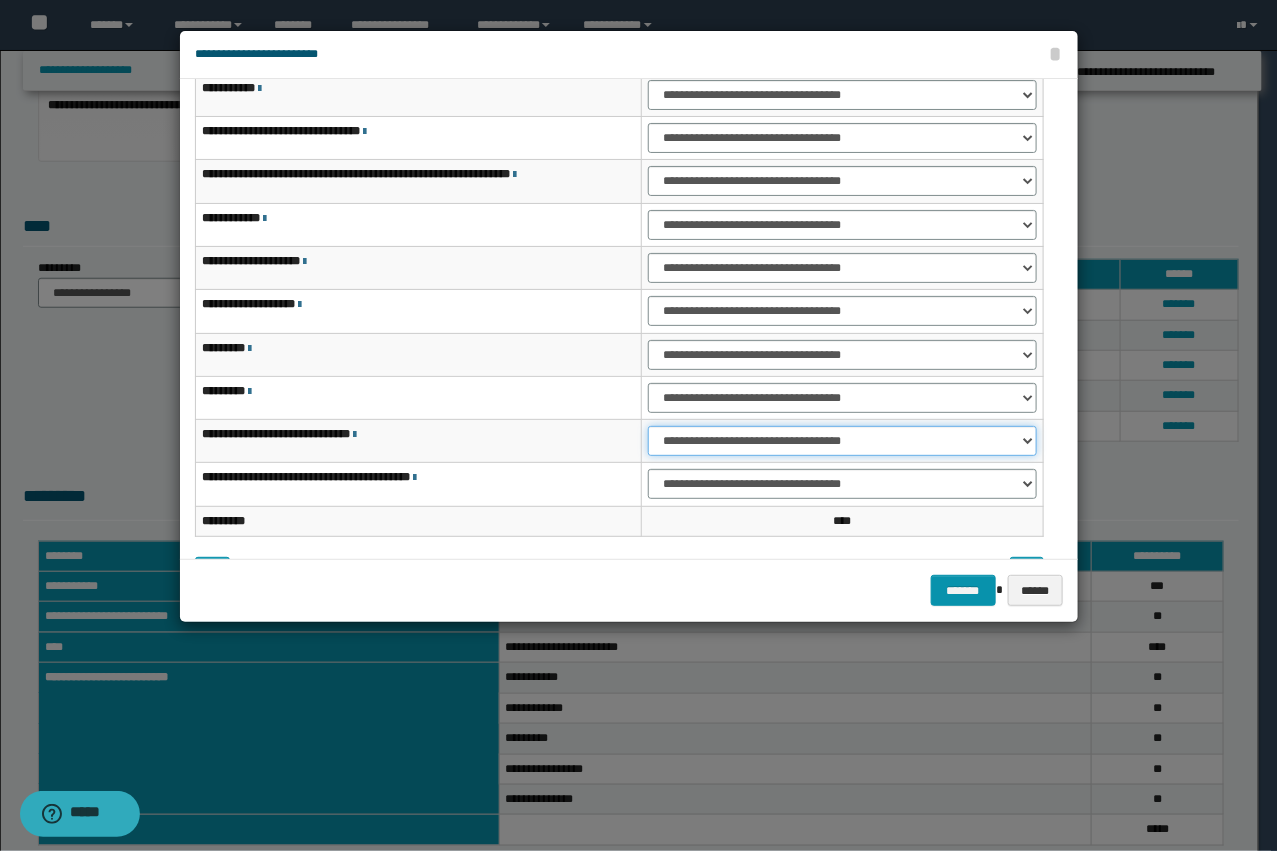 drag, startPoint x: 708, startPoint y: 435, endPoint x: 708, endPoint y: 450, distance: 15 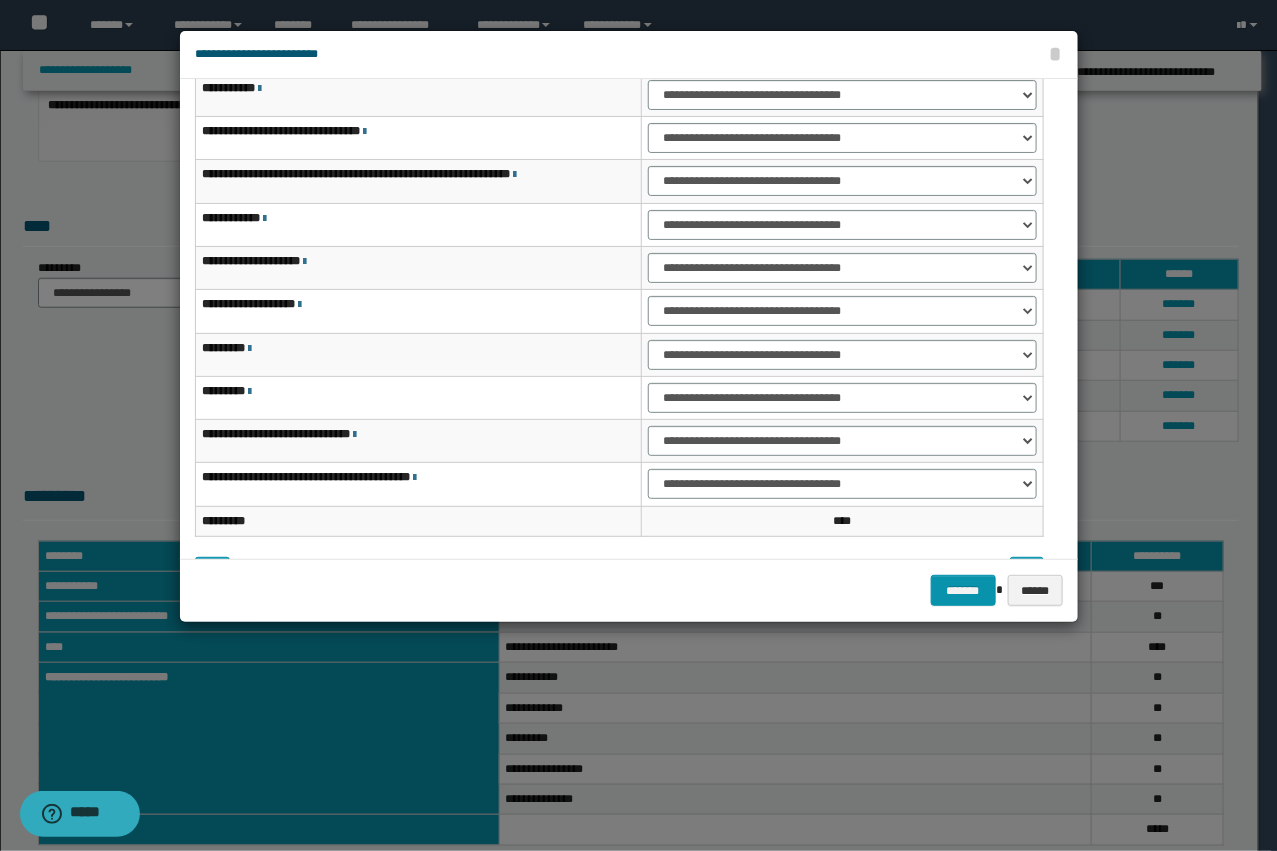 click on "**********" at bounding box center (842, 484) 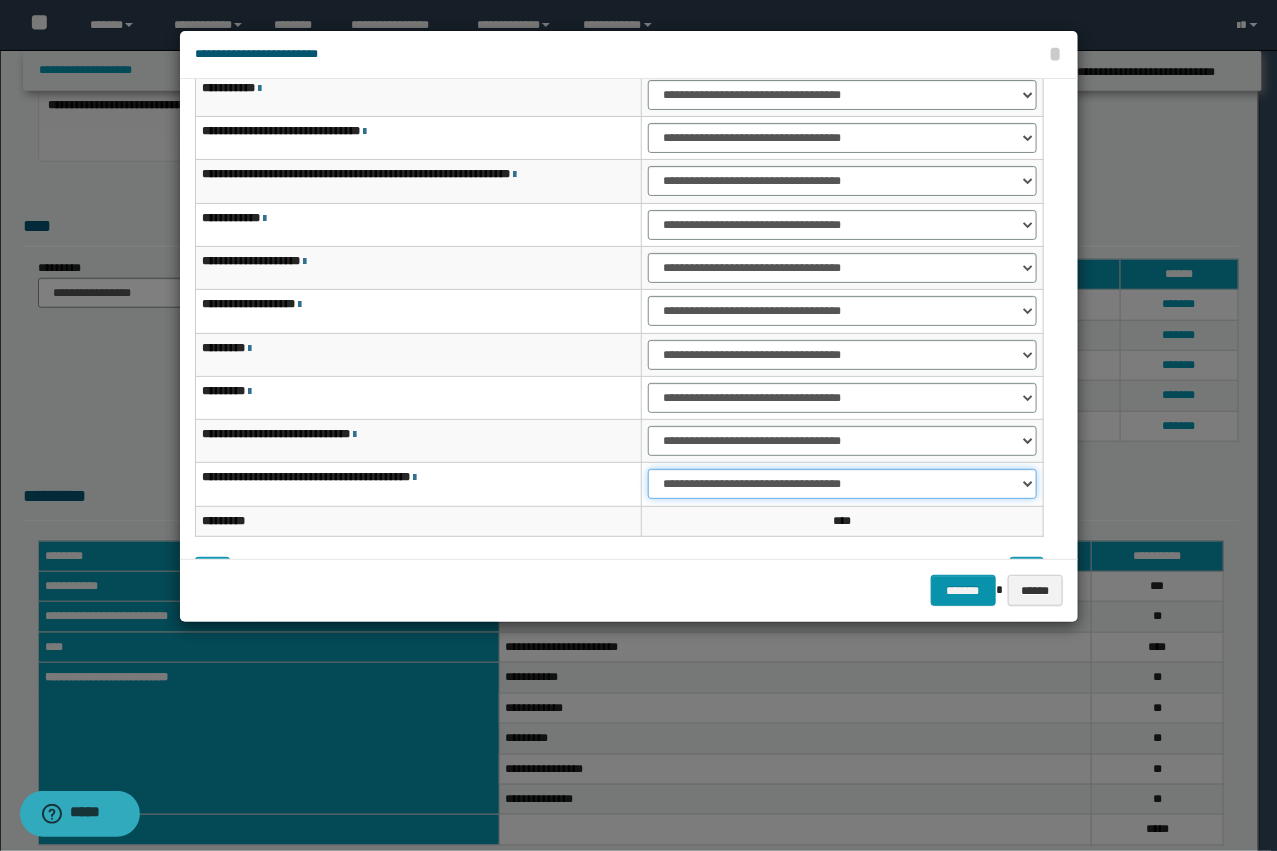 click on "**********" at bounding box center [842, 484] 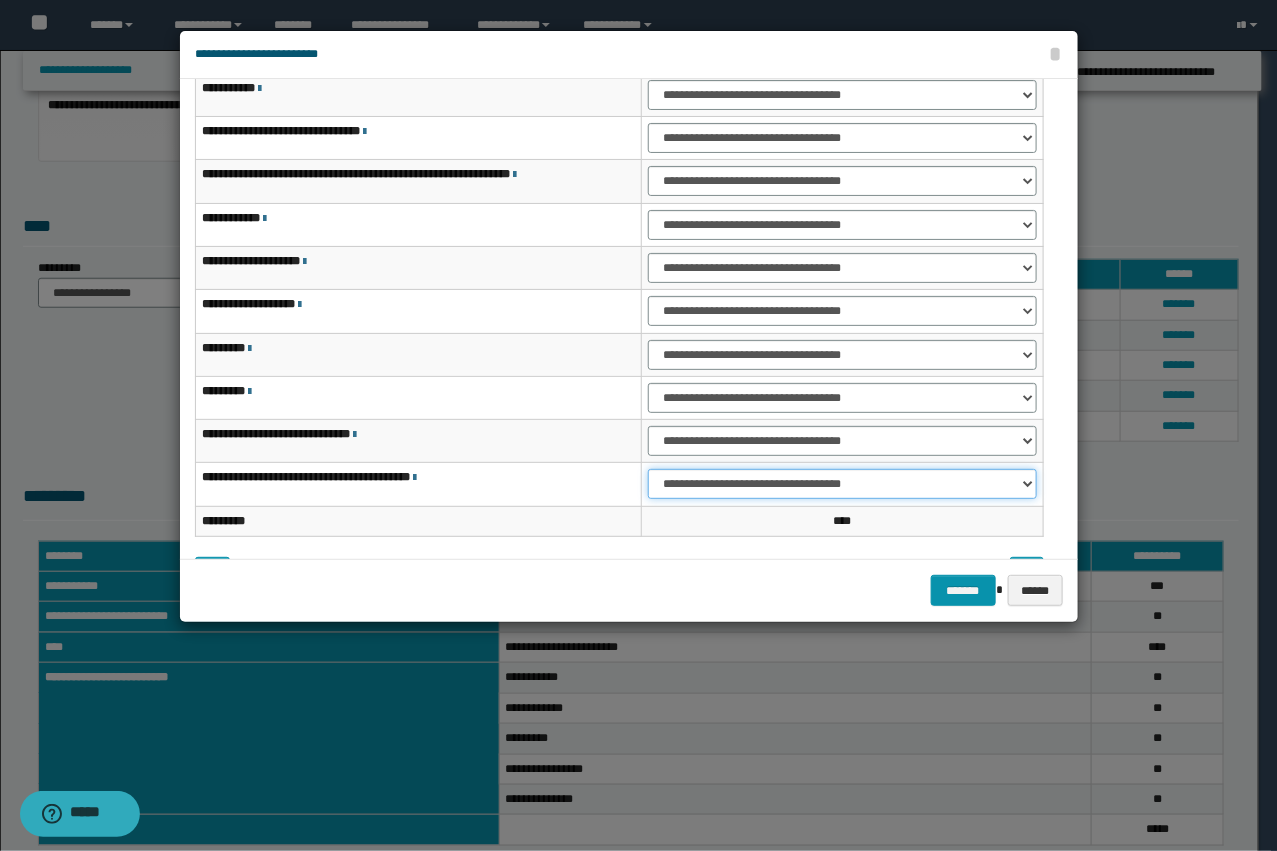 drag, startPoint x: 676, startPoint y: 480, endPoint x: 677, endPoint y: 495, distance: 15.033297 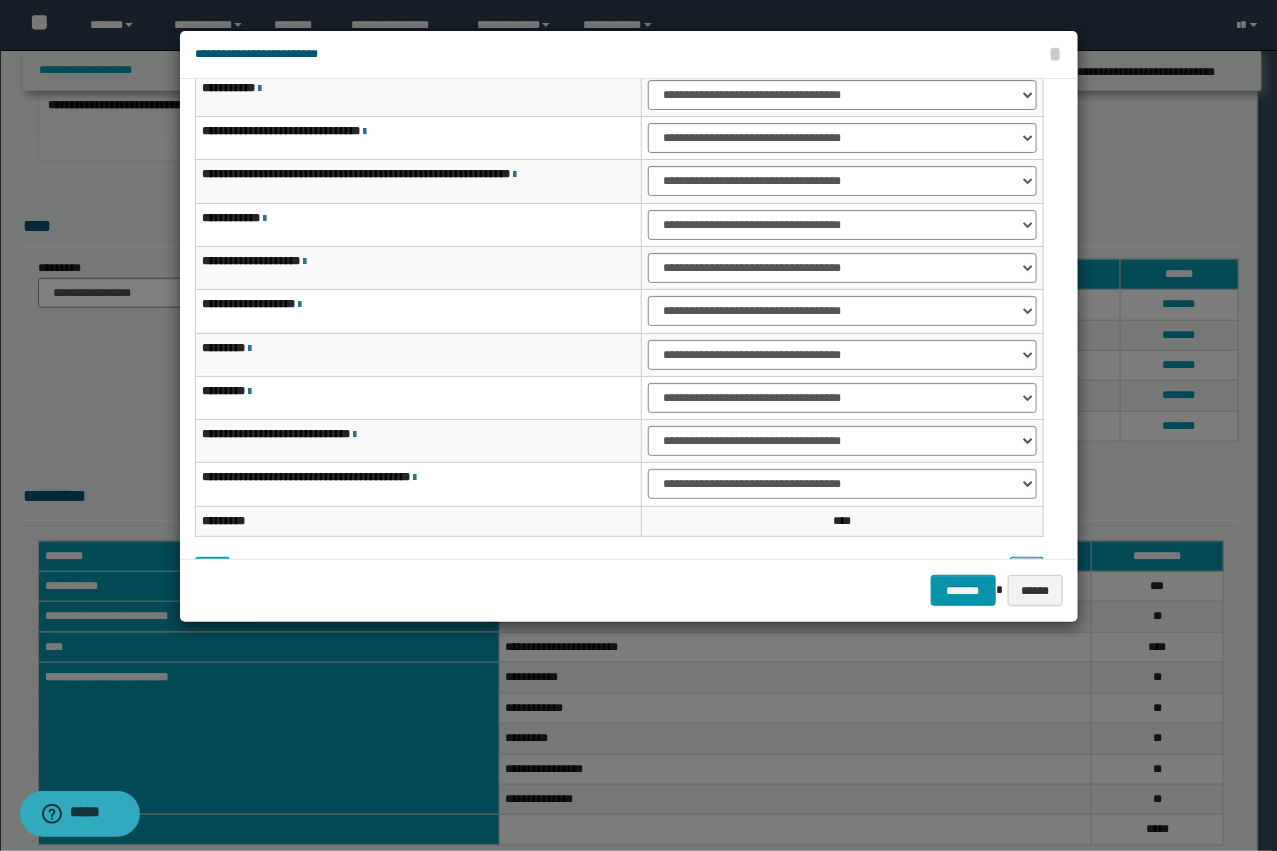 click at bounding box center (1027, 572) 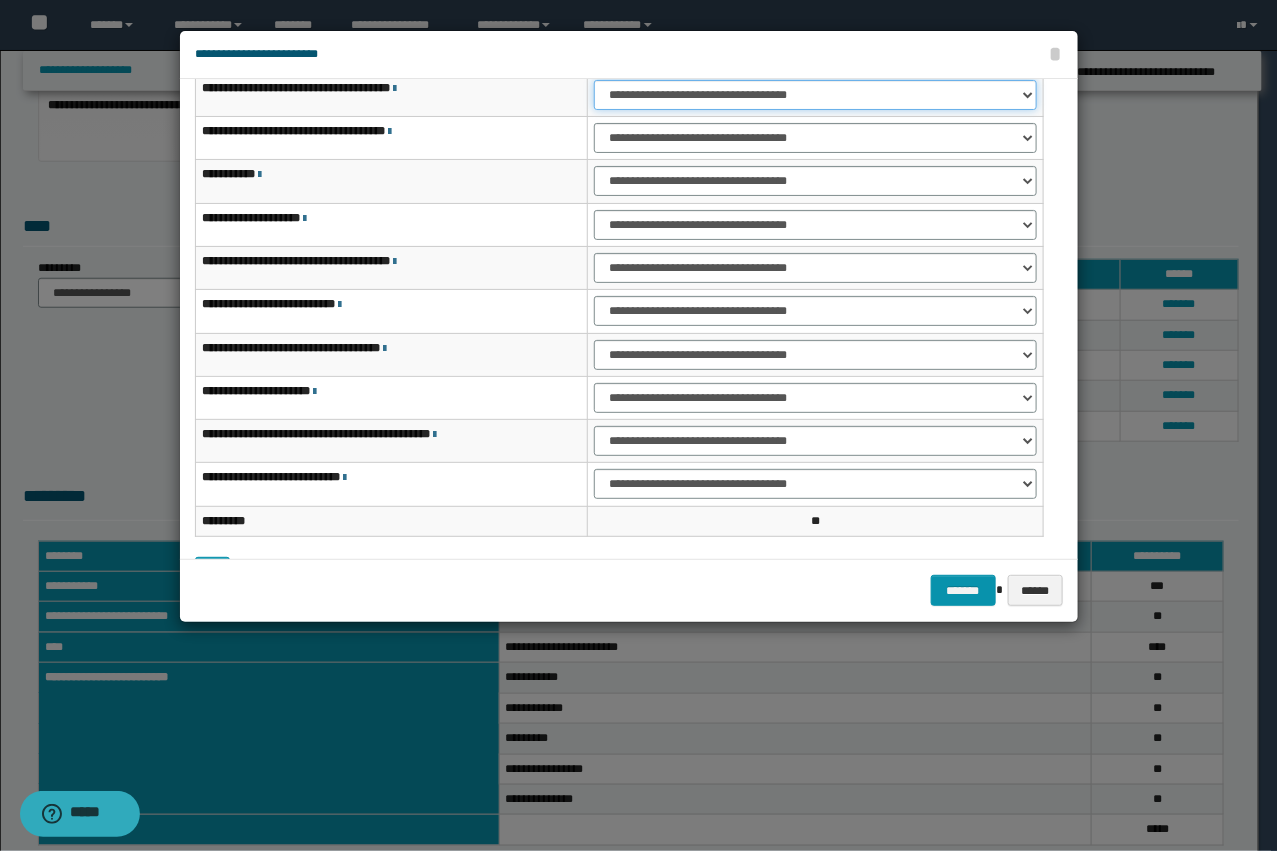 click on "**********" at bounding box center [815, 95] 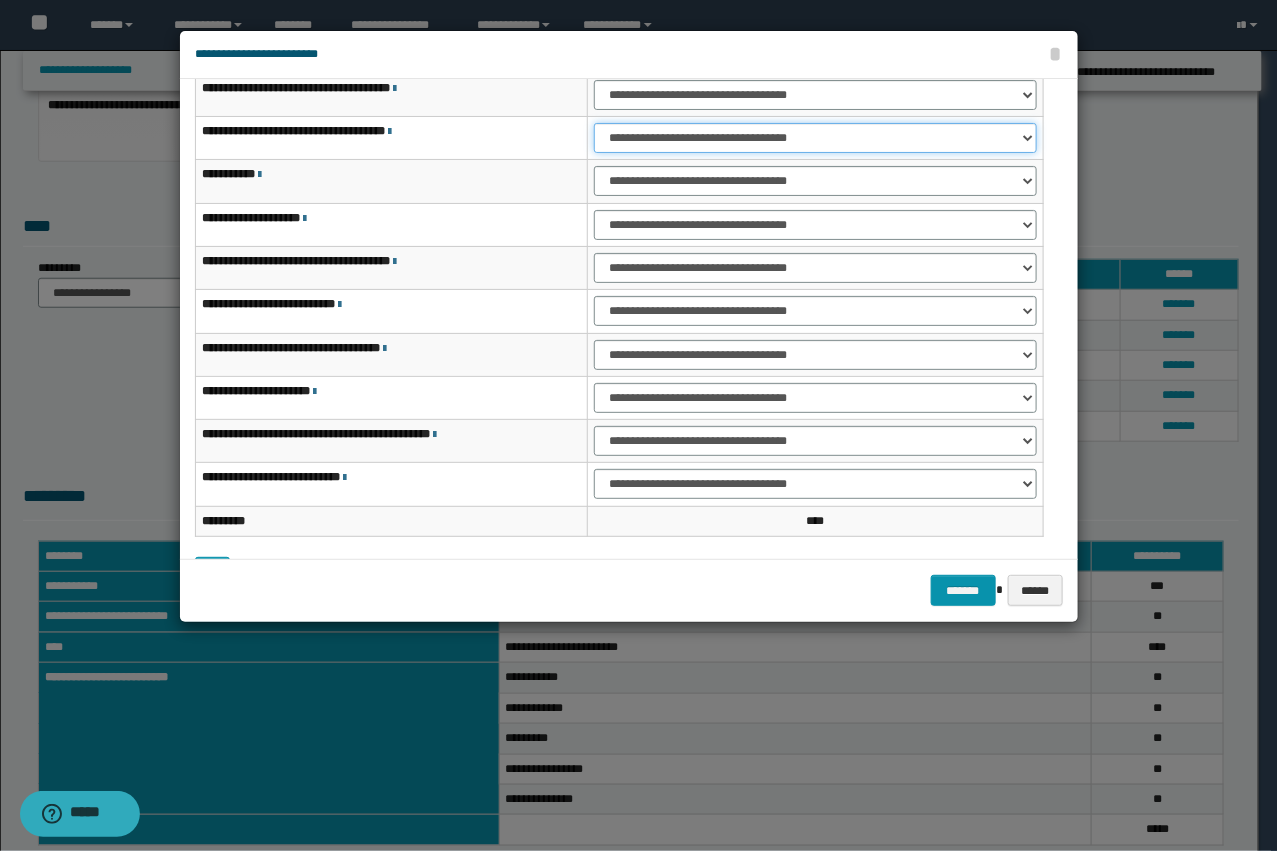drag, startPoint x: 622, startPoint y: 137, endPoint x: 621, endPoint y: 147, distance: 10.049875 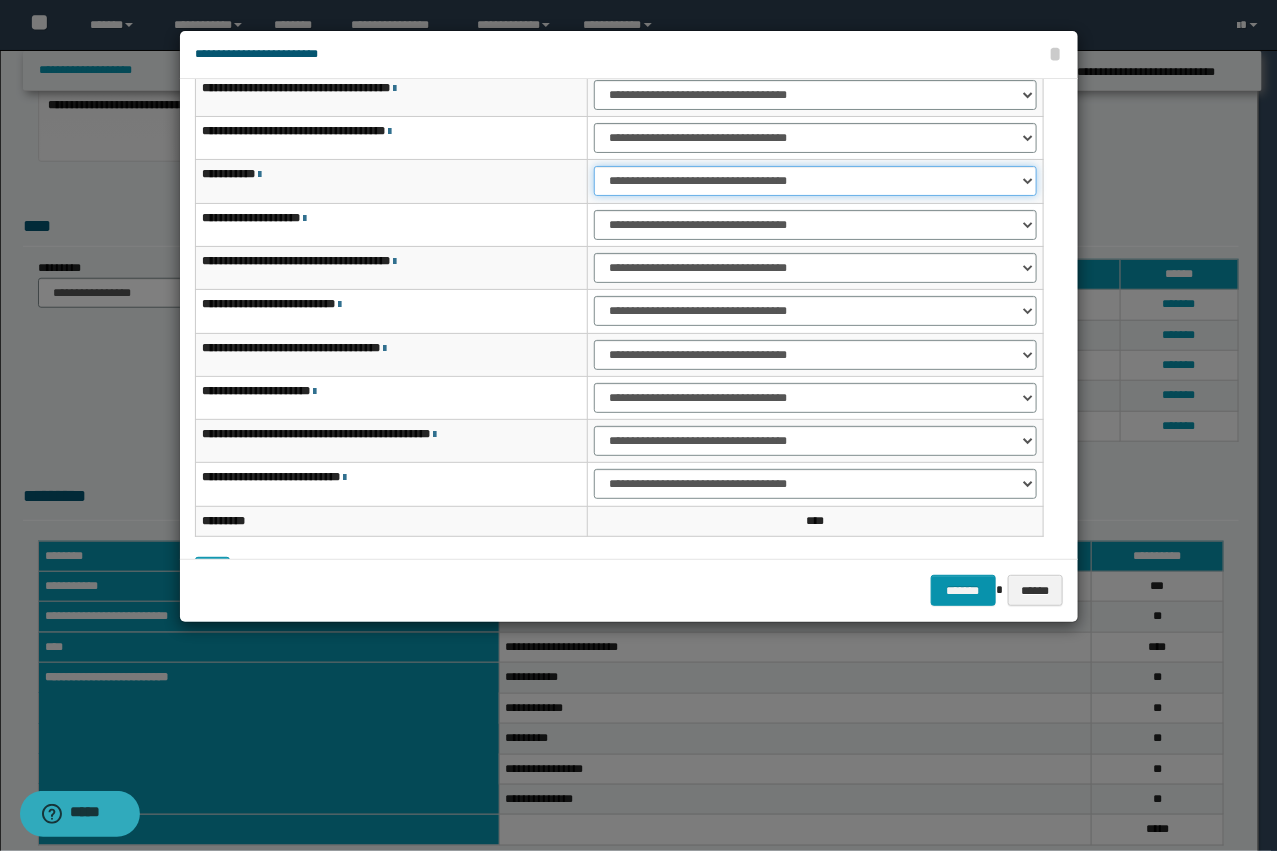 click on "**********" at bounding box center [815, 181] 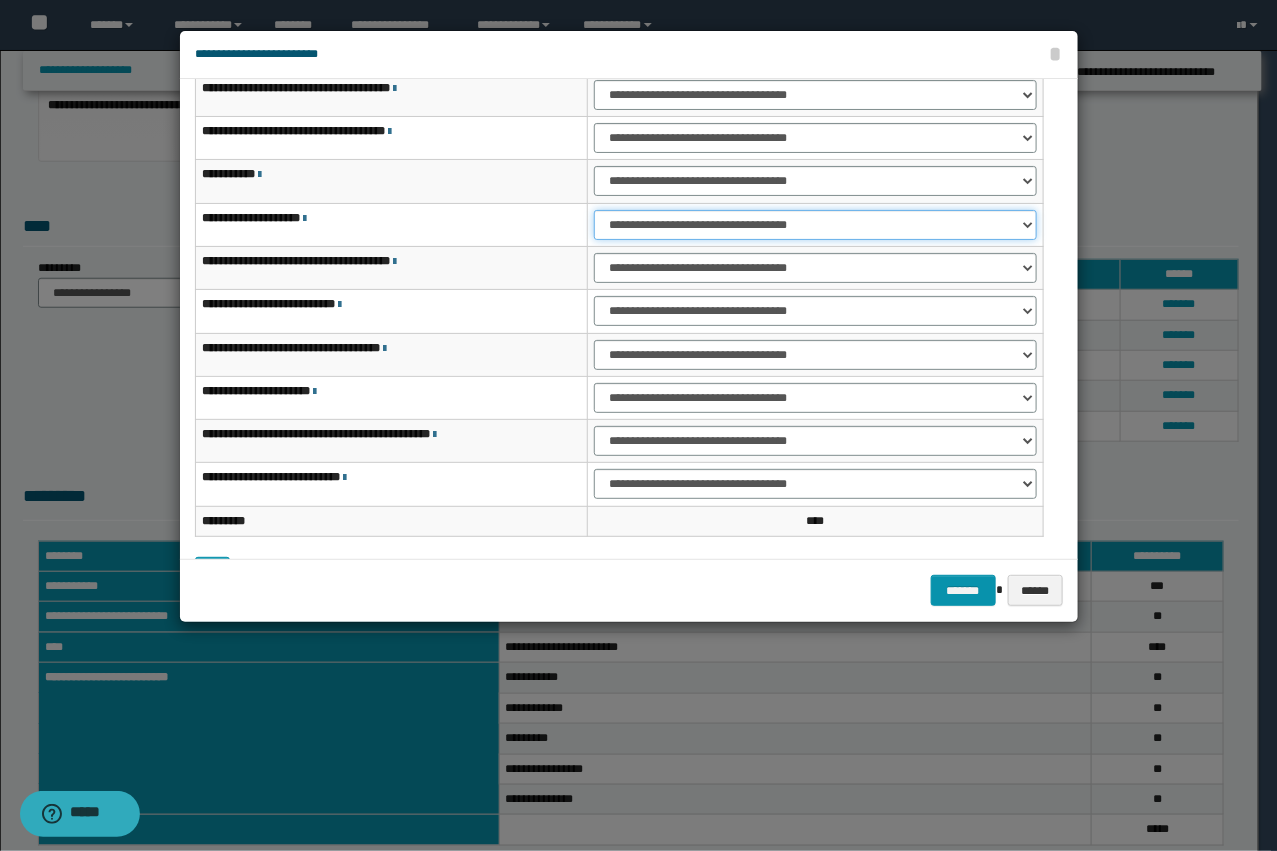 drag, startPoint x: 617, startPoint y: 220, endPoint x: 617, endPoint y: 238, distance: 18 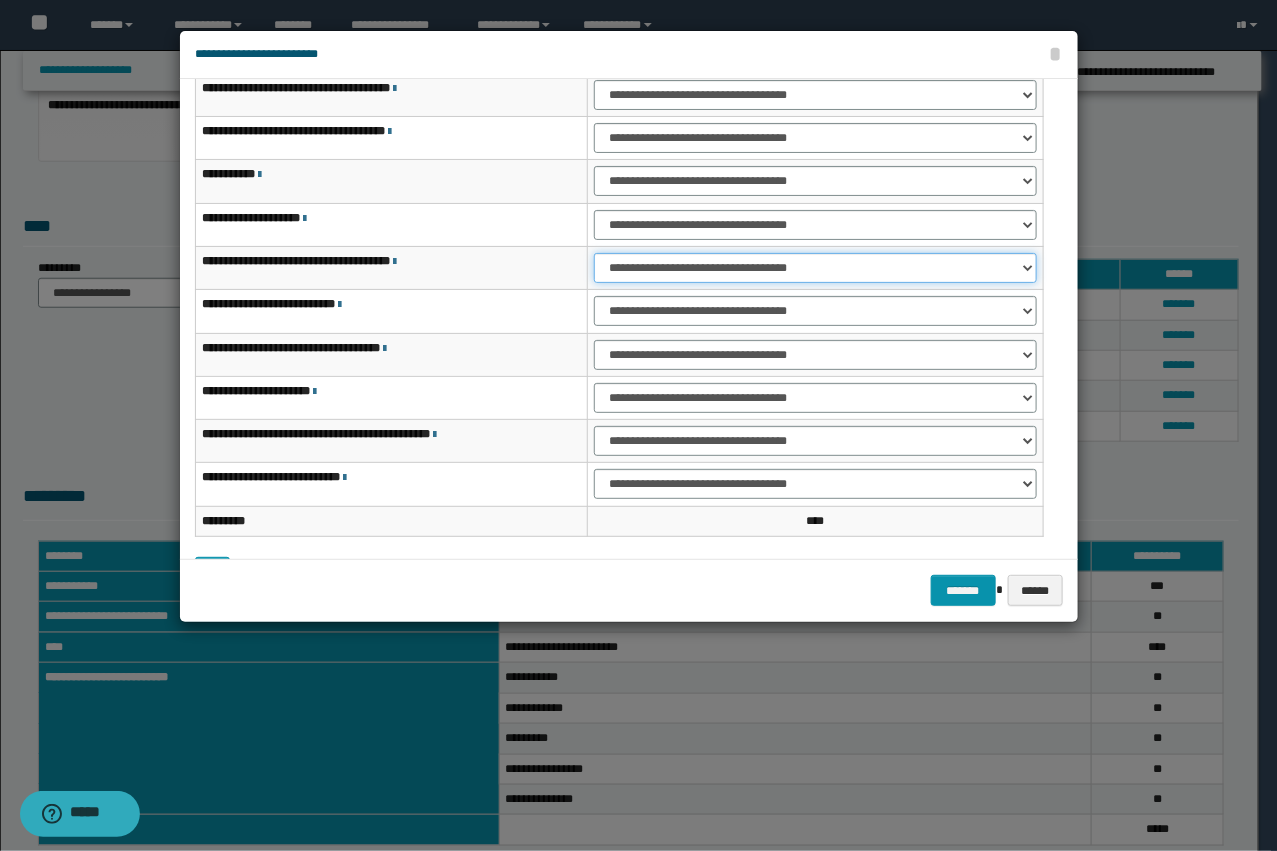 click on "**********" at bounding box center (815, 268) 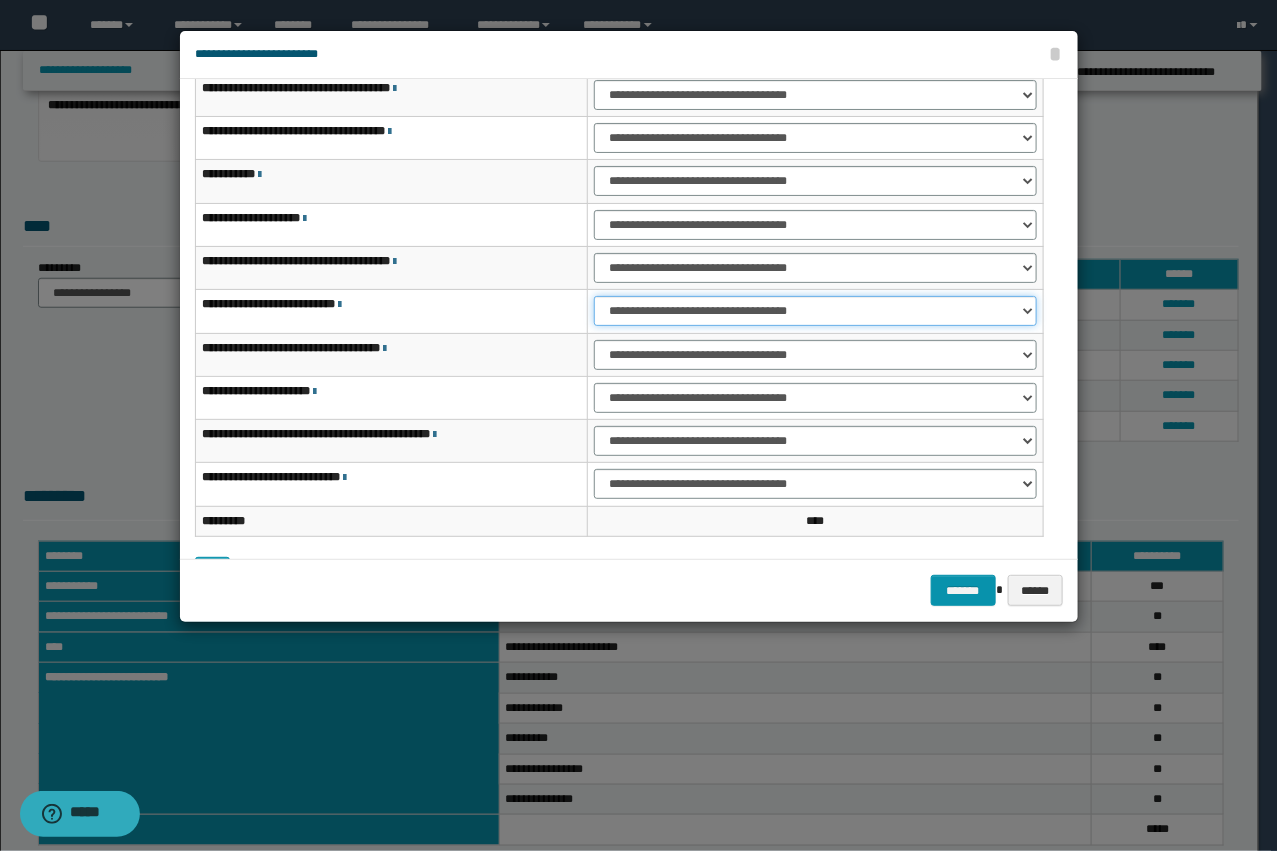 click on "**********" at bounding box center (815, 311) 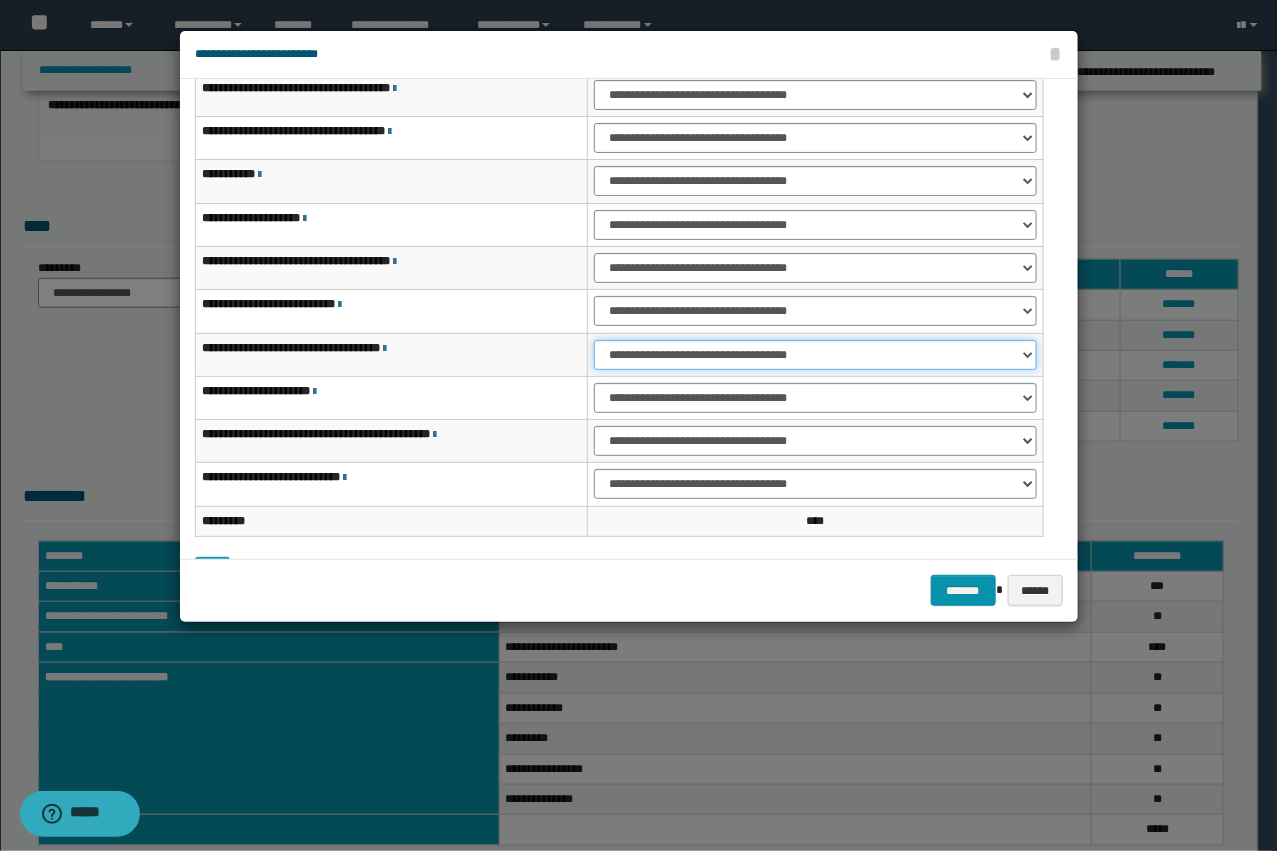 click on "**********" at bounding box center (815, 355) 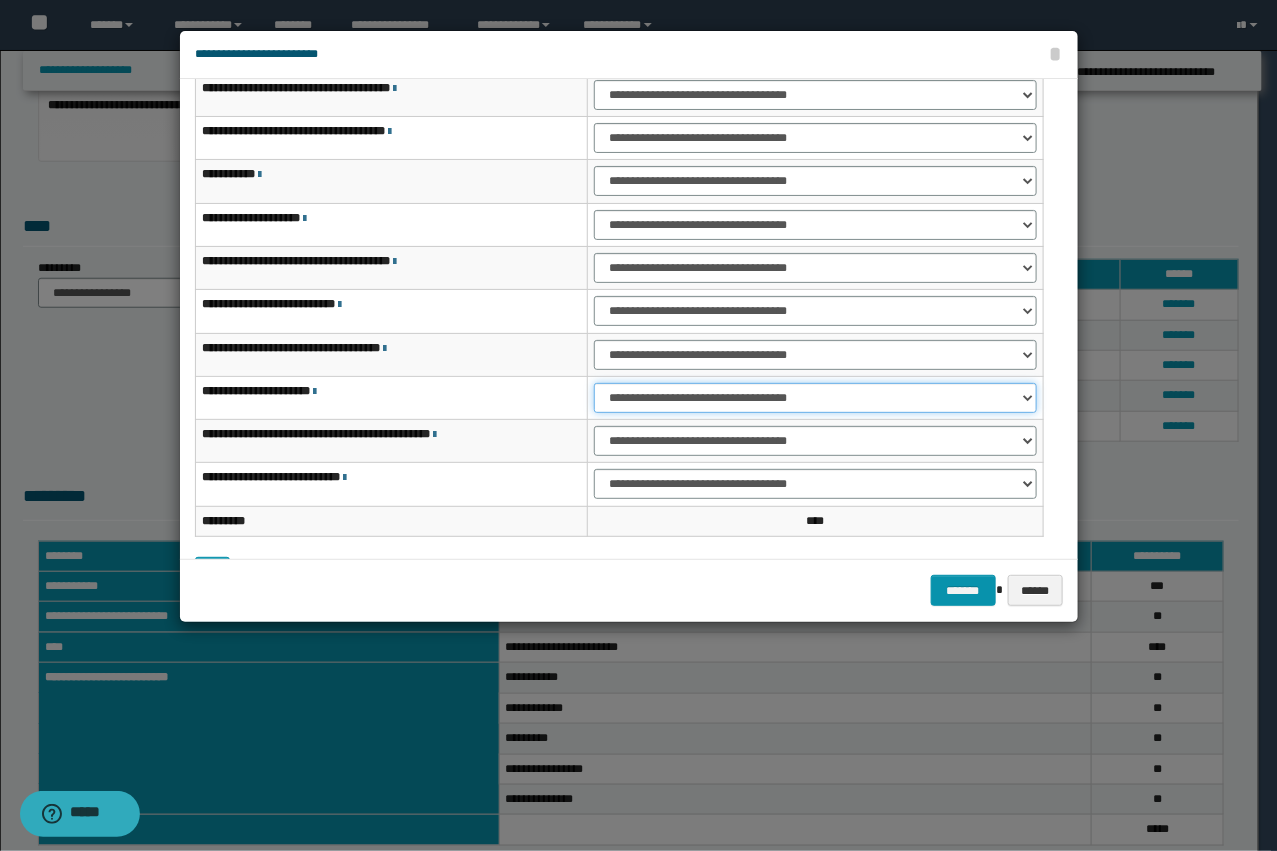 click on "**********" at bounding box center [815, 398] 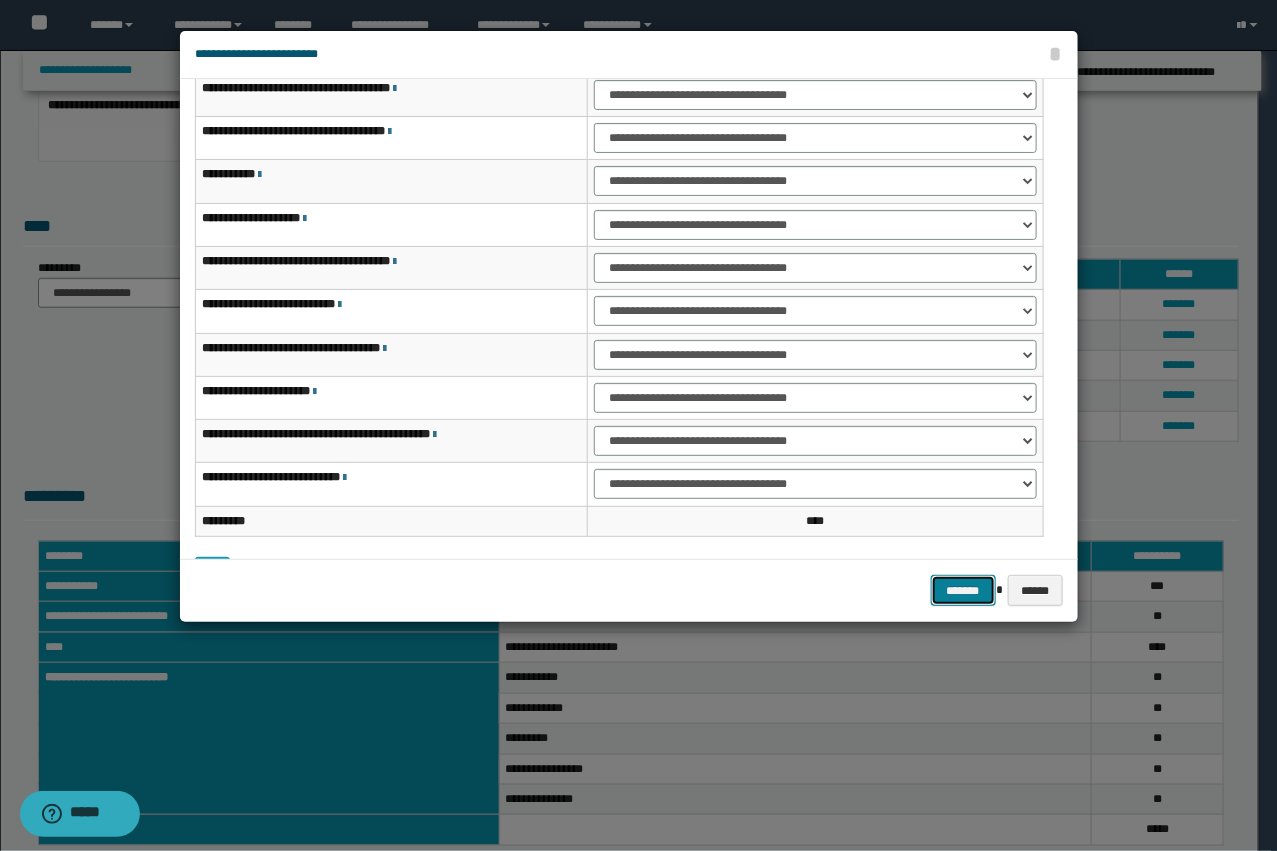 click on "*******" at bounding box center [963, 590] 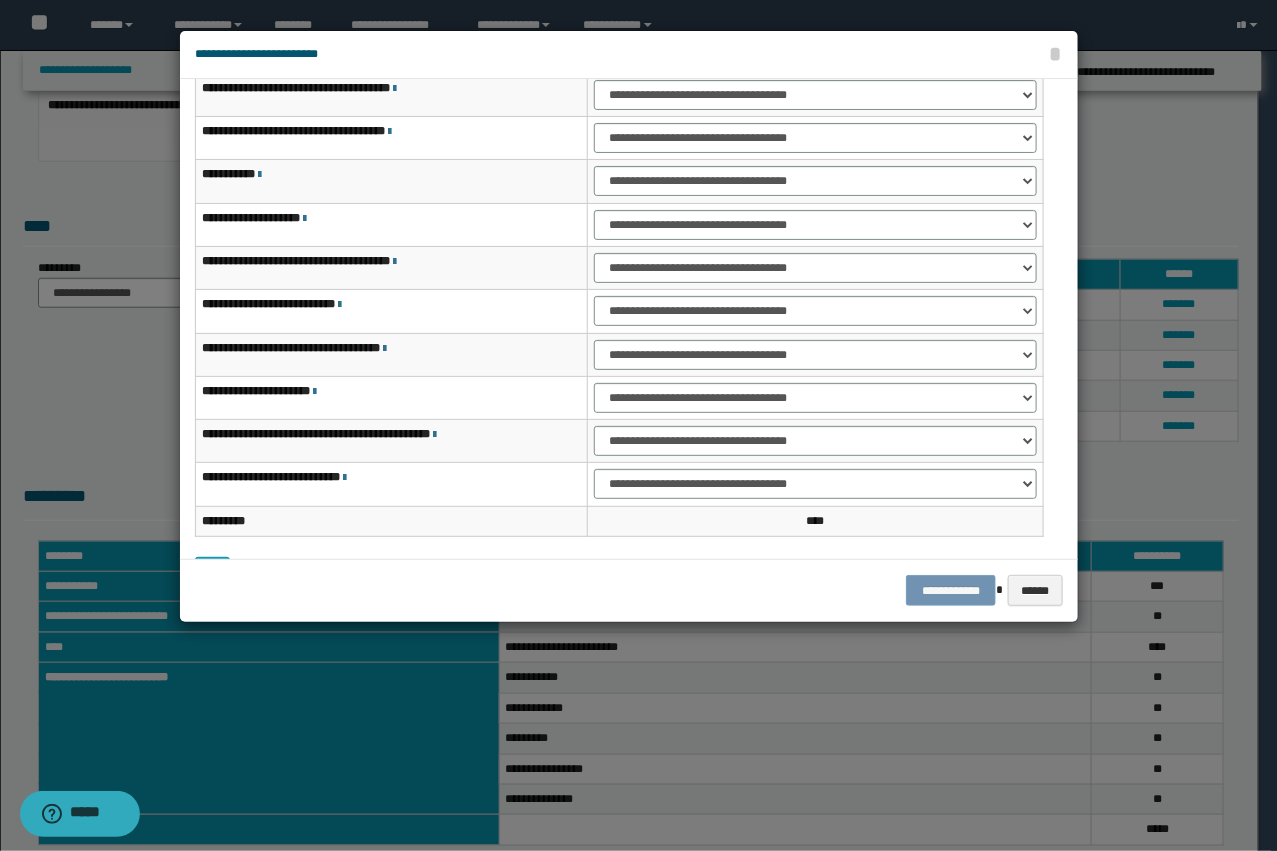 click on "**********" at bounding box center [629, 590] 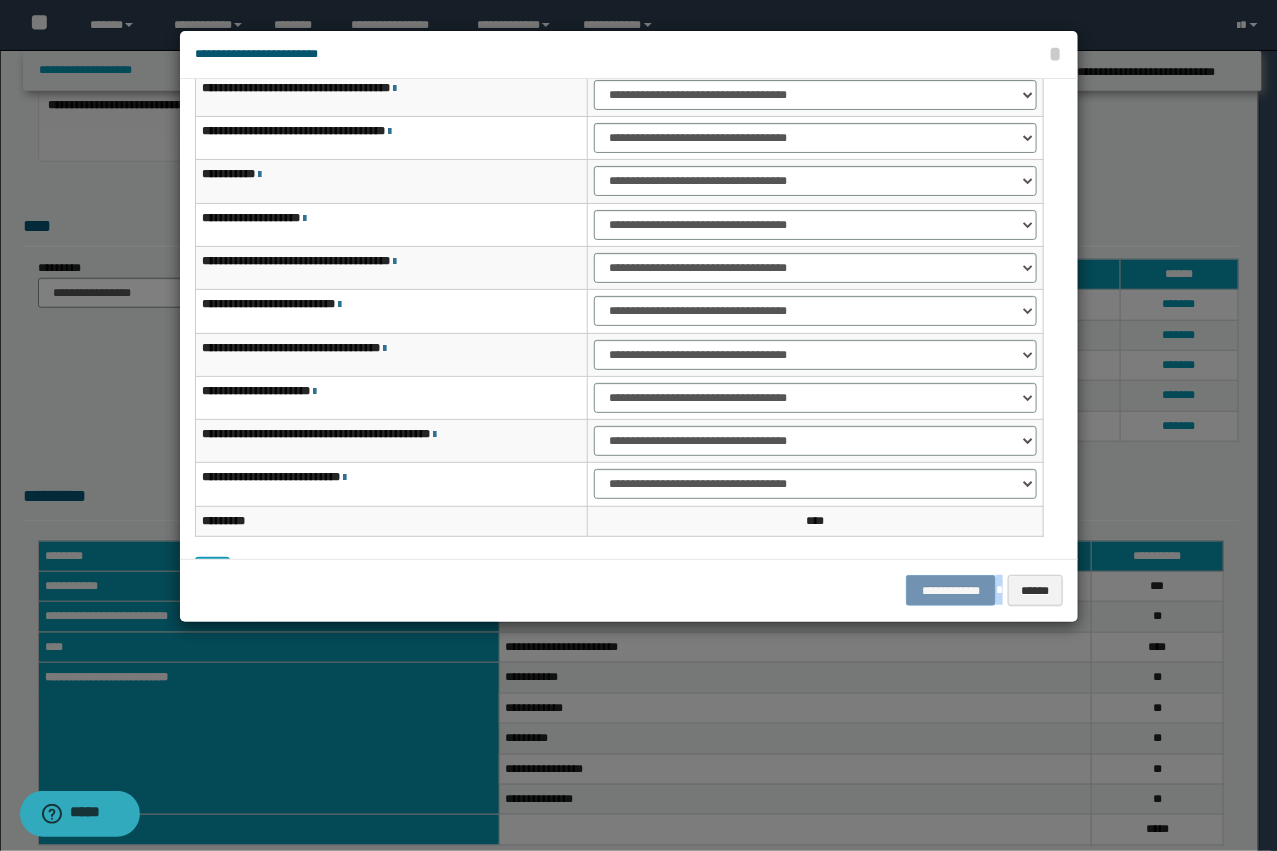 click on "**********" at bounding box center [629, 590] 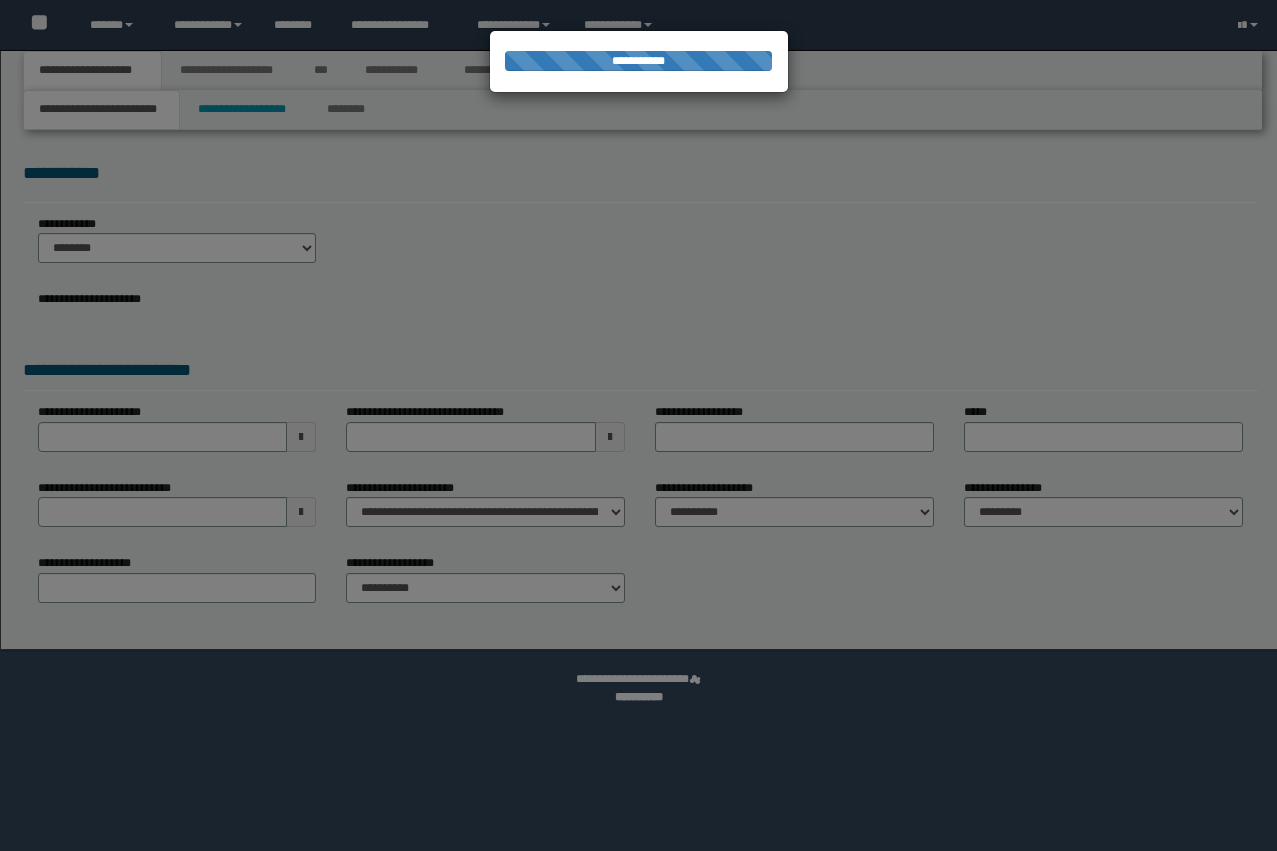 scroll, scrollTop: 0, scrollLeft: 0, axis: both 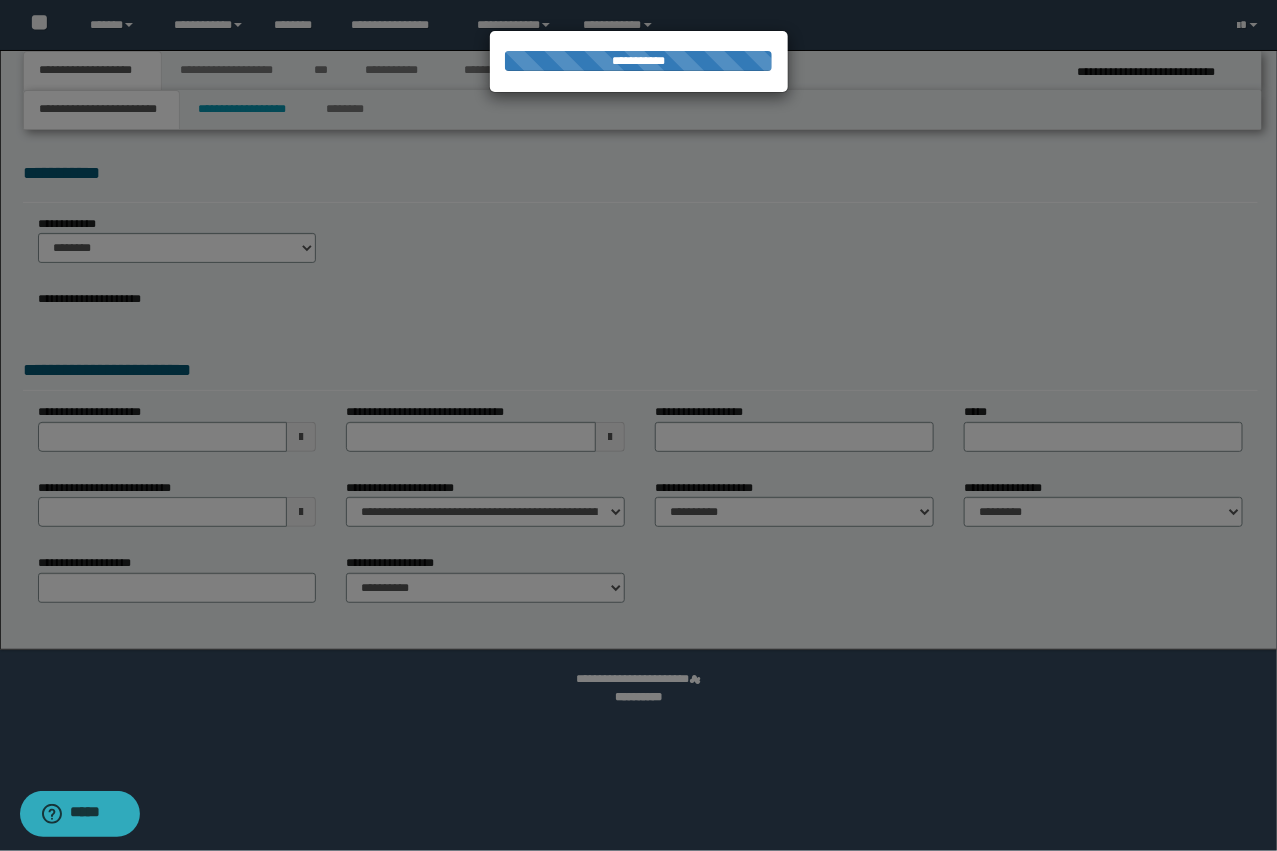 select on "*" 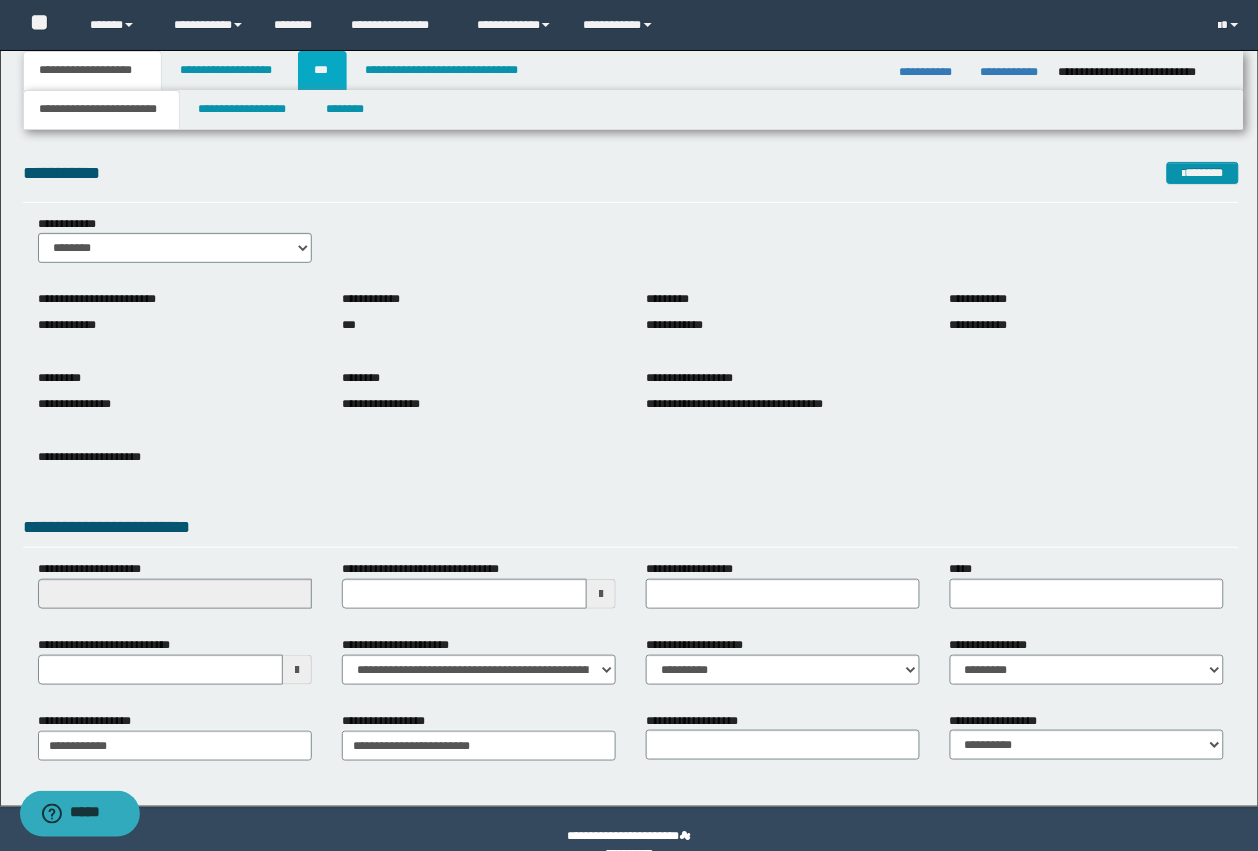 click on "***" at bounding box center [322, 71] 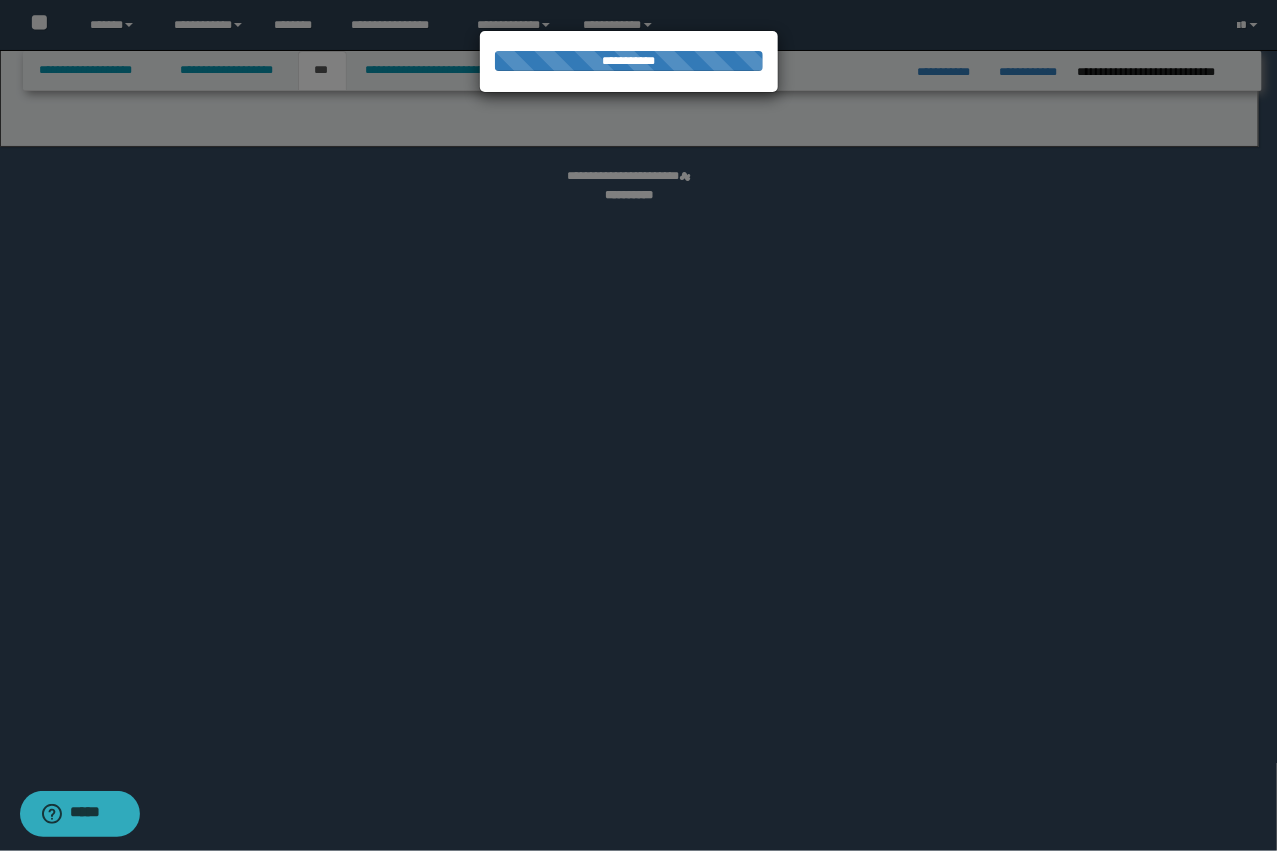 select on "**" 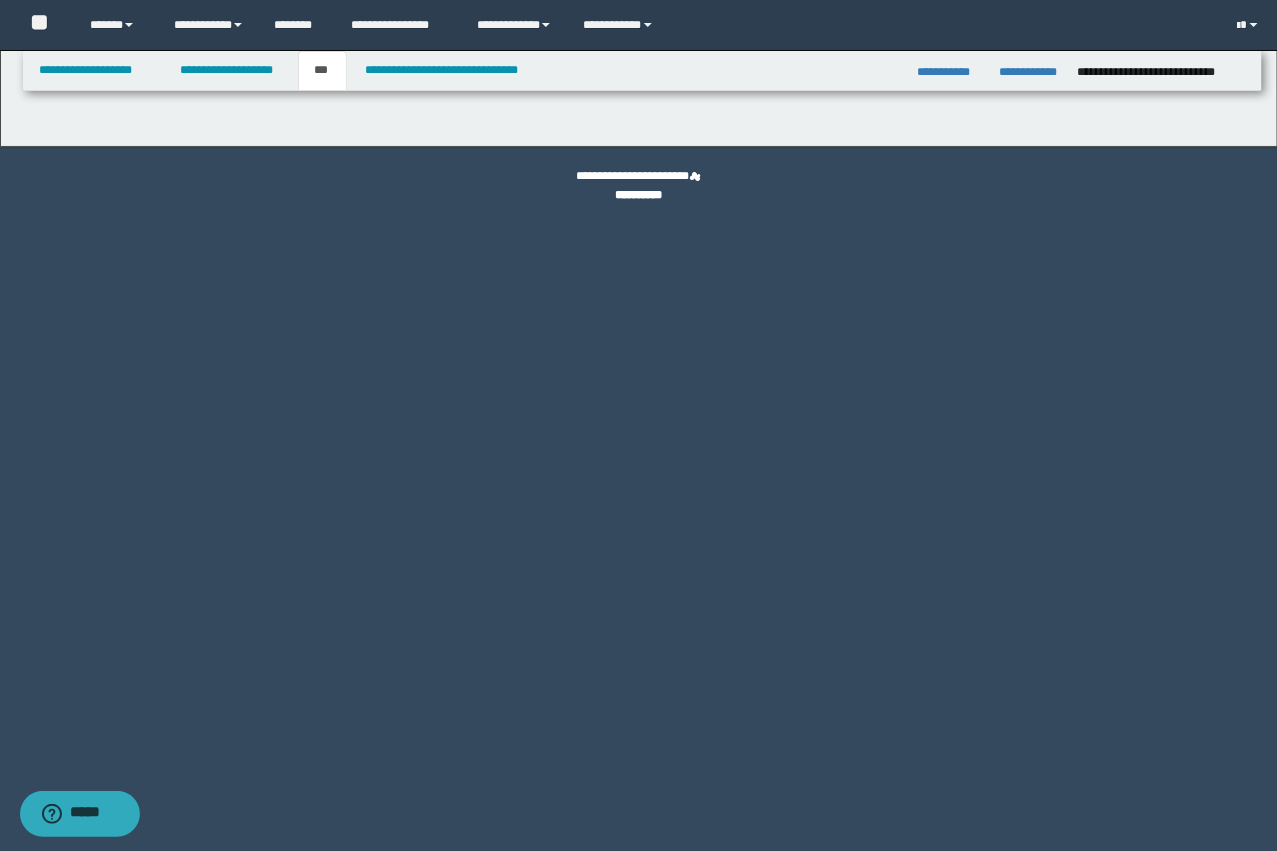 select on "***" 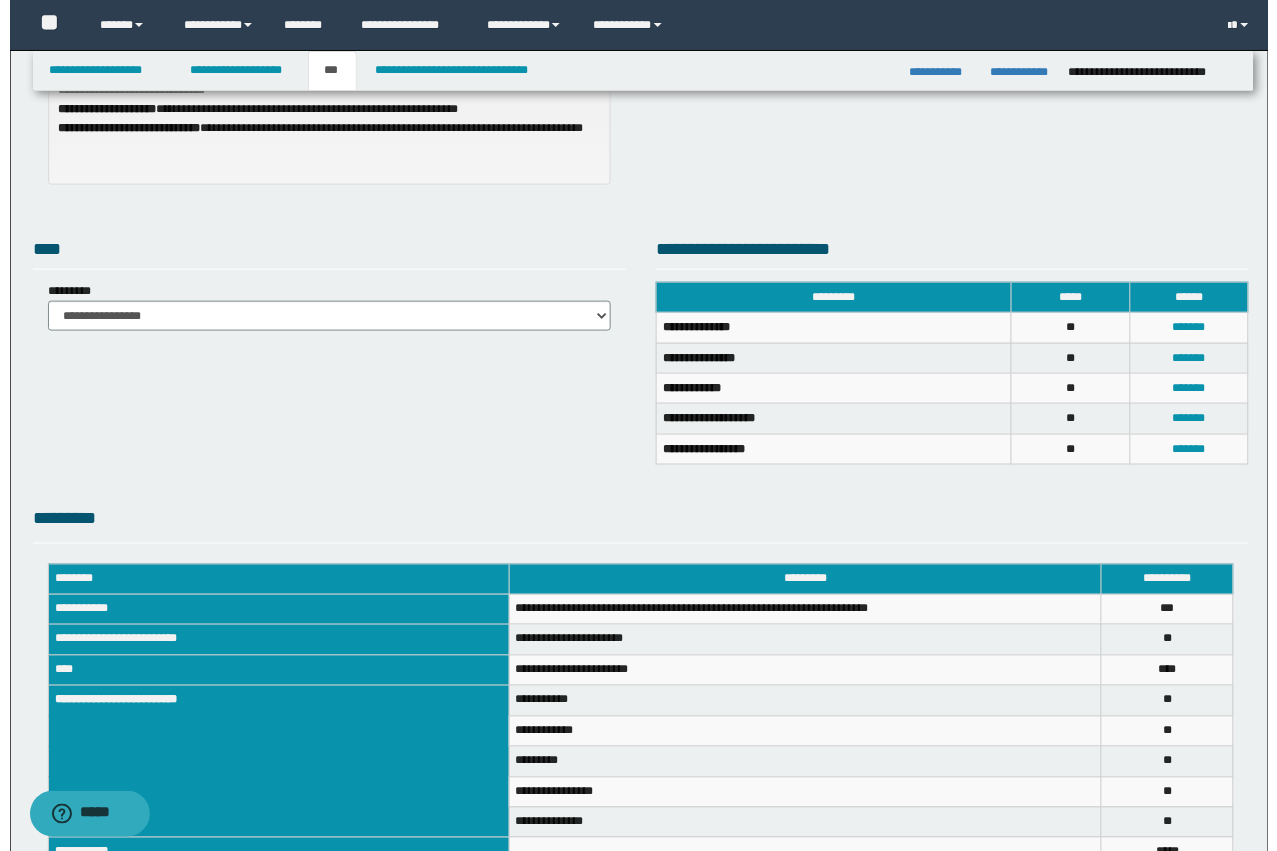 scroll, scrollTop: 375, scrollLeft: 0, axis: vertical 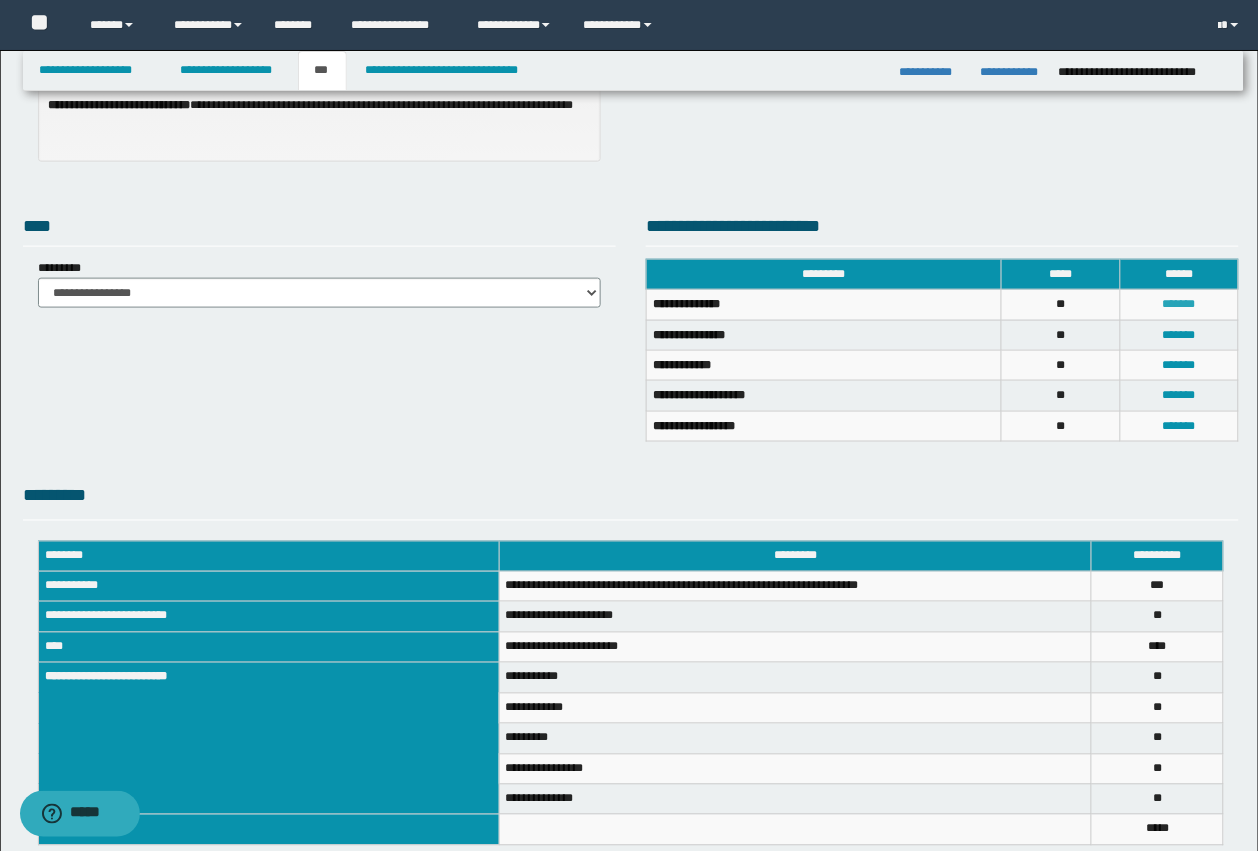 click on "*******" at bounding box center [1179, 304] 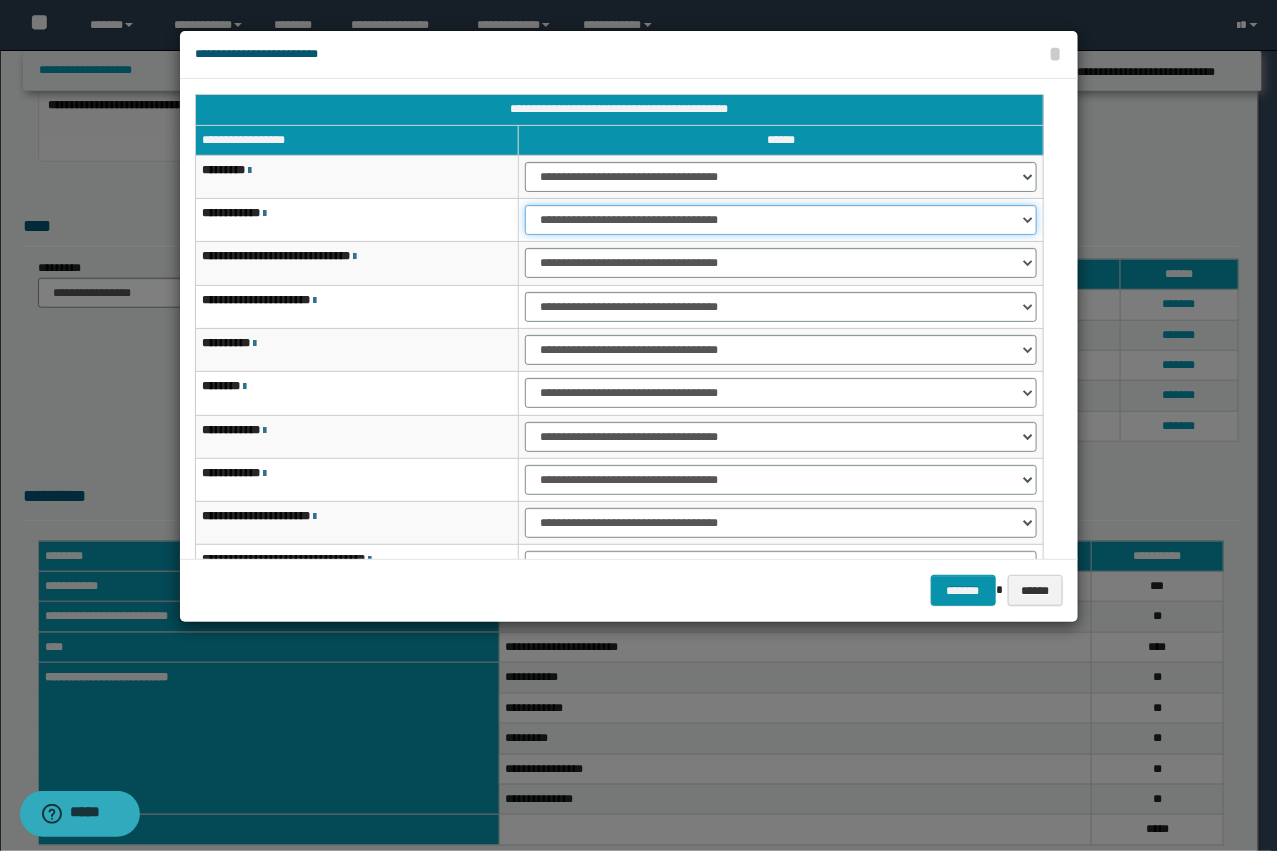 click on "**********" at bounding box center [781, 220] 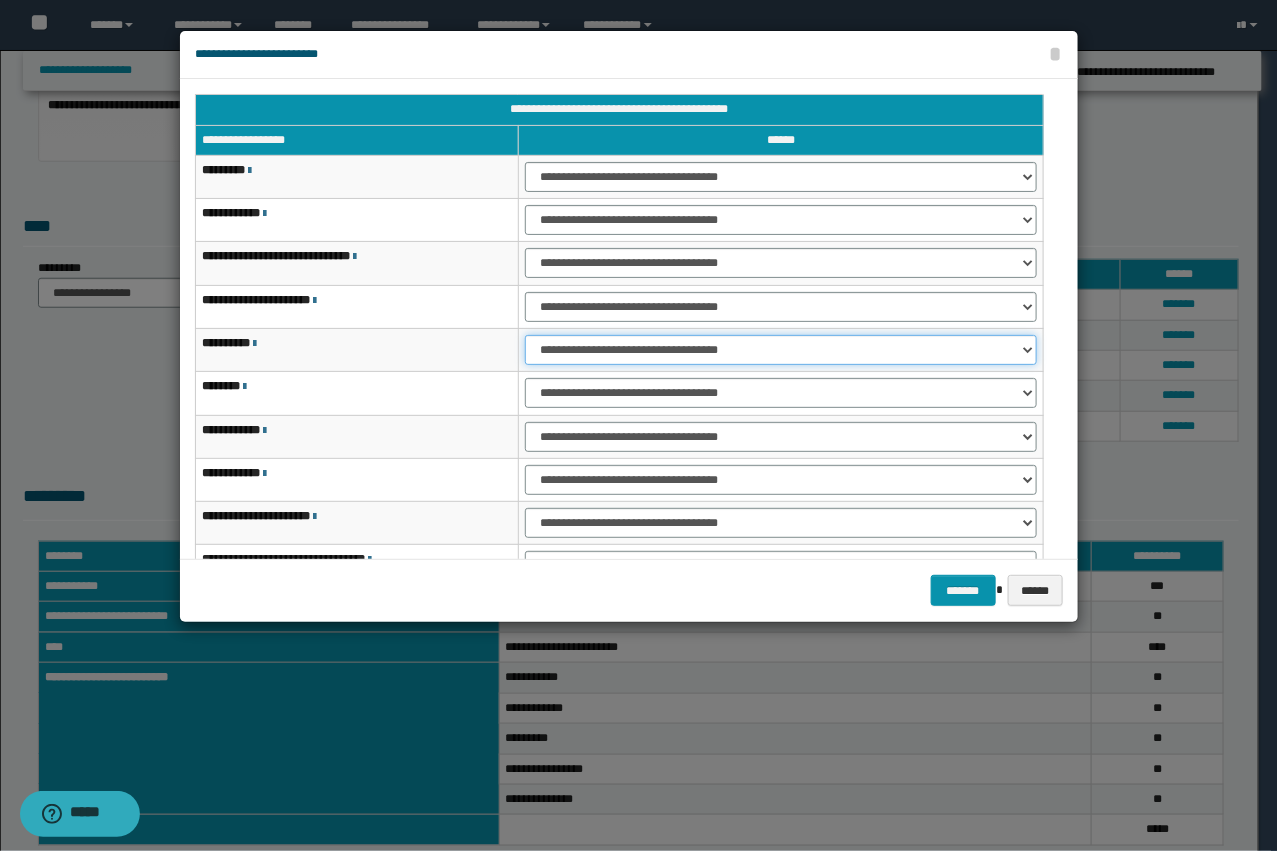 click on "**********" at bounding box center (781, 350) 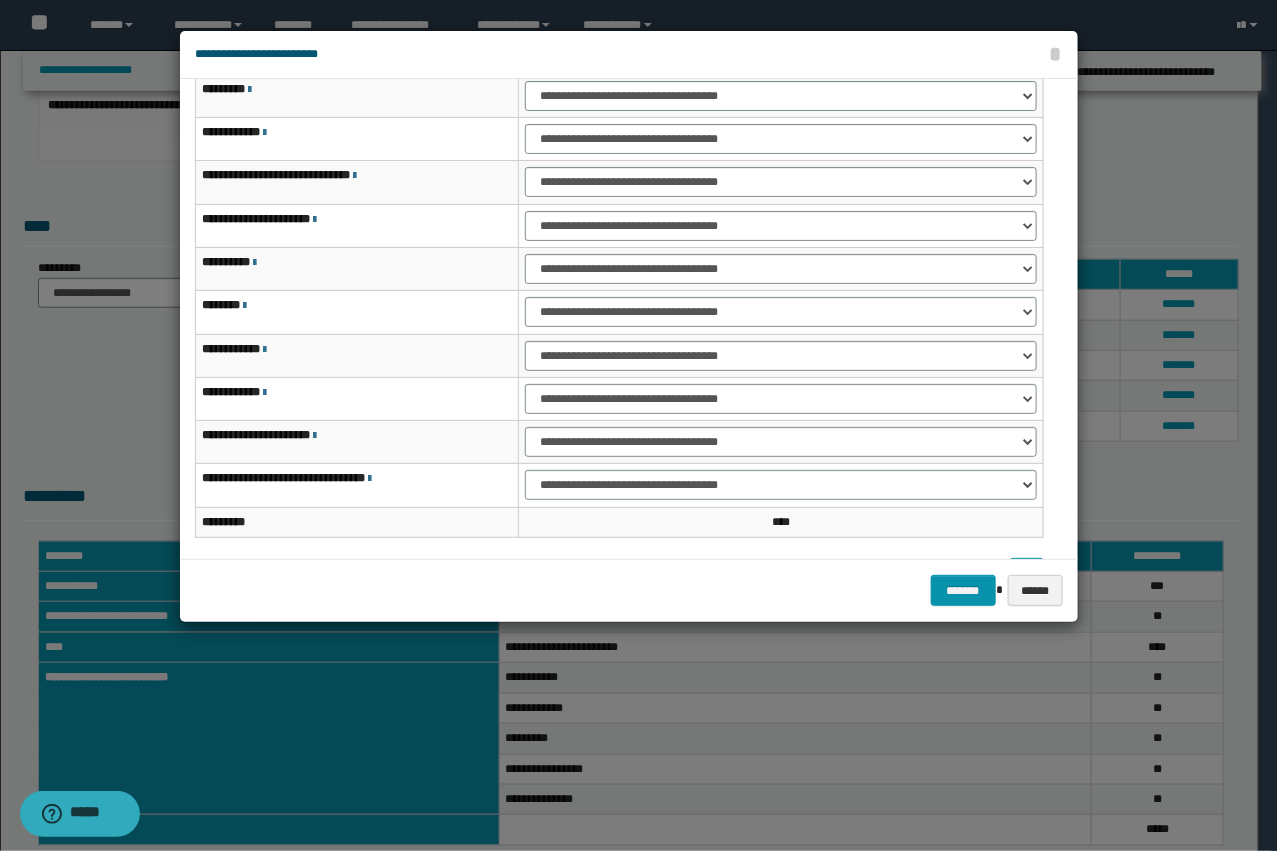 scroll, scrollTop: 88, scrollLeft: 0, axis: vertical 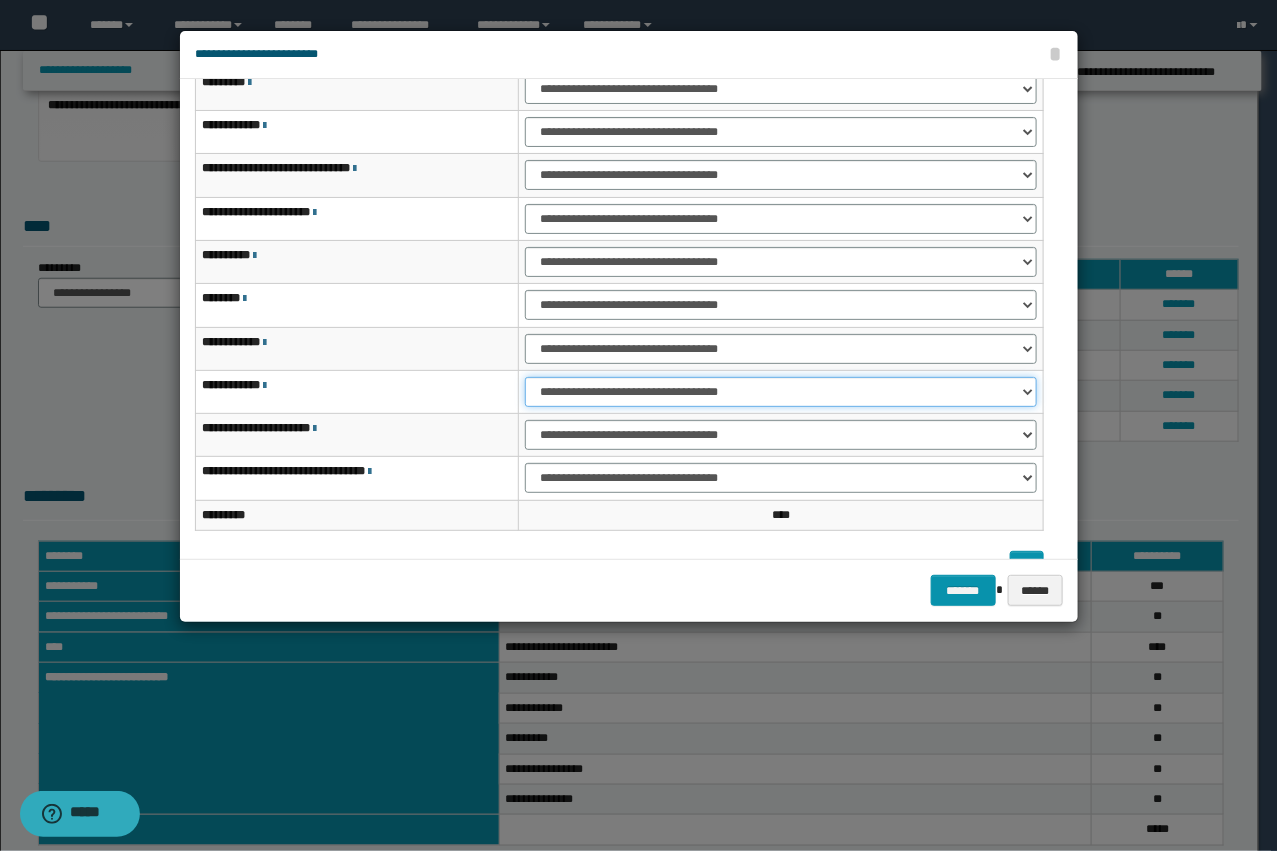 click on "**********" at bounding box center (781, 392) 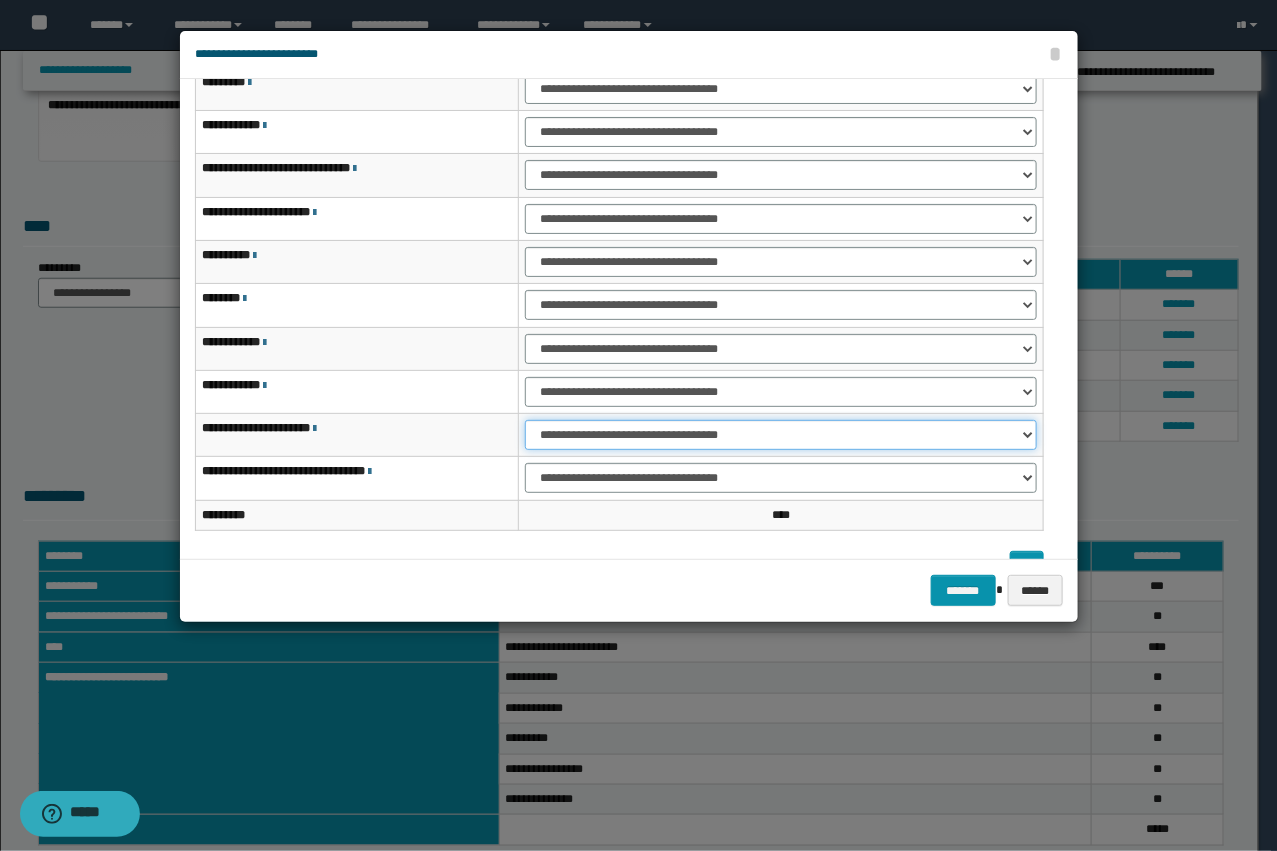 click on "**********" at bounding box center (781, 435) 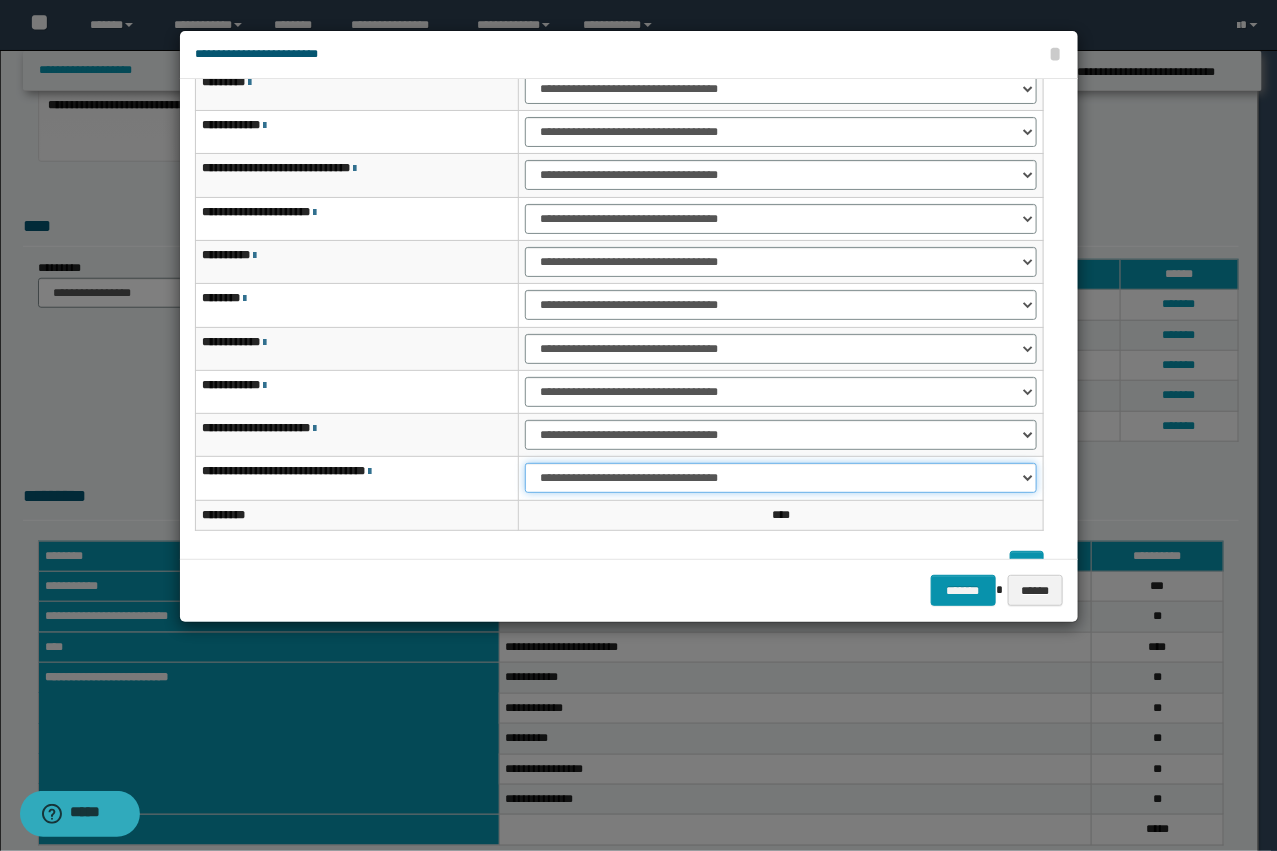 click on "**********" at bounding box center (781, 478) 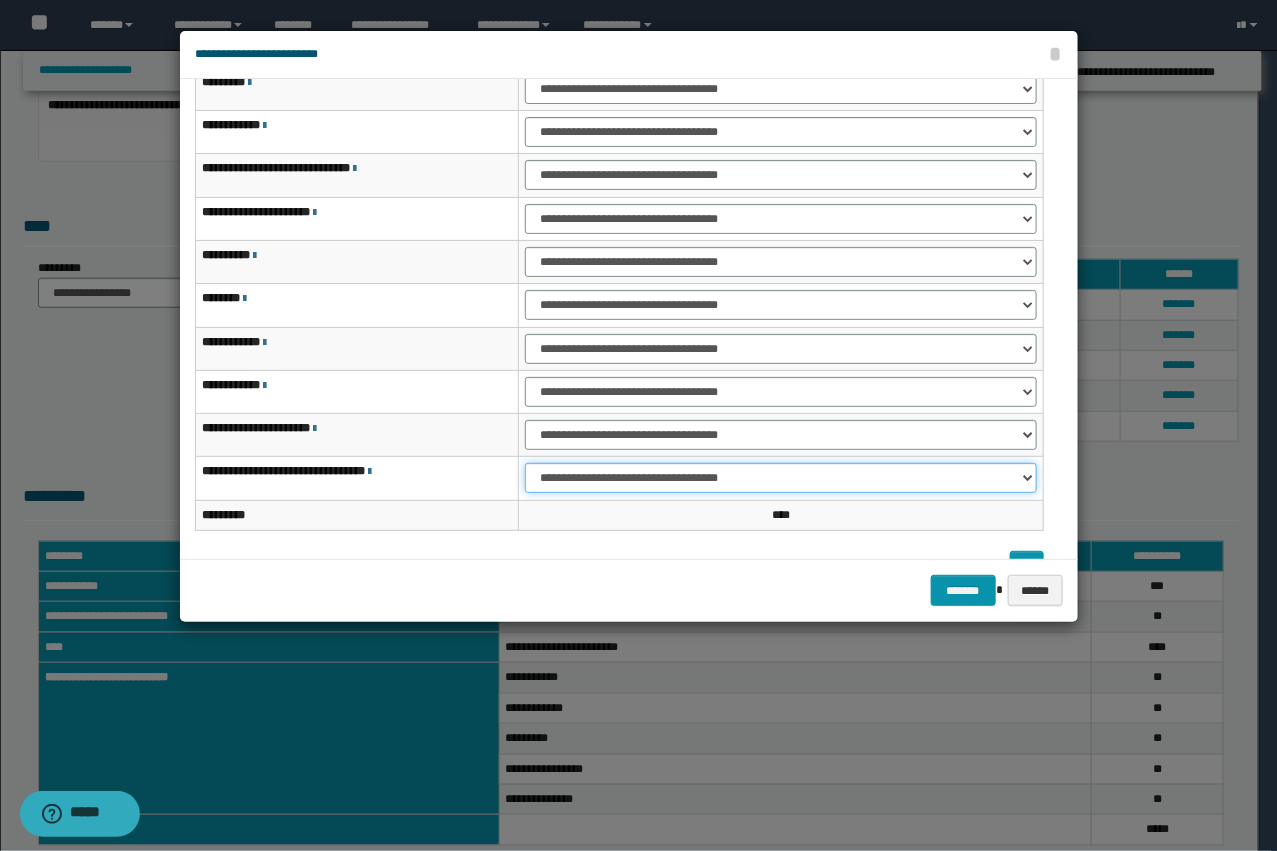 select on "***" 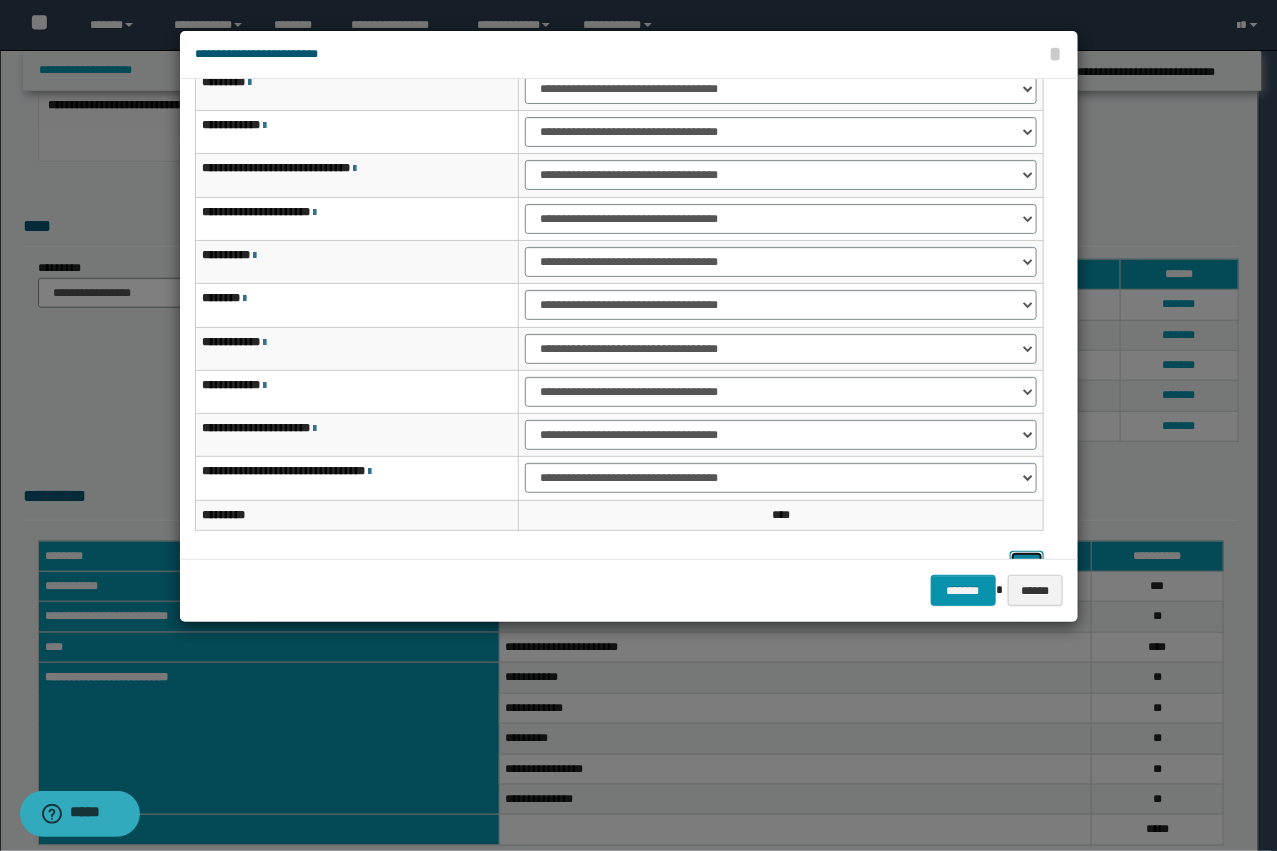 click at bounding box center [1027, 566] 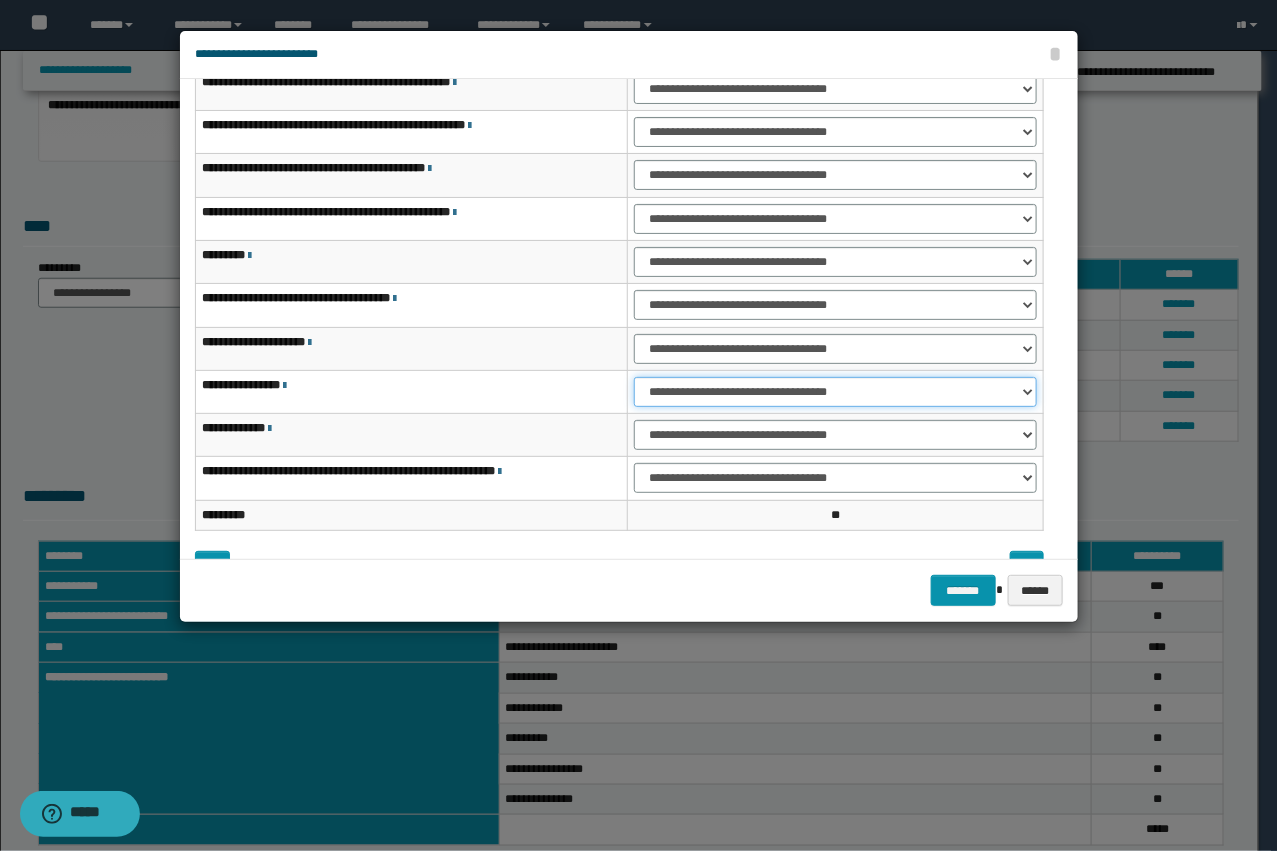 click on "**********" at bounding box center (835, 392) 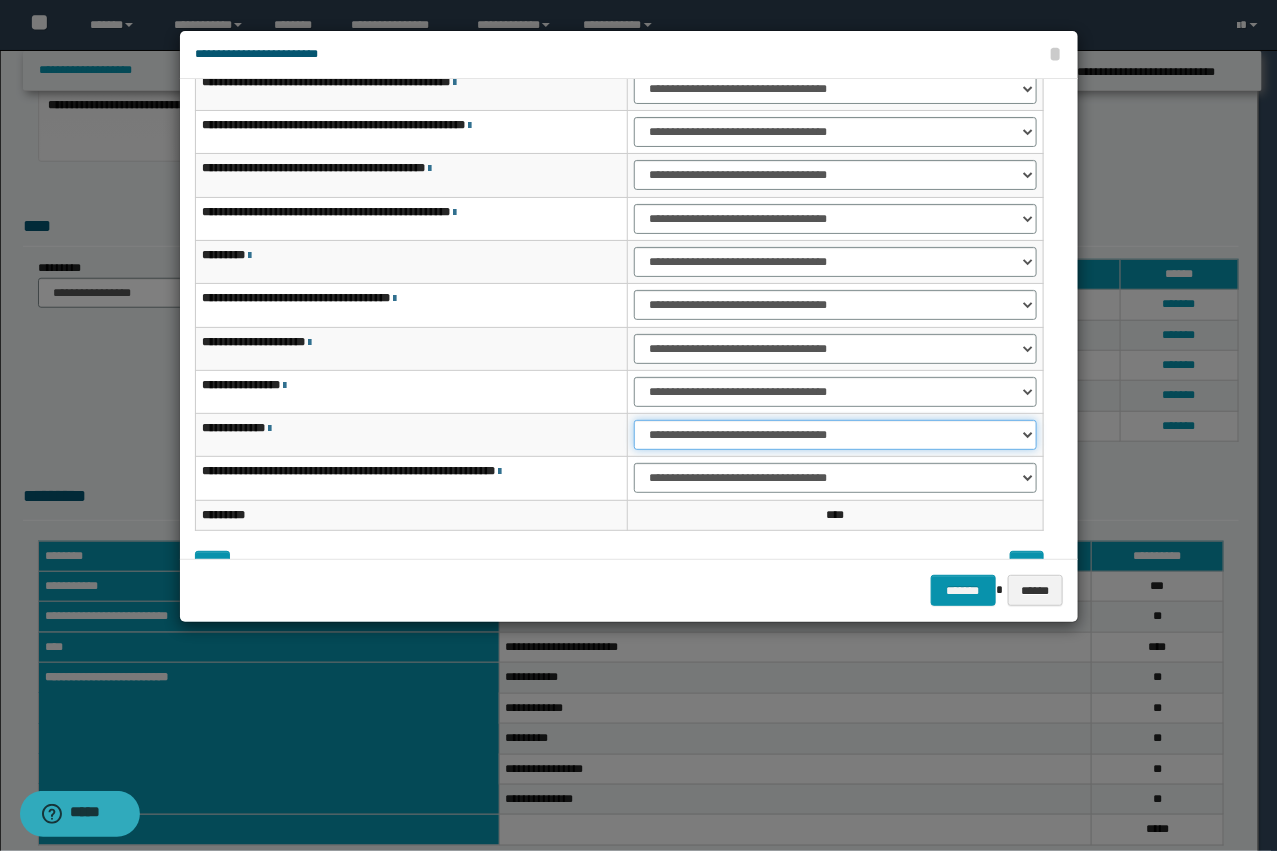 drag, startPoint x: 665, startPoint y: 437, endPoint x: 663, endPoint y: 448, distance: 11.18034 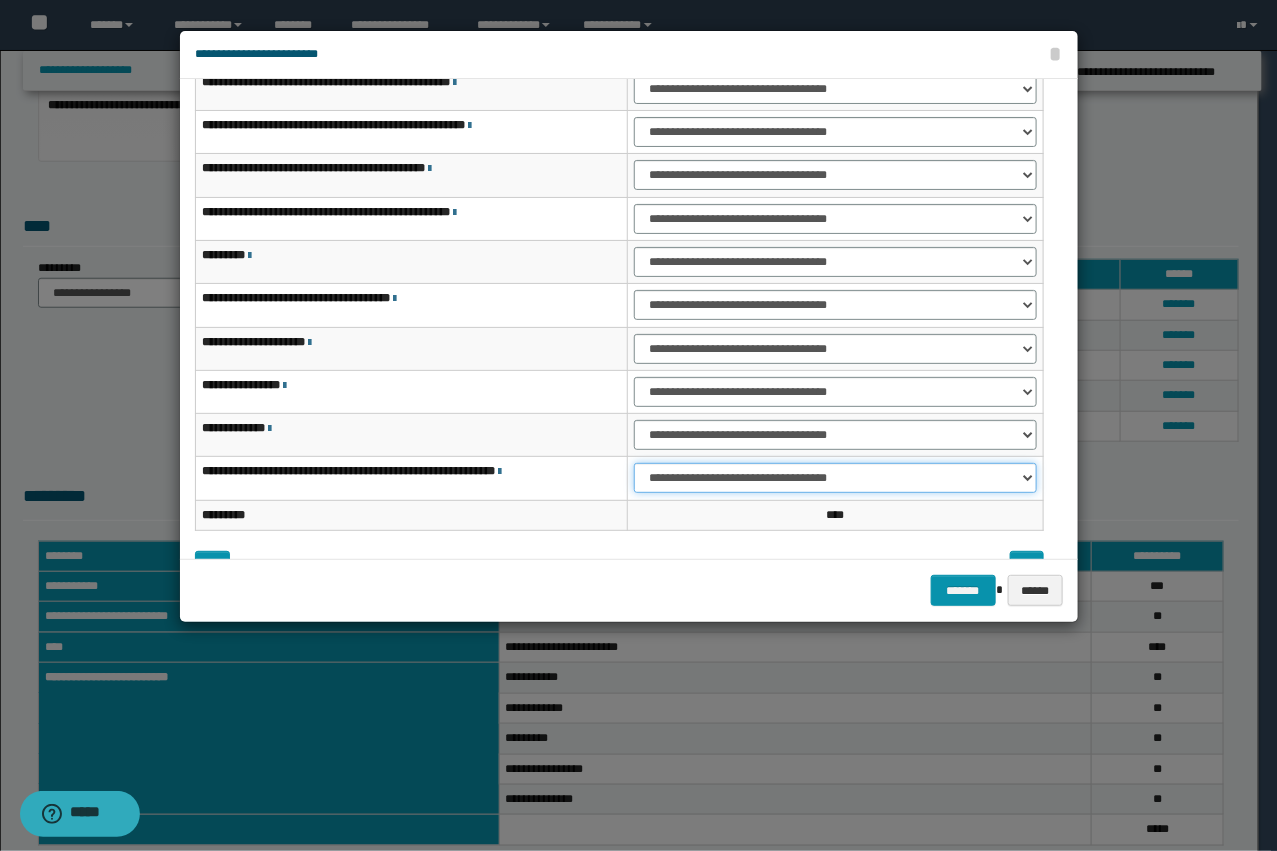 click on "**********" at bounding box center (835, 478) 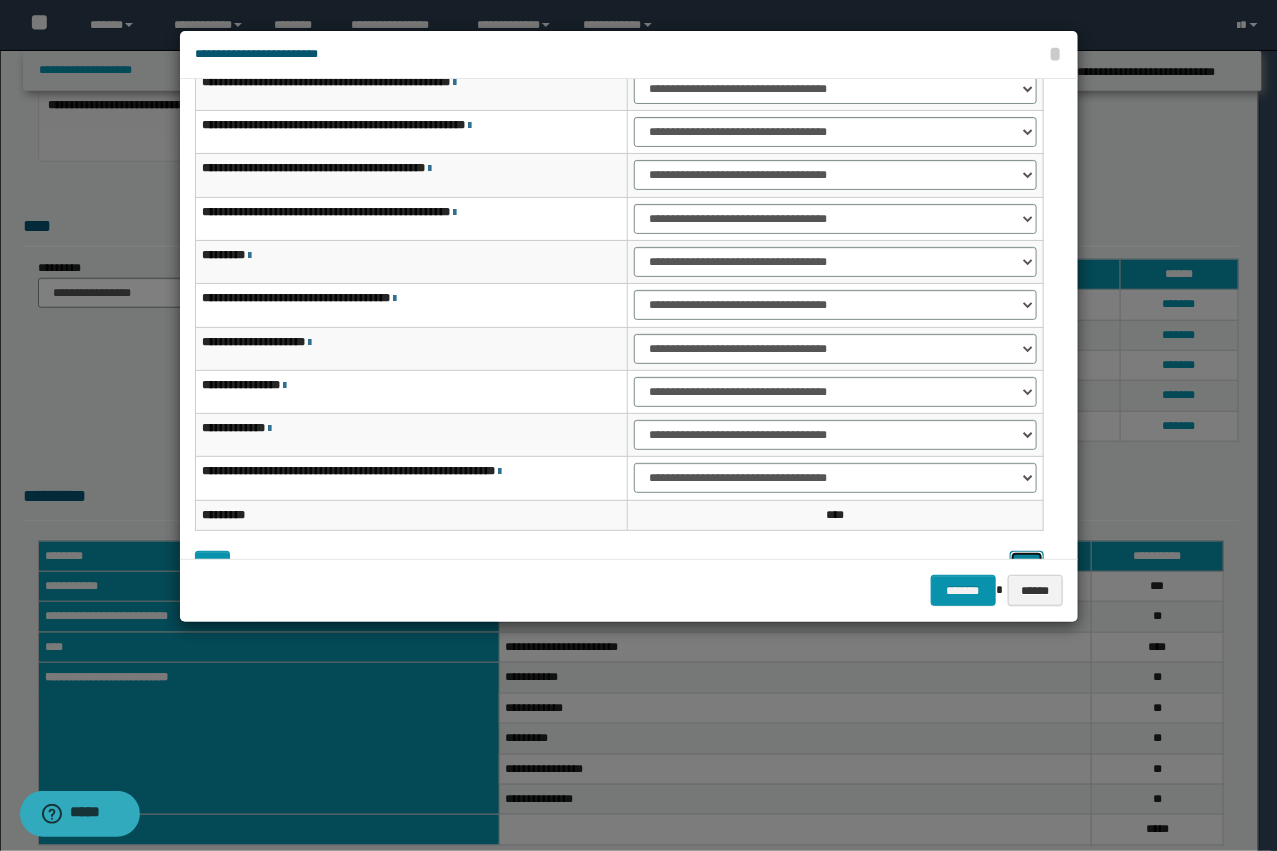 click at bounding box center [1027, 566] 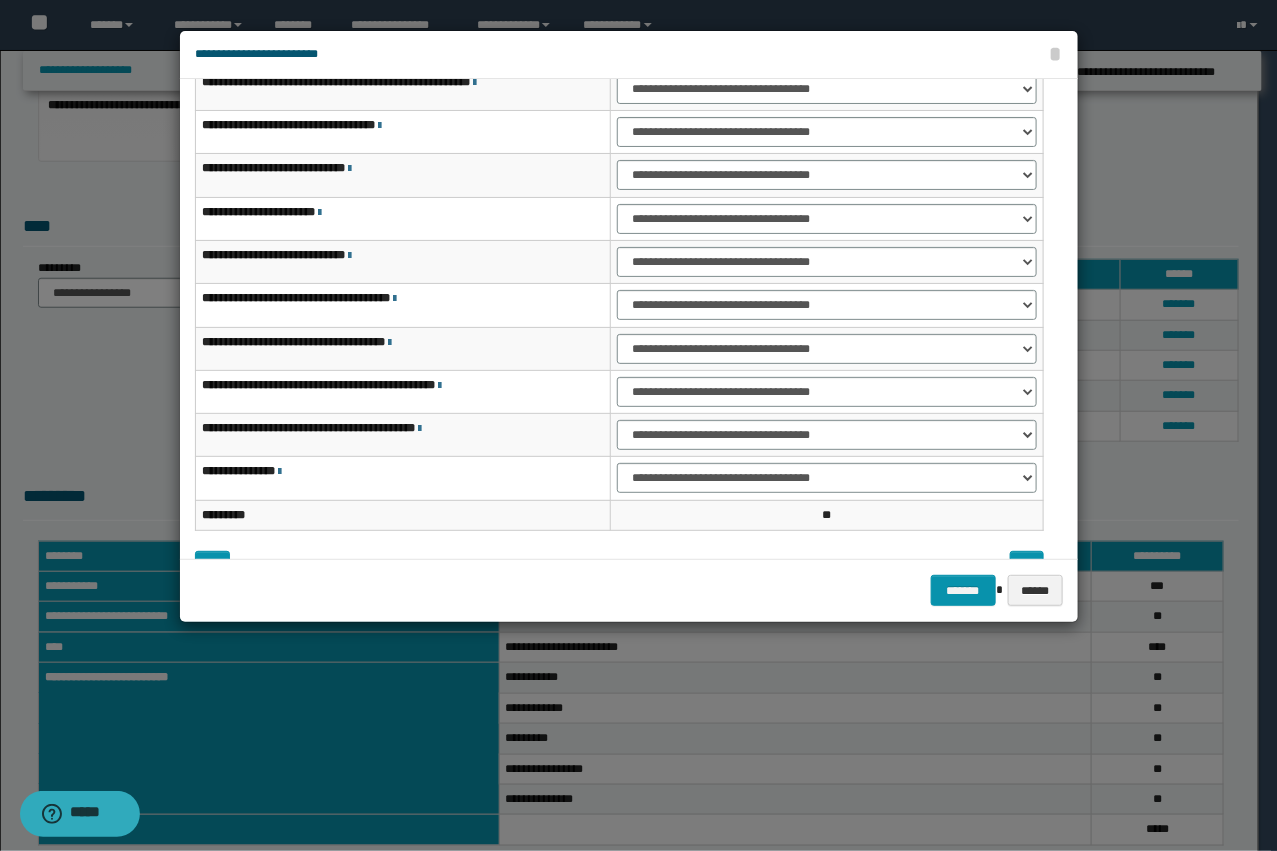drag, startPoint x: 640, startPoint y: 73, endPoint x: 638, endPoint y: 92, distance: 19.104973 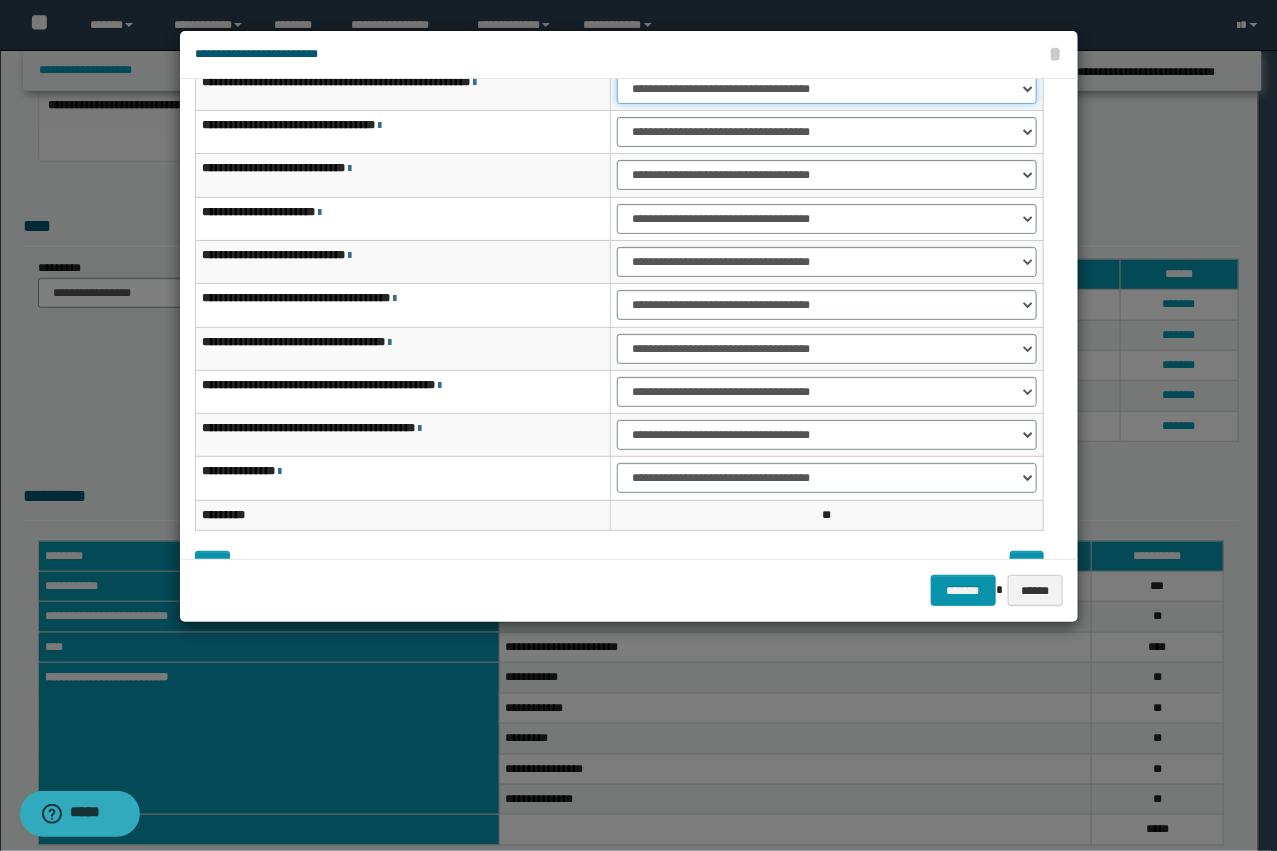 click on "**********" at bounding box center [826, 89] 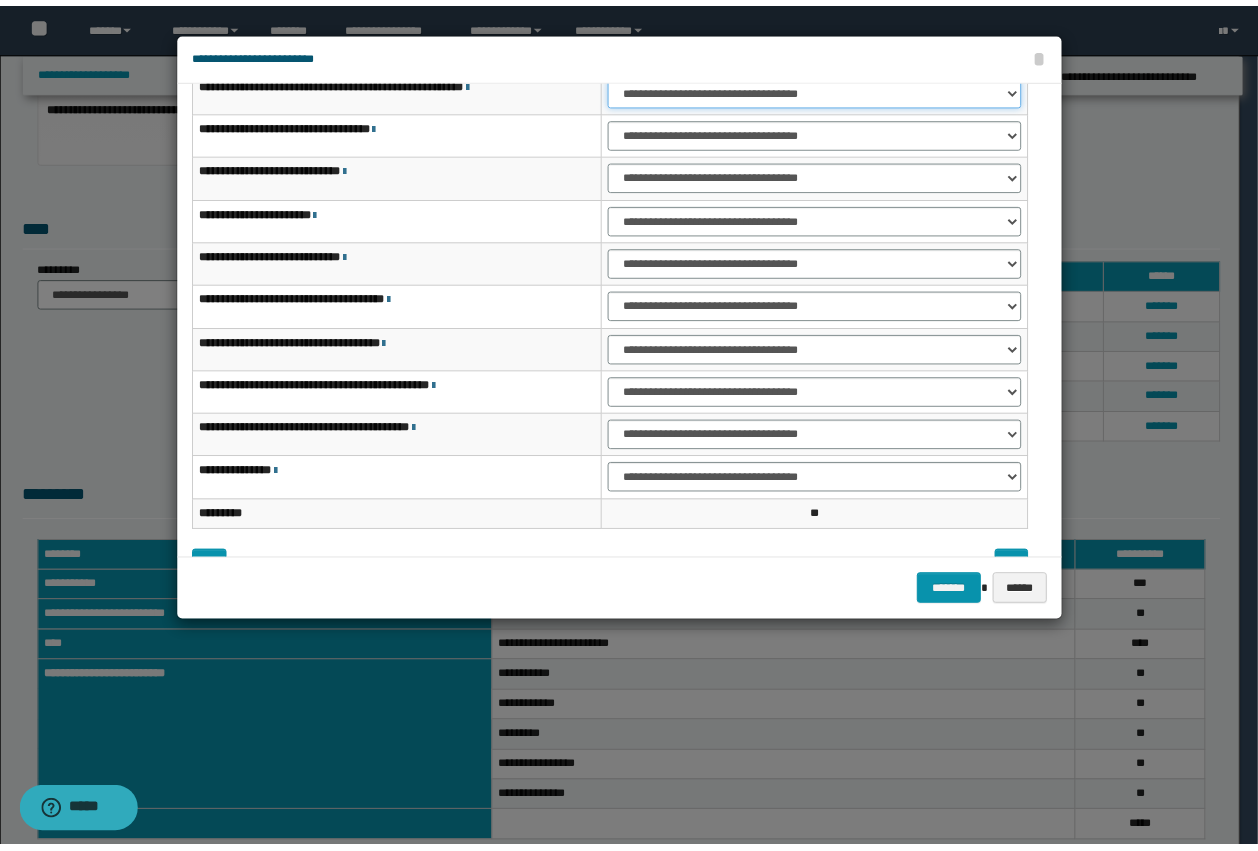 scroll, scrollTop: 82, scrollLeft: 0, axis: vertical 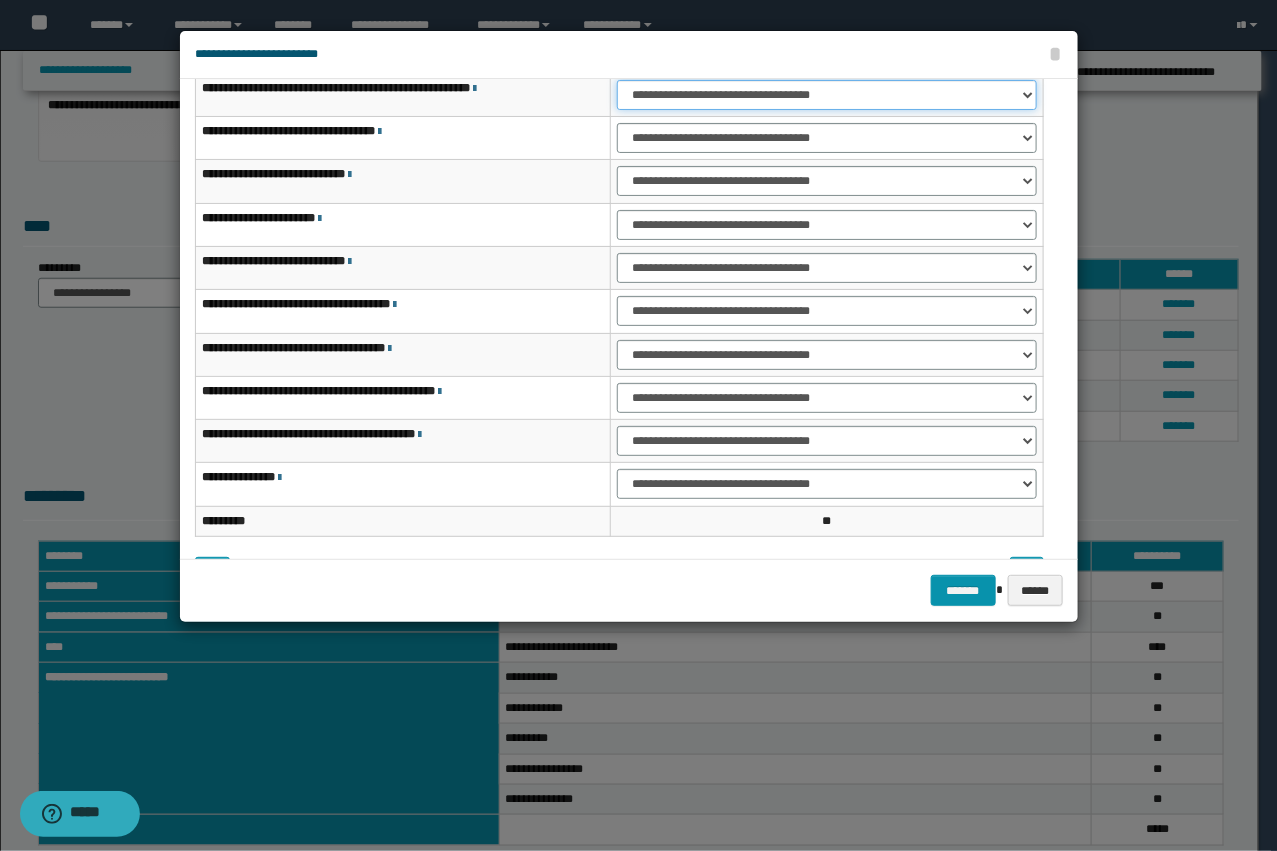 select on "***" 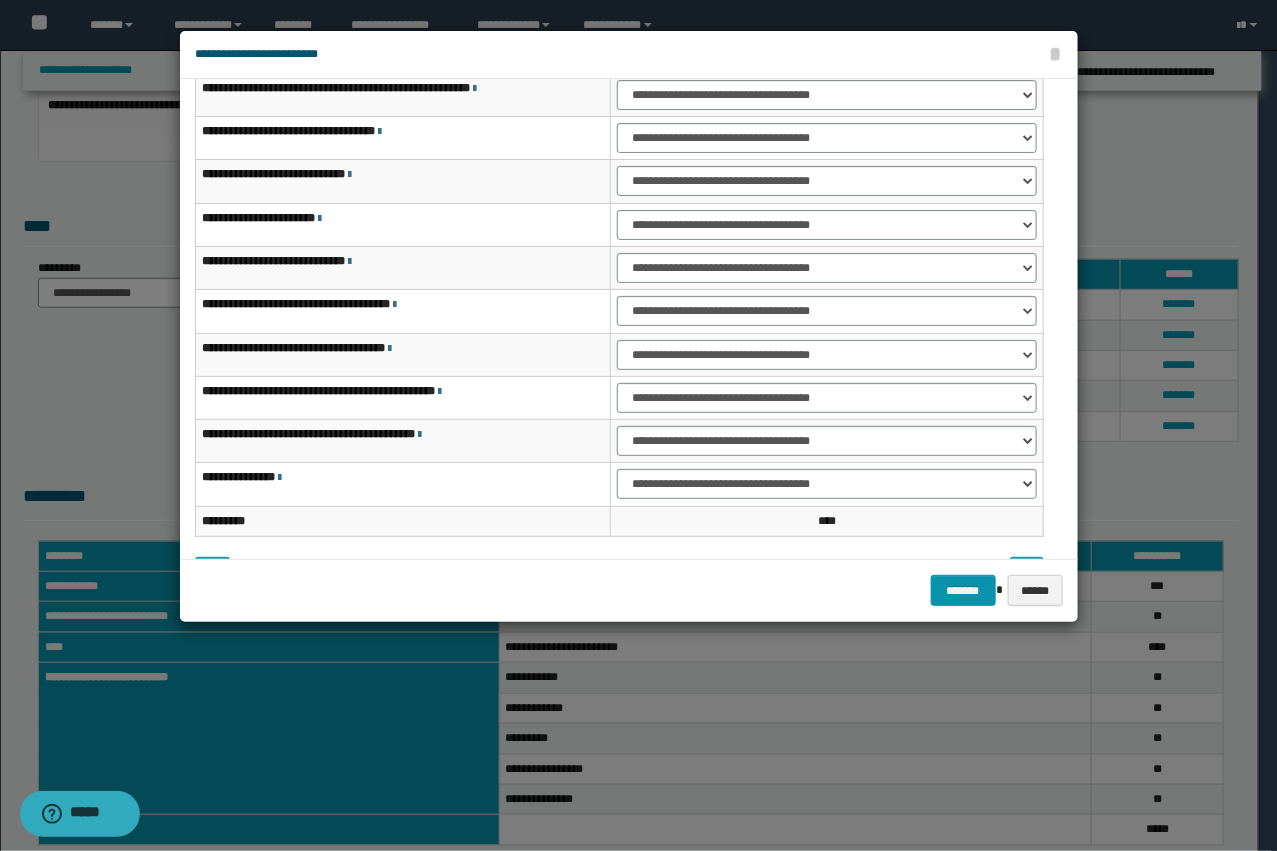 click on "**********" at bounding box center [827, 137] 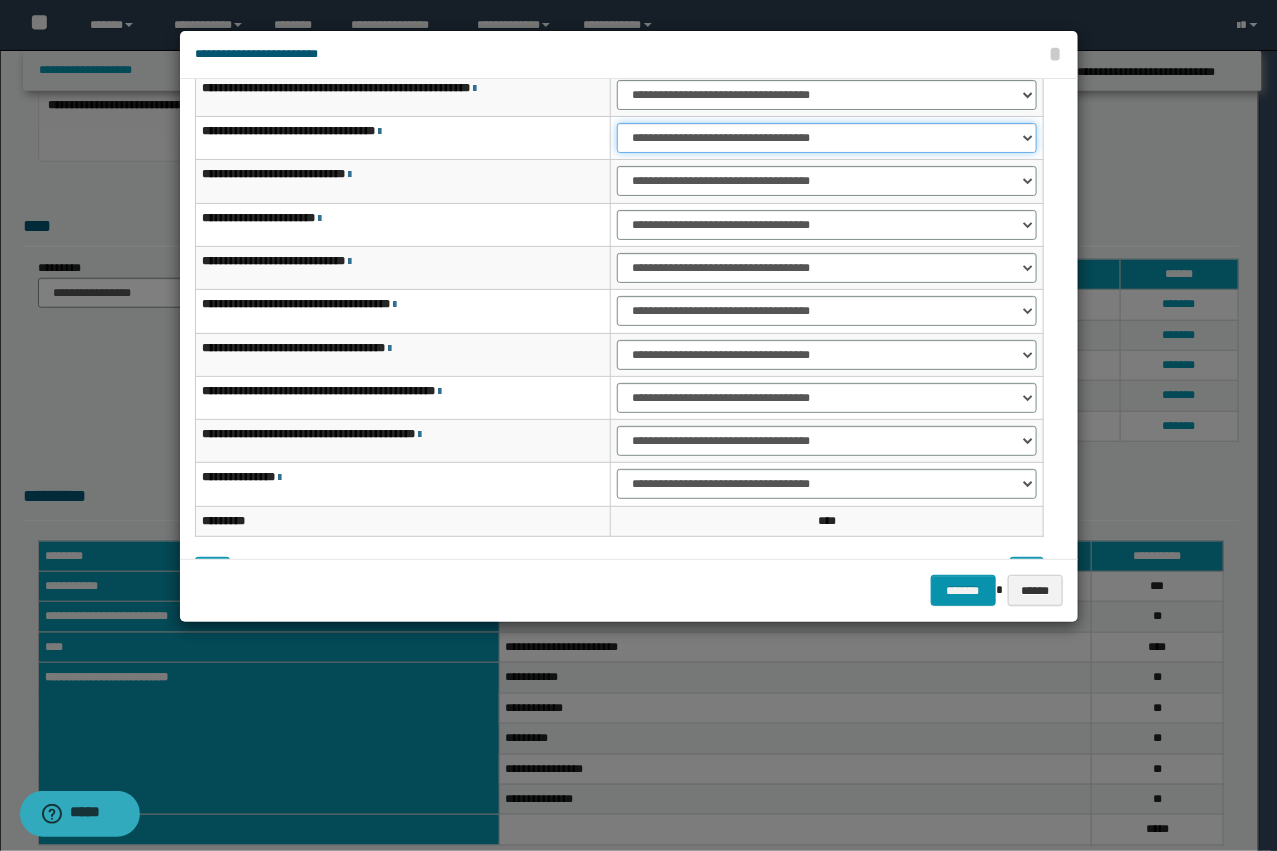 click on "**********" at bounding box center (826, 138) 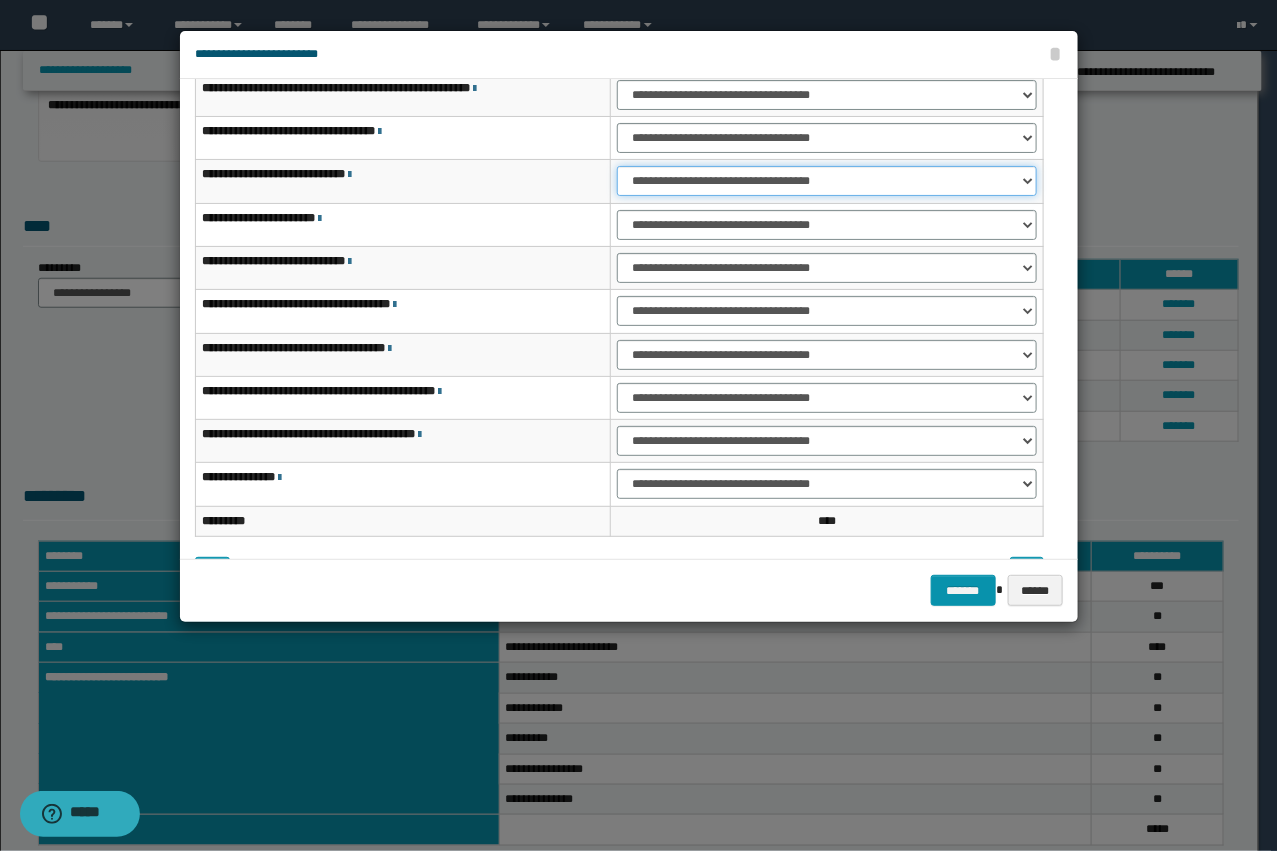 click on "**********" at bounding box center [826, 181] 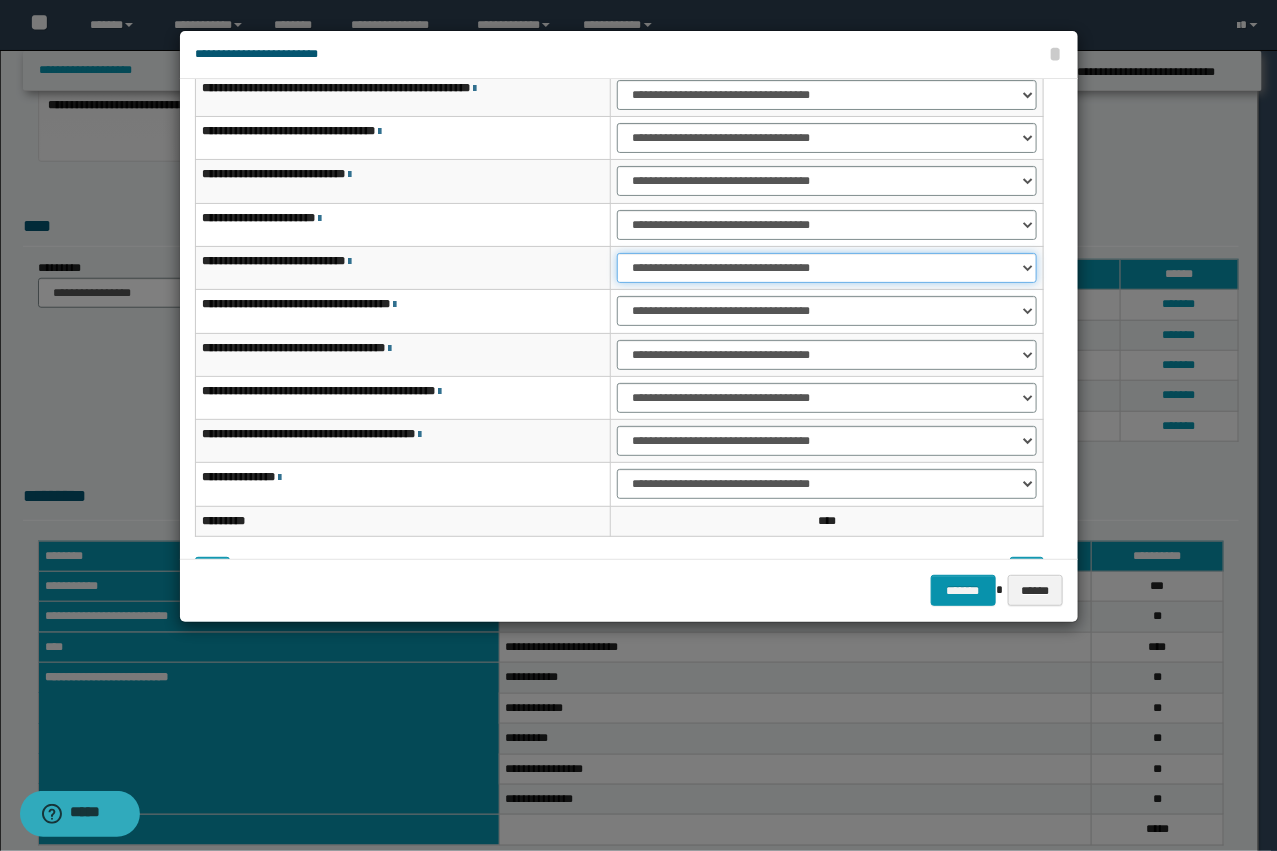 drag, startPoint x: 645, startPoint y: 268, endPoint x: 650, endPoint y: 280, distance: 13 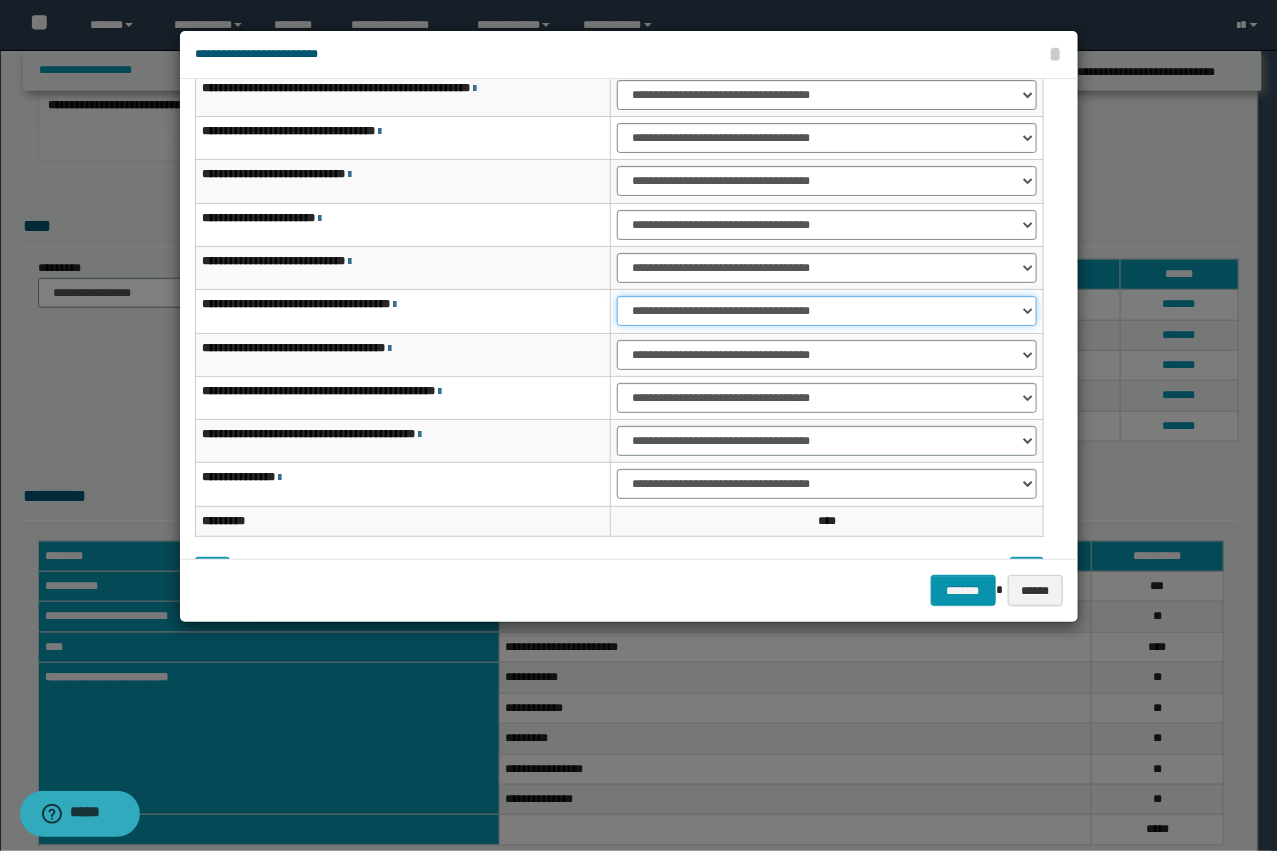 drag, startPoint x: 650, startPoint y: 296, endPoint x: 650, endPoint y: 323, distance: 27 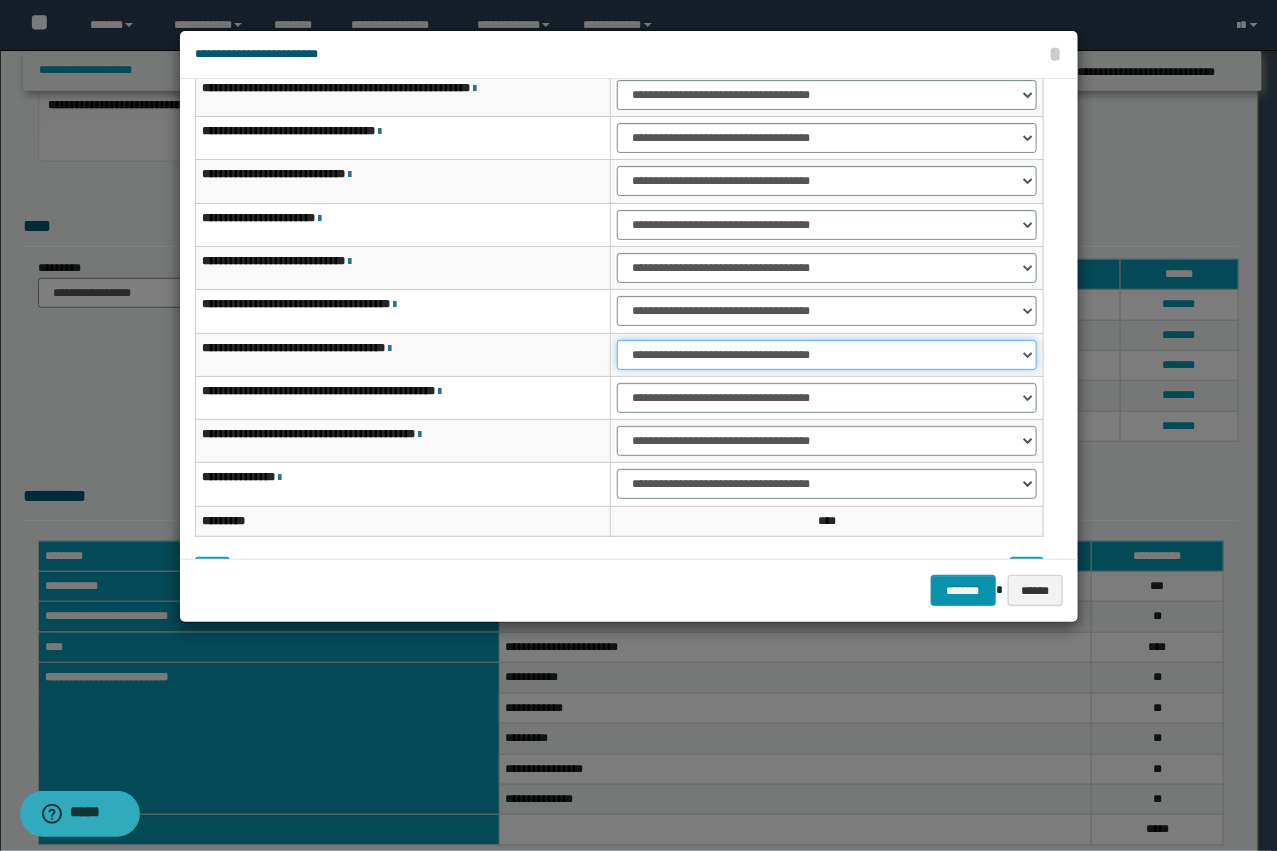 click on "**********" at bounding box center [826, 355] 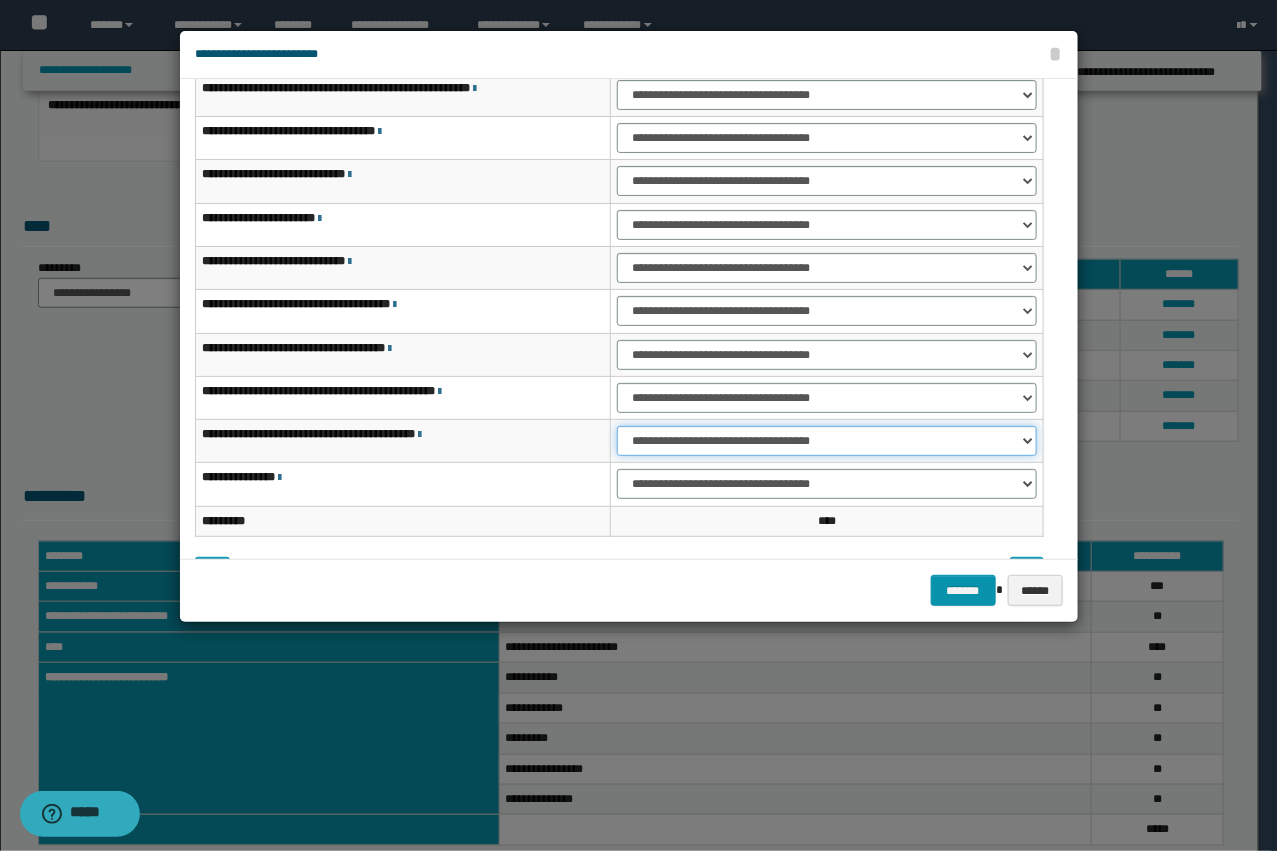 click on "**********" at bounding box center (826, 441) 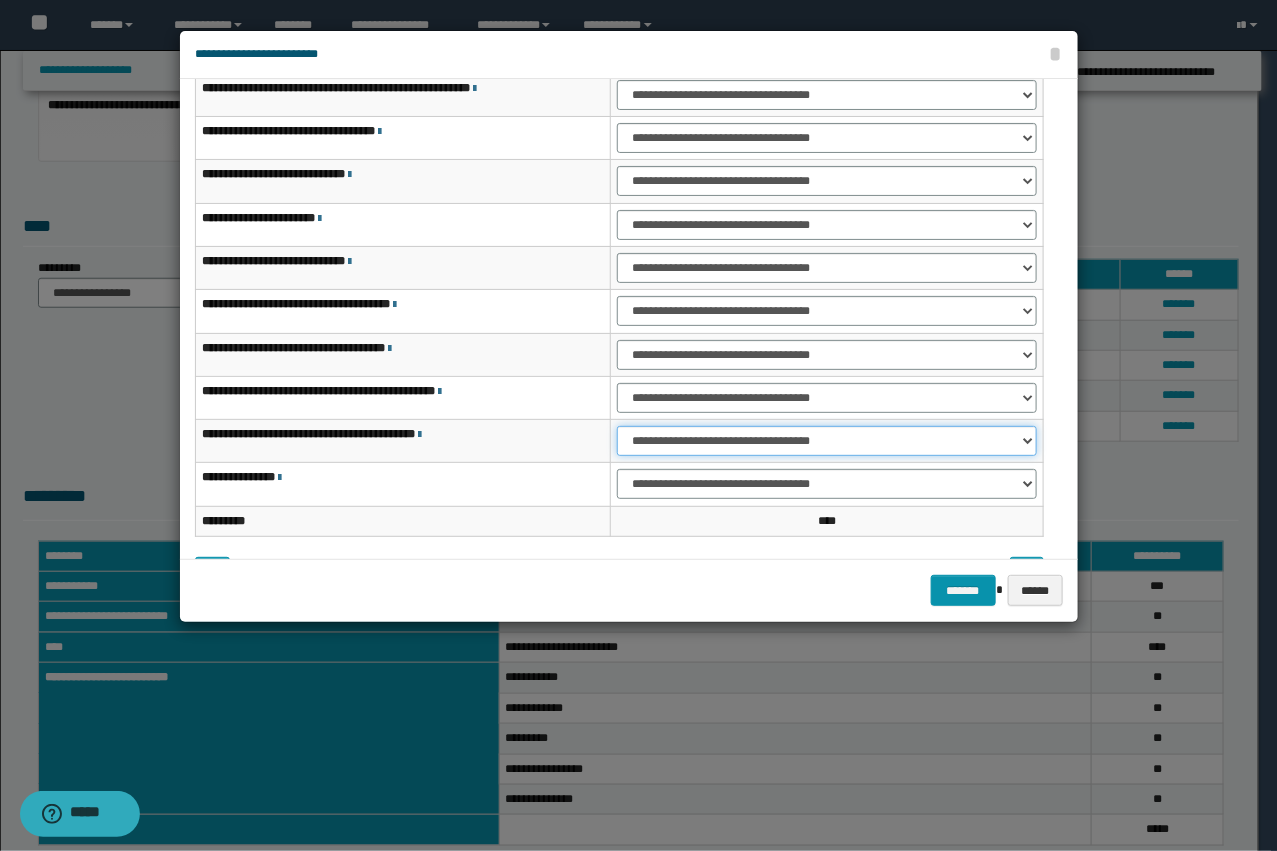 select on "***" 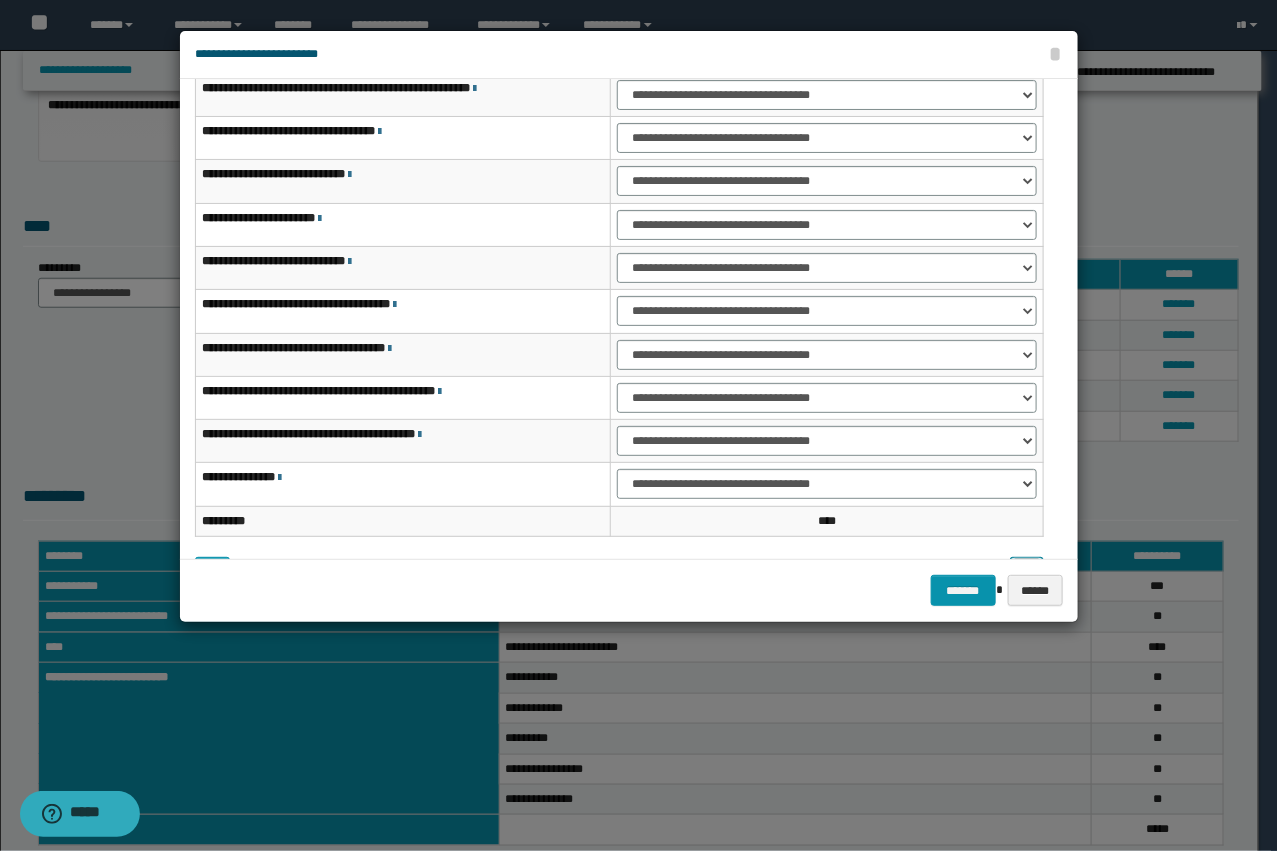 click at bounding box center [1027, 572] 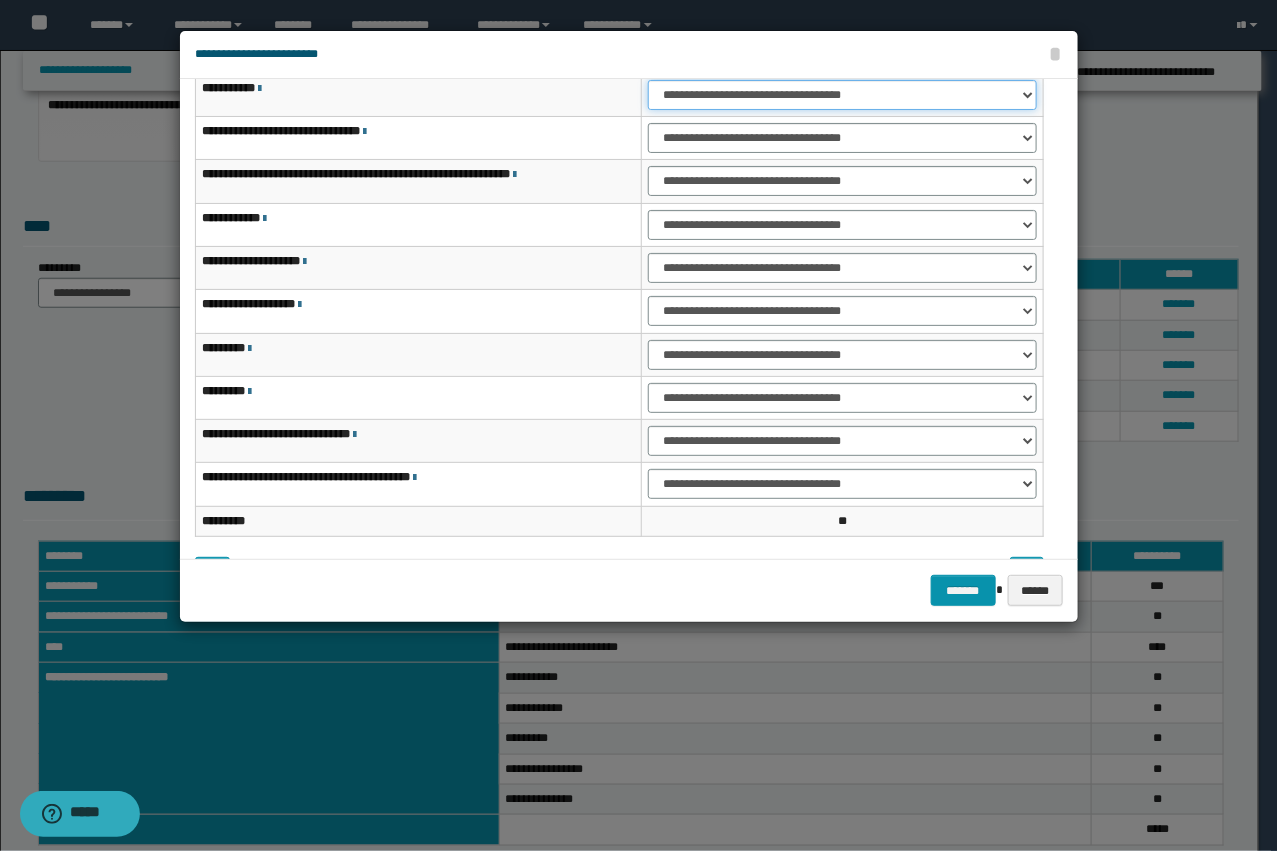 click on "**********" at bounding box center [842, 95] 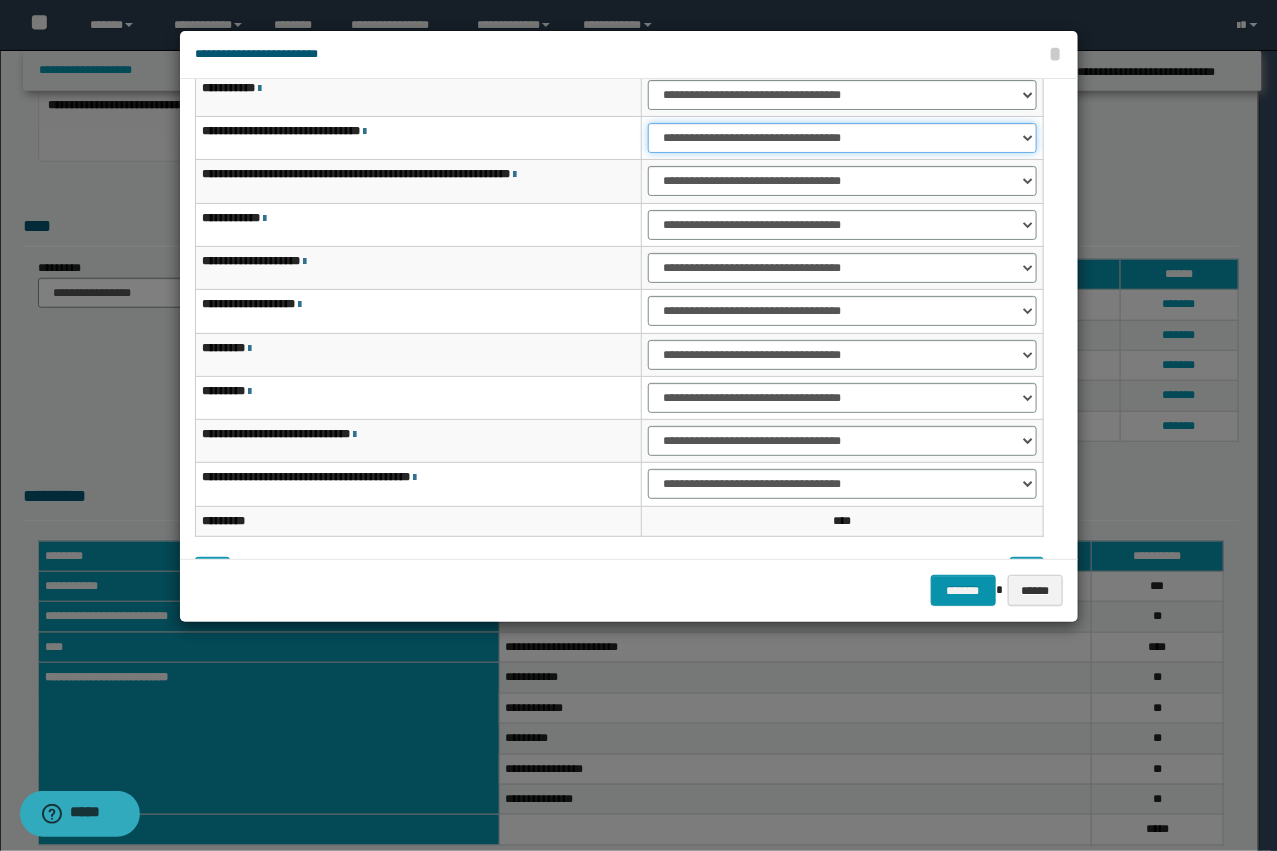 click on "**********" at bounding box center (842, 138) 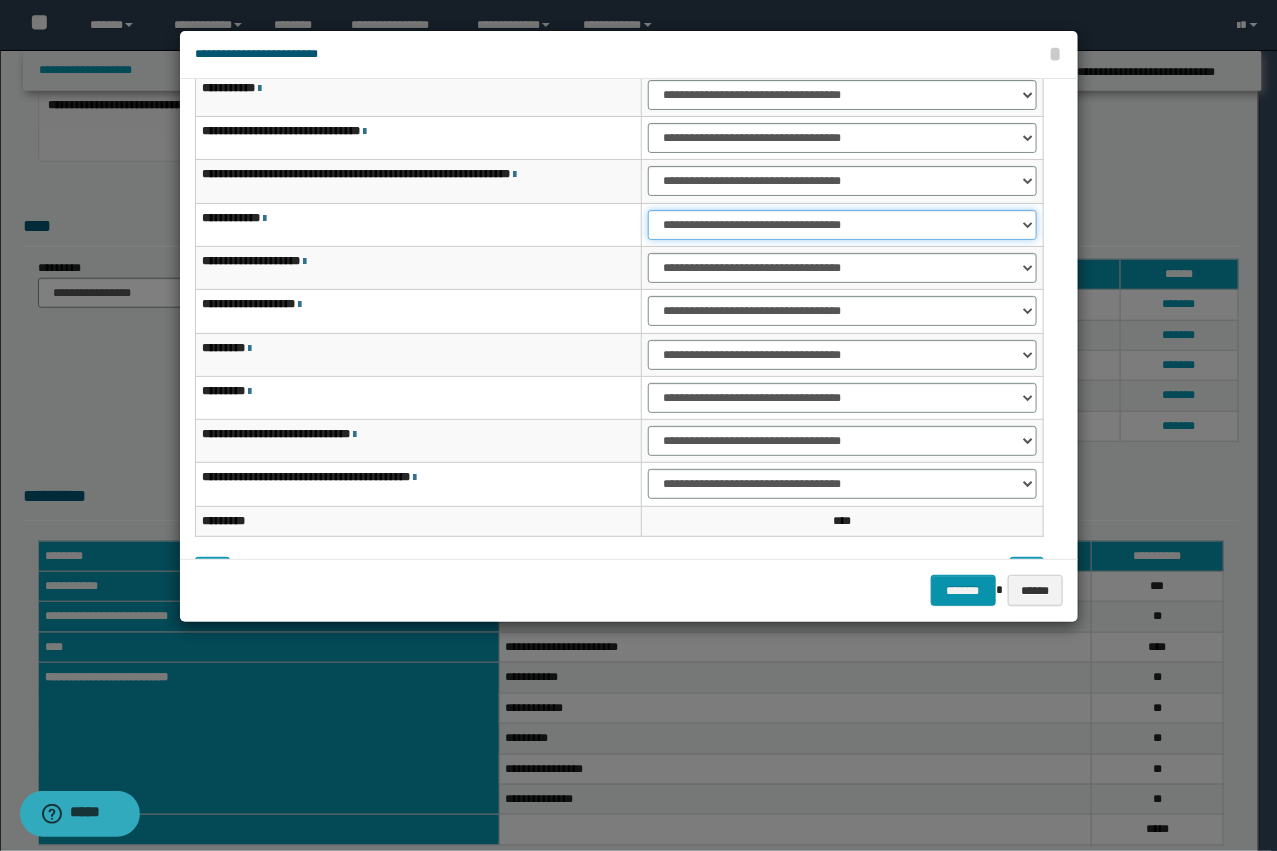 drag, startPoint x: 693, startPoint y: 222, endPoint x: 690, endPoint y: 232, distance: 10.440307 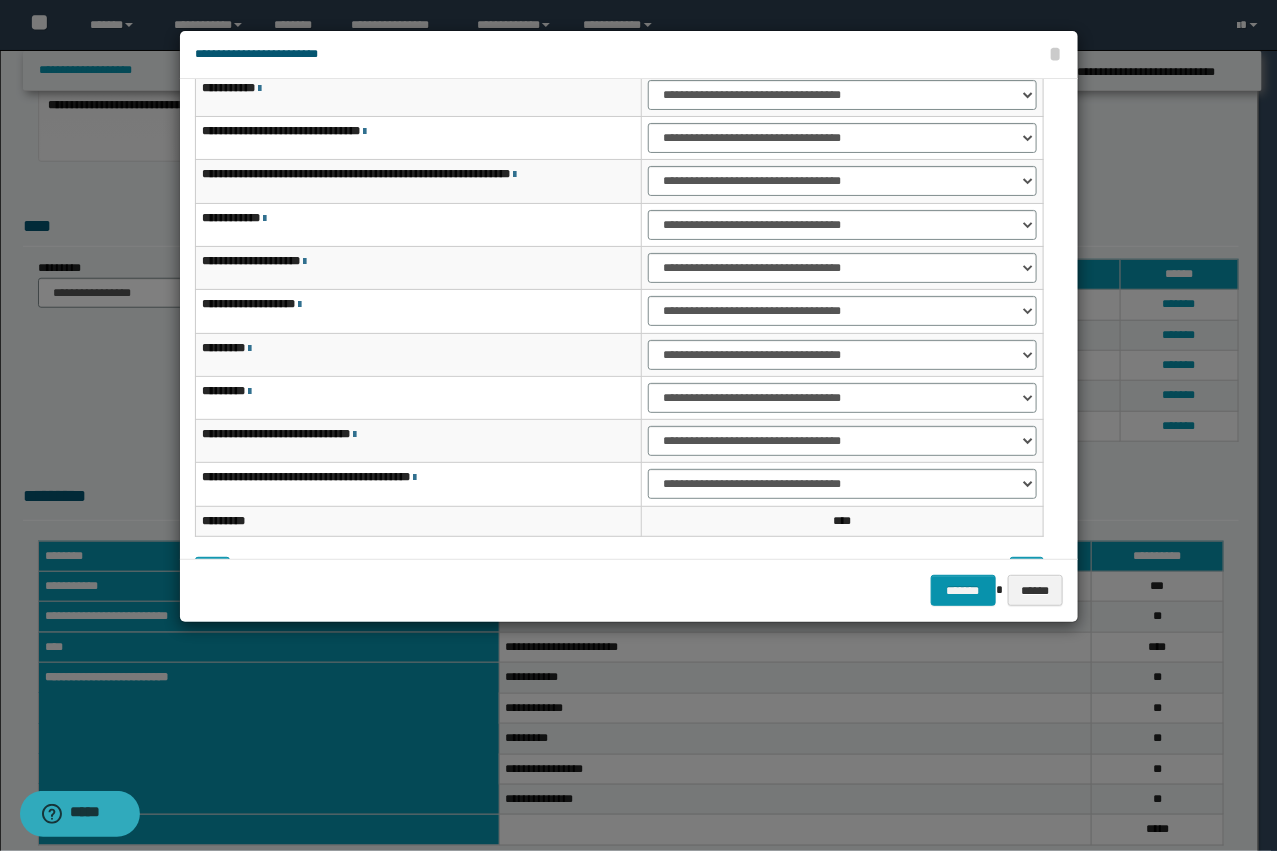 click on "**********" at bounding box center [842, 311] 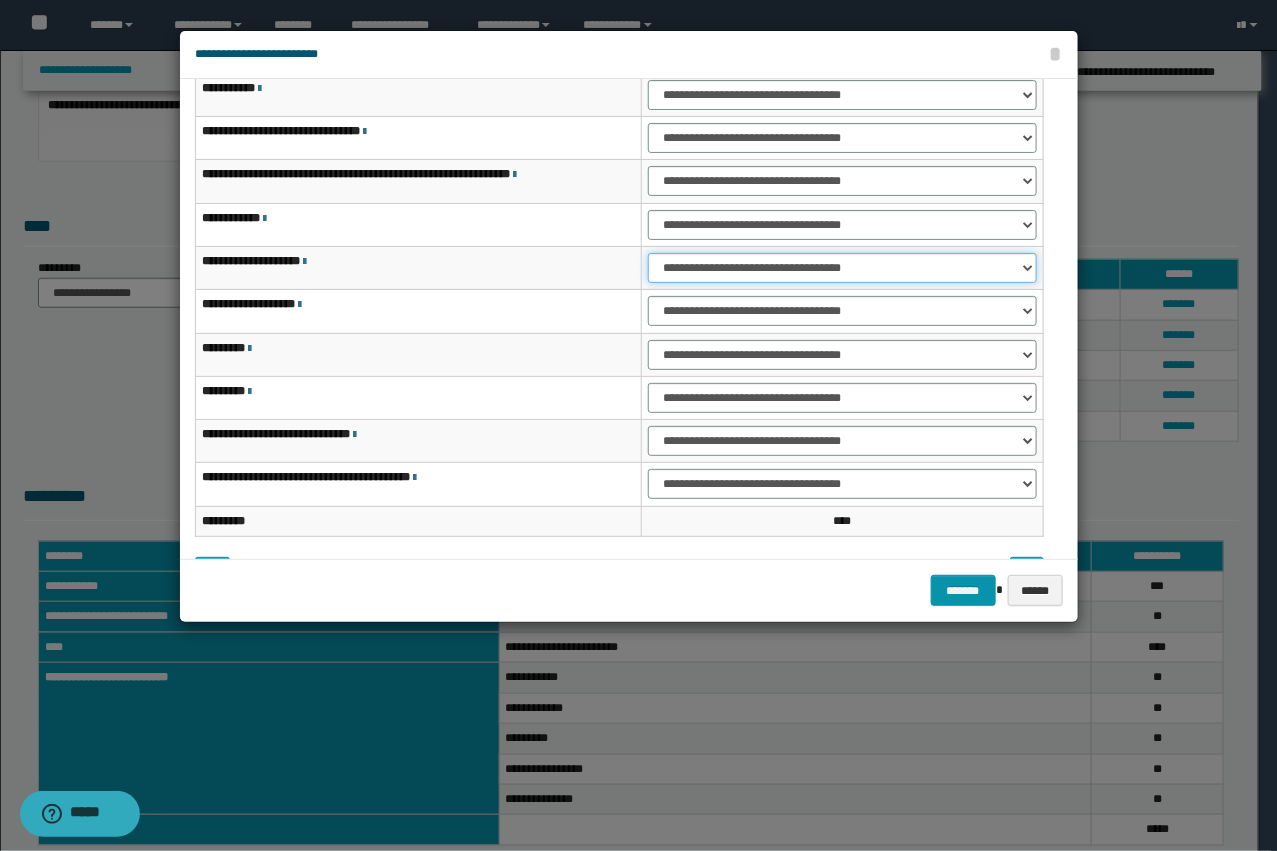 click on "**********" at bounding box center (842, 268) 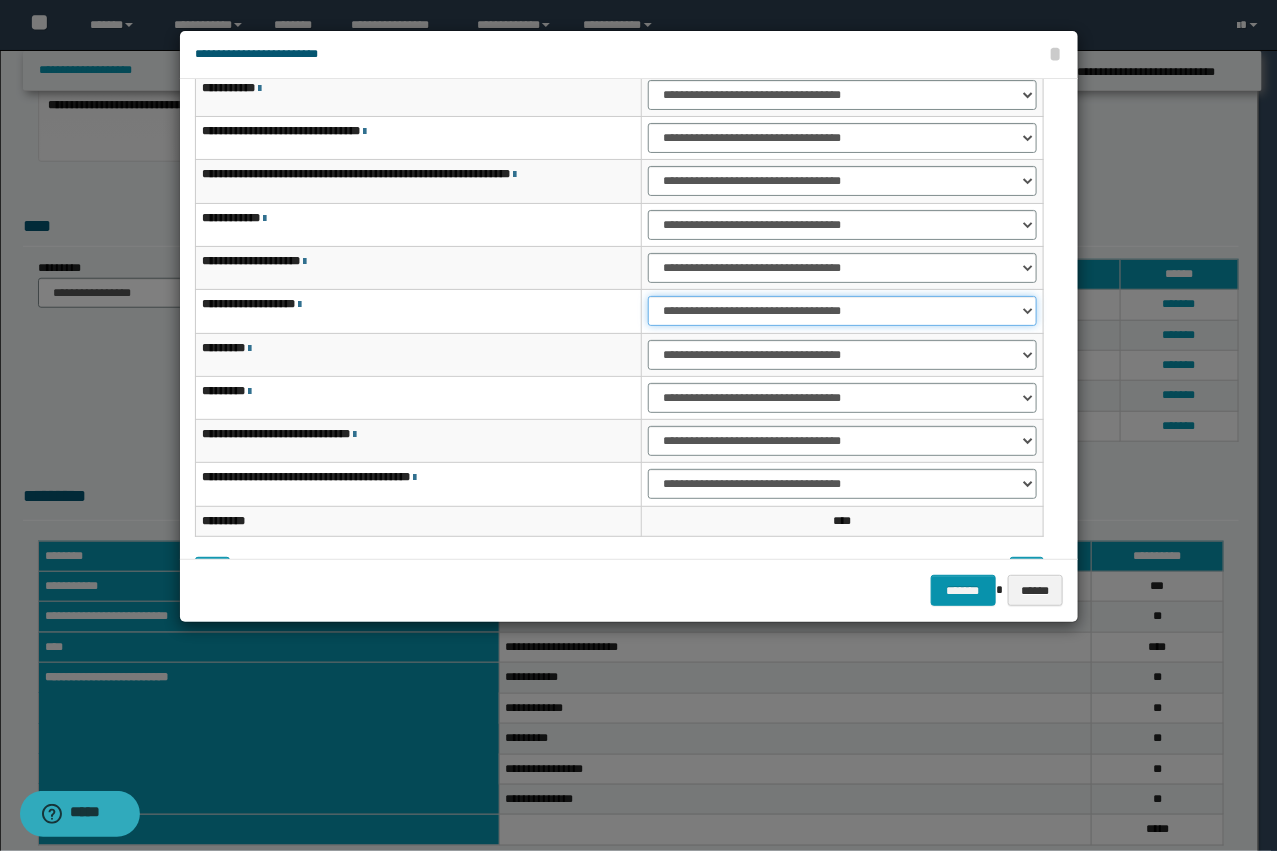 click on "**********" at bounding box center [842, 311] 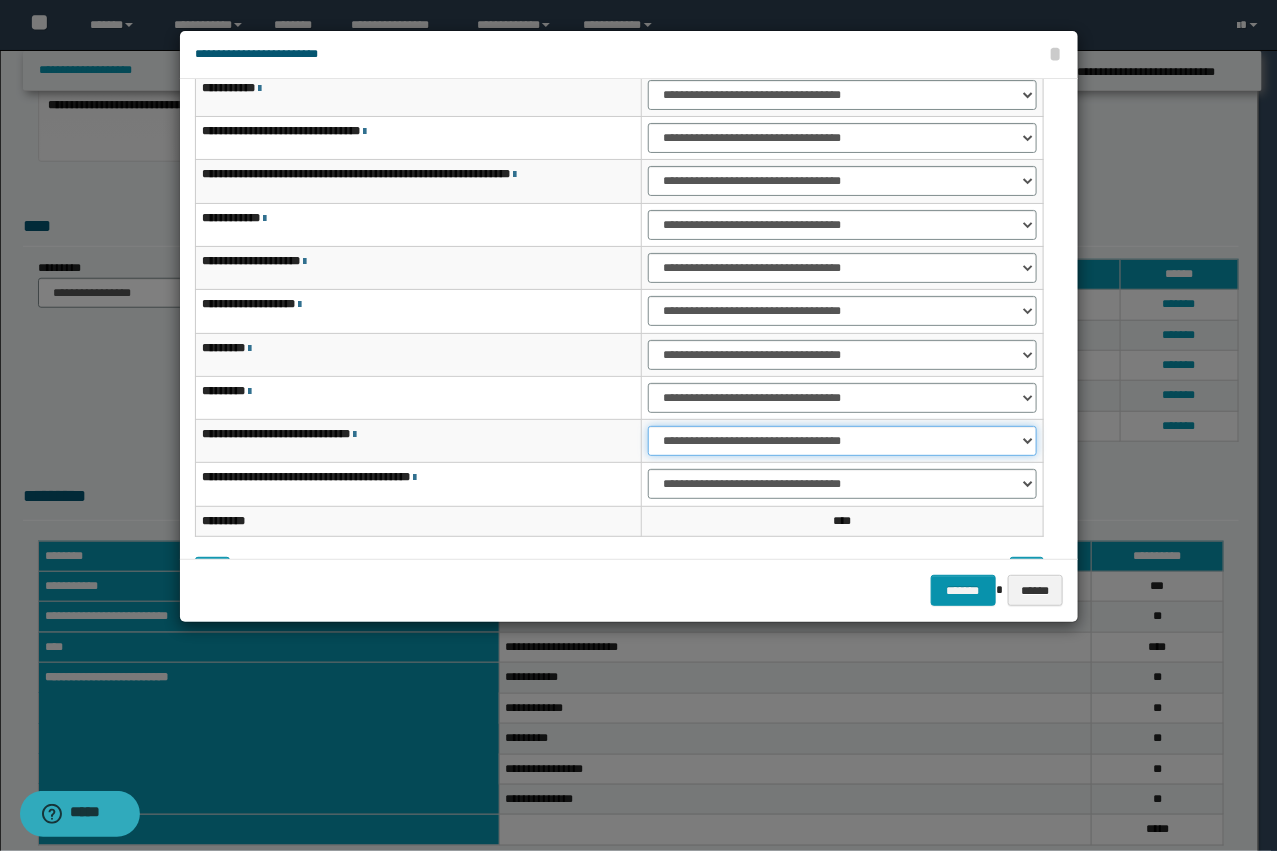 click on "**********" at bounding box center [842, 441] 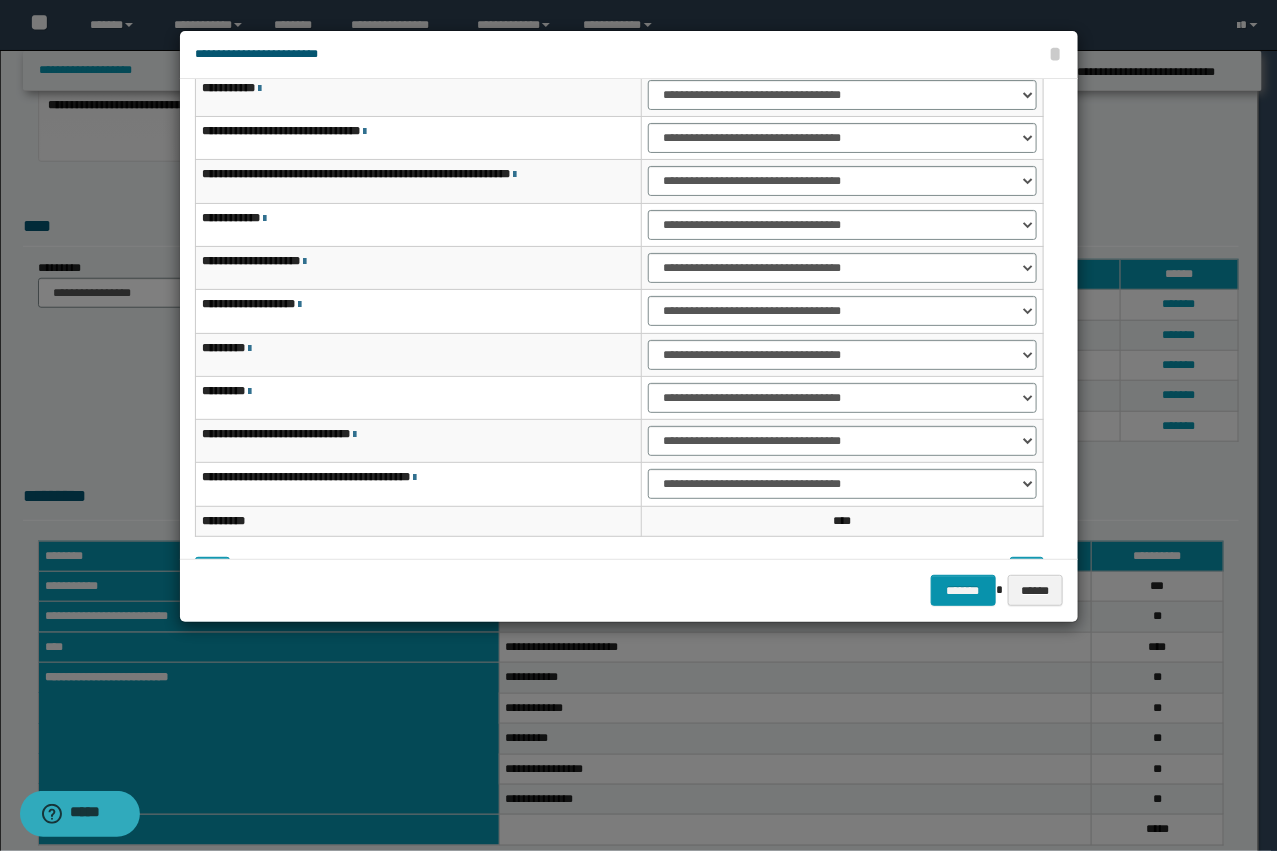 click on "**********" at bounding box center [842, 484] 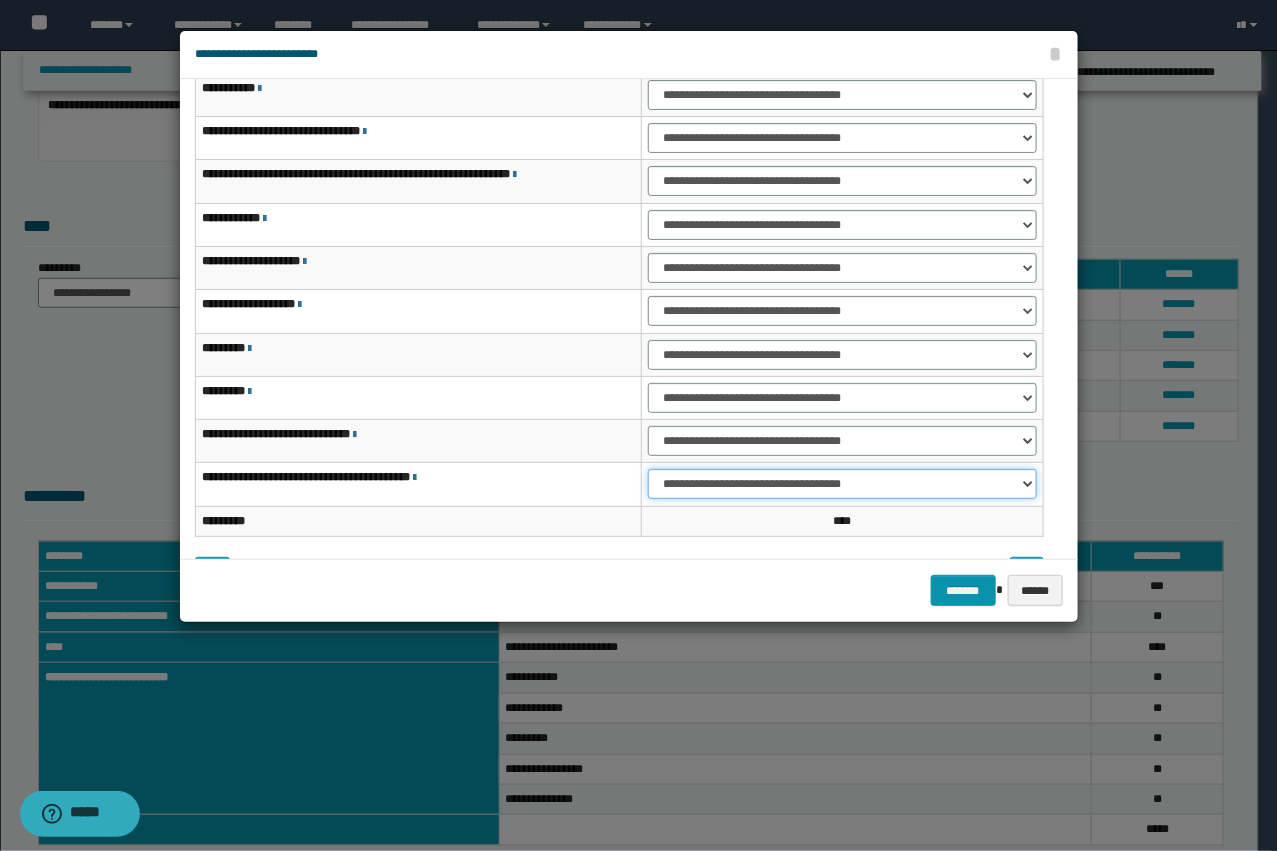 drag, startPoint x: 675, startPoint y: 476, endPoint x: 675, endPoint y: 496, distance: 20 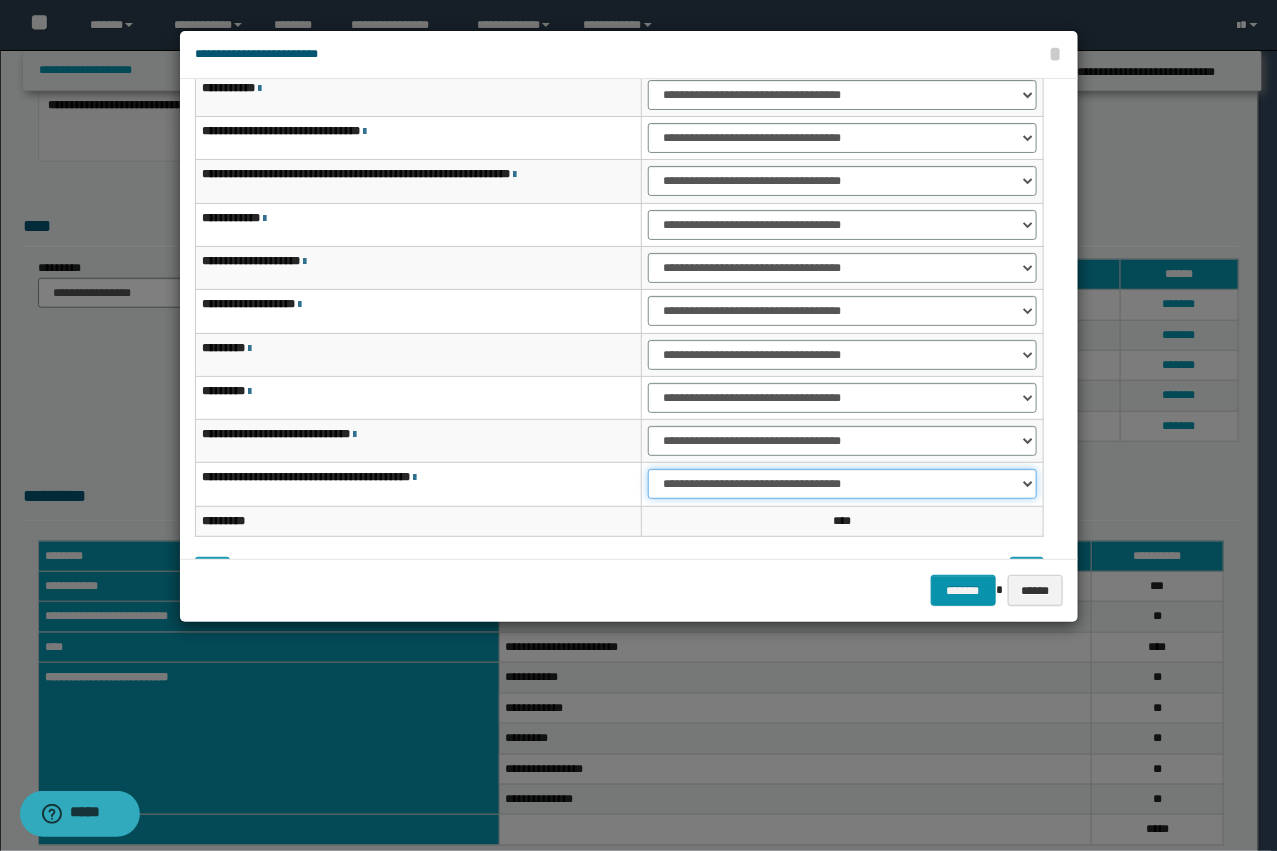 select on "***" 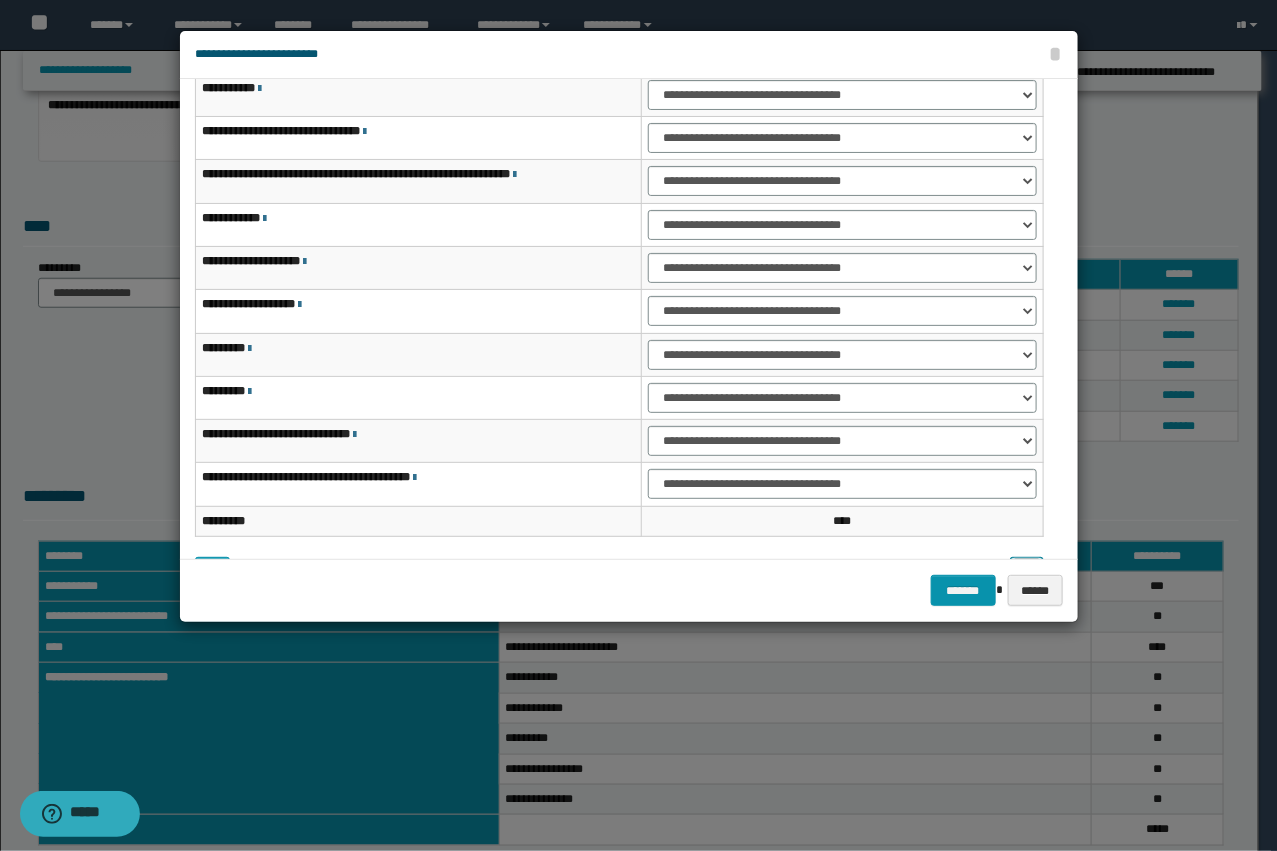 click at bounding box center [1027, 572] 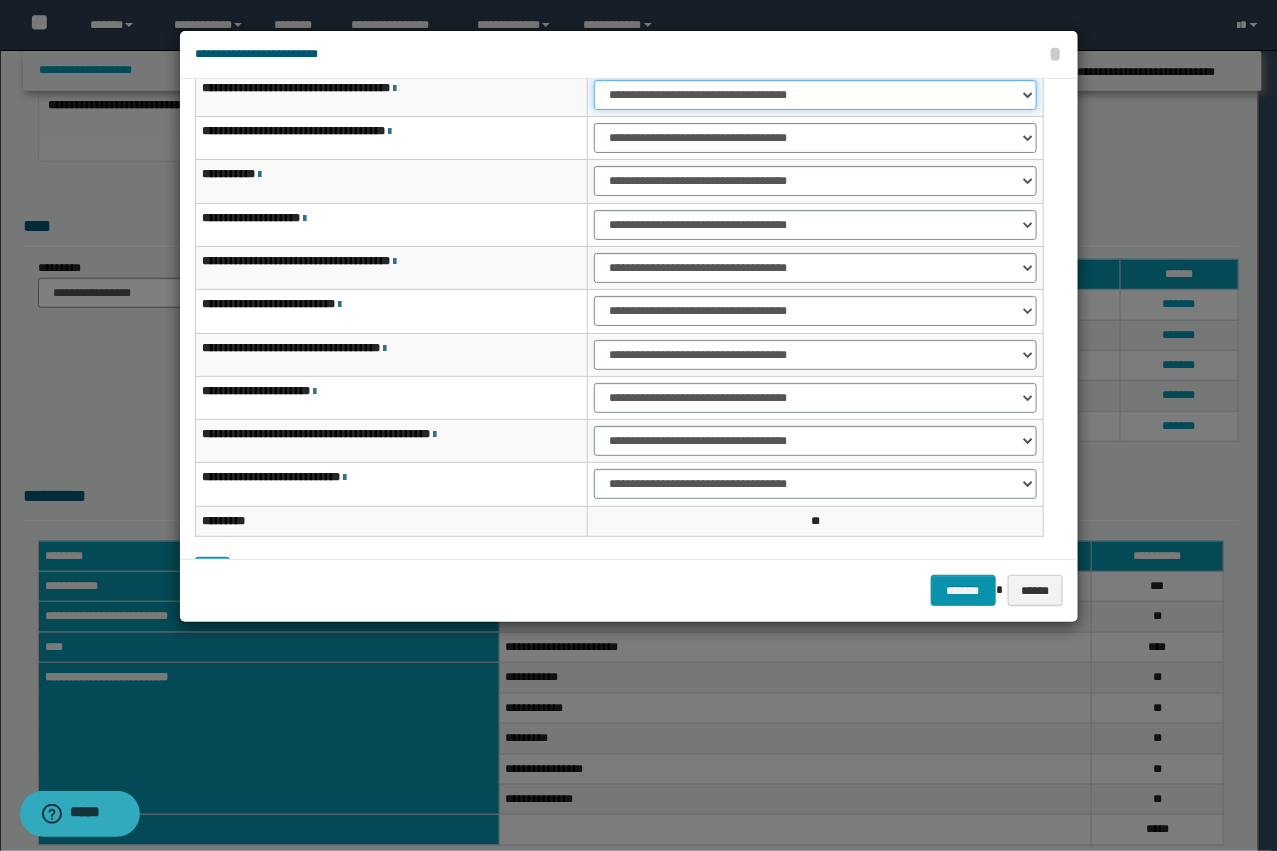 click on "**********" at bounding box center [815, 95] 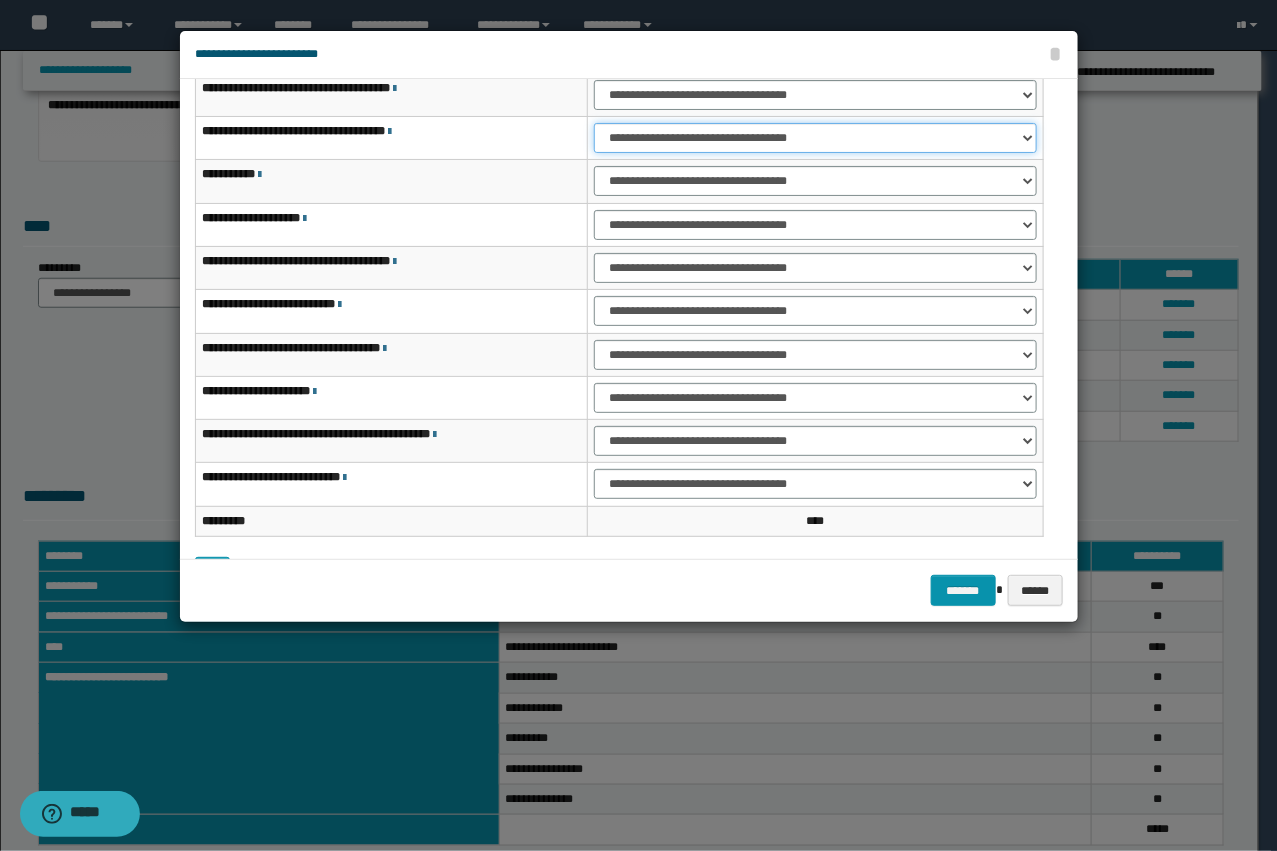 drag, startPoint x: 615, startPoint y: 125, endPoint x: 618, endPoint y: 150, distance: 25.179358 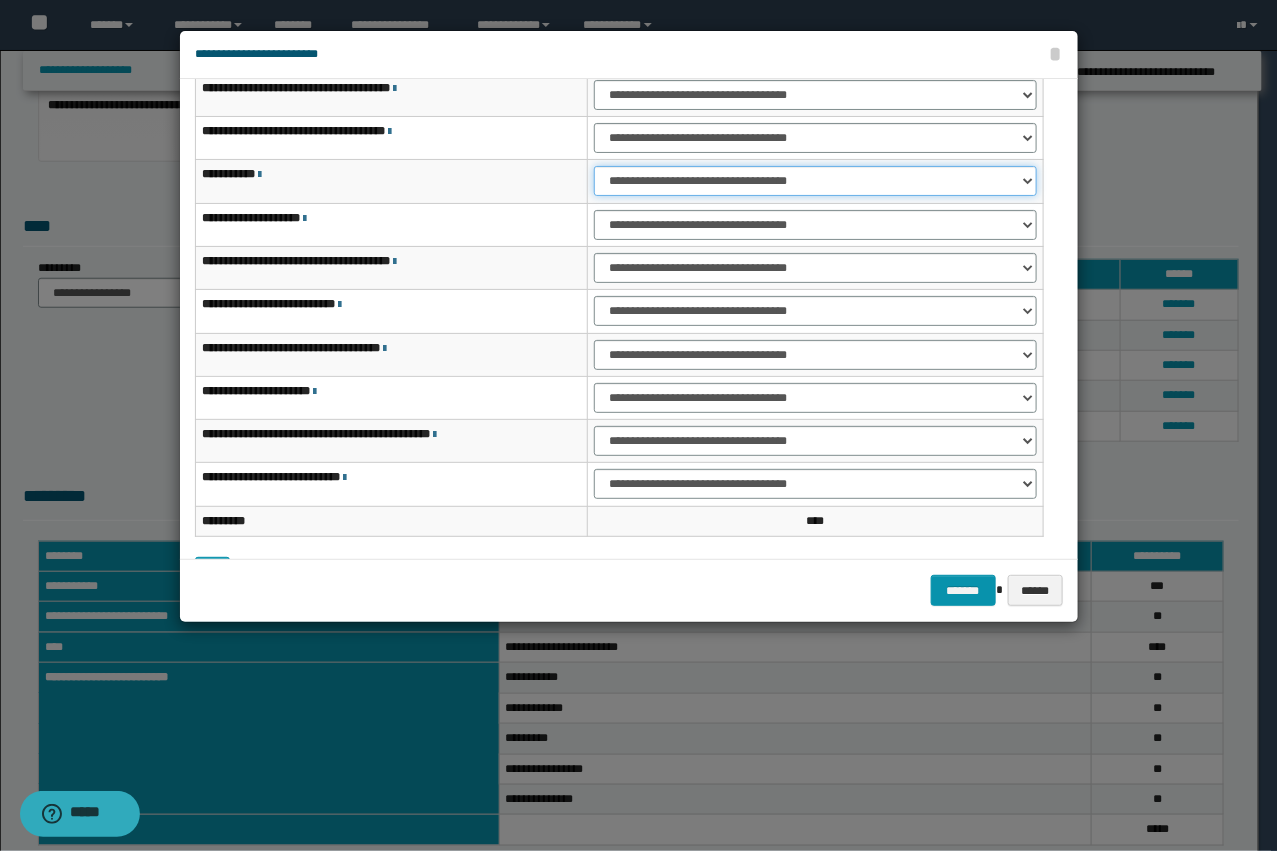 click on "**********" at bounding box center (815, 181) 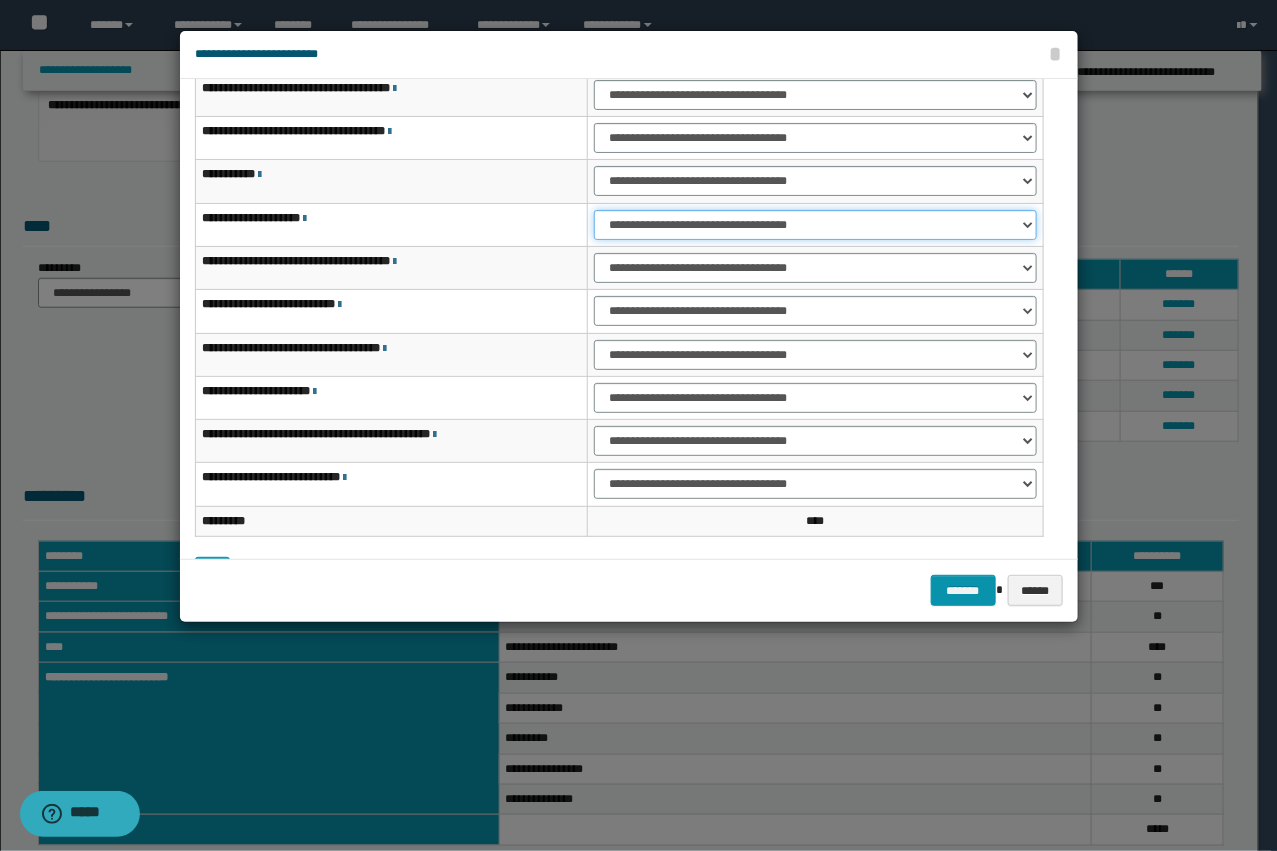 click on "**********" at bounding box center [815, 225] 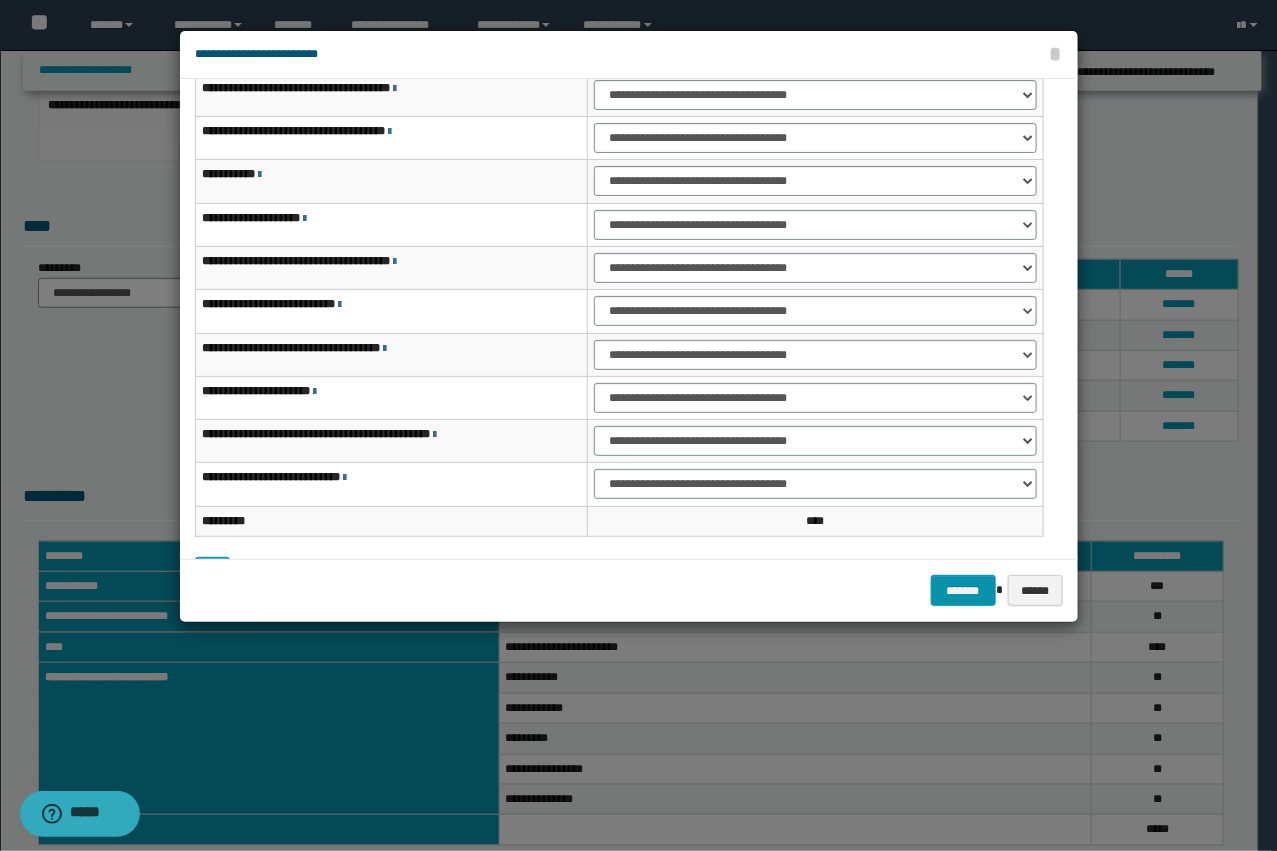 click on "**********" at bounding box center [816, 224] 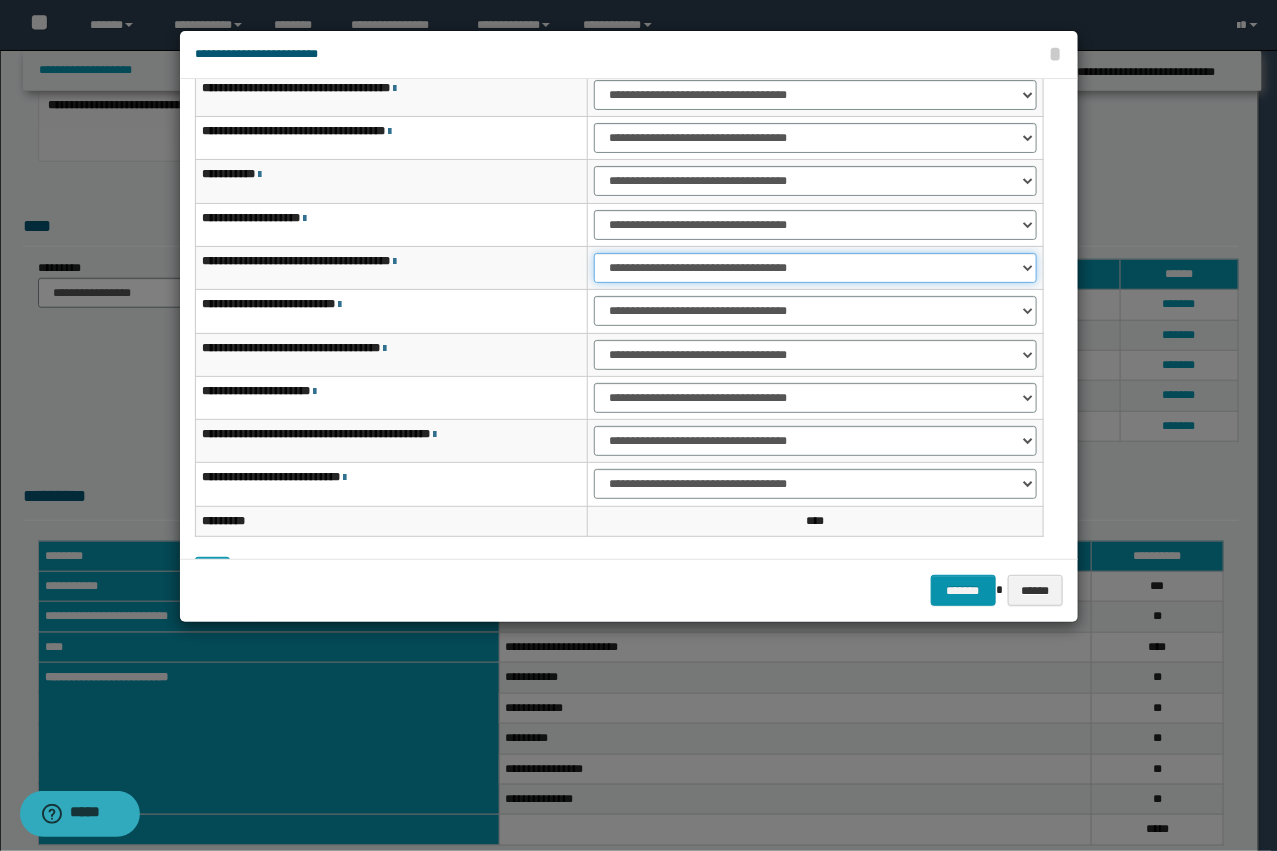 drag, startPoint x: 612, startPoint y: 265, endPoint x: 618, endPoint y: 280, distance: 16.155495 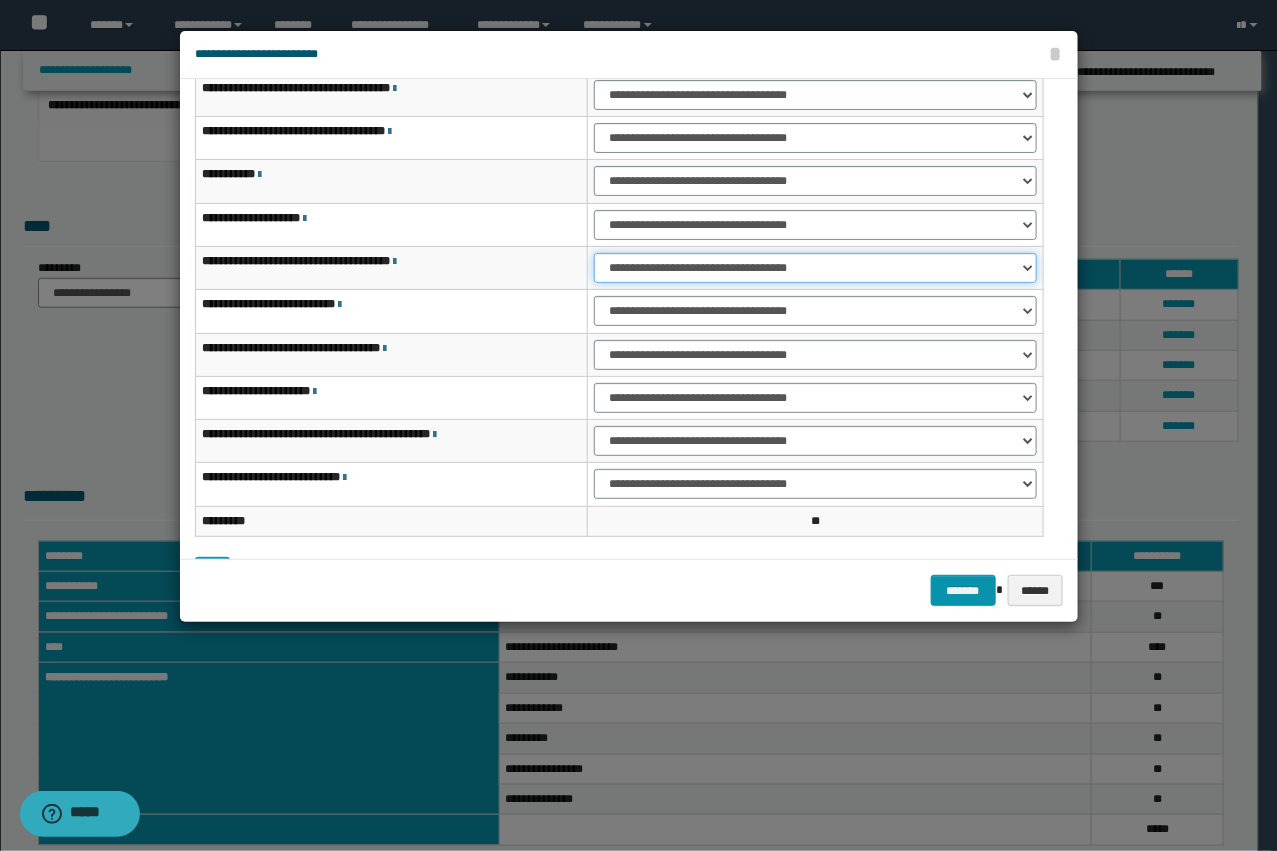 drag, startPoint x: 627, startPoint y: 255, endPoint x: 627, endPoint y: 268, distance: 13 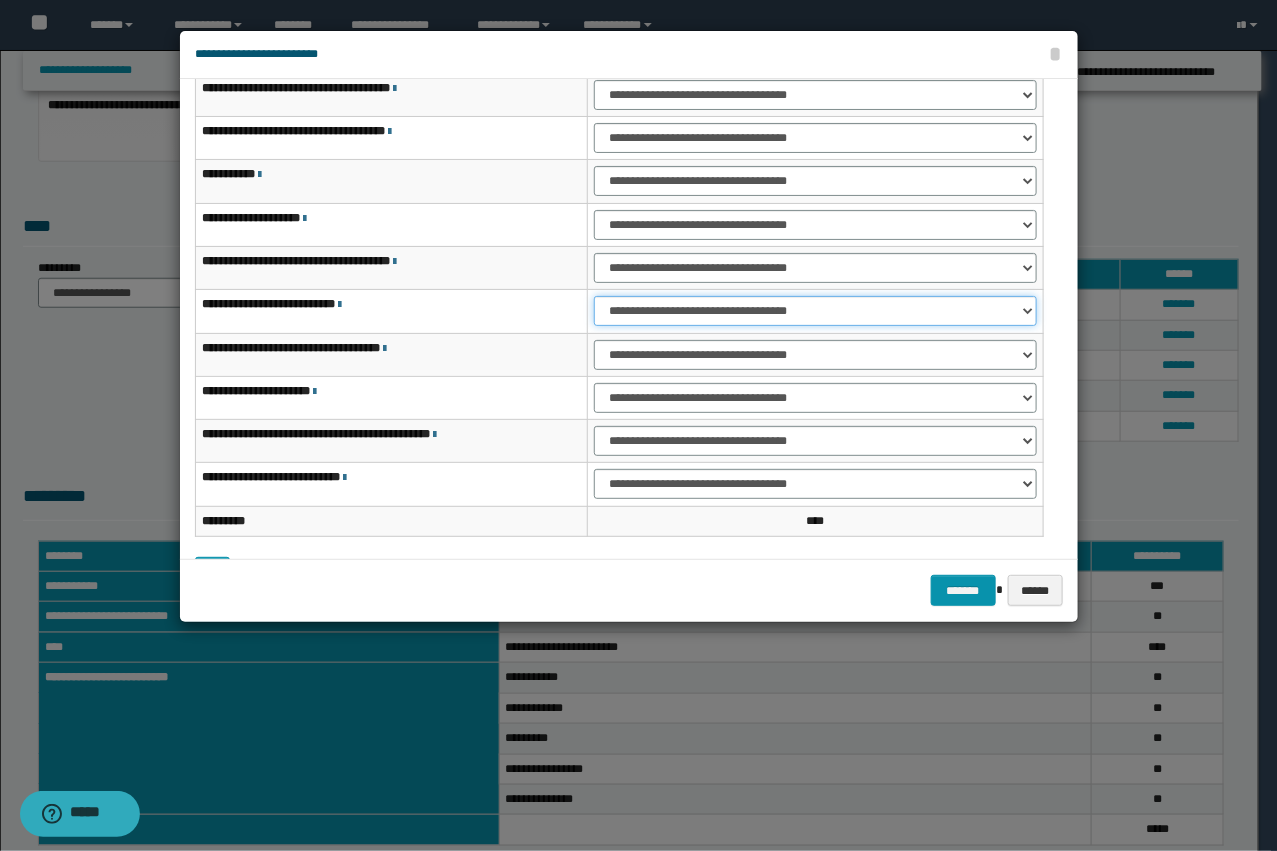 click on "**********" at bounding box center [815, 311] 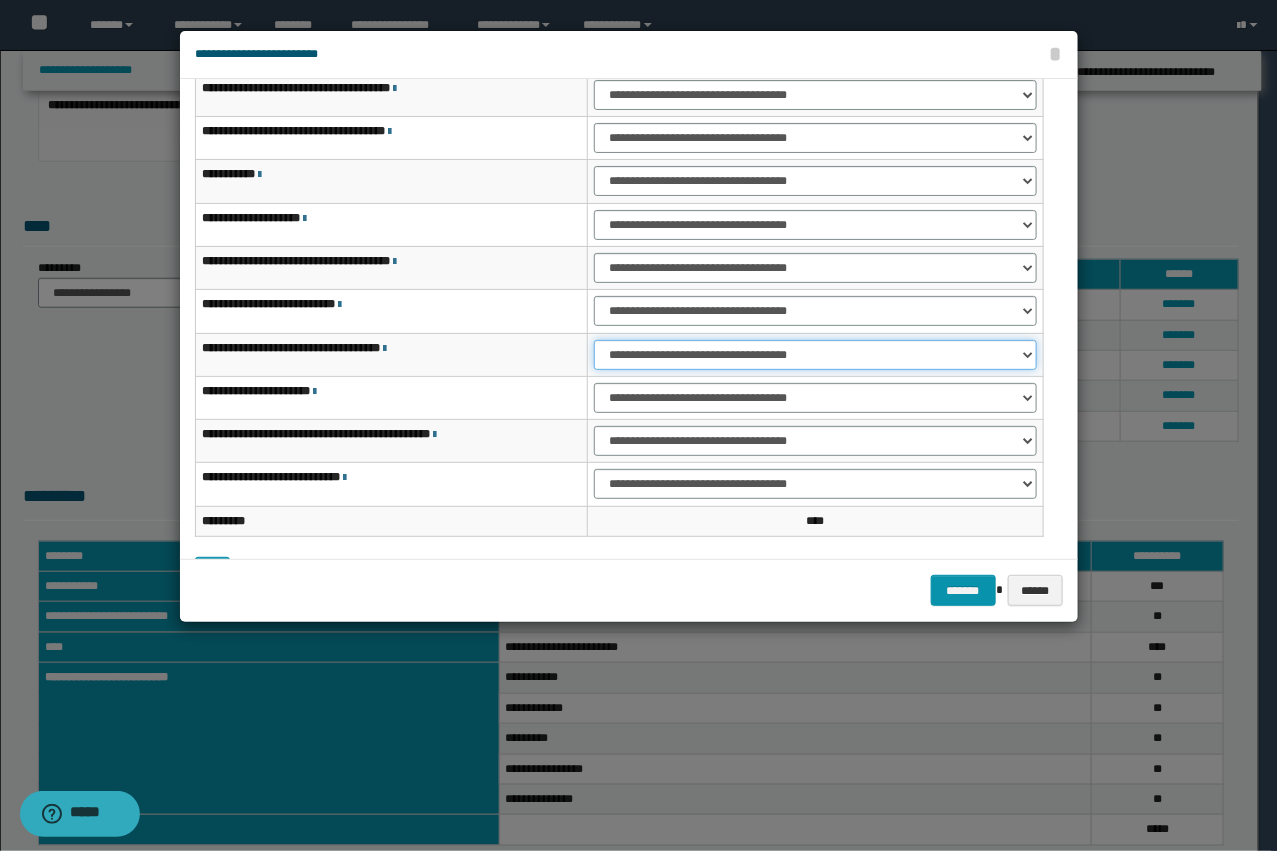 click on "**********" at bounding box center (815, 355) 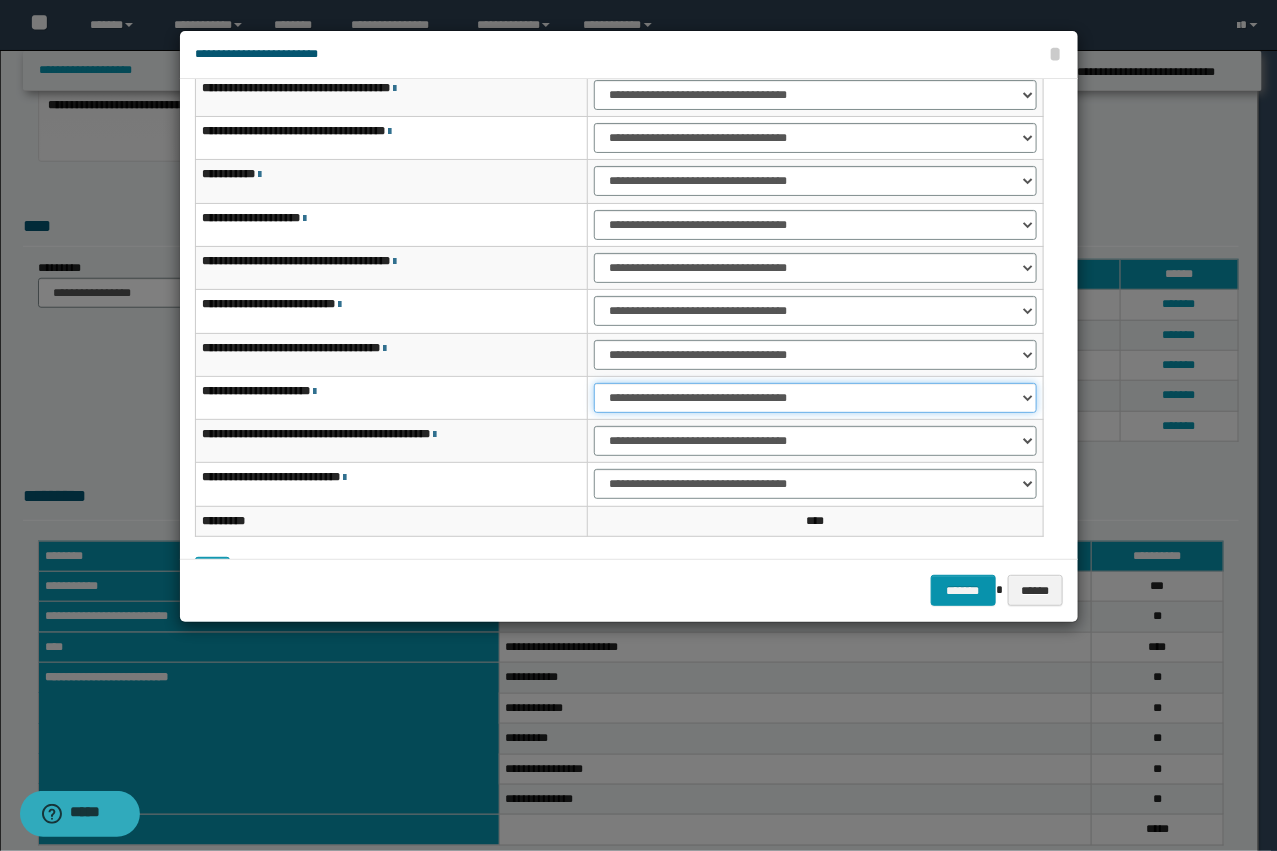 click on "**********" at bounding box center [815, 398] 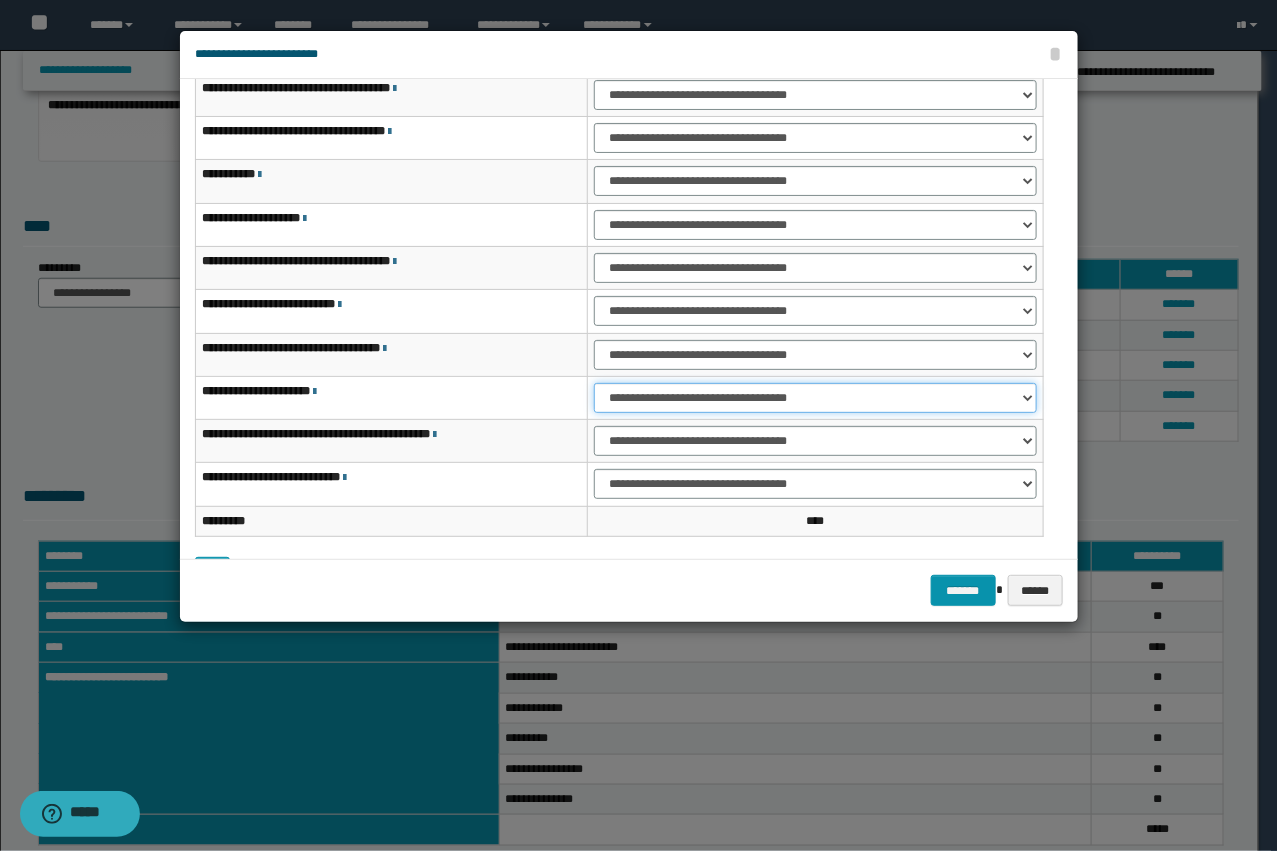 select on "***" 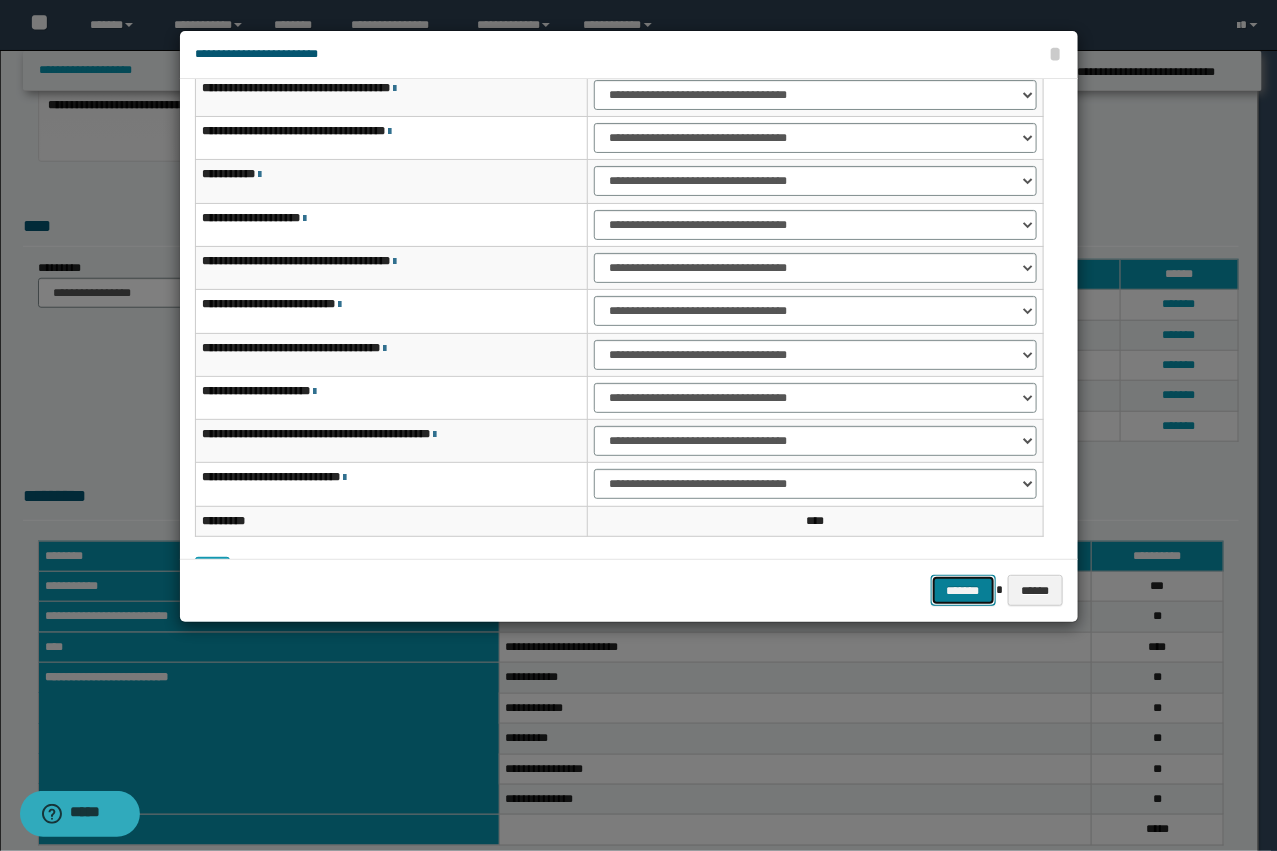 click on "*******" at bounding box center (963, 590) 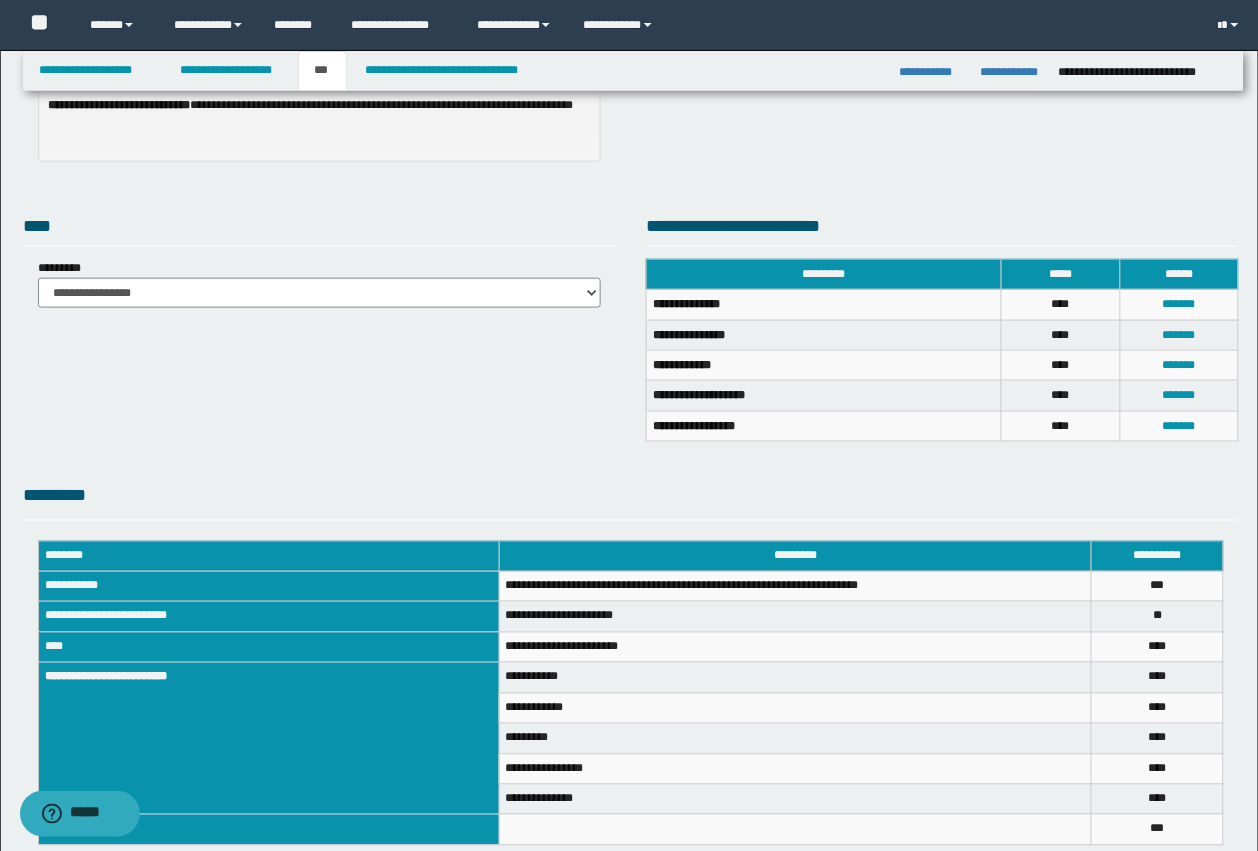 scroll, scrollTop: 498, scrollLeft: 0, axis: vertical 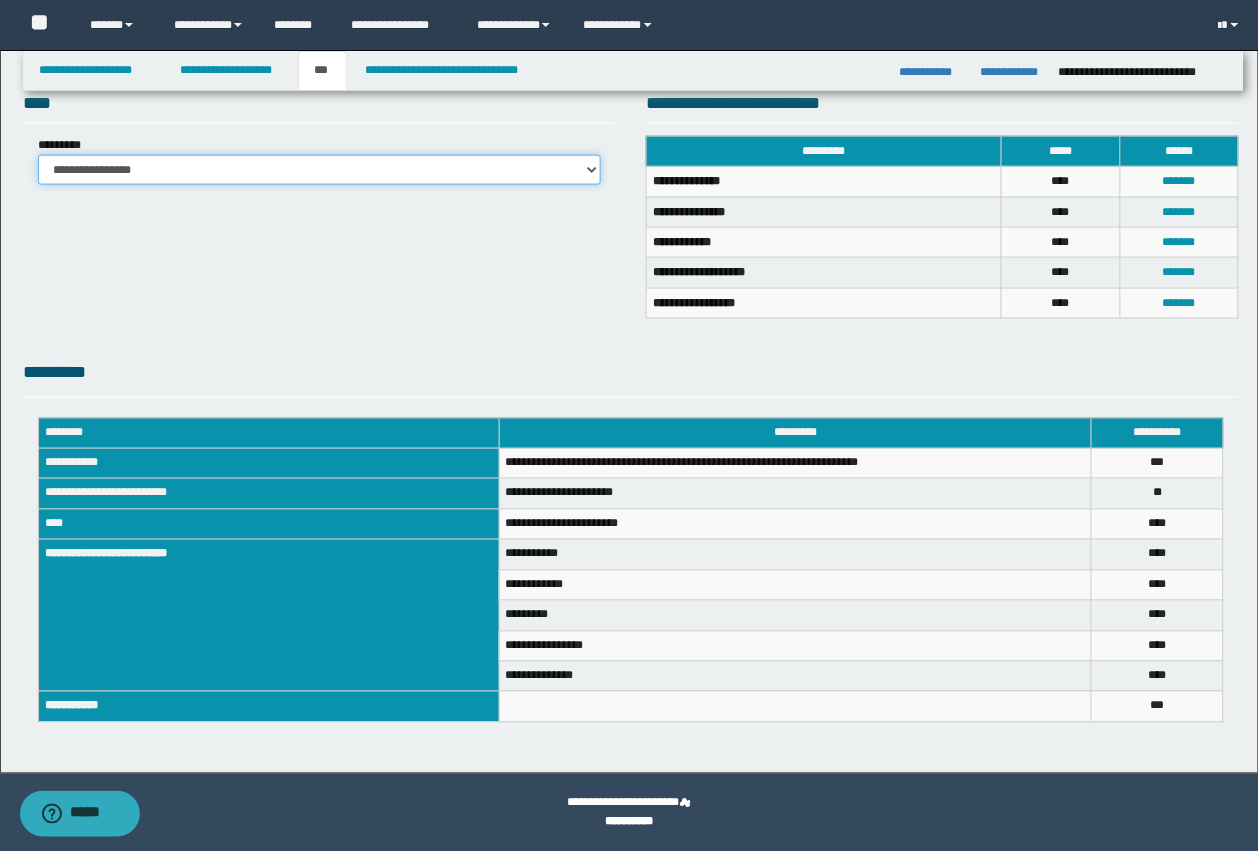 click on "**********" at bounding box center [319, 170] 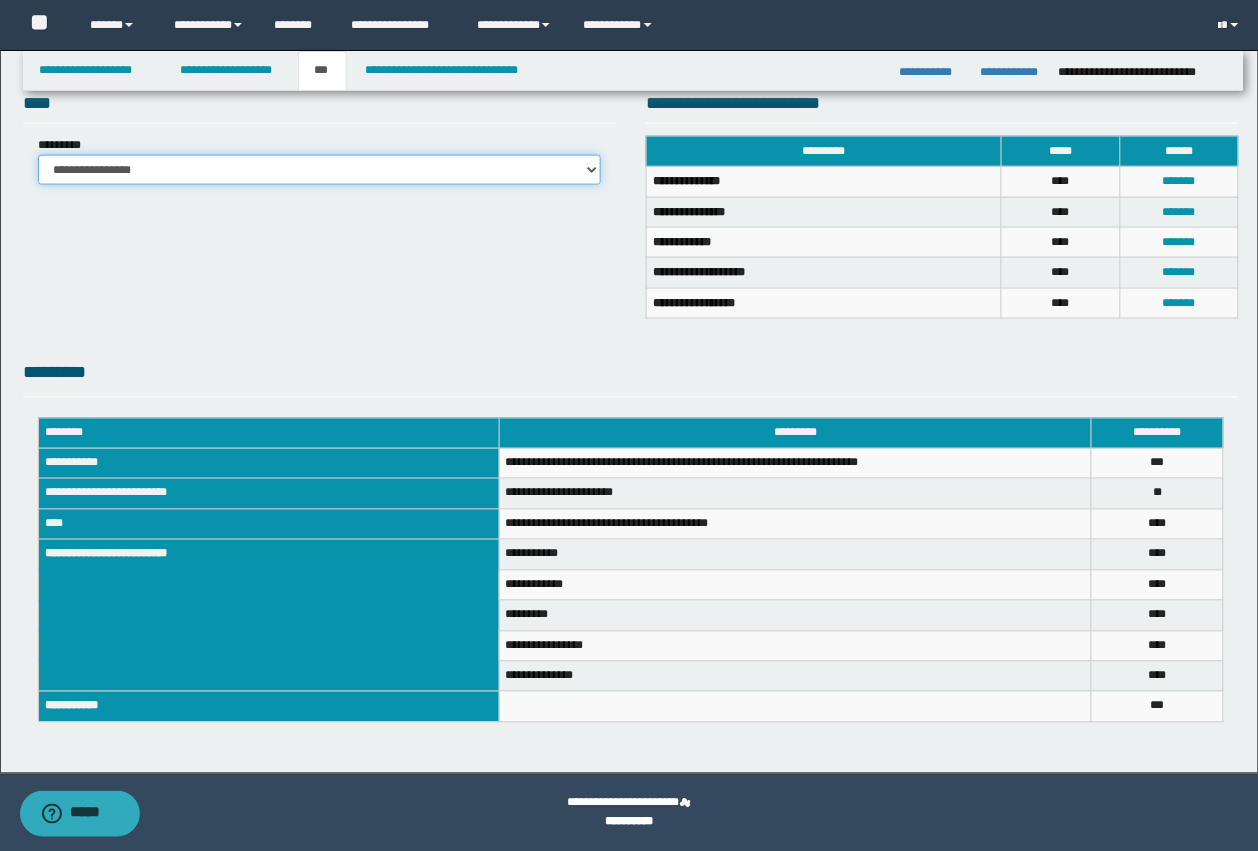 click on "**********" at bounding box center [319, 170] 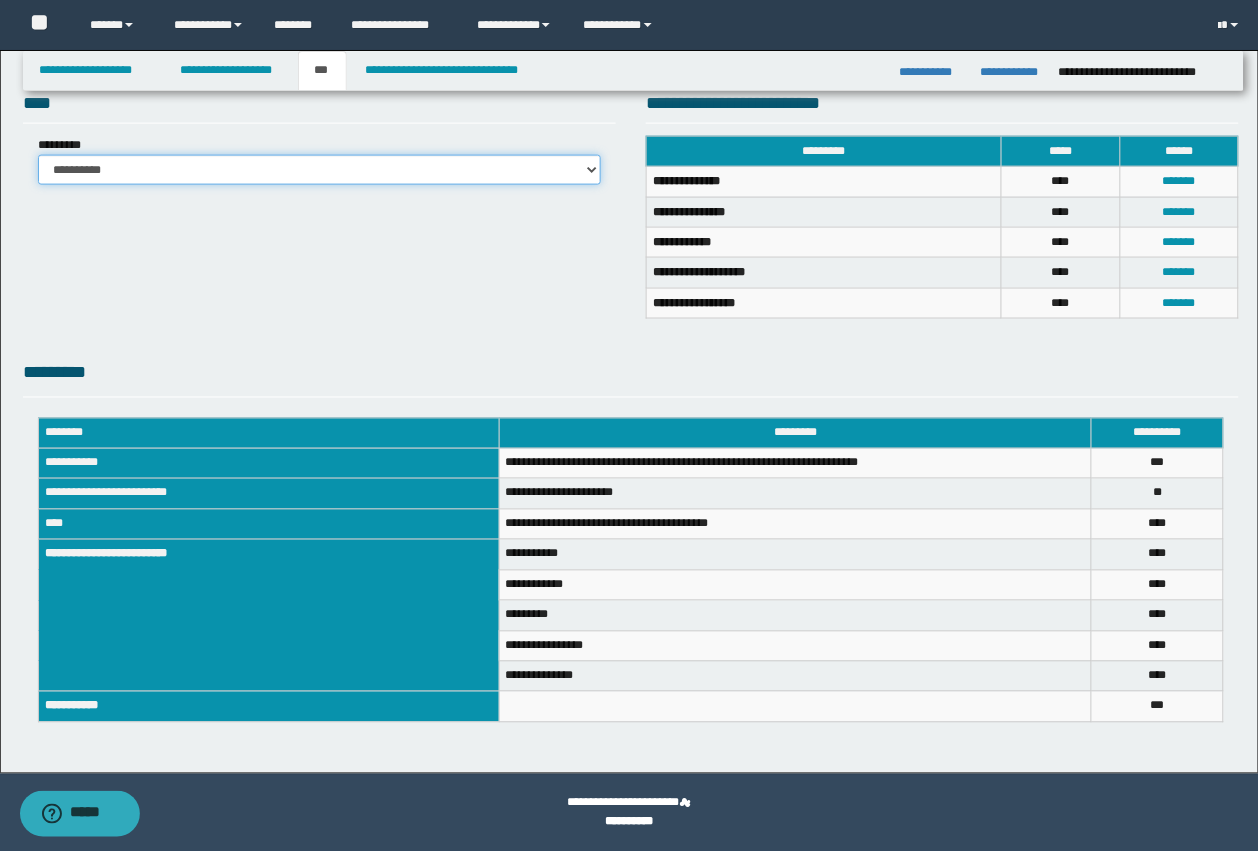 click on "**********" at bounding box center (319, 170) 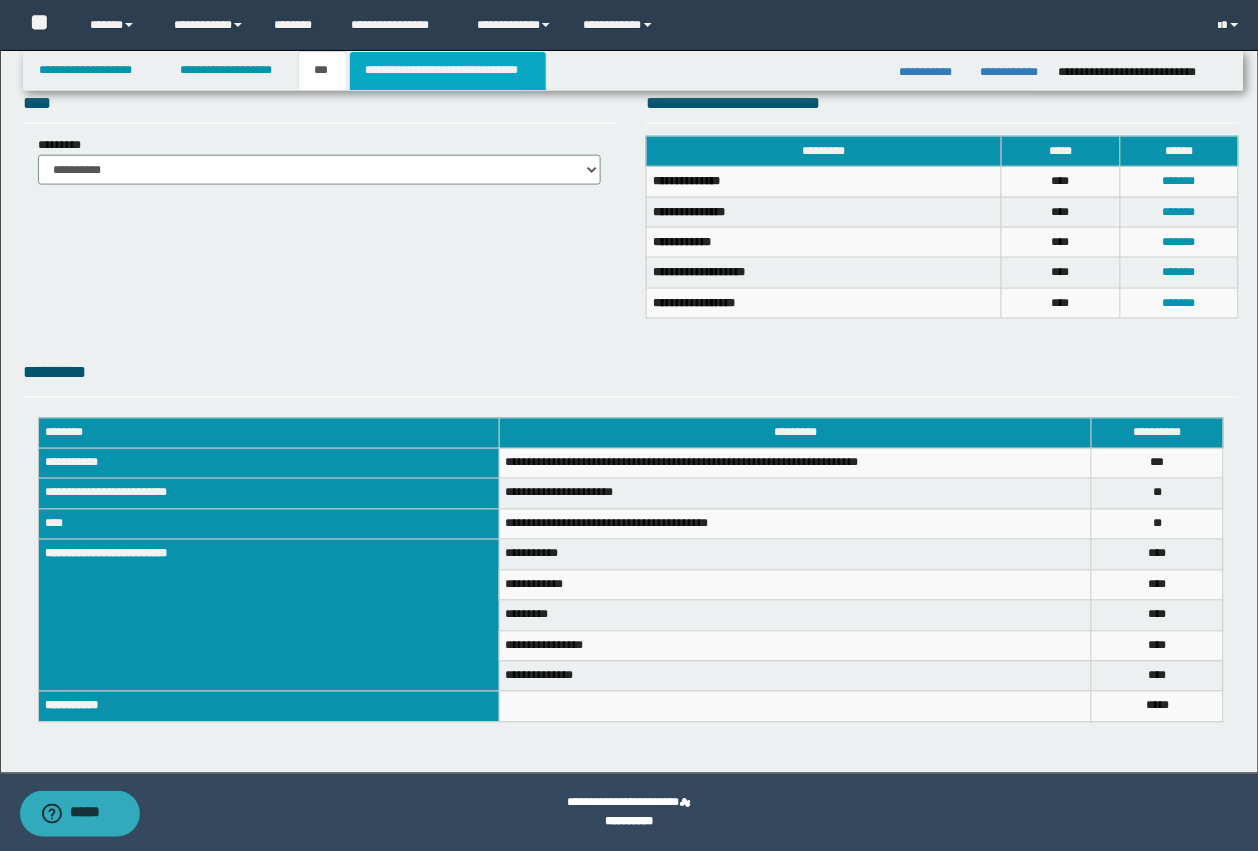 click on "**********" at bounding box center [448, 71] 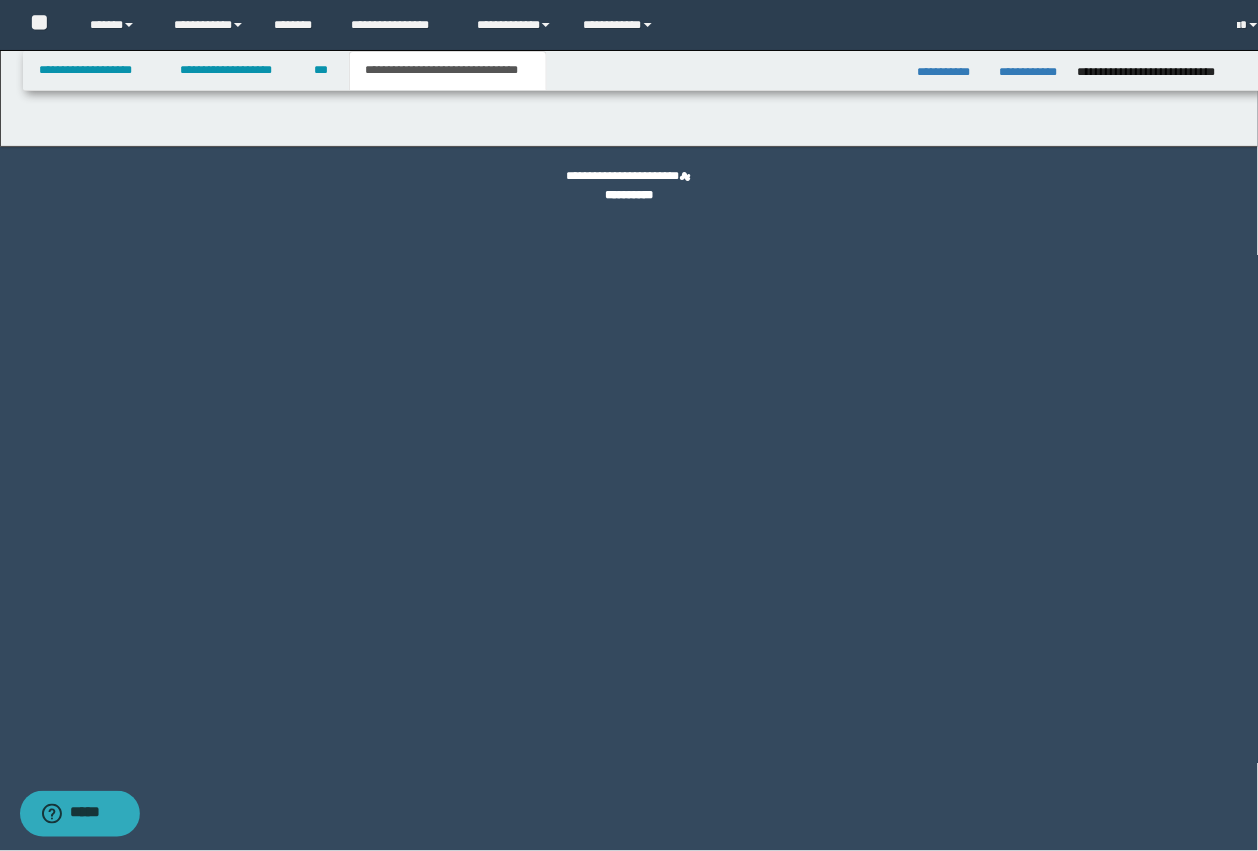 scroll, scrollTop: 0, scrollLeft: 0, axis: both 